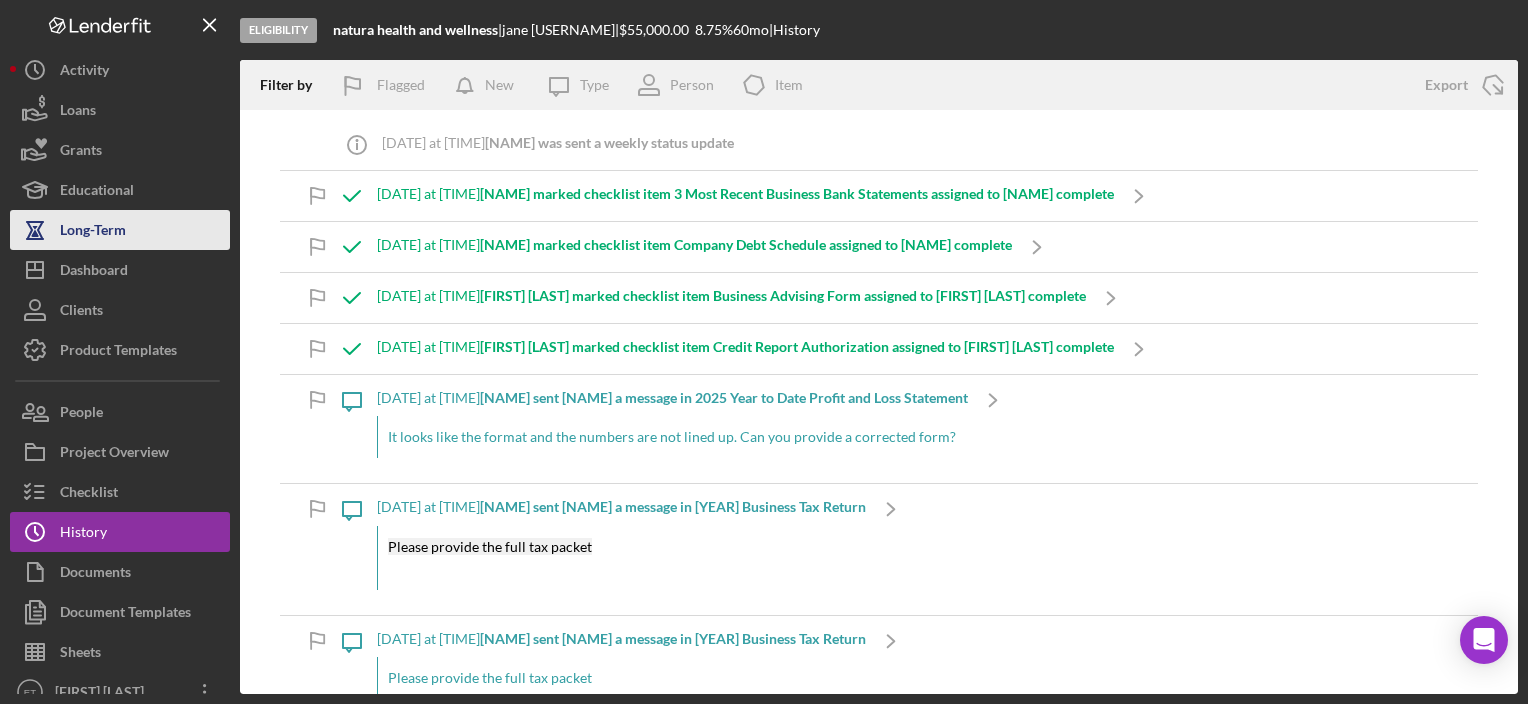 scroll, scrollTop: 0, scrollLeft: 0, axis: both 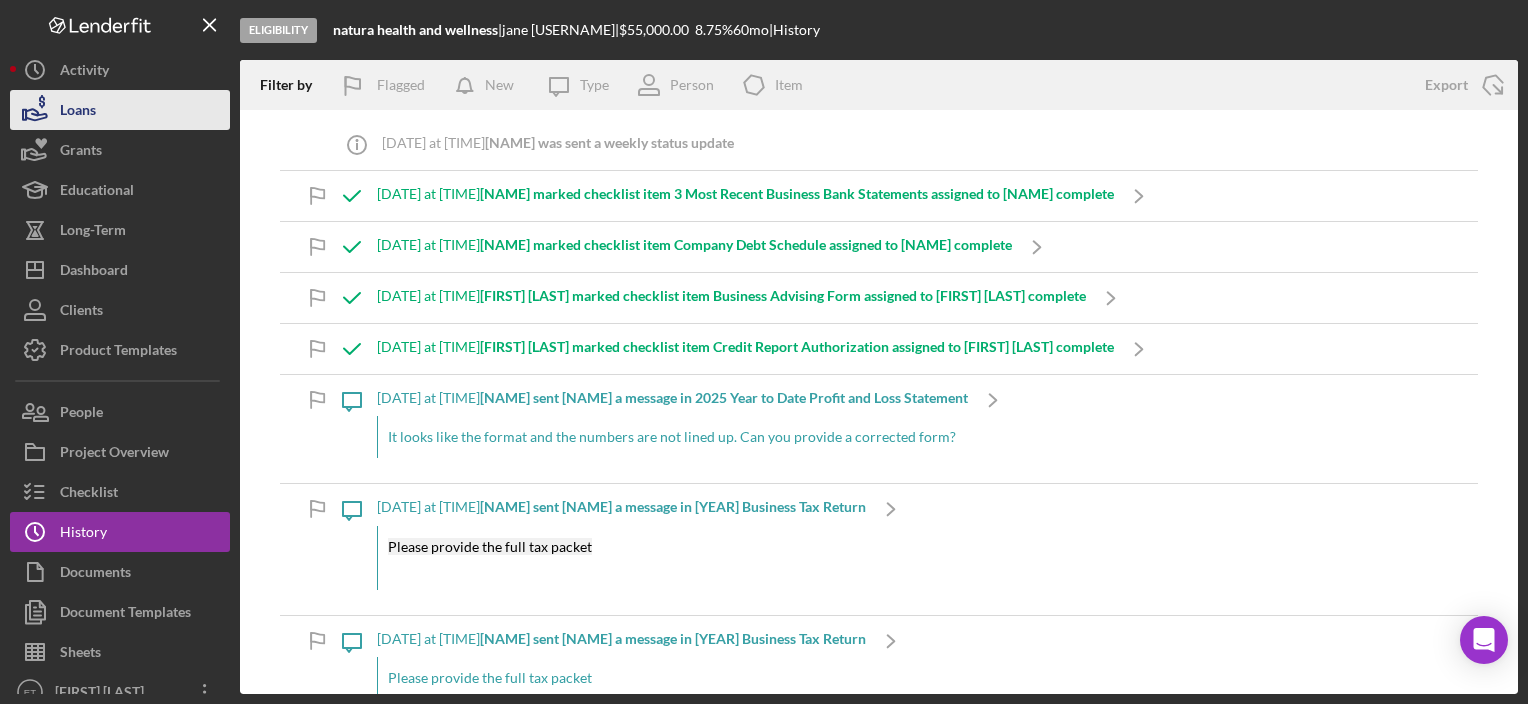 click on "Loans" at bounding box center (120, 110) 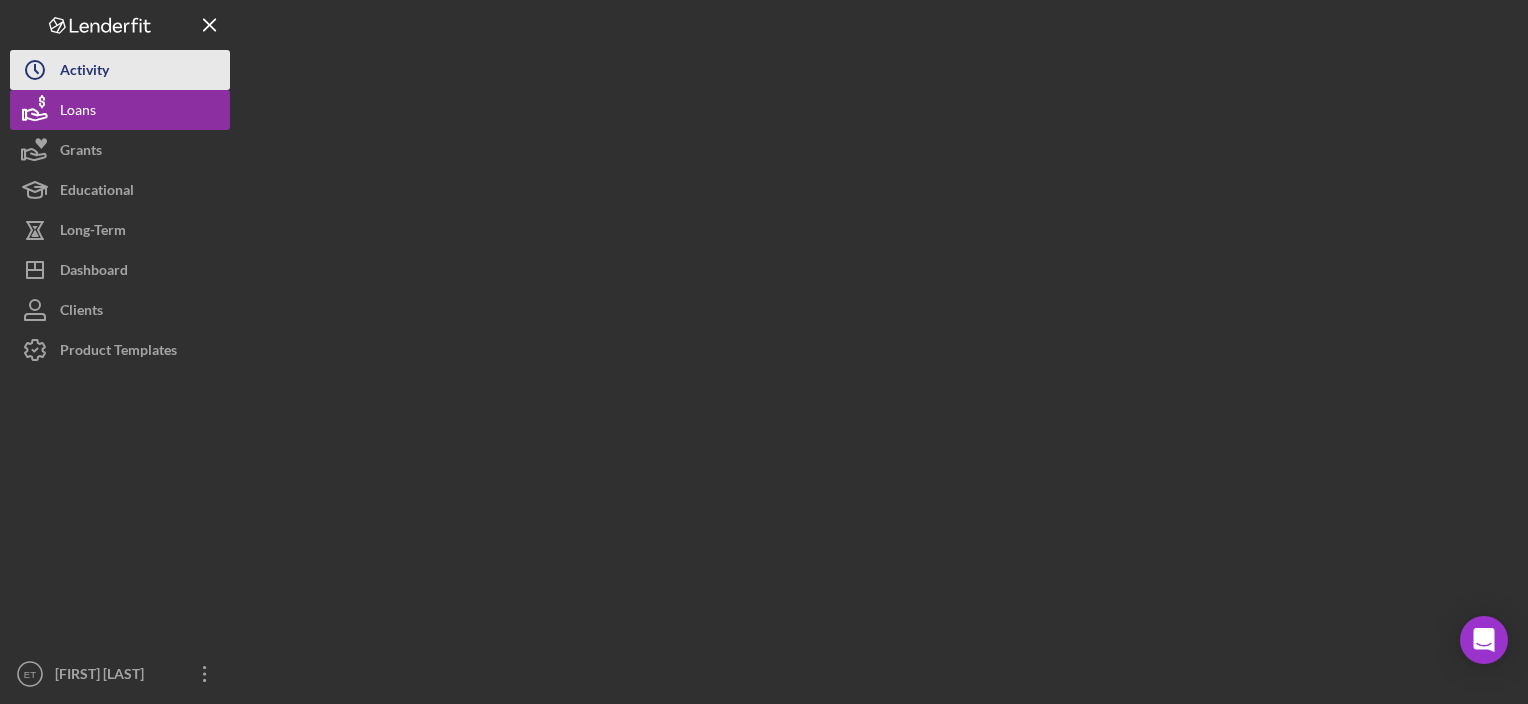 click on "Icon/History Activity" at bounding box center [120, 70] 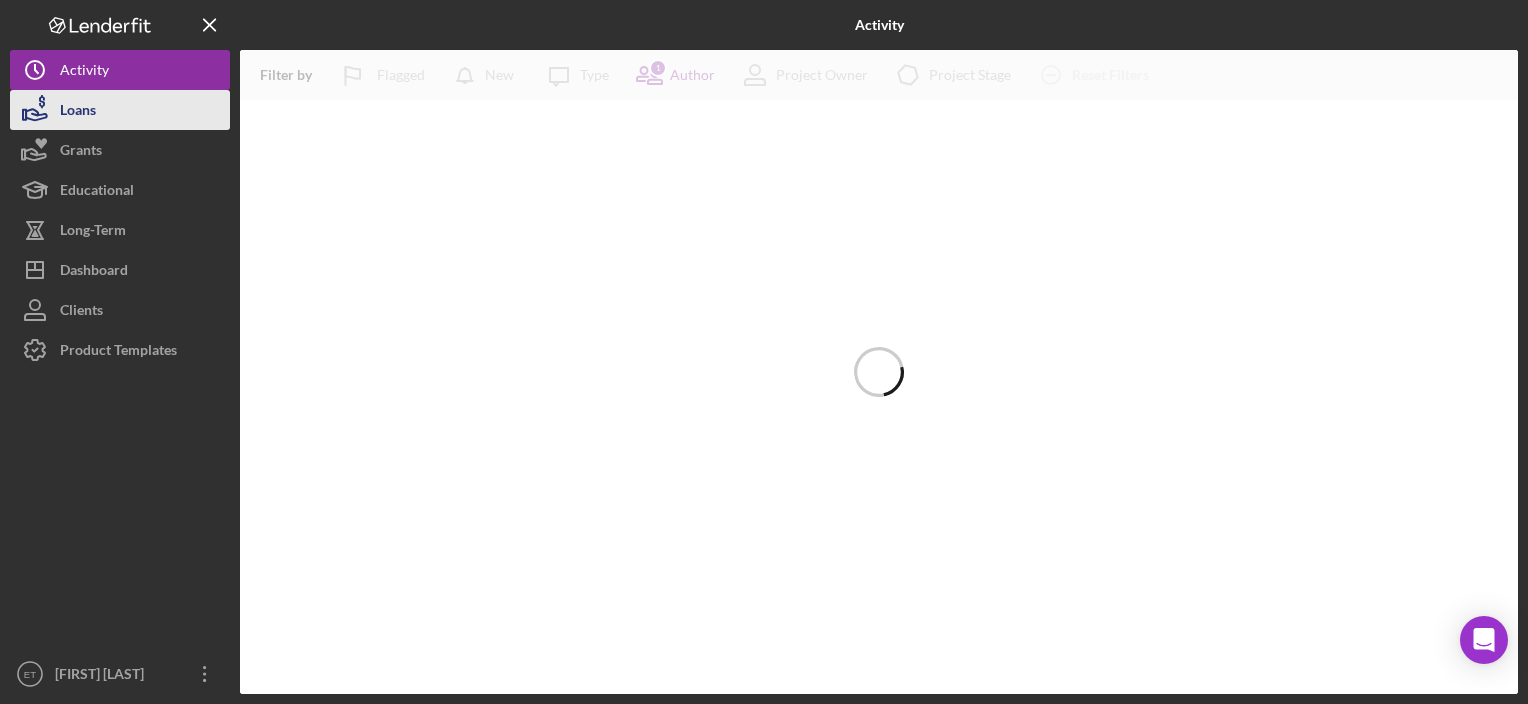 click on "Loans" at bounding box center [120, 110] 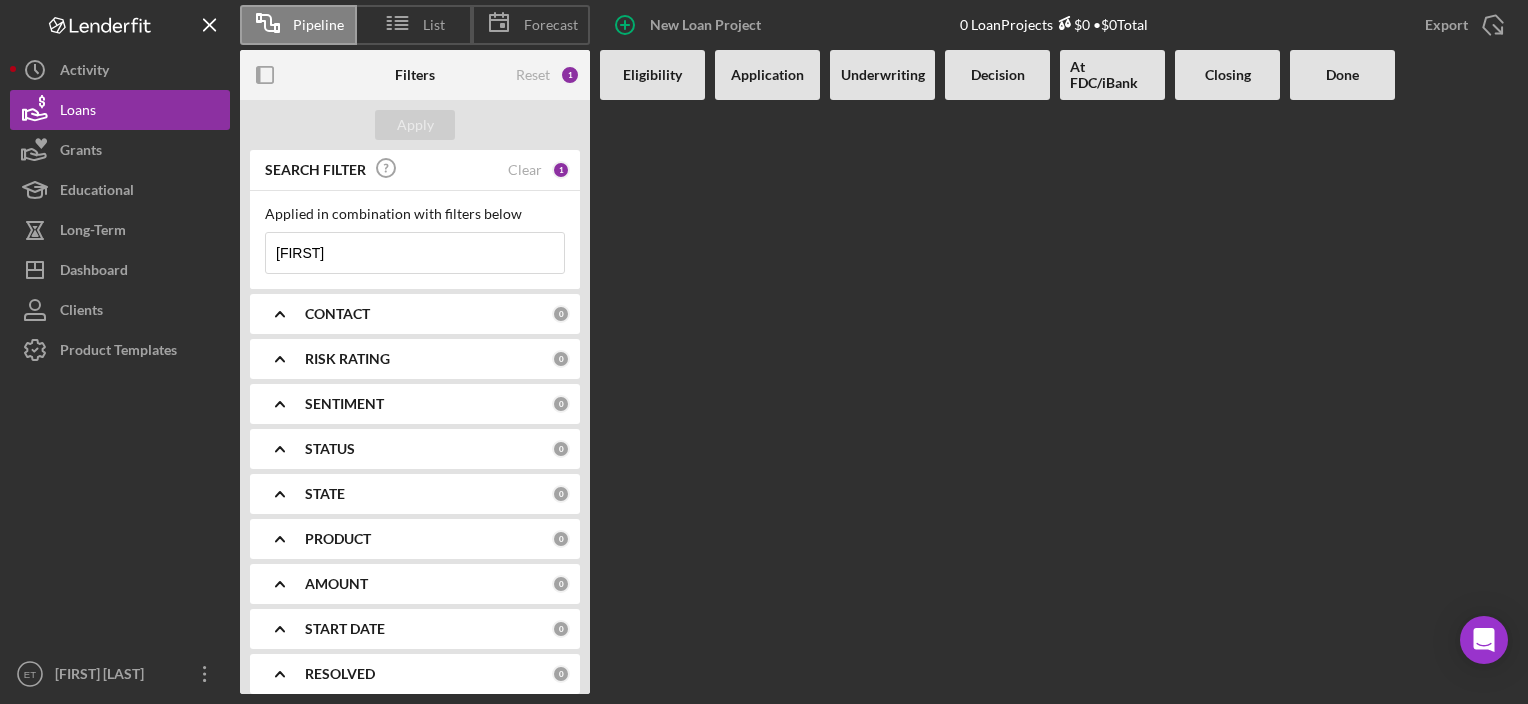click on "[FIRST]" at bounding box center [415, 253] 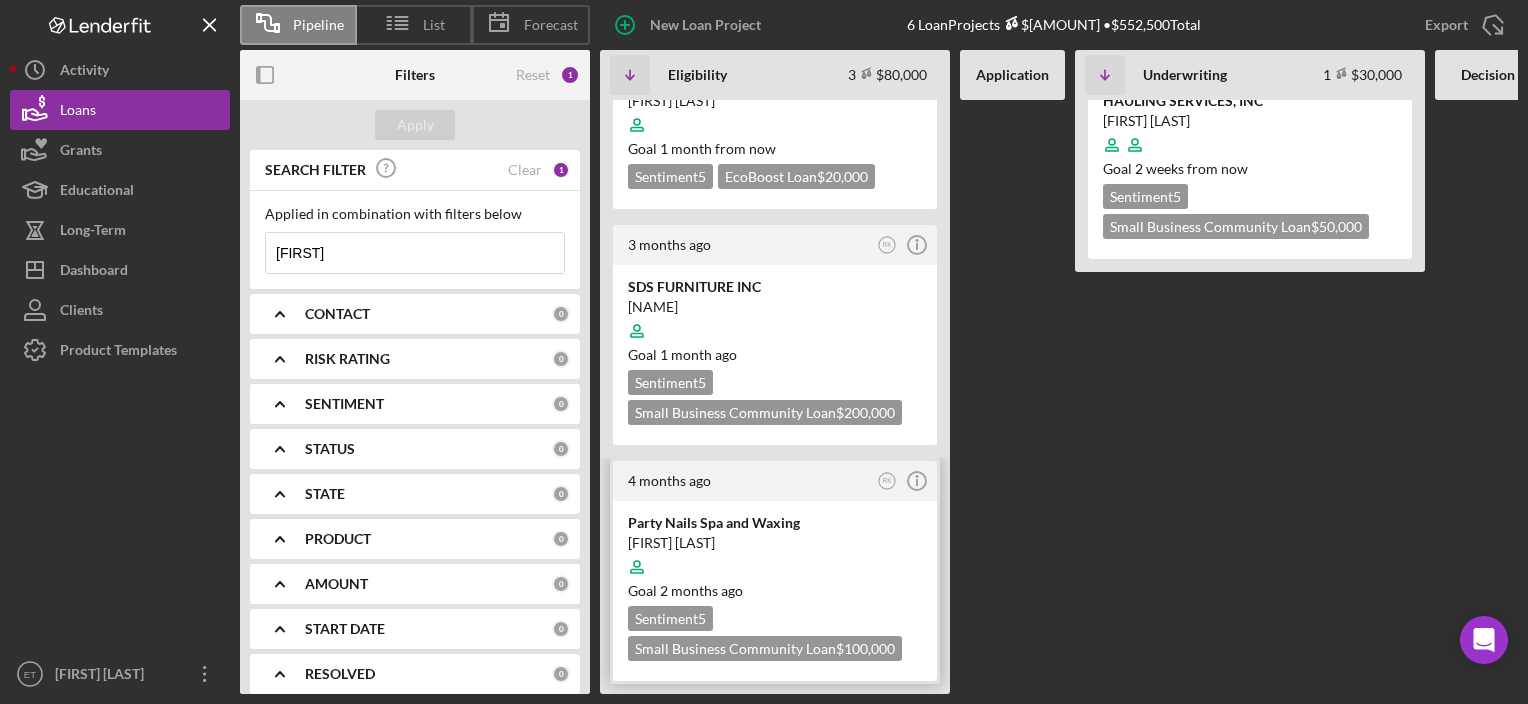 scroll, scrollTop: 0, scrollLeft: 0, axis: both 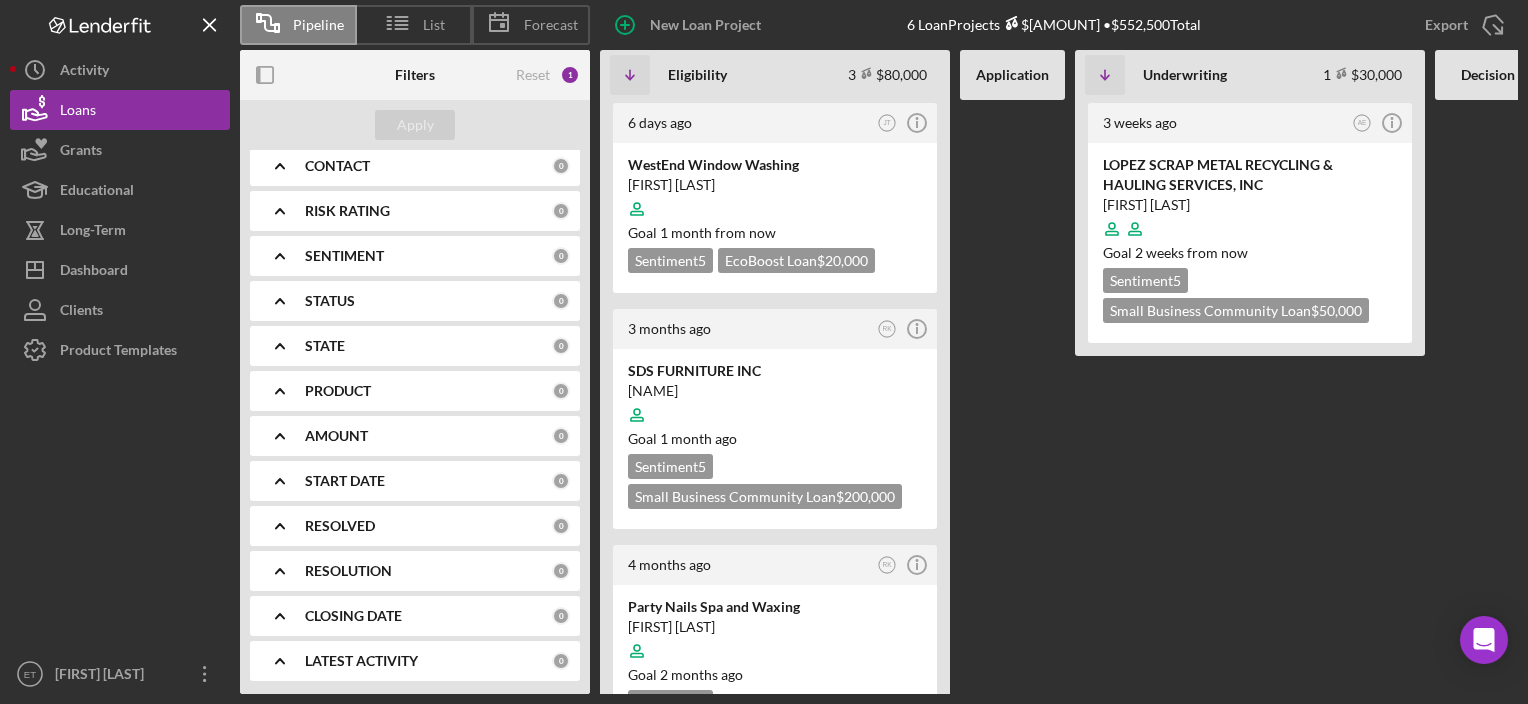 type on "[FIRST]" 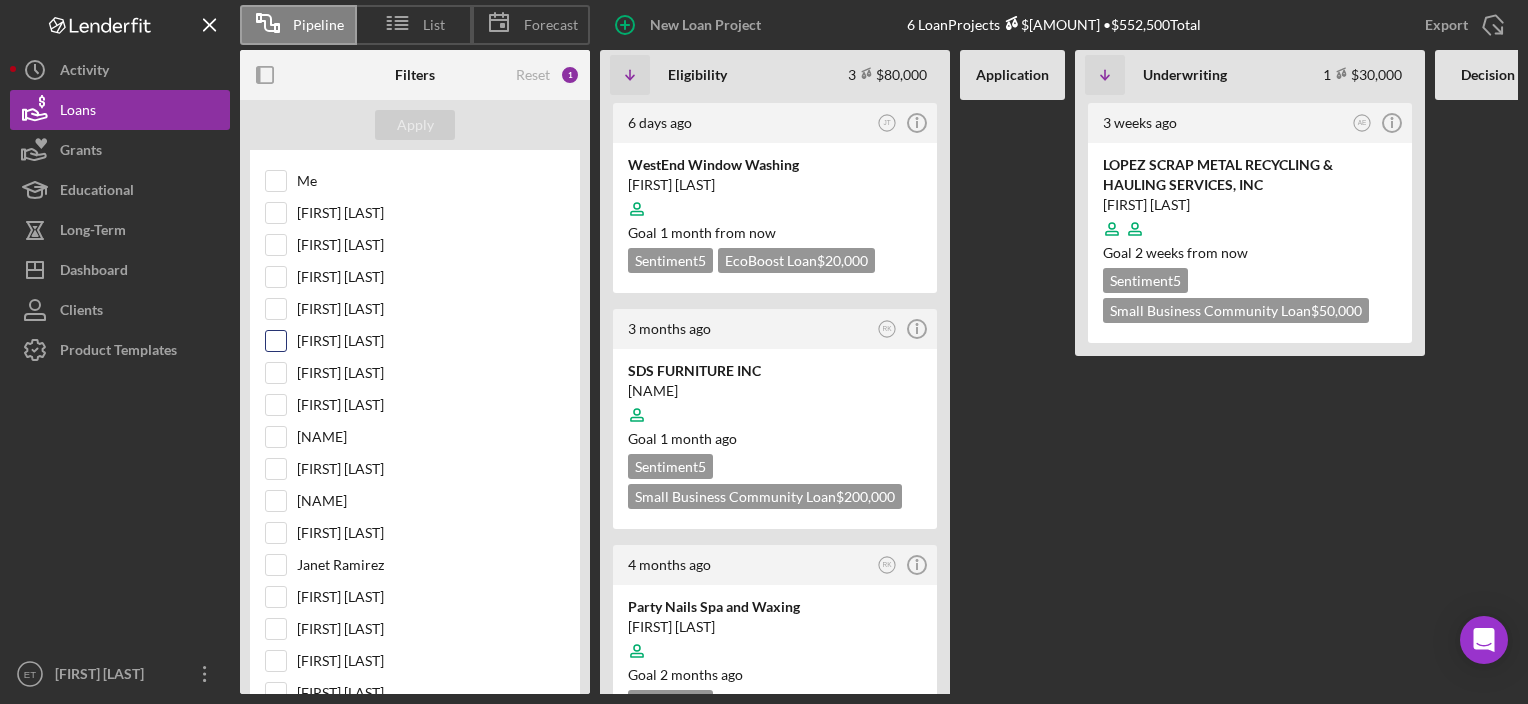 scroll, scrollTop: 248, scrollLeft: 0, axis: vertical 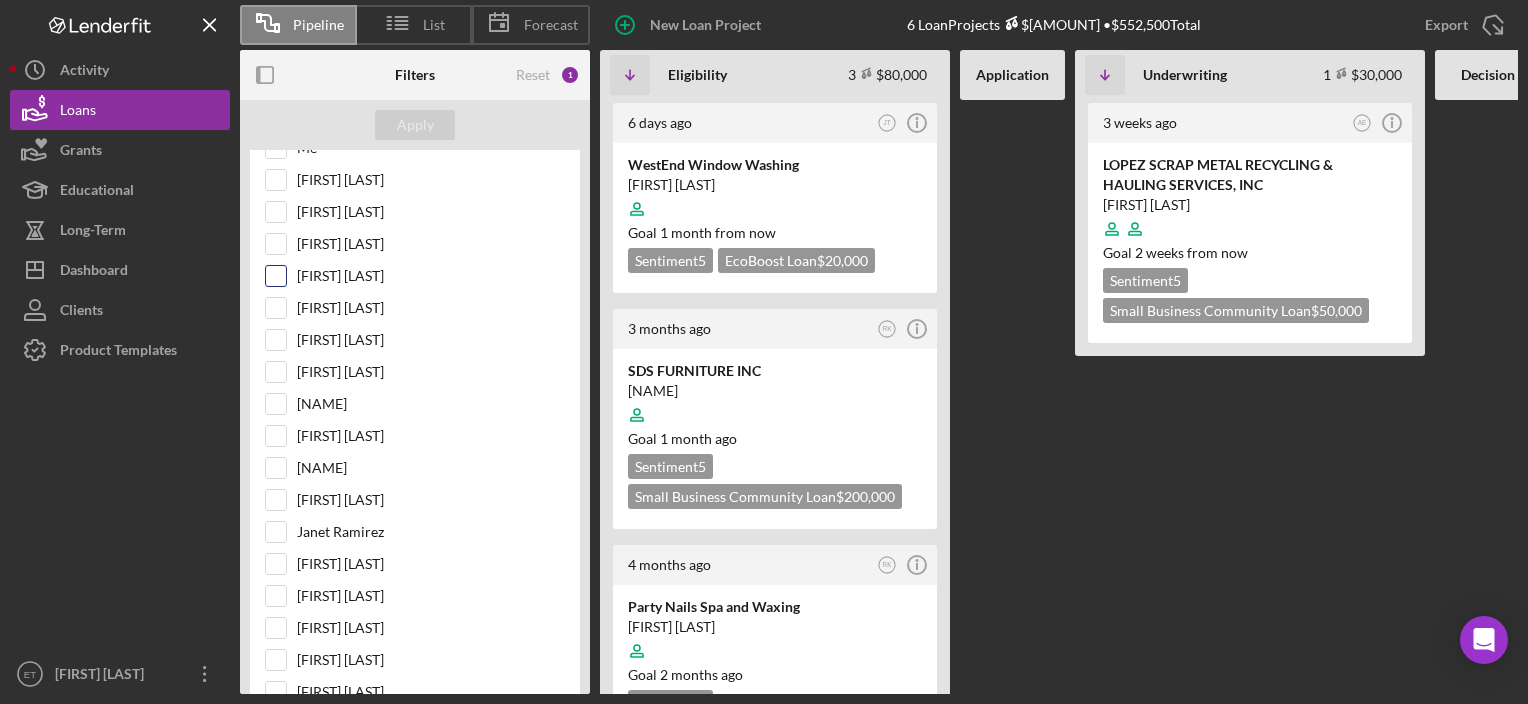 click on "[FIRST] [LAST]" at bounding box center [431, 276] 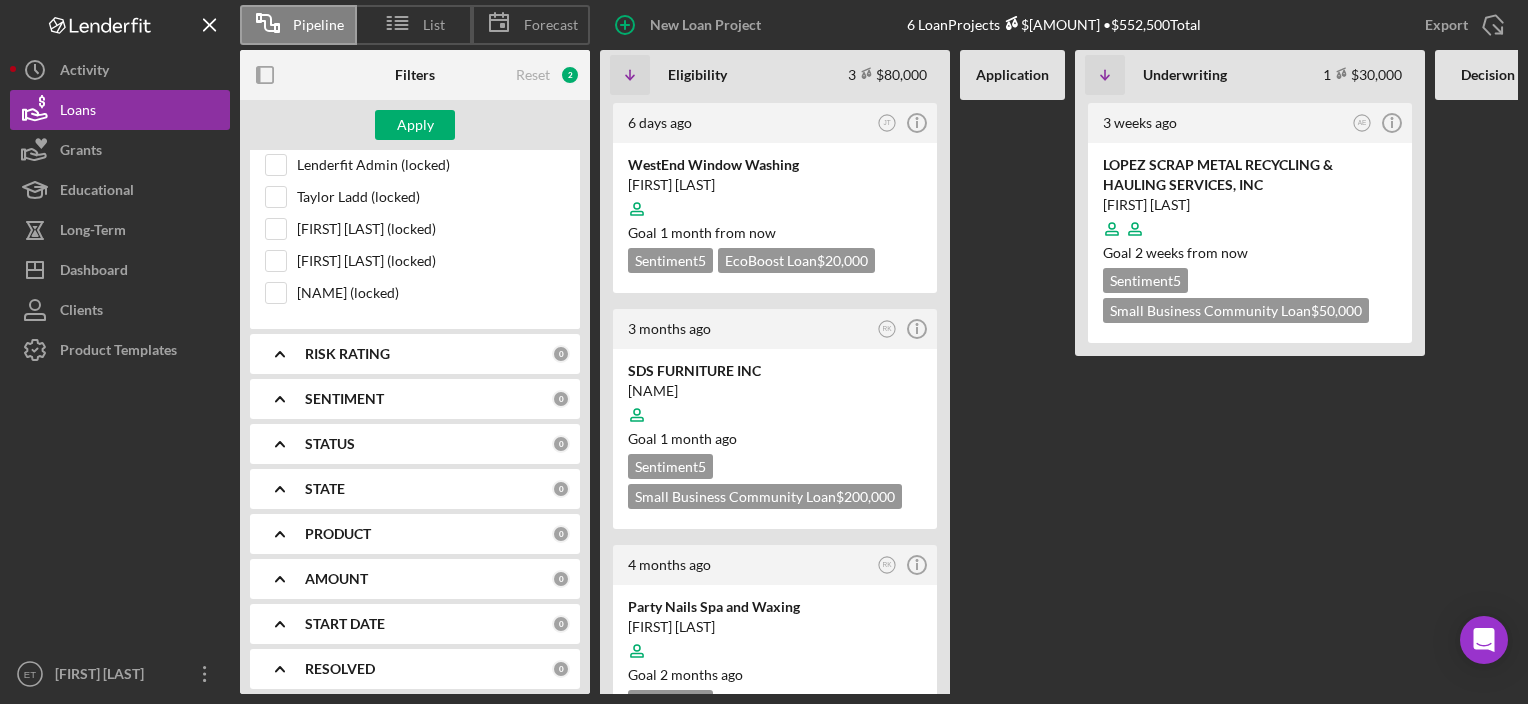 scroll, scrollTop: 1289, scrollLeft: 0, axis: vertical 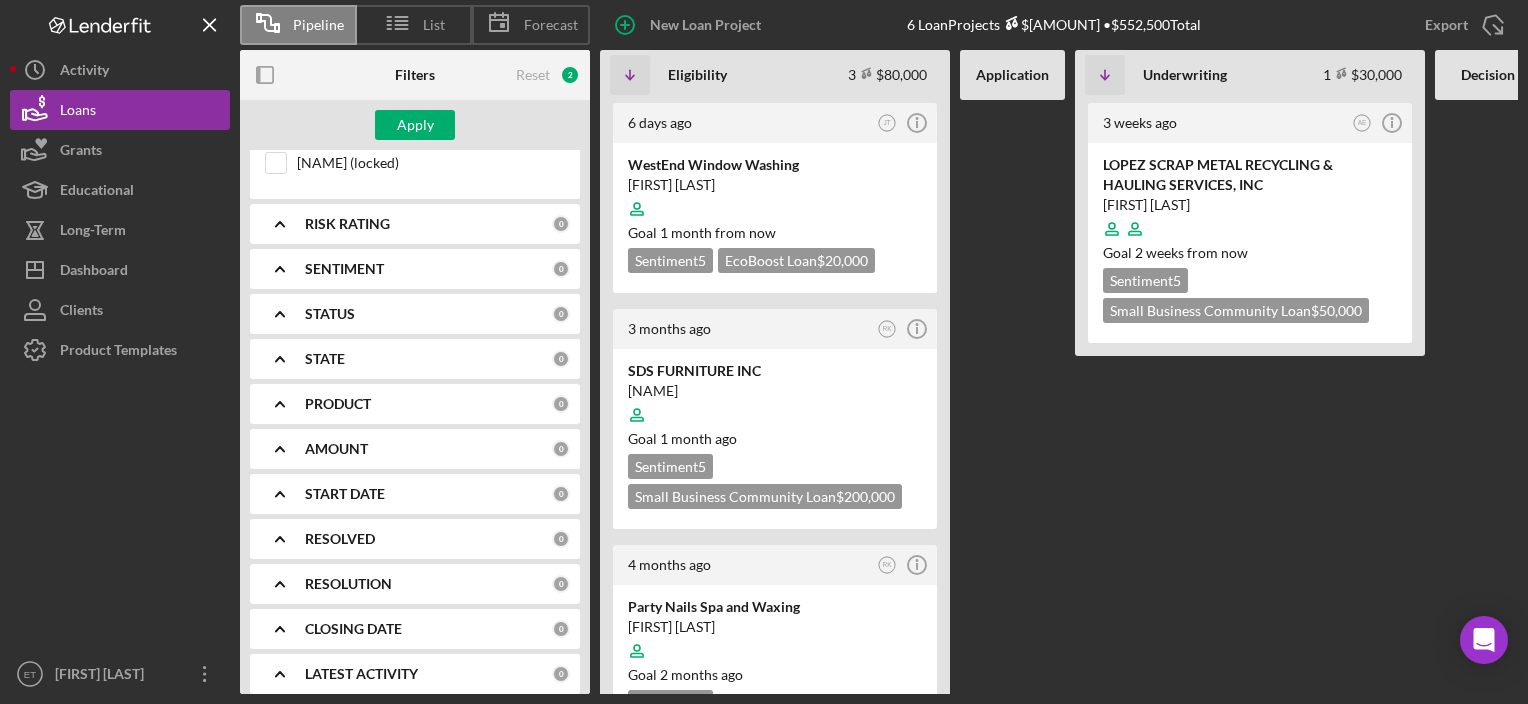 click on "Reset 2" at bounding box center [548, 75] 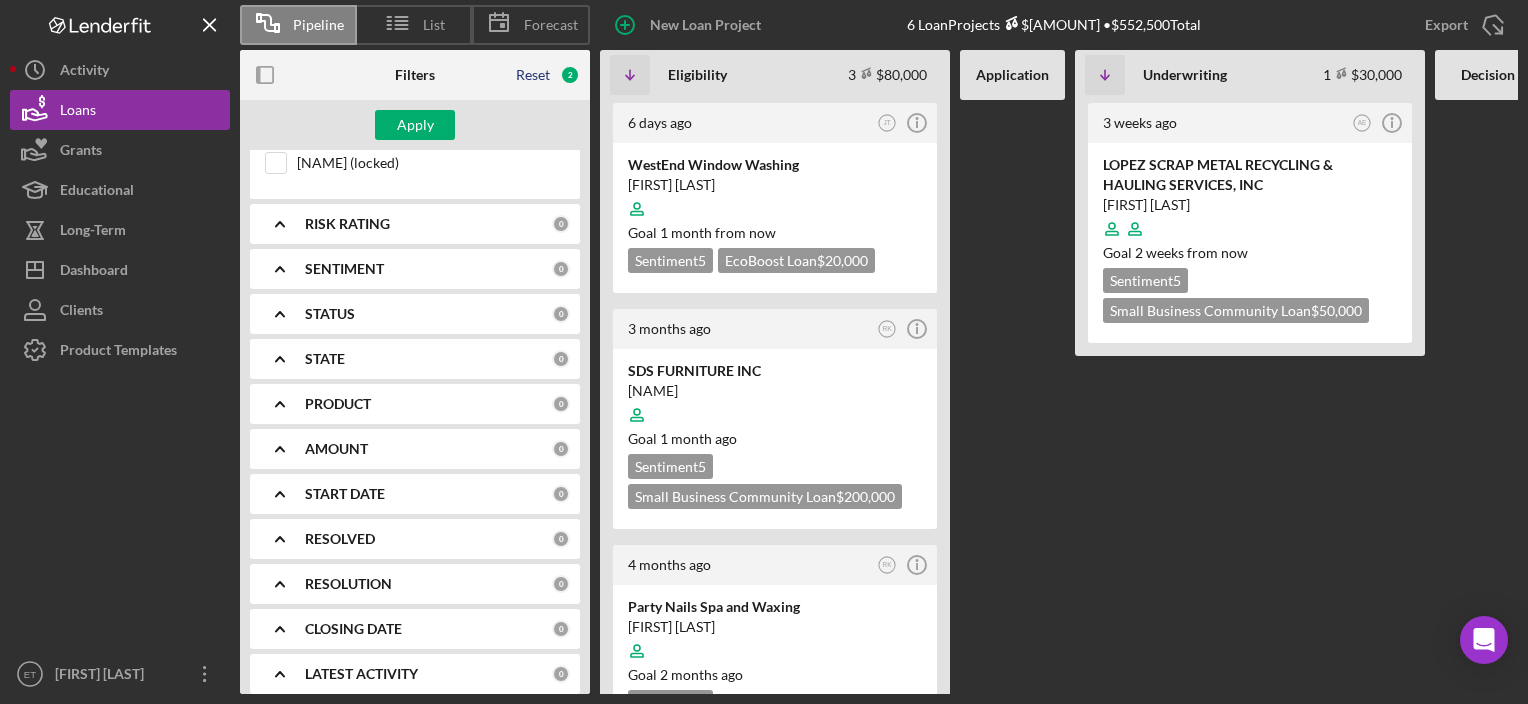 click on "Reset" at bounding box center (533, 75) 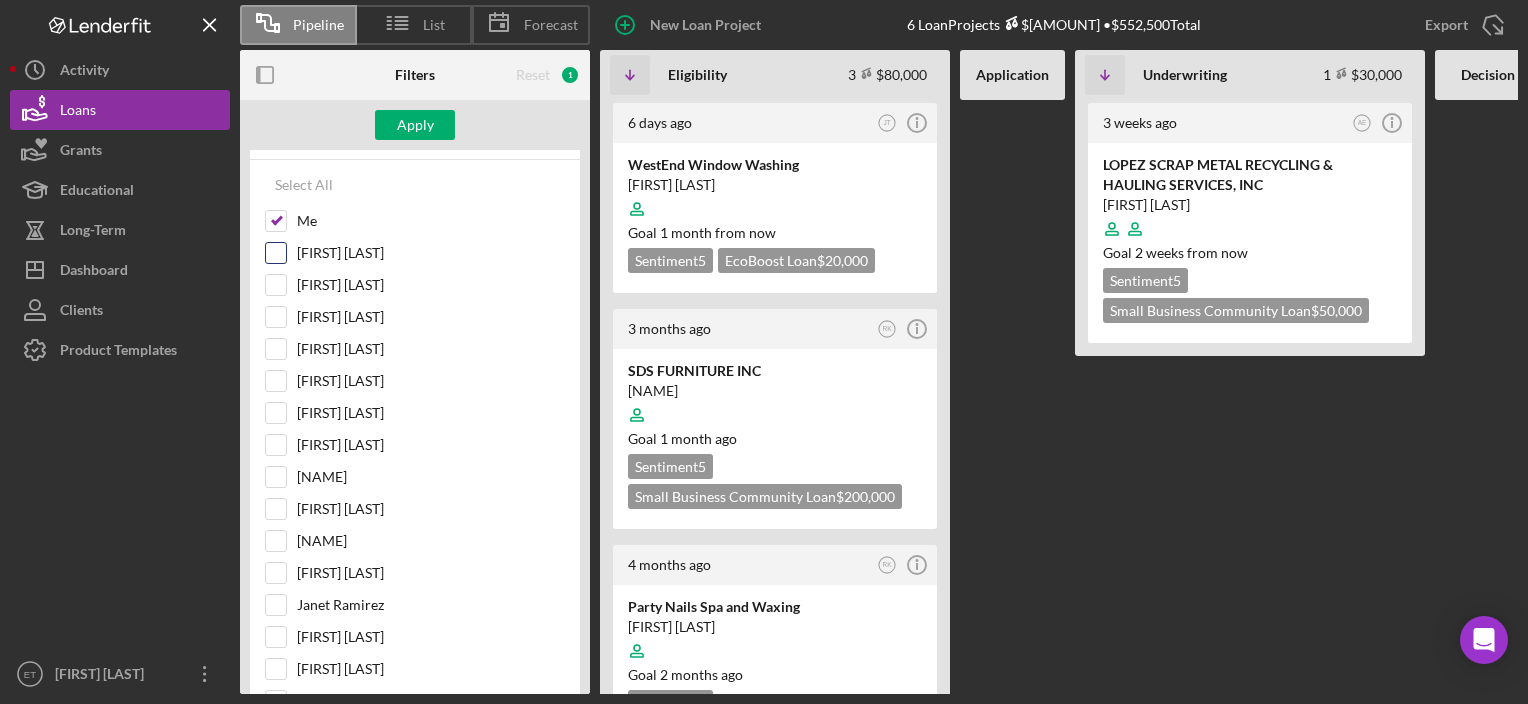 scroll, scrollTop: 89, scrollLeft: 0, axis: vertical 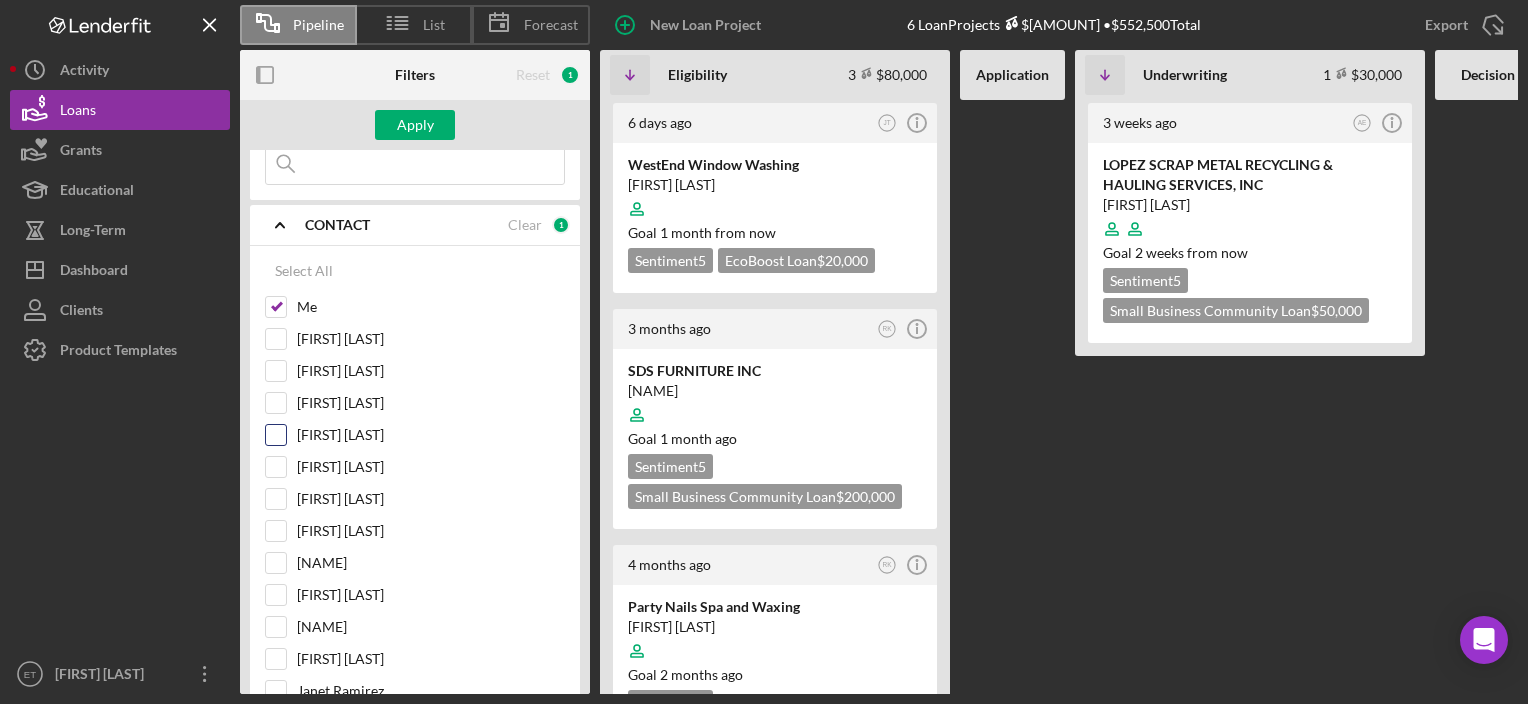 click on "[FIRST] [LAST]" at bounding box center (431, 435) 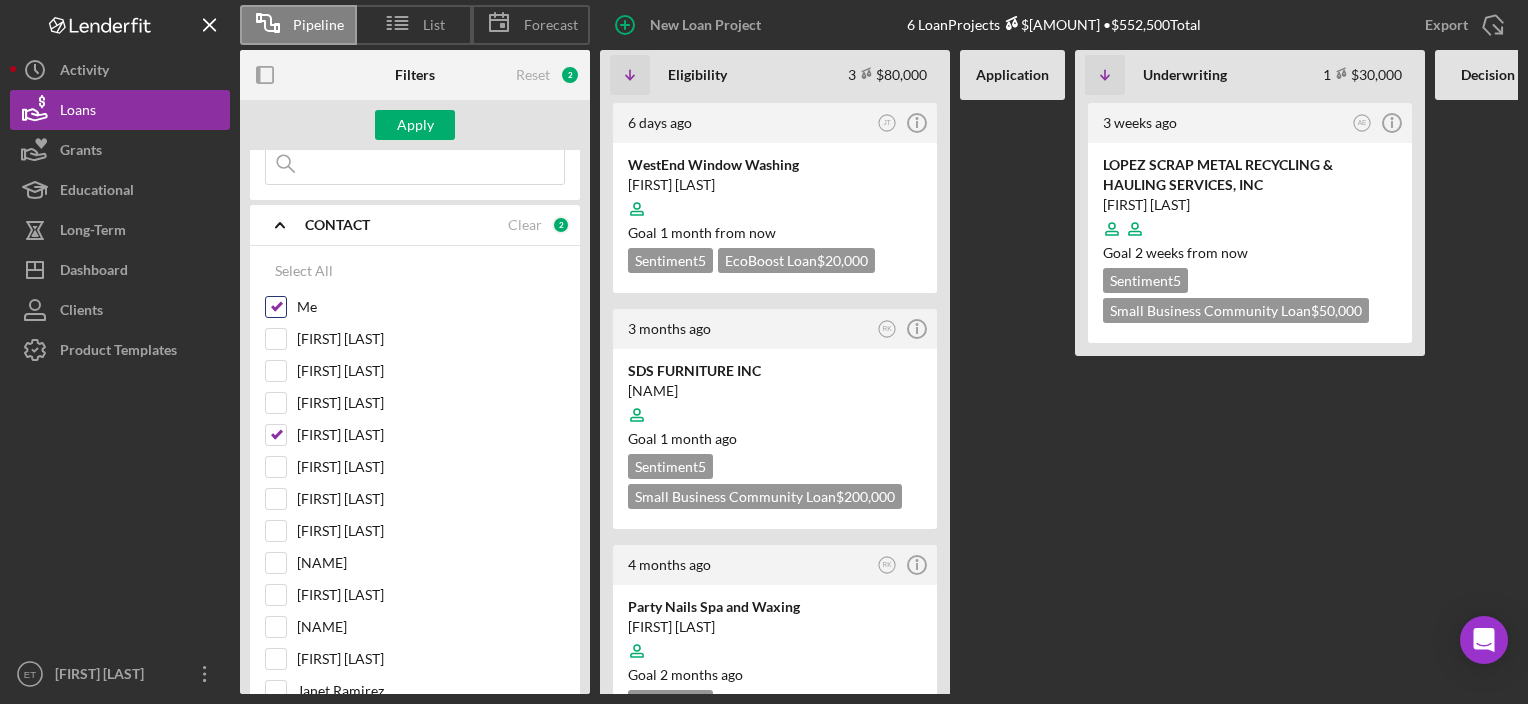 click on "Me" at bounding box center (431, 307) 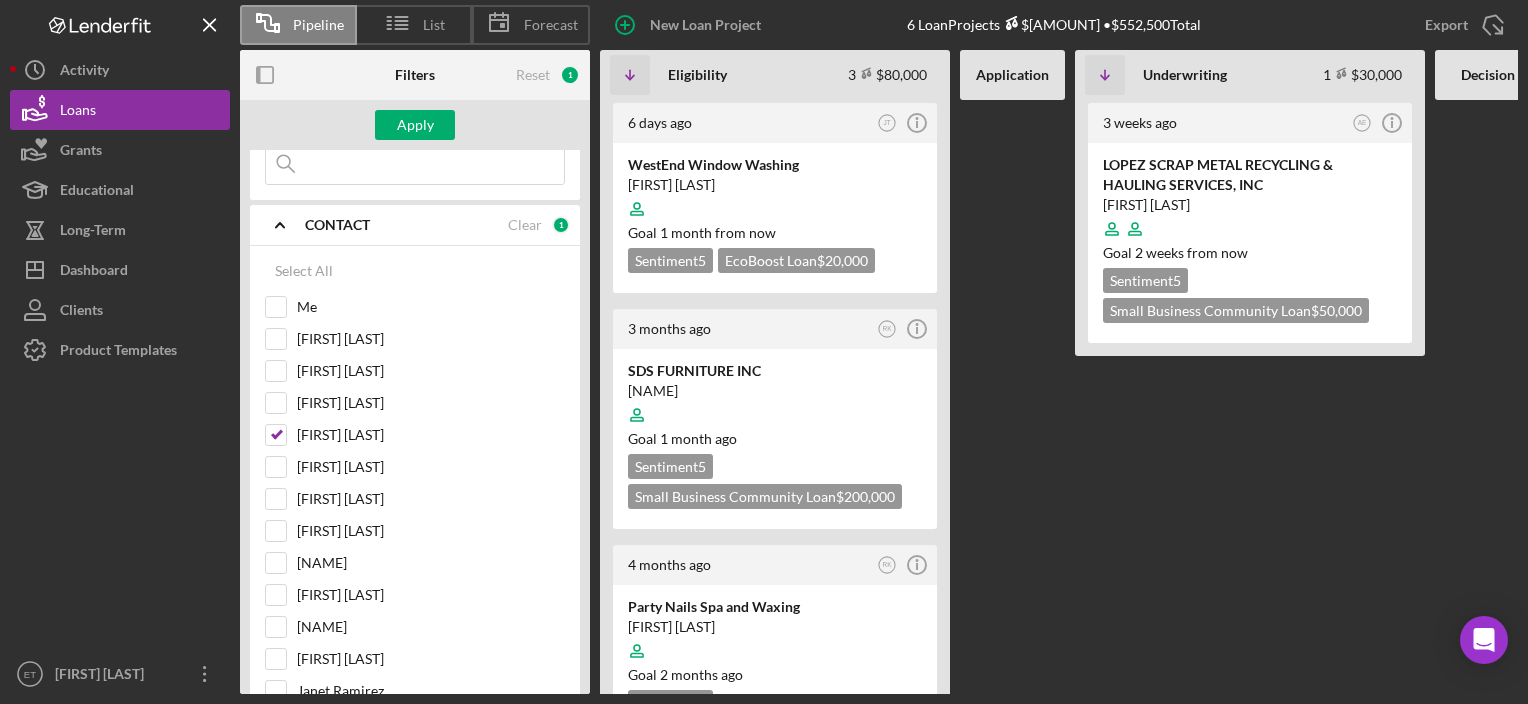 click on "Apply" at bounding box center [415, 125] 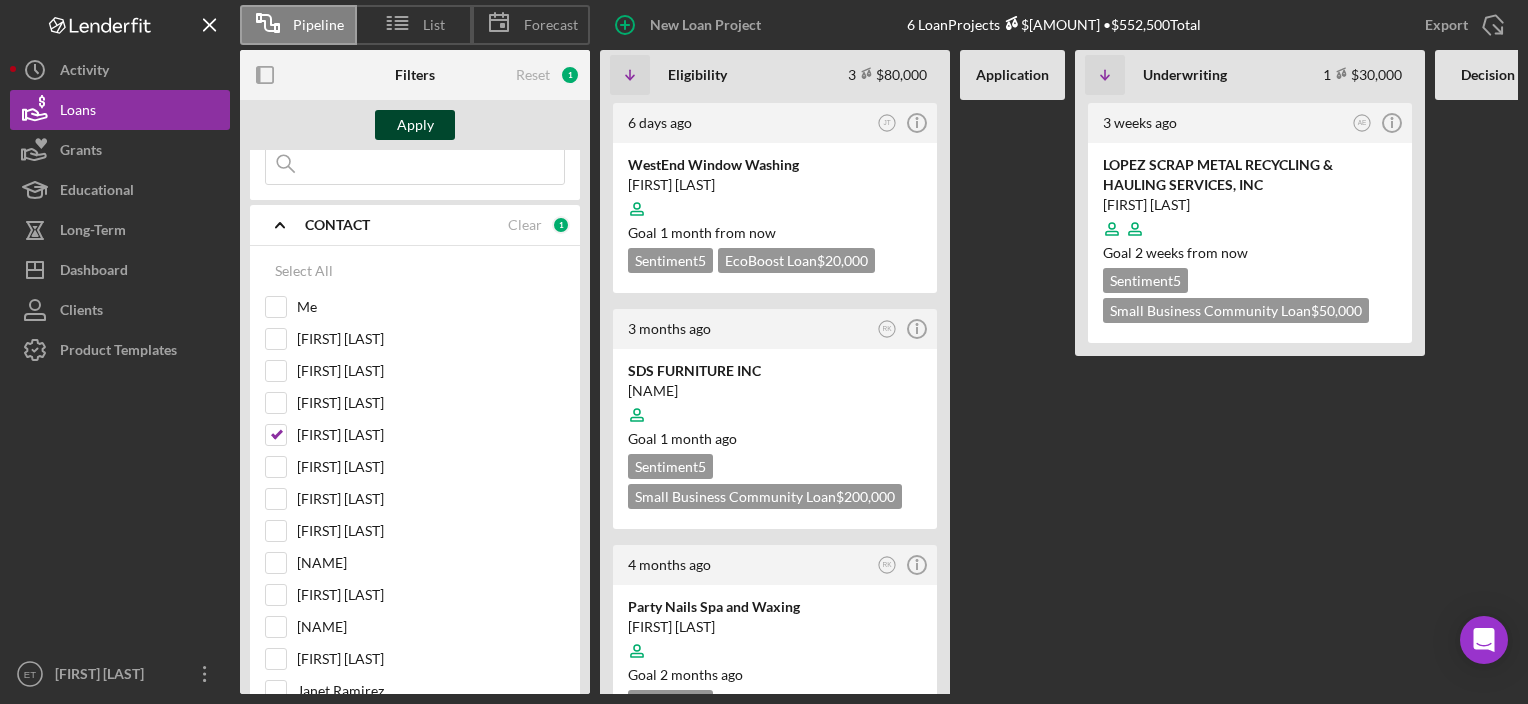 click on "Apply" at bounding box center [415, 125] 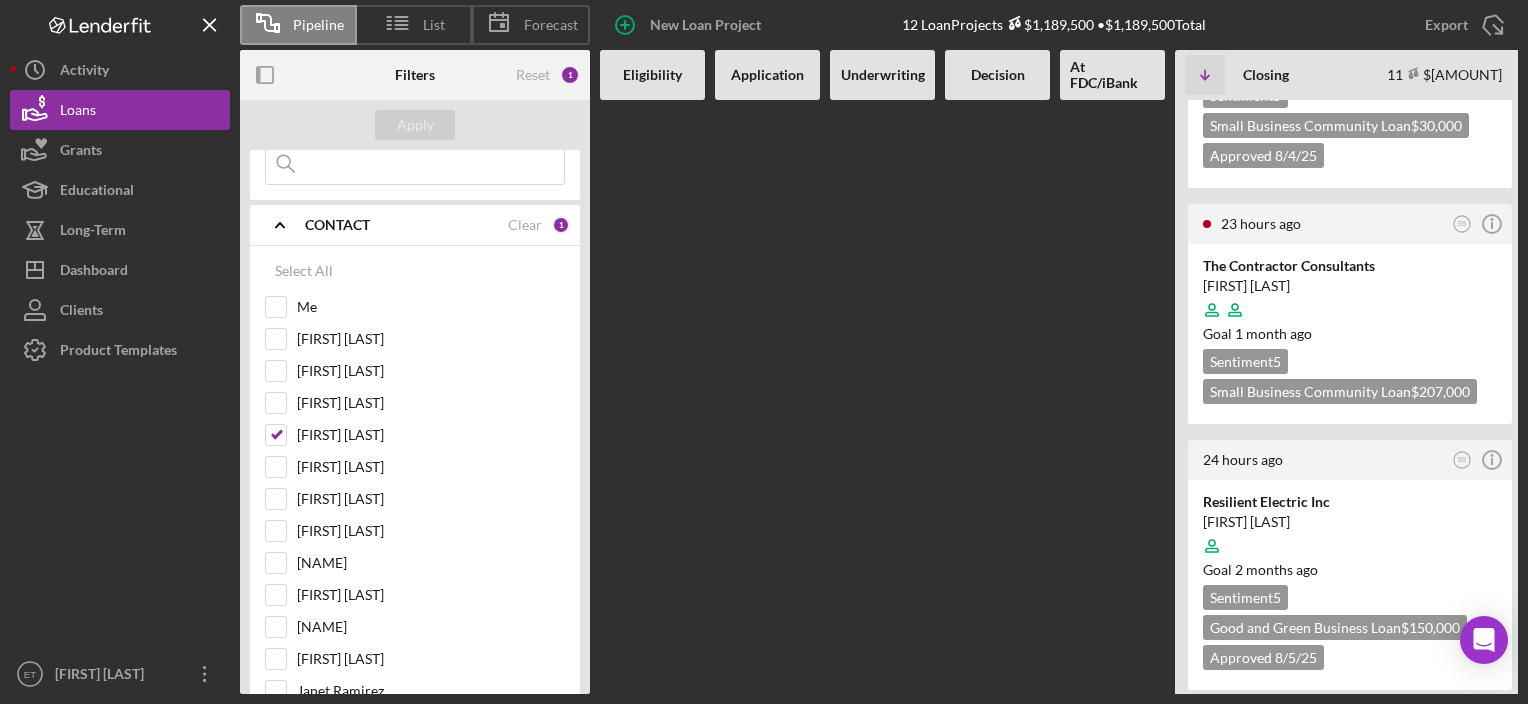 scroll, scrollTop: 0, scrollLeft: 0, axis: both 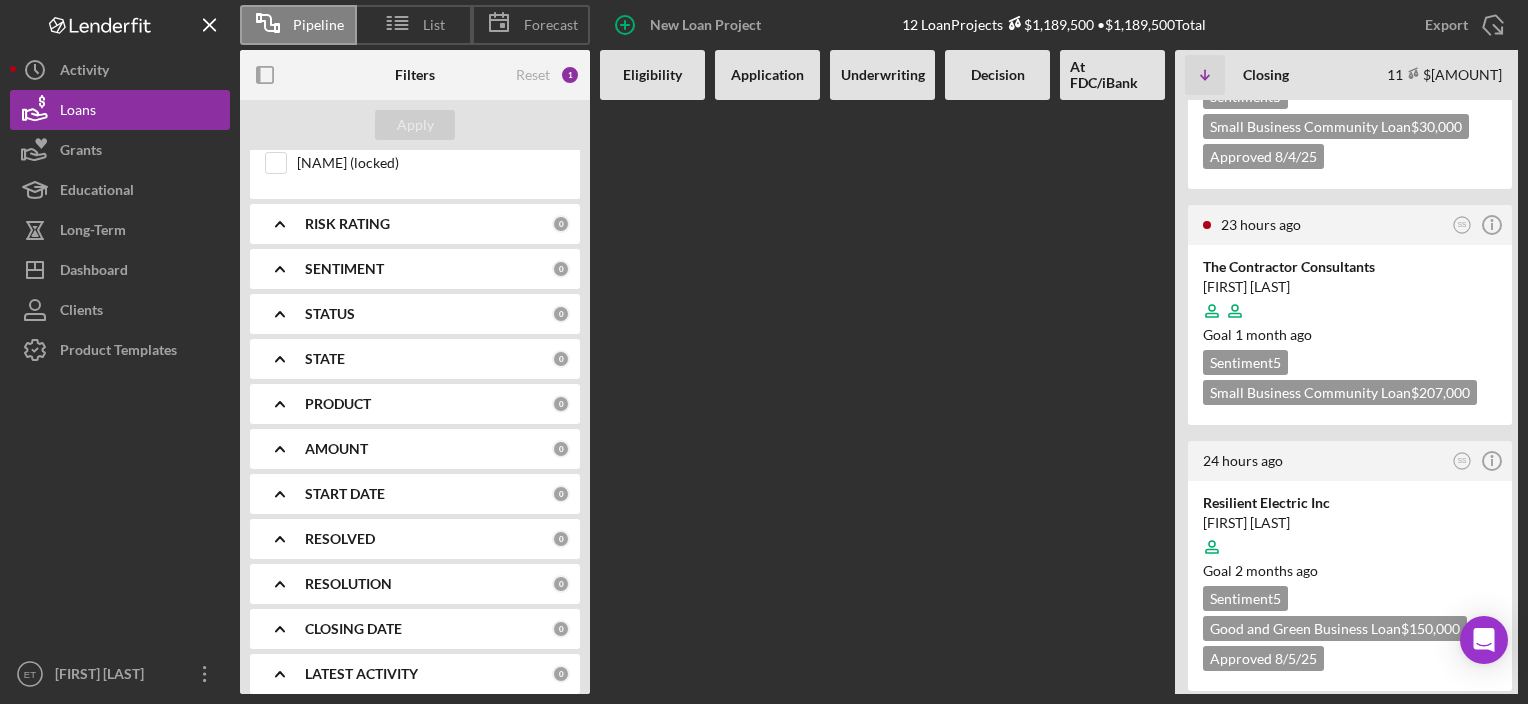 click on "RESOLVED" at bounding box center (428, 539) 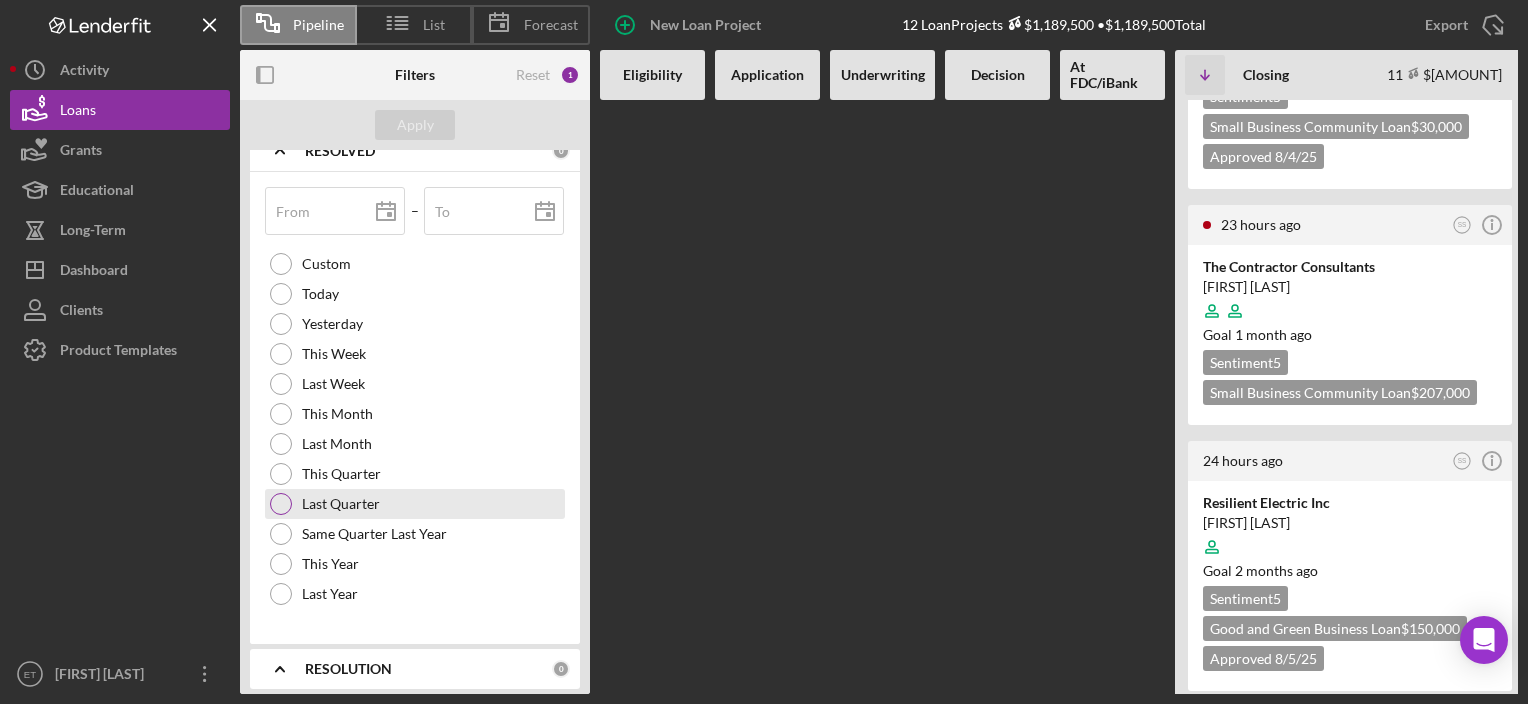 scroll, scrollTop: 1762, scrollLeft: 0, axis: vertical 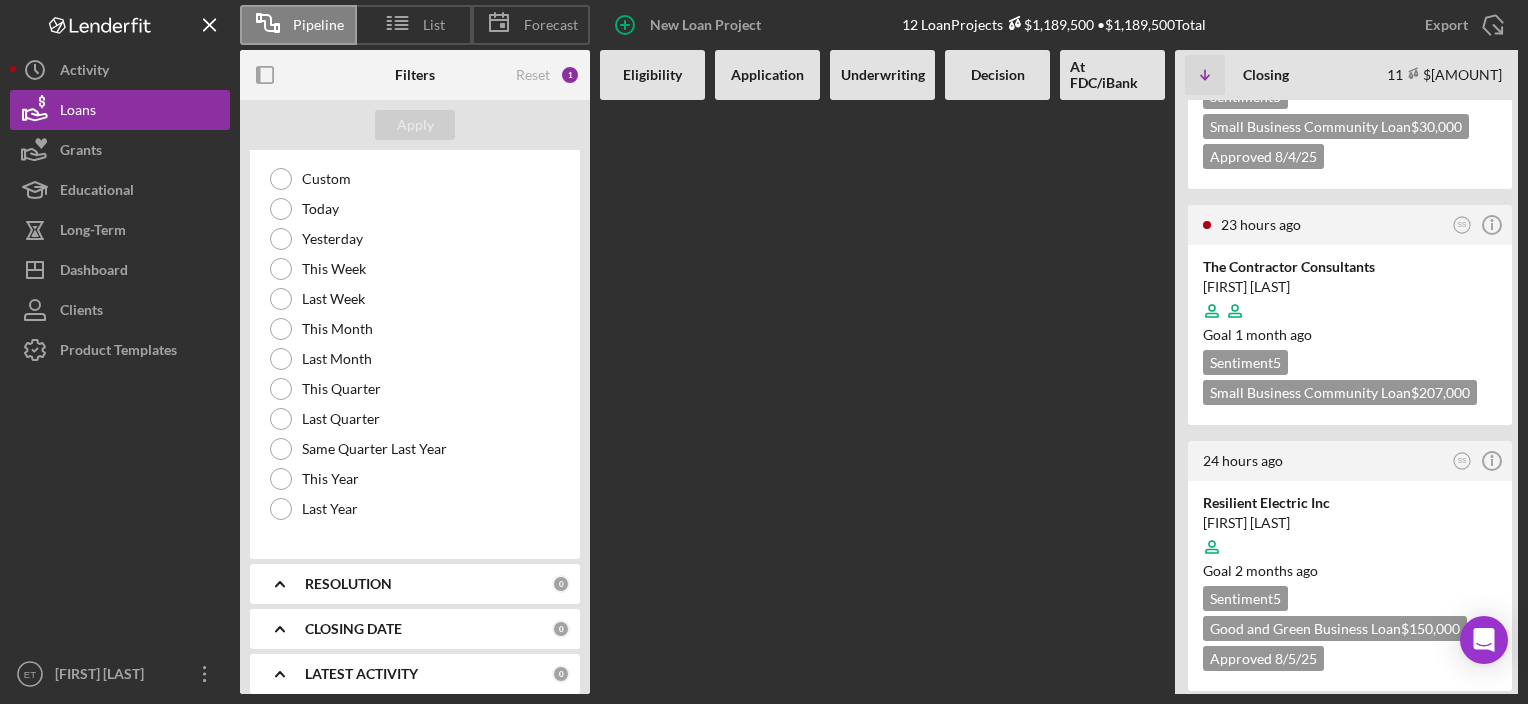 type 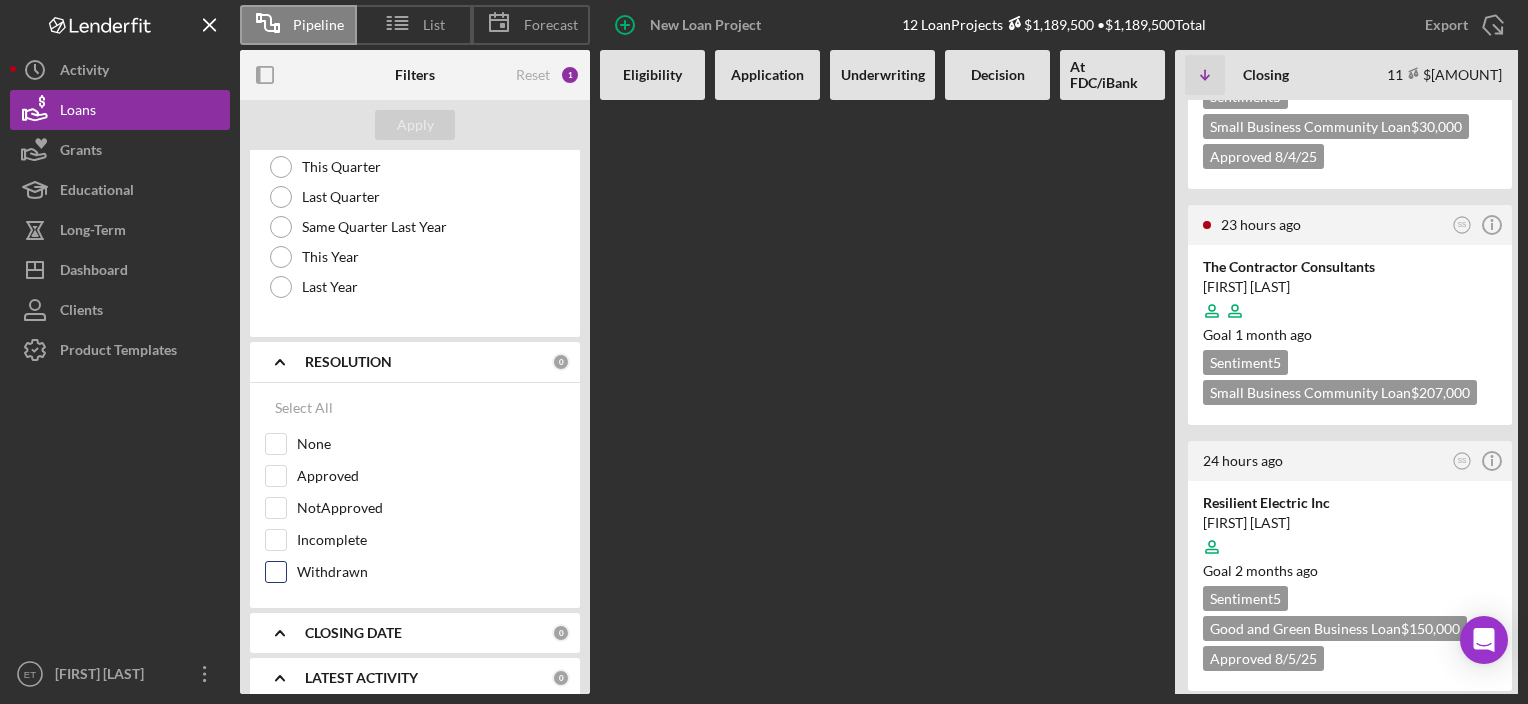 scroll, scrollTop: 1985, scrollLeft: 0, axis: vertical 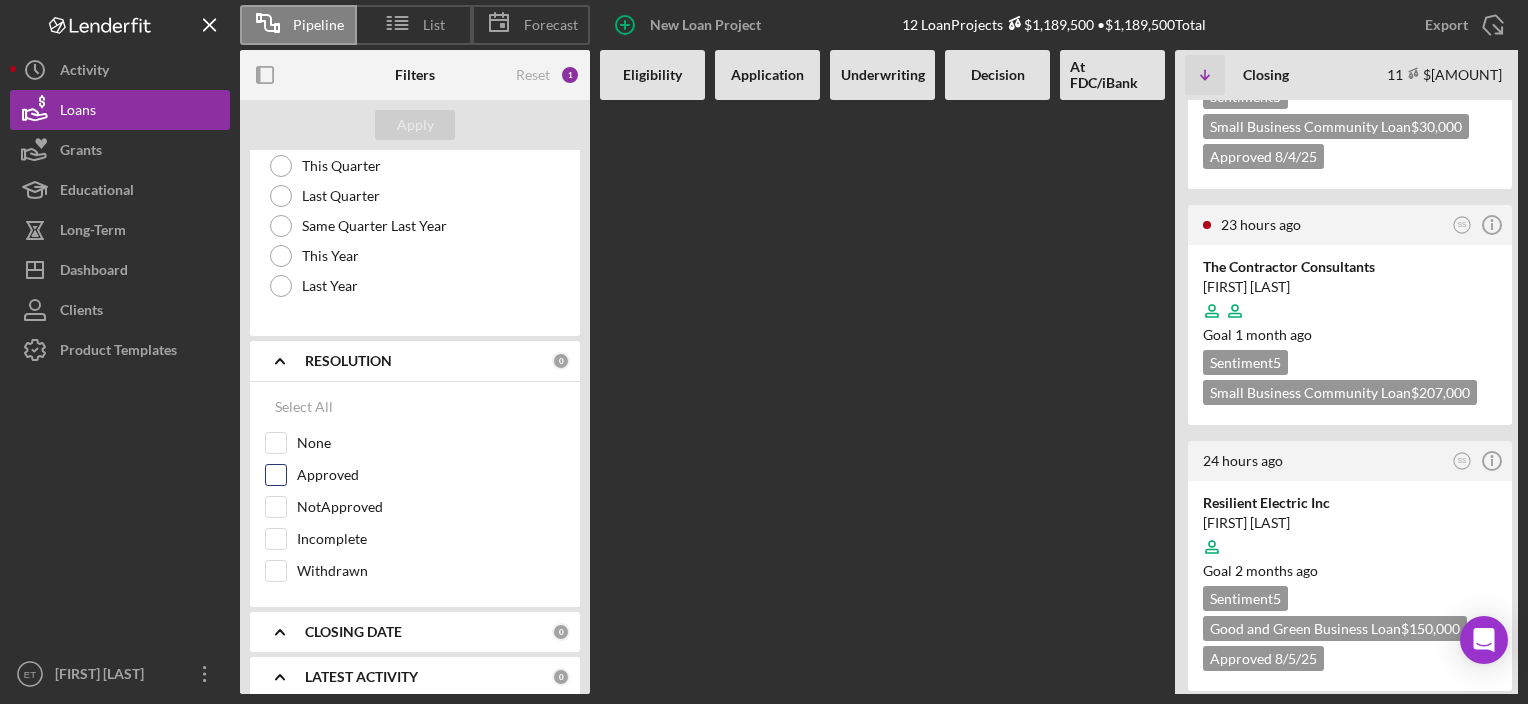 type 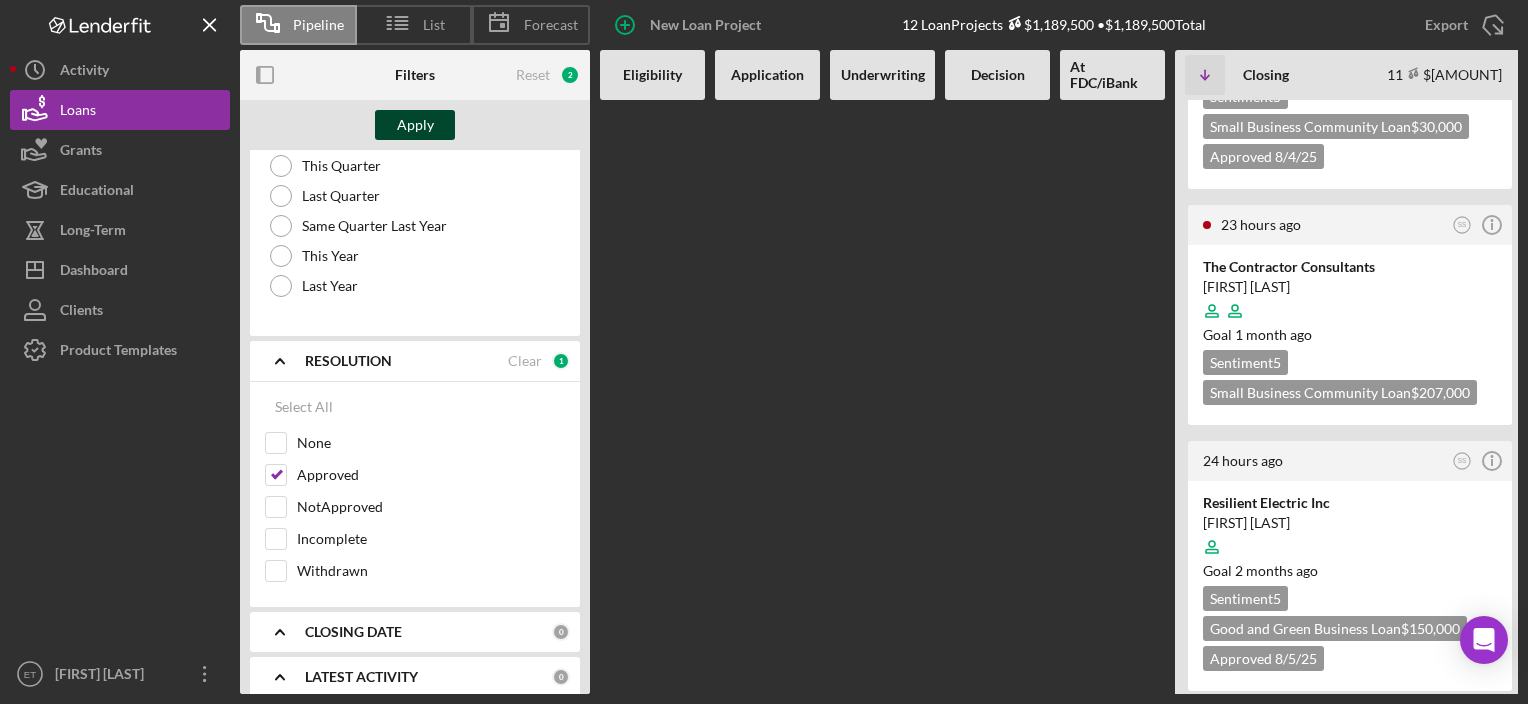 type 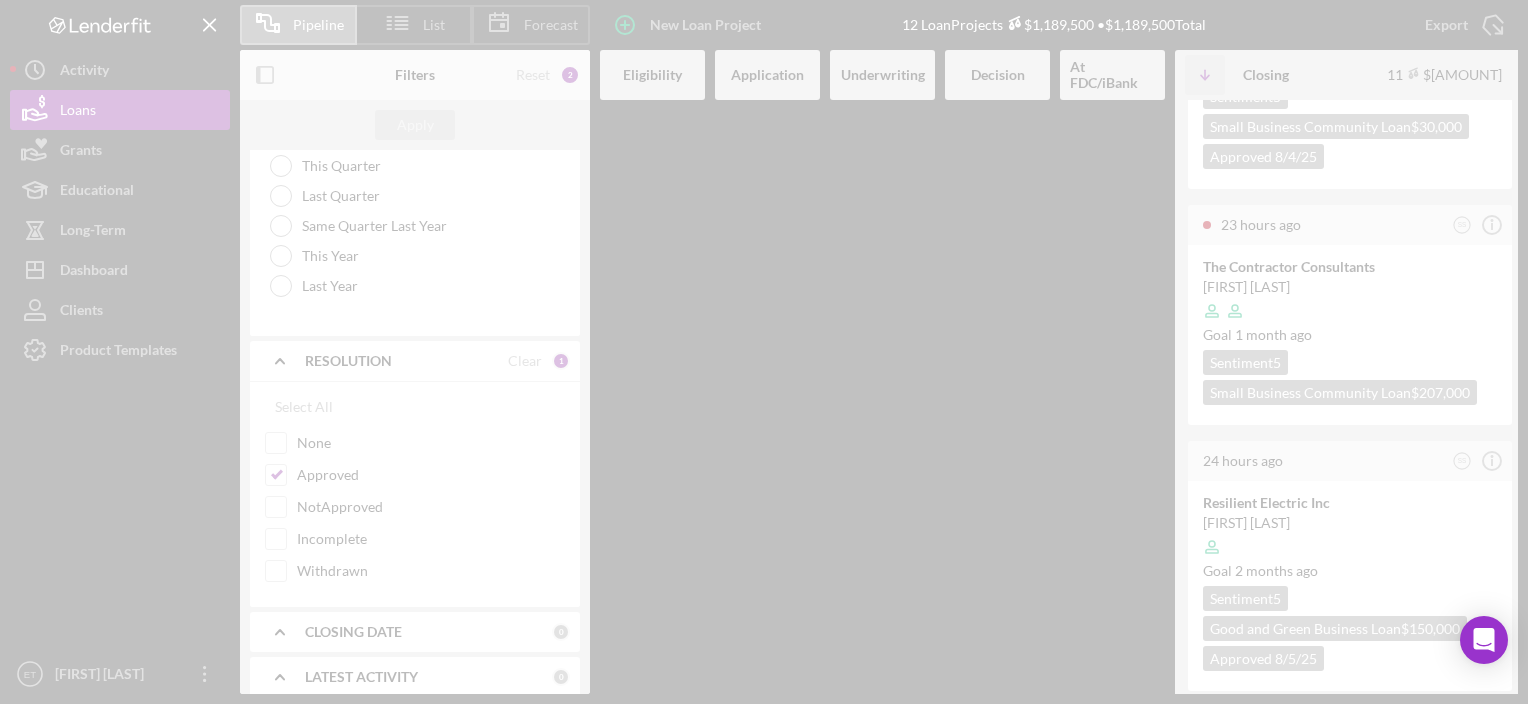 type 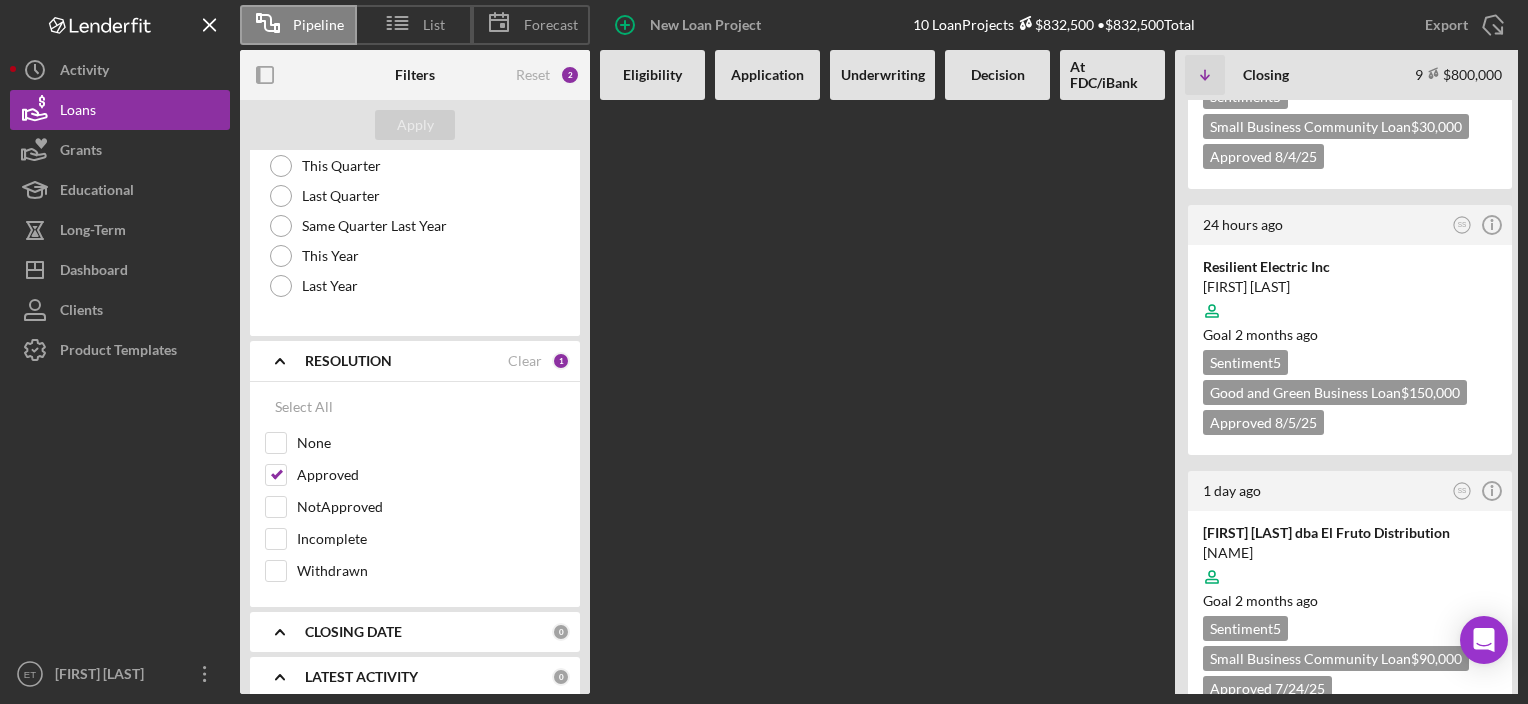 type 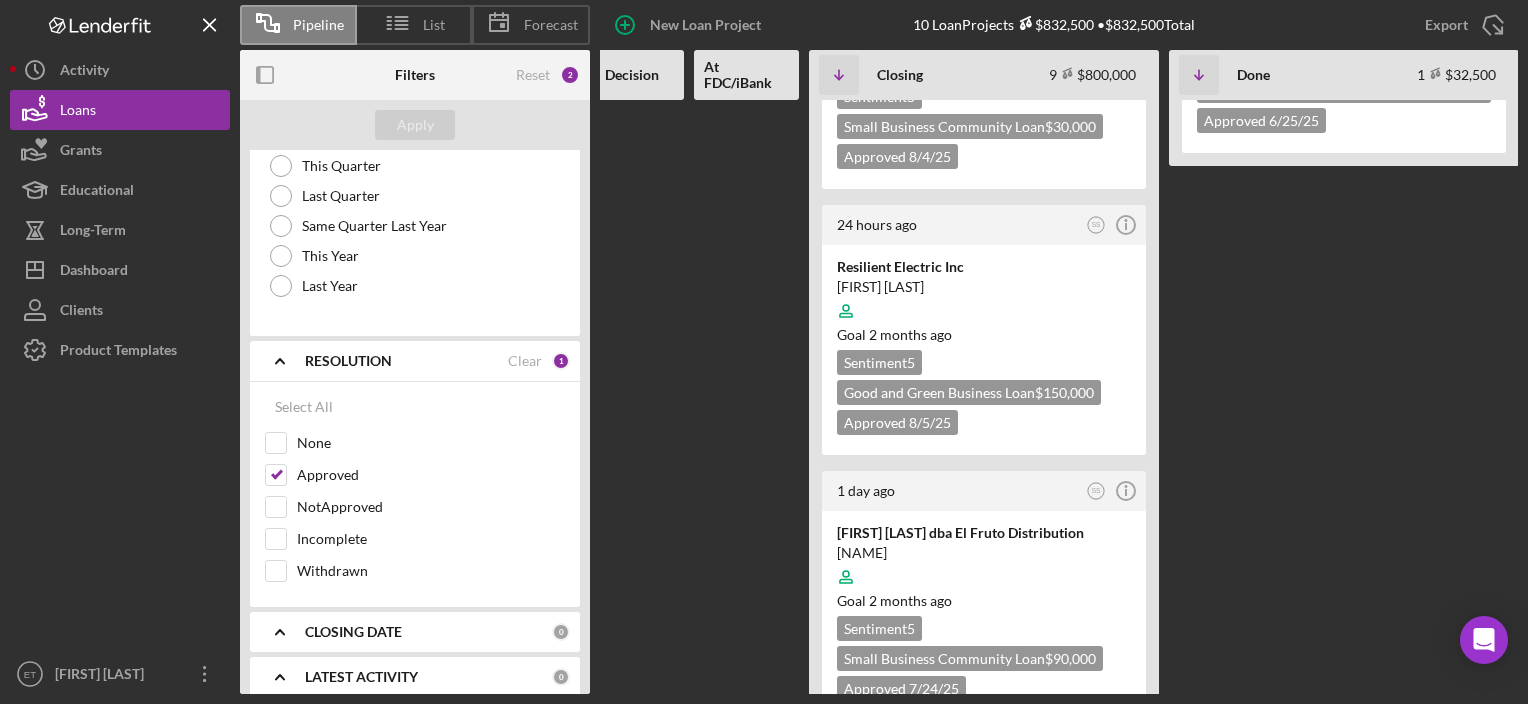 scroll, scrollTop: 0, scrollLeft: 376, axis: horizontal 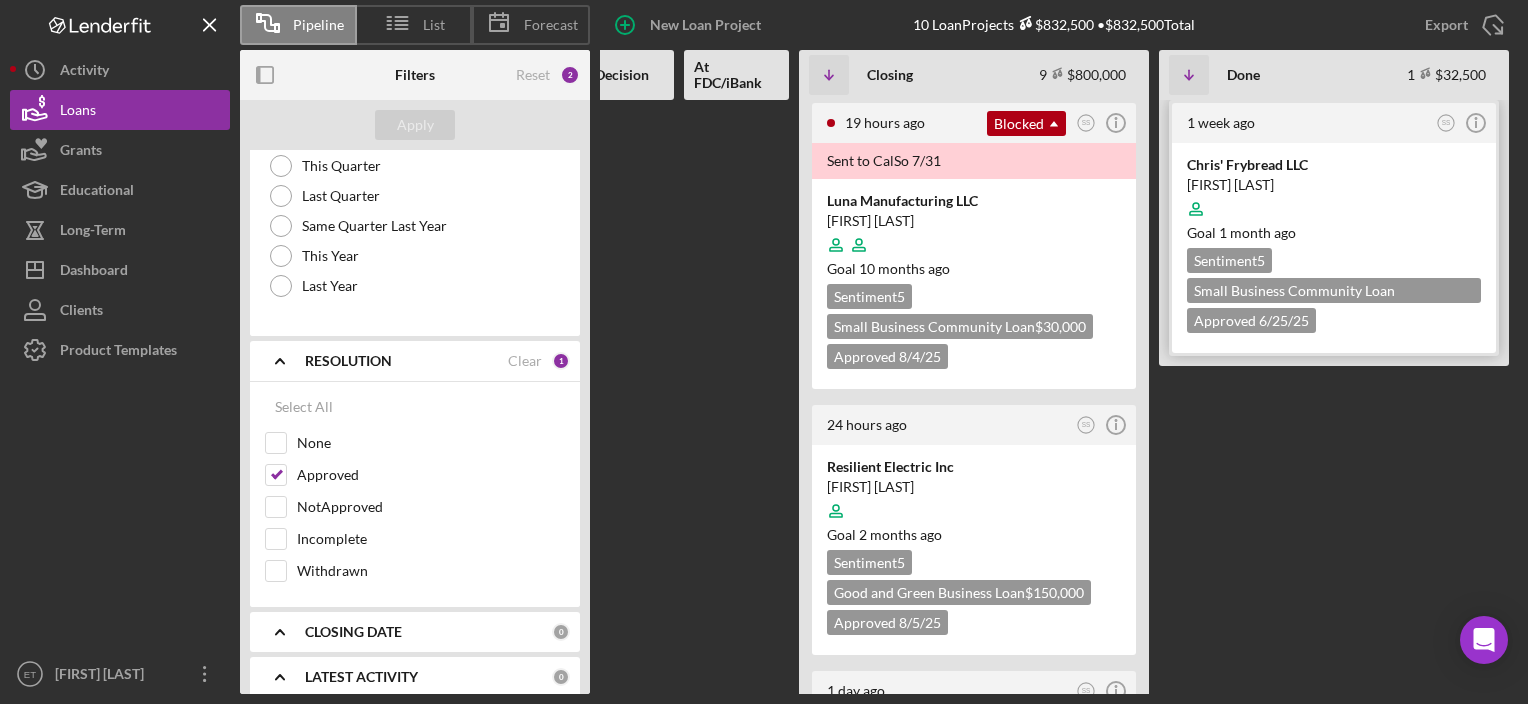 type 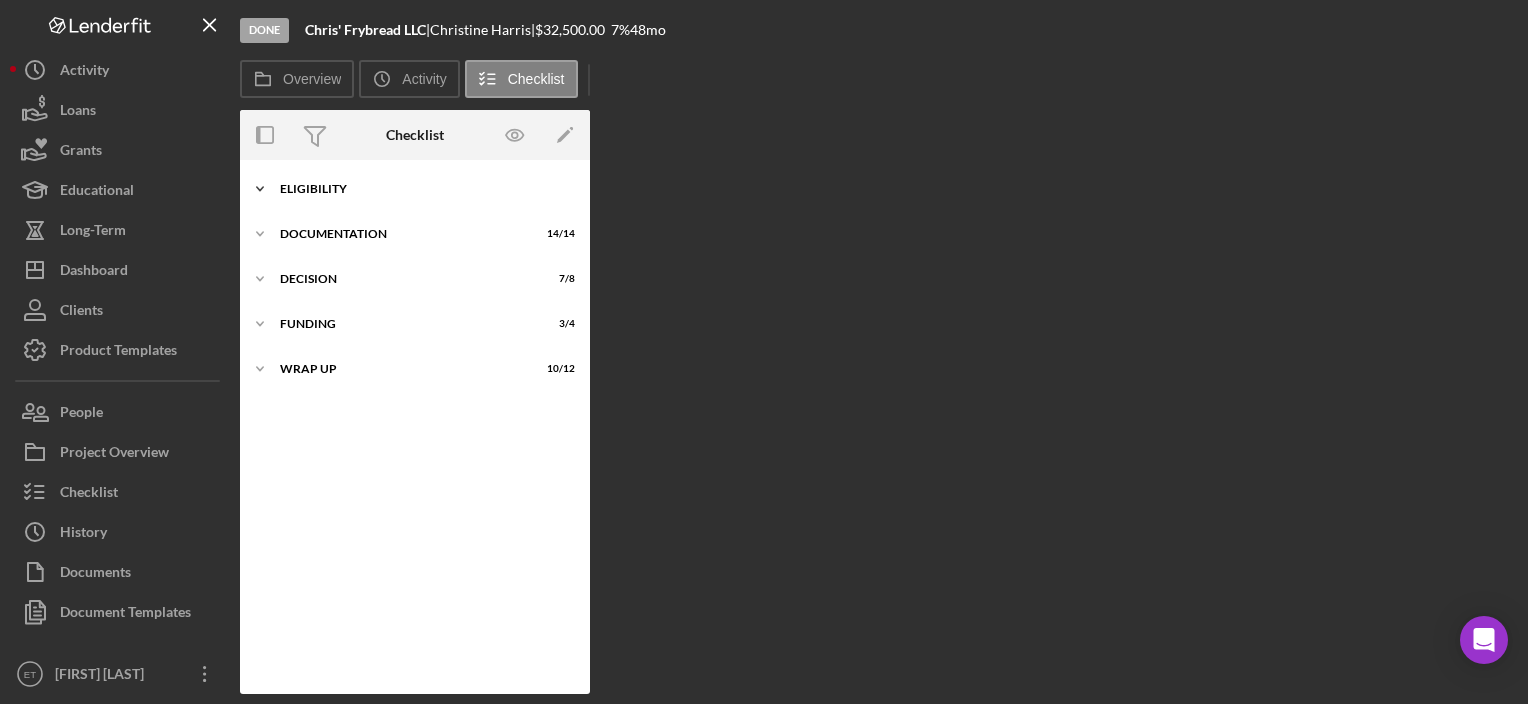 click on "Eligibility" at bounding box center (422, 189) 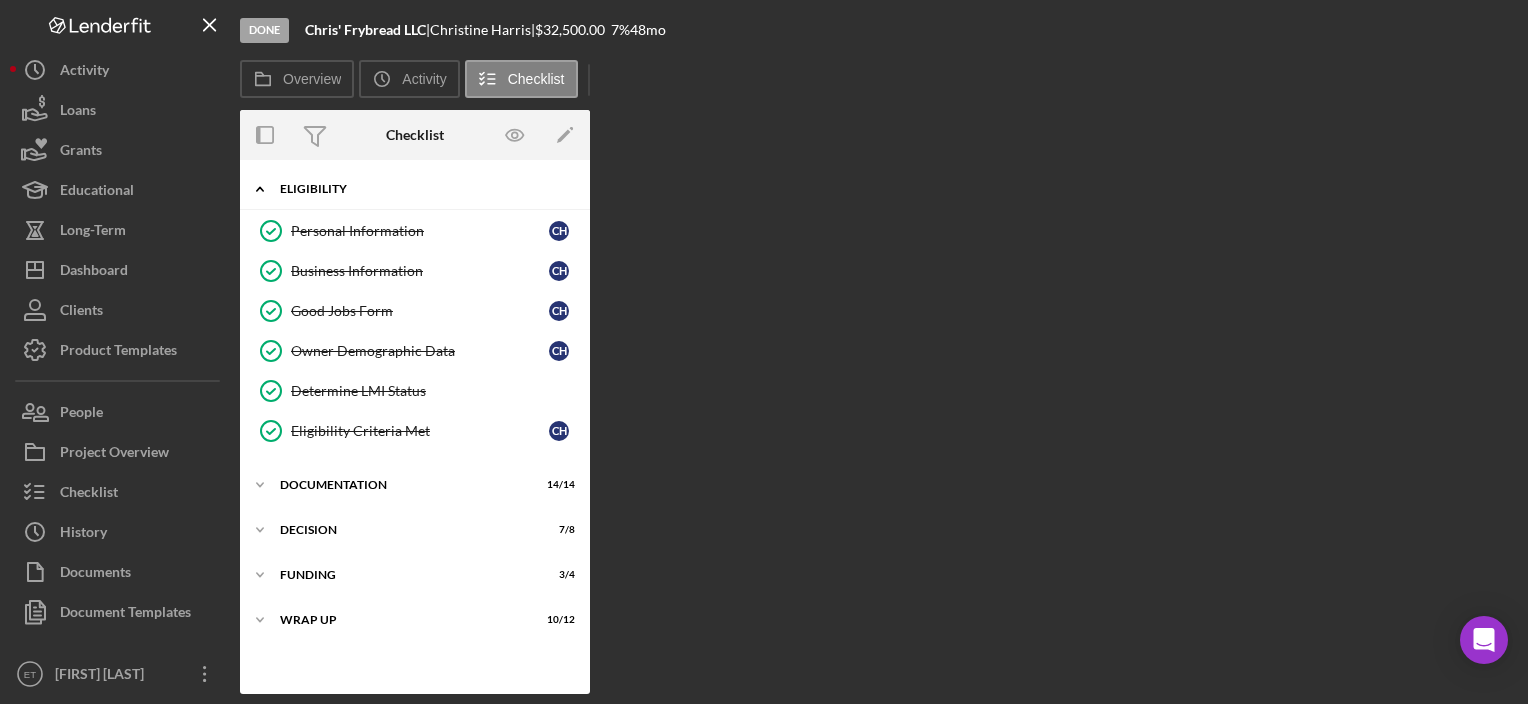 click on "Icon/Expander Eligibility 6 / 6" at bounding box center [415, 189] 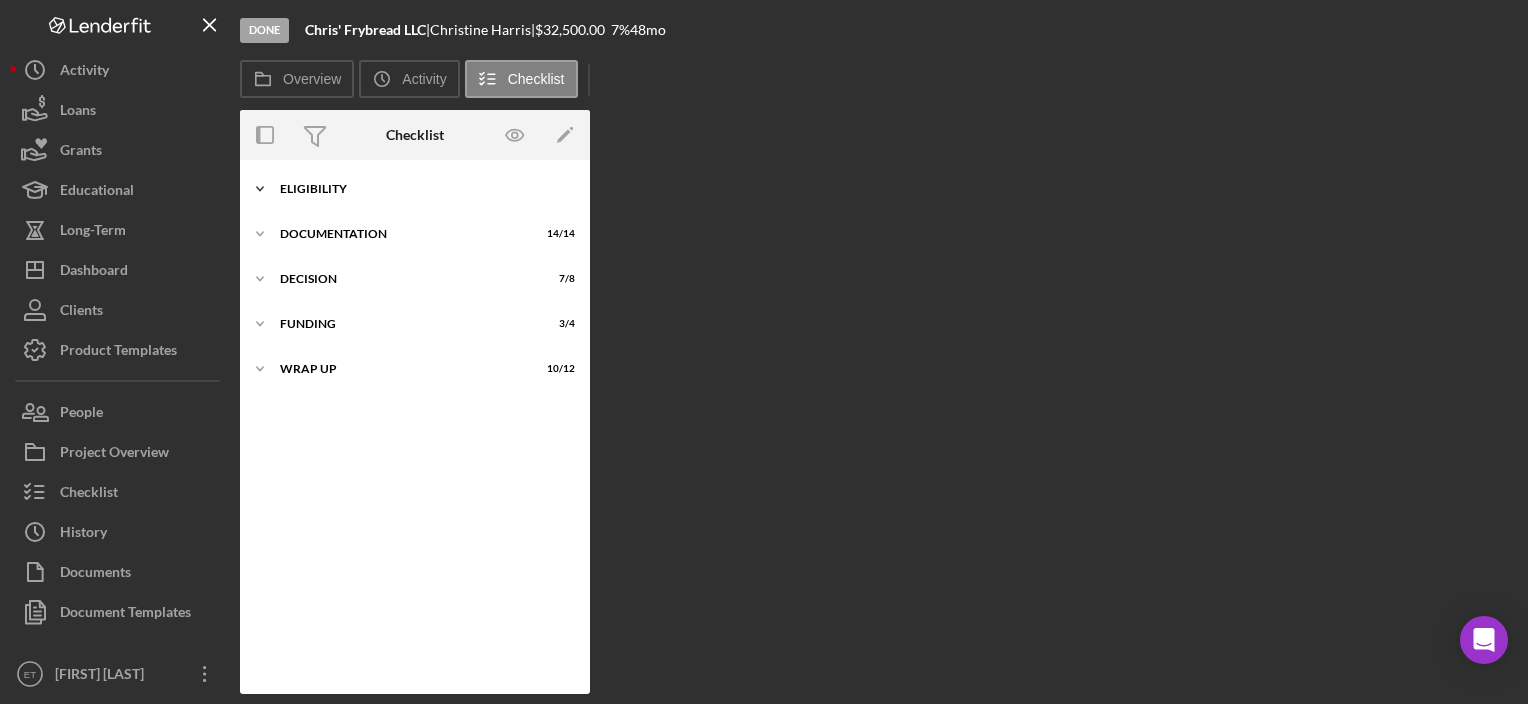 click on "Icon/Expander Eligibility 6 / 6" at bounding box center [415, 189] 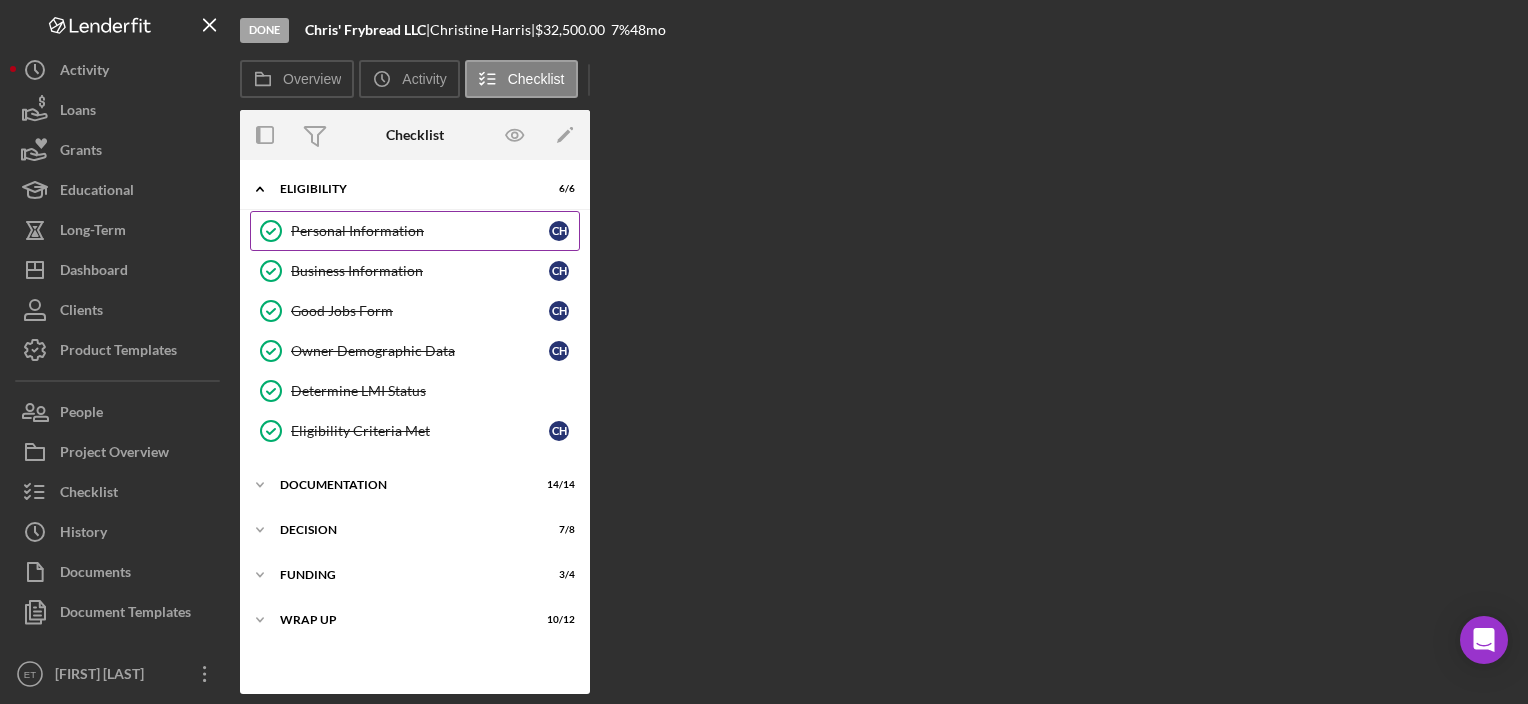 click on "Personal Information" at bounding box center (420, 231) 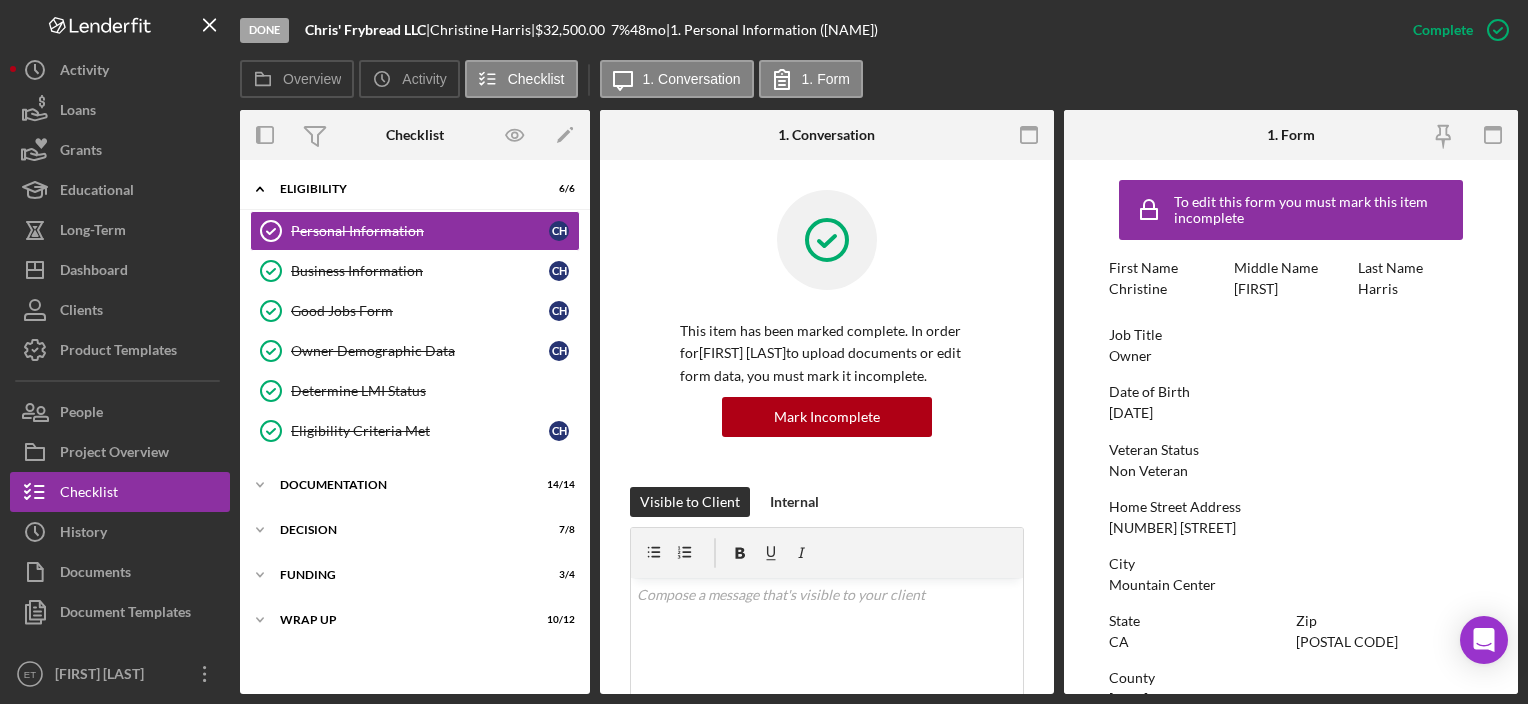 scroll, scrollTop: 100, scrollLeft: 0, axis: vertical 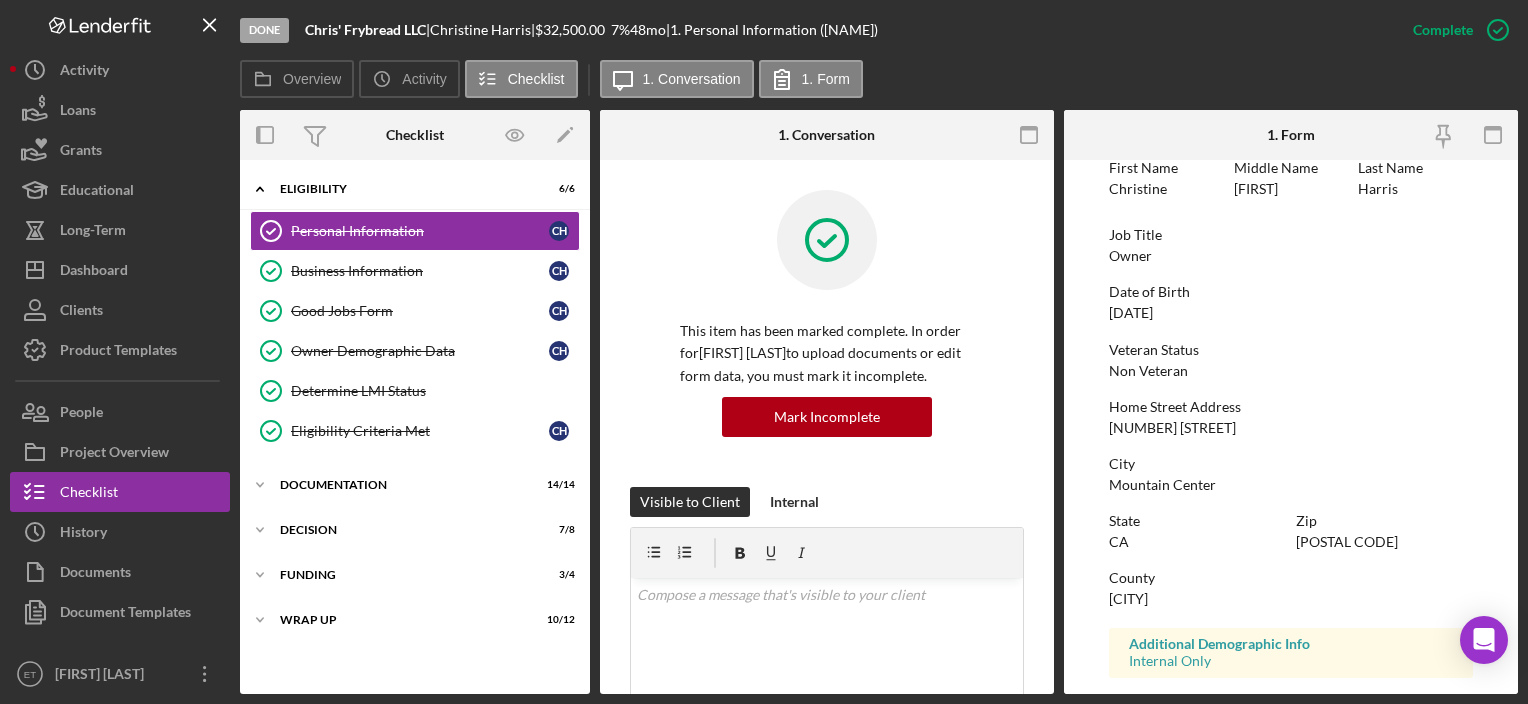 click on "[NUMBER] [STREET]" at bounding box center (1172, 428) 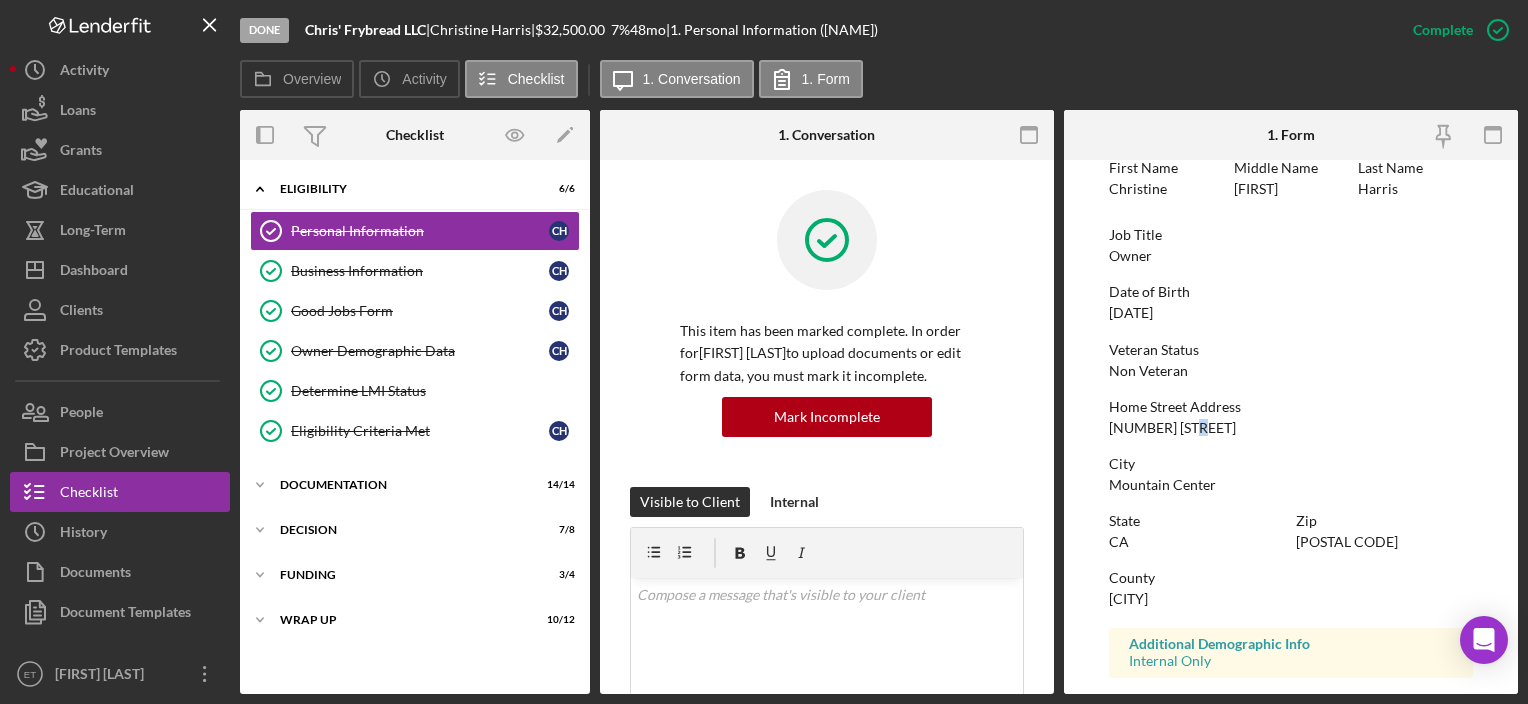 click on "[NUMBER] [STREET]" at bounding box center (1172, 428) 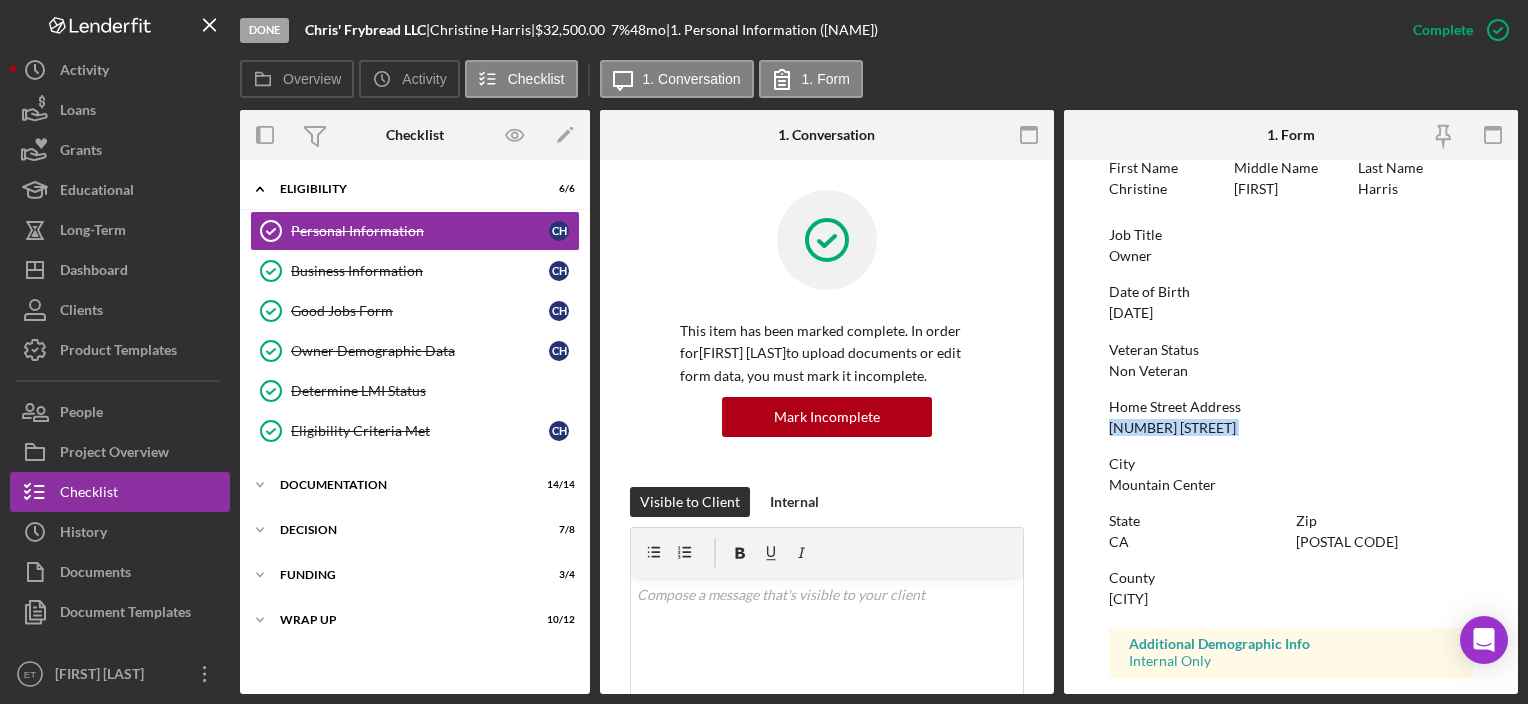 click on "[NUMBER] [STREET]" at bounding box center (1172, 428) 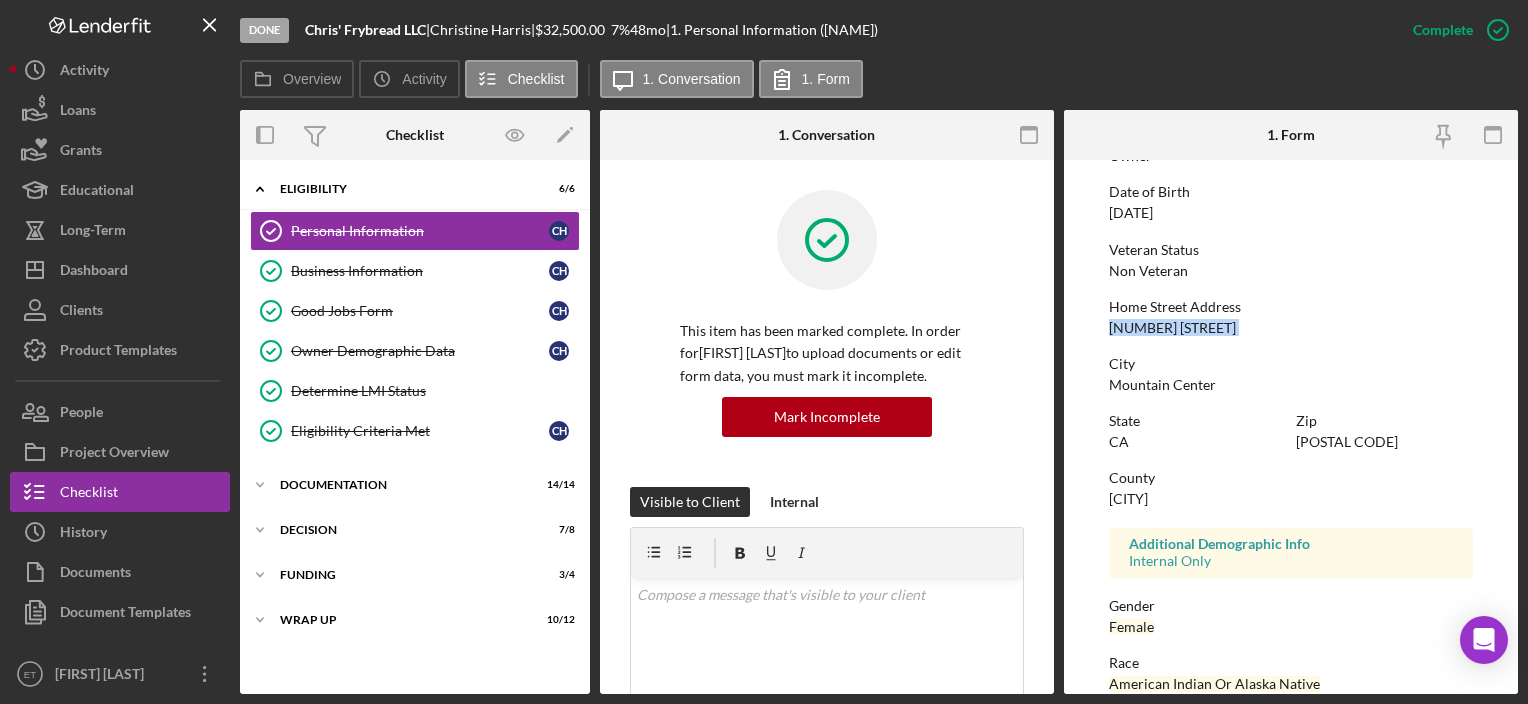 scroll, scrollTop: 399, scrollLeft: 0, axis: vertical 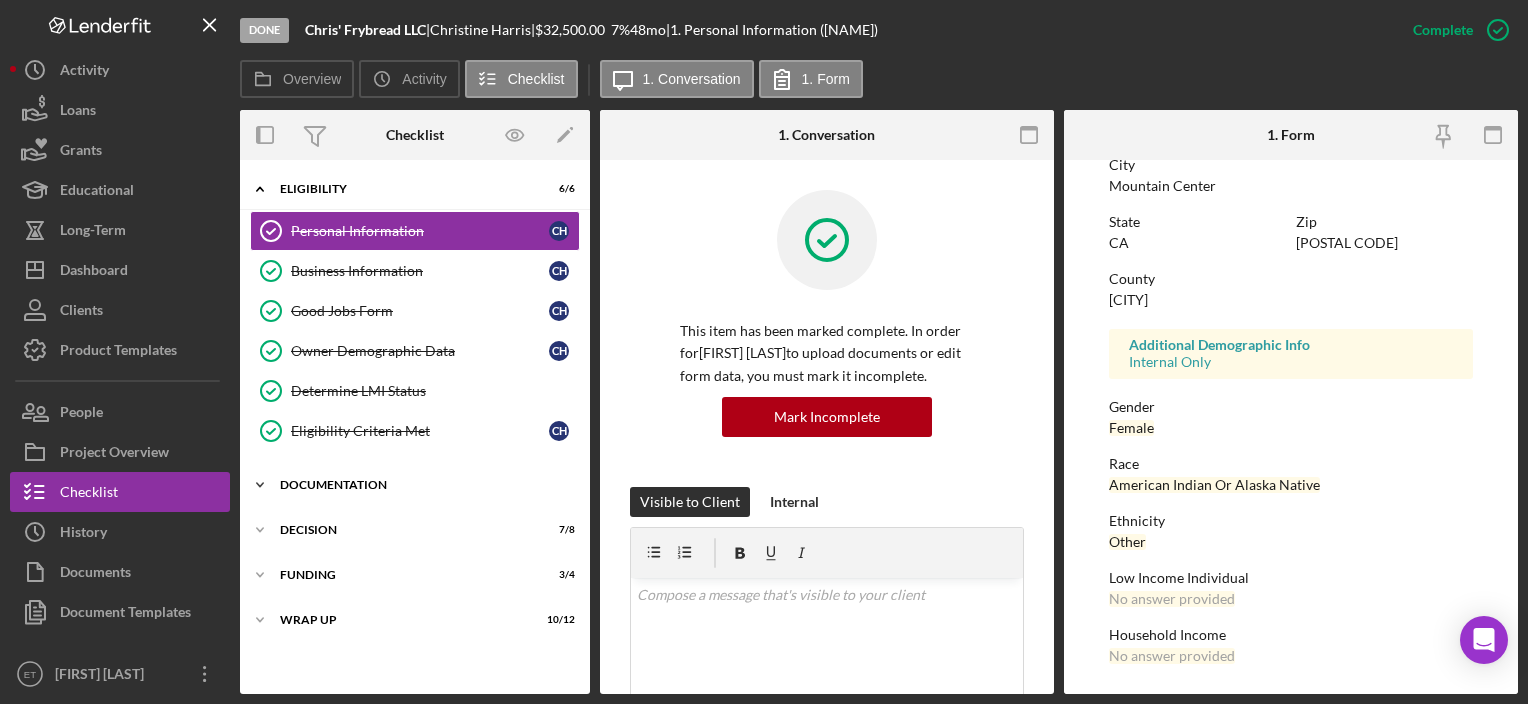click on "Documentation" at bounding box center [422, 485] 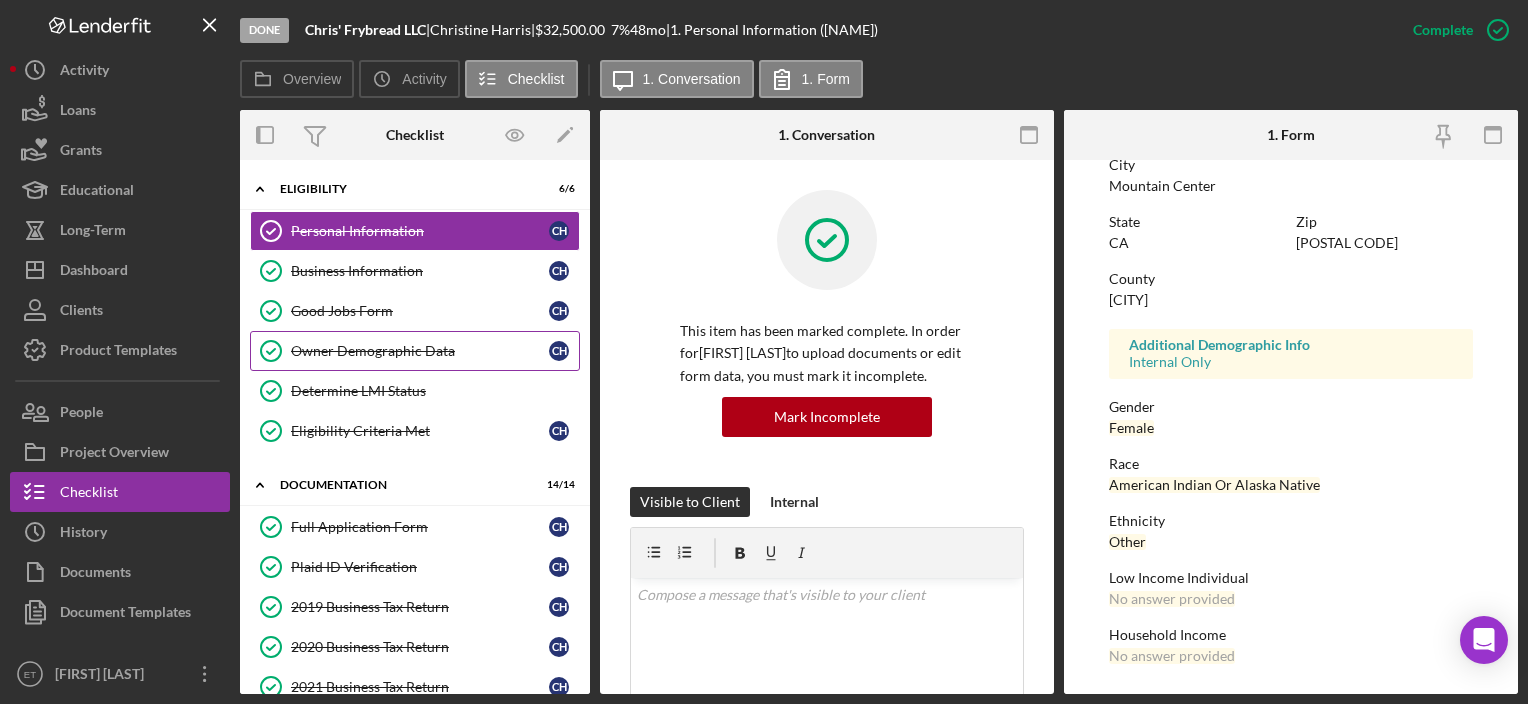 click on "Owner Demographic Data" at bounding box center [420, 351] 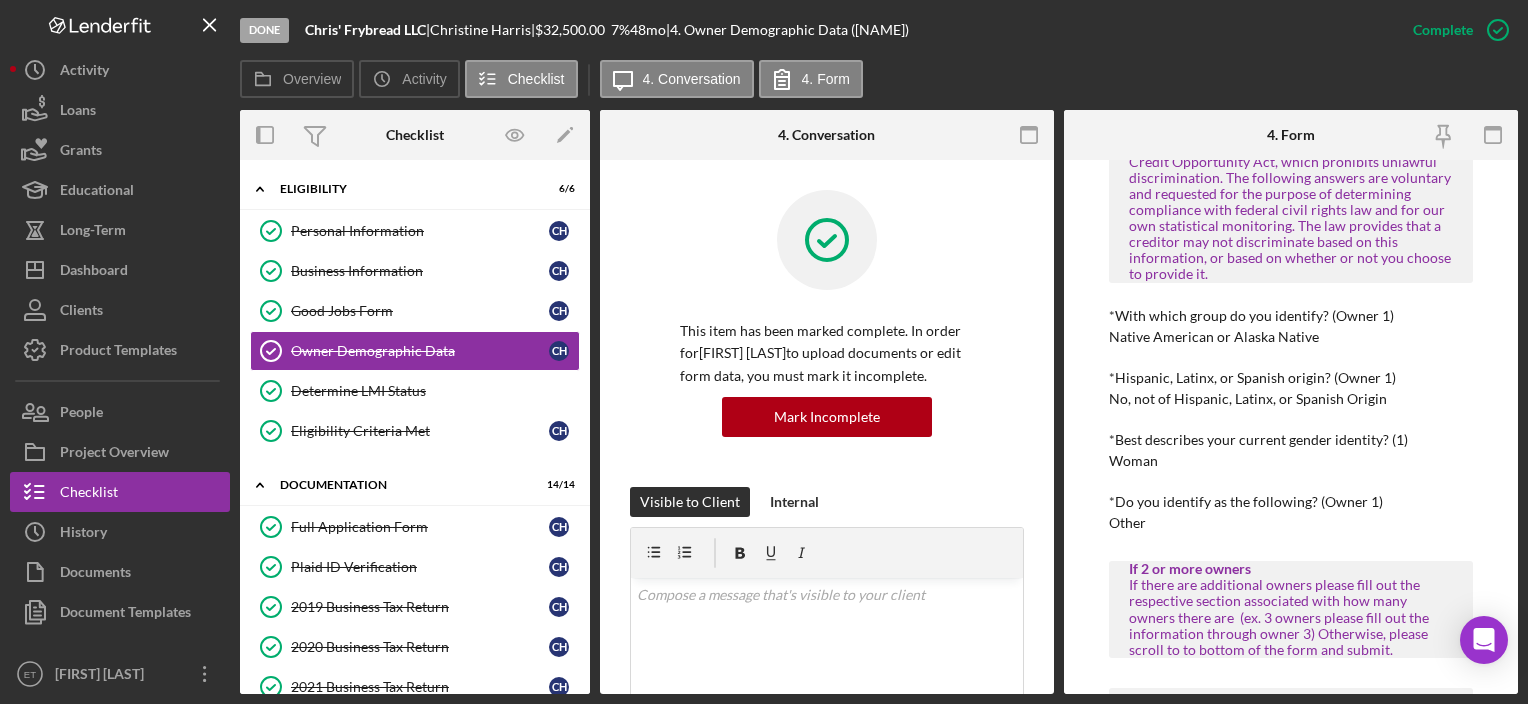 scroll, scrollTop: 900, scrollLeft: 0, axis: vertical 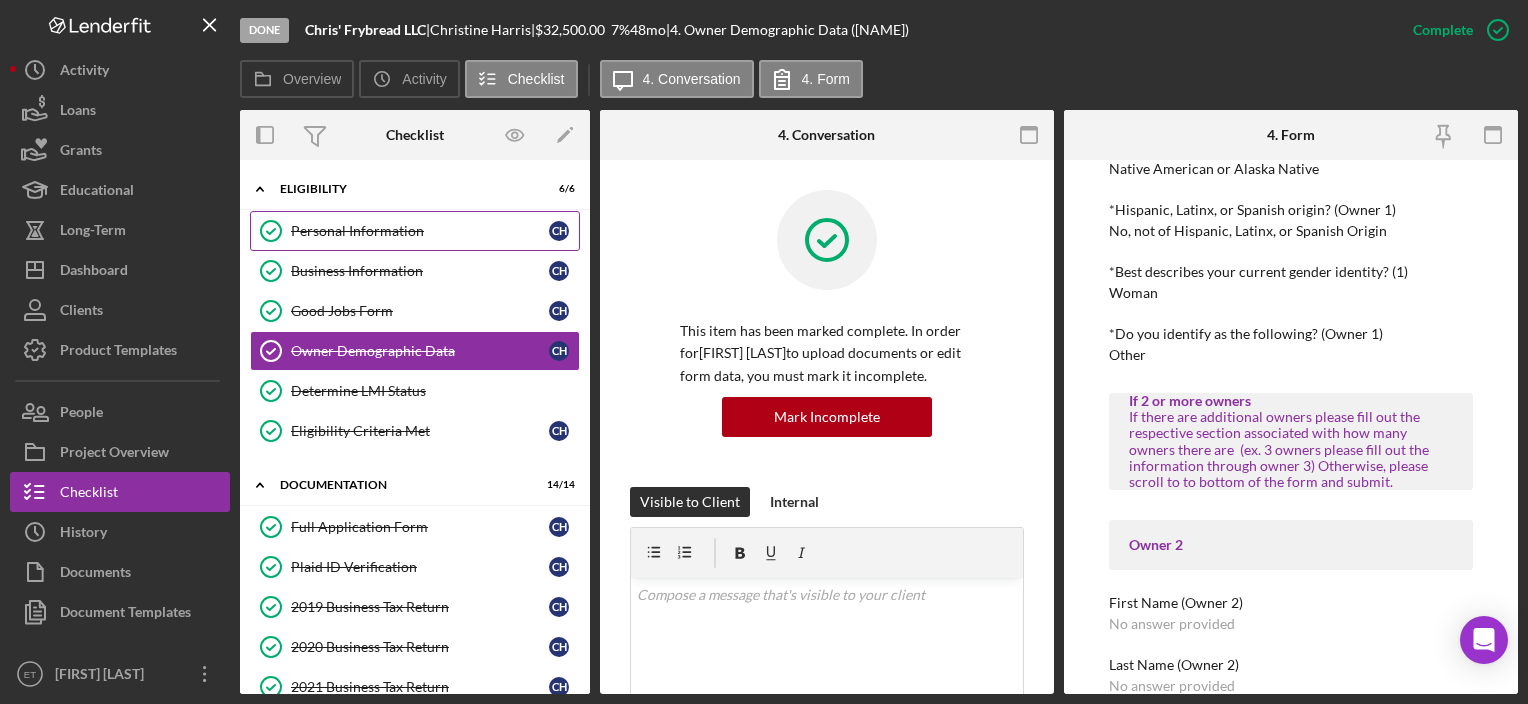 click on "Personal Information" at bounding box center (420, 231) 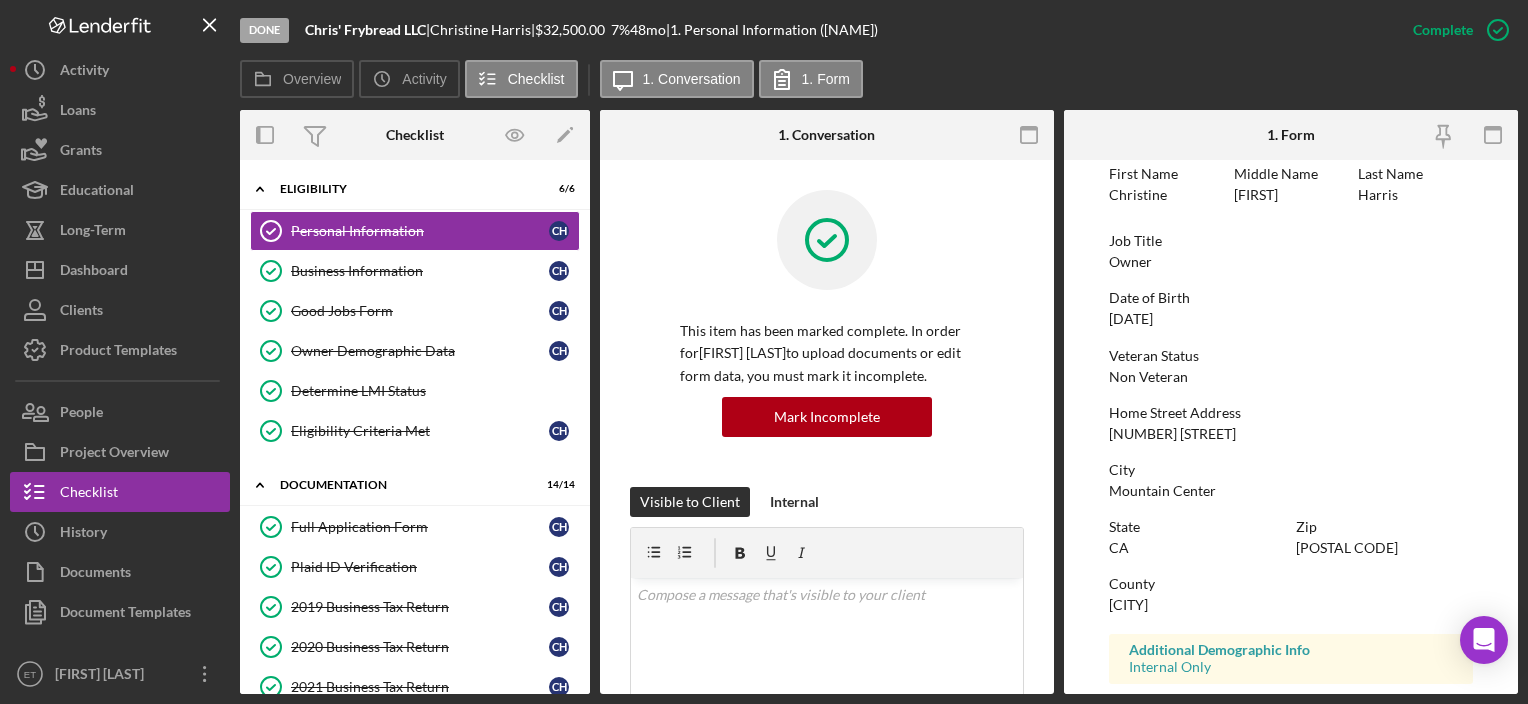 scroll, scrollTop: 399, scrollLeft: 0, axis: vertical 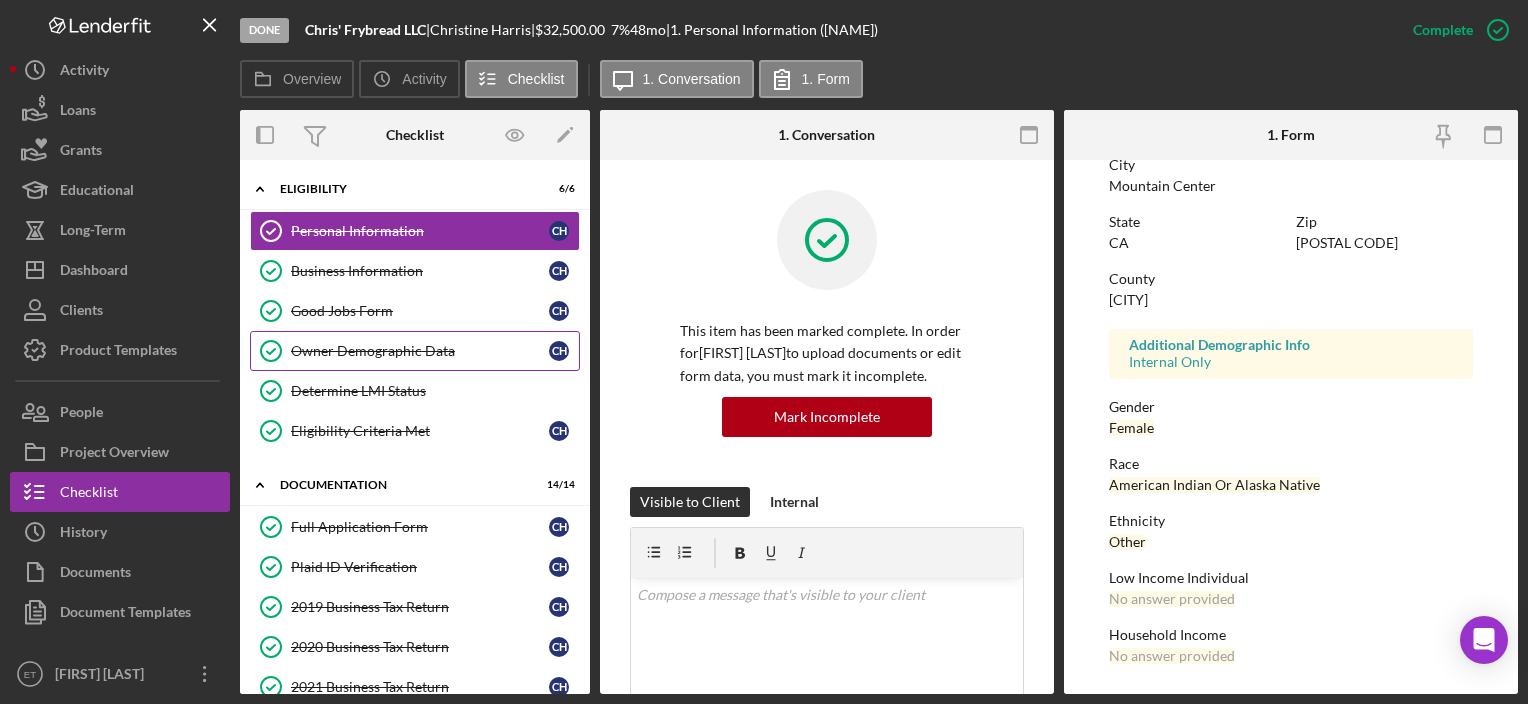 click on "Owner Demographic Data" at bounding box center (420, 351) 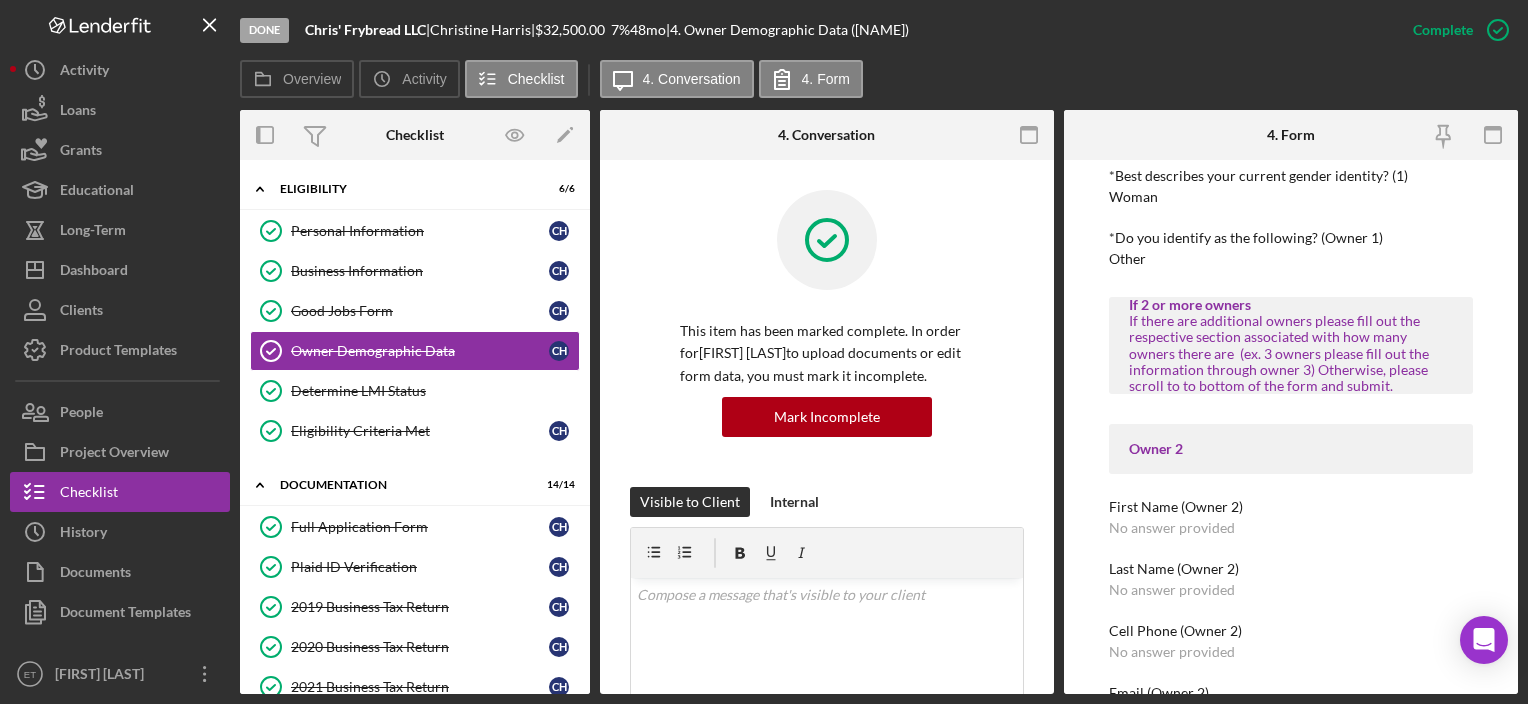 scroll, scrollTop: 800, scrollLeft: 0, axis: vertical 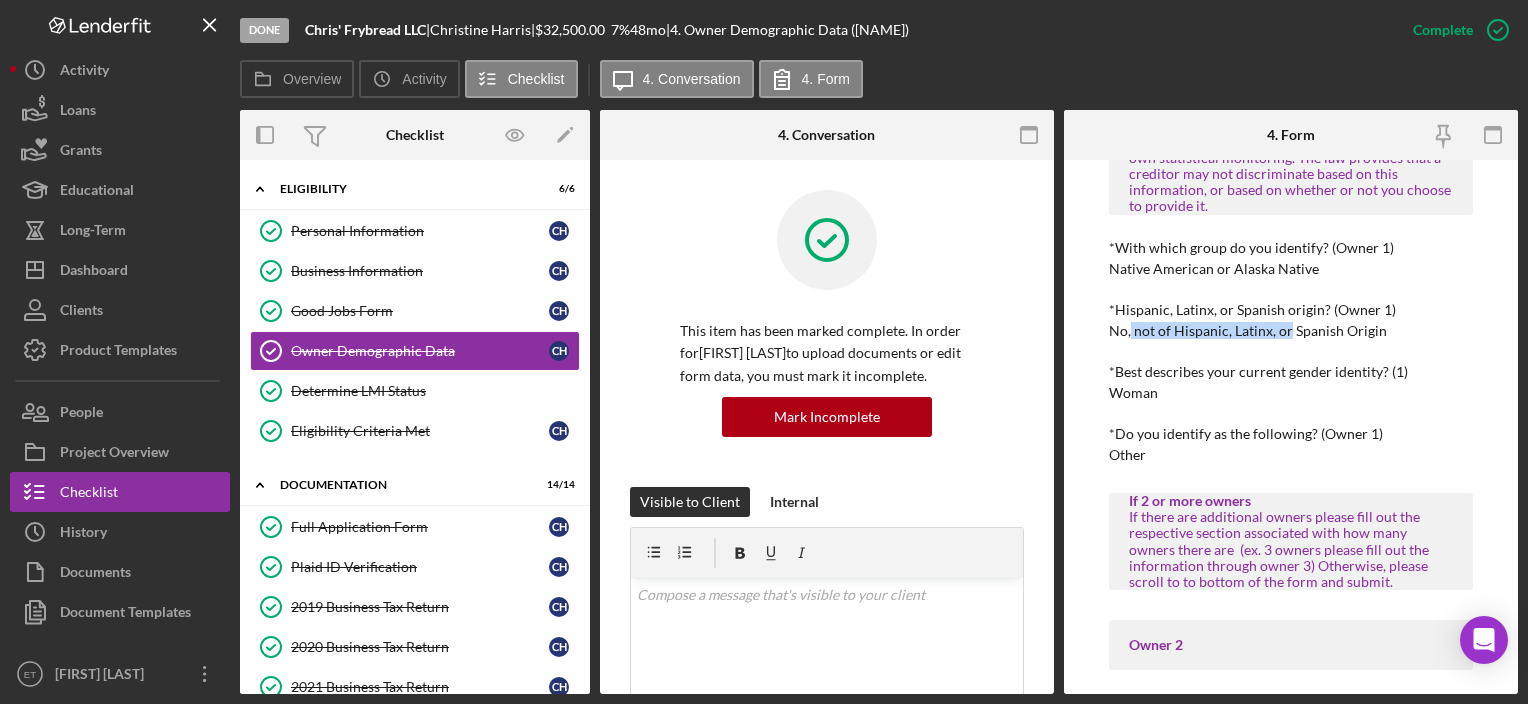 drag, startPoint x: 1131, startPoint y: 324, endPoint x: 1287, endPoint y: 324, distance: 156 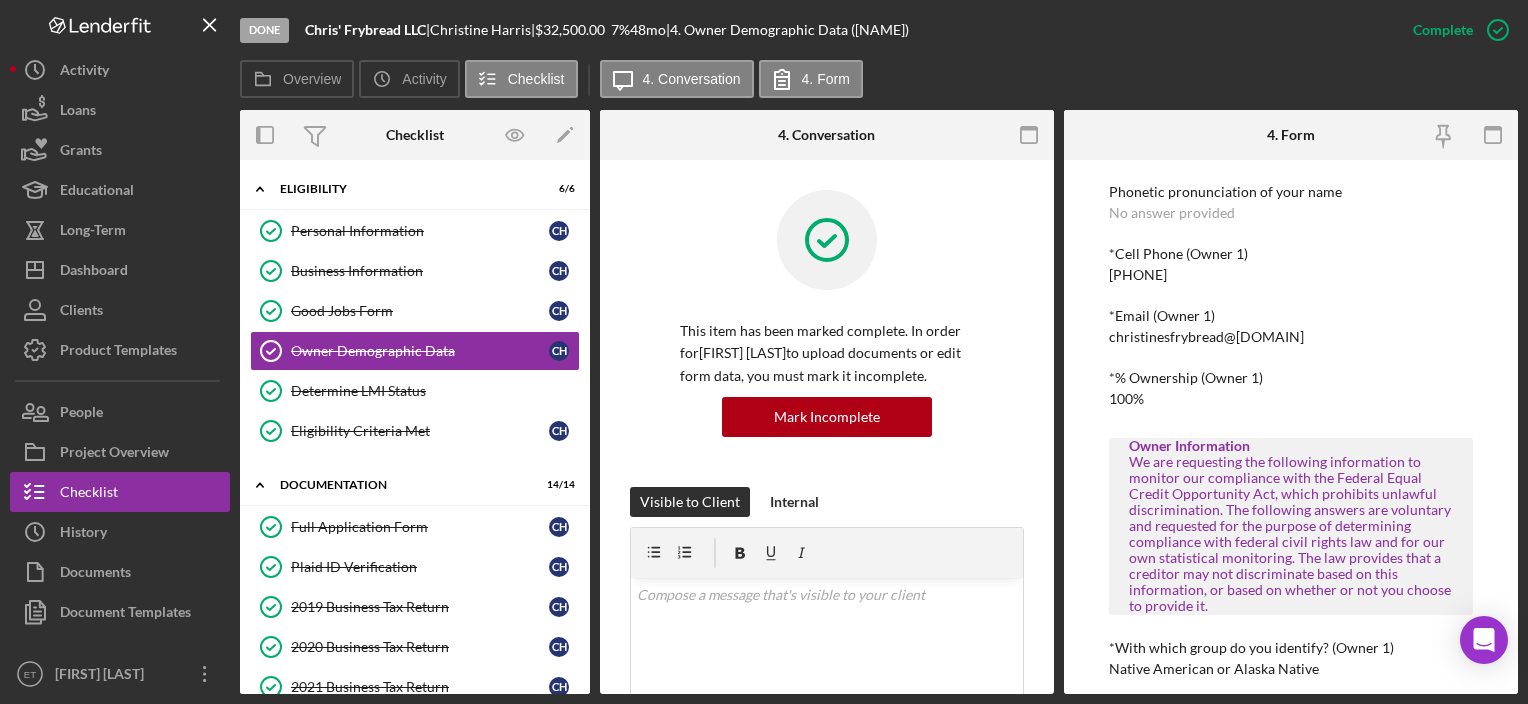 scroll, scrollTop: 900, scrollLeft: 0, axis: vertical 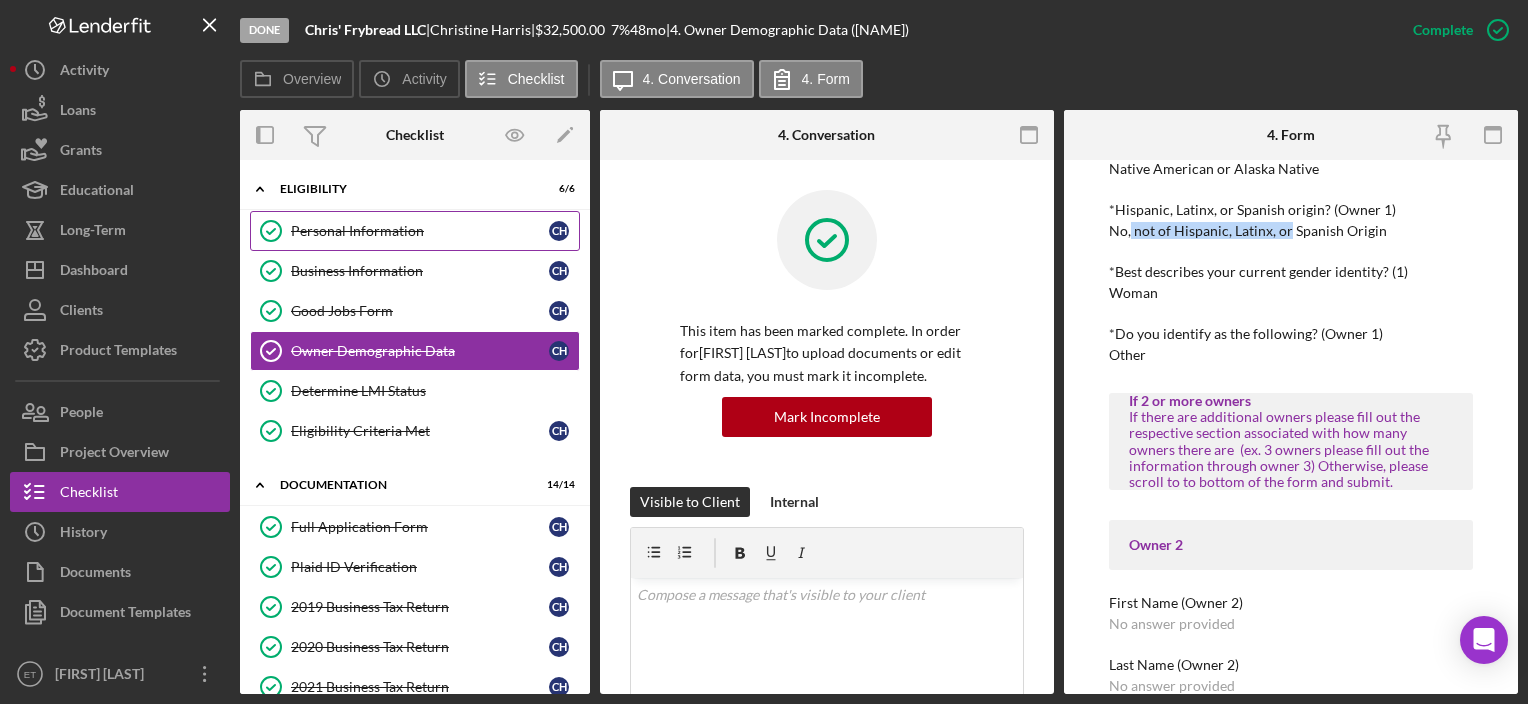 click on "Personal Information" at bounding box center [420, 231] 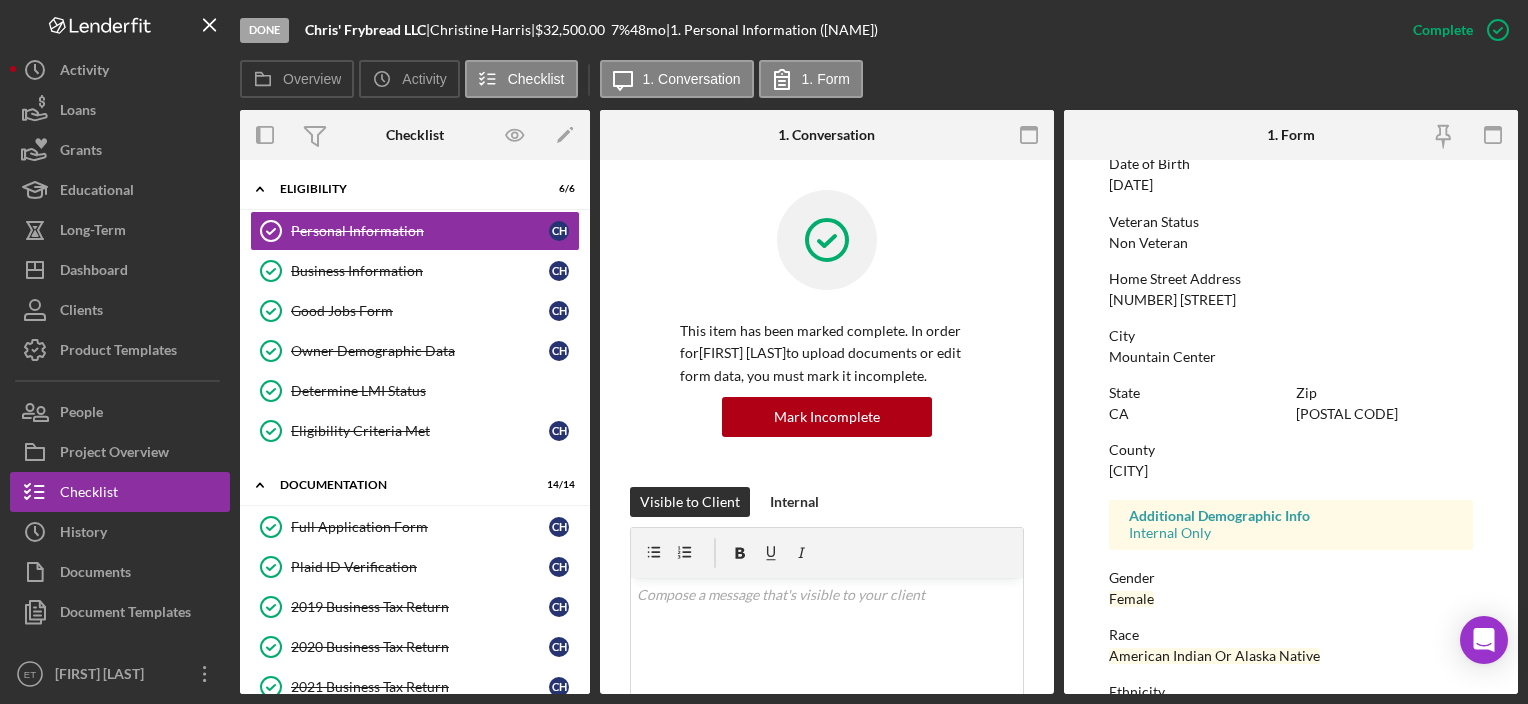 scroll, scrollTop: 399, scrollLeft: 0, axis: vertical 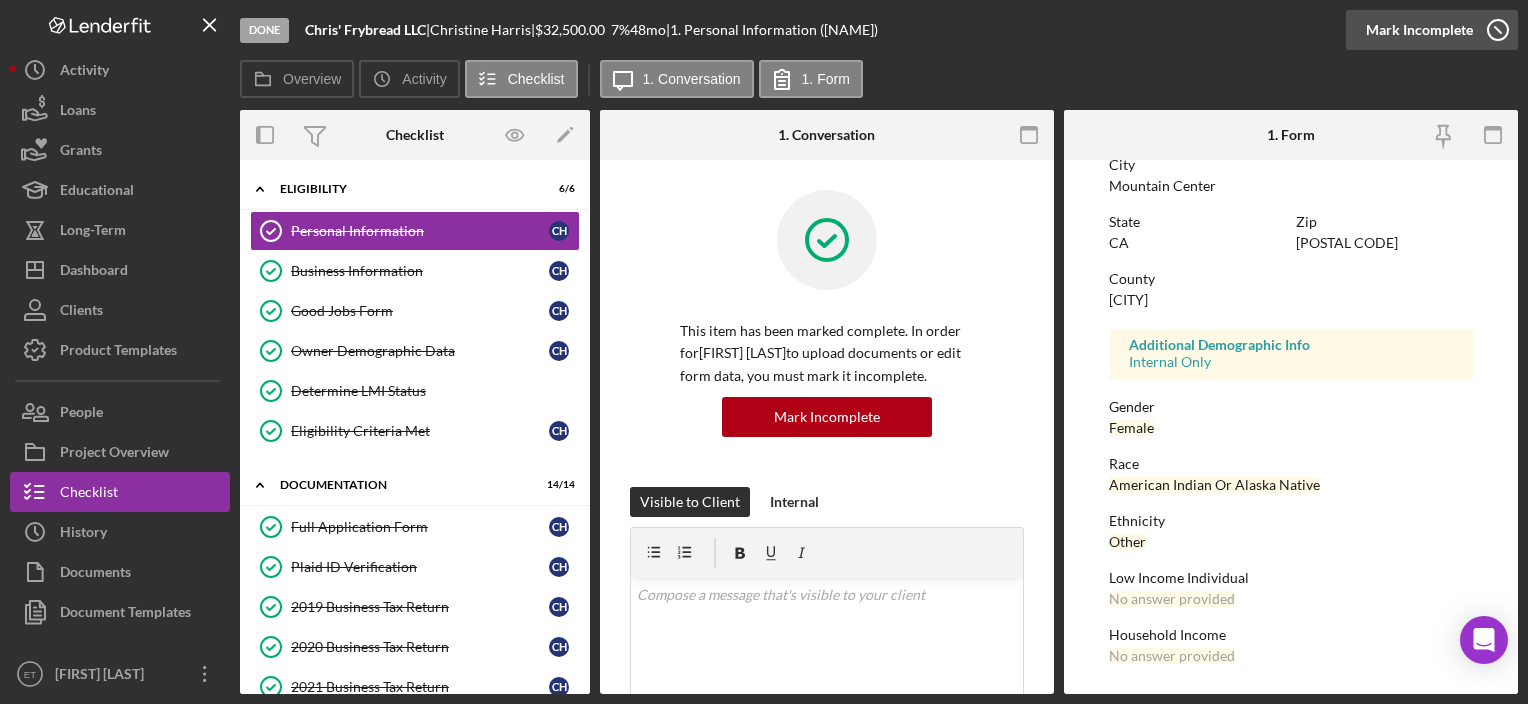 click on "Mark Incomplete" at bounding box center (1419, 30) 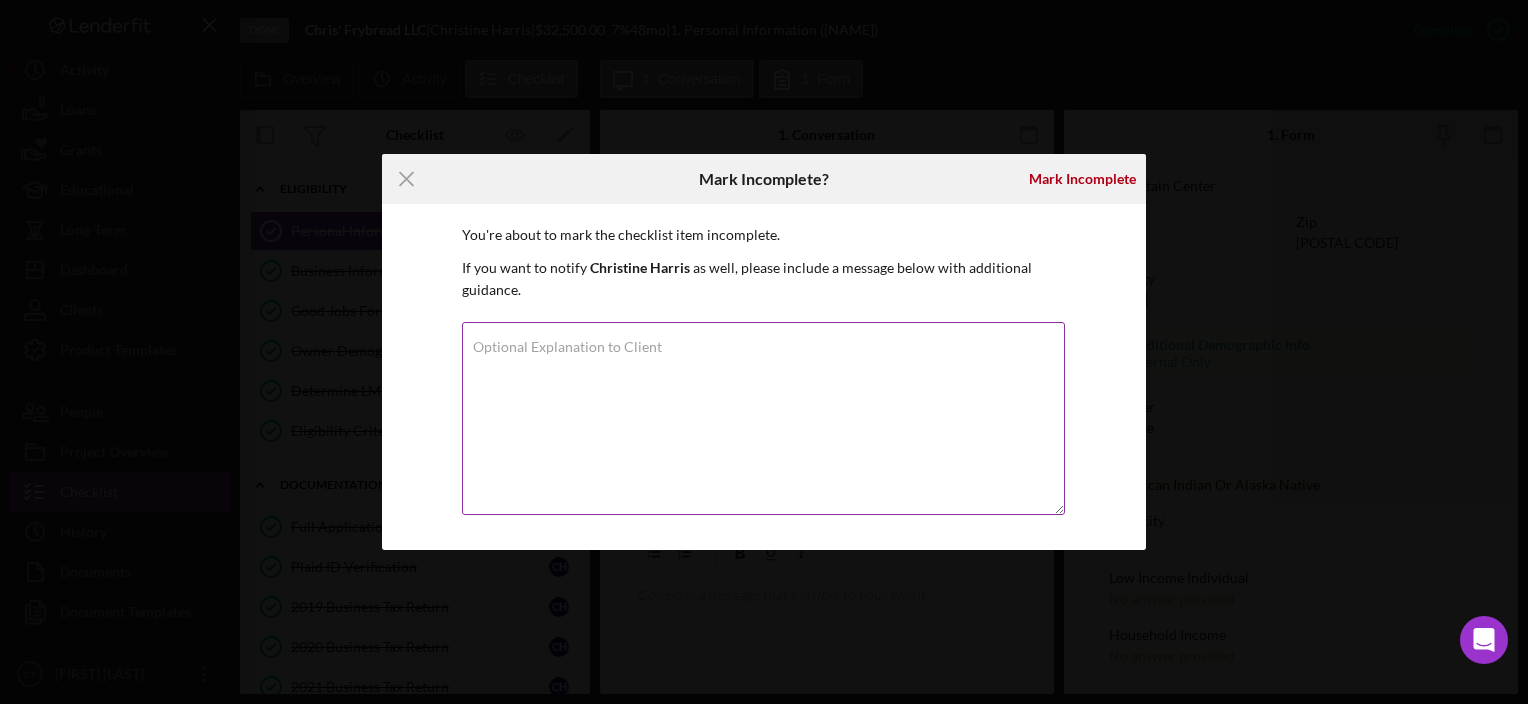 click on "Optional Explanation to Client" at bounding box center [763, 418] 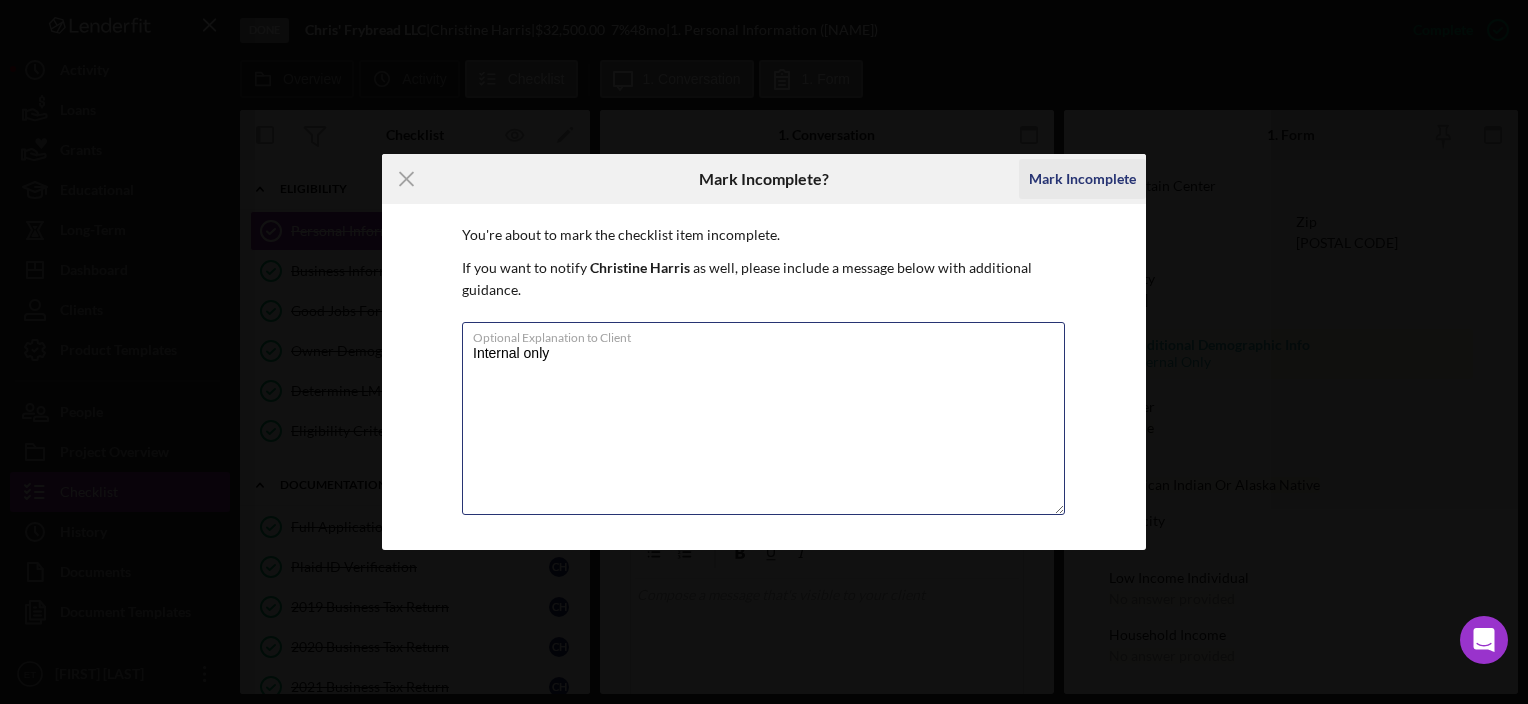type on "Internal only" 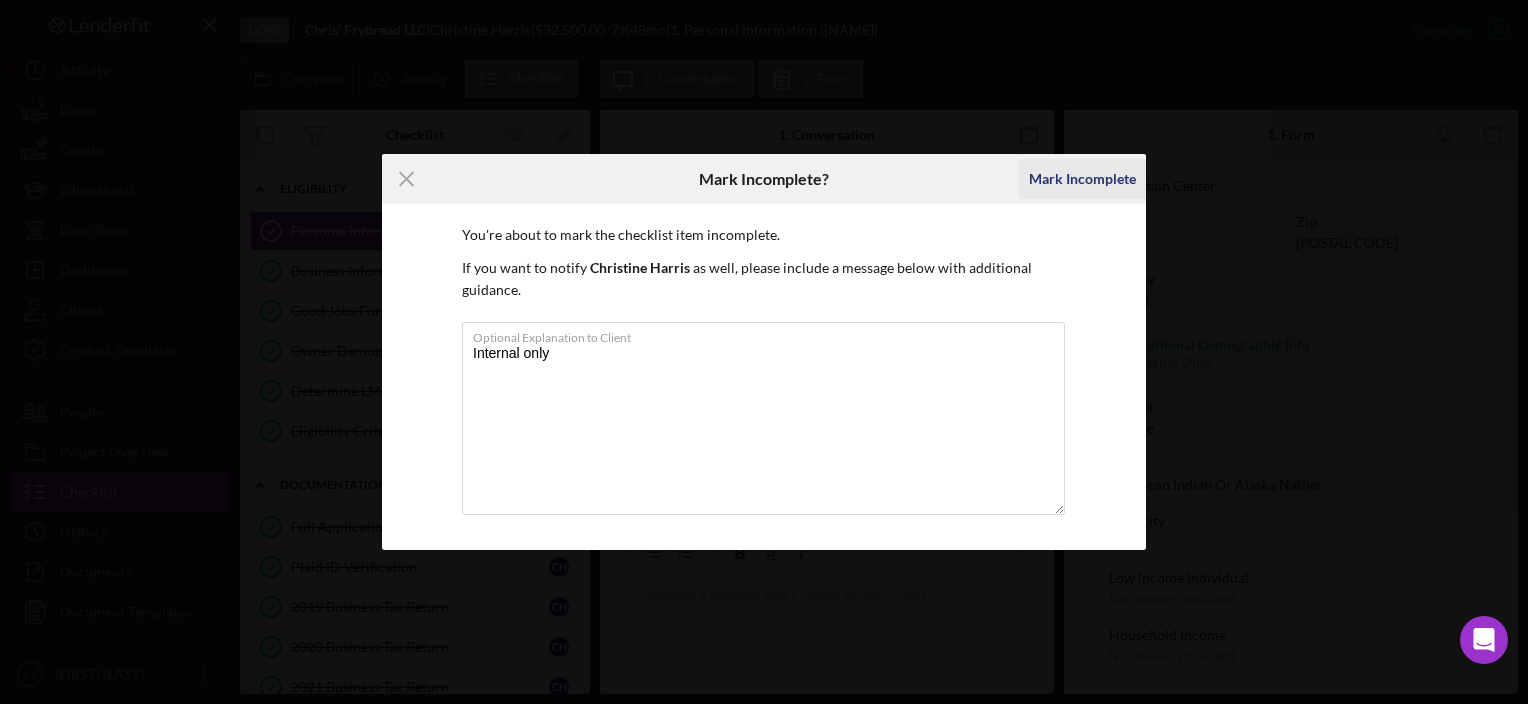 click on "Mark Incomplete" at bounding box center [1082, 179] 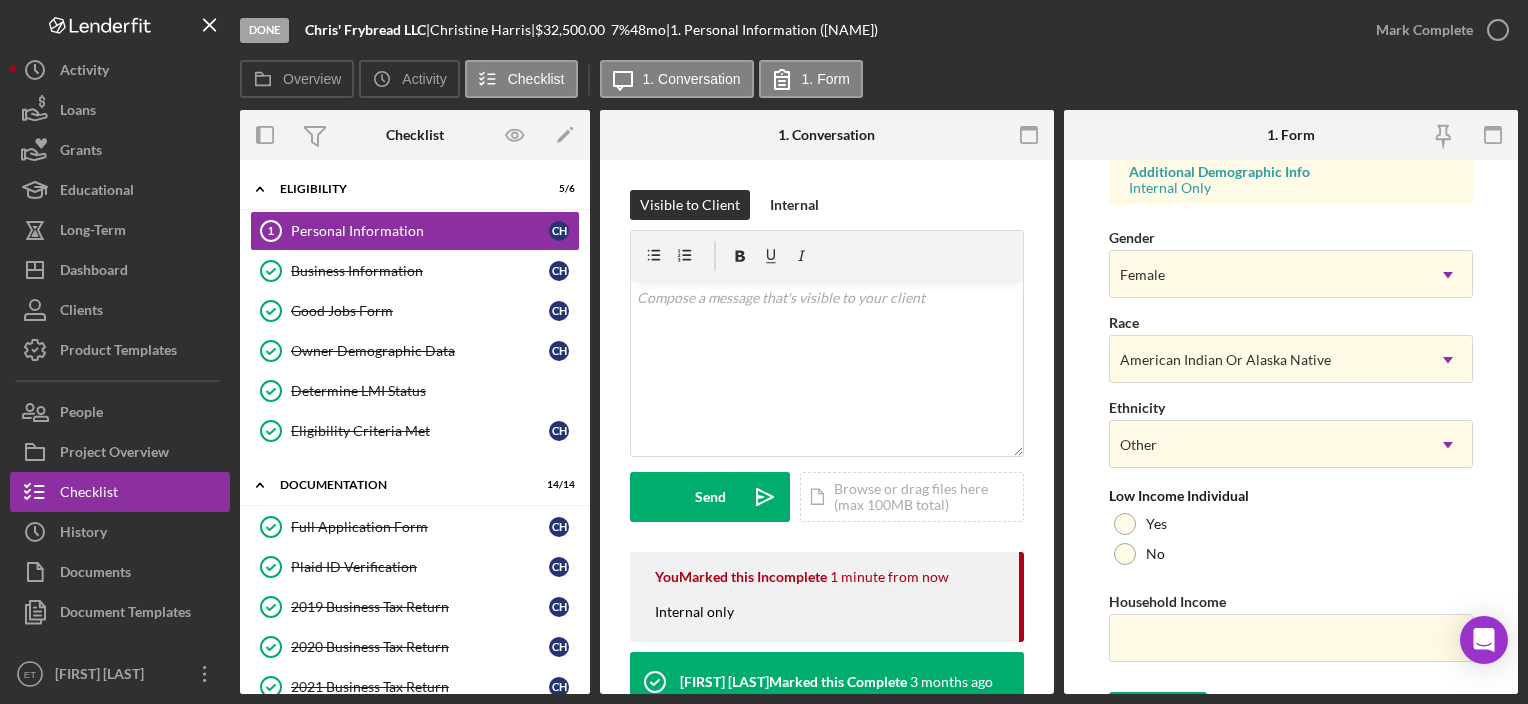 scroll, scrollTop: 797, scrollLeft: 0, axis: vertical 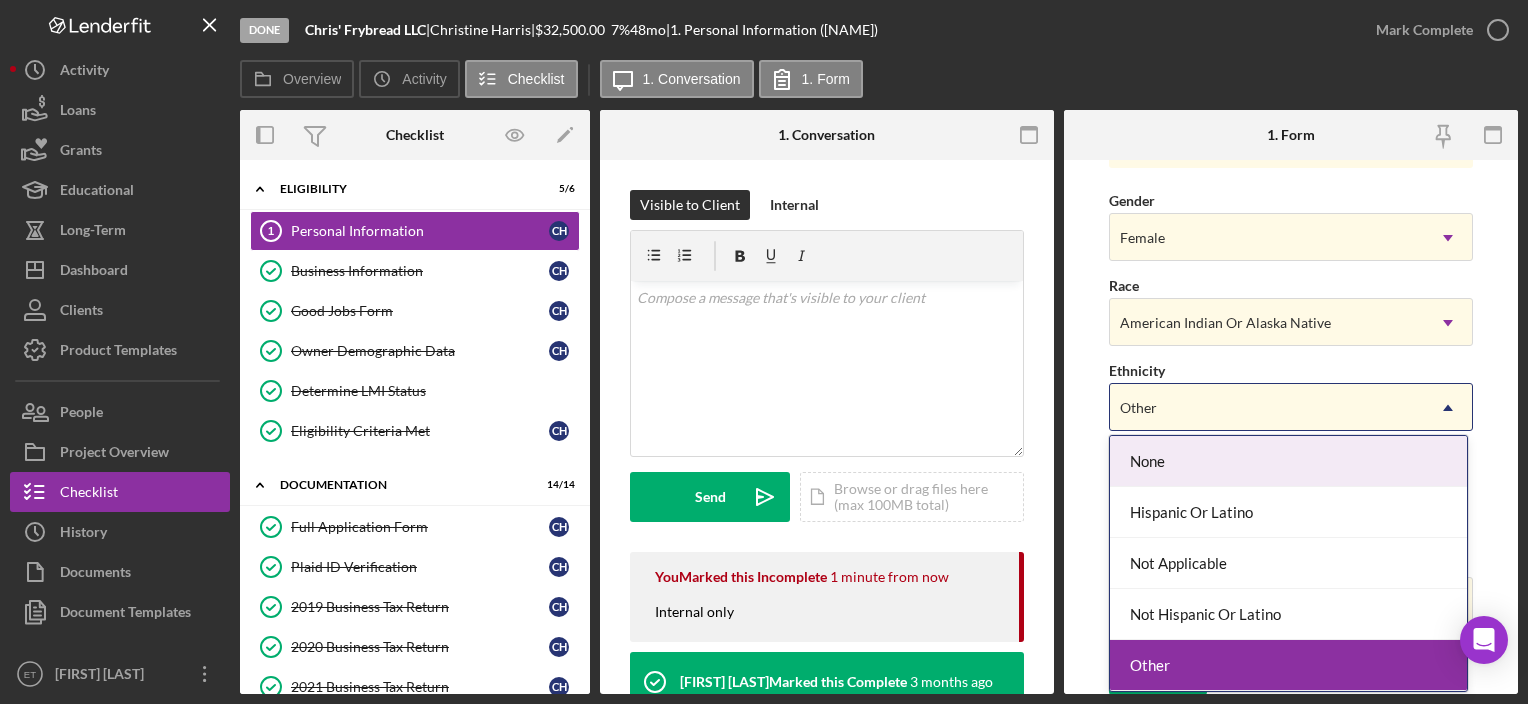 click on "Other" at bounding box center (1266, 408) 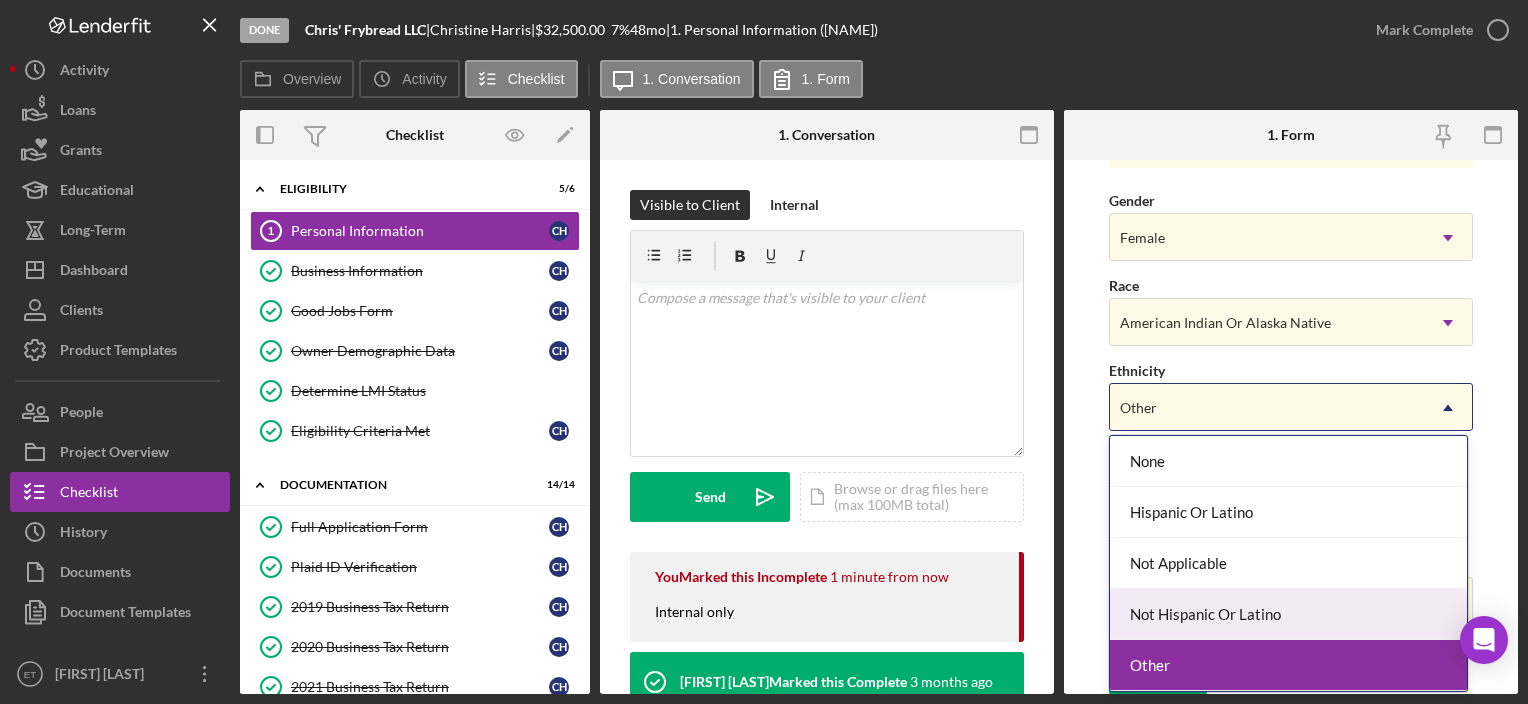 click on "Not Hispanic Or Latino" at bounding box center [1288, 614] 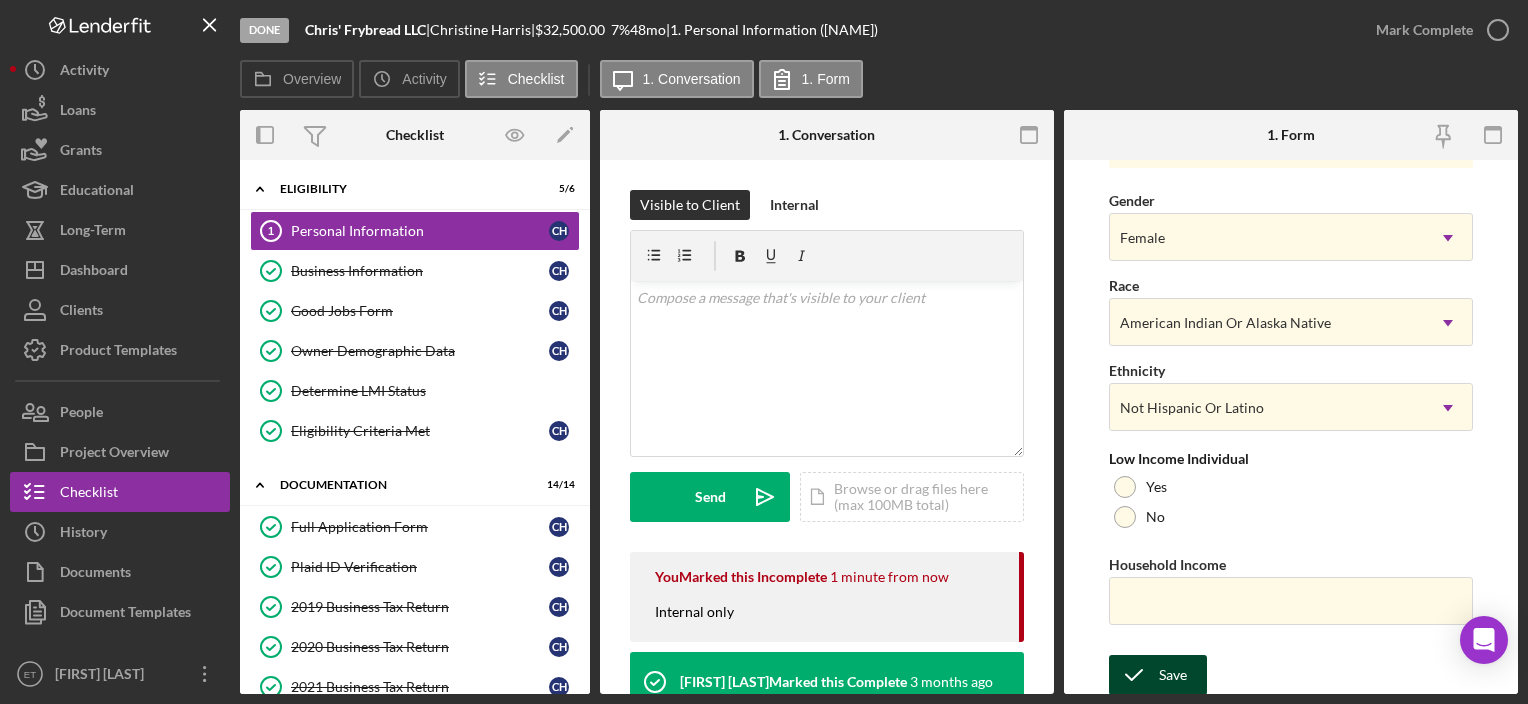click on "Save" at bounding box center [1158, 675] 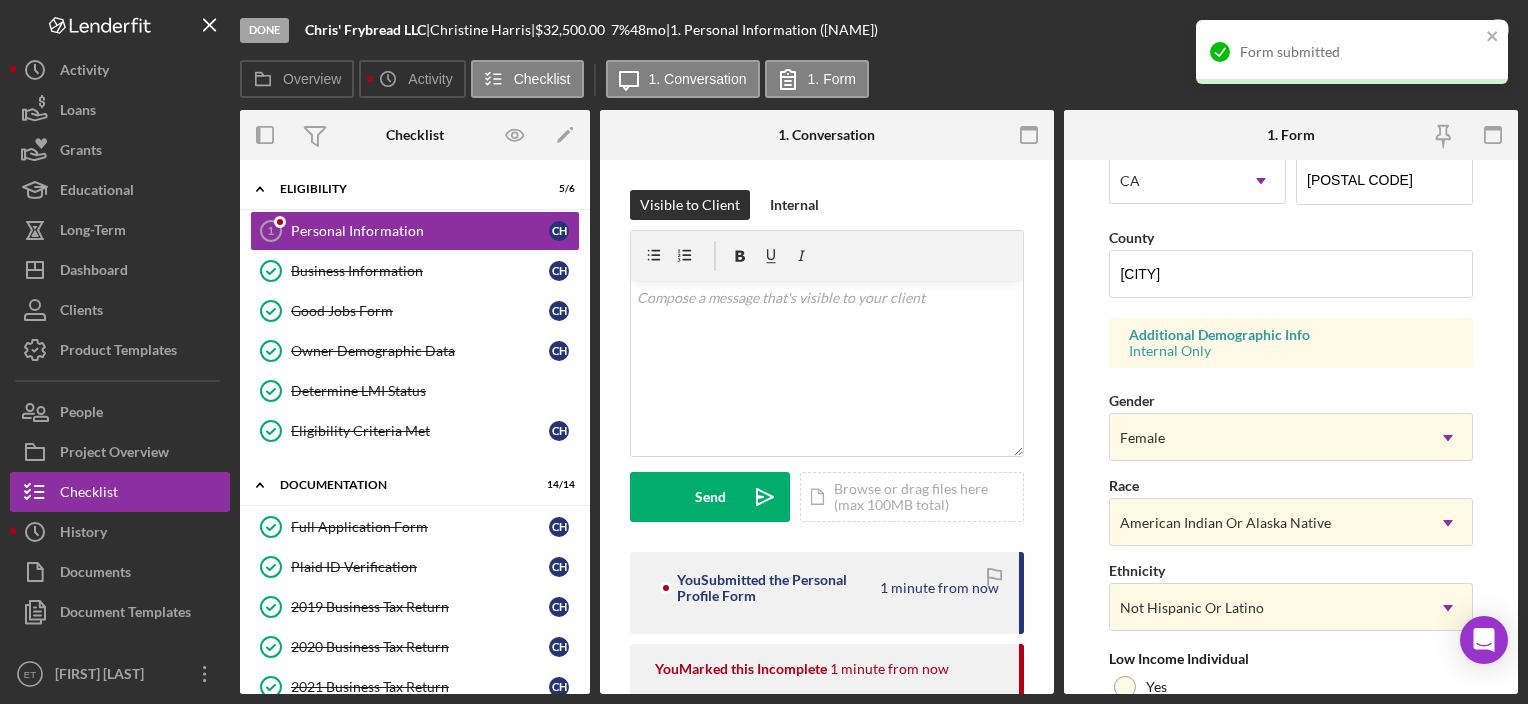 scroll, scrollTop: 0, scrollLeft: 0, axis: both 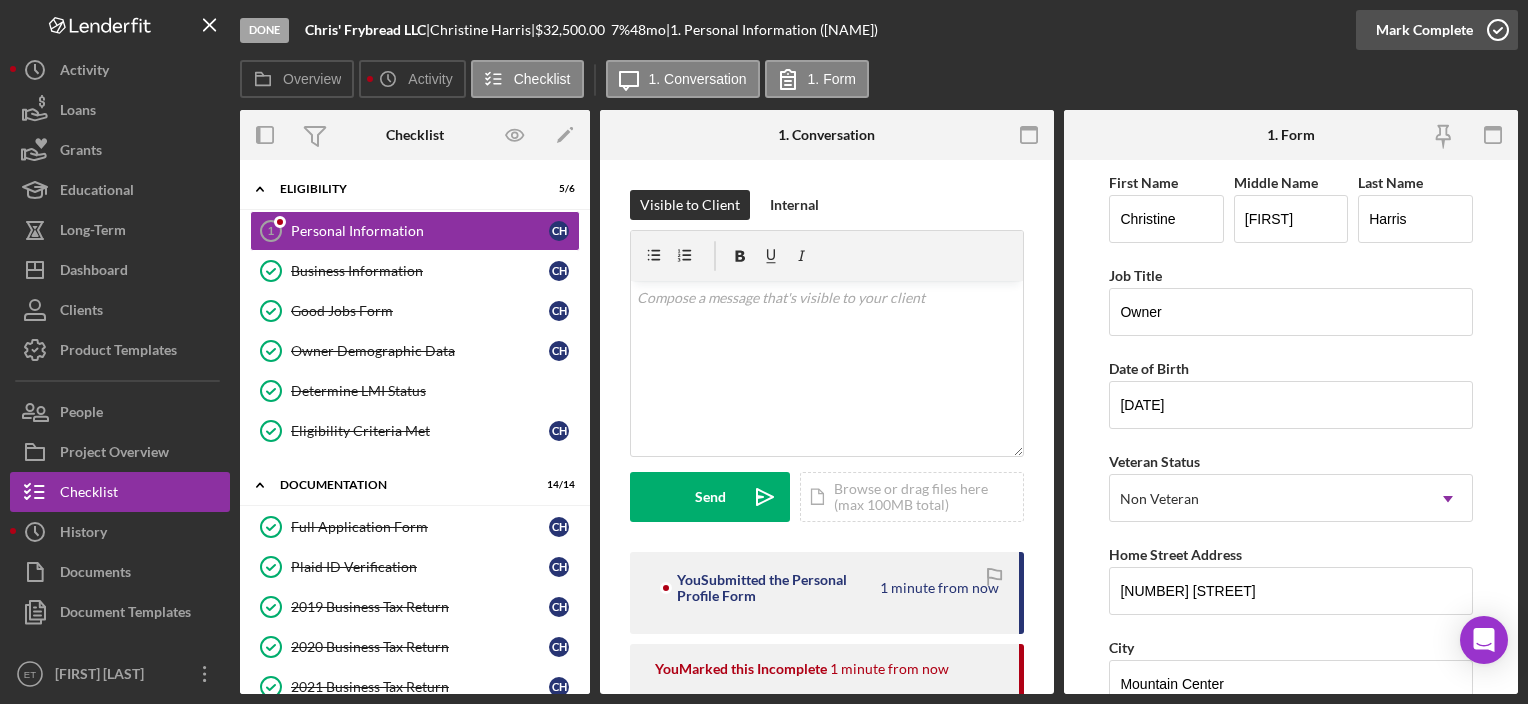 click on "Mark Complete" at bounding box center (1424, 30) 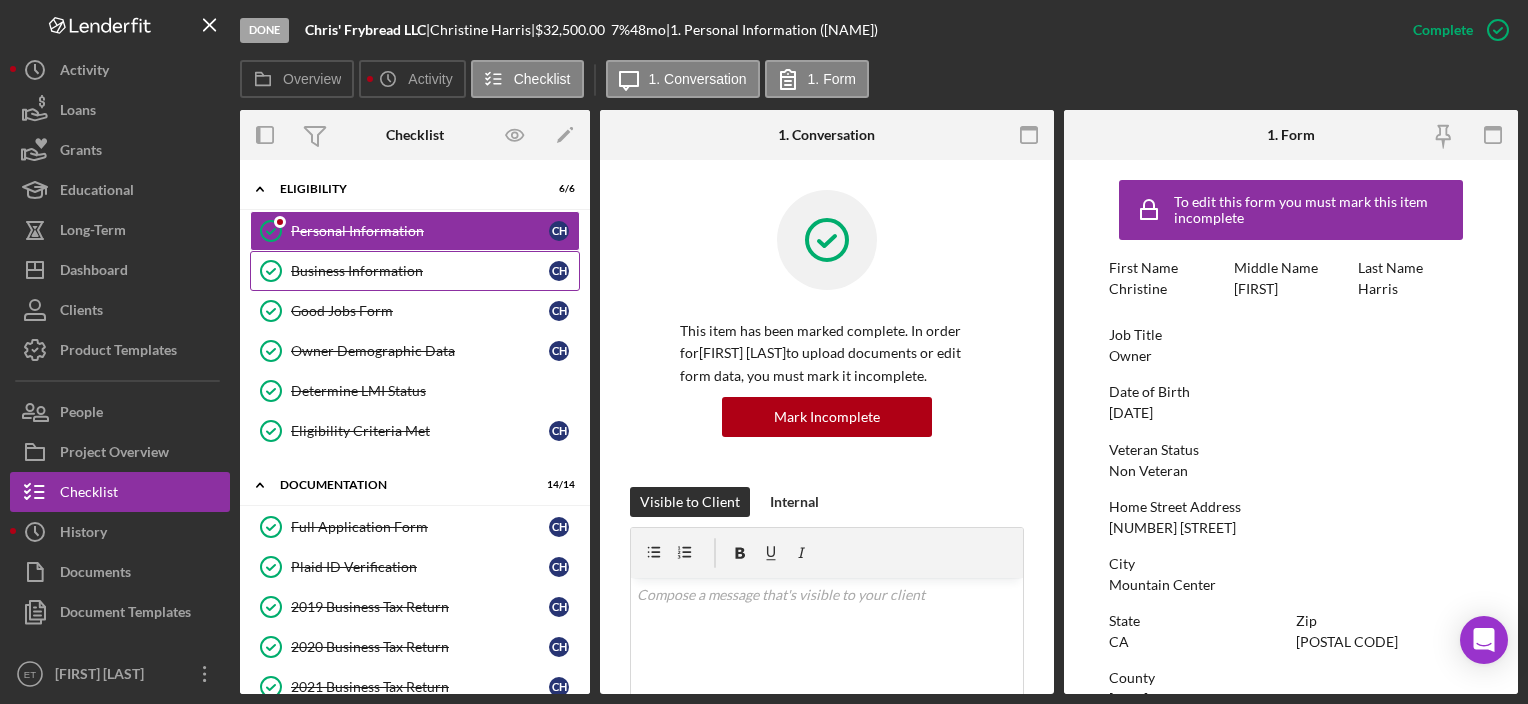 click on "Business Information" at bounding box center [420, 271] 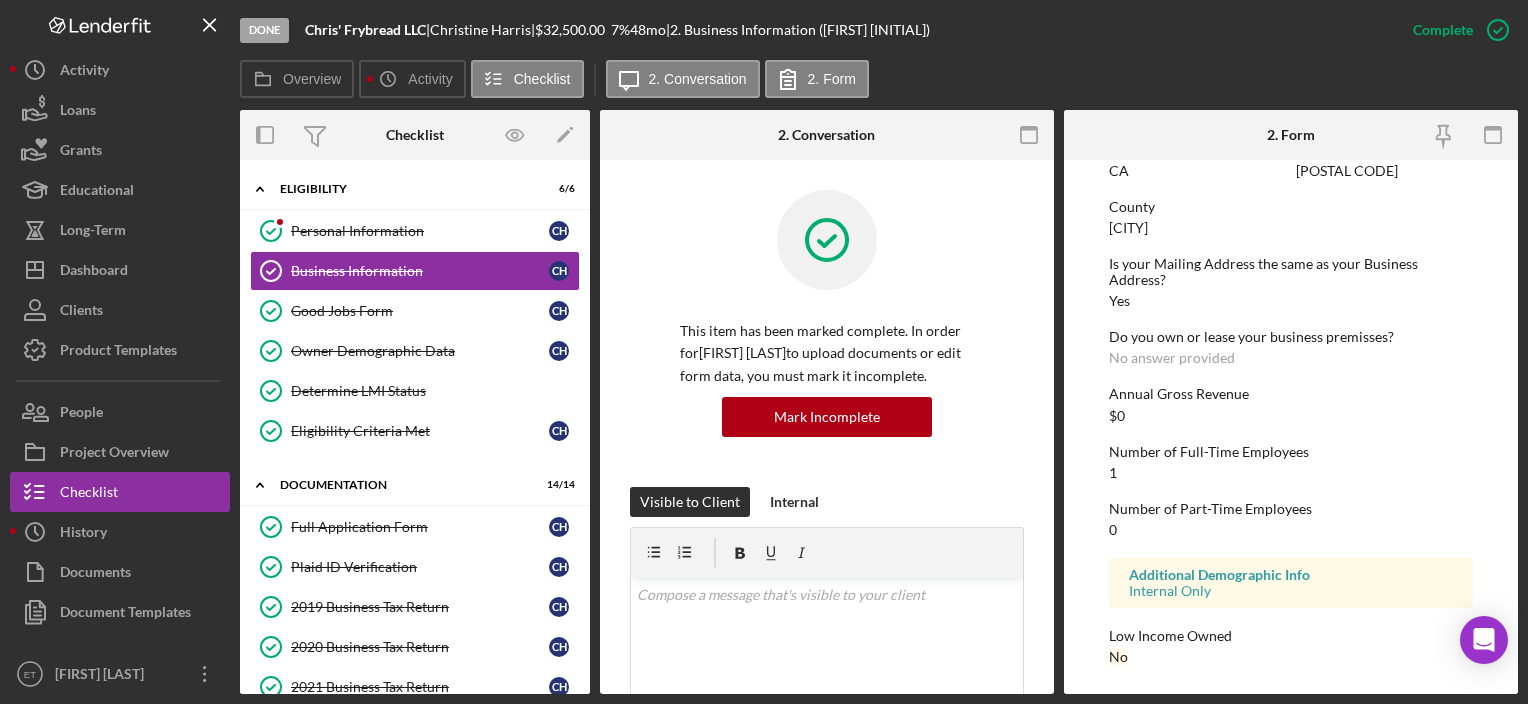 scroll, scrollTop: 990, scrollLeft: 0, axis: vertical 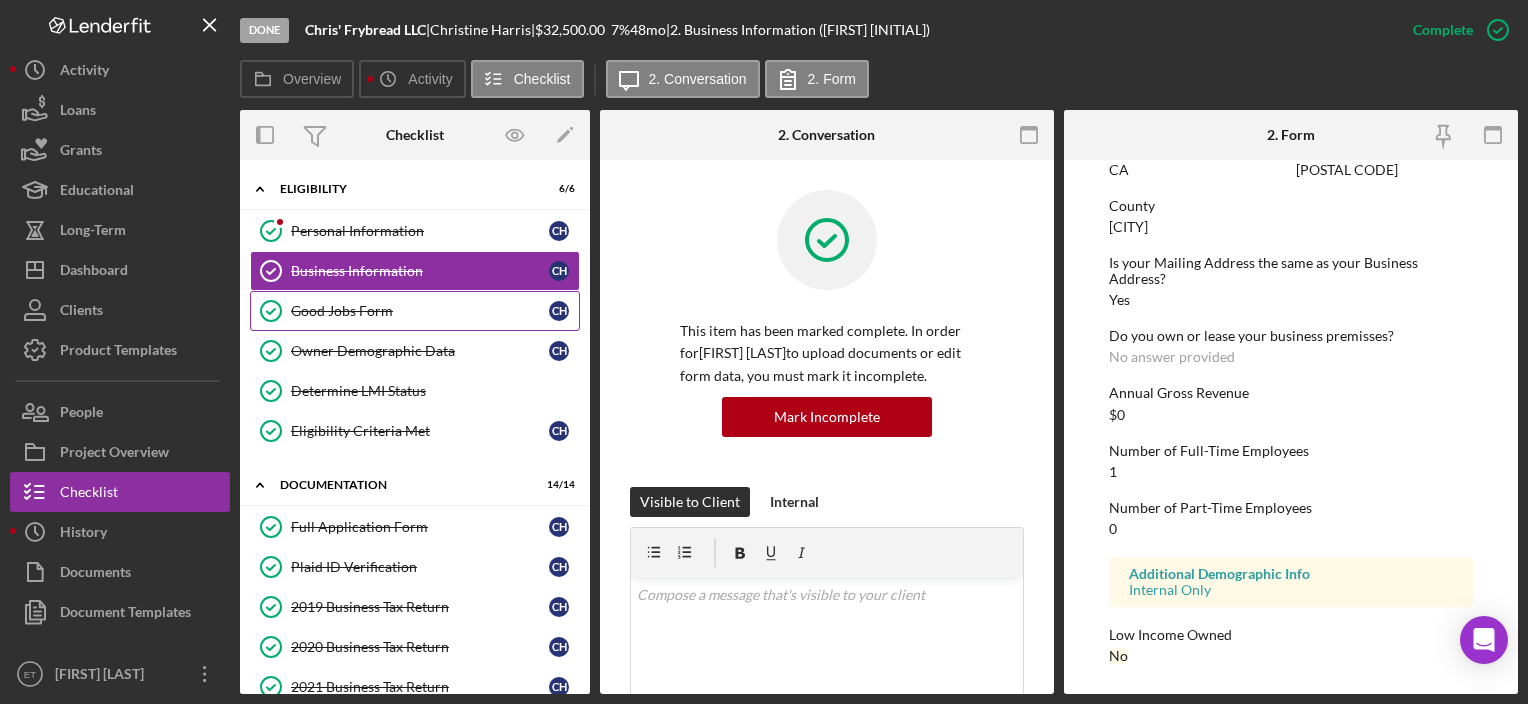click on "Good Jobs Form Good Jobs Form C H" at bounding box center (415, 311) 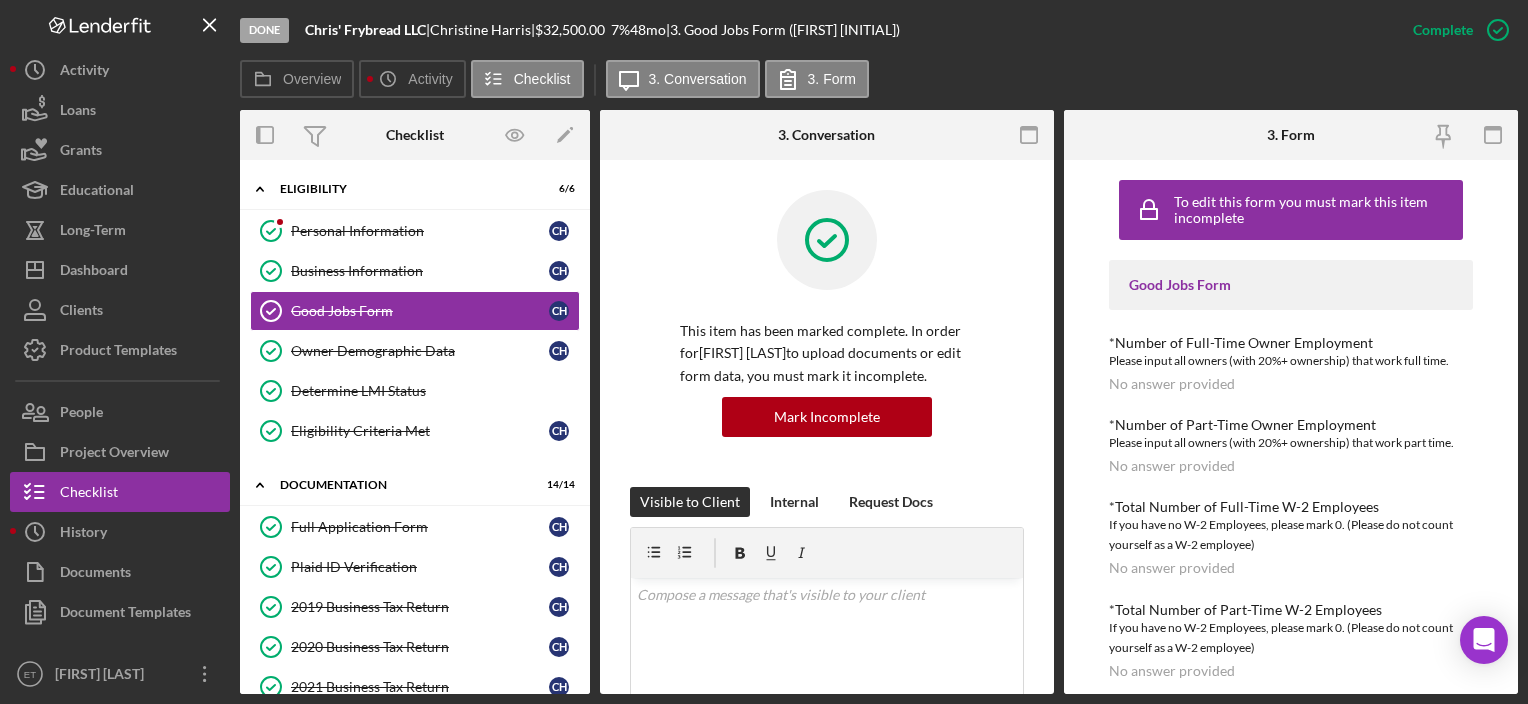 scroll, scrollTop: 100, scrollLeft: 0, axis: vertical 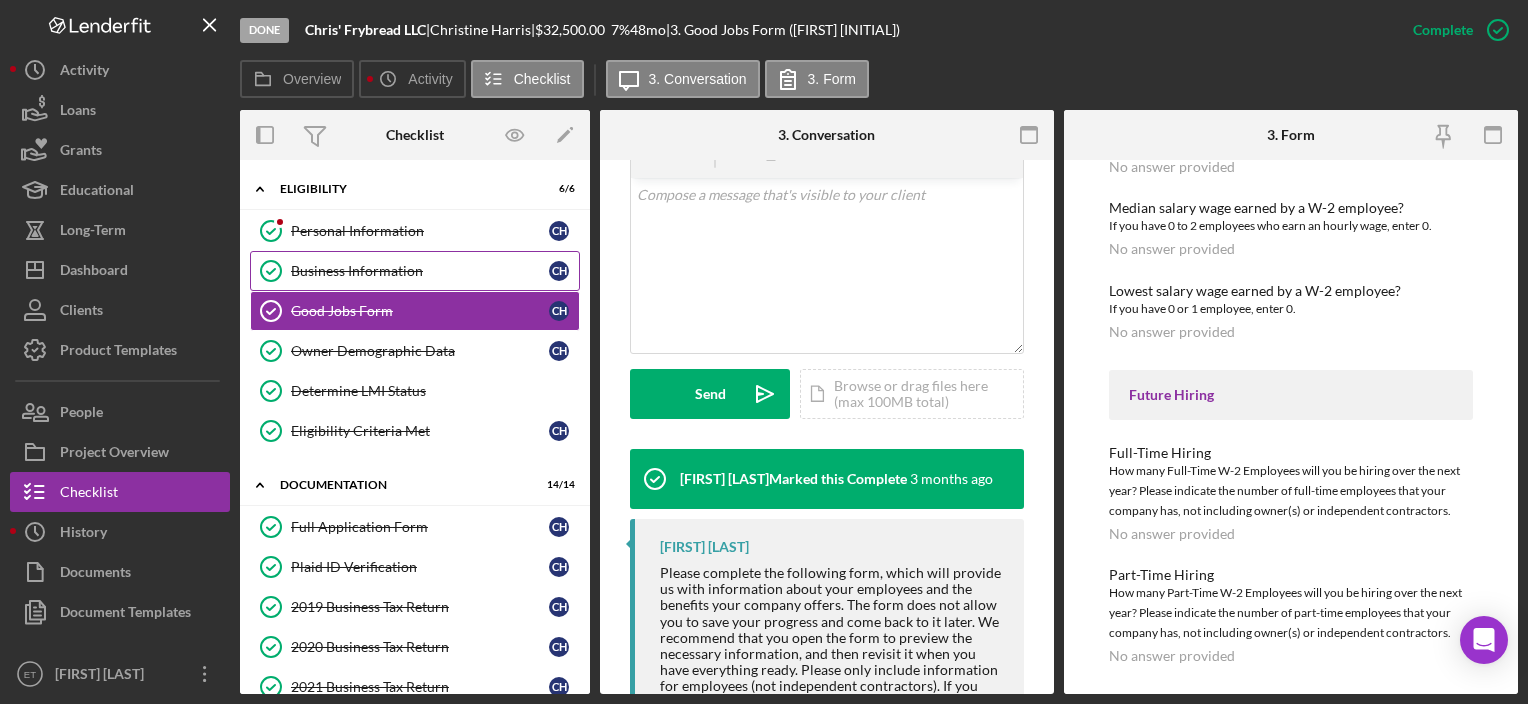 click on "Business Information" at bounding box center (420, 271) 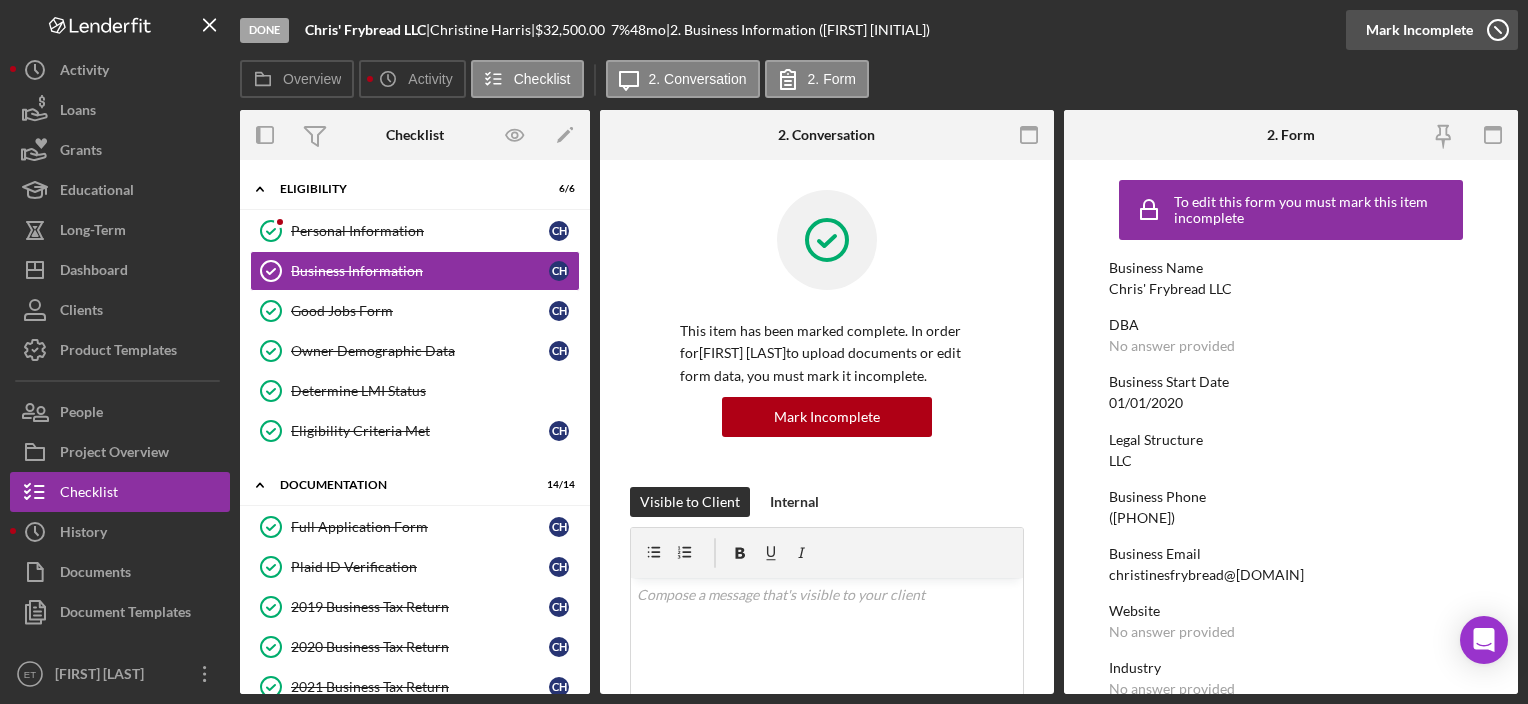 click on "Mark Incomplete" at bounding box center (1419, 30) 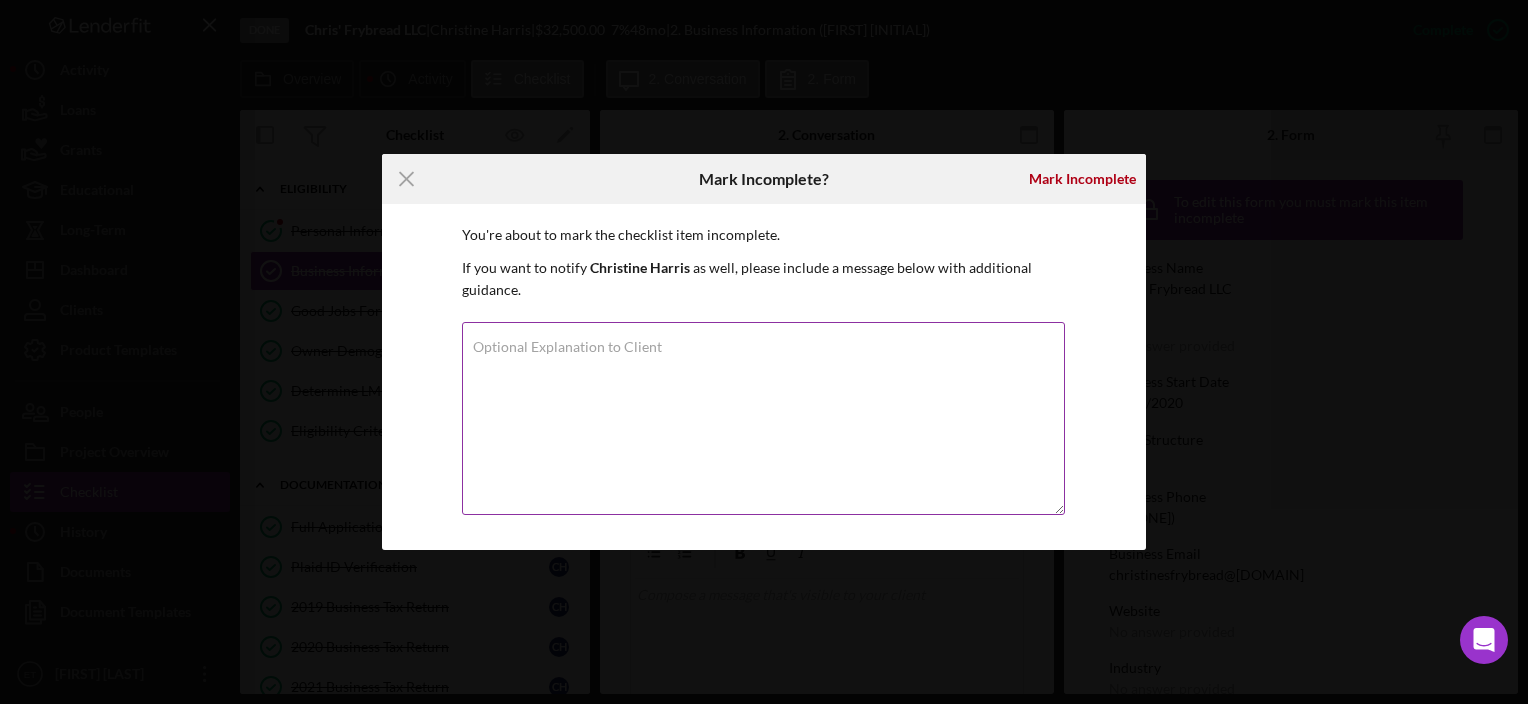 click on "Optional Explanation to Client" at bounding box center (763, 418) 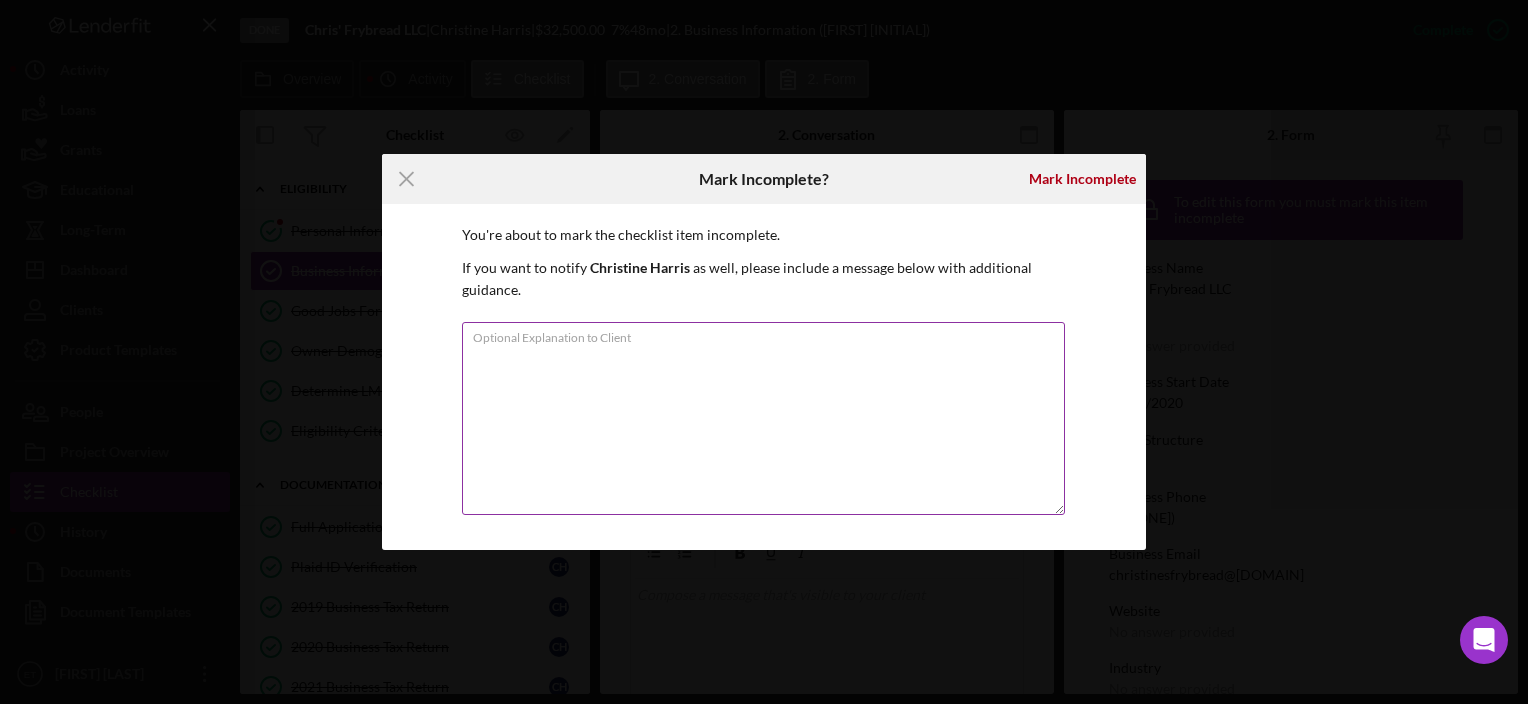paste on "Internal only" 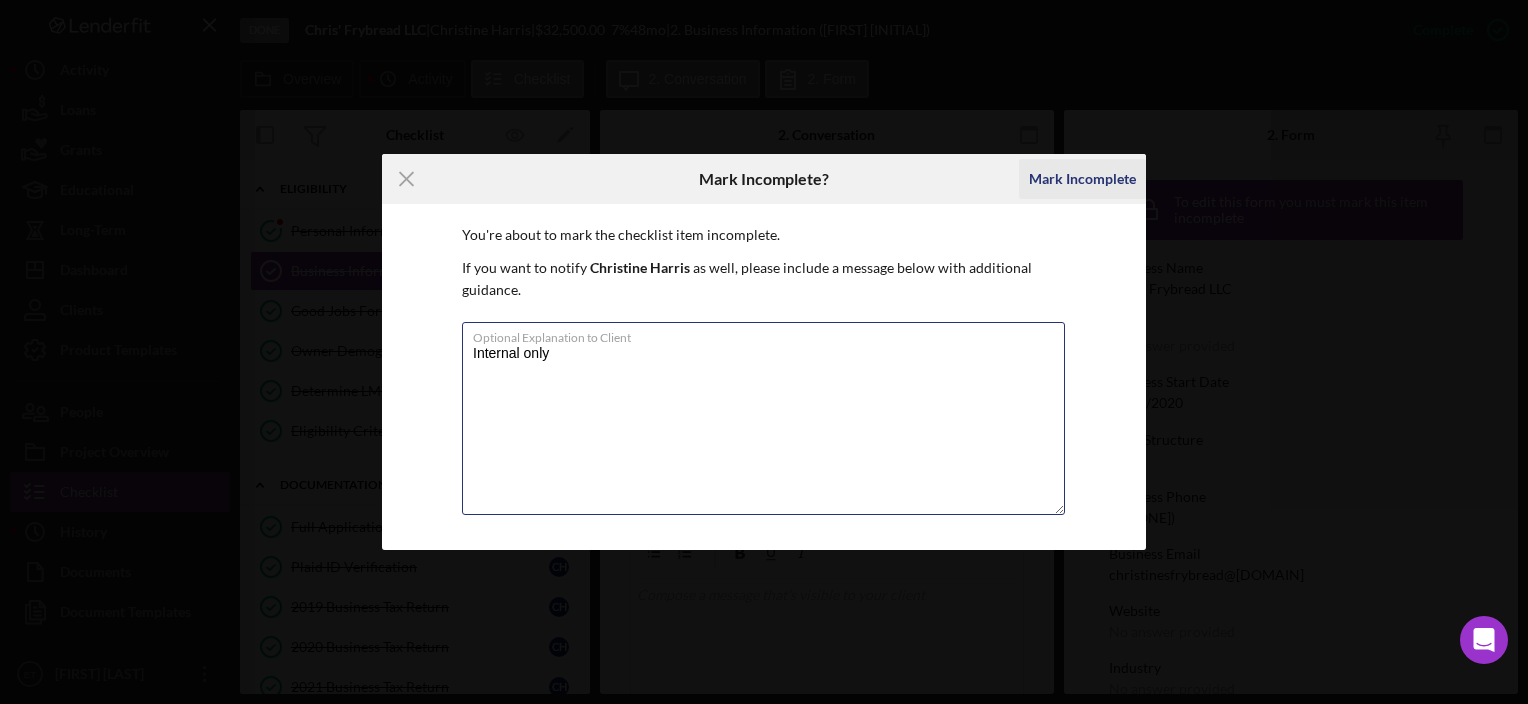 type on "Internal only" 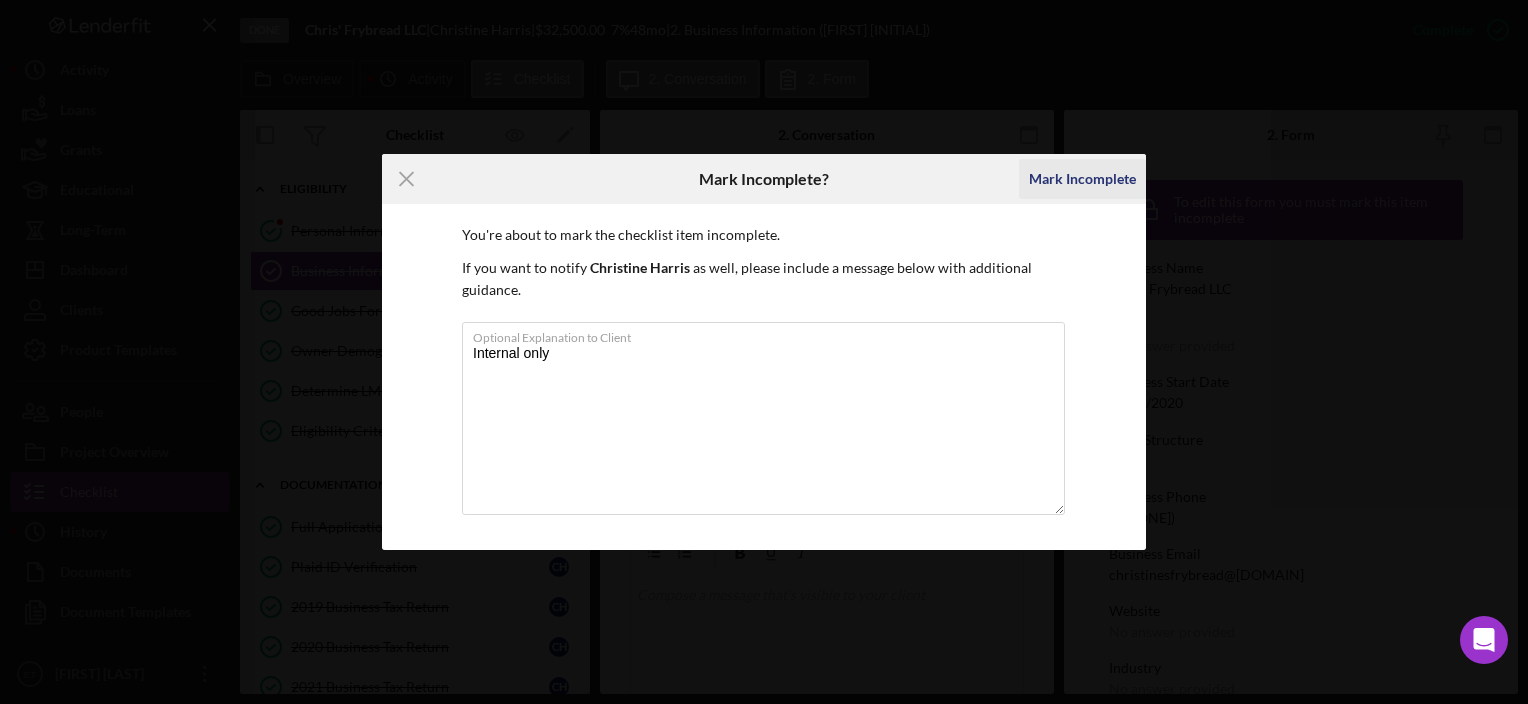 click on "Mark Incomplete" at bounding box center [1082, 179] 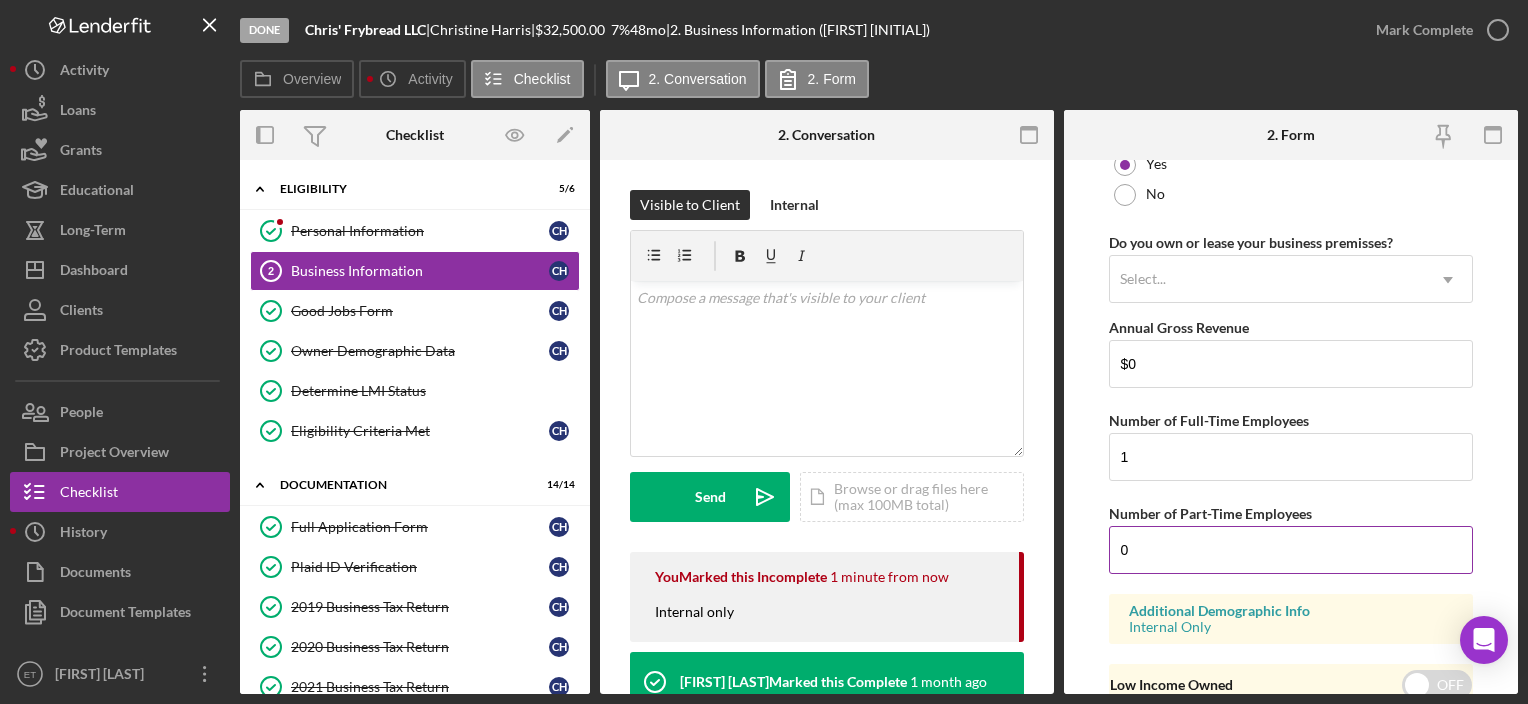 scroll, scrollTop: 1595, scrollLeft: 0, axis: vertical 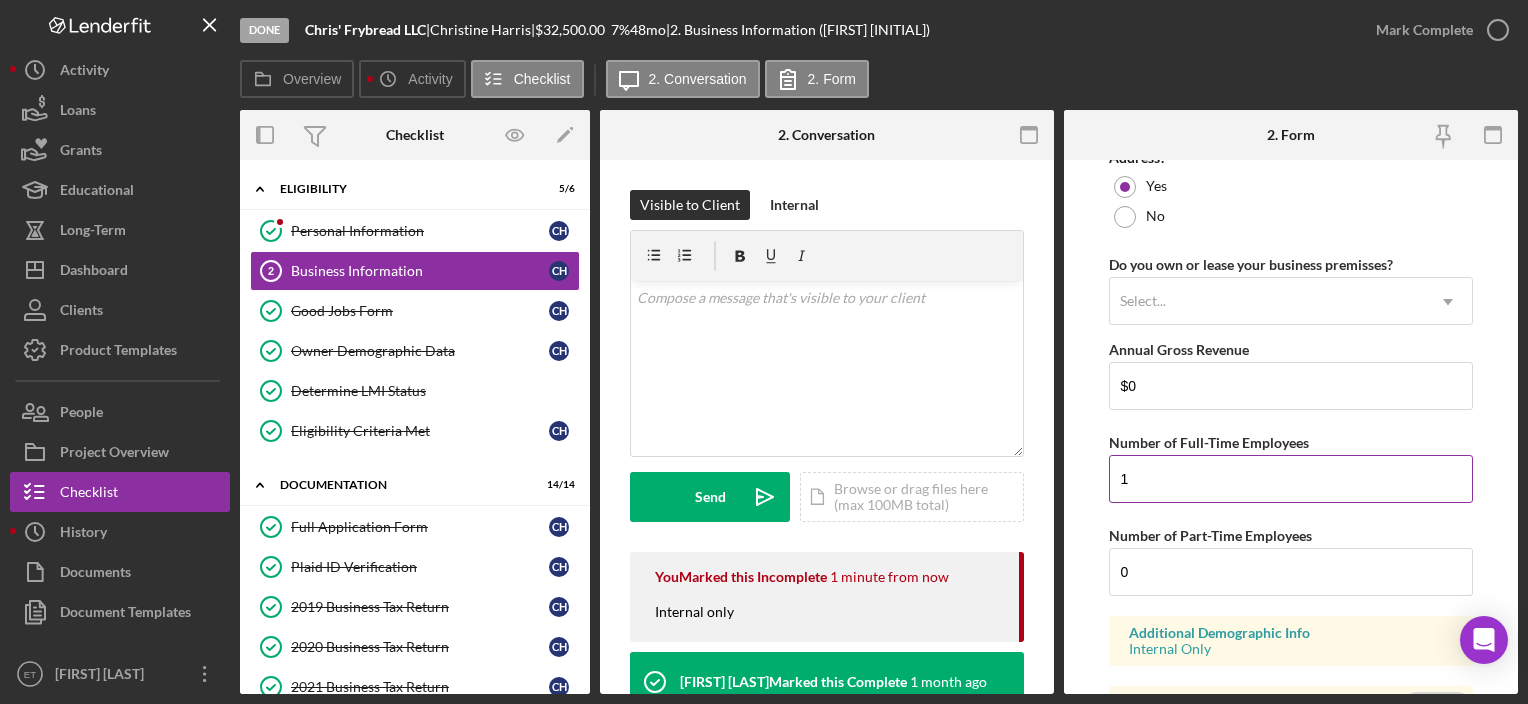 click on "1" at bounding box center [1290, 479] 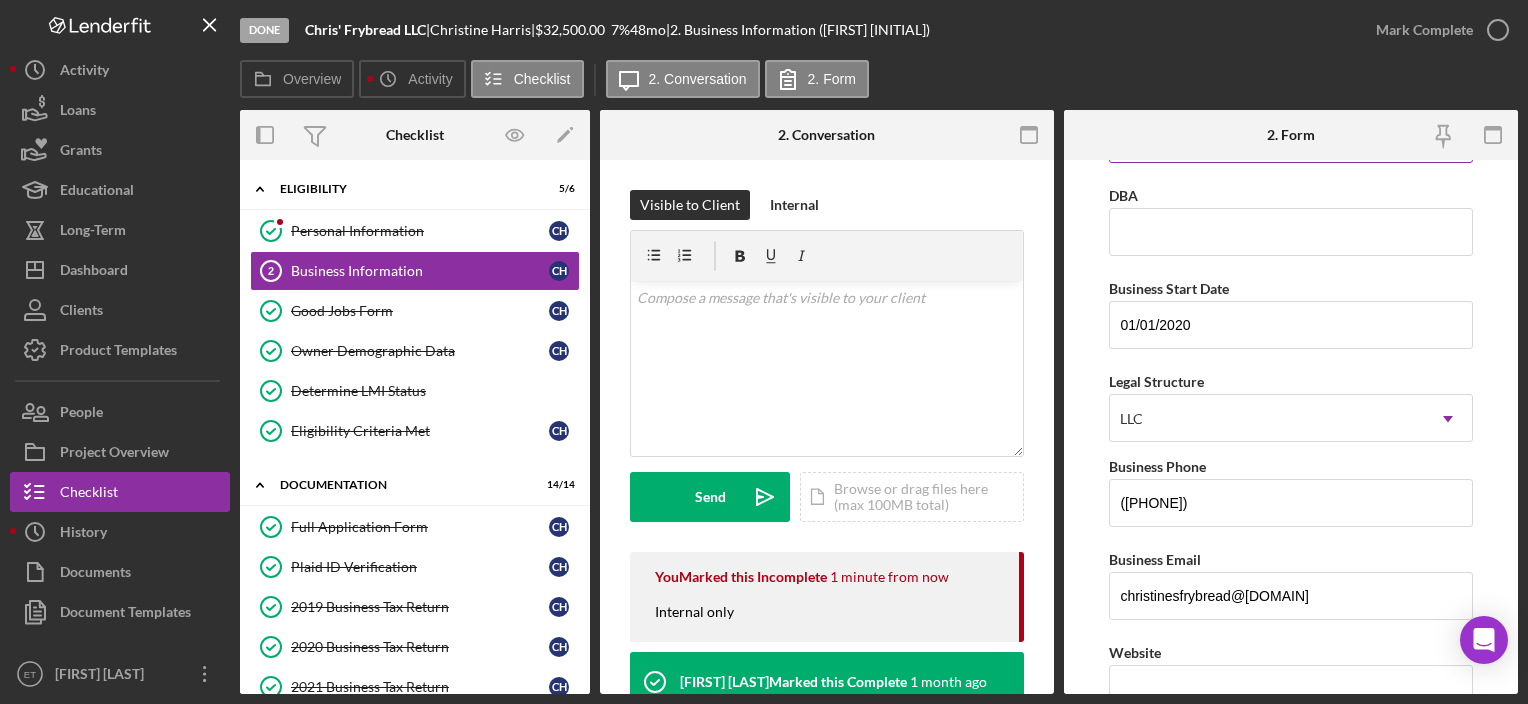 scroll, scrollTop: 0, scrollLeft: 0, axis: both 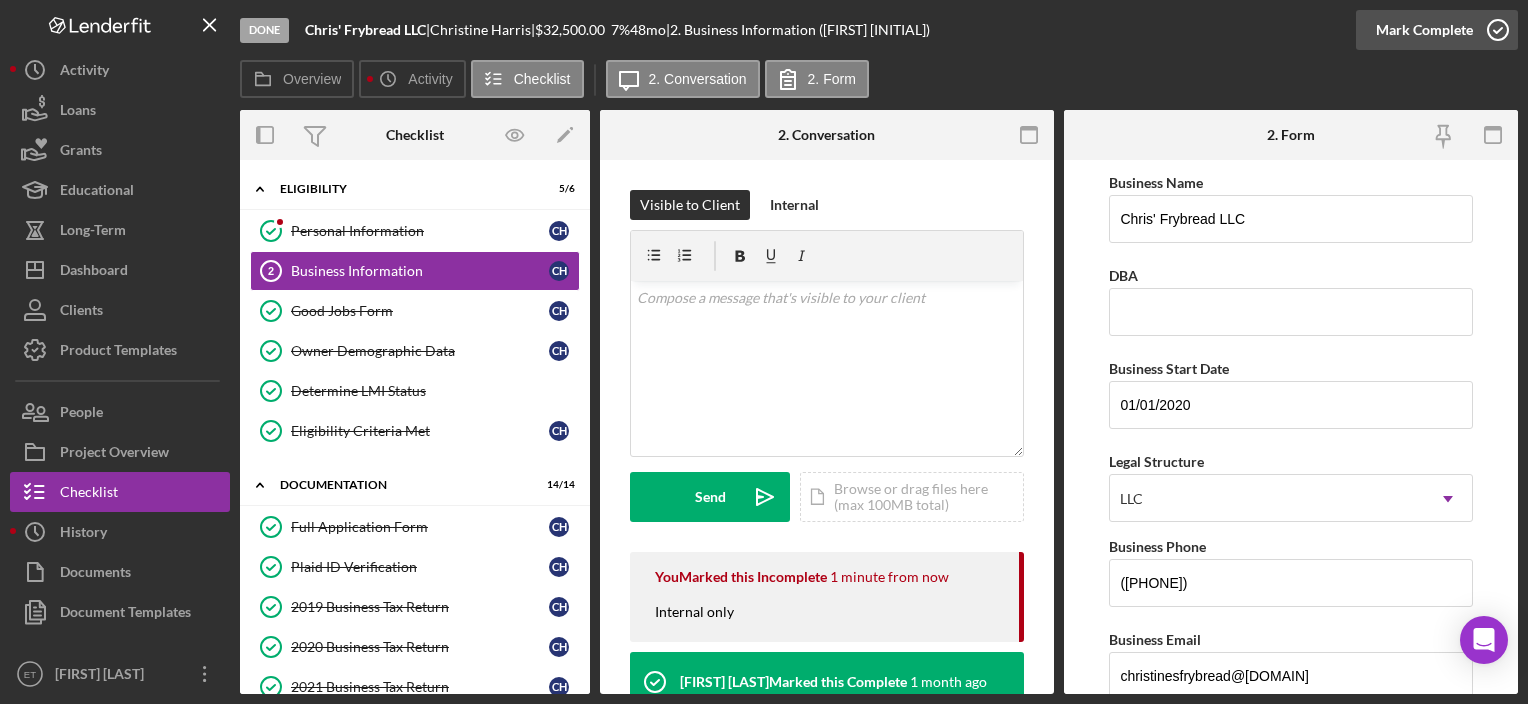 click on "Mark Complete" at bounding box center [1424, 30] 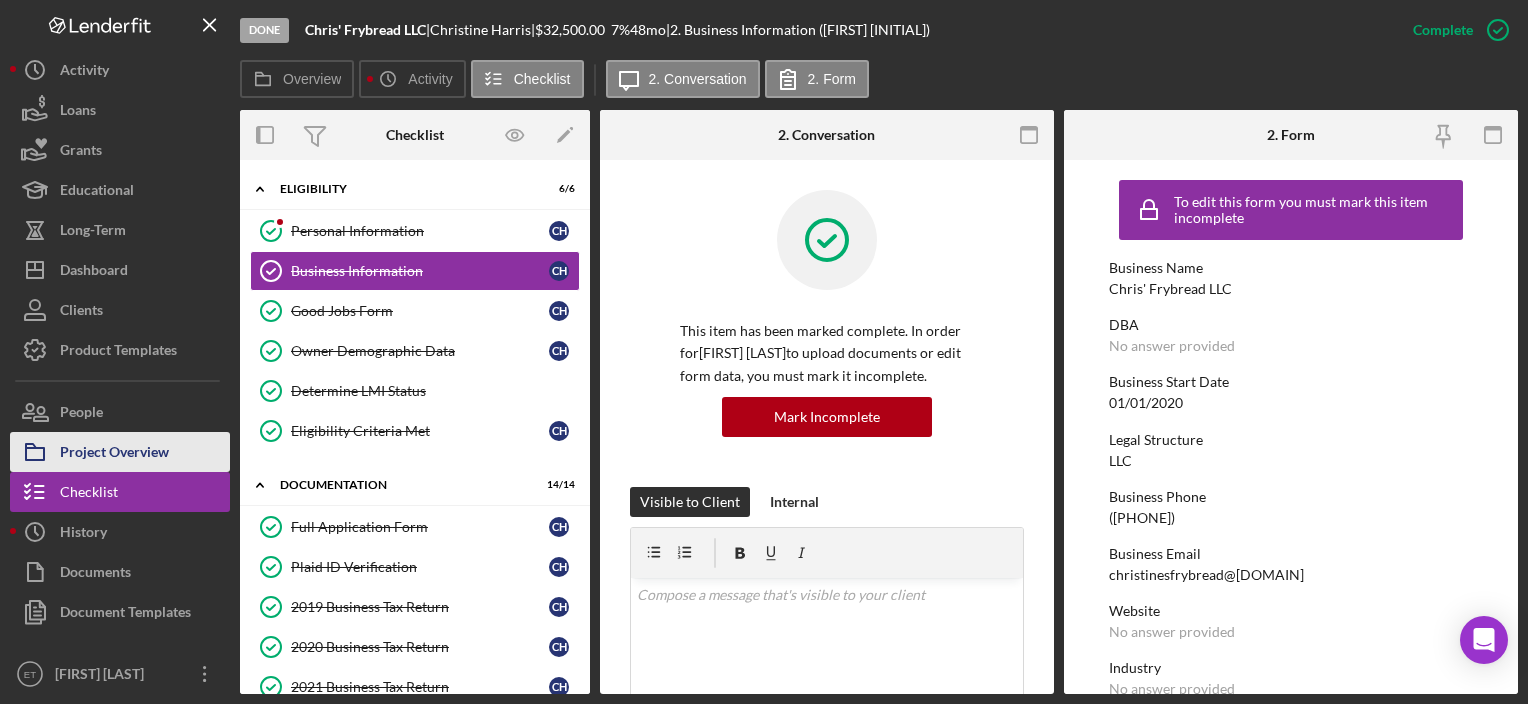 click on "Project Overview" at bounding box center (114, 454) 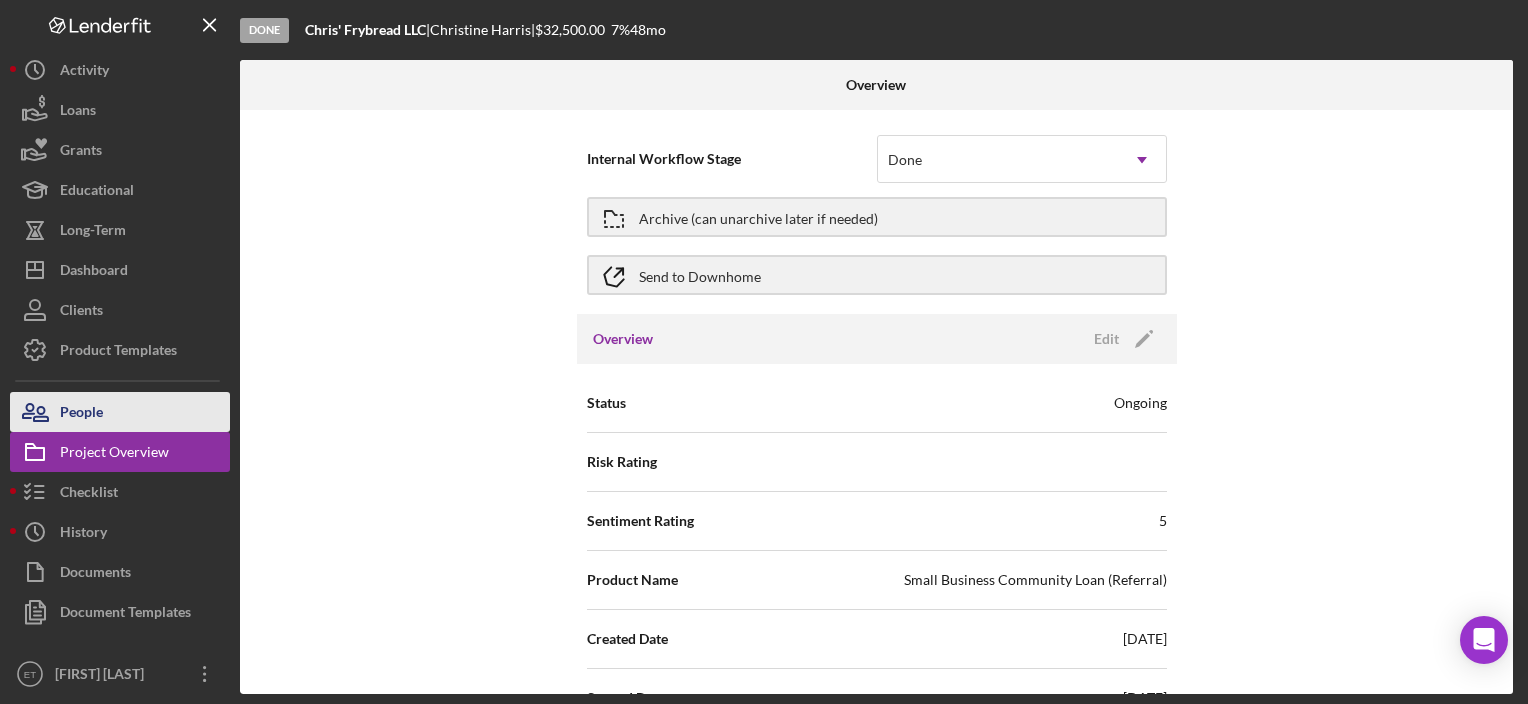 click on "People" at bounding box center [120, 412] 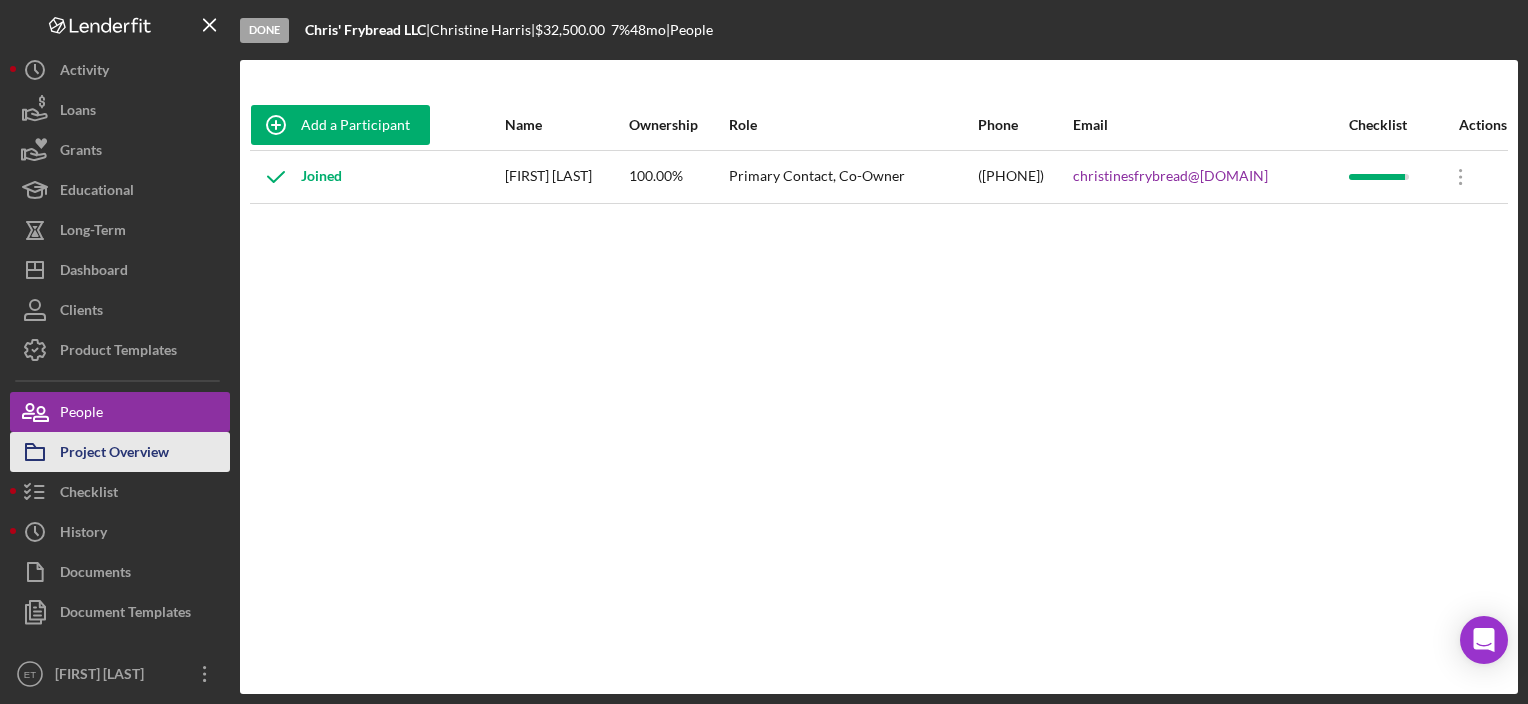 click on "Project Overview" at bounding box center (114, 454) 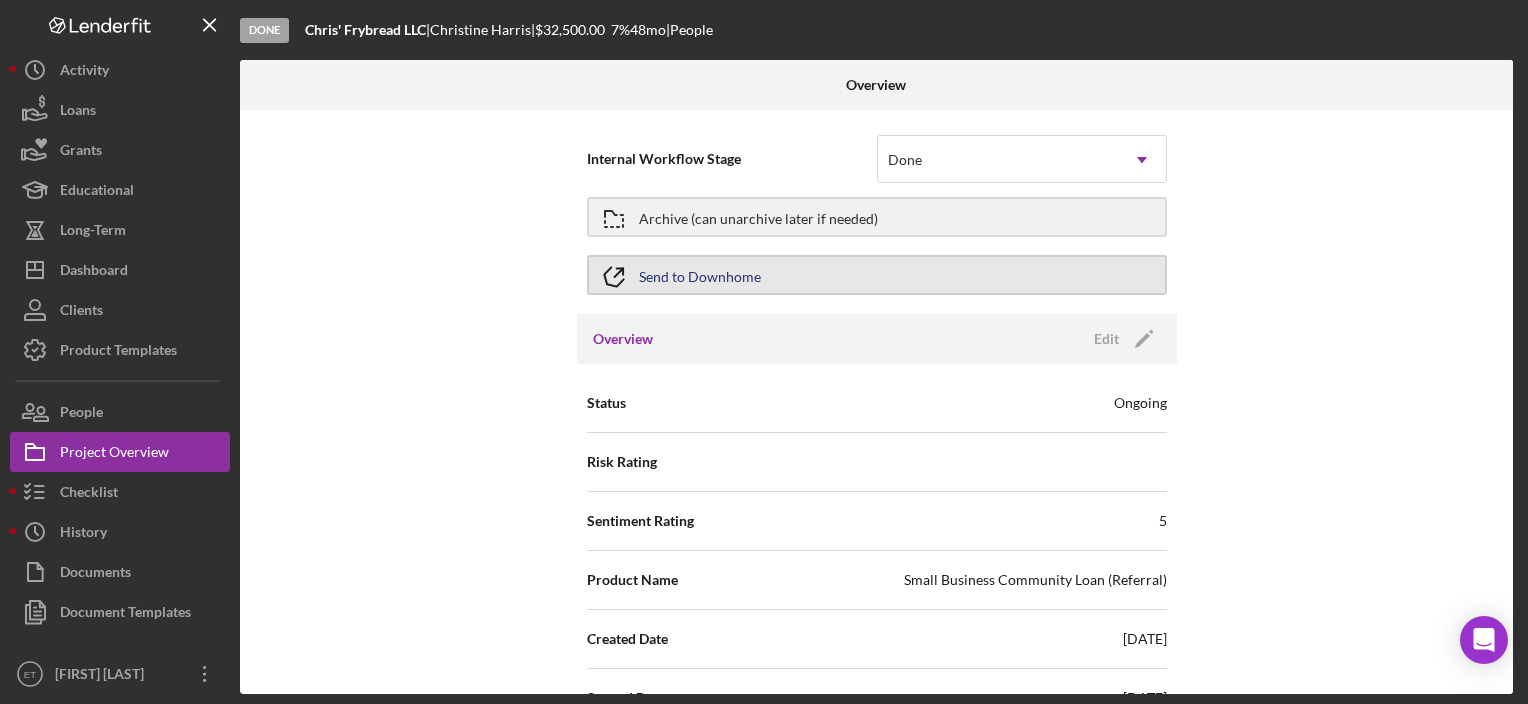 click on "Send to Downhome" at bounding box center (877, 275) 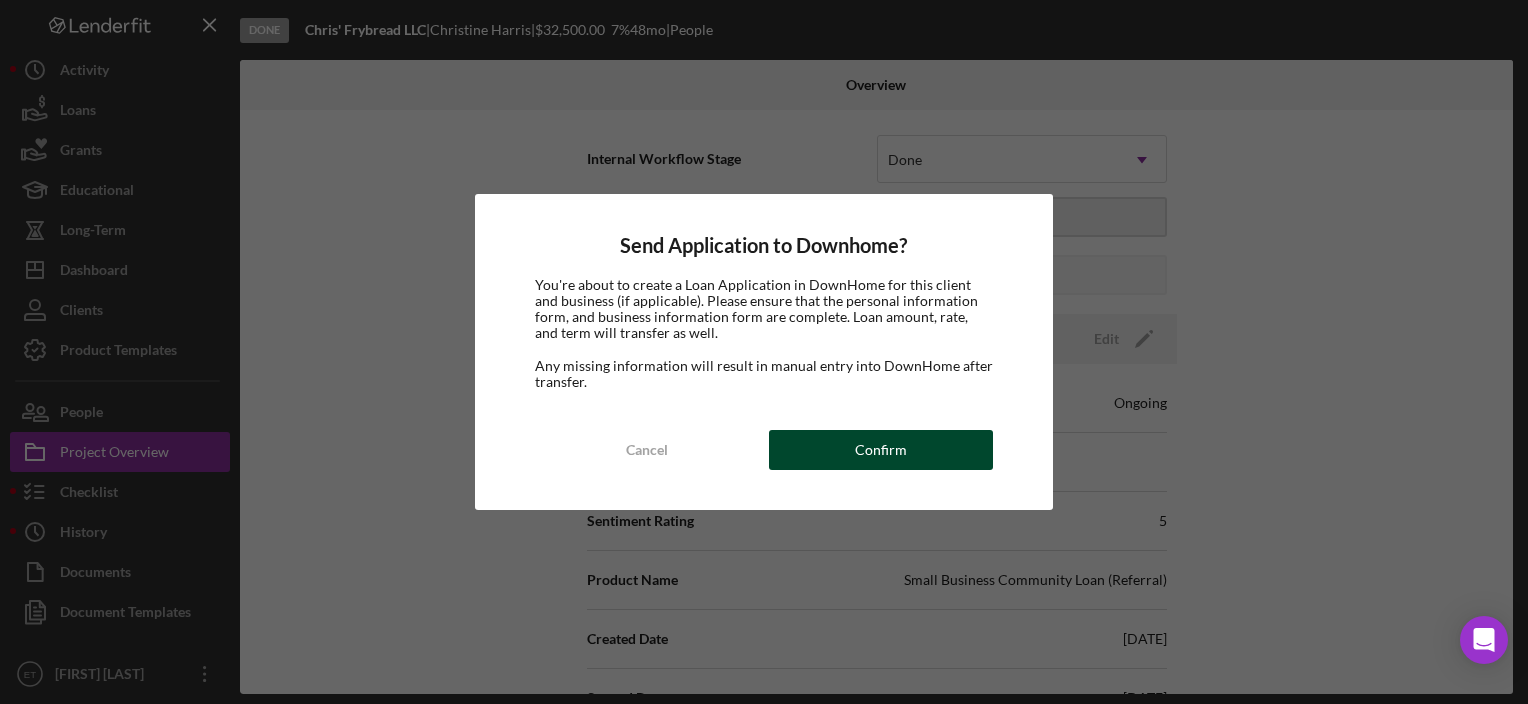 click on "Confirm" at bounding box center (881, 450) 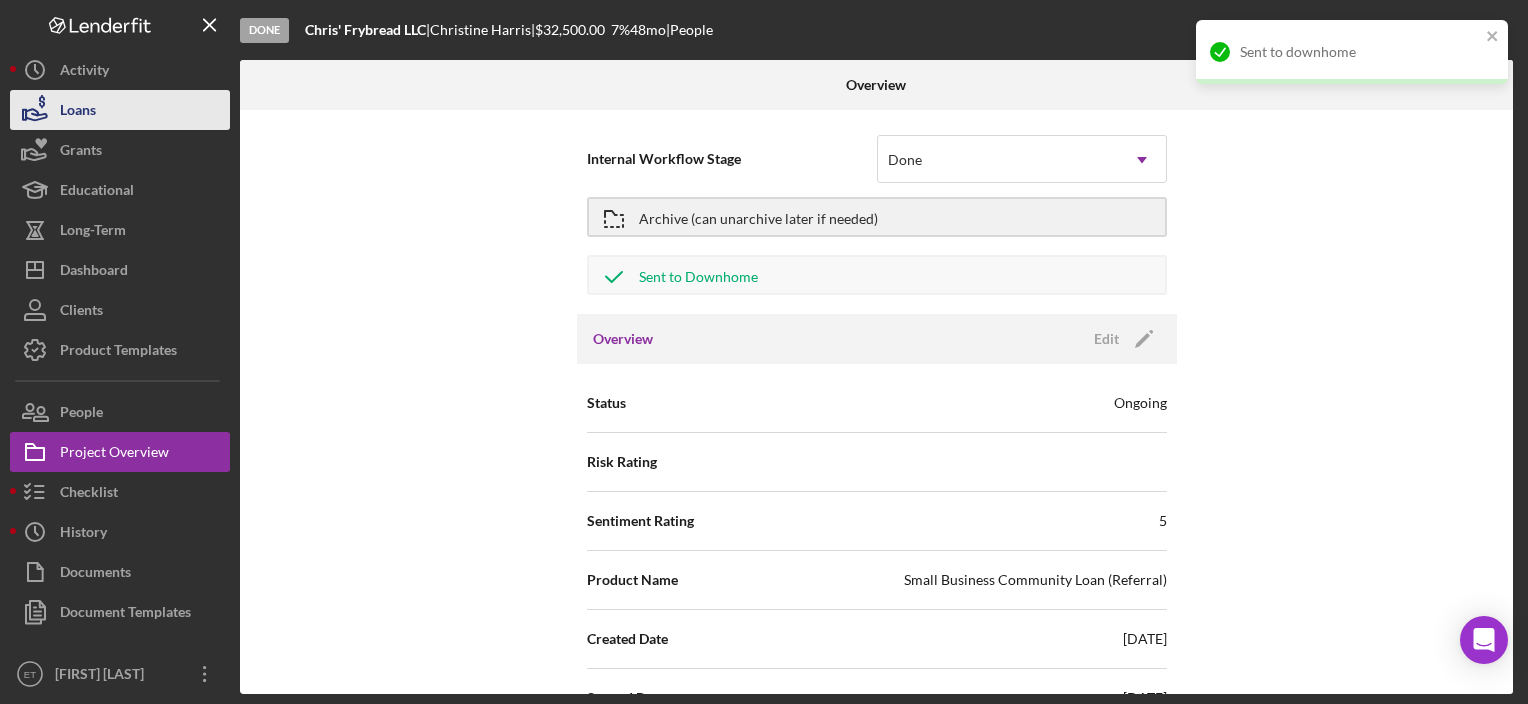 click on "Loans" at bounding box center [78, 112] 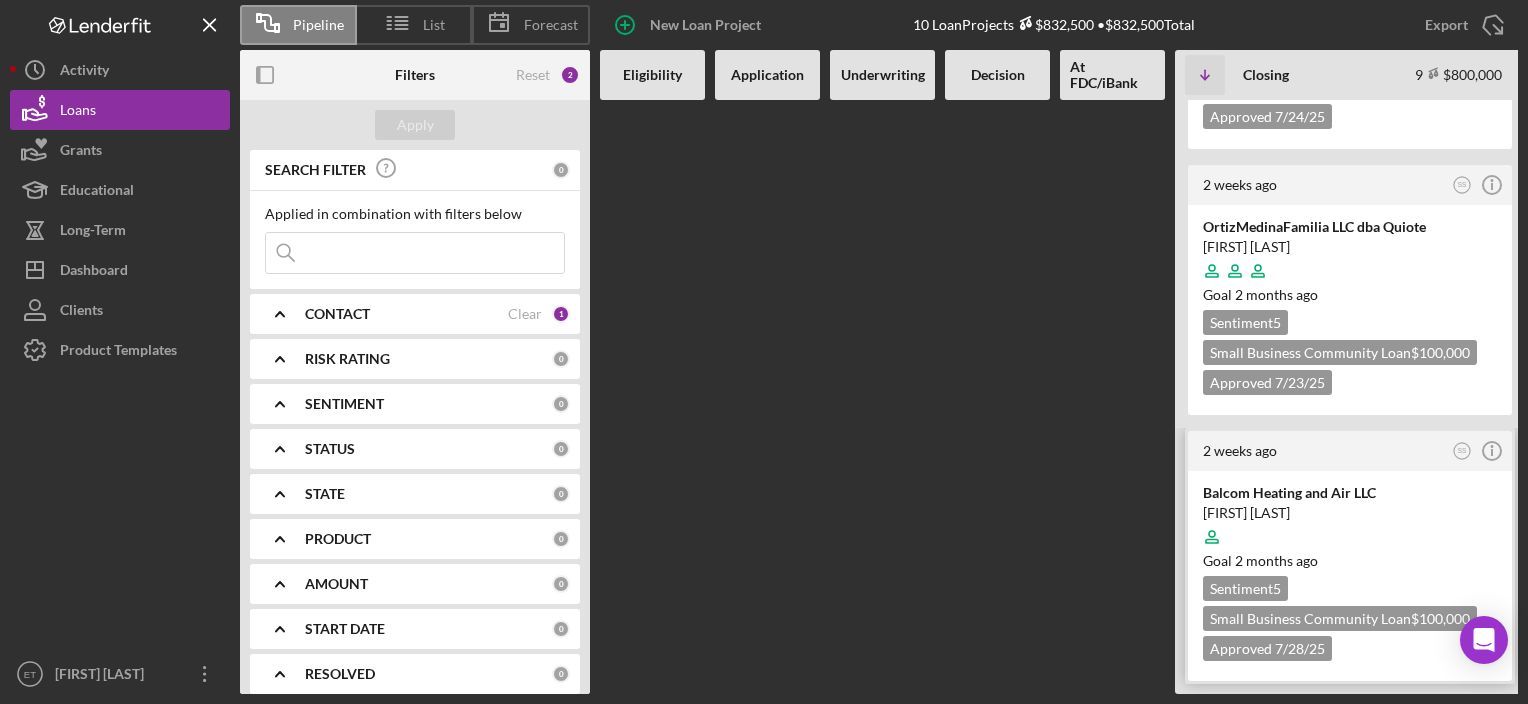 scroll, scrollTop: 1896, scrollLeft: 0, axis: vertical 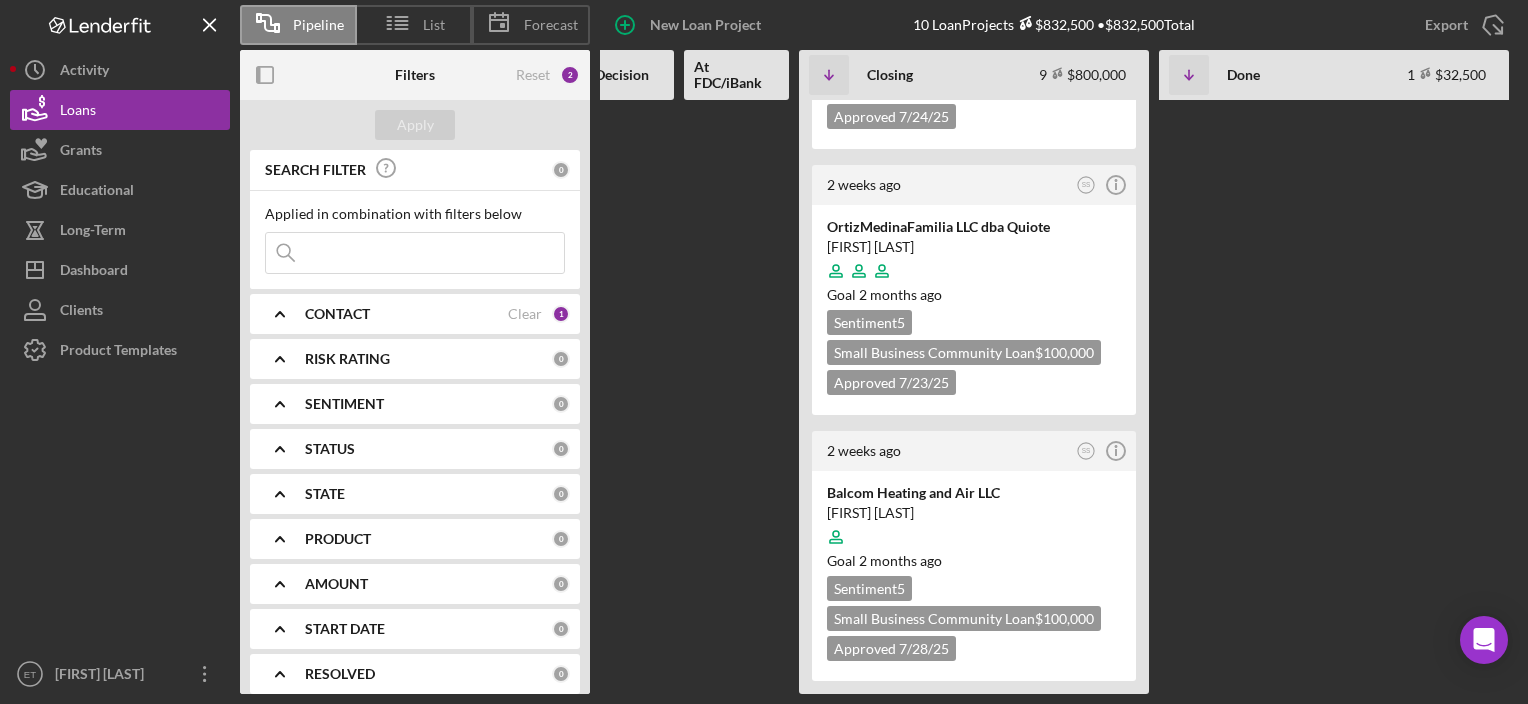 click on "[TIME] ago Blocked Icon/Dropdown Arrow SS Icon/Info Sent to CalSo [DATE] Luna Manufacturing LLC  [NAME] Goal   [TIME] ago Sentiment  5 Small Business Community Loan  $30,000 Approved   [DATE] [TIME] ago SS Icon/Info Resilient Electric Inc [NAME] Bode Goal   [TIME] ago Sentiment  5 Good and Green Business Loan  $150,000 Approved   [DATE] [TIME] ago SS Icon/Info [NAME] dba El Fruto Distribution [NAME] Goal   [TIME] ago Sentiment  5 Small Business Community Loan  $90,000 Approved   [DATE] [TIME] ago SS Icon/Info Platinum Waves Electric [NAME] Goal   [TIME] ago Sentiment  5 Good and Green Business Loan  $150,000 Approved   [DATE] [TIME] ago Blocked Icon/Dropdown Arrow SS Icon/Info Counteroffer to $60,000.00 Spud Street, Inc. [NAME] Goal   [TIME] from now Sentiment  5 Small Business Community Loan  $60,000 Approved   [DATE] [TIME] ago SS Icon/Info [NAME] dba Mayra Housekeeping  [NAME]  [LAST]  Goal   [TIME] ago Sentiment  5  $20,000" at bounding box center (871, 397) 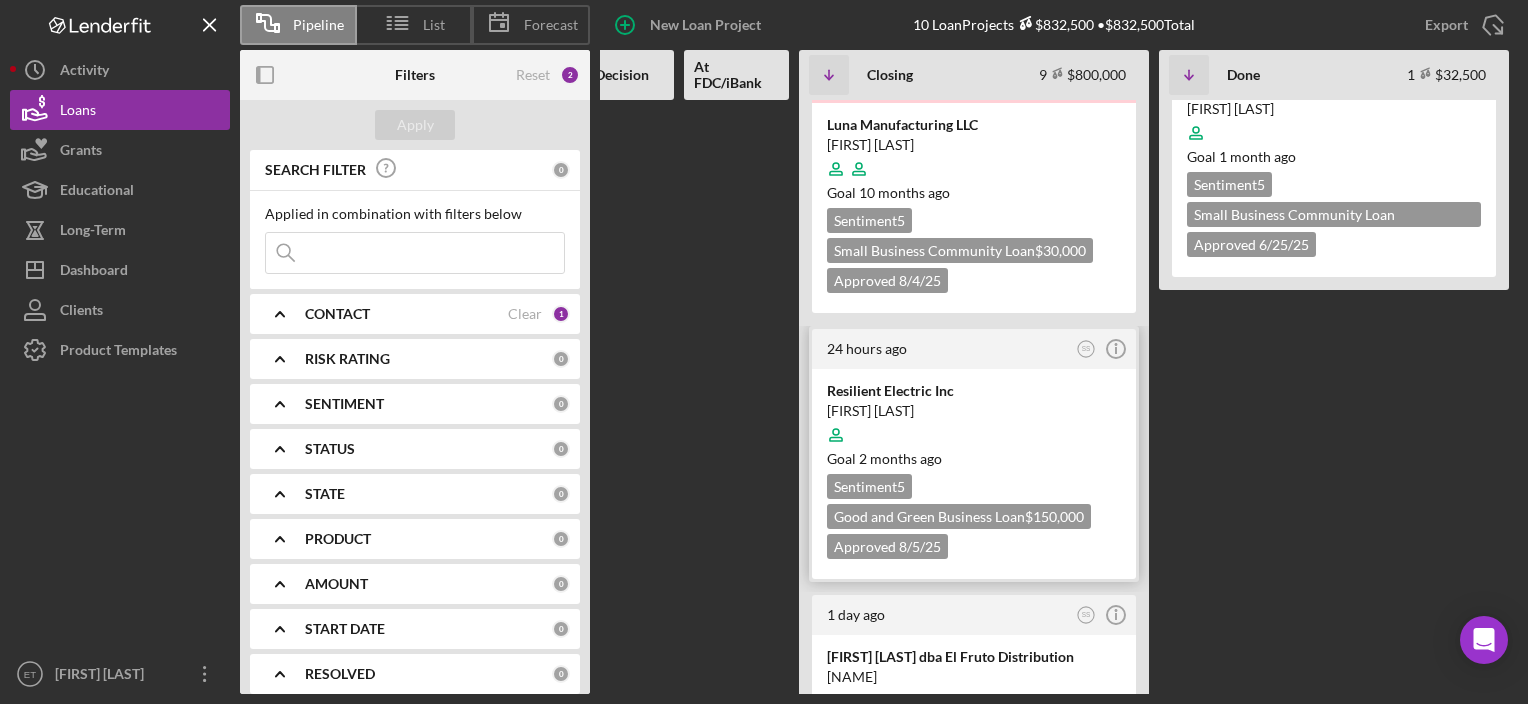 click on "Resilient Electric Inc" at bounding box center (974, 391) 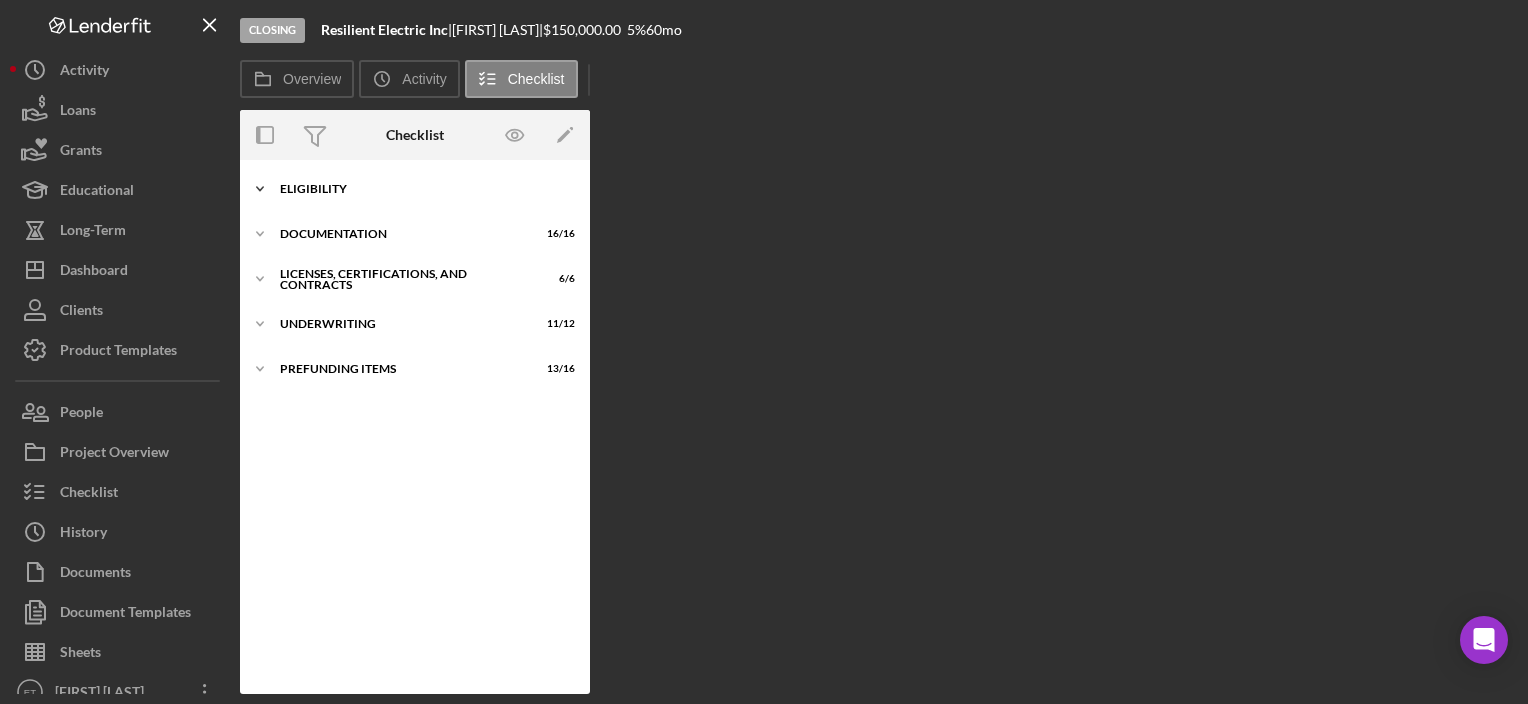 click on "Icon/Expander Eligibility 6 / 6" at bounding box center [415, 189] 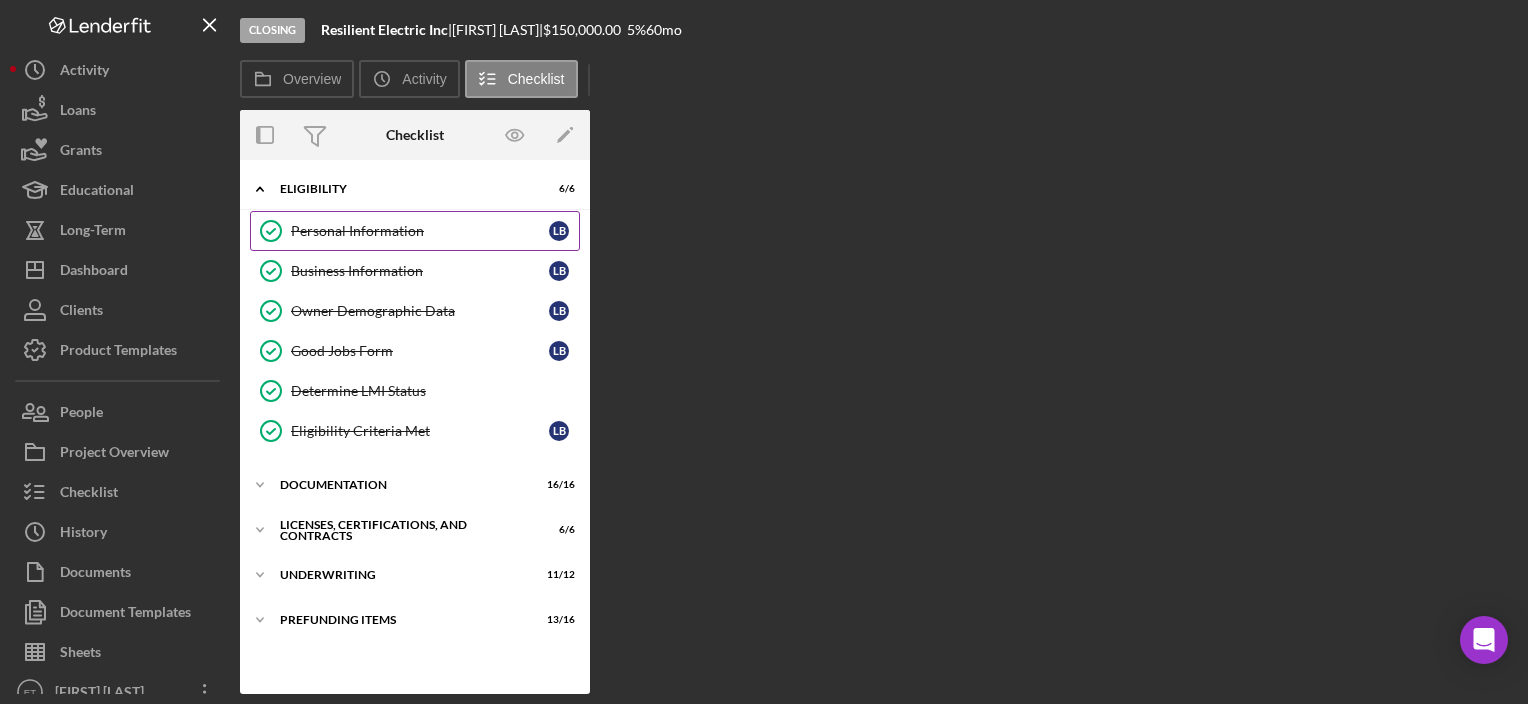 click on "Personal Information" at bounding box center [420, 231] 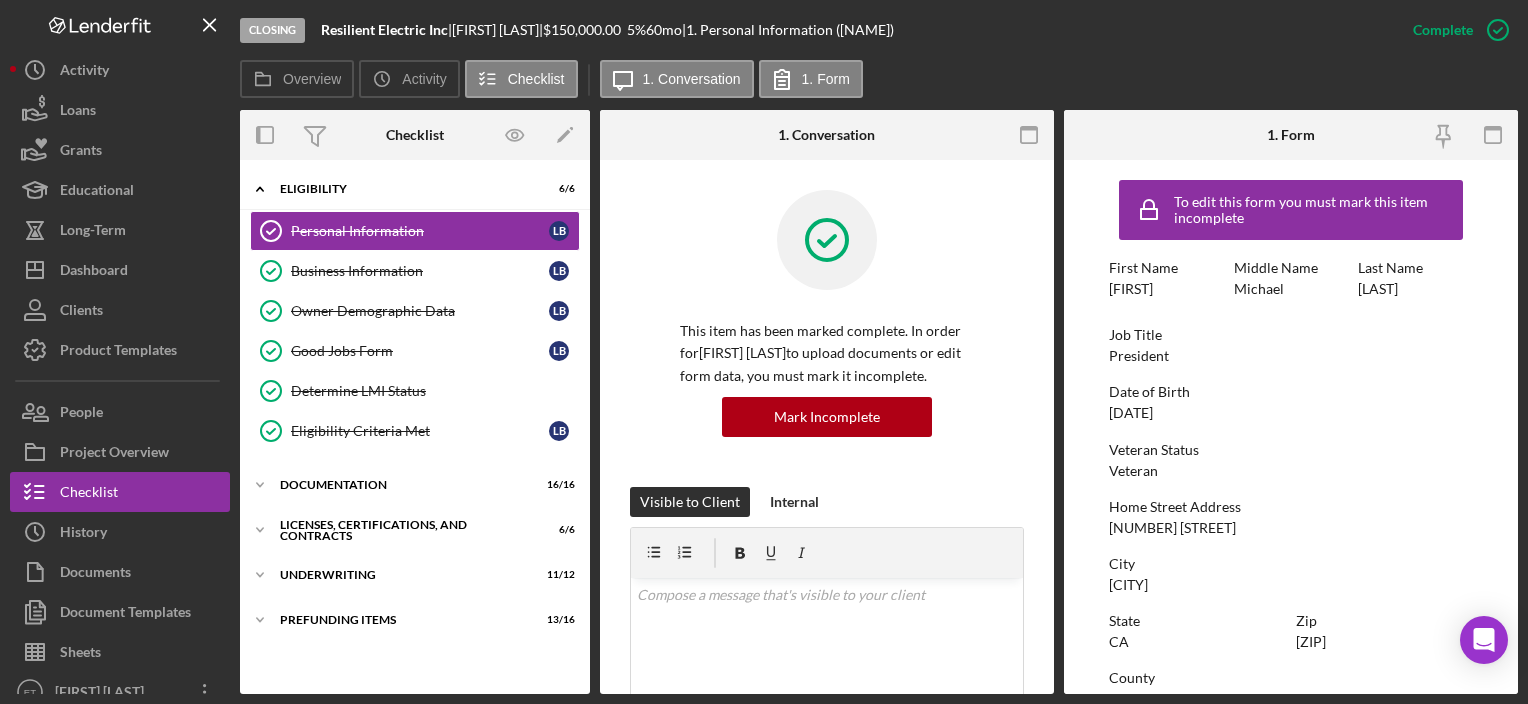 scroll, scrollTop: 399, scrollLeft: 0, axis: vertical 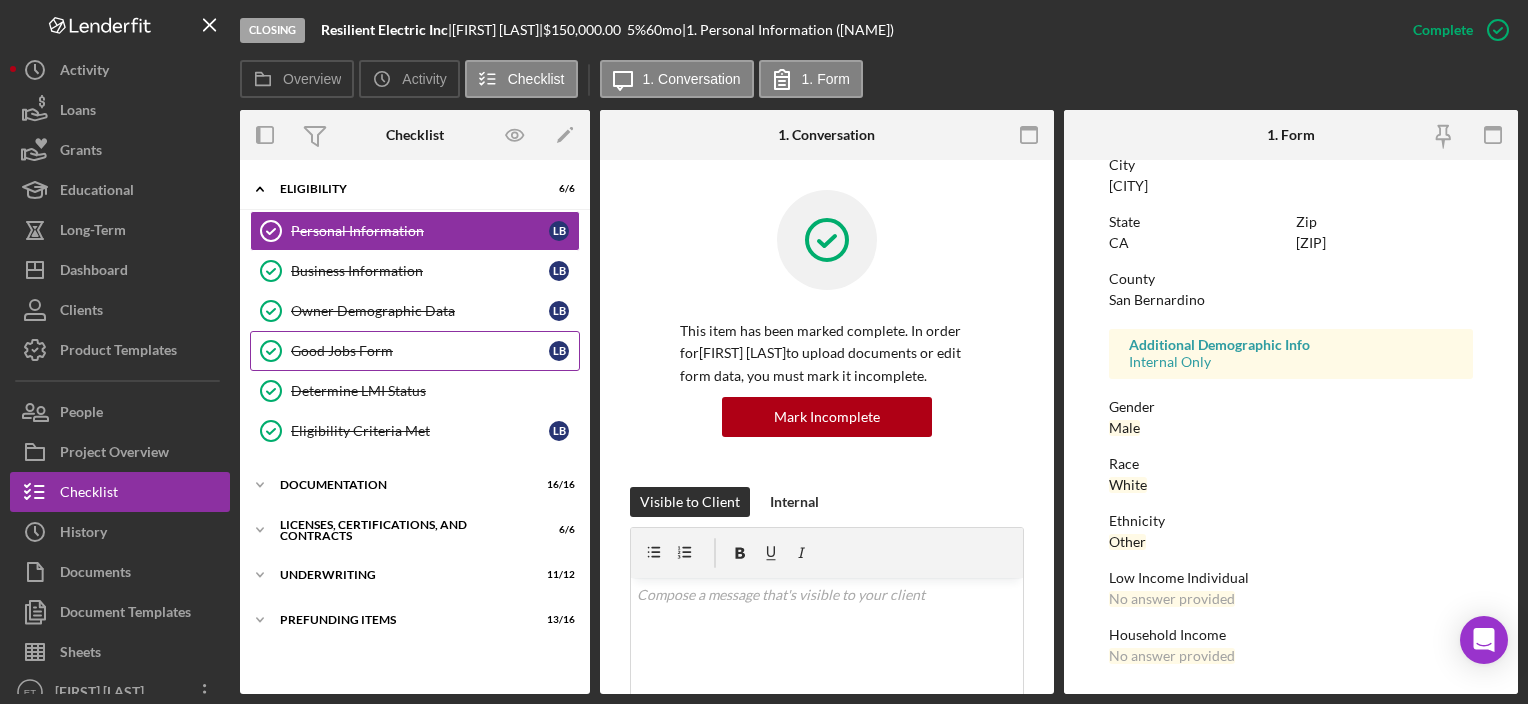 click on "Good Jobs Form" at bounding box center [420, 351] 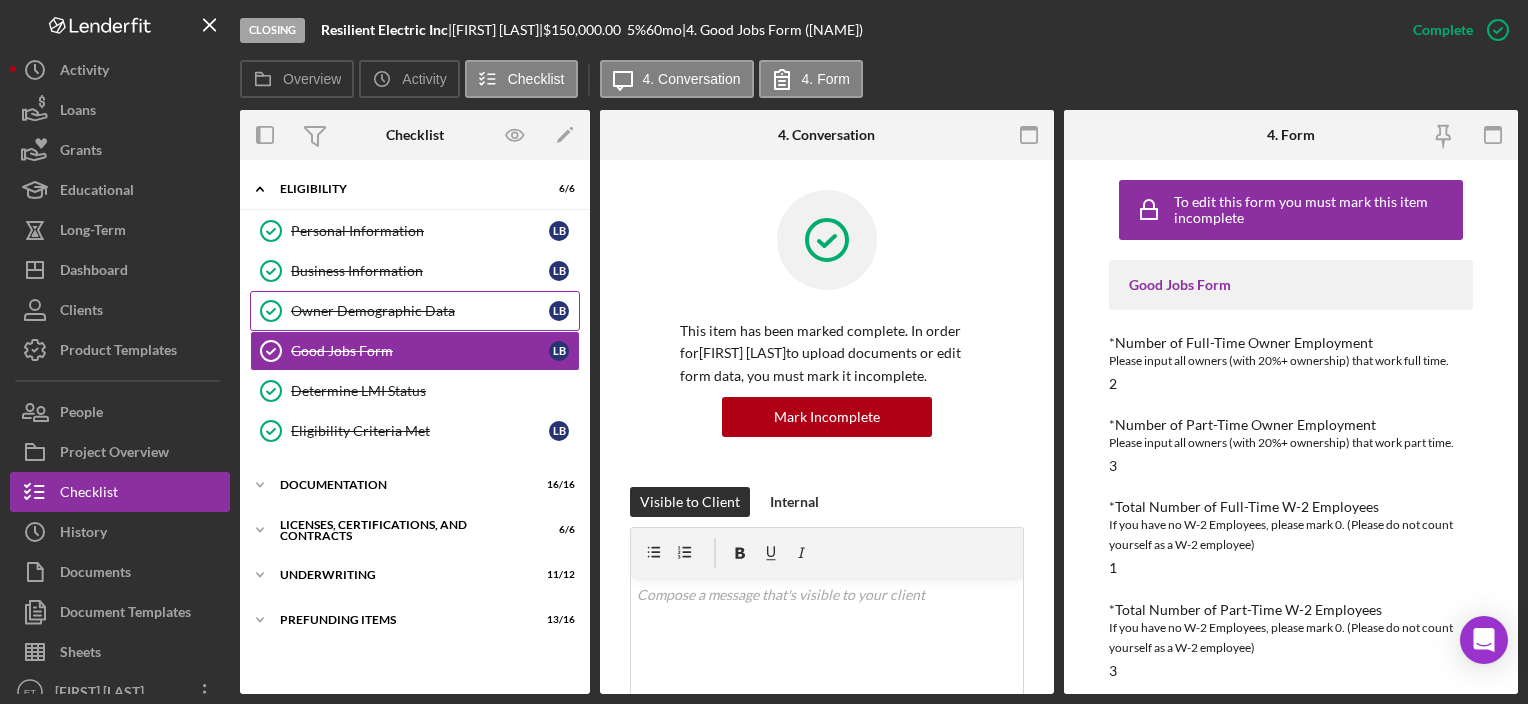click on "Owner Demographic Data" at bounding box center [420, 311] 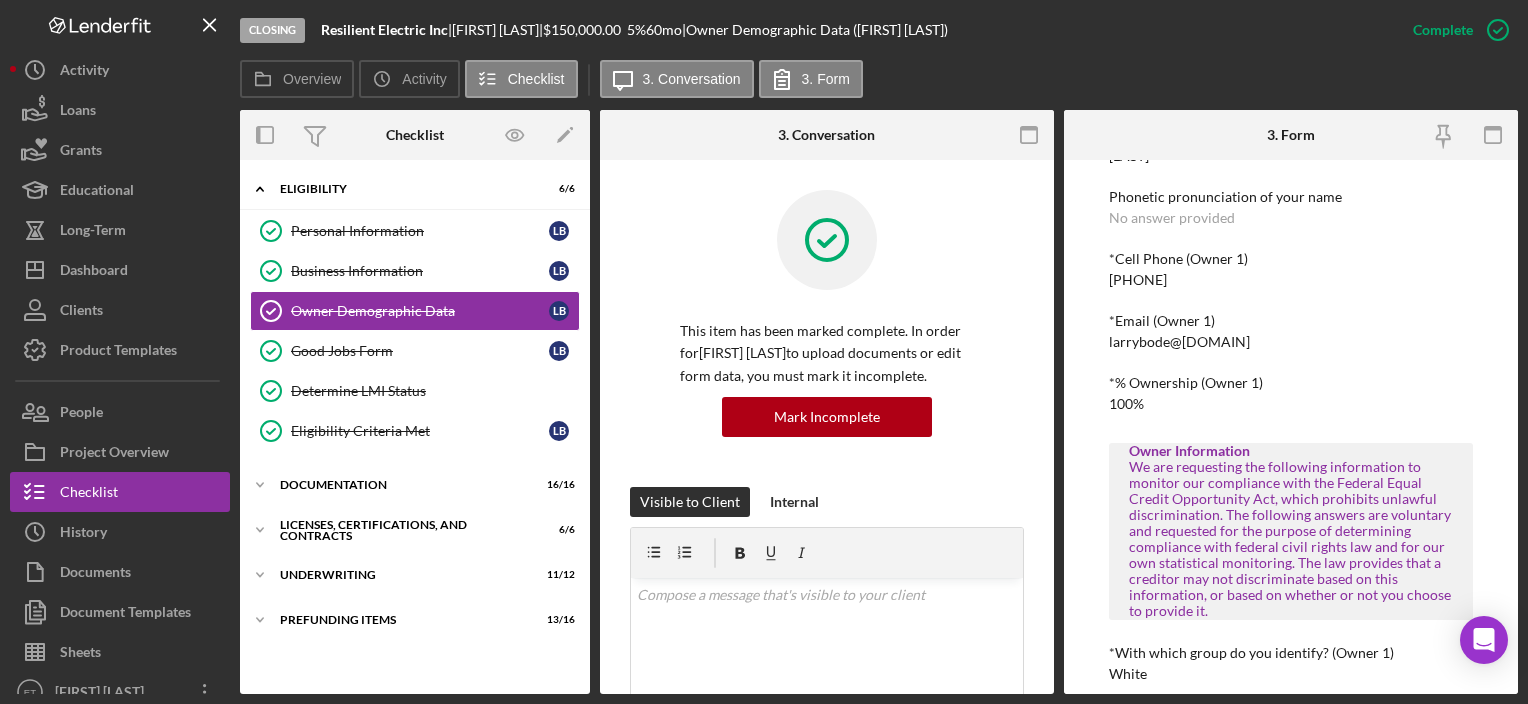 scroll, scrollTop: 800, scrollLeft: 0, axis: vertical 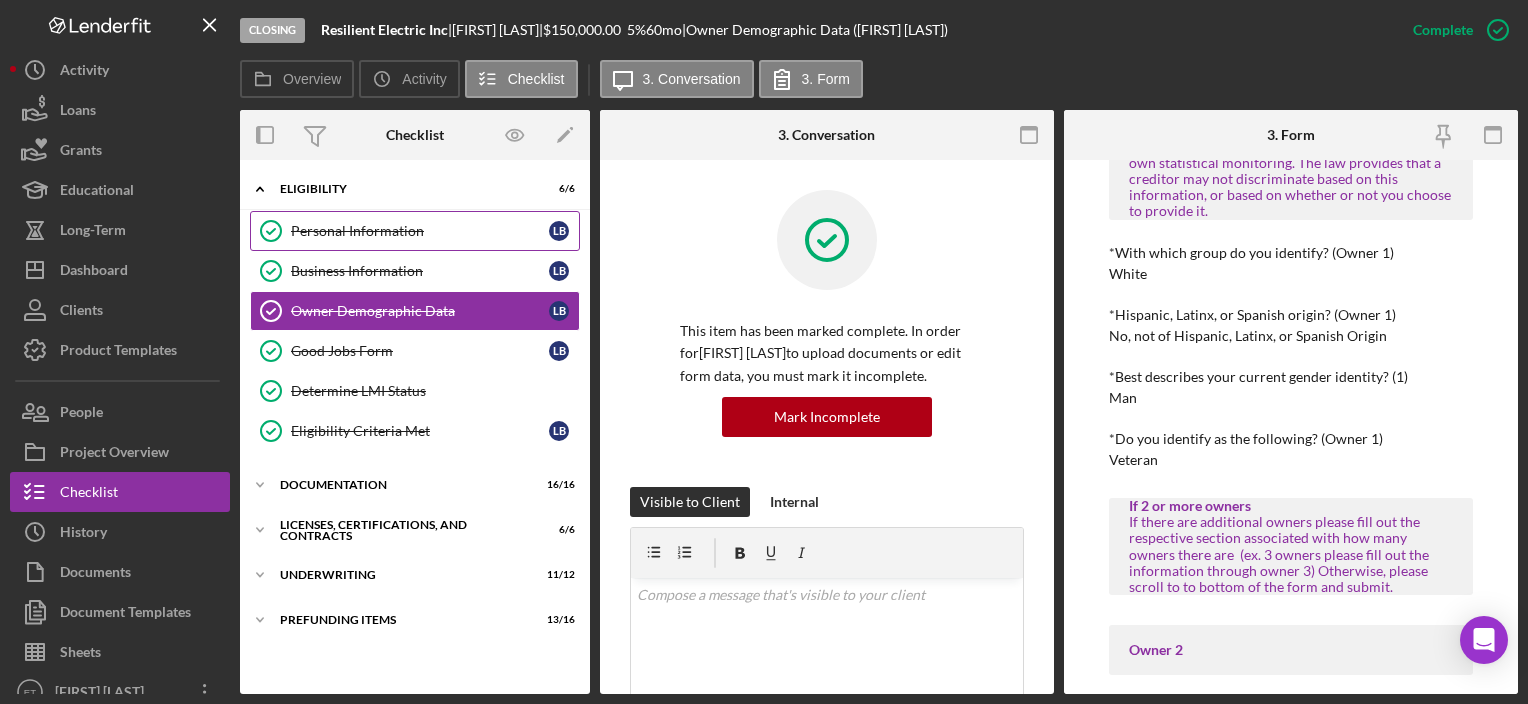 click on "Personal Information" at bounding box center (420, 231) 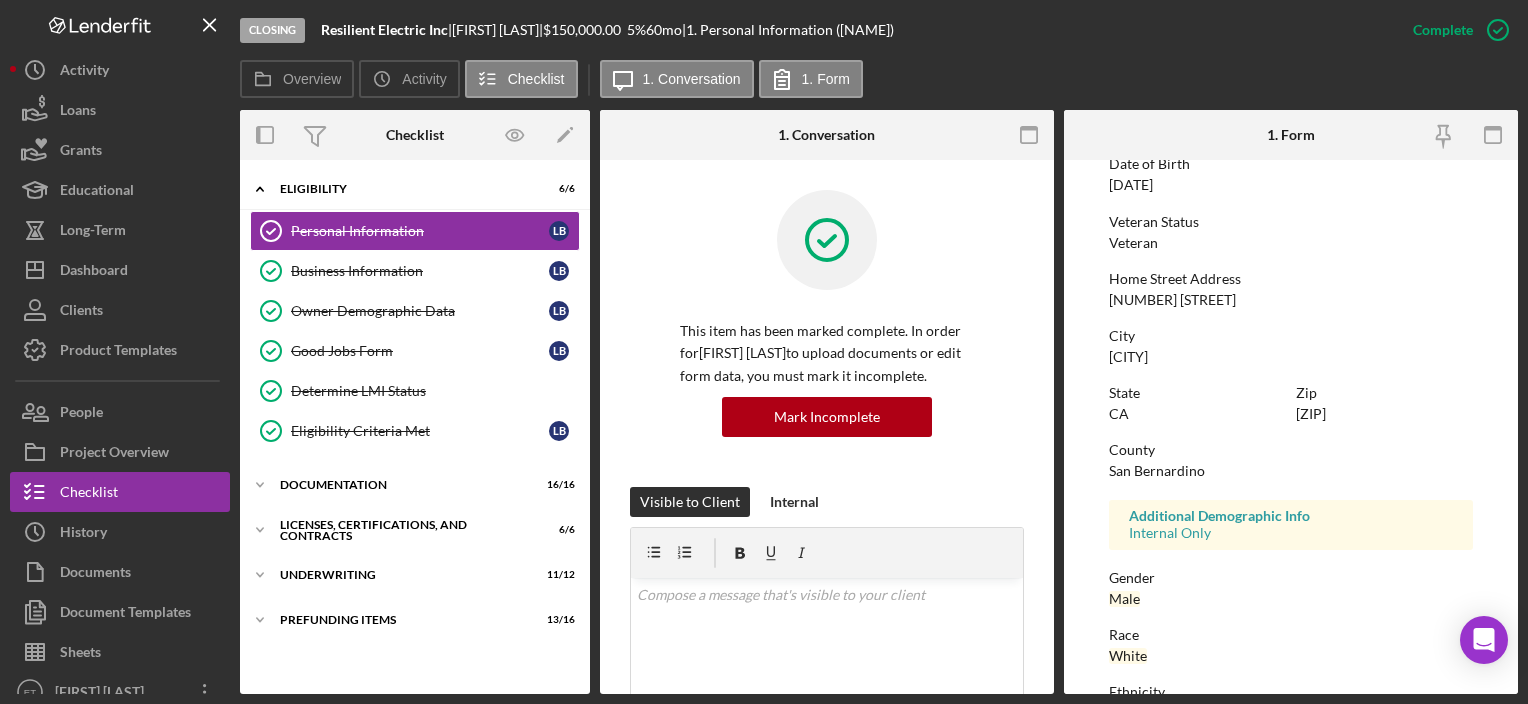 scroll, scrollTop: 399, scrollLeft: 0, axis: vertical 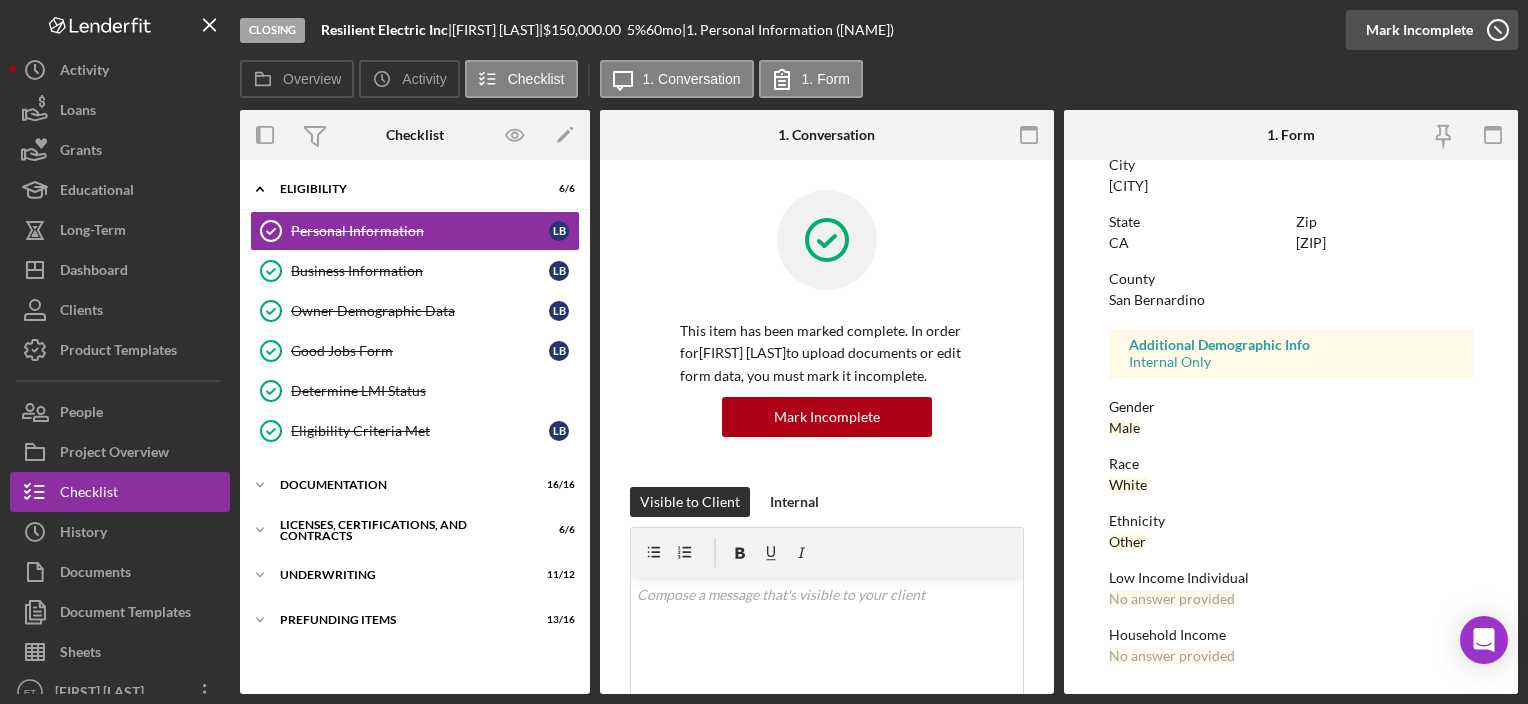 click on "Mark Incomplete" at bounding box center [1419, 30] 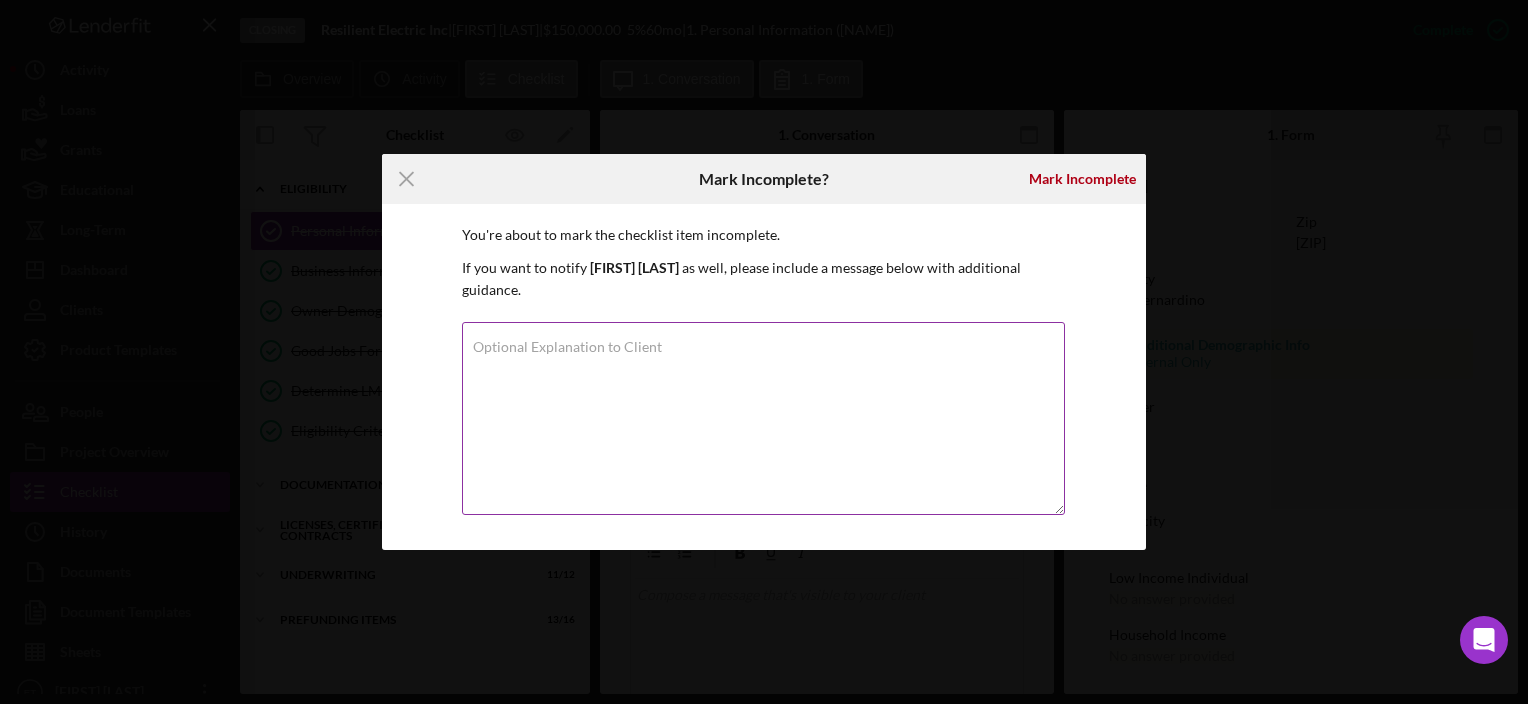 click on "Optional Explanation to Client" at bounding box center (763, 418) 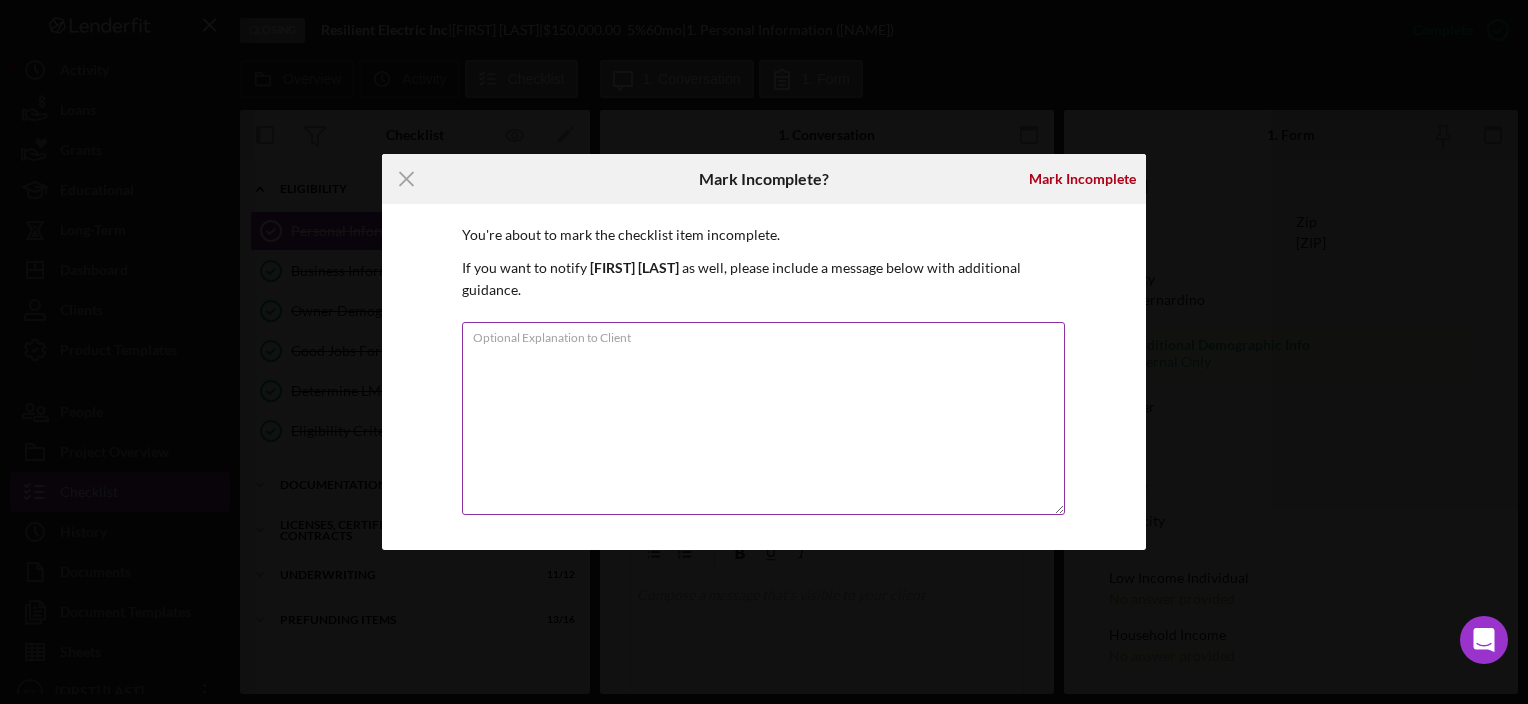 paste on "Resilient" 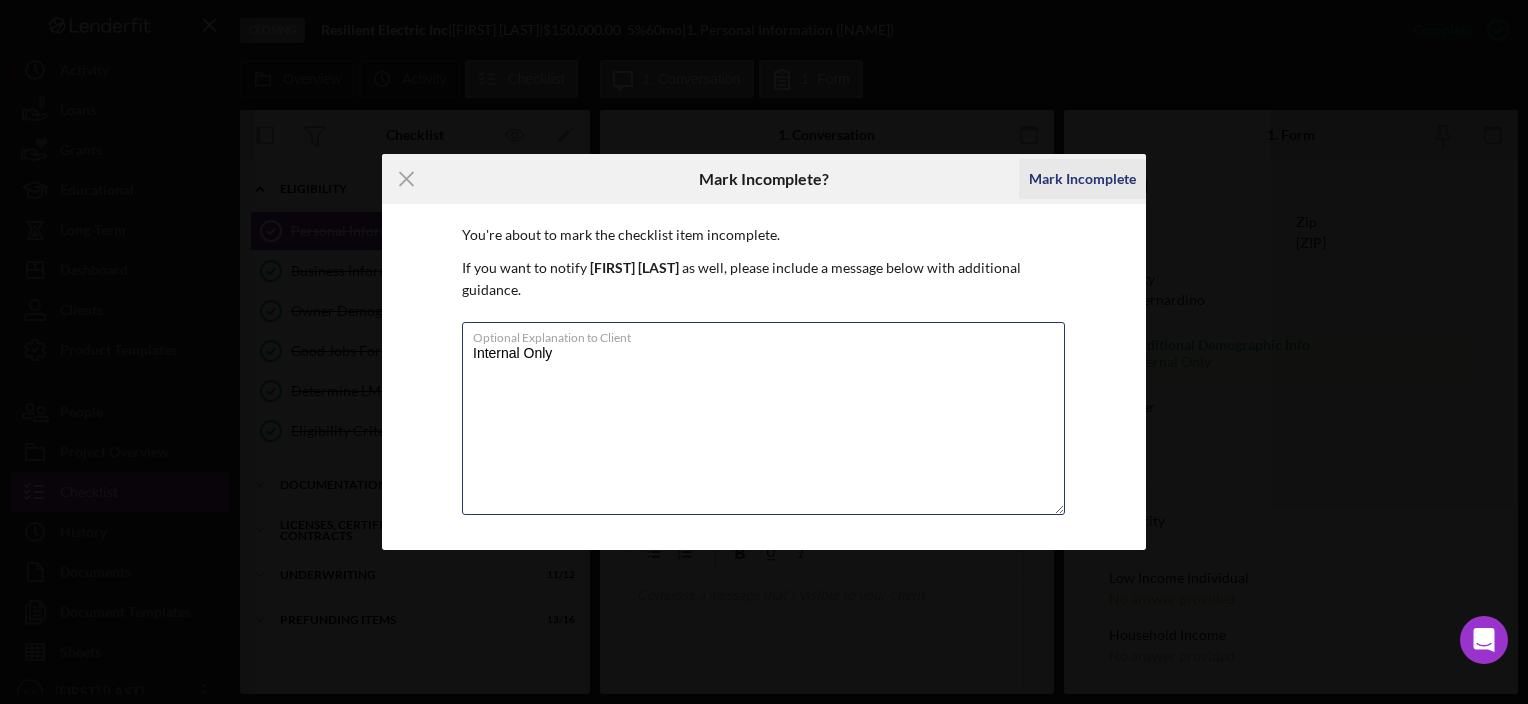 type on "Internal Only" 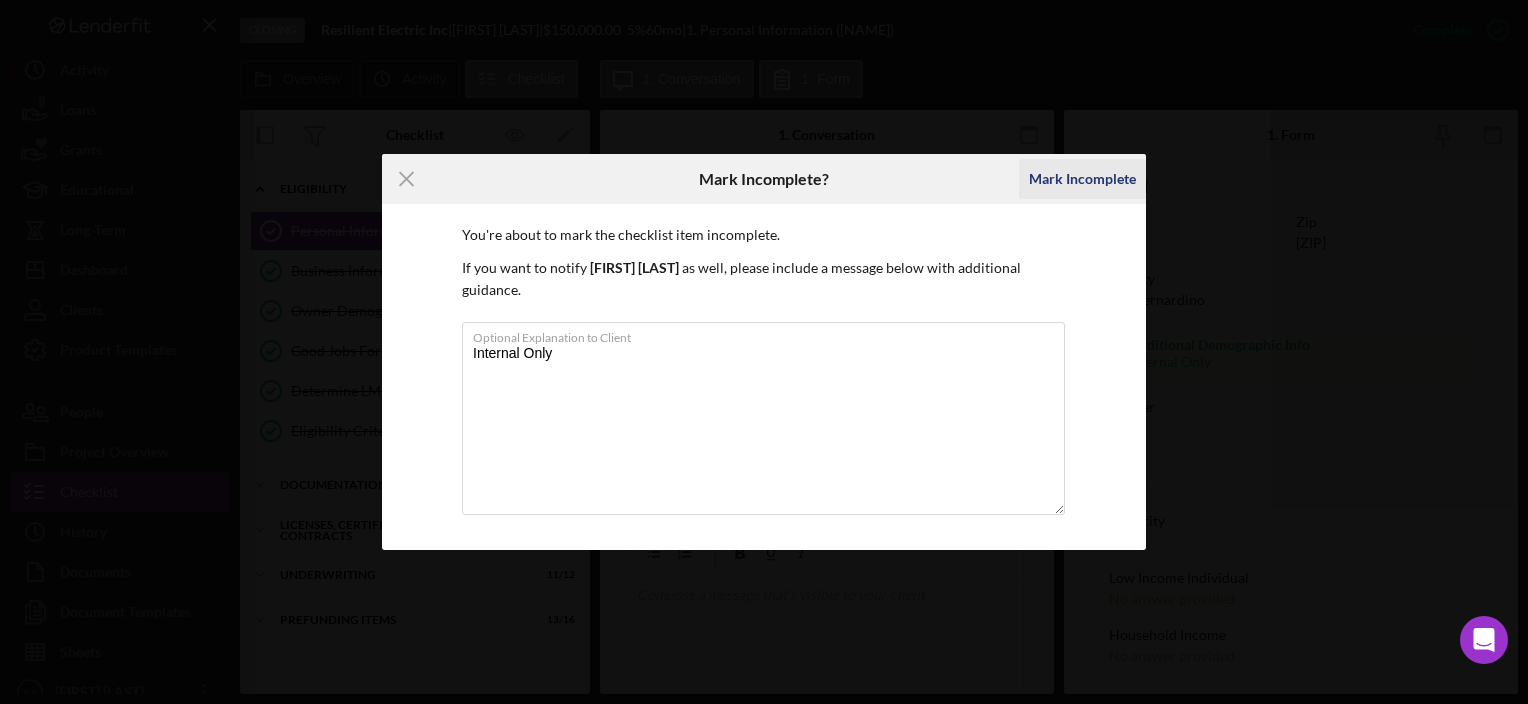 click on "Mark Incomplete" at bounding box center (1082, 179) 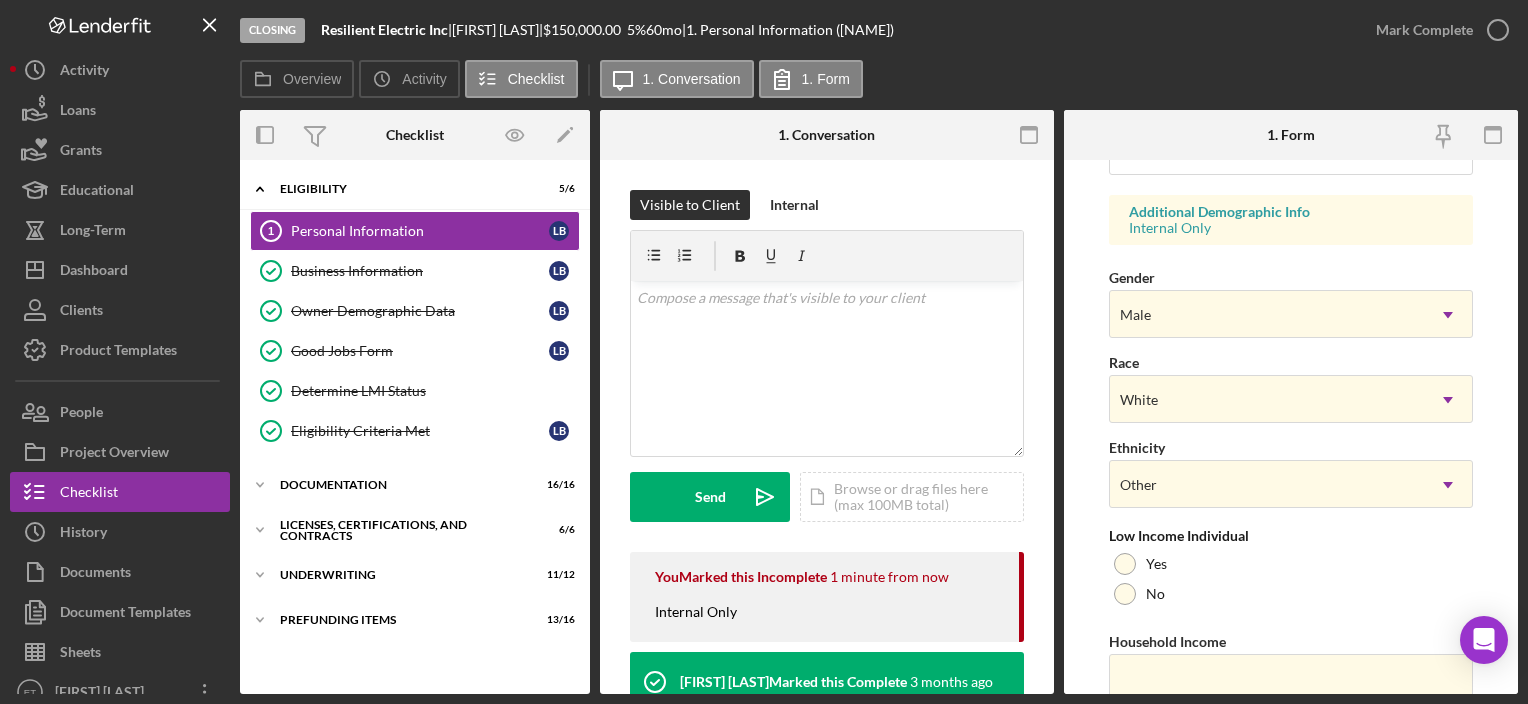 scroll, scrollTop: 797, scrollLeft: 0, axis: vertical 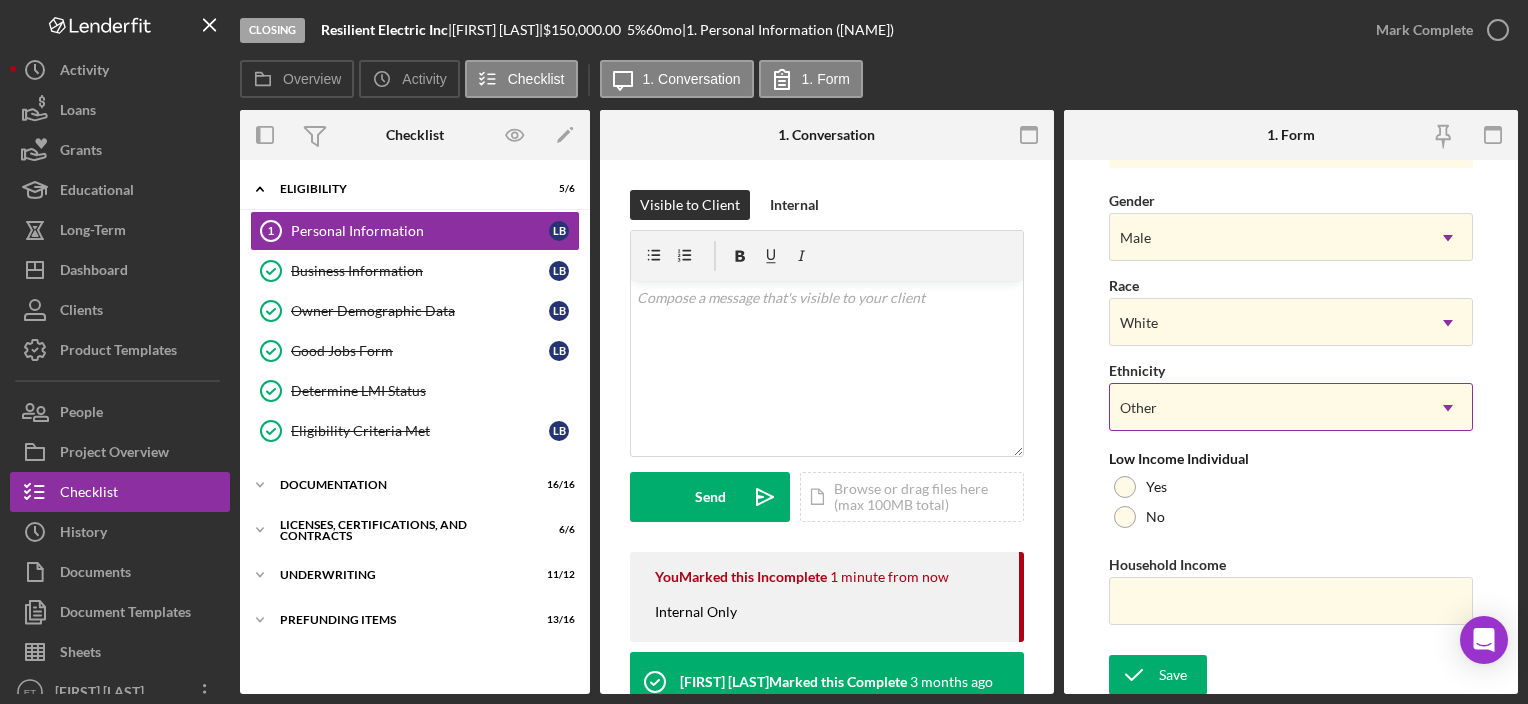 click on "Other" at bounding box center (1266, 408) 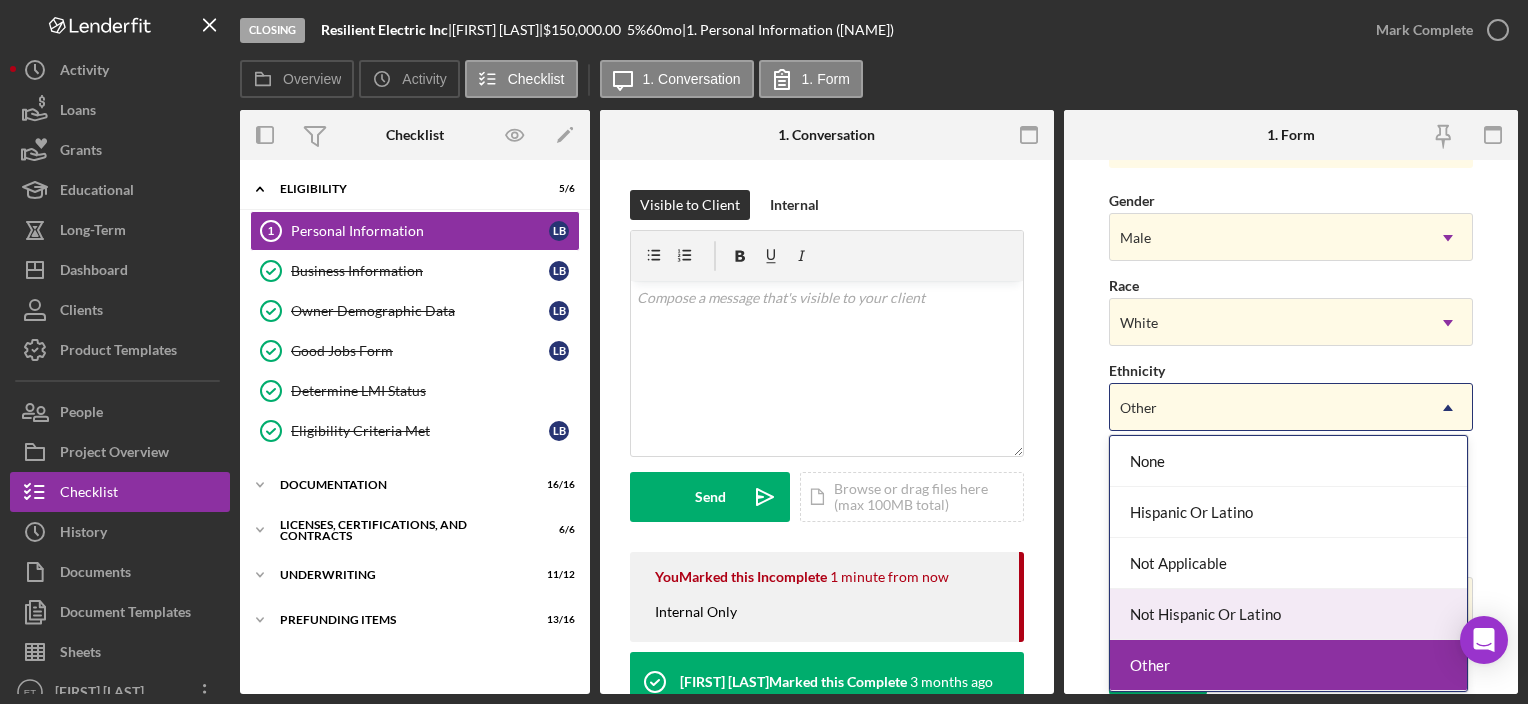 click on "Not Hispanic Or Latino" at bounding box center (1288, 614) 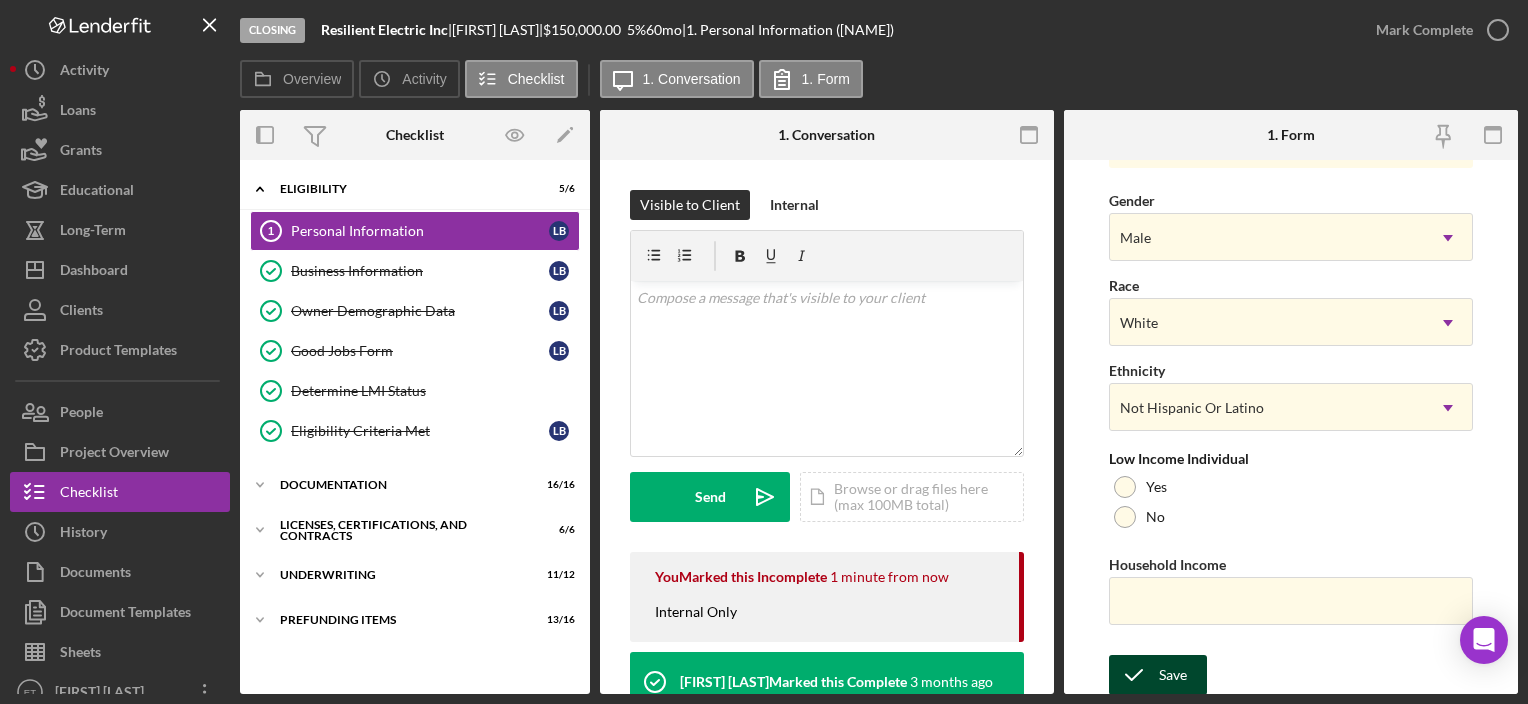 click on "Save" at bounding box center [1173, 675] 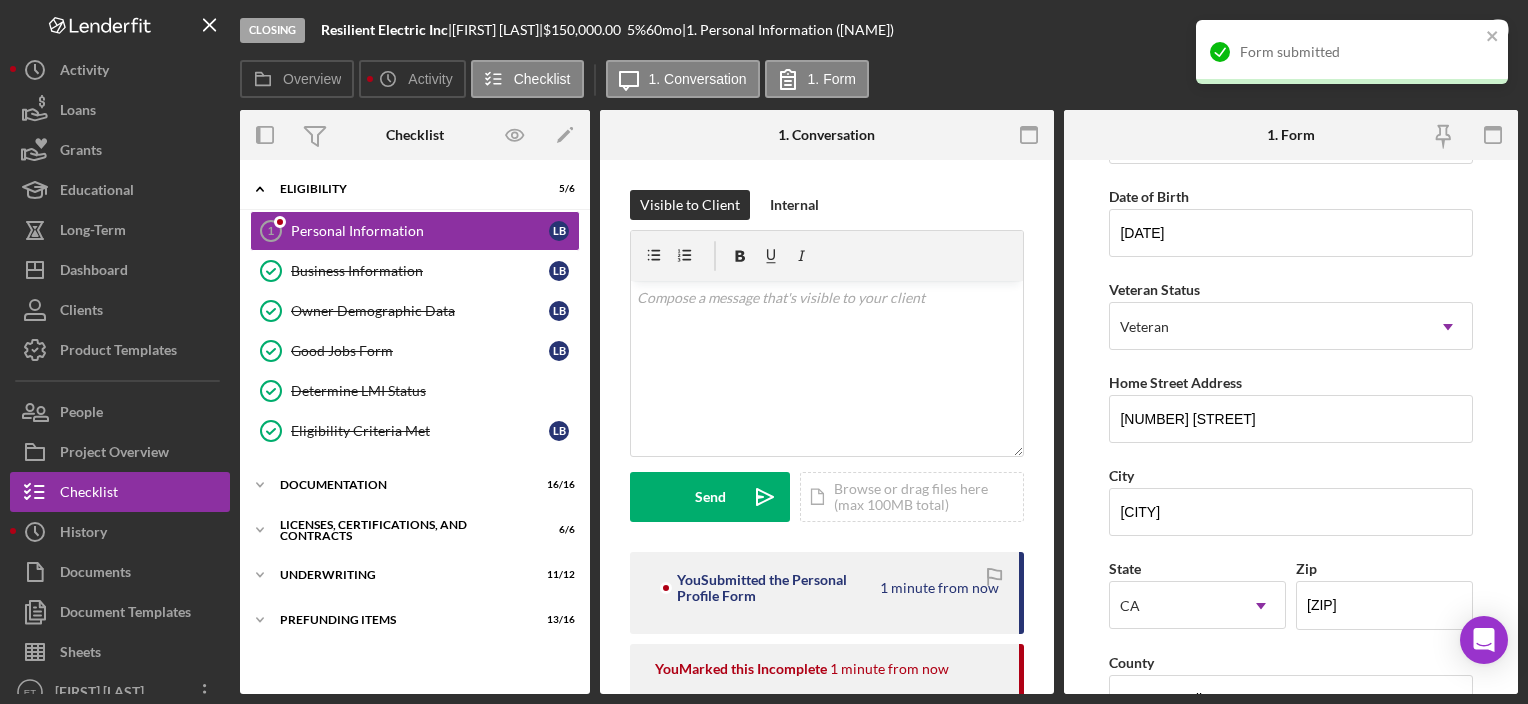 scroll, scrollTop: 0, scrollLeft: 0, axis: both 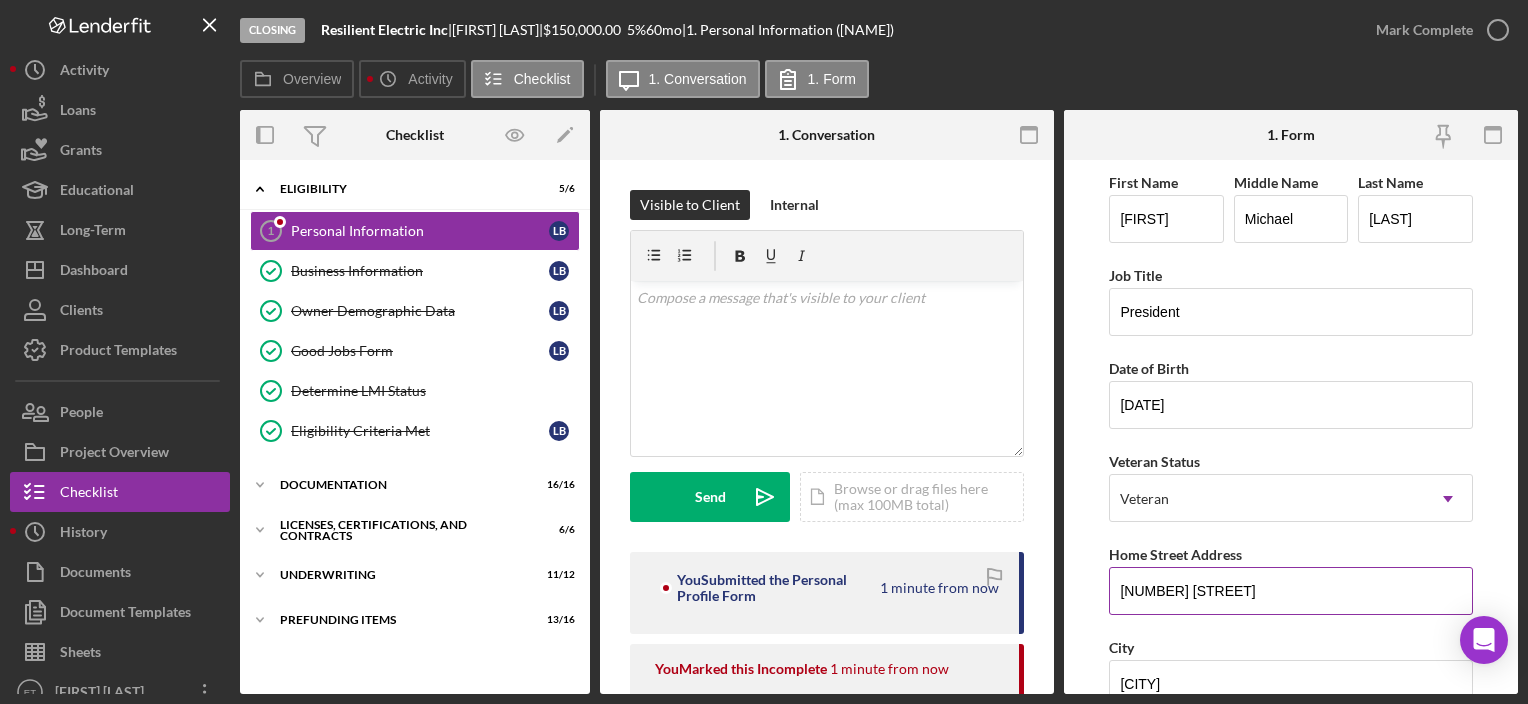 click on "[NUMBER] [STREET]" at bounding box center [1290, 591] 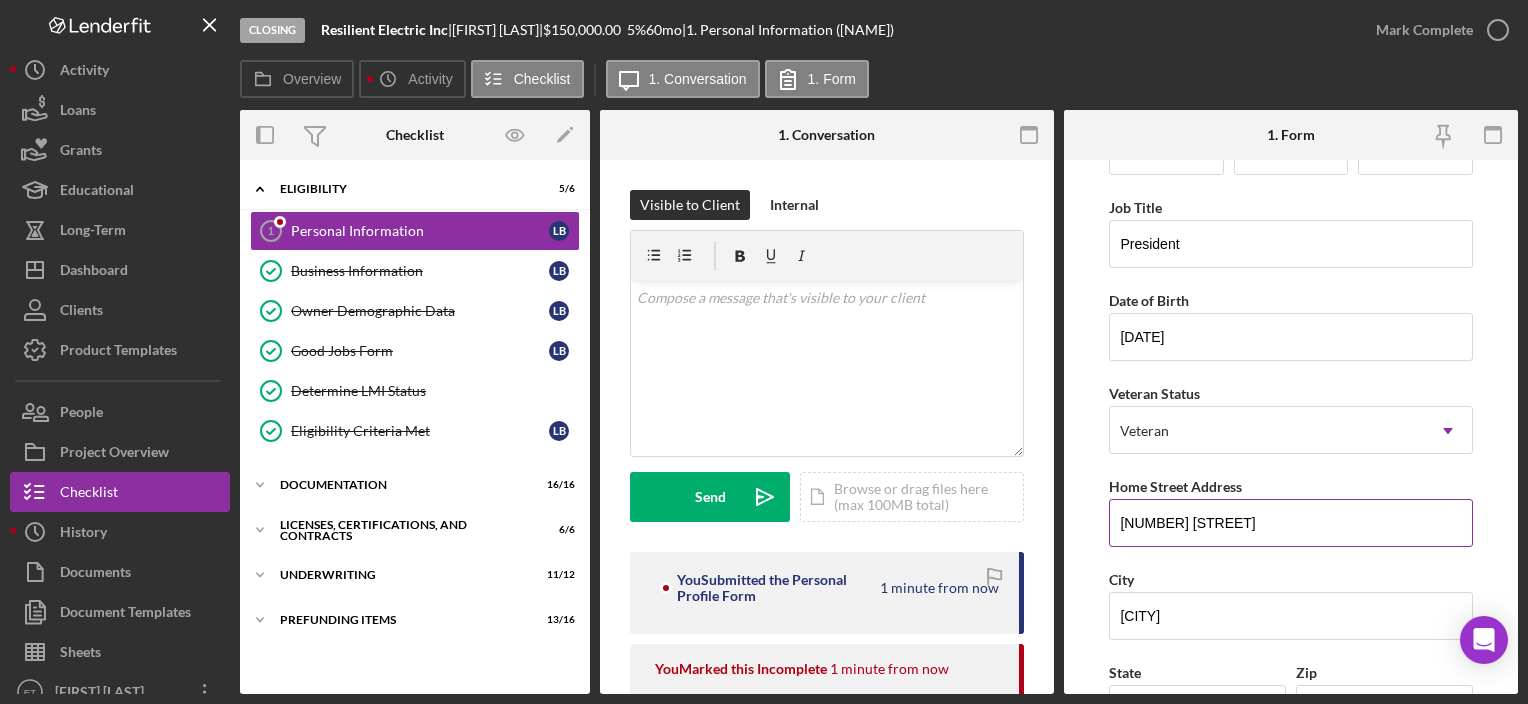 scroll, scrollTop: 100, scrollLeft: 0, axis: vertical 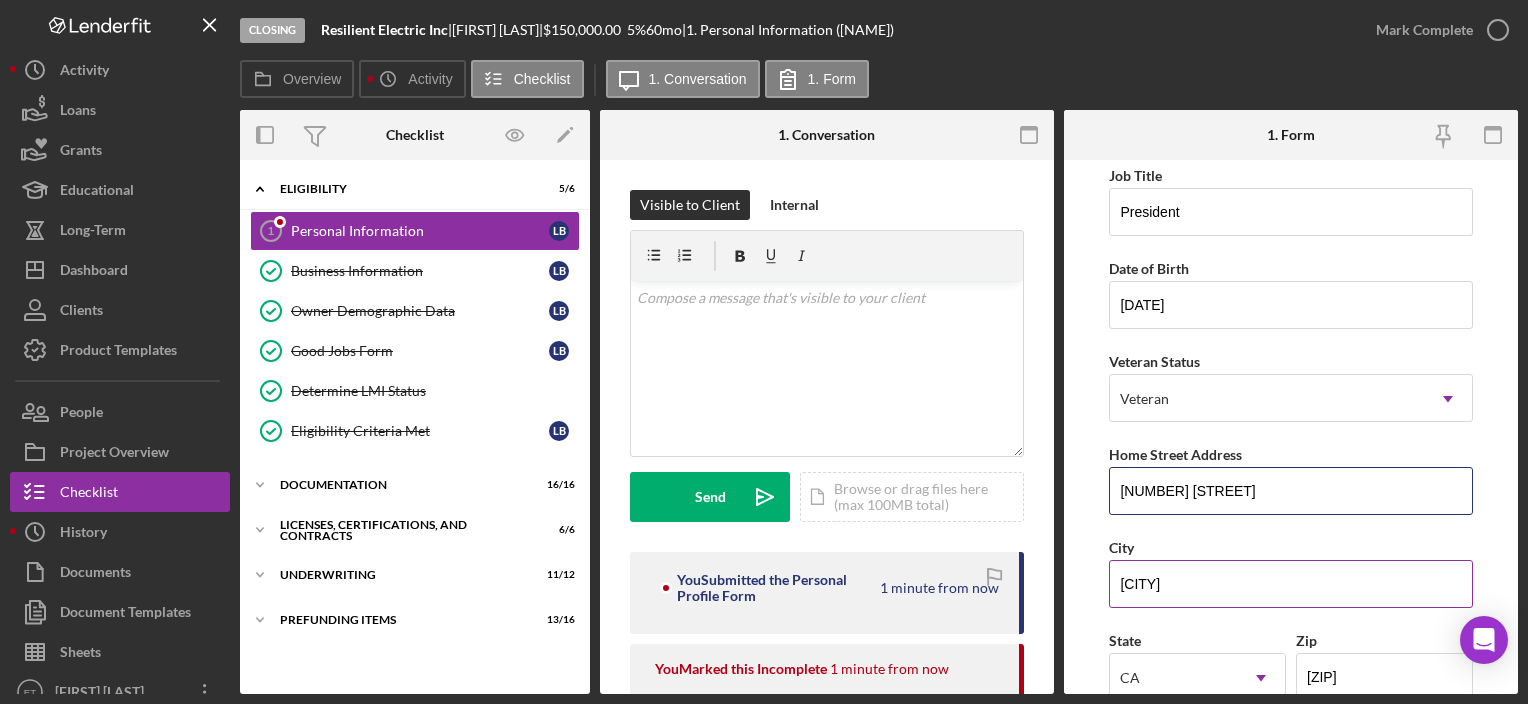 type on "[NUMBER] [STREET]" 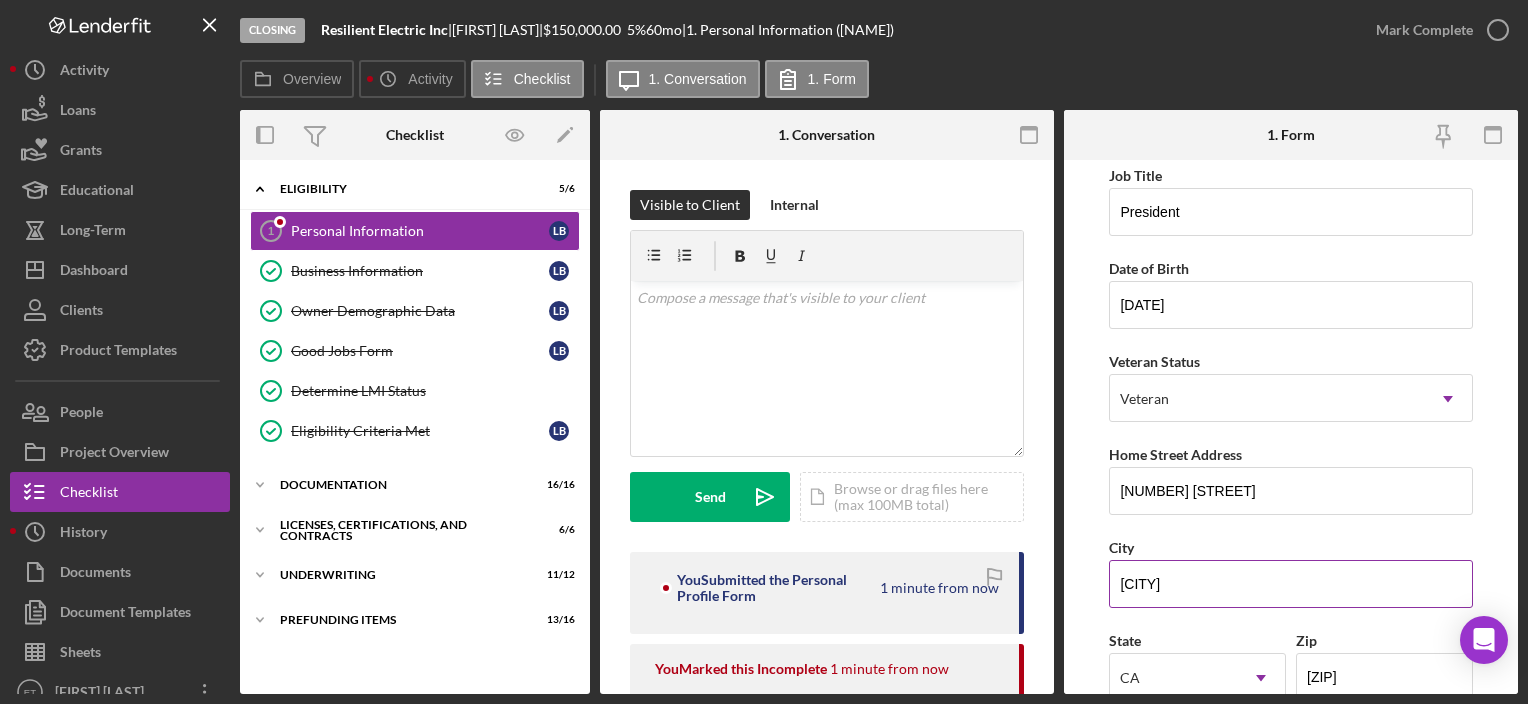 click on "[CITY]" at bounding box center (1290, 584) 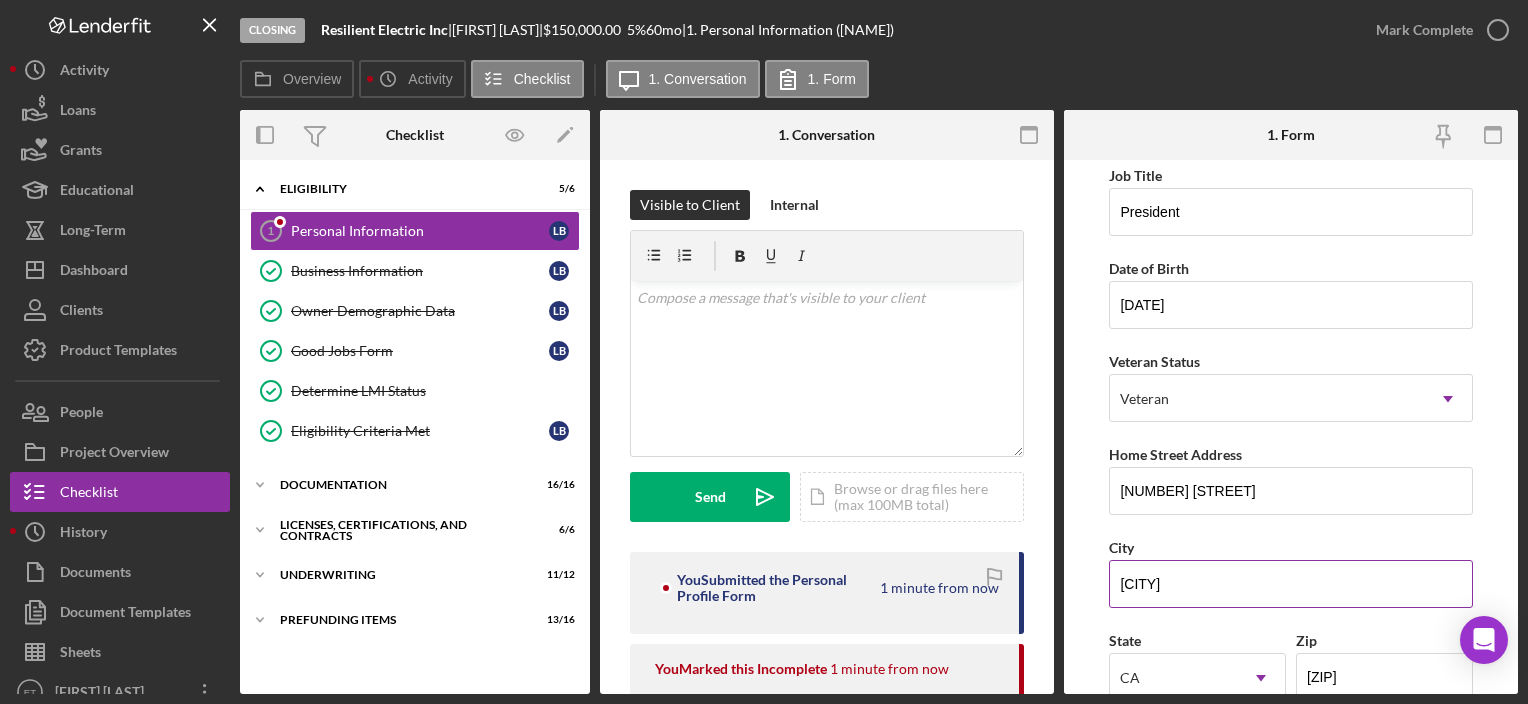 click on "[CITY]" at bounding box center (1290, 584) 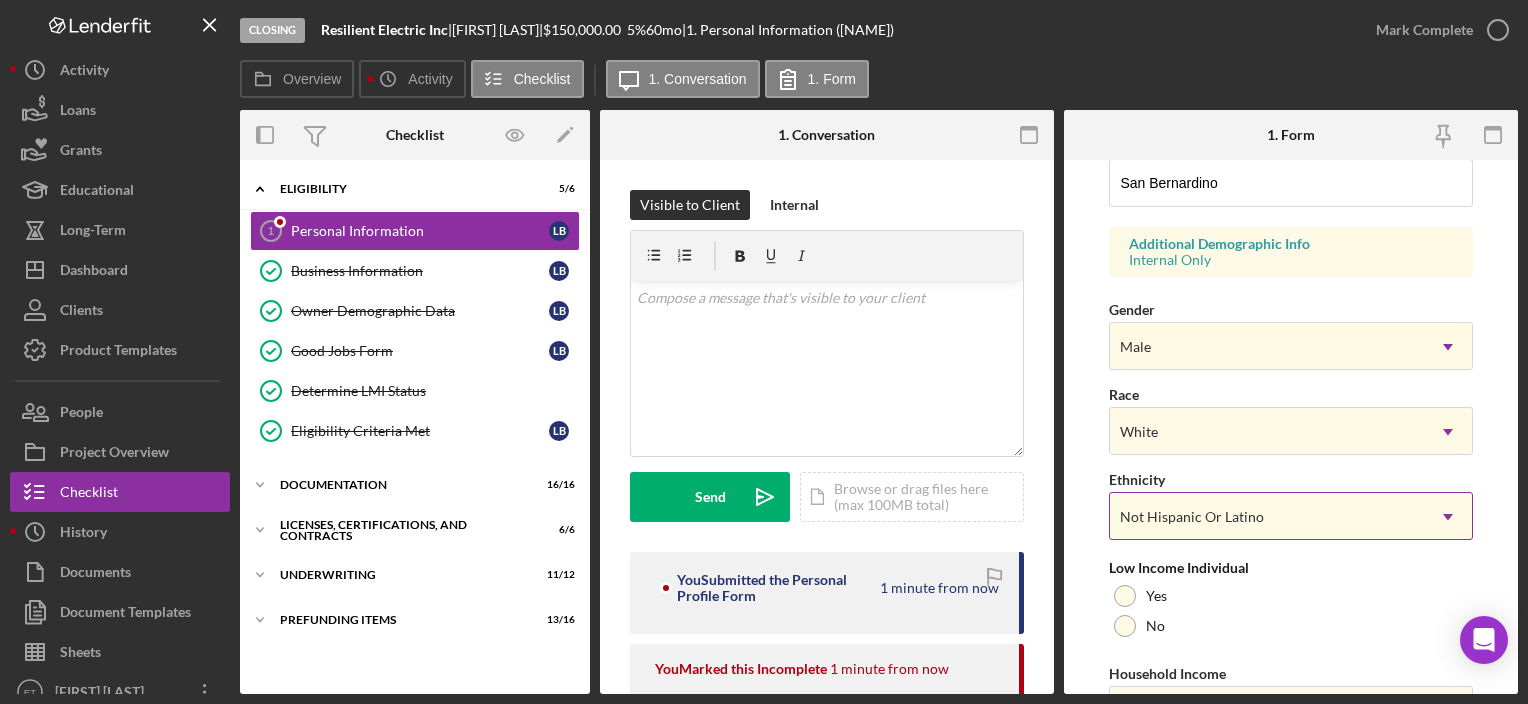 scroll, scrollTop: 797, scrollLeft: 0, axis: vertical 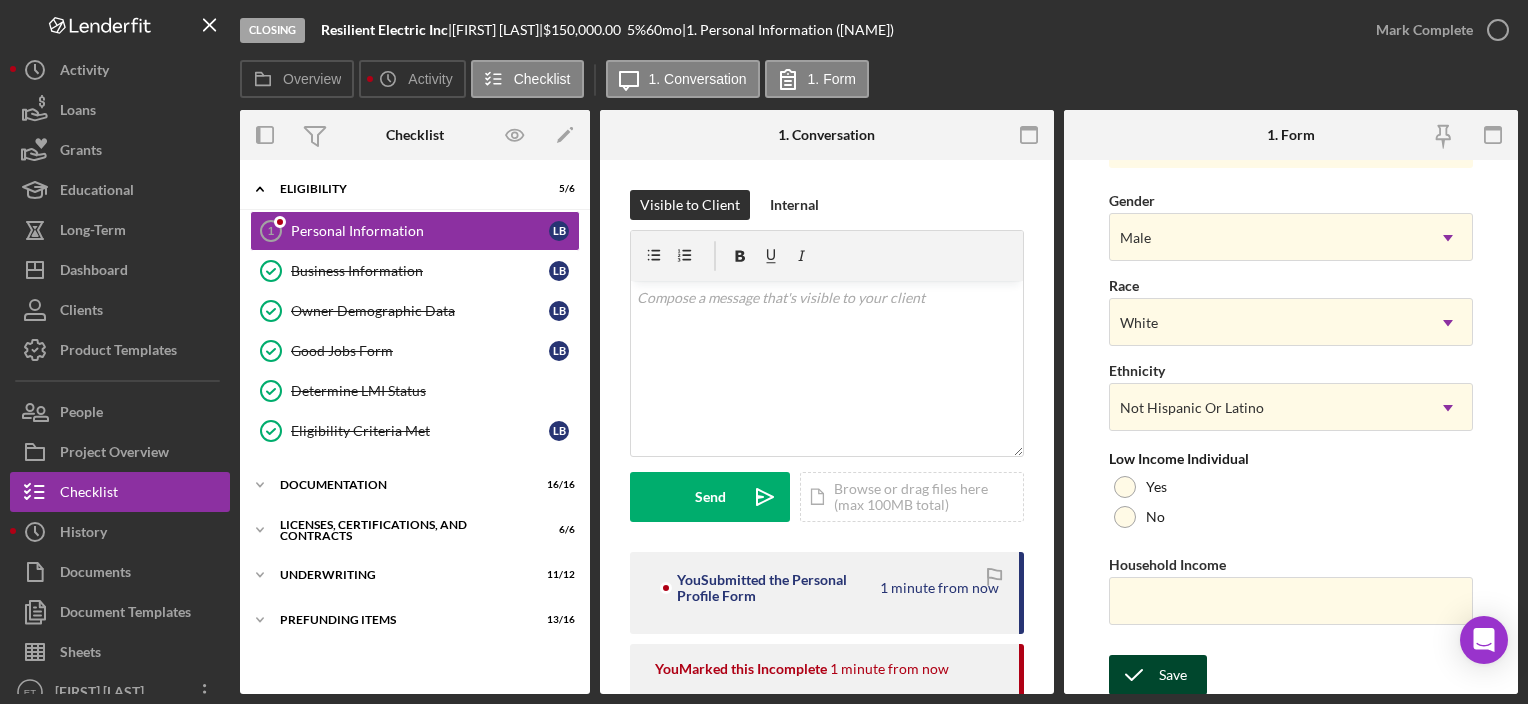 click on "Save" at bounding box center [1173, 675] 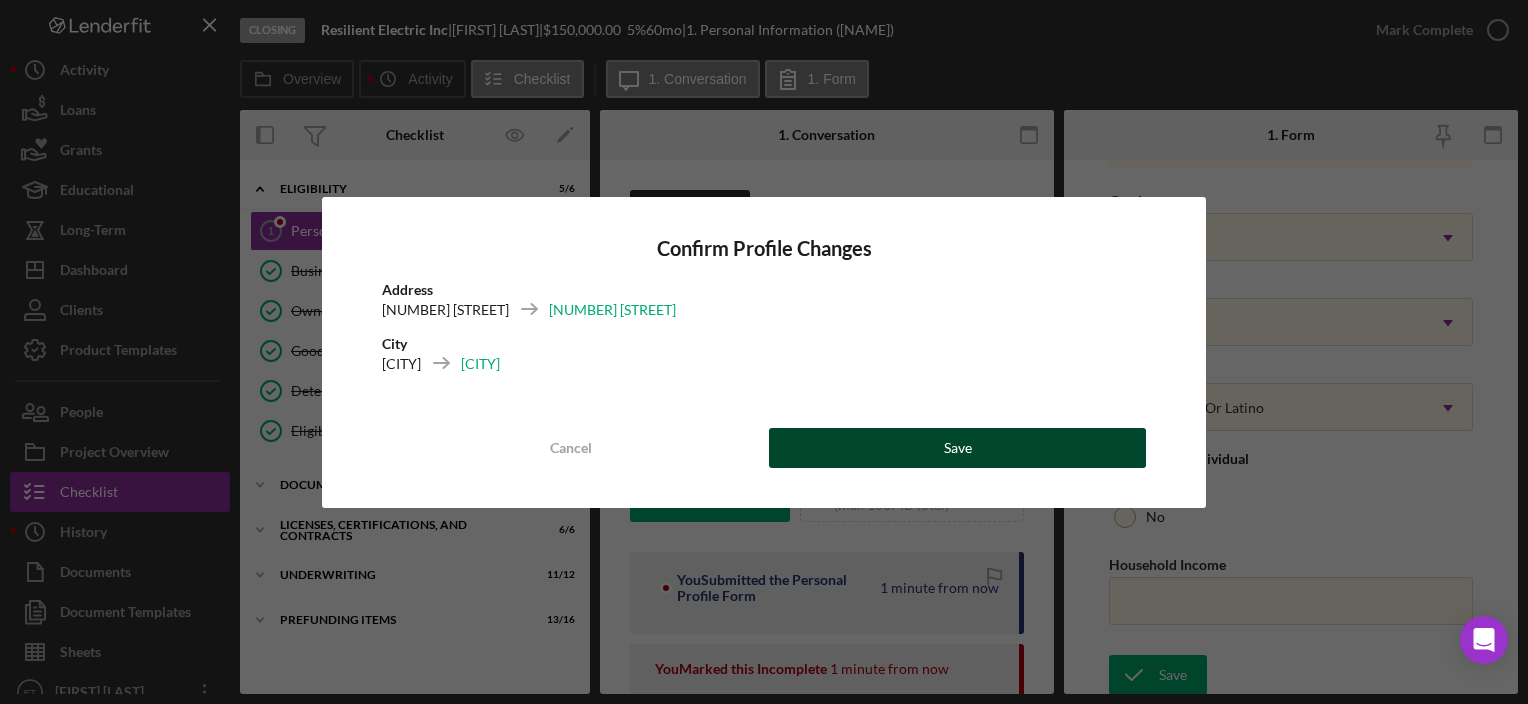 click on "Save" at bounding box center (958, 448) 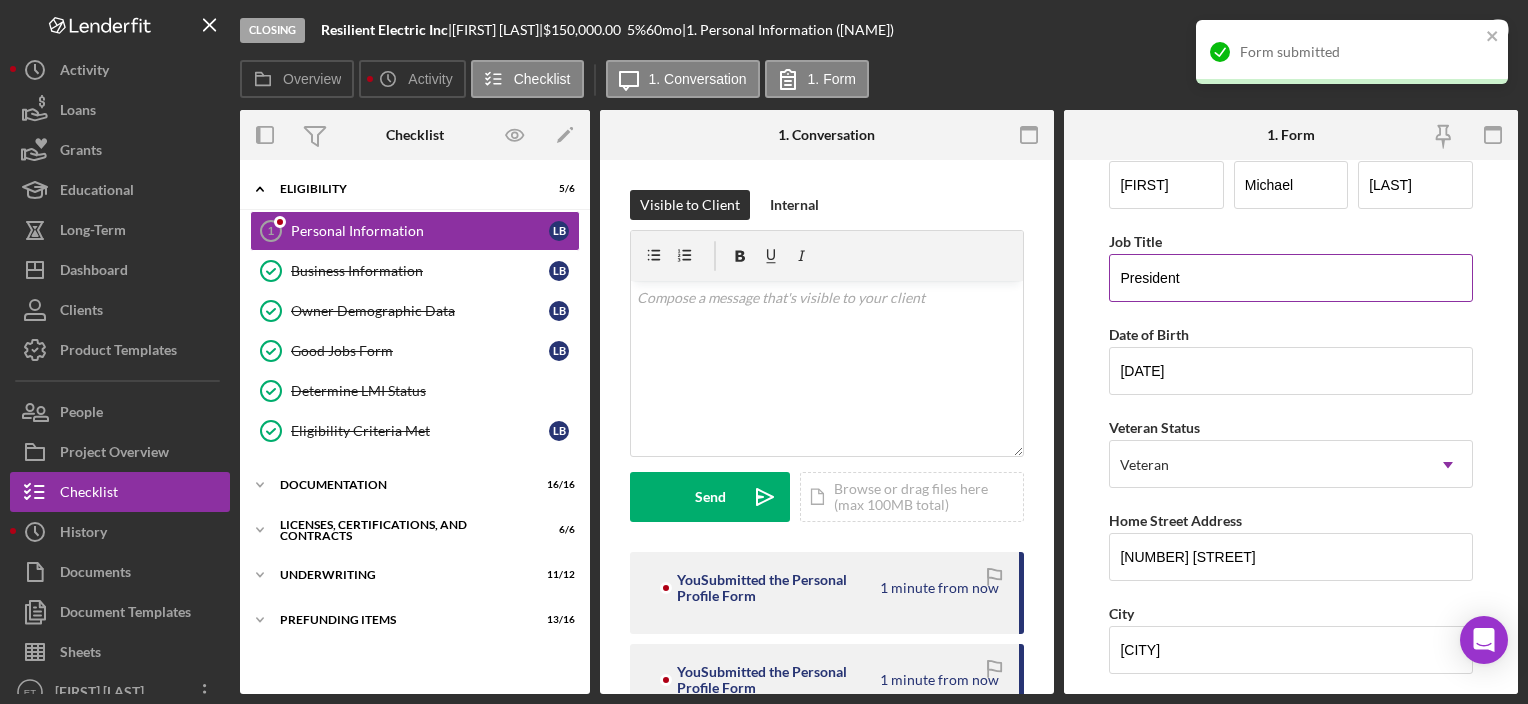 scroll, scrollTop: 0, scrollLeft: 0, axis: both 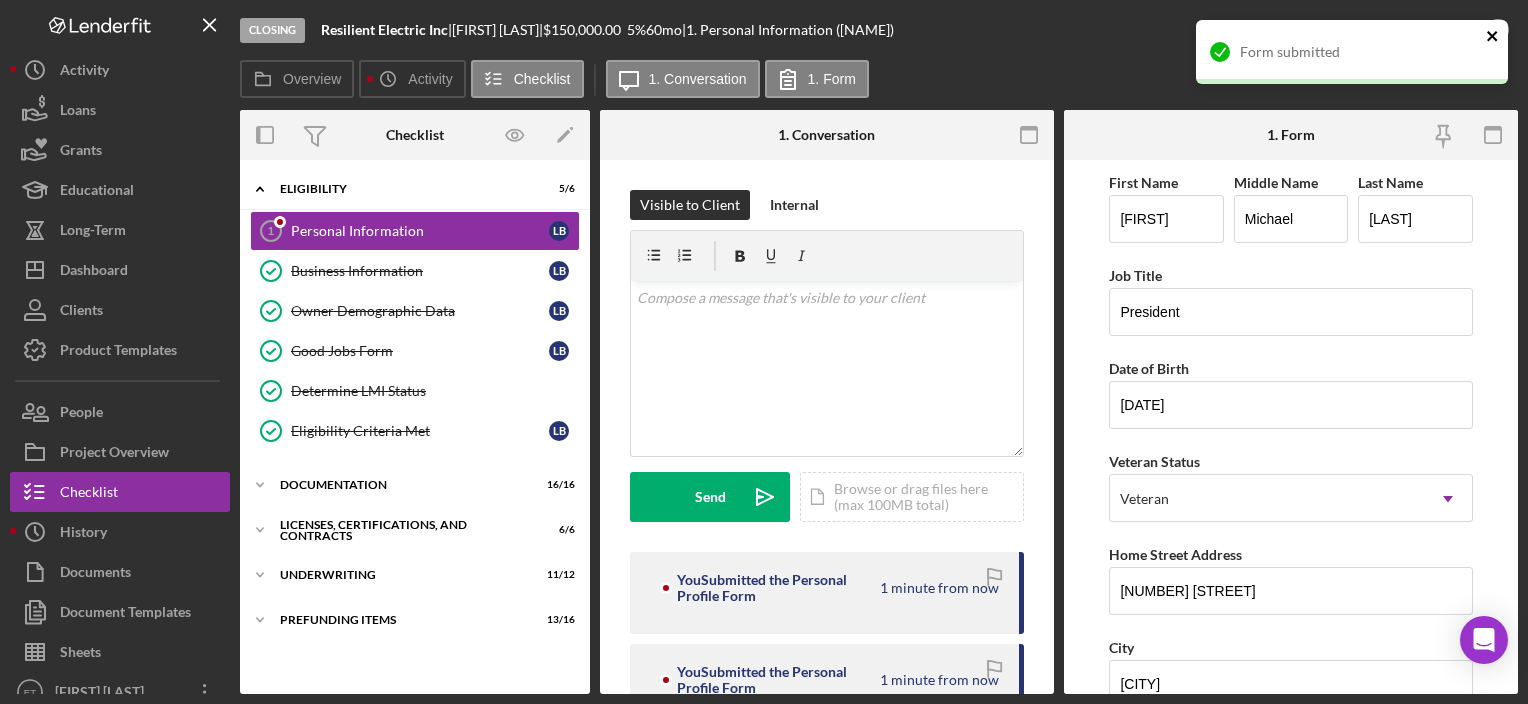 click 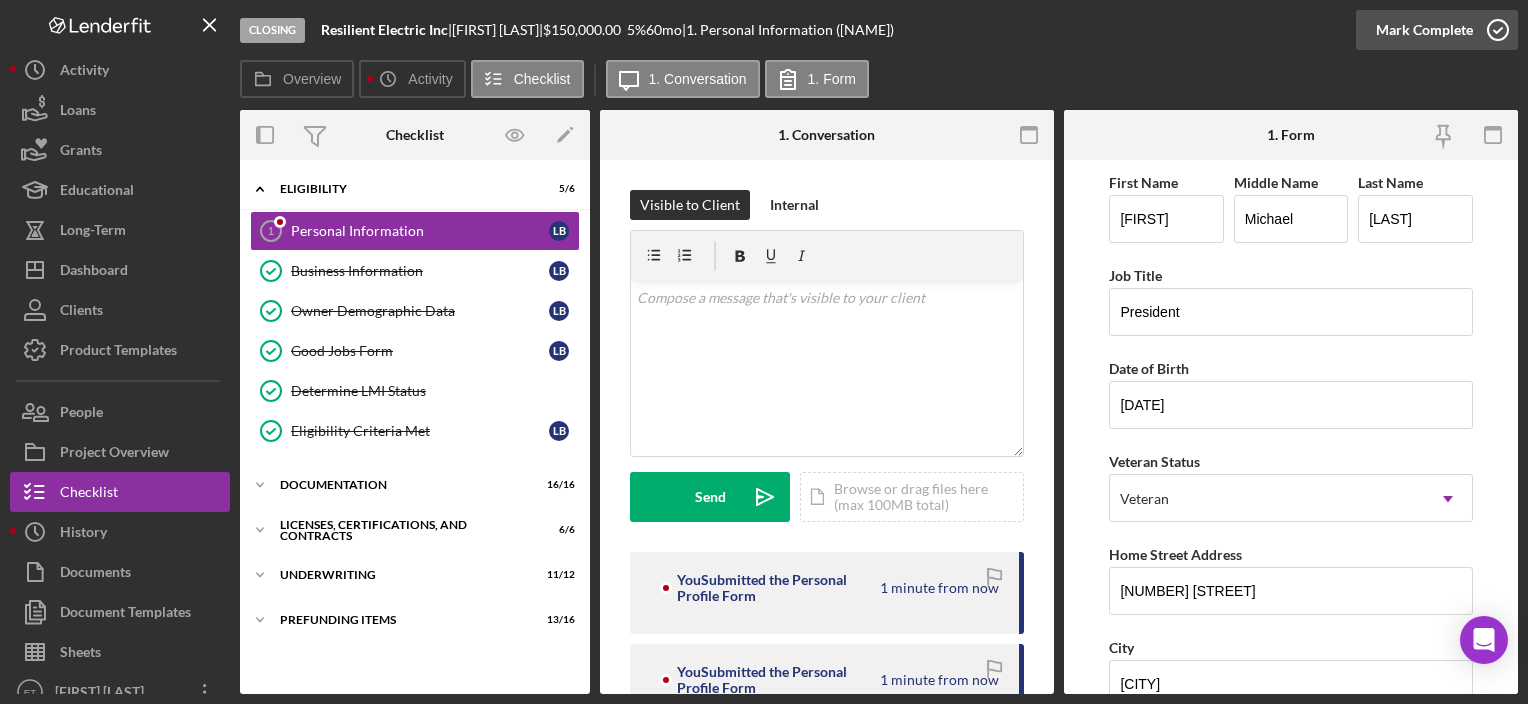 click on "Mark Complete" at bounding box center (1424, 30) 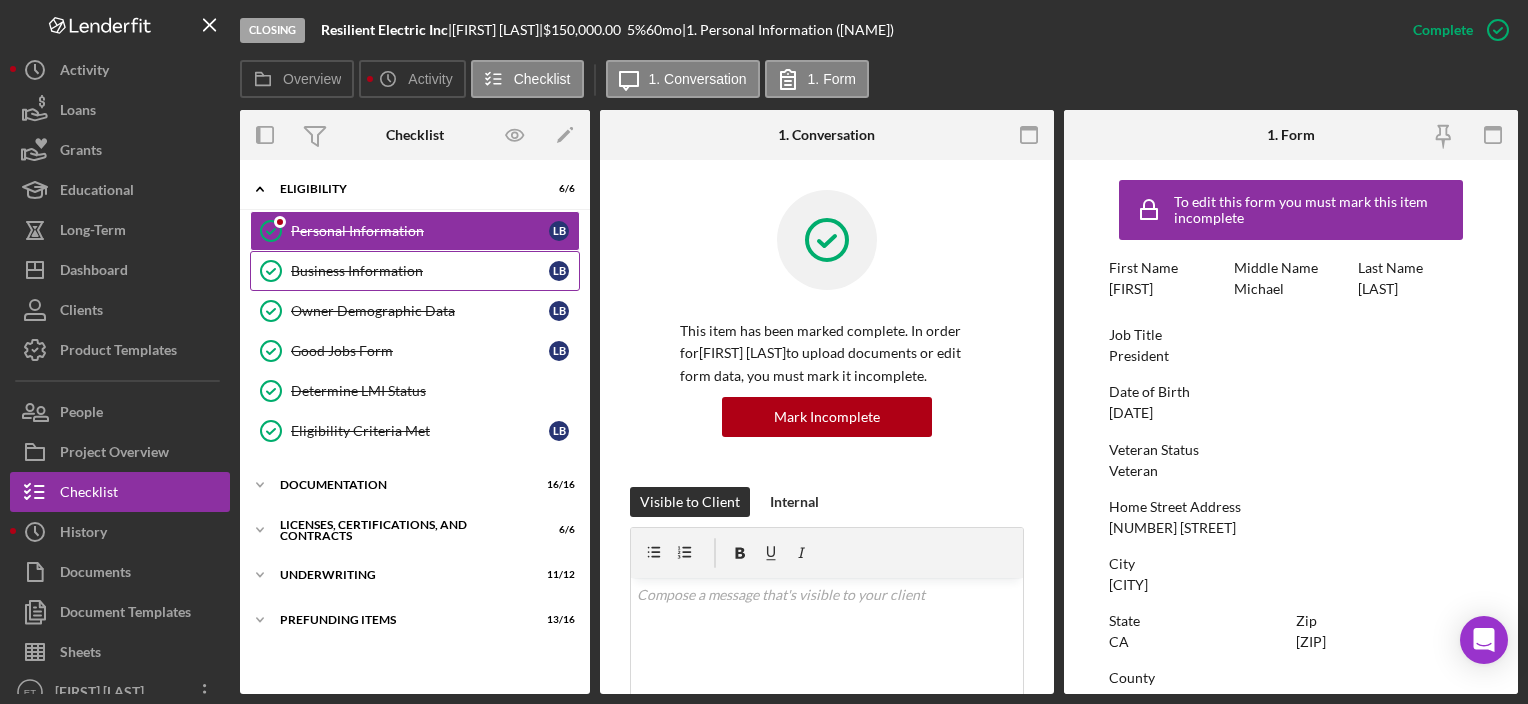 click on "Business Information" at bounding box center (420, 271) 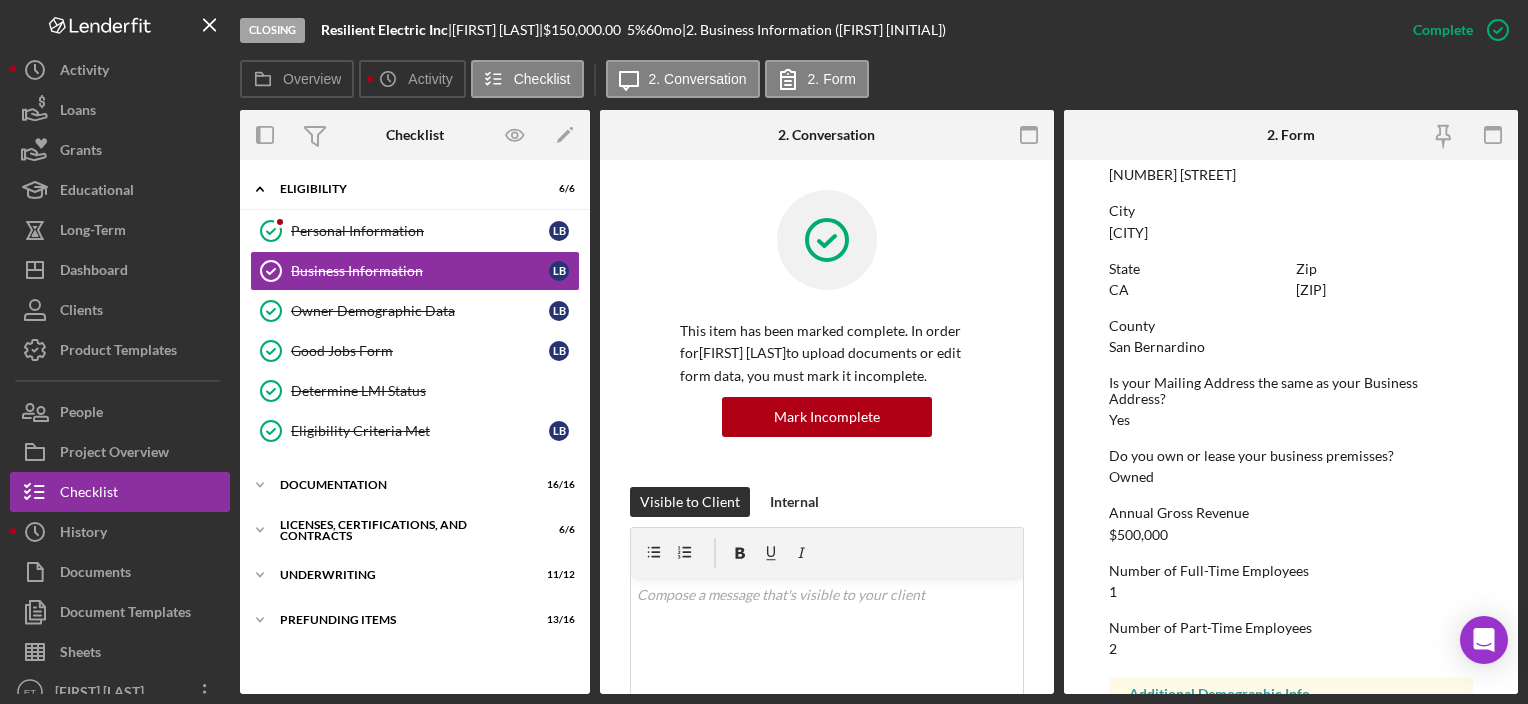 scroll, scrollTop: 900, scrollLeft: 0, axis: vertical 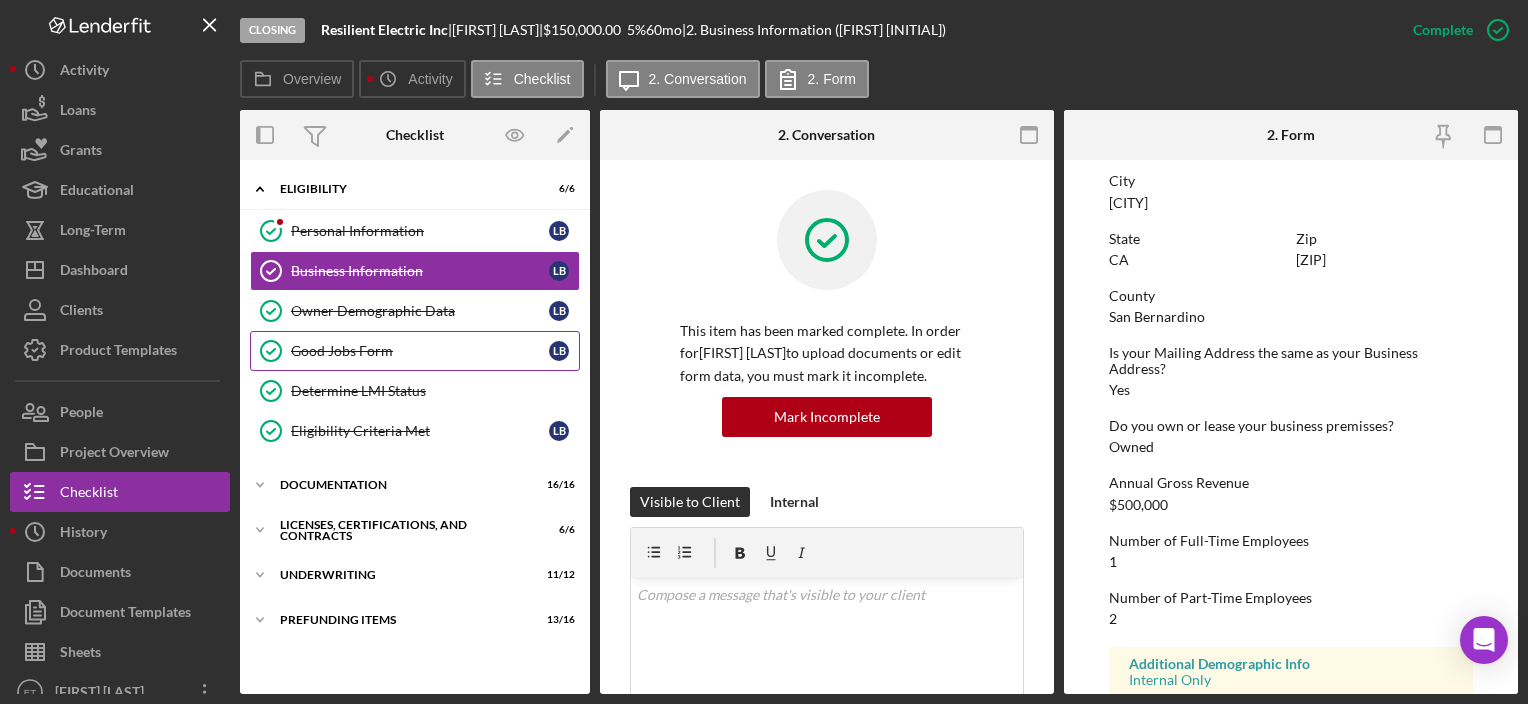 click on "Good Jobs Form" at bounding box center [420, 351] 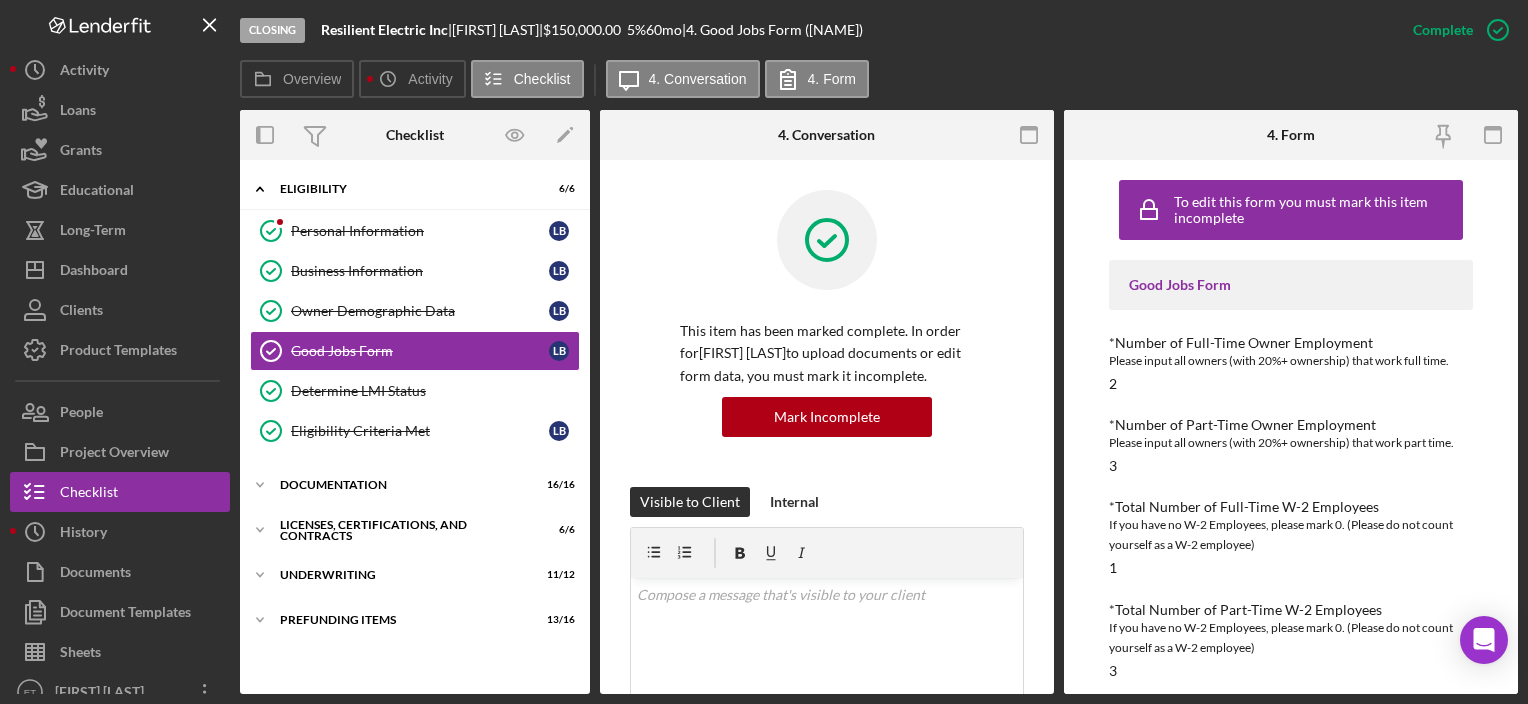 click on "*Number of Full-Time Owner Employment Please input all owners (with 20%+ ownership) that work full time. 2" at bounding box center [1290, 363] 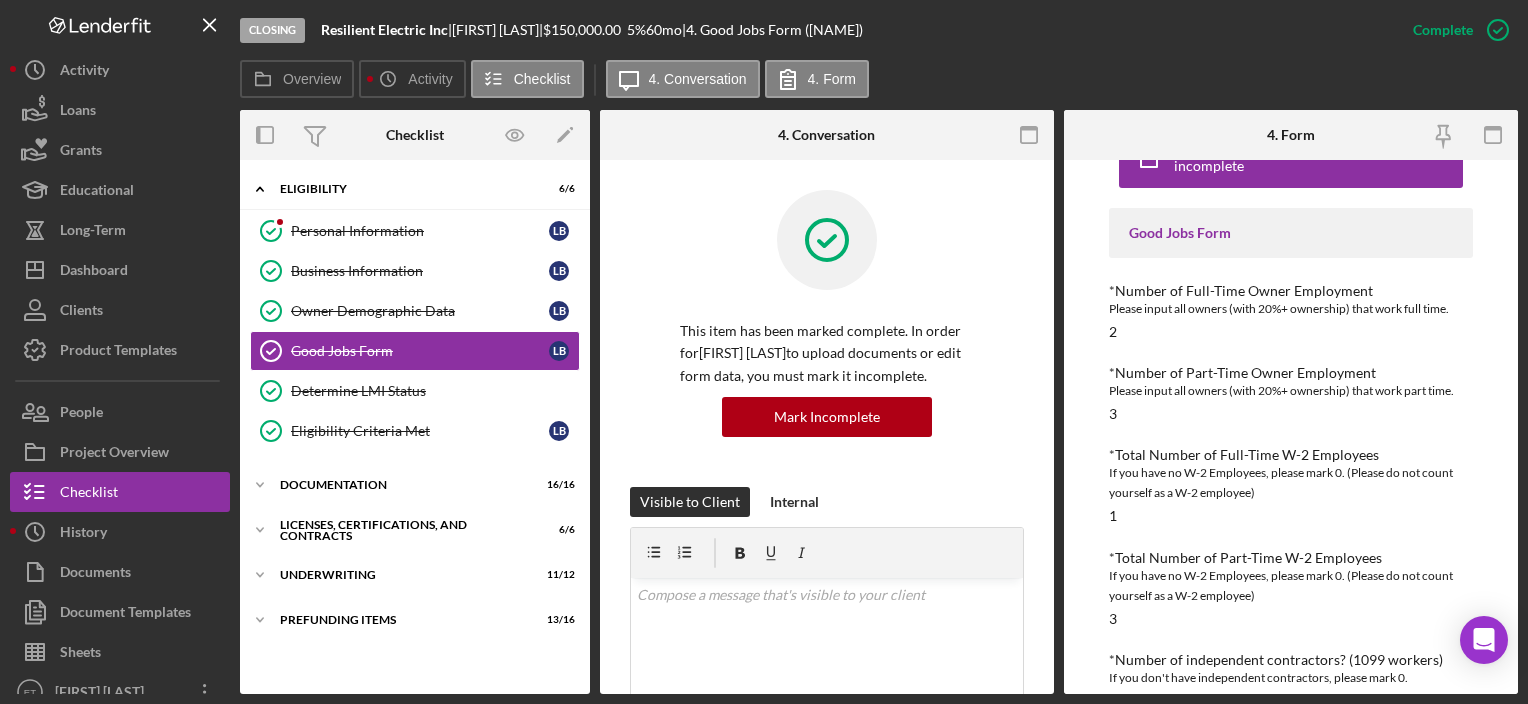 scroll, scrollTop: 100, scrollLeft: 0, axis: vertical 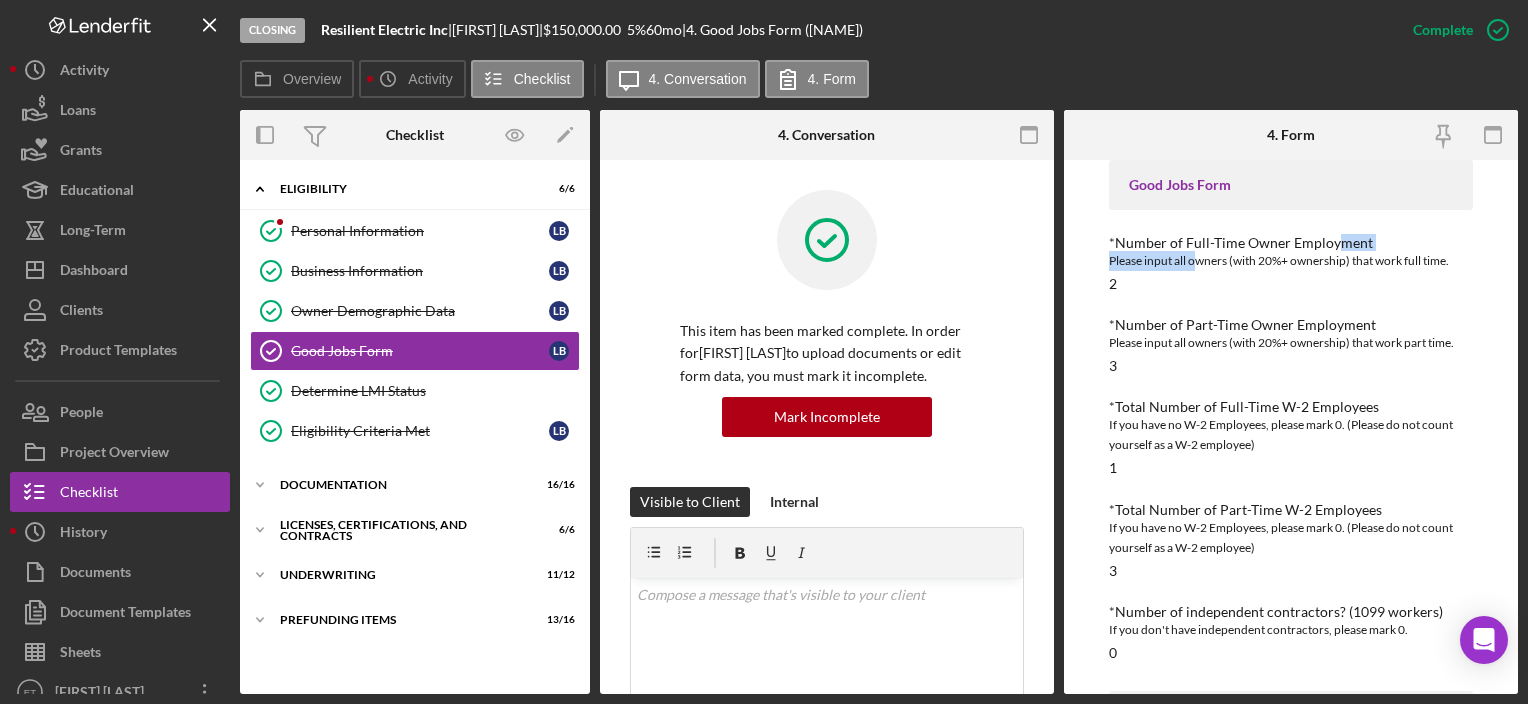 drag, startPoint x: 1196, startPoint y: 256, endPoint x: 1336, endPoint y: 245, distance: 140.43147 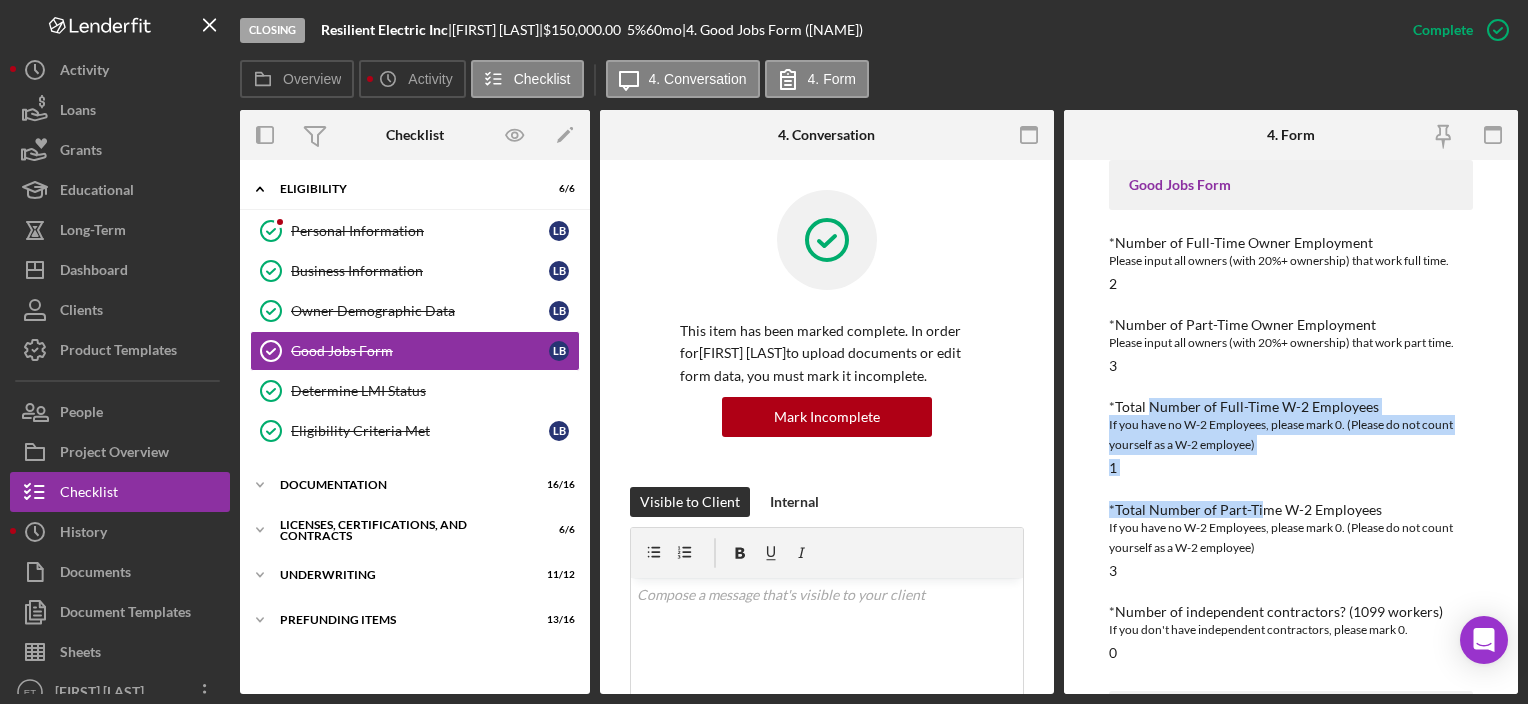 drag, startPoint x: 1155, startPoint y: 408, endPoint x: 1262, endPoint y: 476, distance: 126.779335 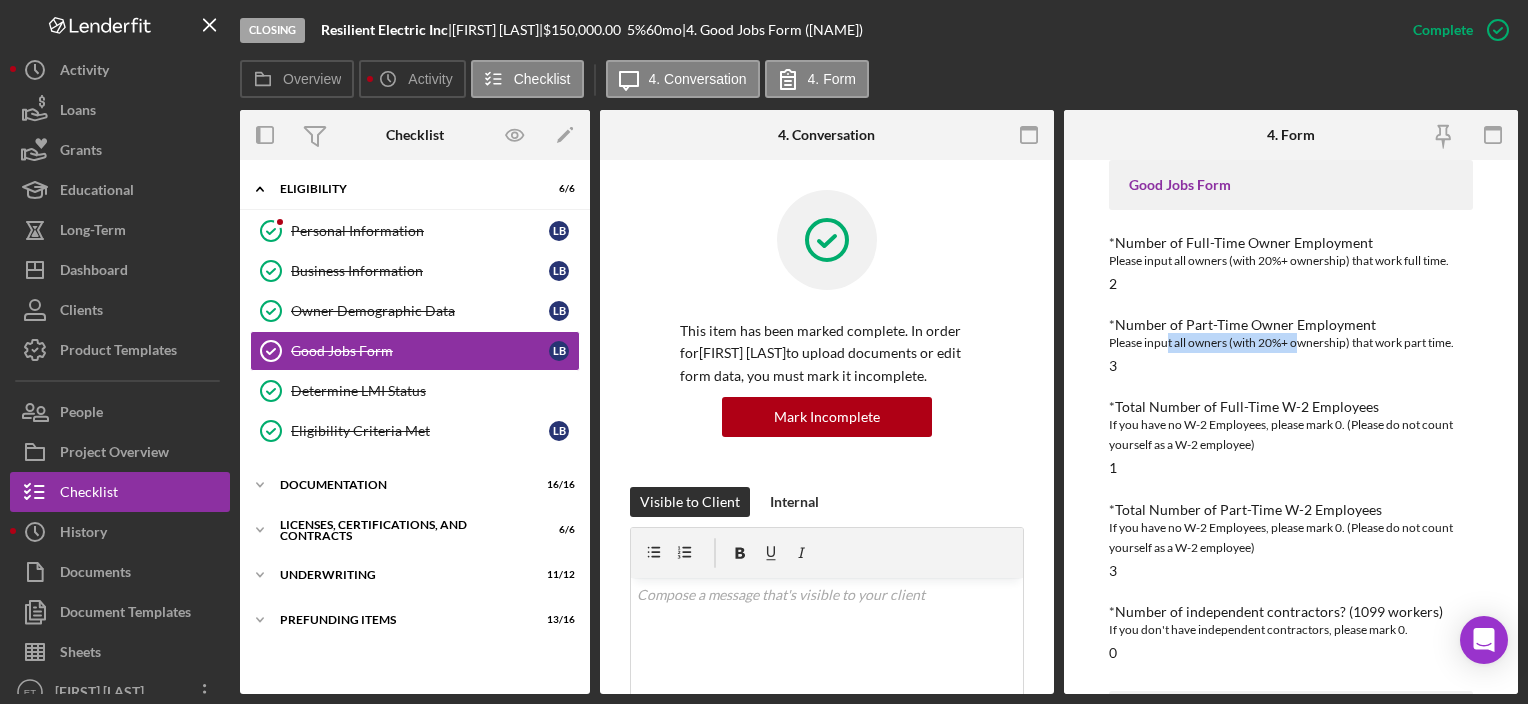 drag, startPoint x: 1168, startPoint y: 337, endPoint x: 1300, endPoint y: 352, distance: 132.84953 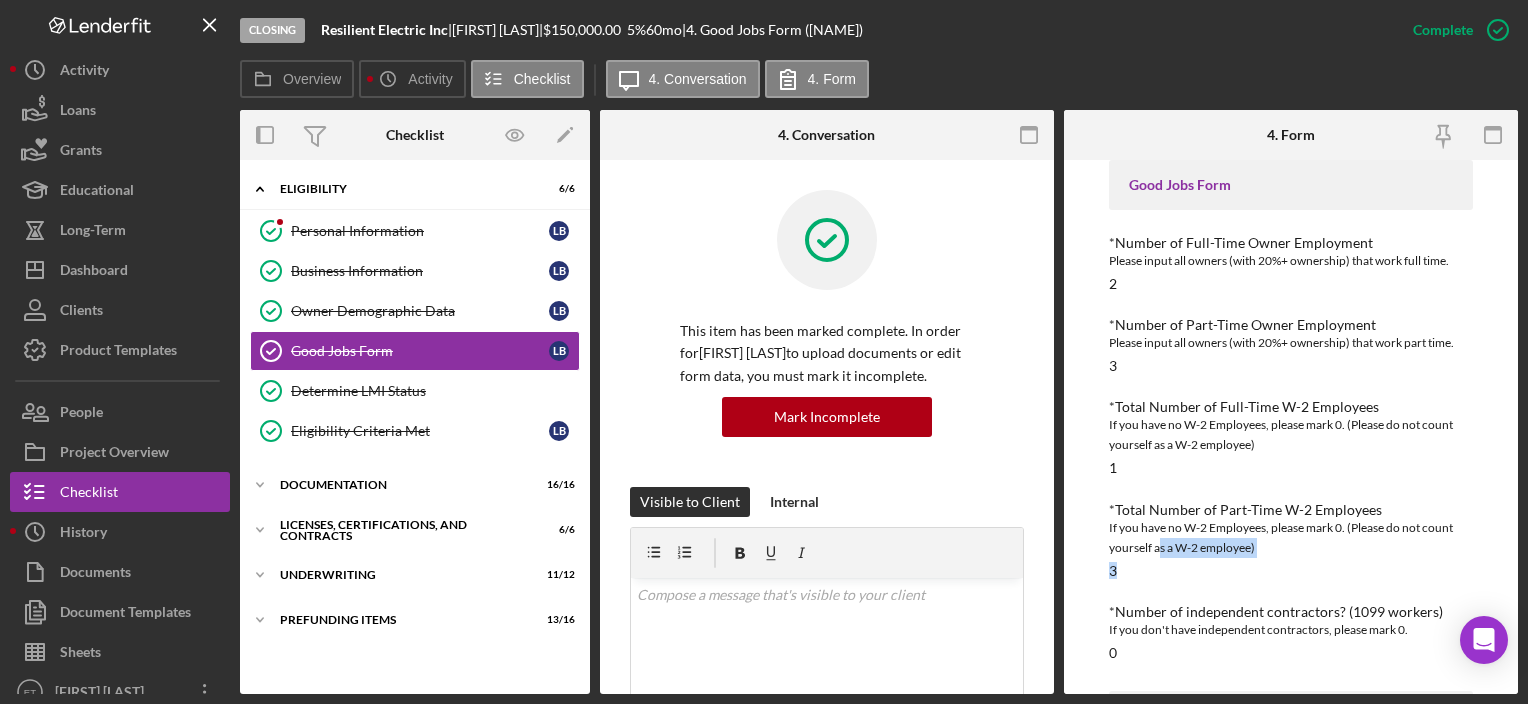 drag, startPoint x: 1162, startPoint y: 550, endPoint x: 1162, endPoint y: 570, distance: 20 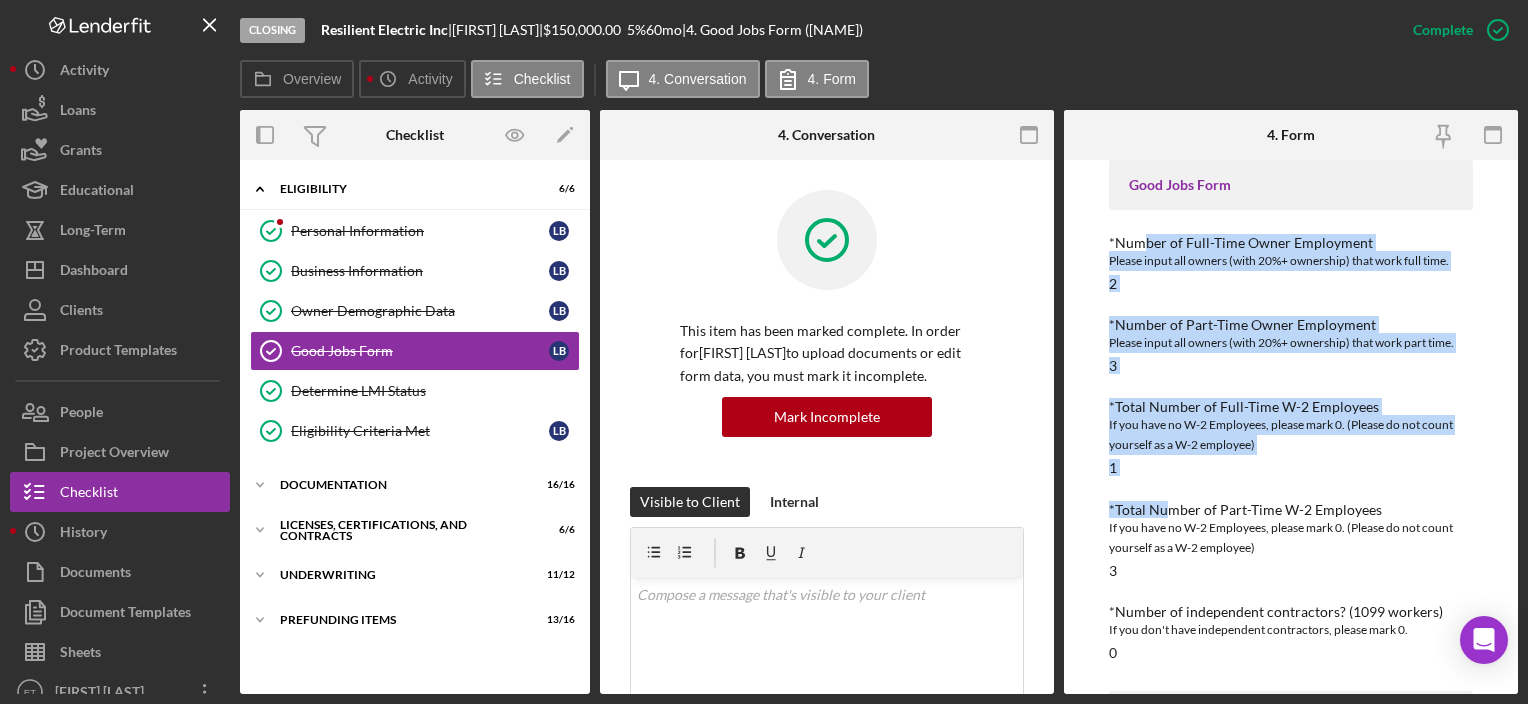 drag, startPoint x: 1139, startPoint y: 248, endPoint x: 1168, endPoint y: 481, distance: 234.79779 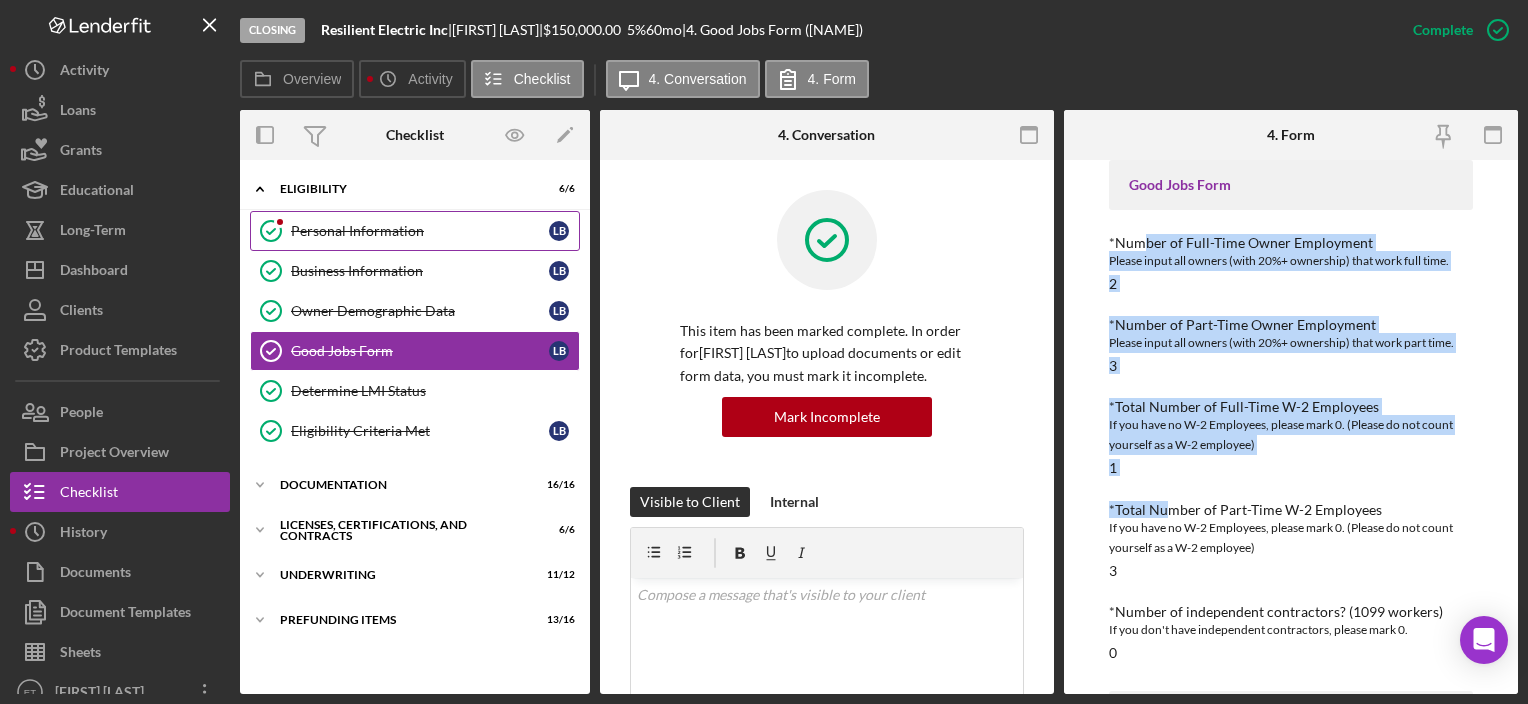 click on "Personal Information" at bounding box center (420, 231) 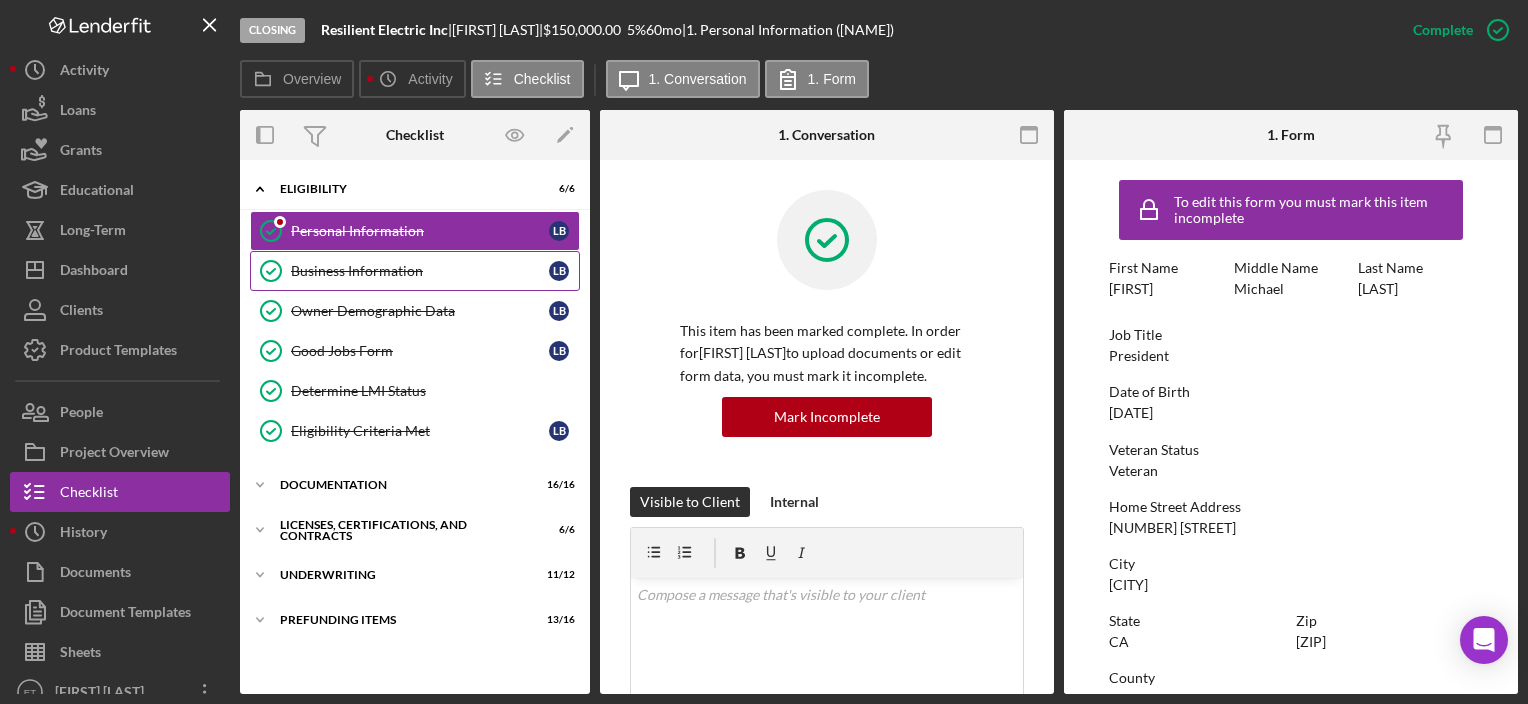click on "Business Information" at bounding box center [420, 271] 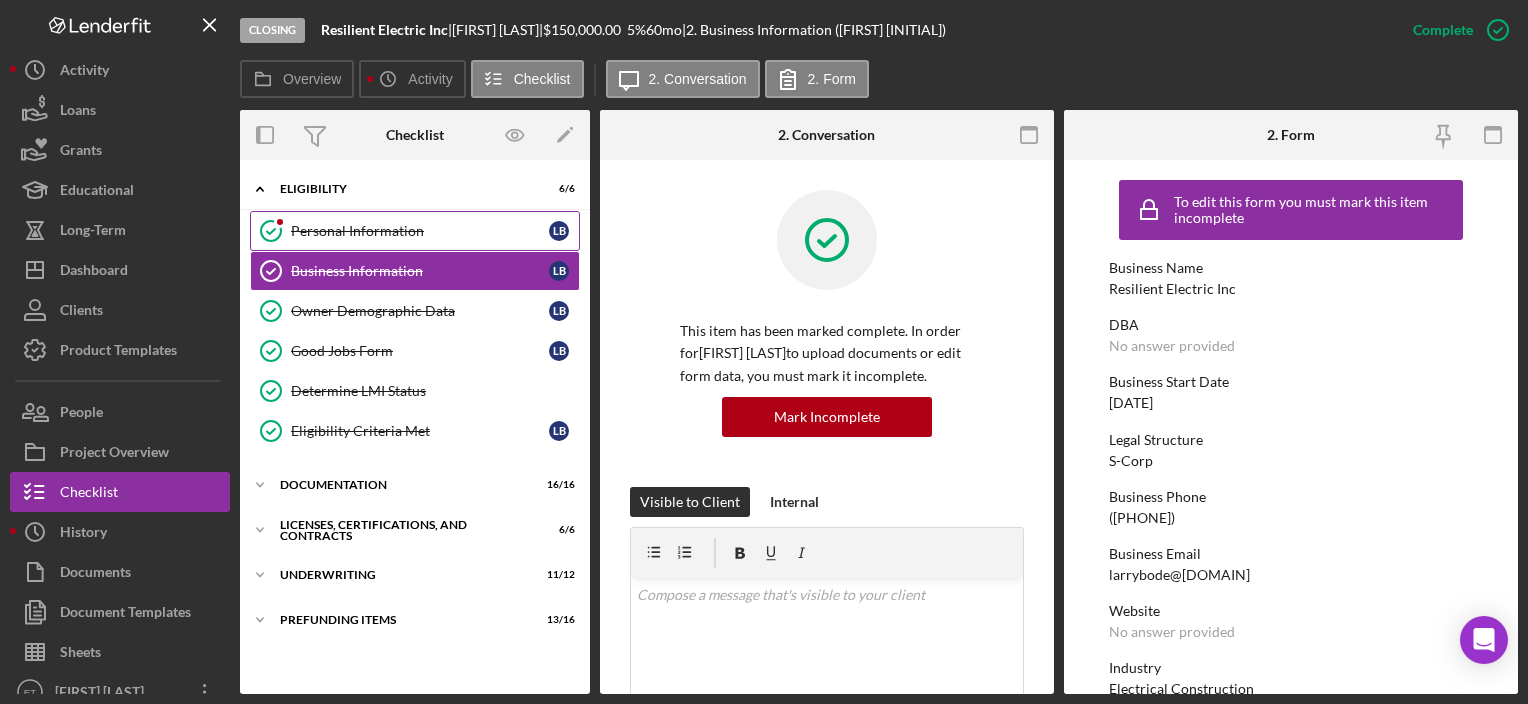 click on "Personal Information Personal Information L B" at bounding box center (415, 231) 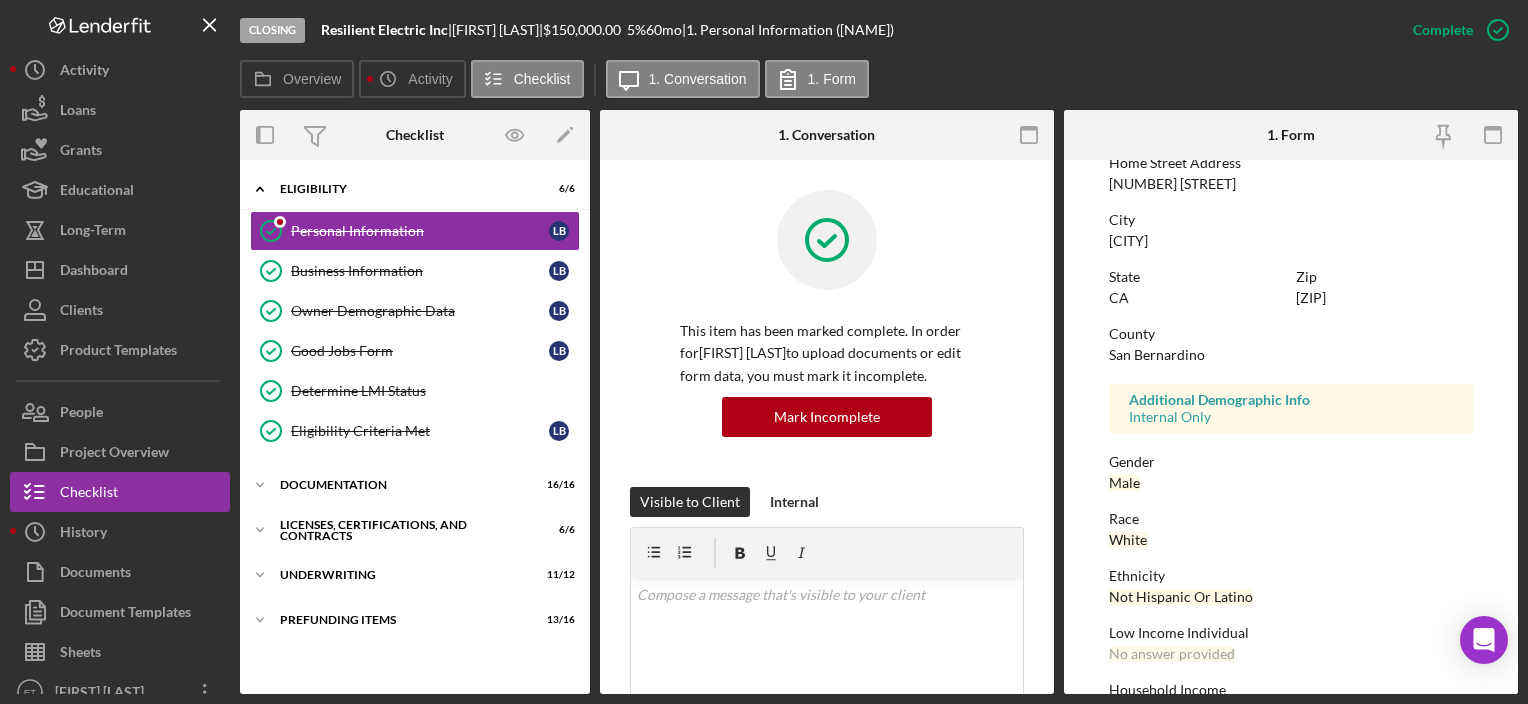 scroll, scrollTop: 399, scrollLeft: 0, axis: vertical 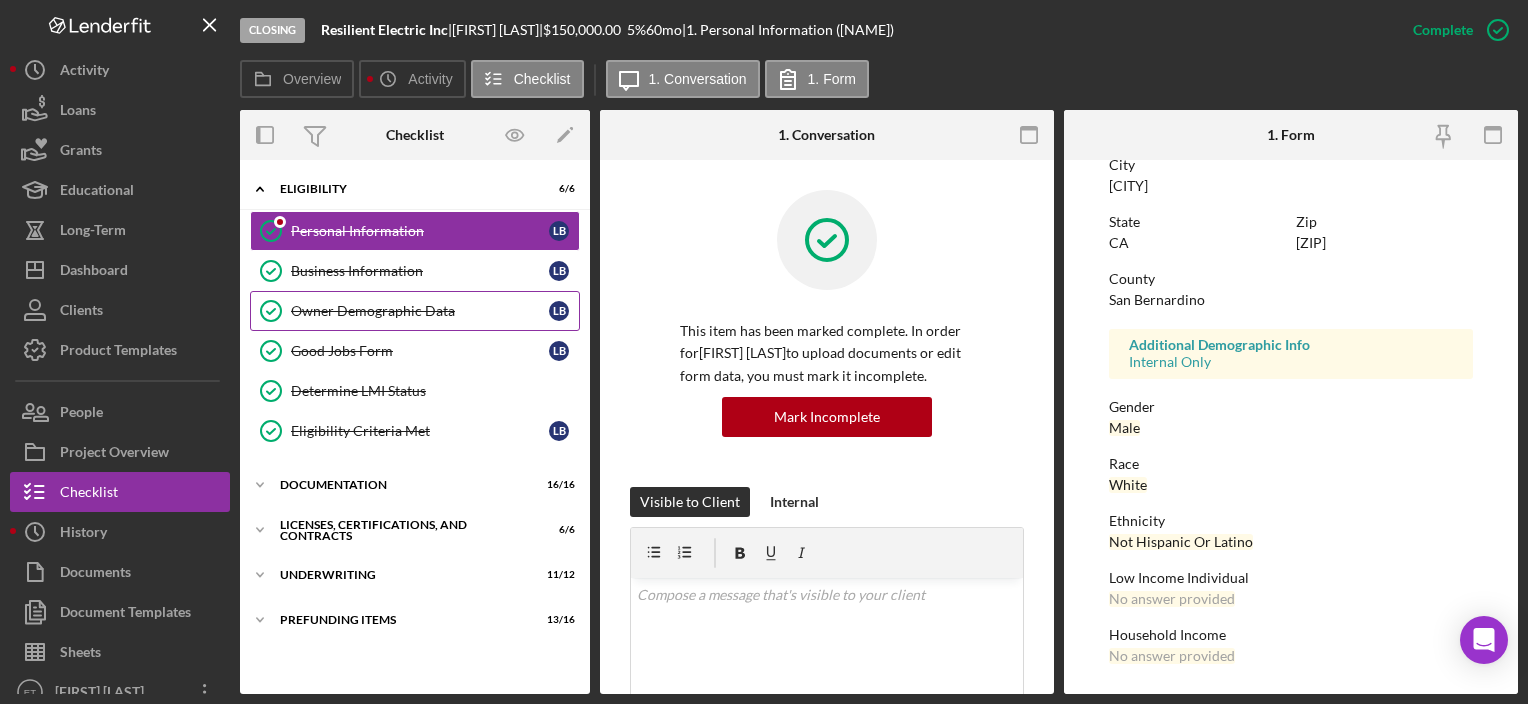 click on "Owner Demographic Data Owner Demographic Data [INITIAL] [INITIAL]" at bounding box center [415, 311] 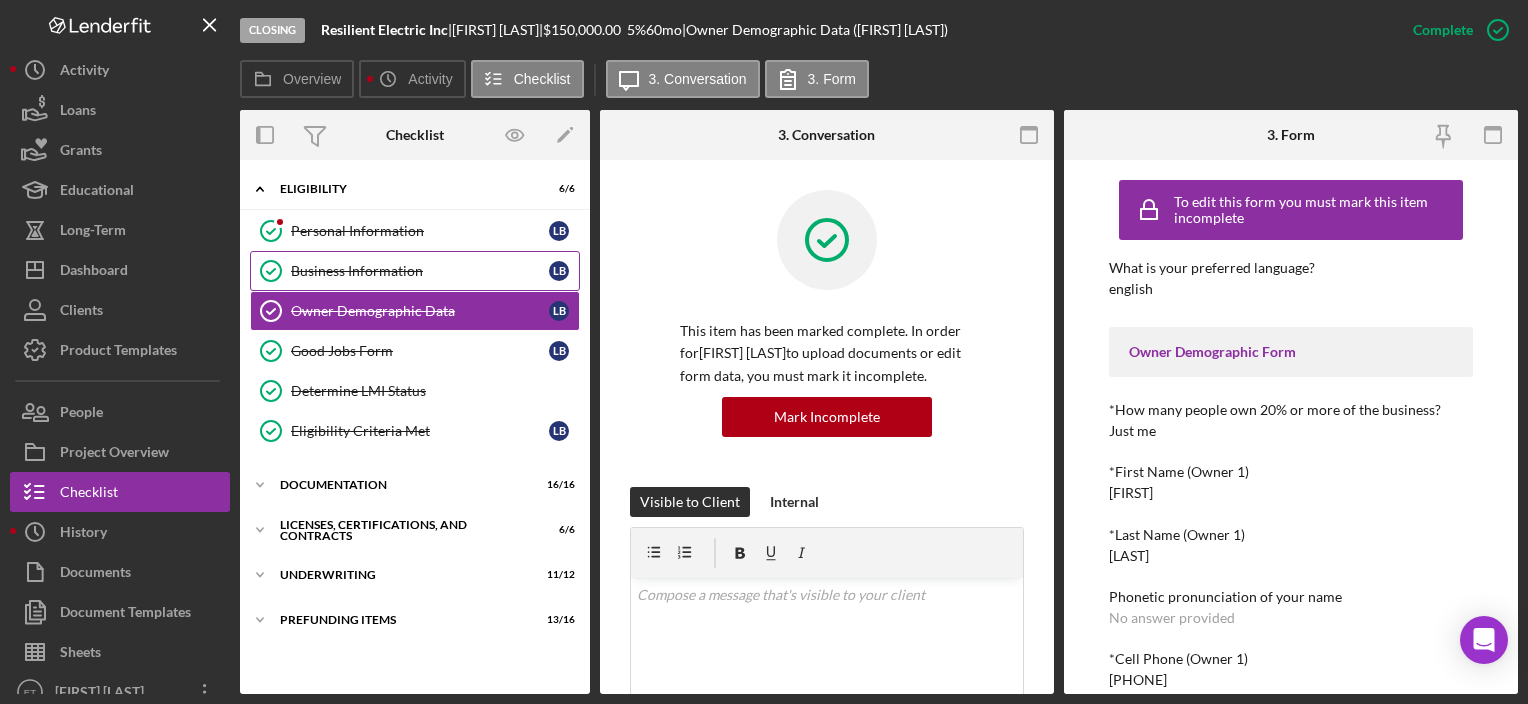 click on "Business Information" at bounding box center (420, 271) 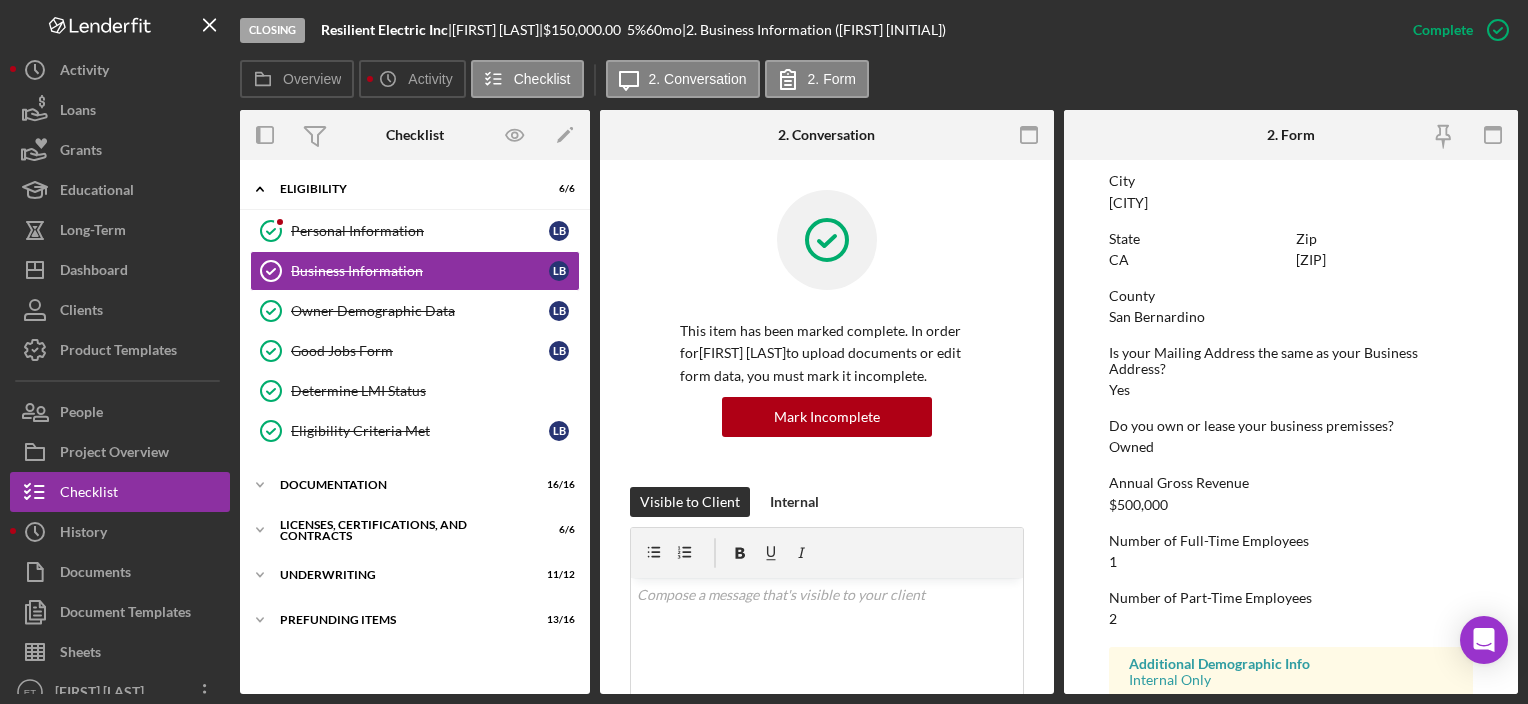 scroll, scrollTop: 990, scrollLeft: 0, axis: vertical 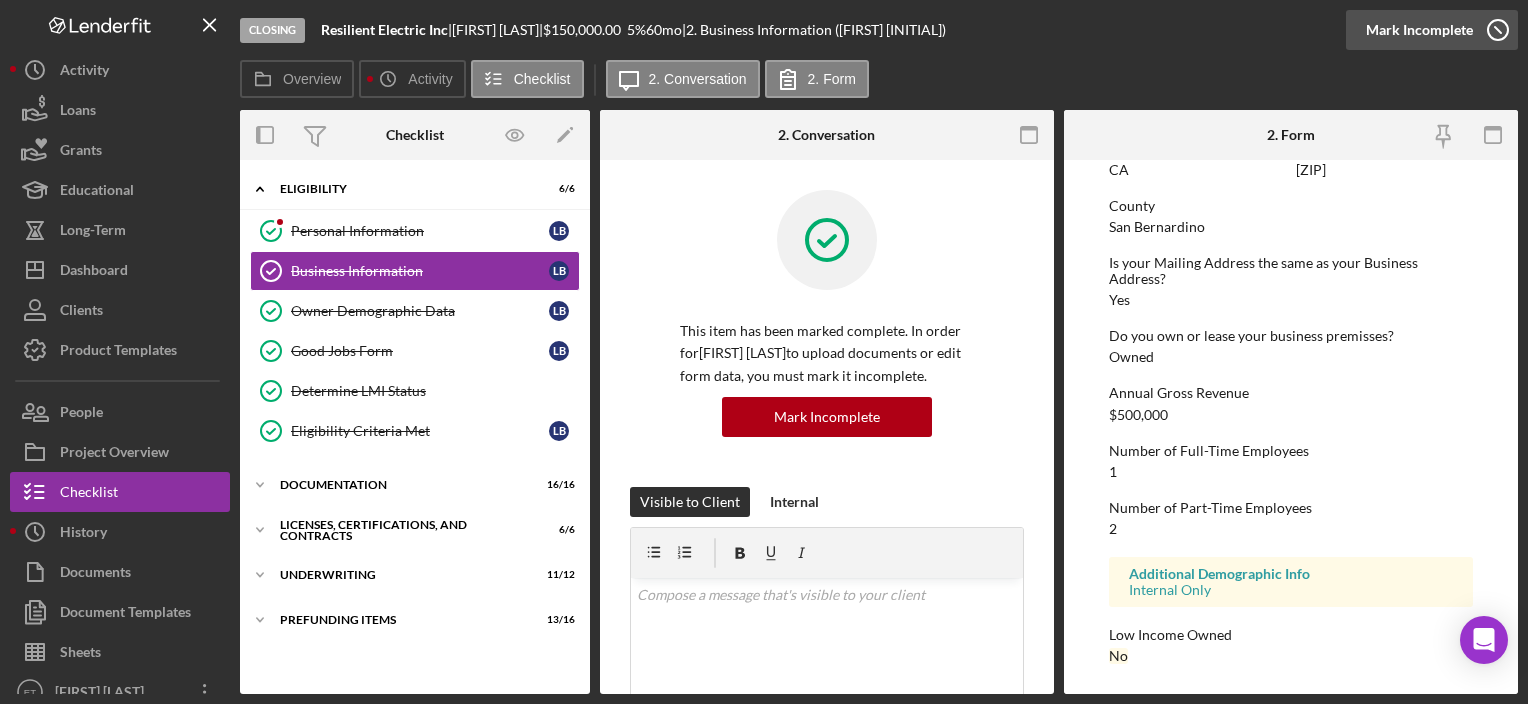 click on "Mark Incomplete" at bounding box center (1419, 30) 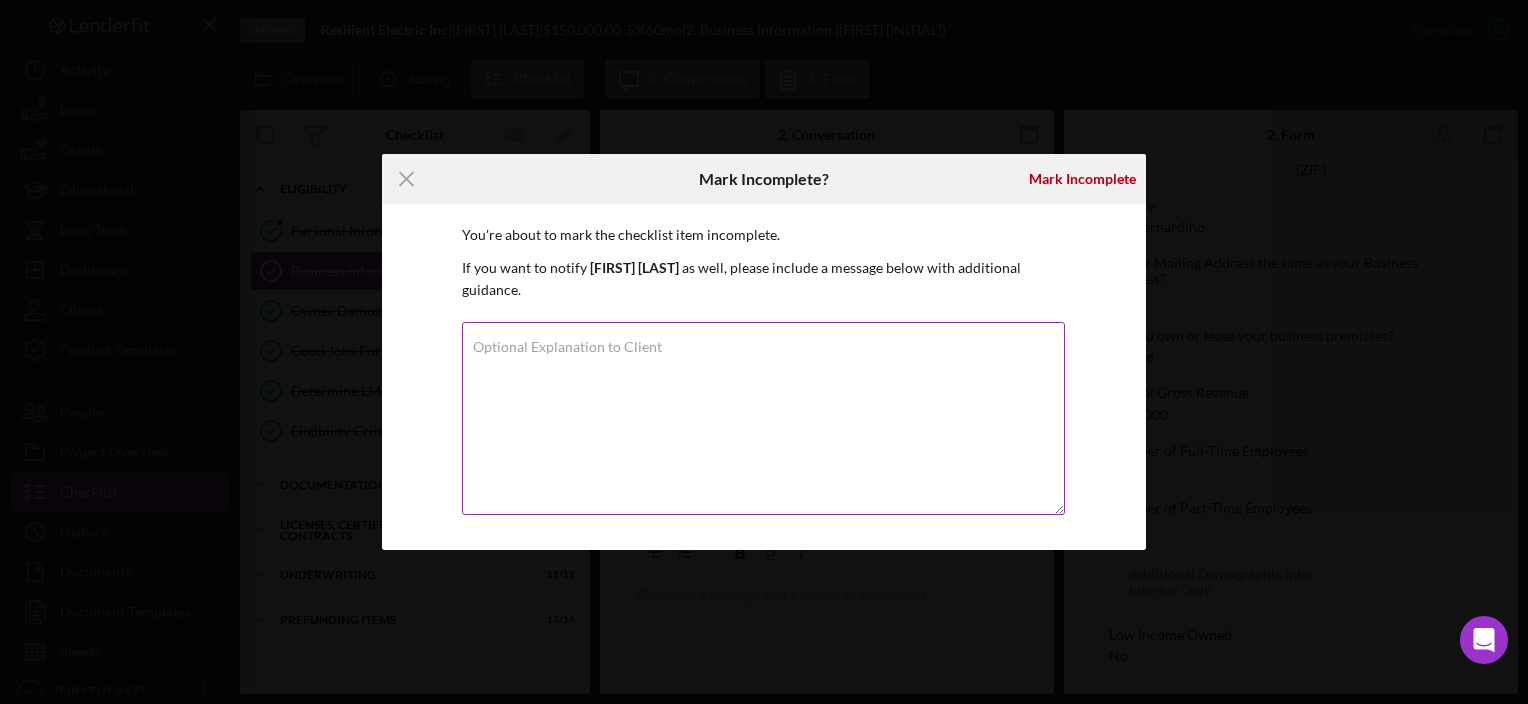 click on "Optional Explanation to Client" at bounding box center [763, 418] 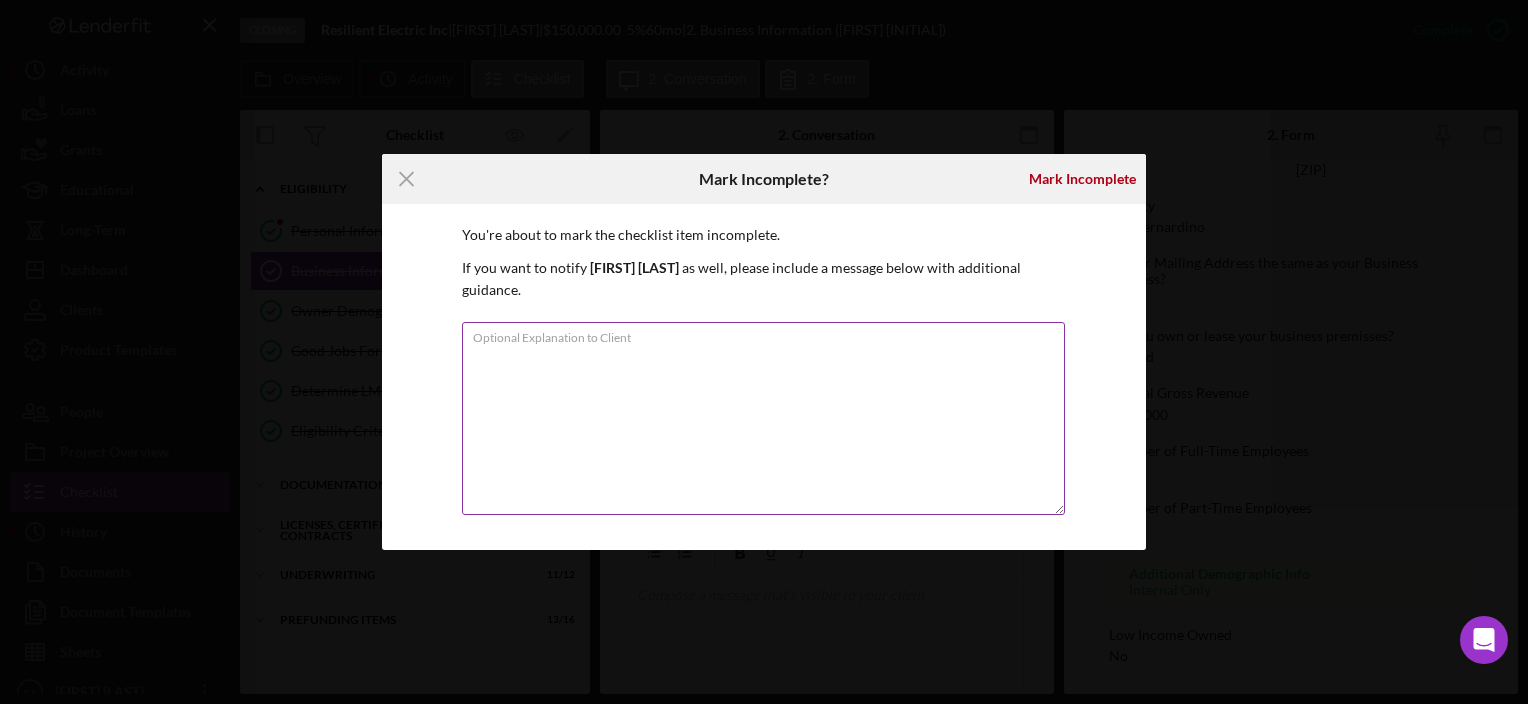 paste on "Internal Only" 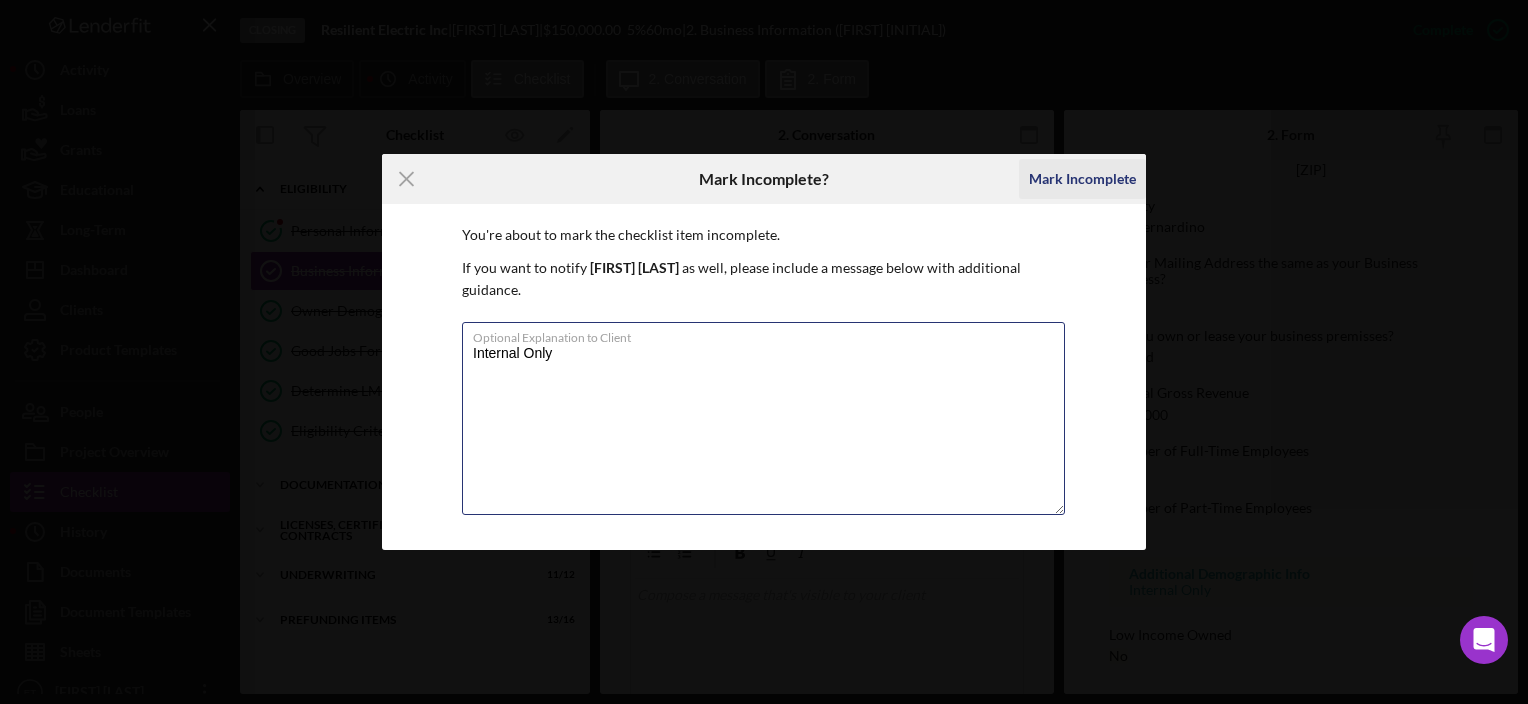 type on "Internal Only" 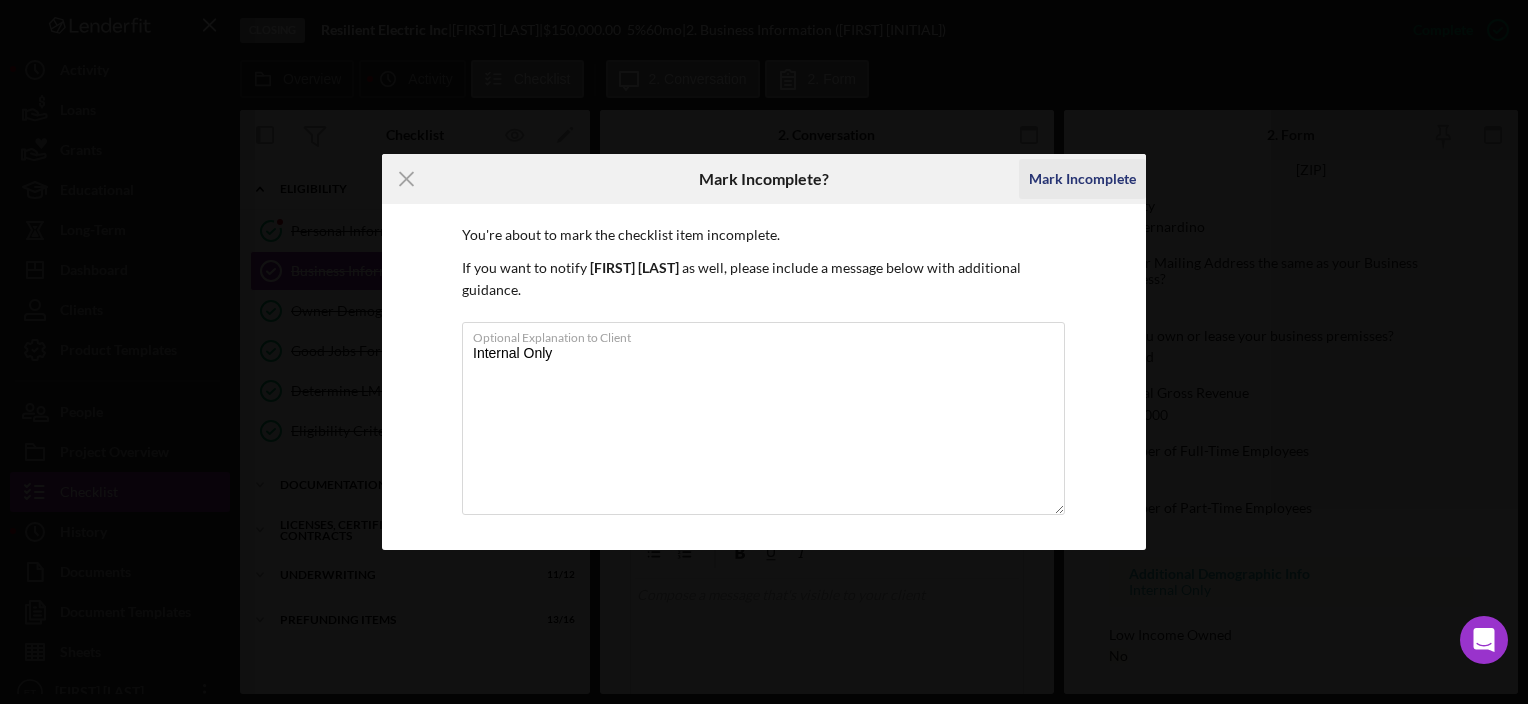 click on "Mark Incomplete" at bounding box center [1082, 179] 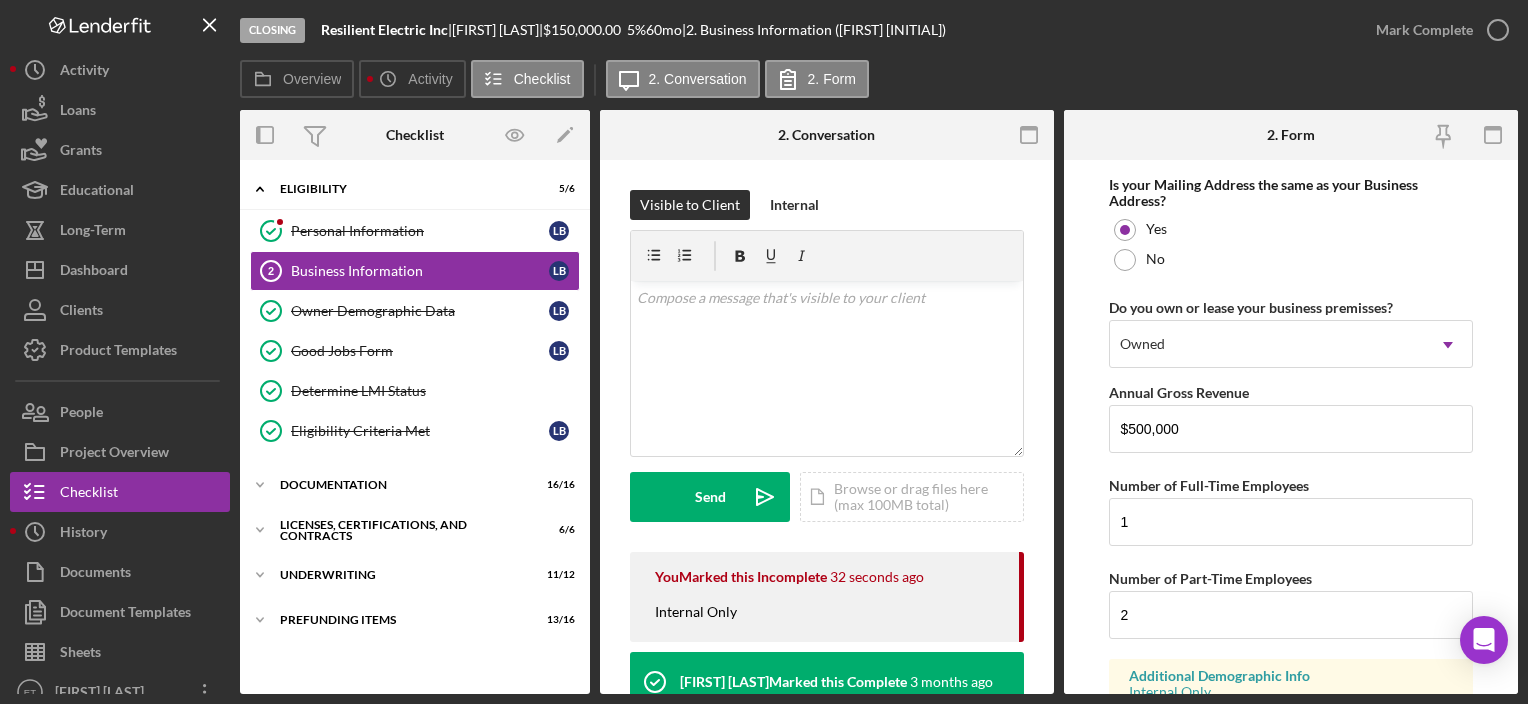scroll, scrollTop: 1598, scrollLeft: 0, axis: vertical 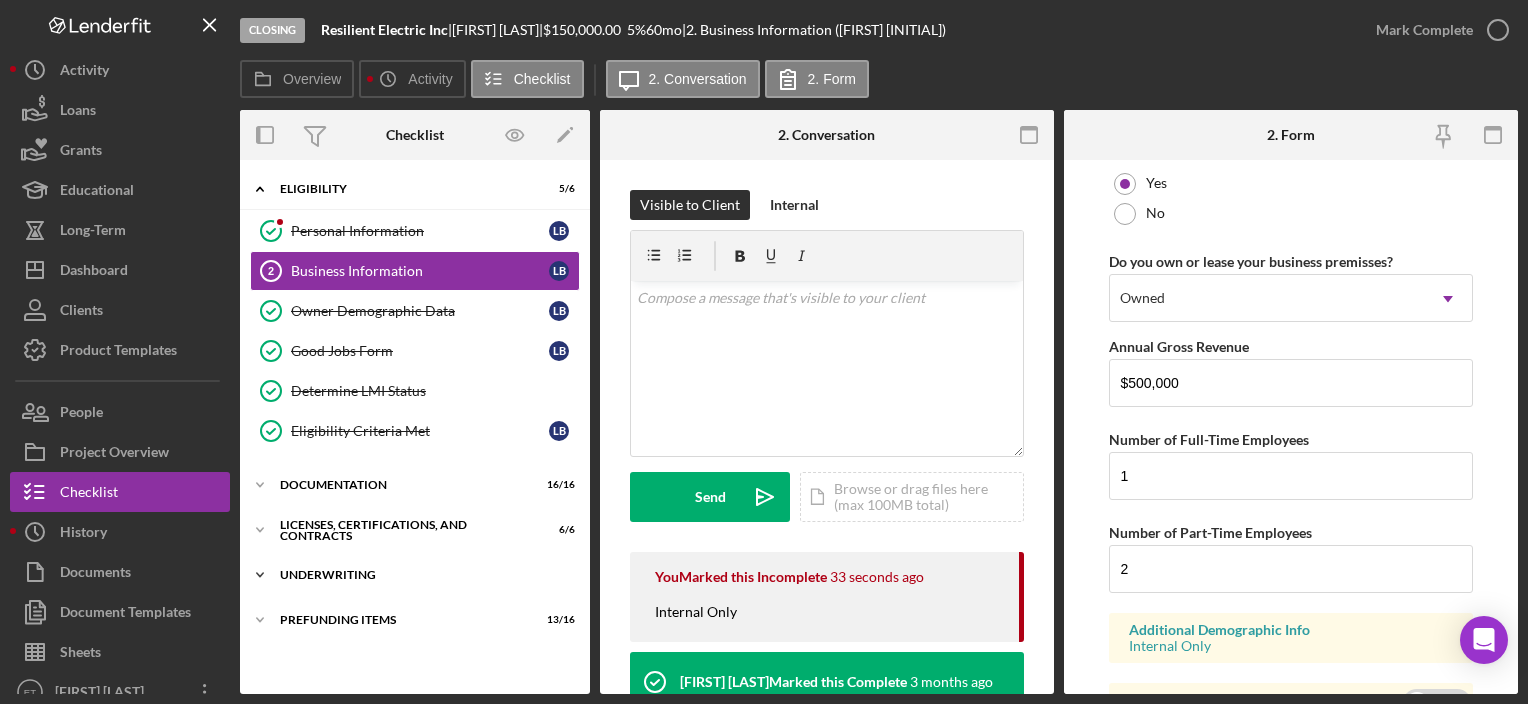 click on "Underwriting" at bounding box center [422, 575] 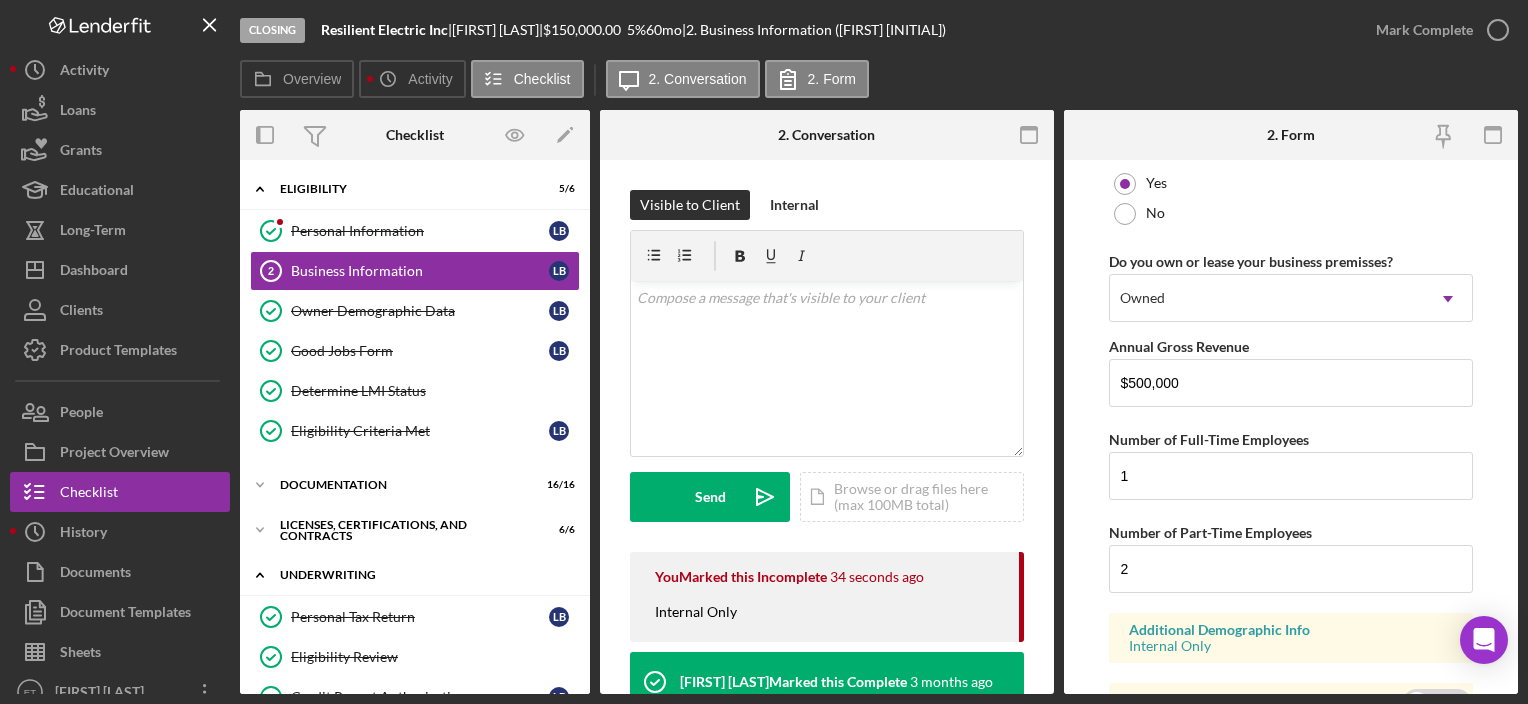 scroll, scrollTop: 440, scrollLeft: 0, axis: vertical 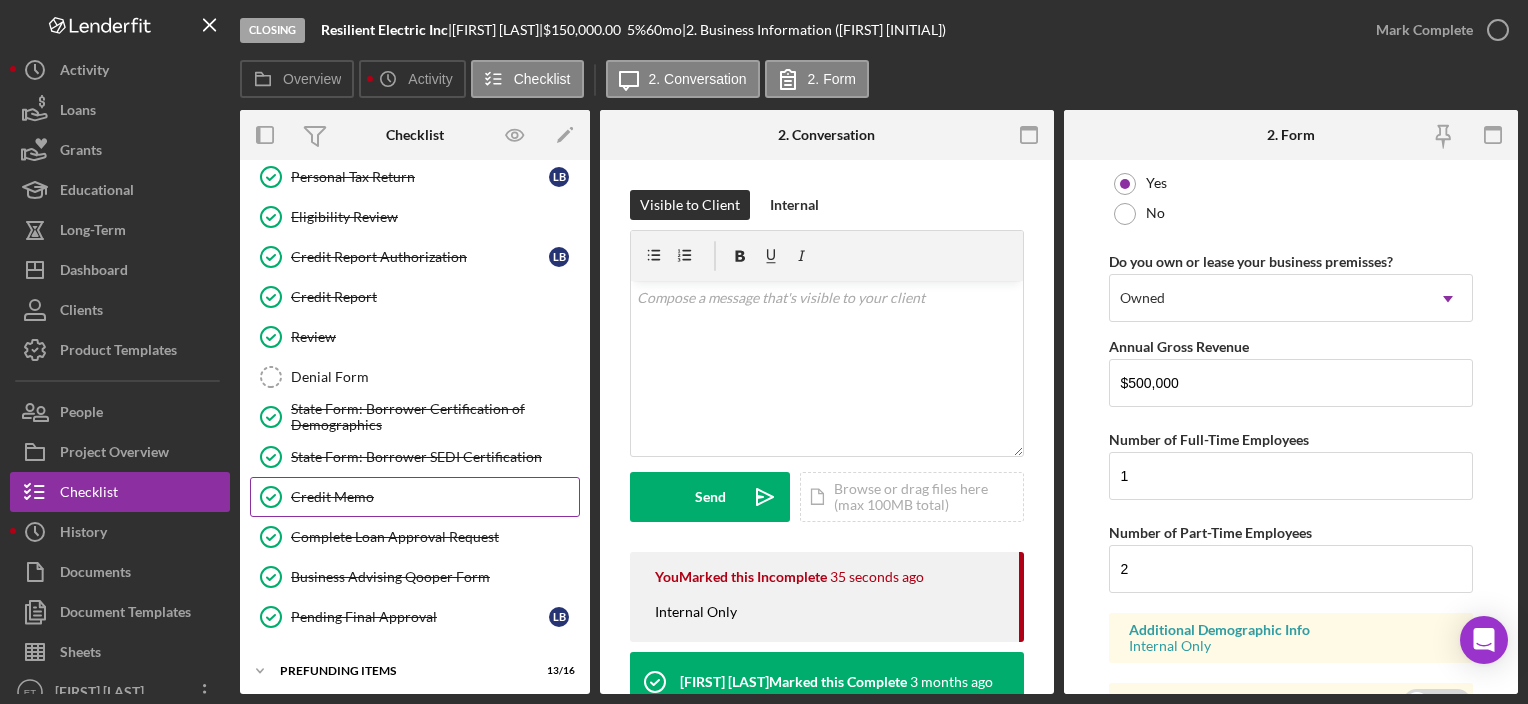 click on "Credit Memo" at bounding box center (435, 497) 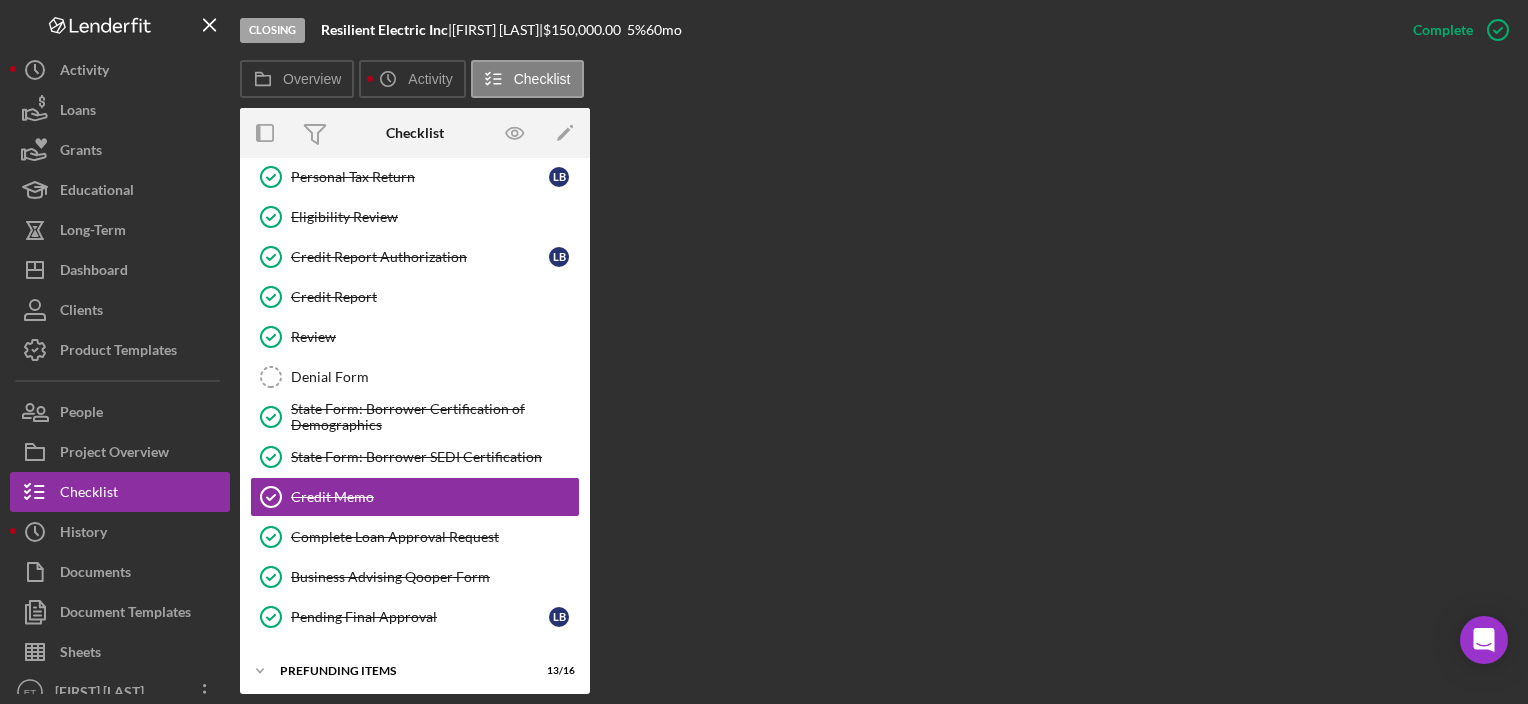 scroll, scrollTop: 440, scrollLeft: 0, axis: vertical 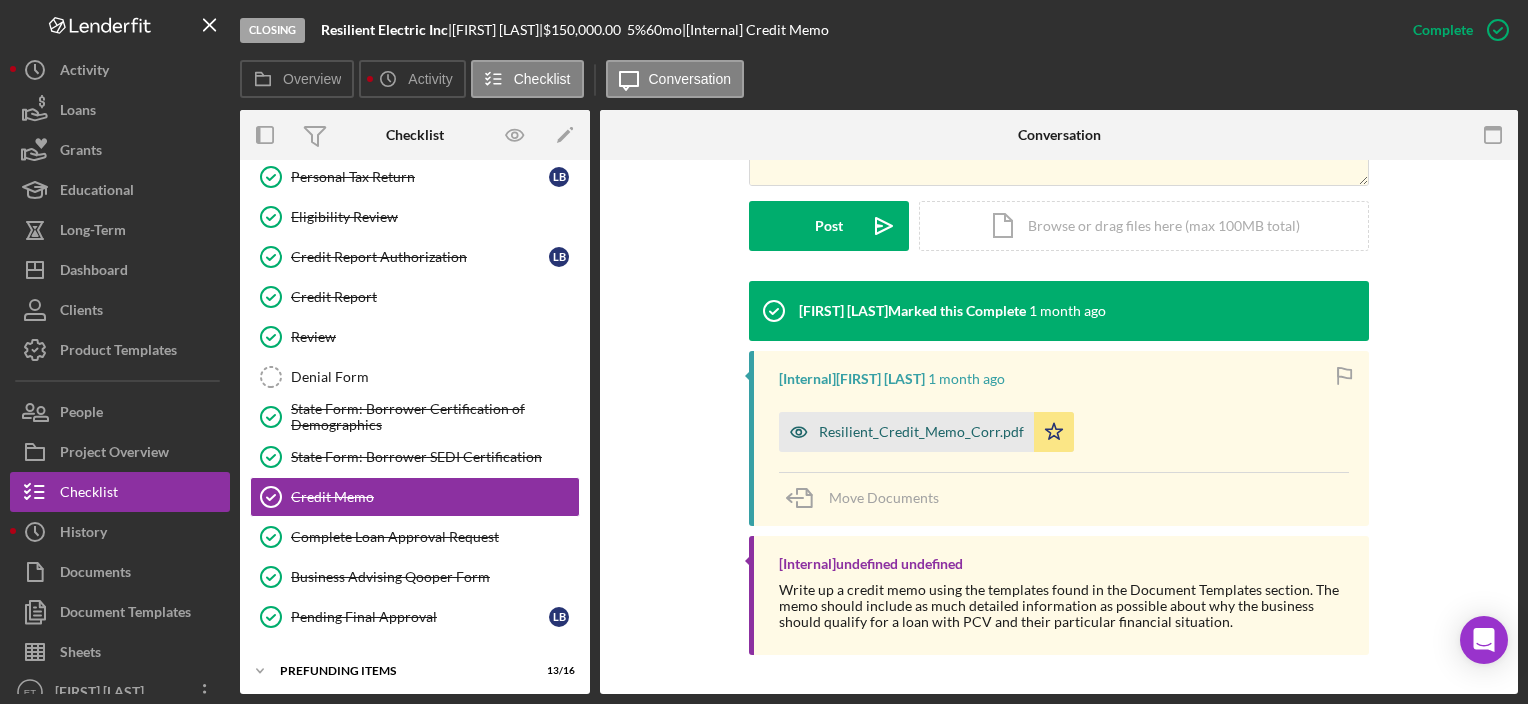 click on "Resilient_Credit_Memo_Corr.pdf" at bounding box center (921, 432) 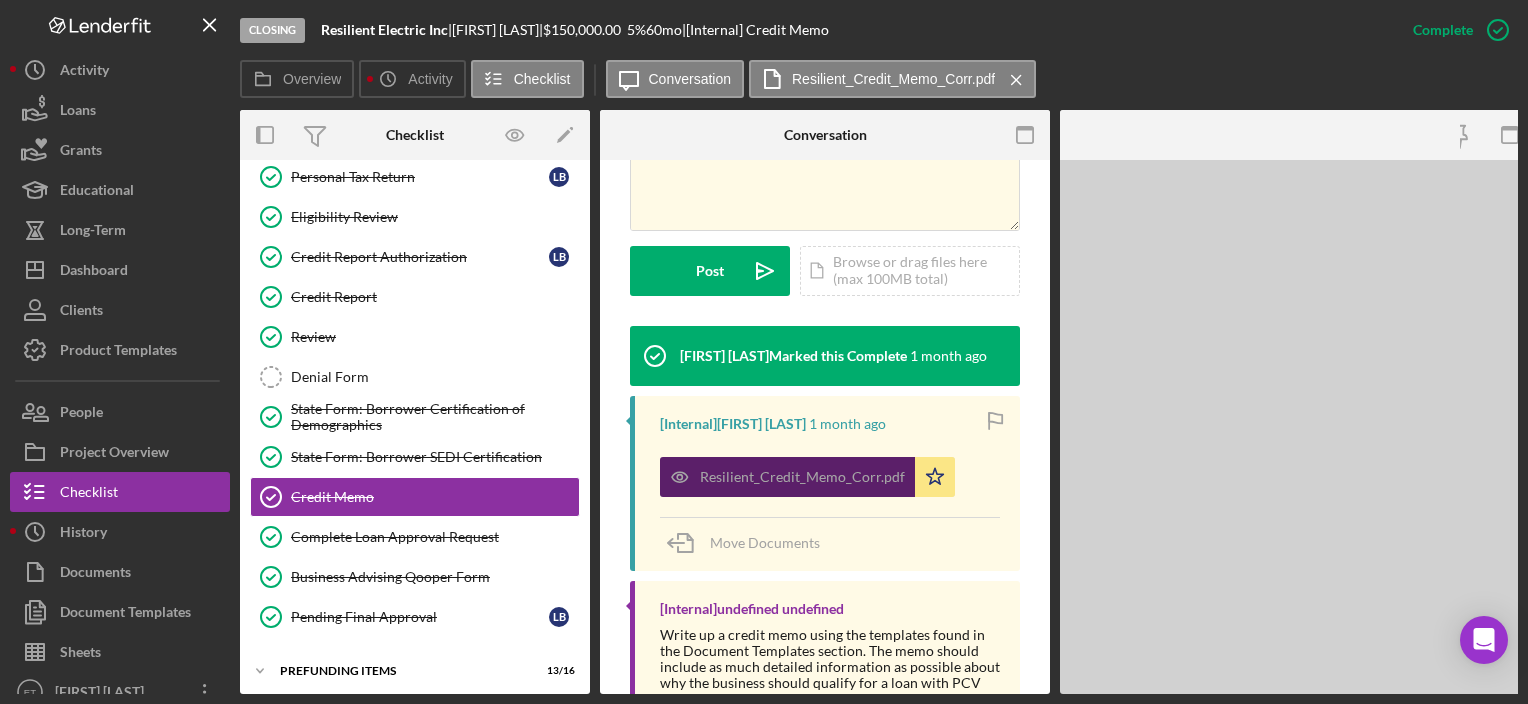 scroll, scrollTop: 568, scrollLeft: 0, axis: vertical 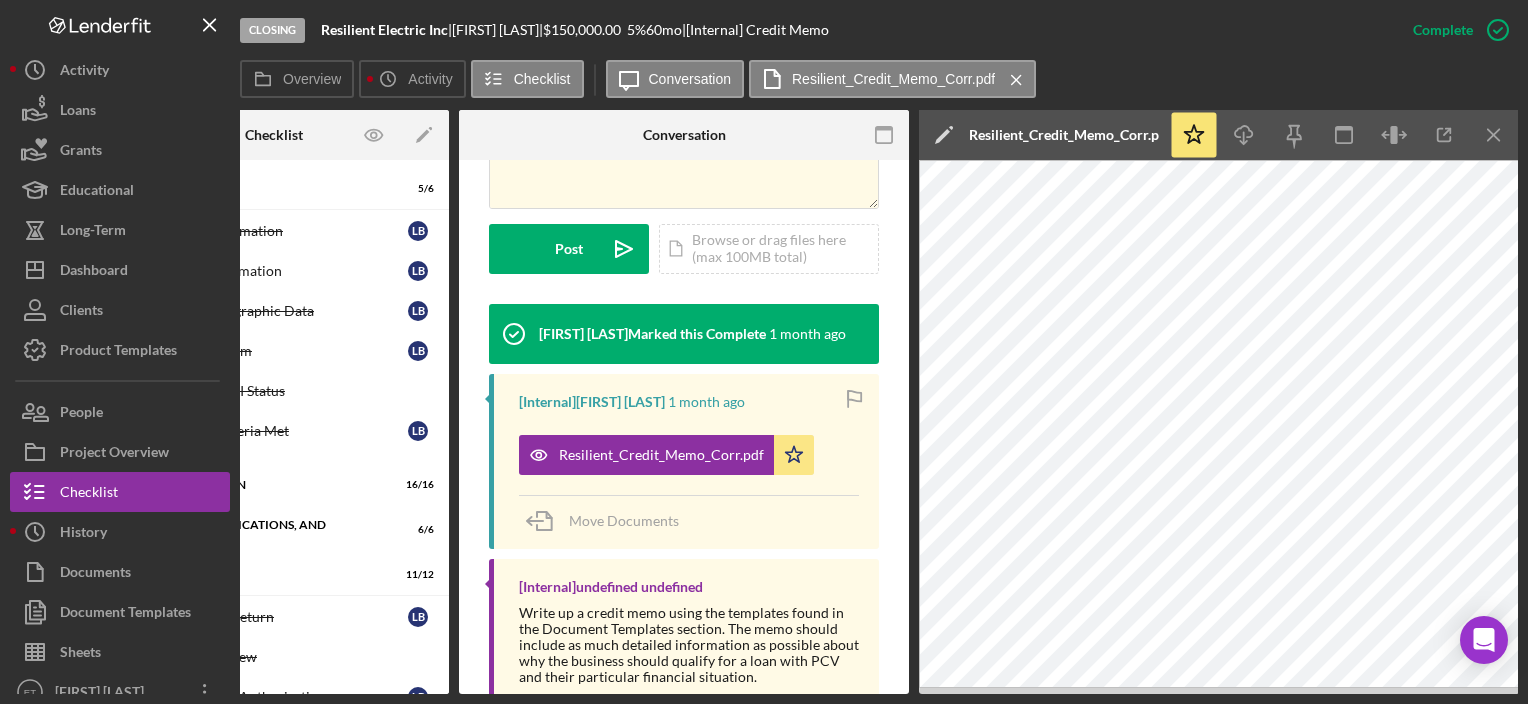 click on "Closing [COMPANY]   |   [FIRST]   [LAST]   |   $150,000.00    5 %   60  mo   |   [Internal] Credit Memo Complete Mark Incomplete Overview Icon/History Activity Checklist Icon/Message Conversation [COMPANY]_Credit_Memo_Corr.pdf Icon/Menu Close Overview Internal Workflow Stage Closing Icon/Dropdown Arrow Archive (can unarchive later if needed) Send to Downhome Overview Edit Icon/Edit Status Ongoing Risk Rating Sentiment Rating 5 Product Name Good and Green Business Loan Created Date [DATE] Started Date [DATE] Closing Goal [DATE] Contact SS [FIRST] [LAST] Account Executive JT [FIRST]  [LAST] Weekly Status Update On Weekly Status Update Message Inactivity Alerts On Send if the client is inactive for... 5 Inactivity Reminder Message Initial Request Edit Icon/Edit Amount $150,000.00 Standard Rate 5.000% Standard Term 60 months Key Ratios Edit Icon/Edit DSCR Collateral Coverage DTI LTV Global DSCR Global Collateral Coverage Global DTI NOI Recomendation Edit Icon/Edit Rate No No" at bounding box center (764, 352) 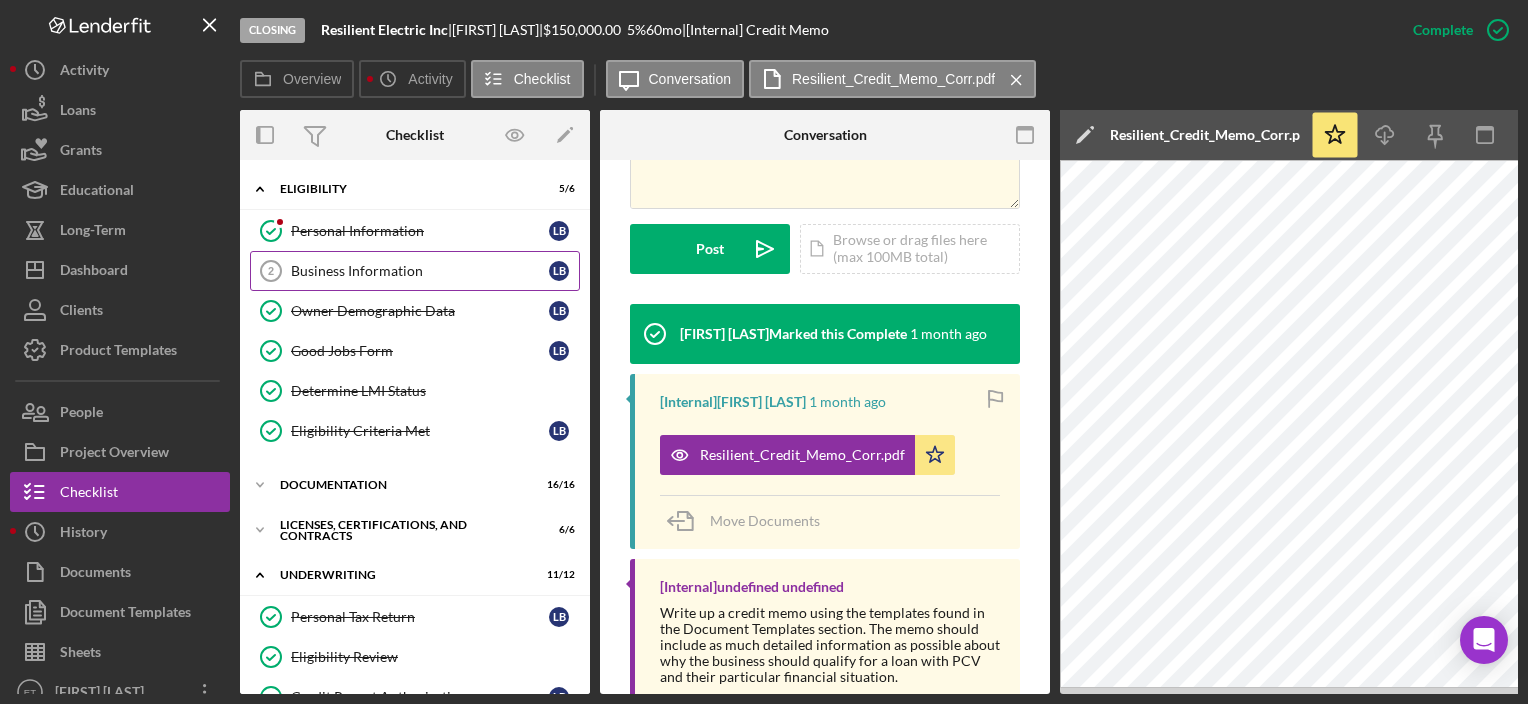 click on "Business Information" at bounding box center [420, 271] 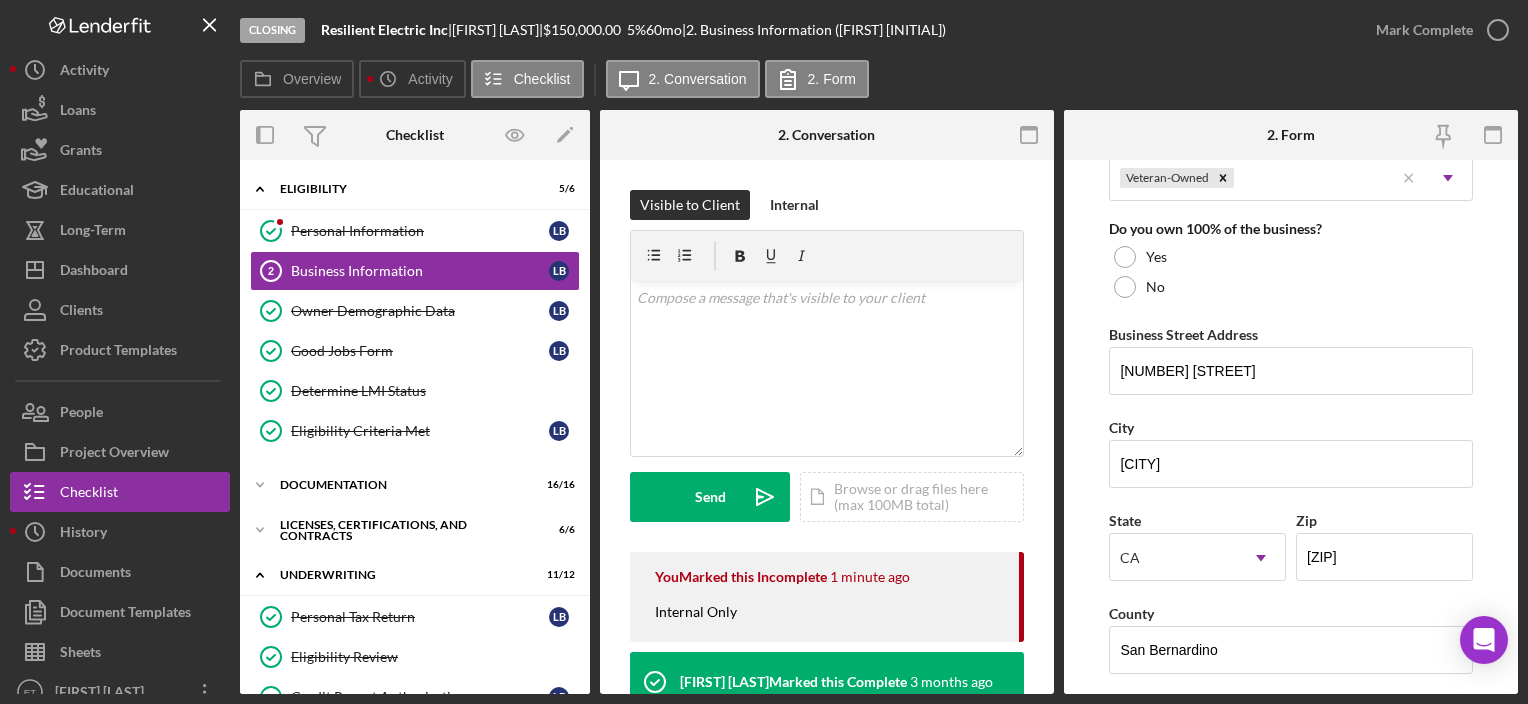 scroll, scrollTop: 1200, scrollLeft: 0, axis: vertical 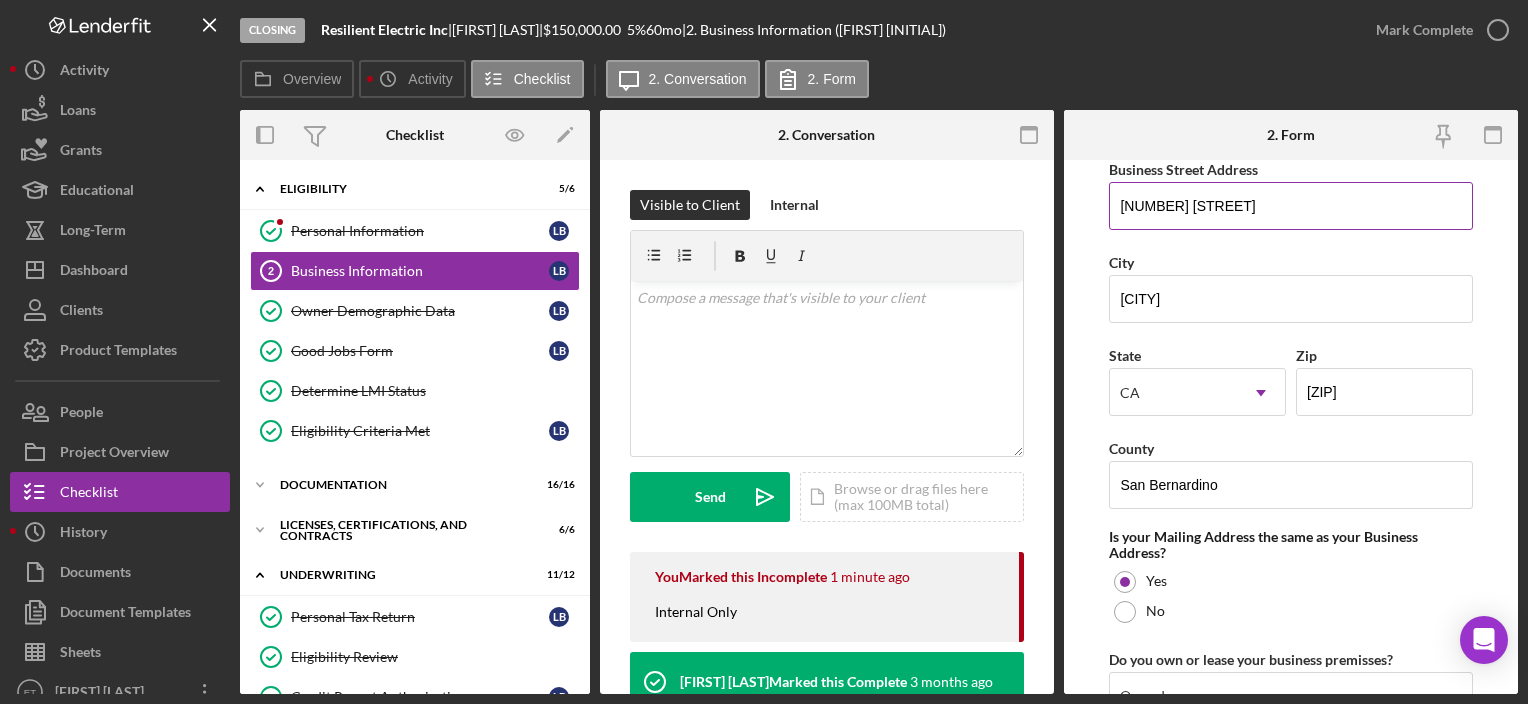 click on "[NUMBER] [STREET]" at bounding box center [1290, 206] 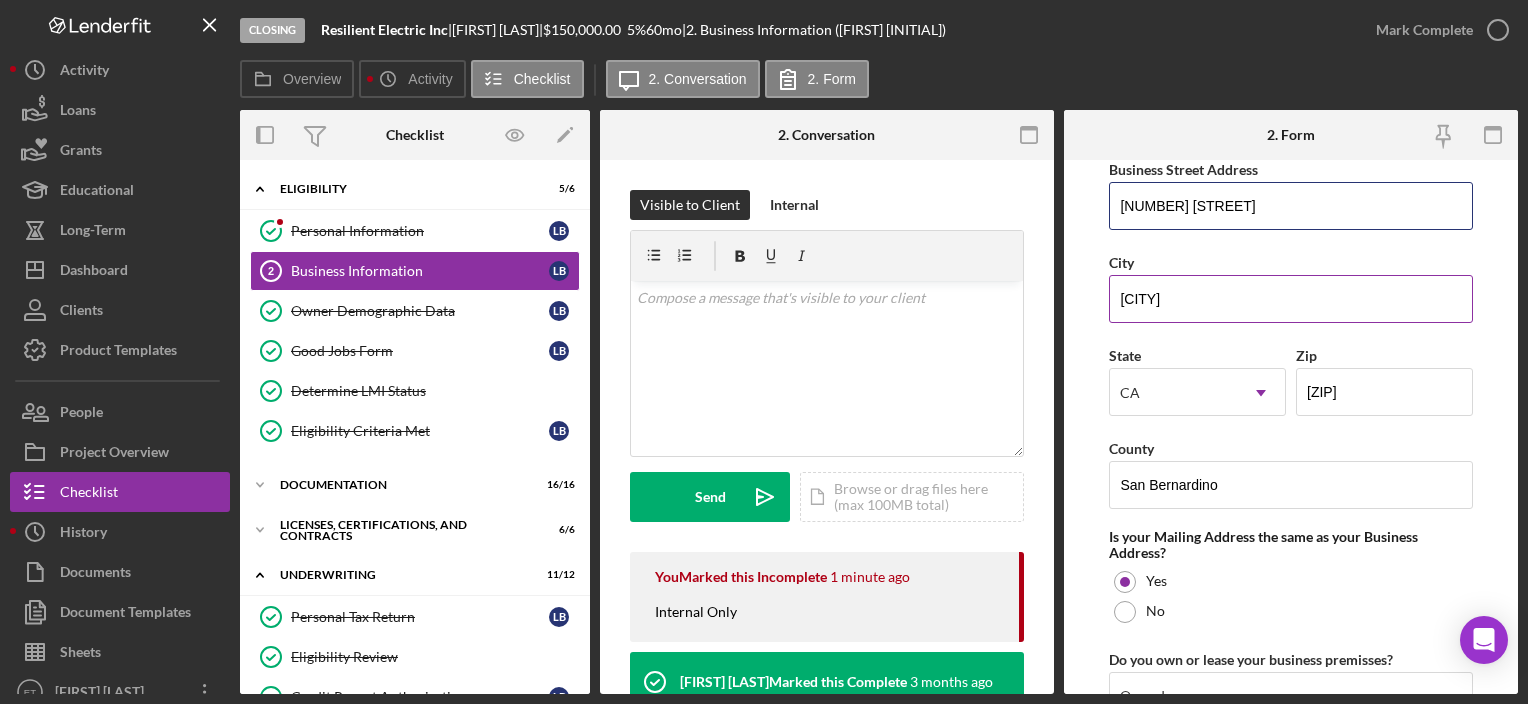 type on "[NUMBER] [STREET]" 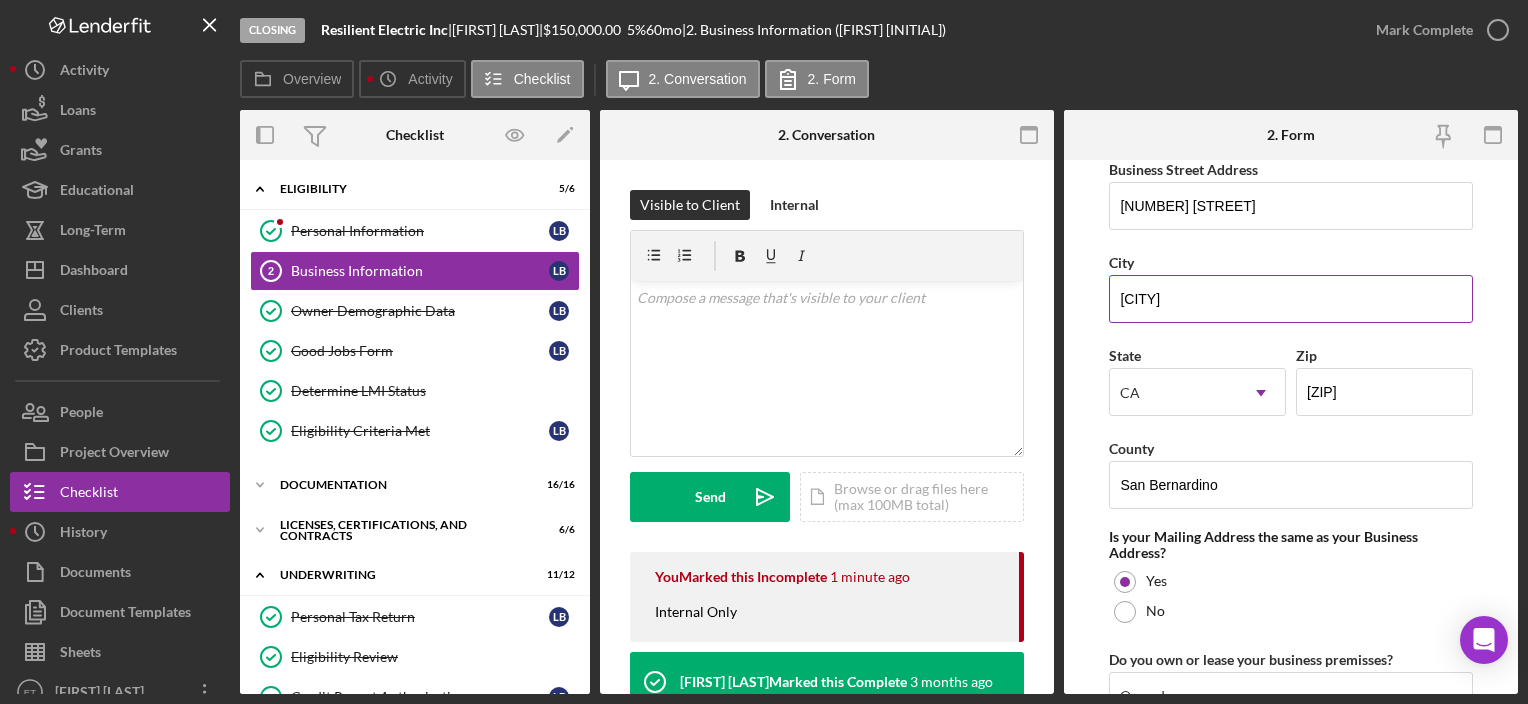 click on "[CITY]" at bounding box center [1290, 299] 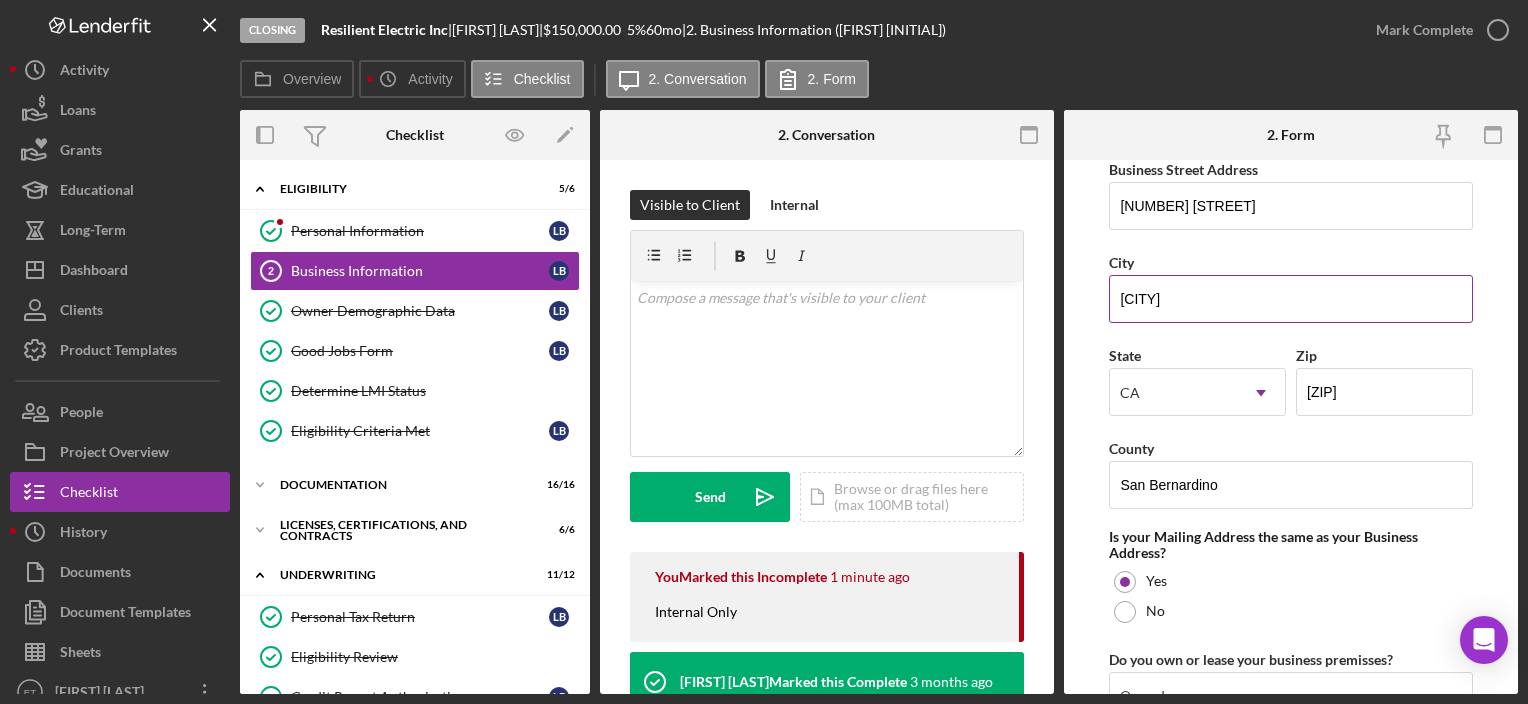 type on "[CITY]" 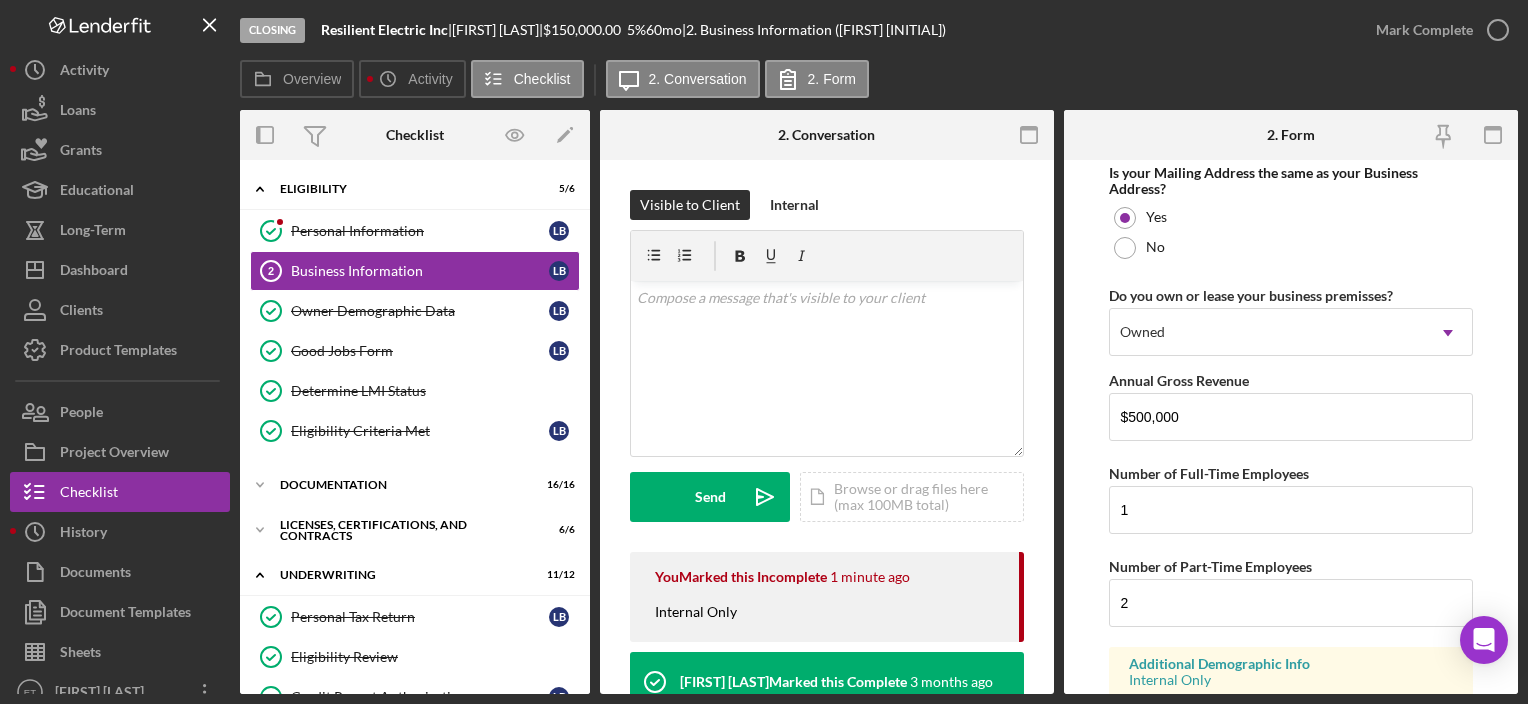 scroll, scrollTop: 1600, scrollLeft: 0, axis: vertical 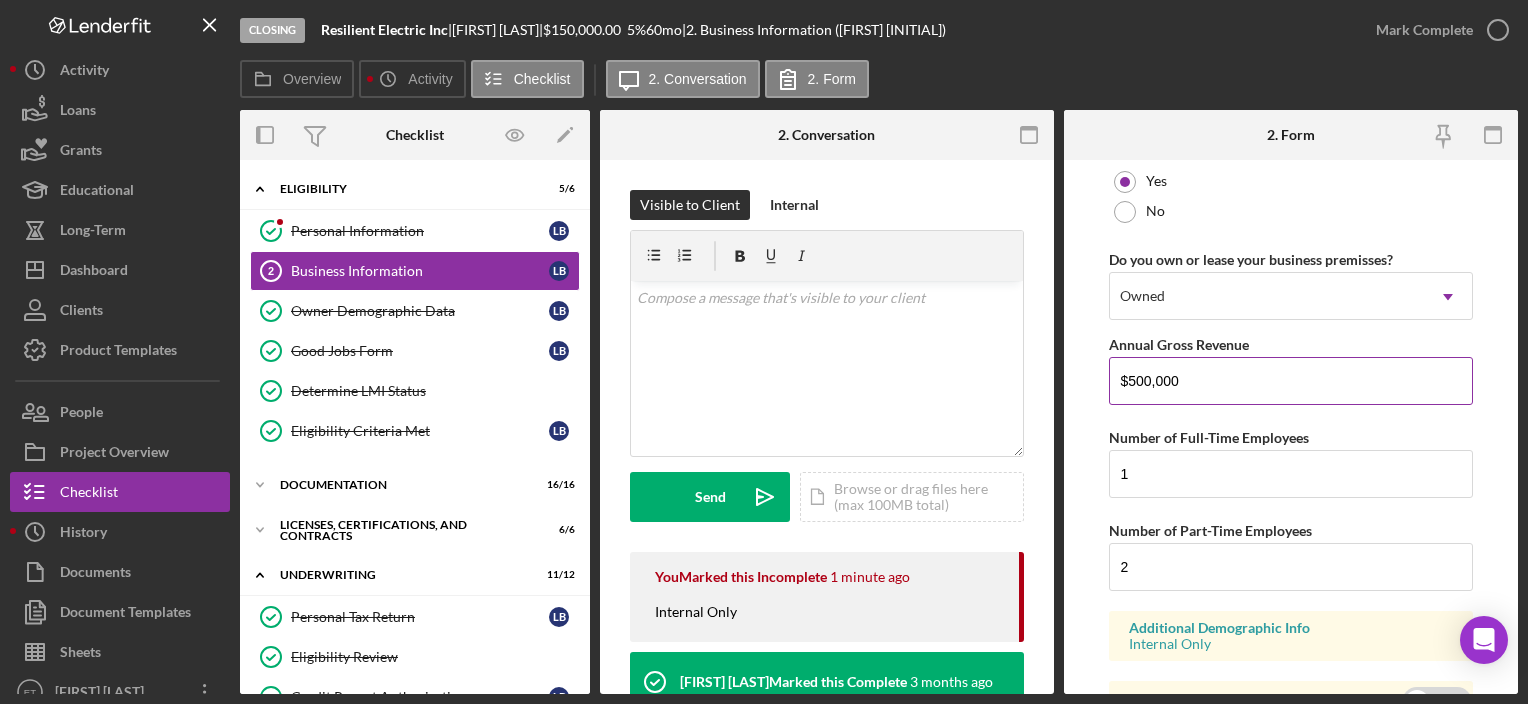 click on "$500,000" at bounding box center (1290, 381) 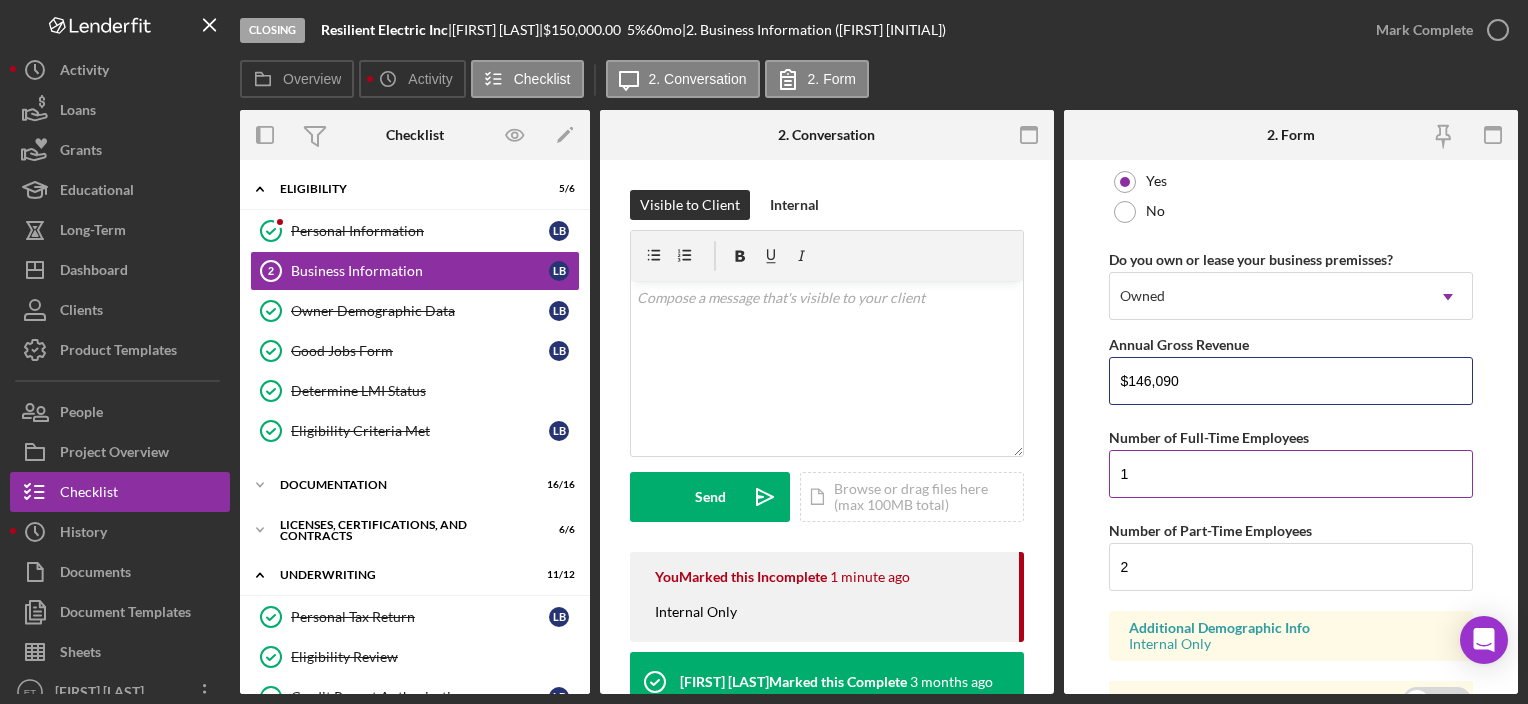 type on "$146,090" 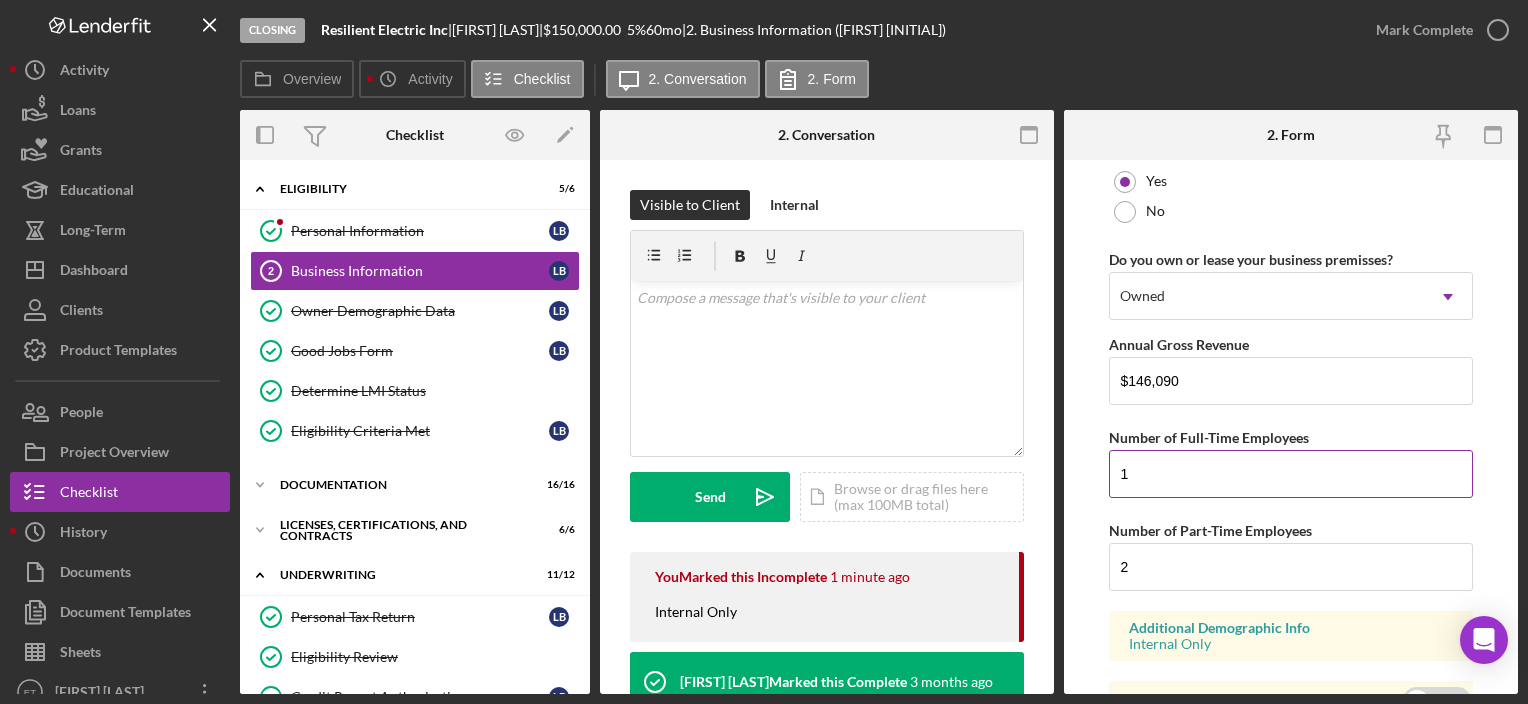 click on "1" at bounding box center [1290, 474] 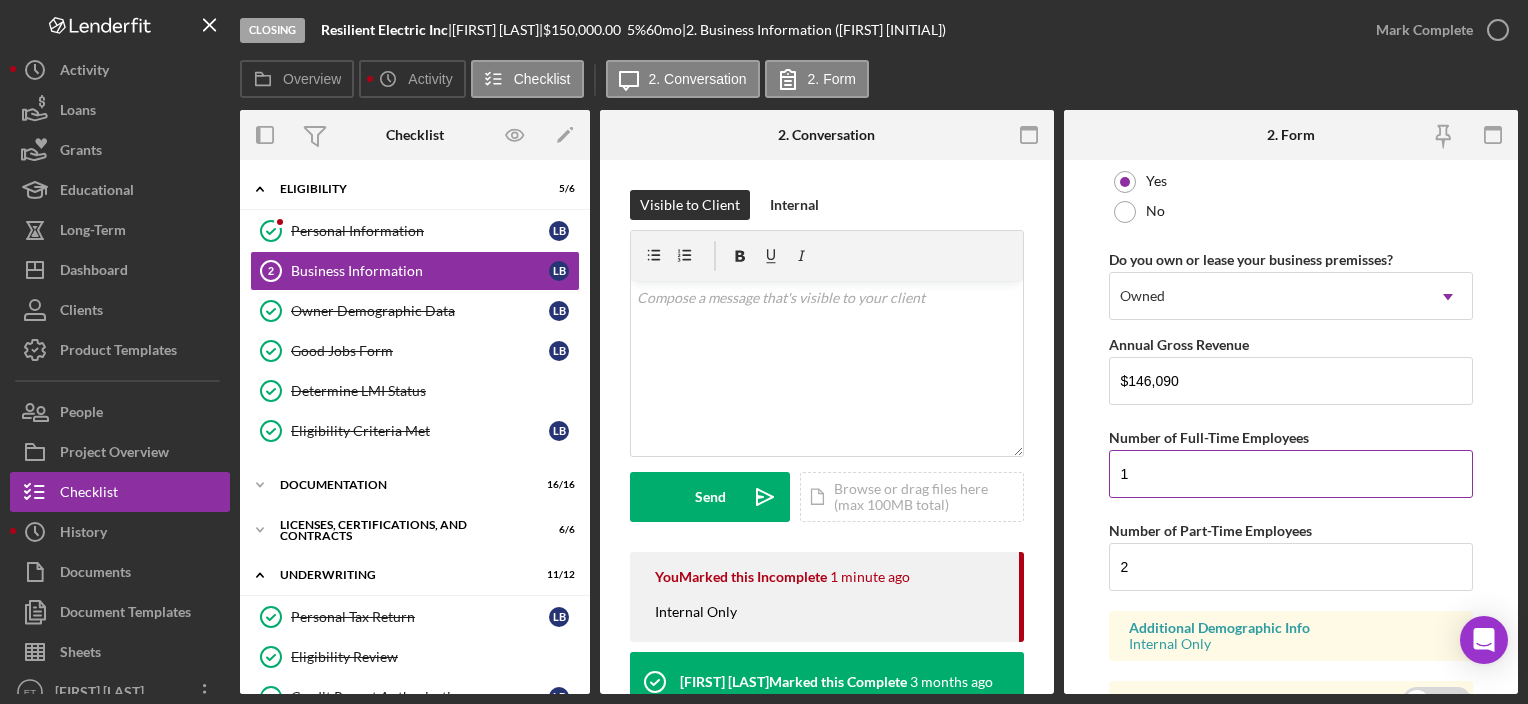 drag, startPoint x: 1187, startPoint y: 484, endPoint x: 1182, endPoint y: 474, distance: 11.18034 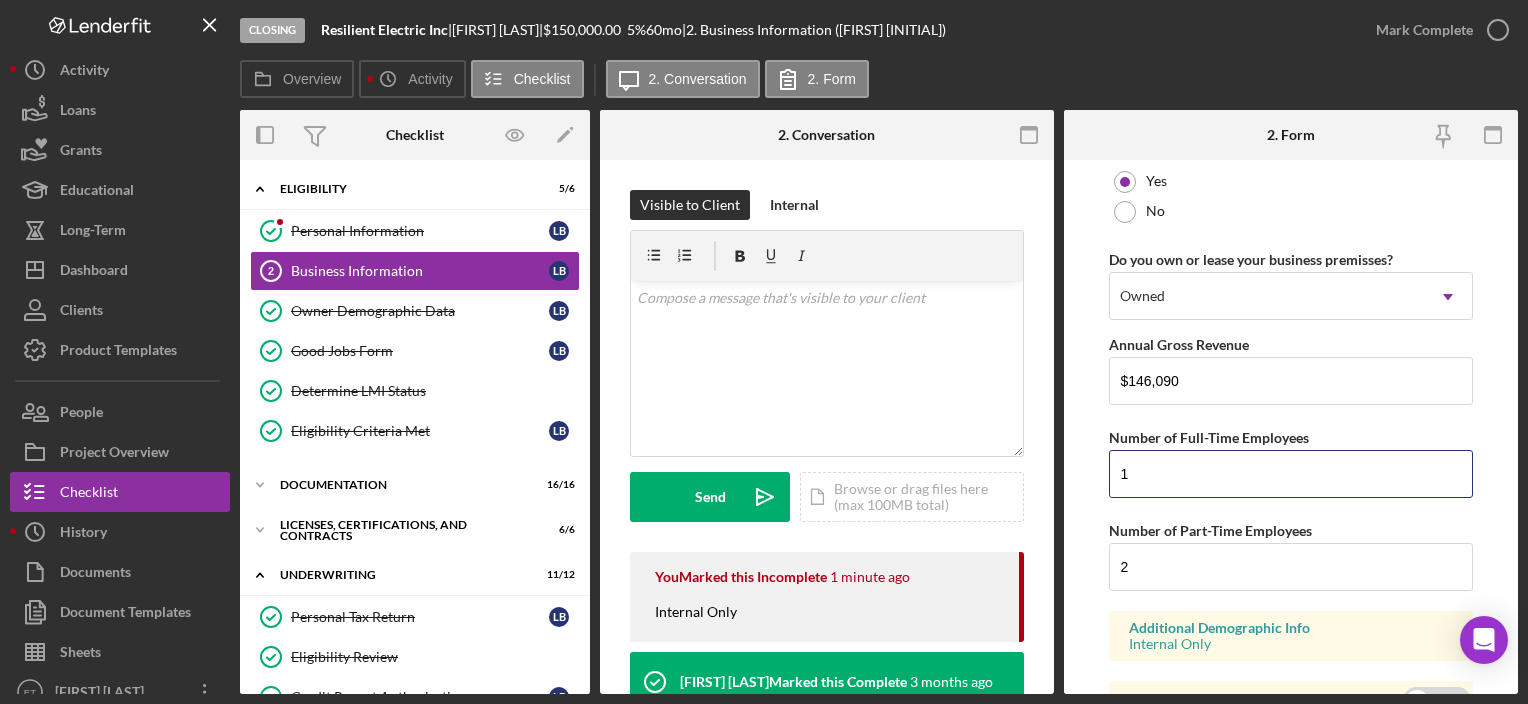 drag, startPoint x: 1187, startPoint y: 472, endPoint x: 1004, endPoint y: 462, distance: 183.27303 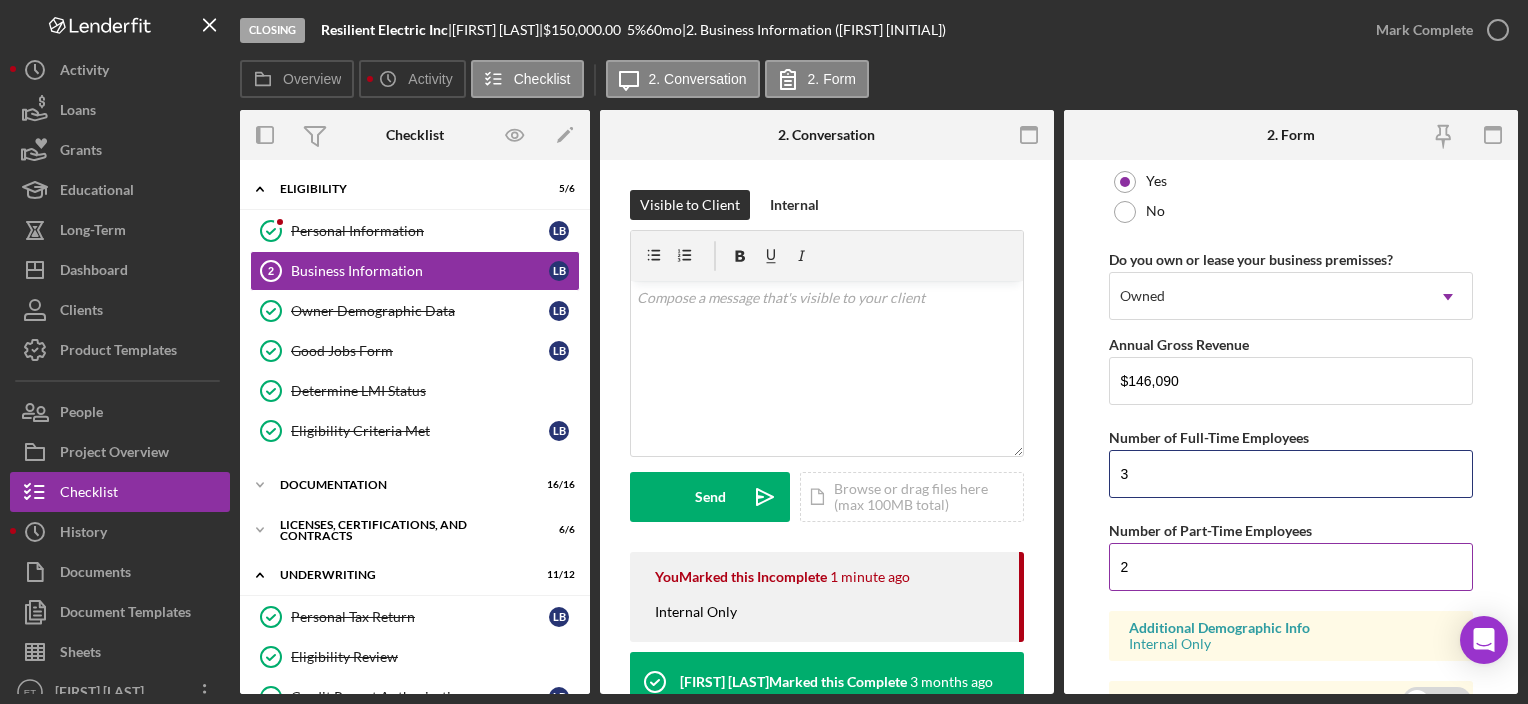 type on "3" 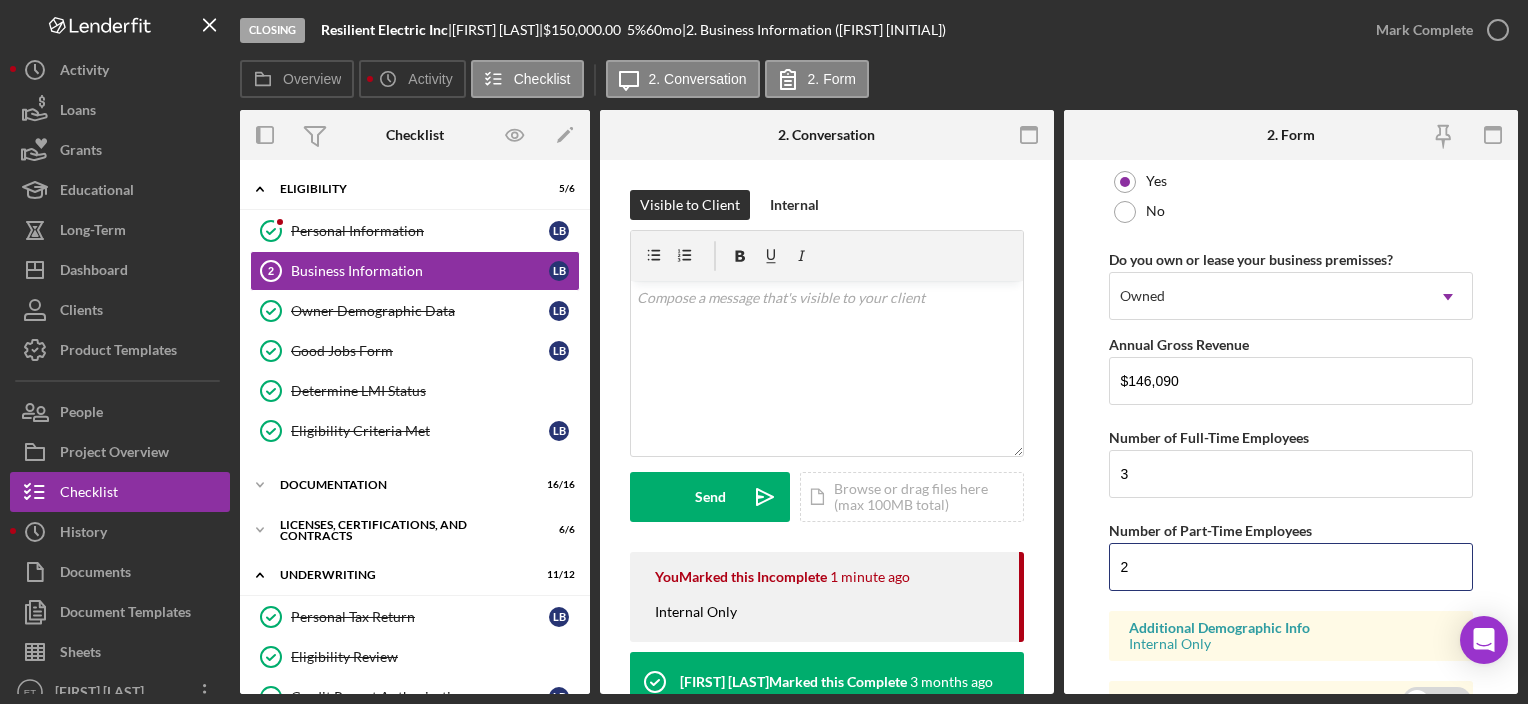 drag, startPoint x: 1178, startPoint y: 574, endPoint x: 1058, endPoint y: 564, distance: 120.41595 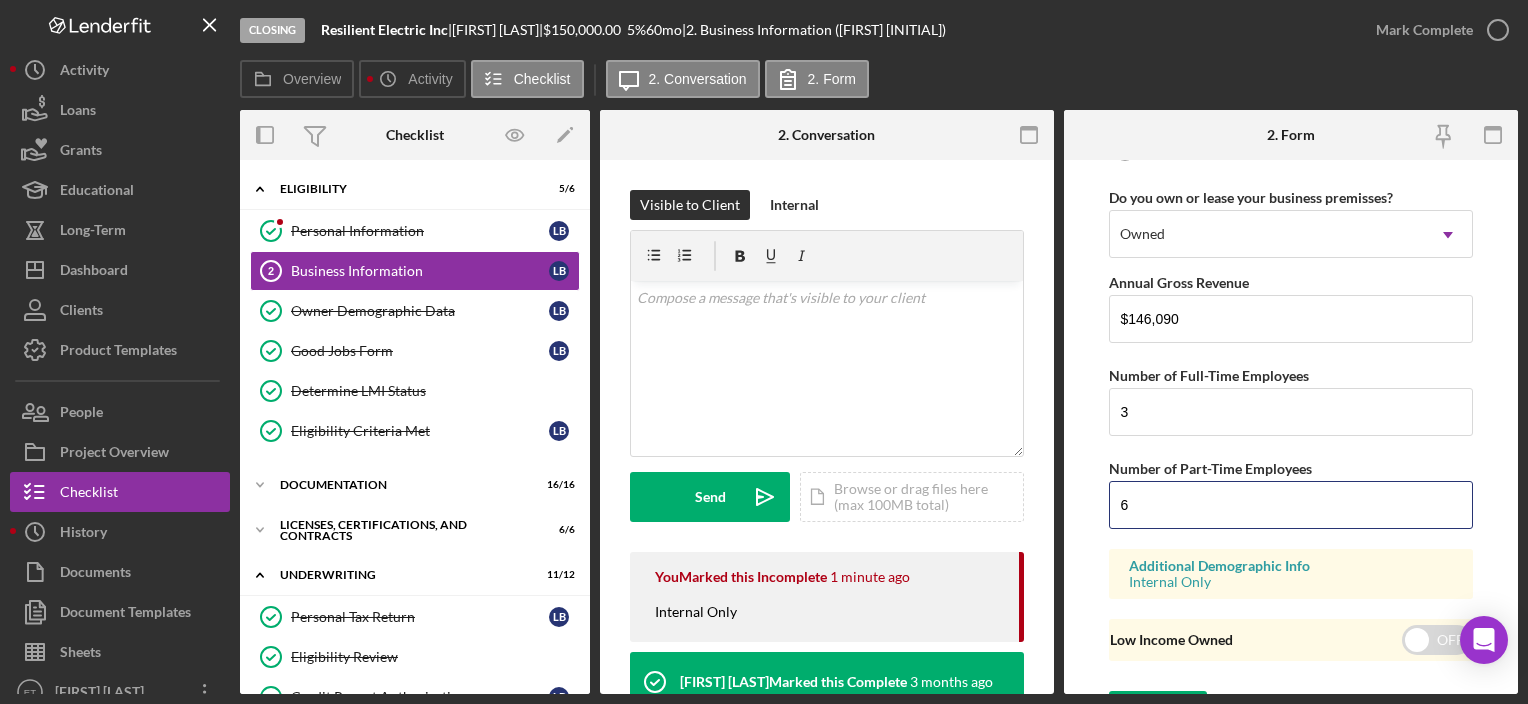 scroll, scrollTop: 1695, scrollLeft: 0, axis: vertical 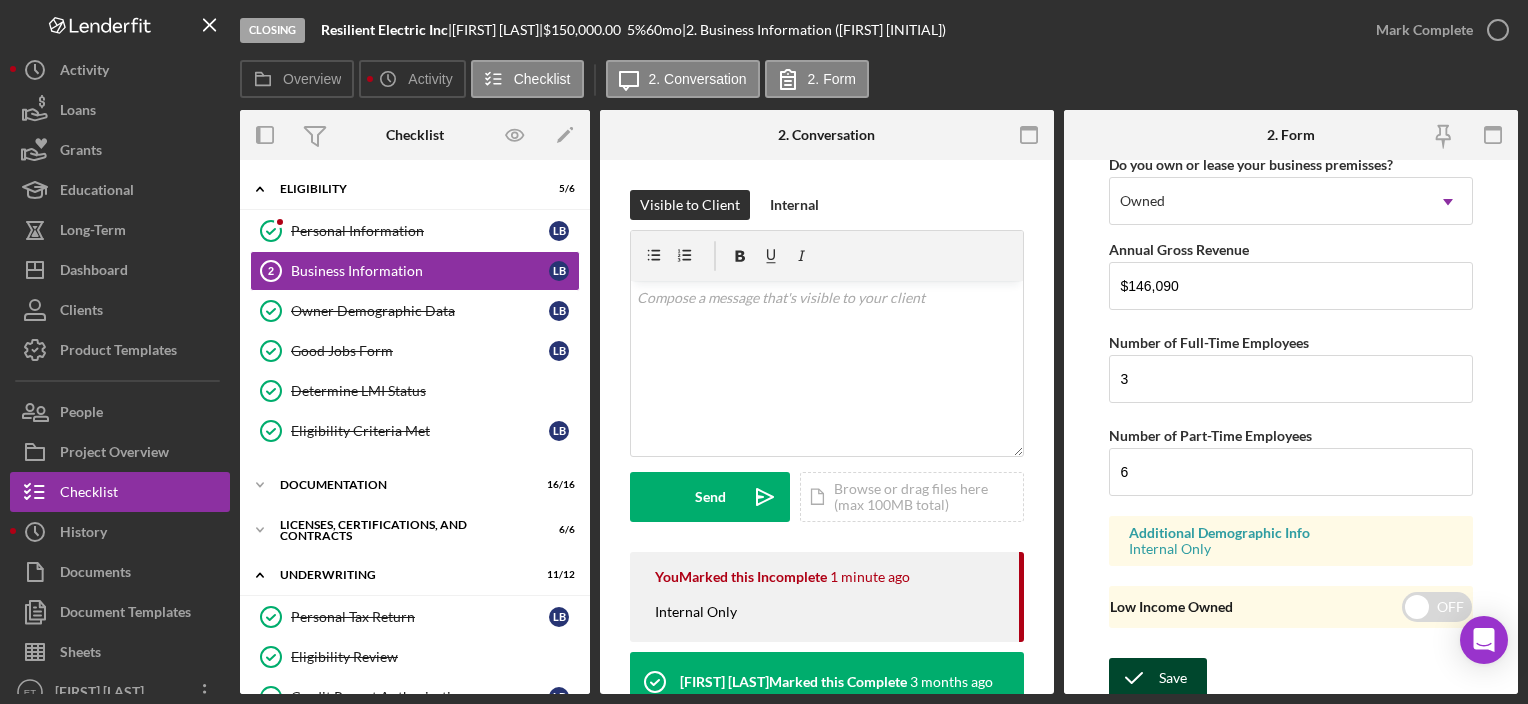 click 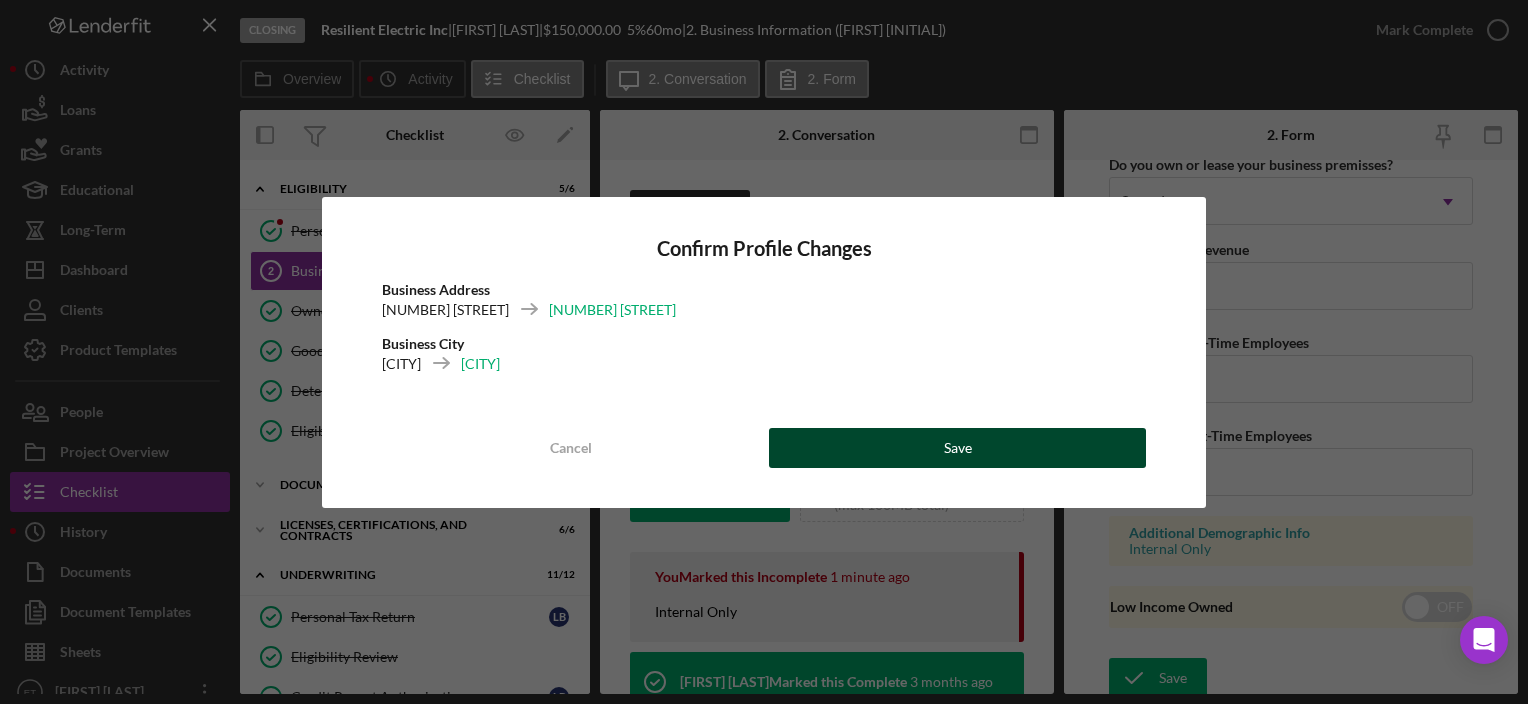 click on "Save" at bounding box center (957, 448) 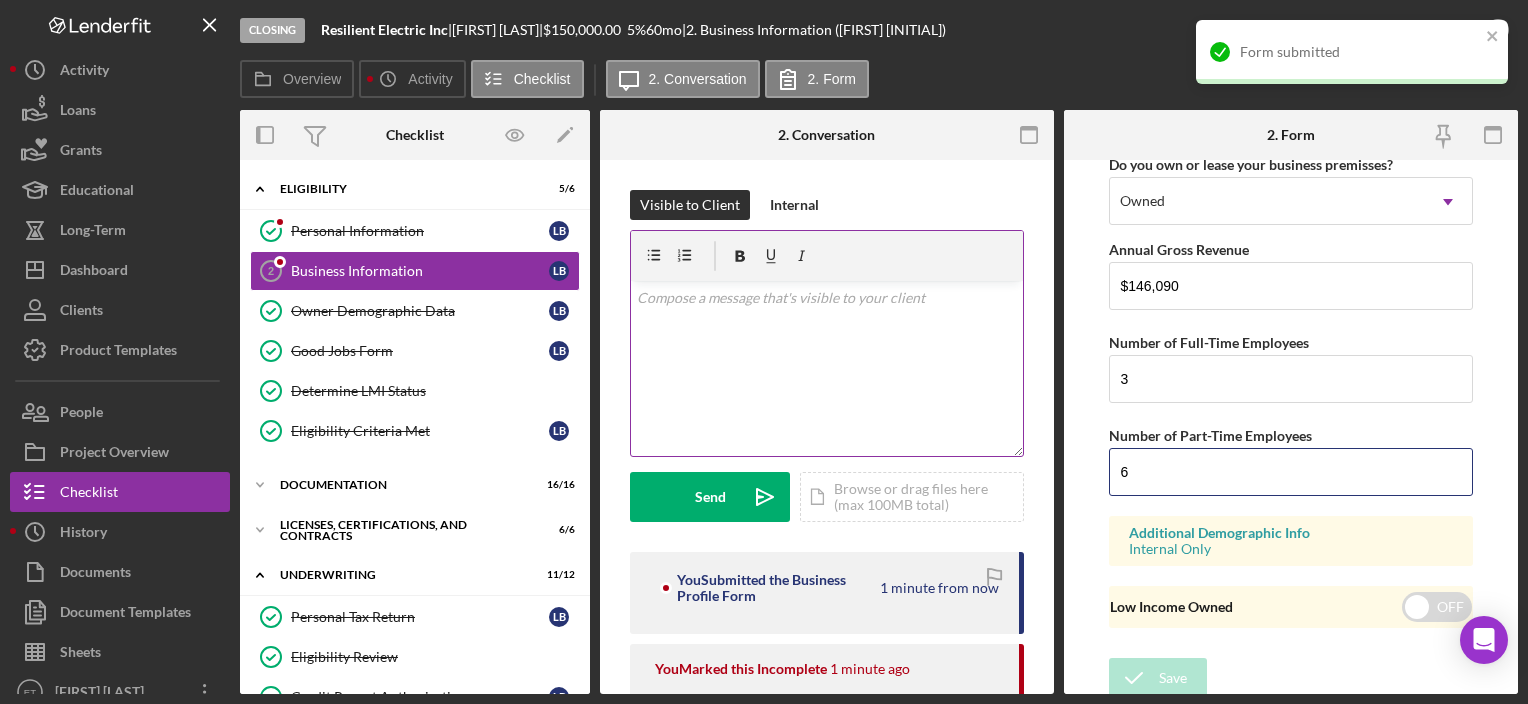 drag, startPoint x: 1191, startPoint y: 464, endPoint x: 934, endPoint y: 452, distance: 257.28 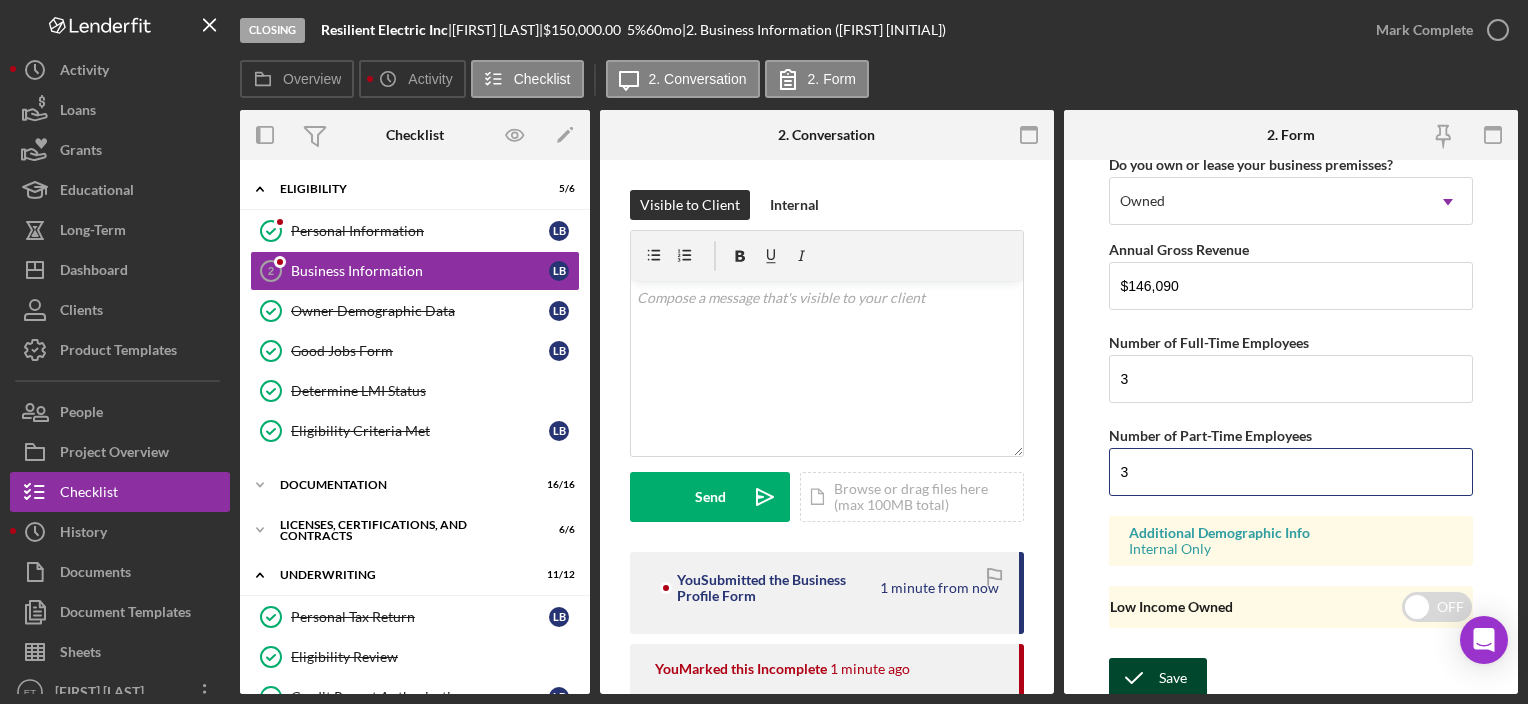type on "3" 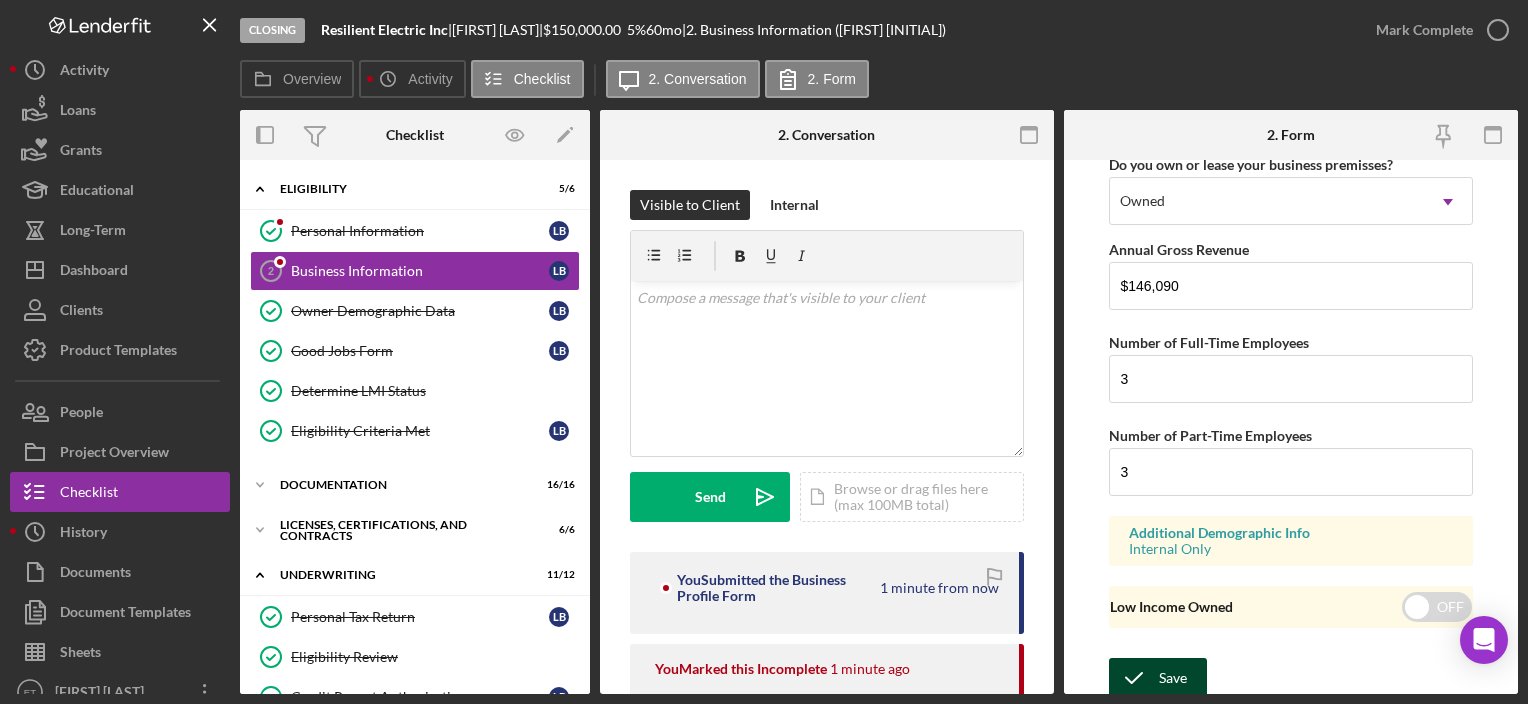 click 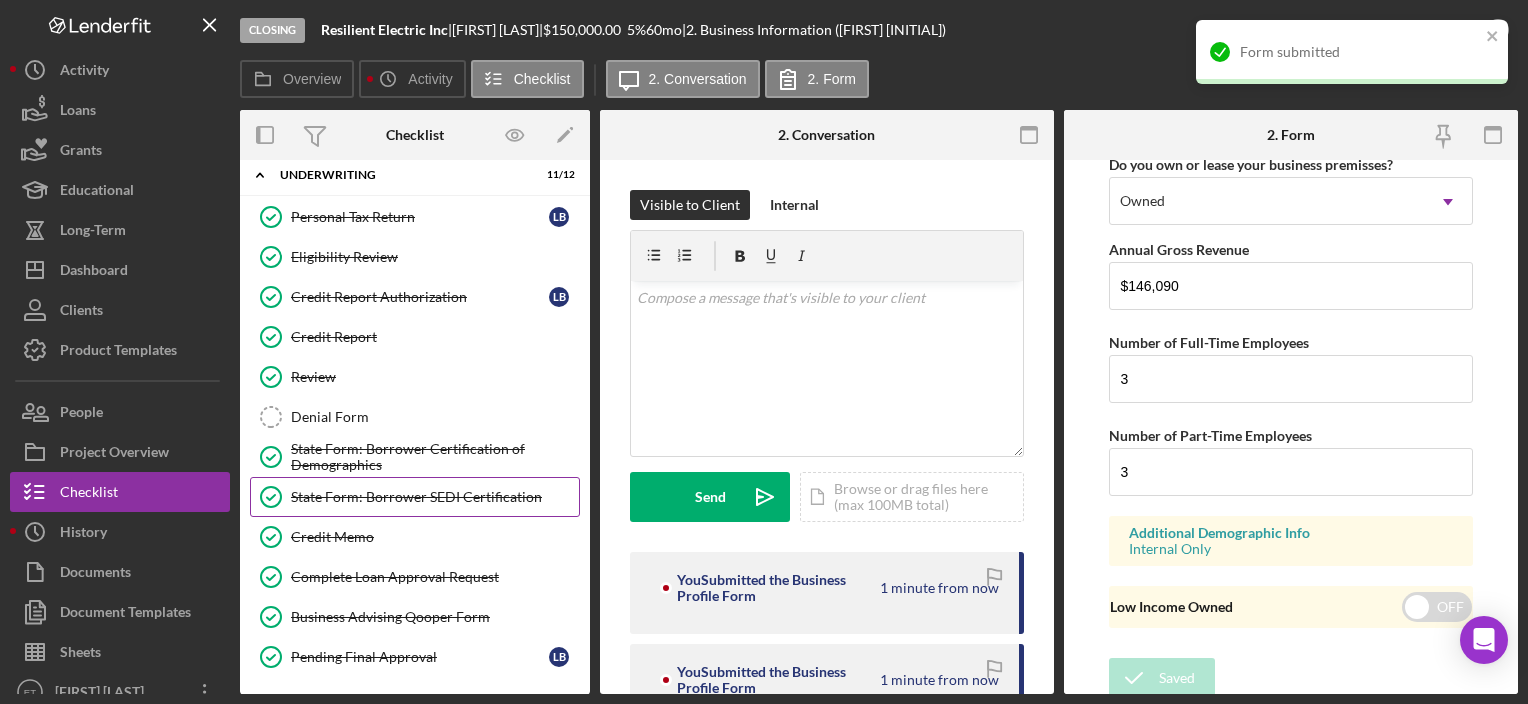 scroll, scrollTop: 0, scrollLeft: 0, axis: both 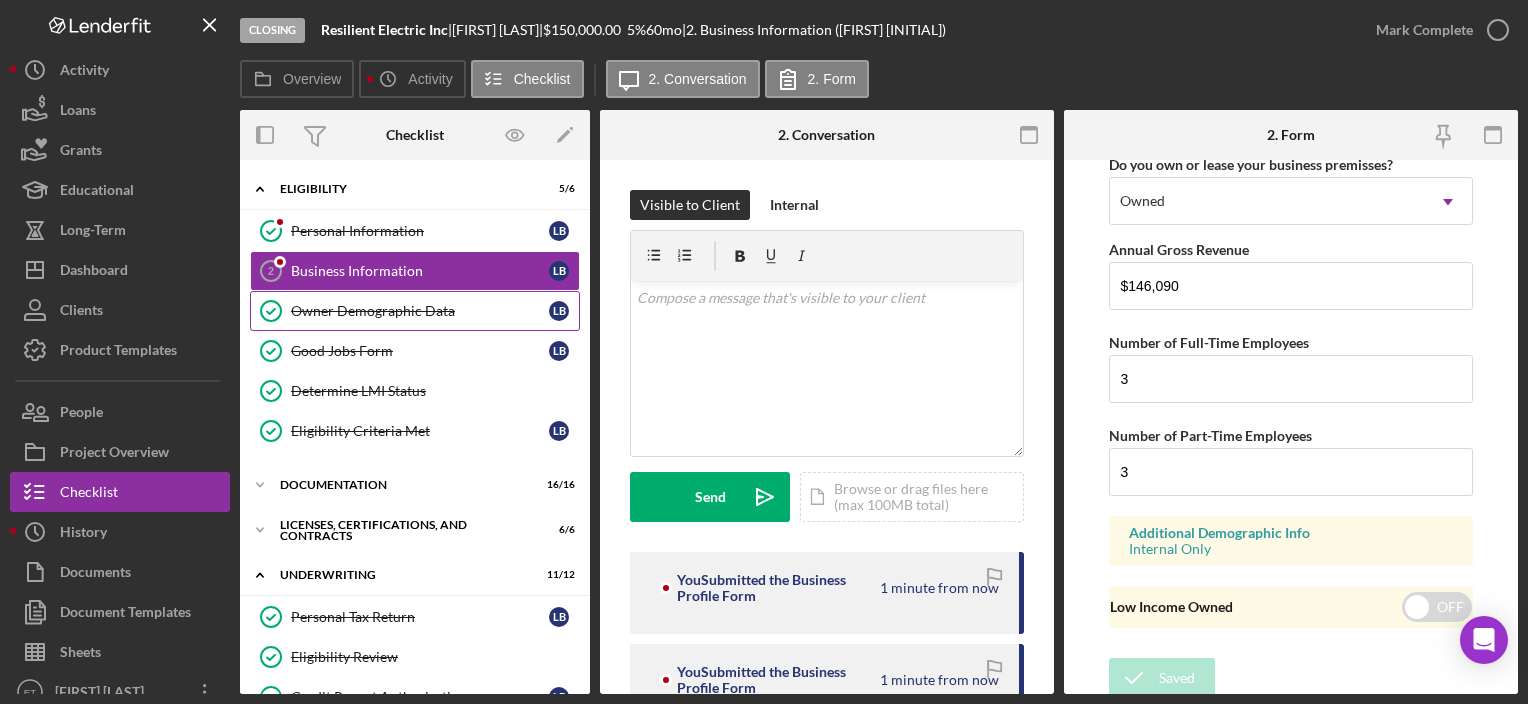 click on "Owner Demographic Data Owner Demographic Data [INITIAL] [INITIAL]" at bounding box center (415, 311) 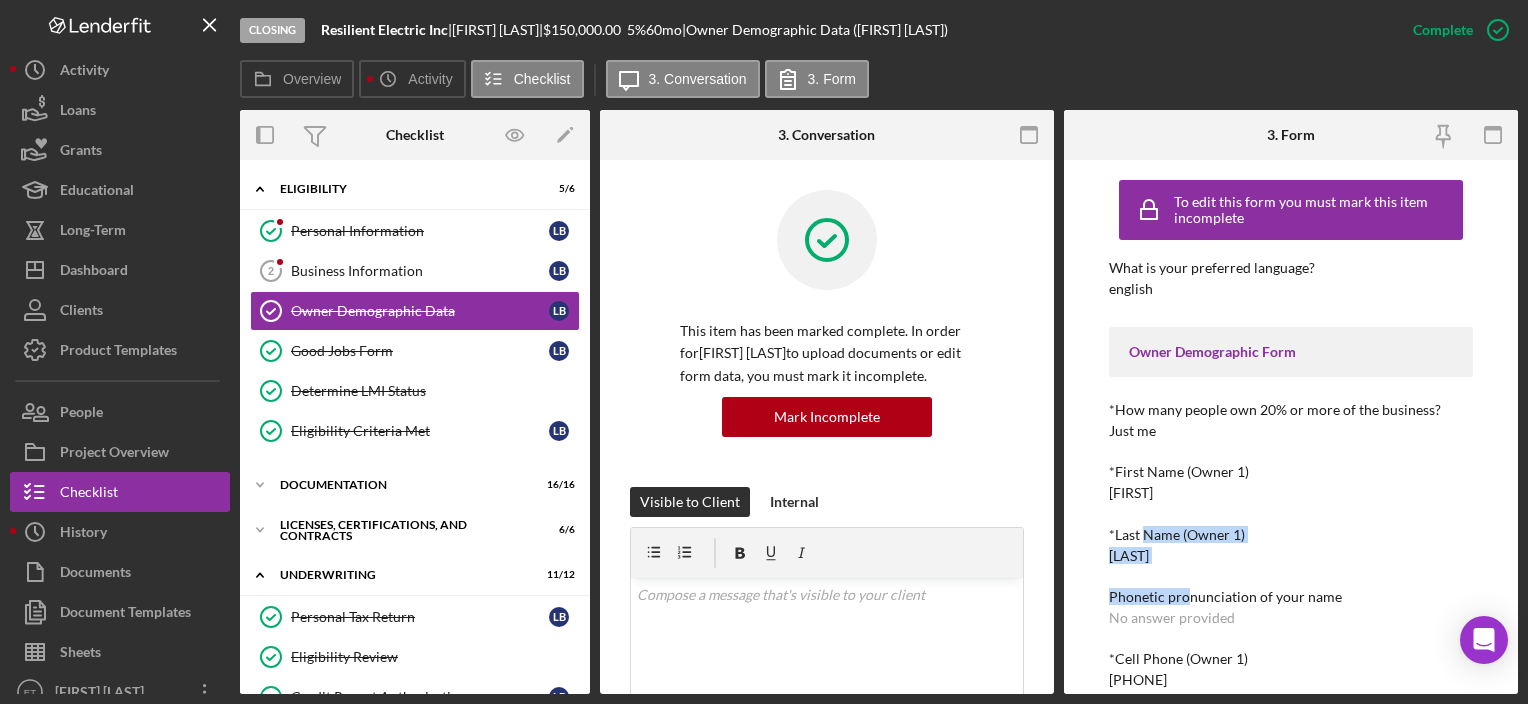 drag, startPoint x: 1146, startPoint y: 508, endPoint x: 1187, endPoint y: 587, distance: 89.005615 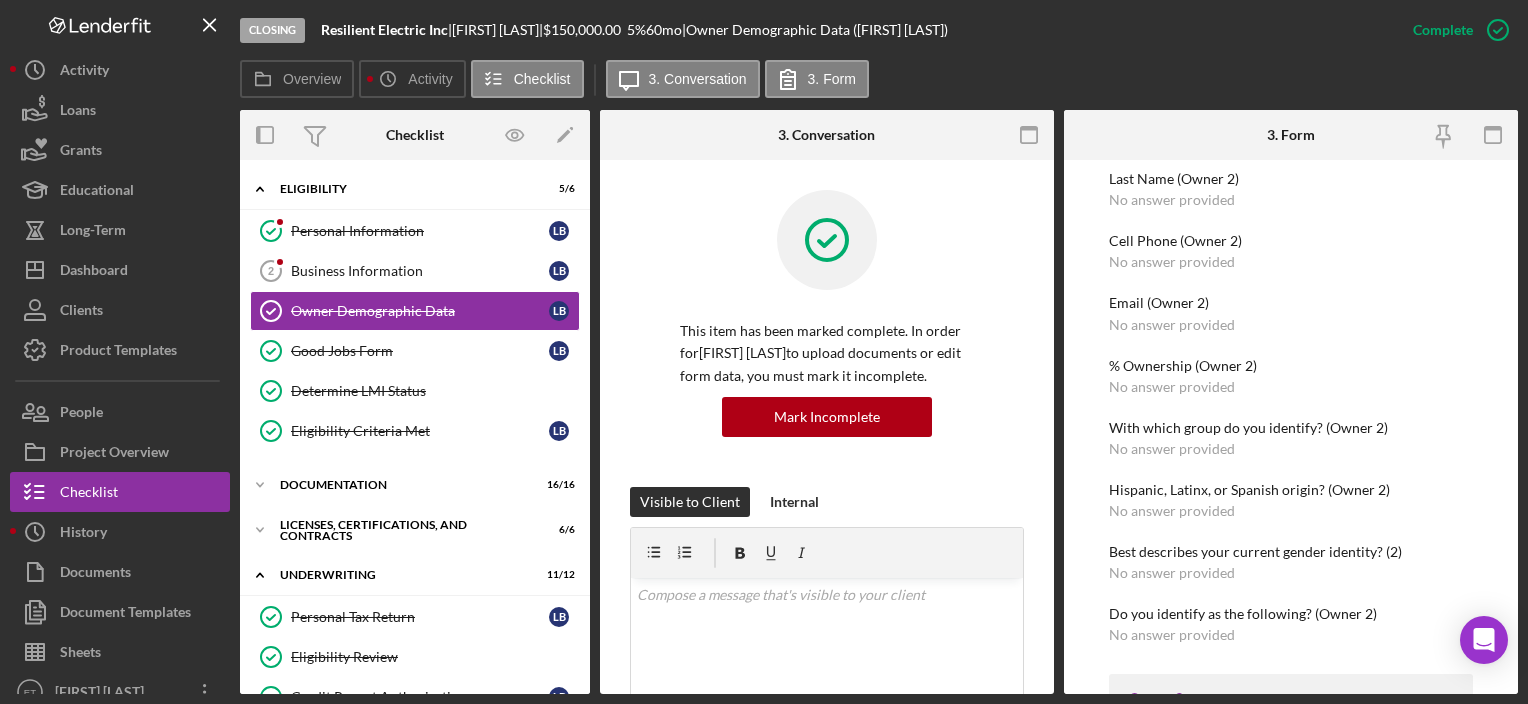 scroll, scrollTop: 1600, scrollLeft: 0, axis: vertical 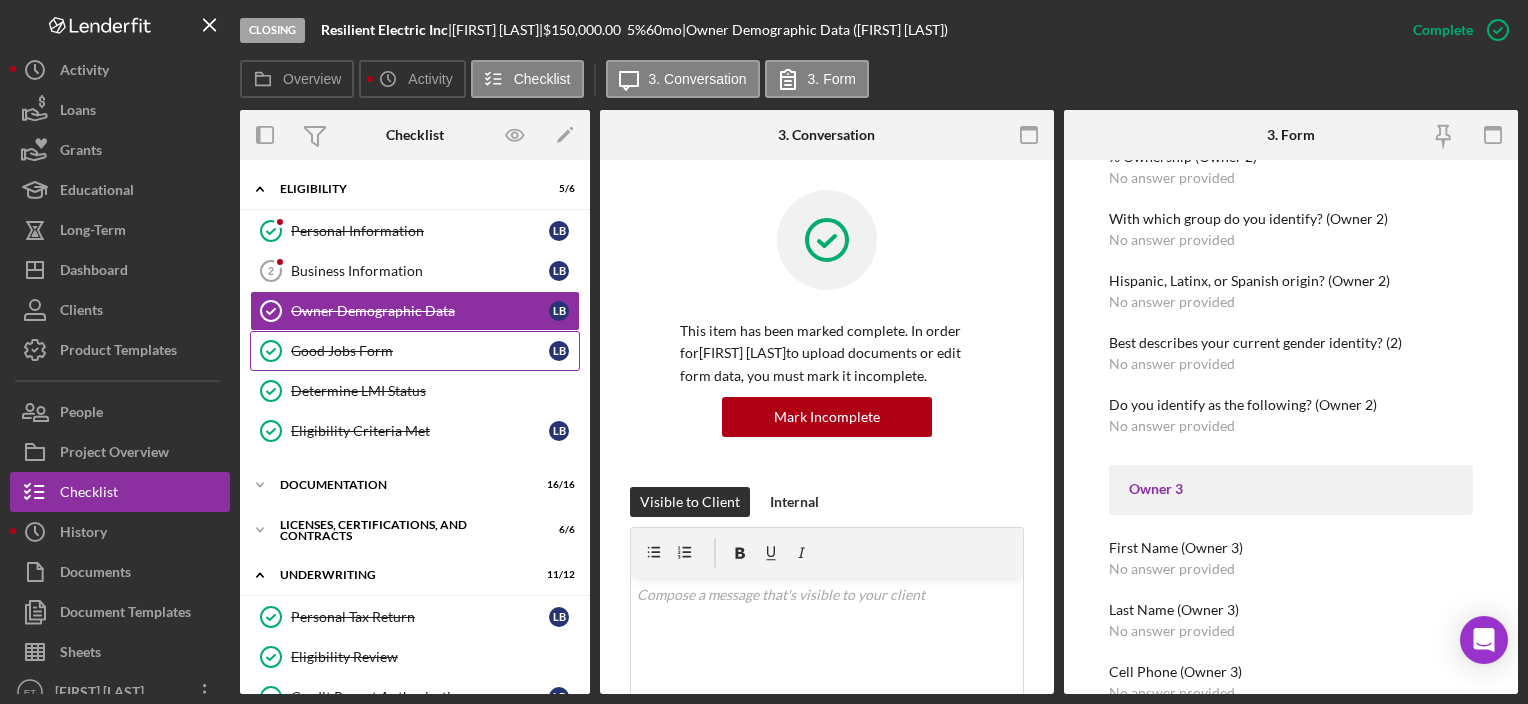 click on "Good Jobs Form Good Jobs Form [INITIAL] [INITIAL]" at bounding box center (415, 351) 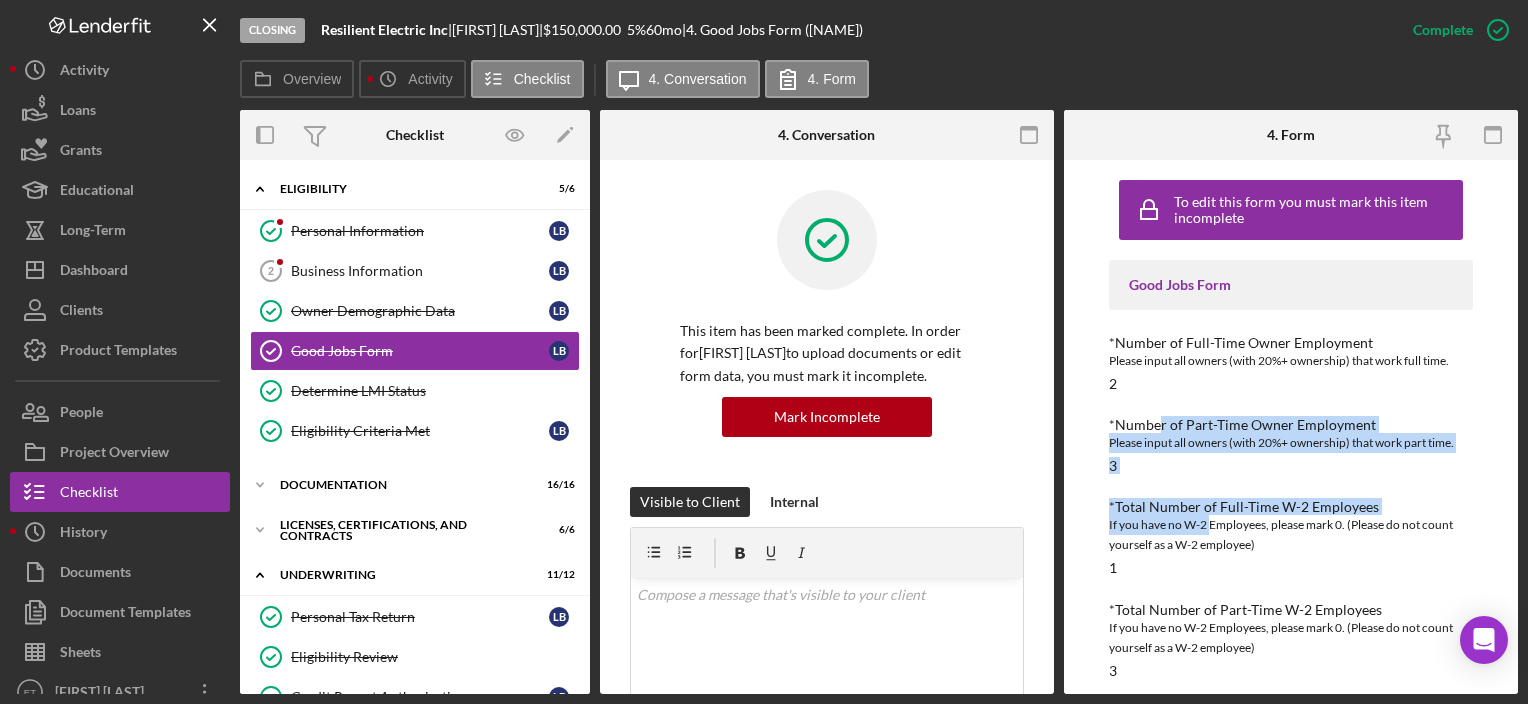 drag, startPoint x: 1157, startPoint y: 408, endPoint x: 1211, endPoint y: 528, distance: 131.59027 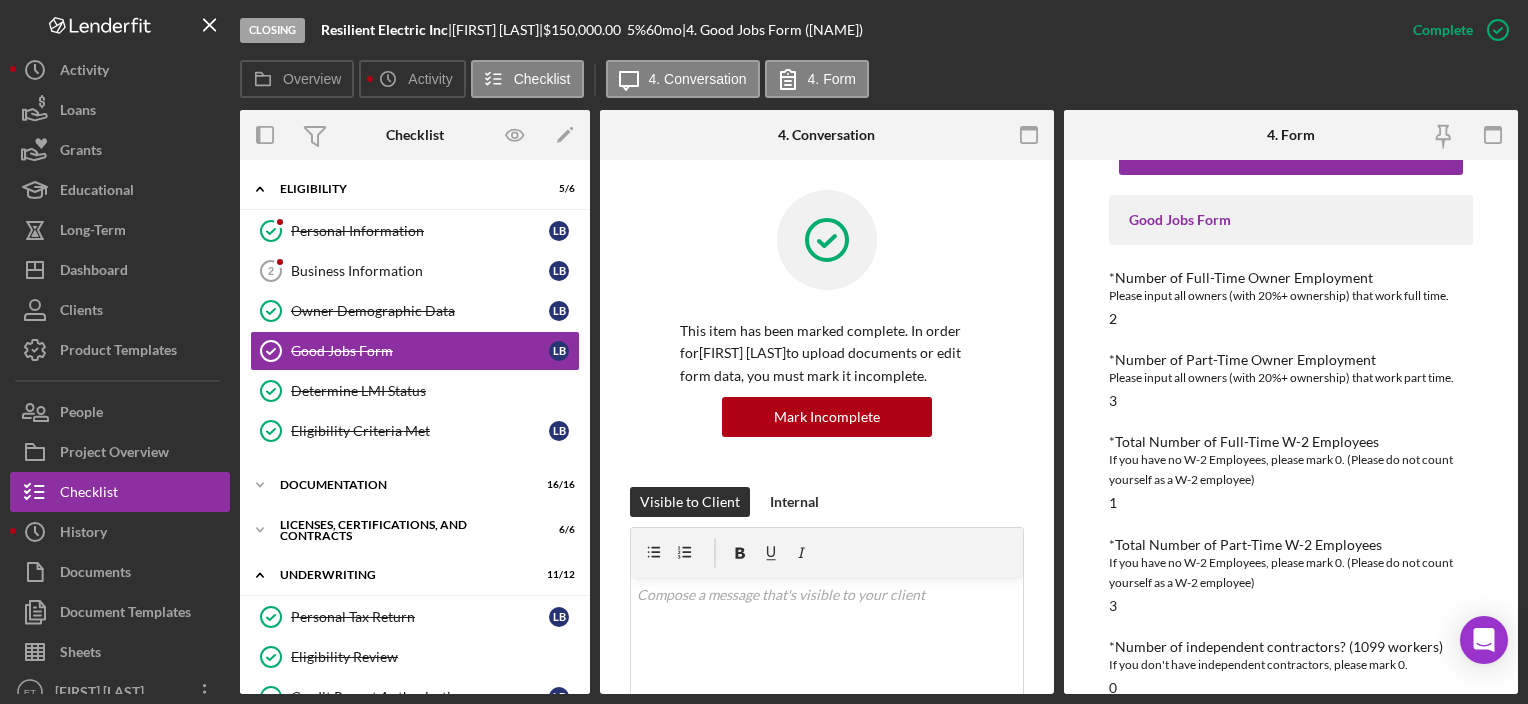 scroll, scrollTop: 100, scrollLeft: 0, axis: vertical 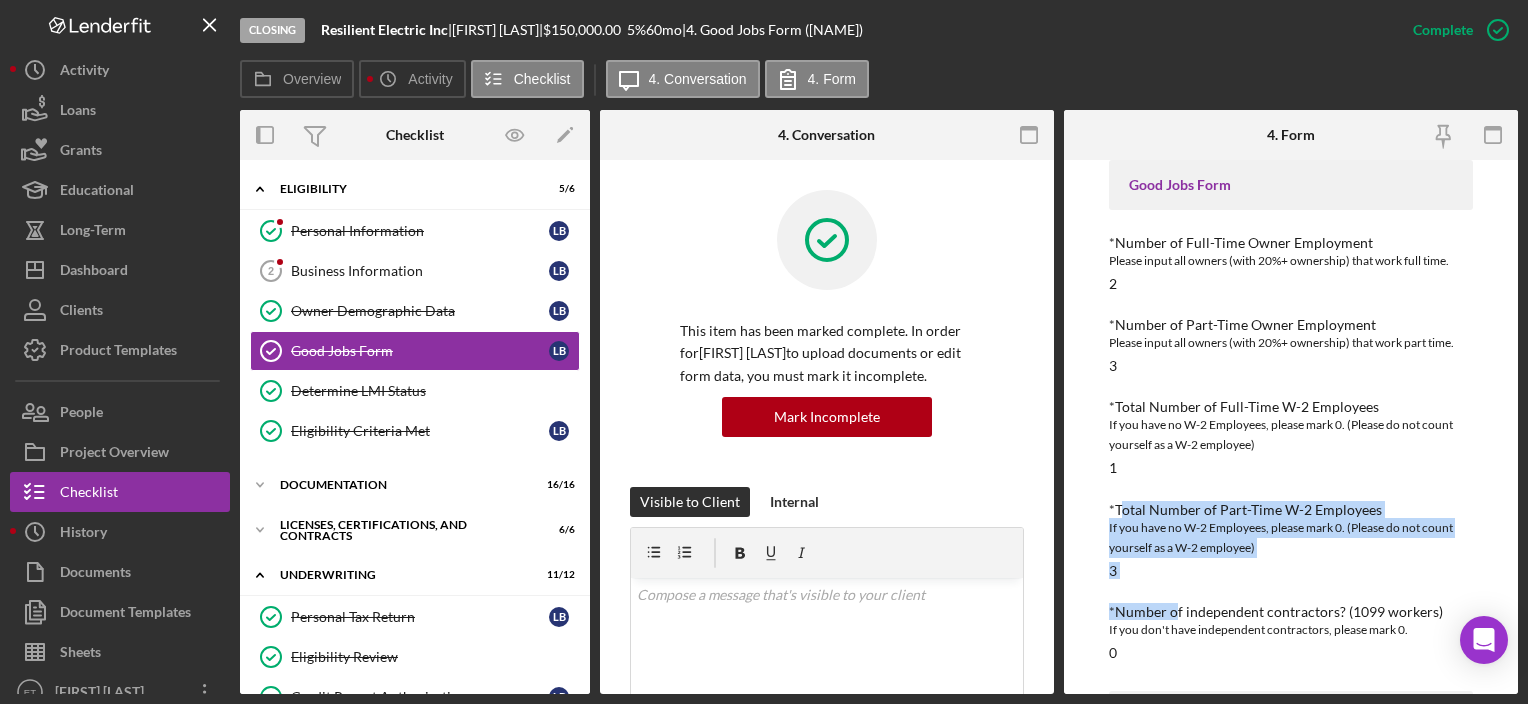 drag, startPoint x: 1157, startPoint y: 560, endPoint x: 1122, endPoint y: 482, distance: 85.49269 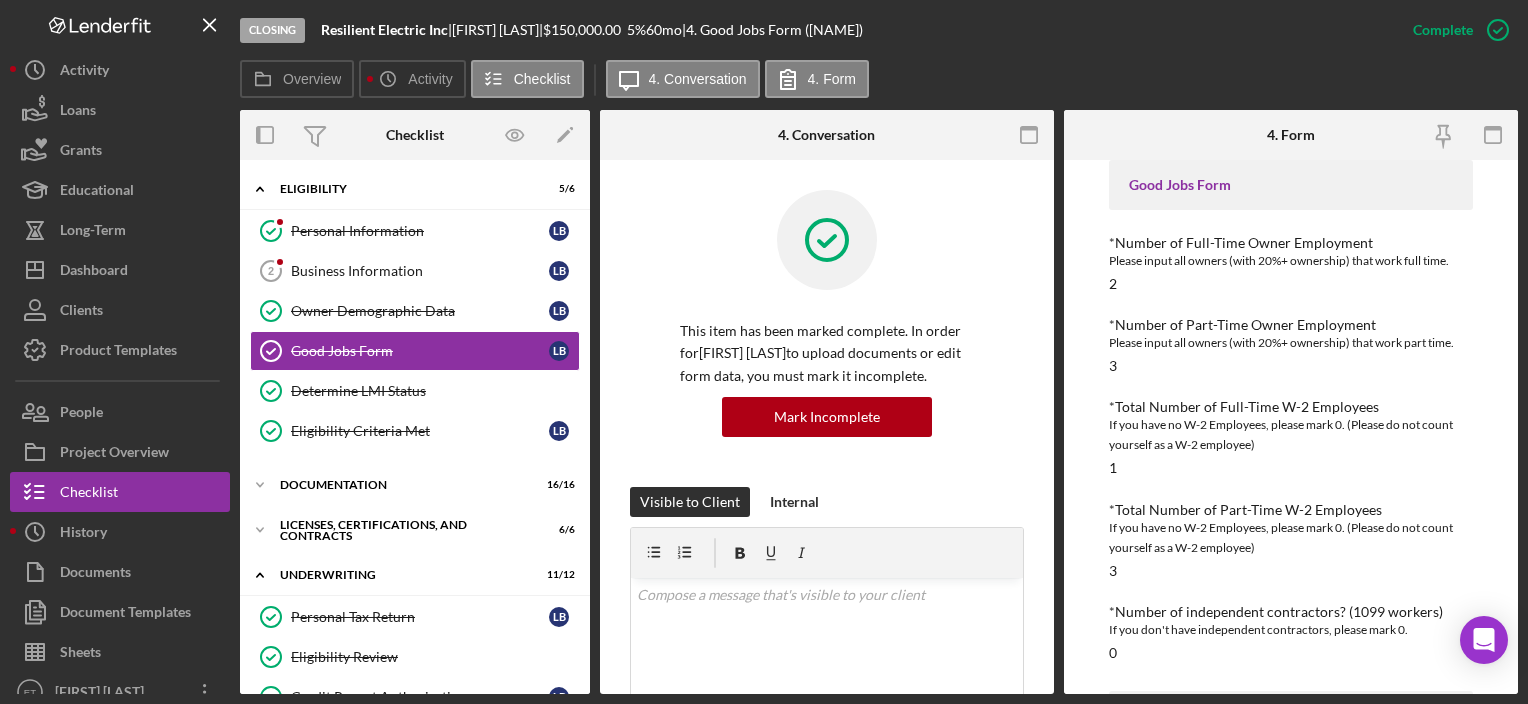 click on "*Total Number of Full-Time W-2 Employees" at bounding box center (1290, 407) 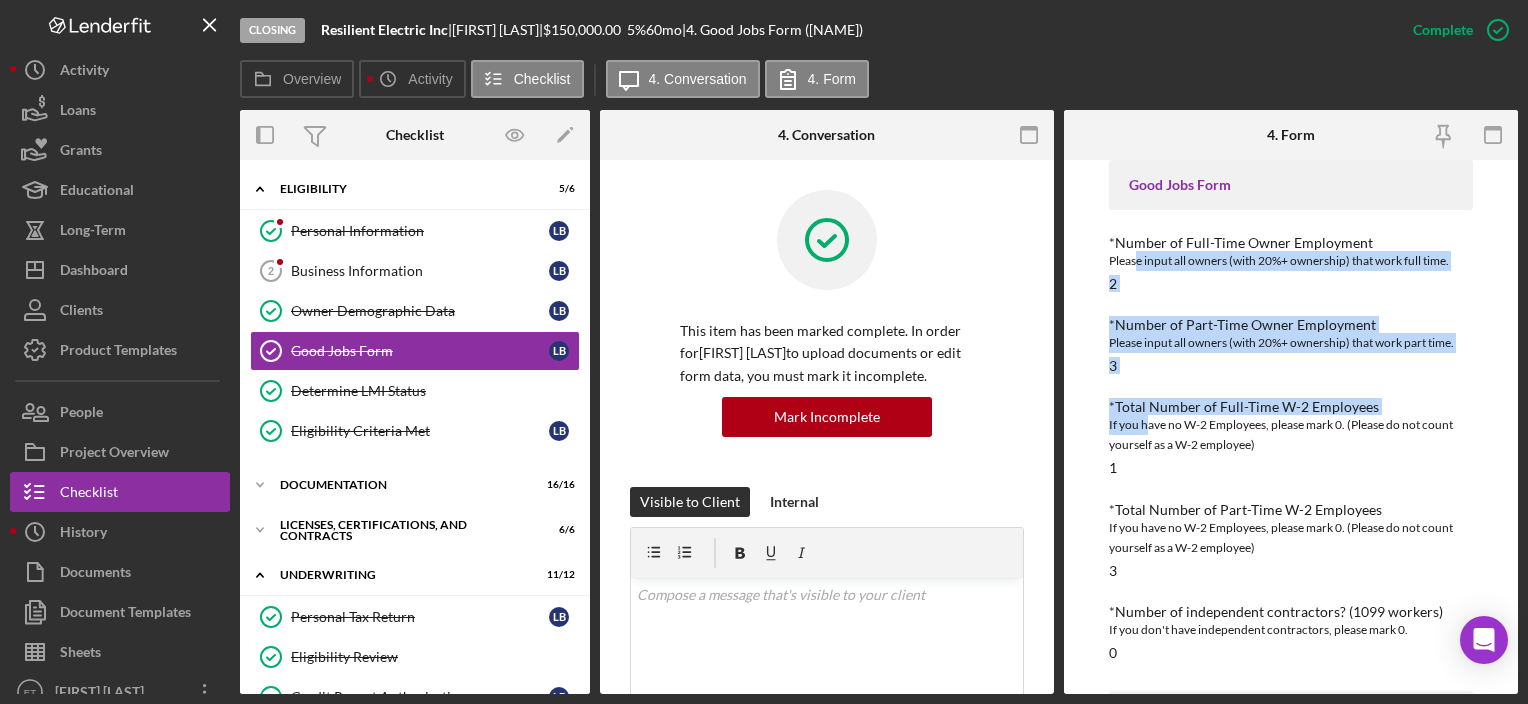 drag, startPoint x: 1147, startPoint y: 425, endPoint x: 1137, endPoint y: 268, distance: 157.31815 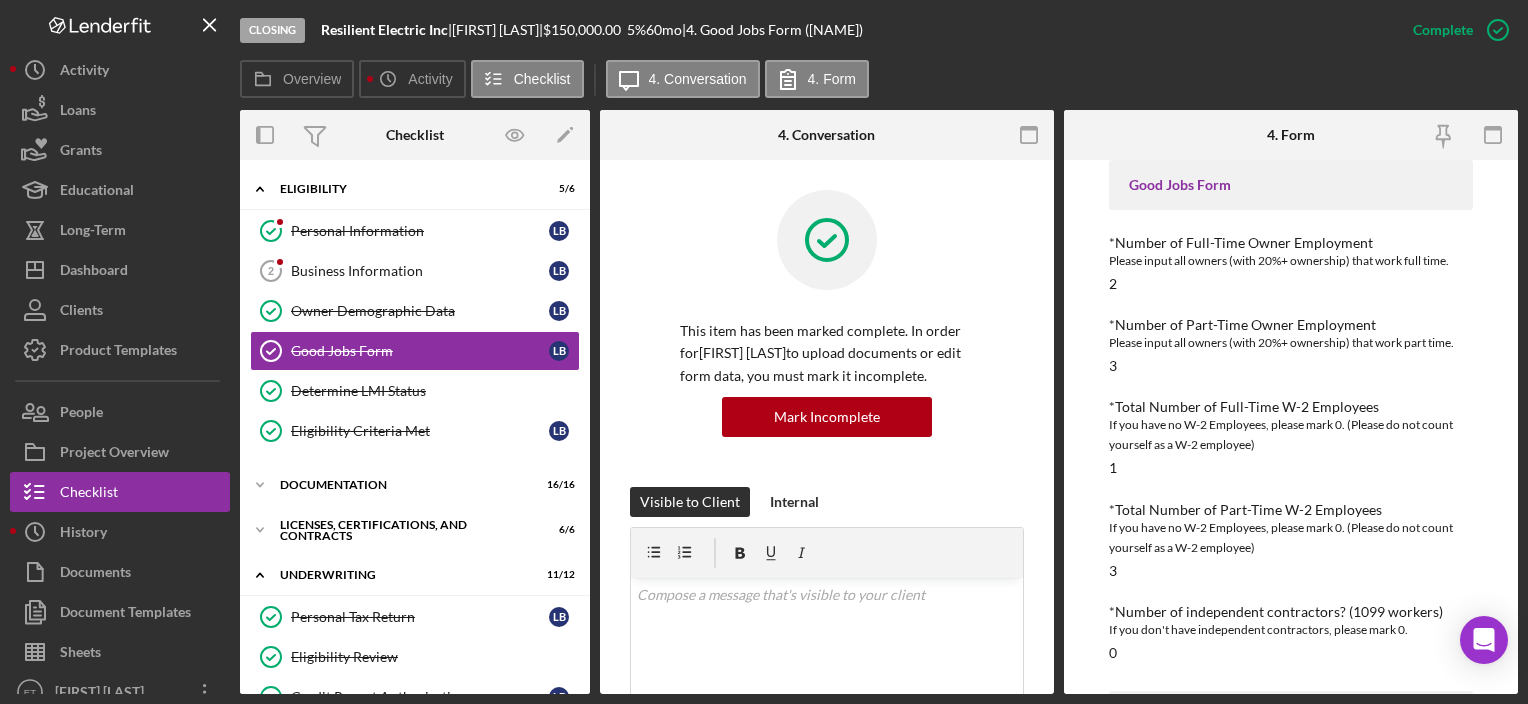 click on "If you have no W-2 Employees, please mark 0. (Please do not count yourself as a W-2 employee)" at bounding box center [1290, 435] 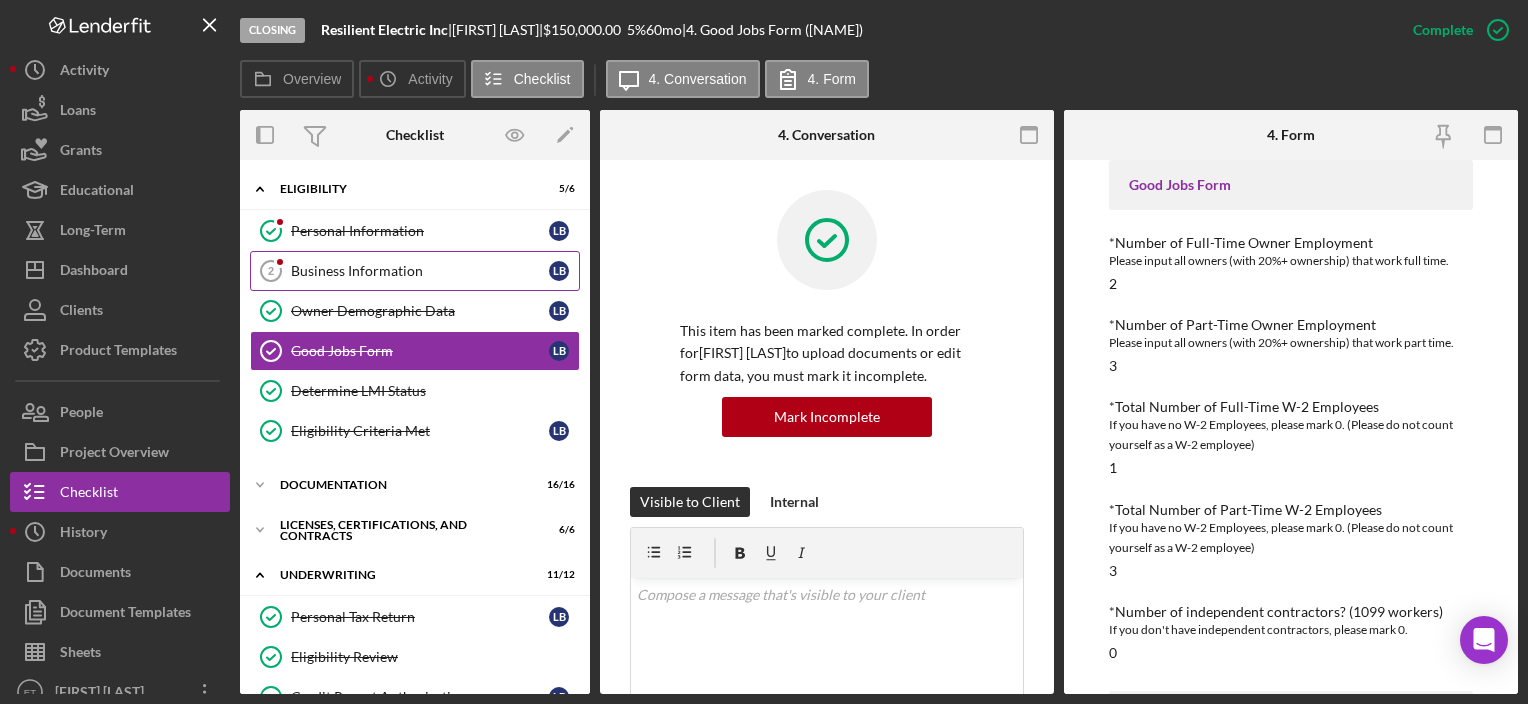 click on "Business Information" at bounding box center (420, 271) 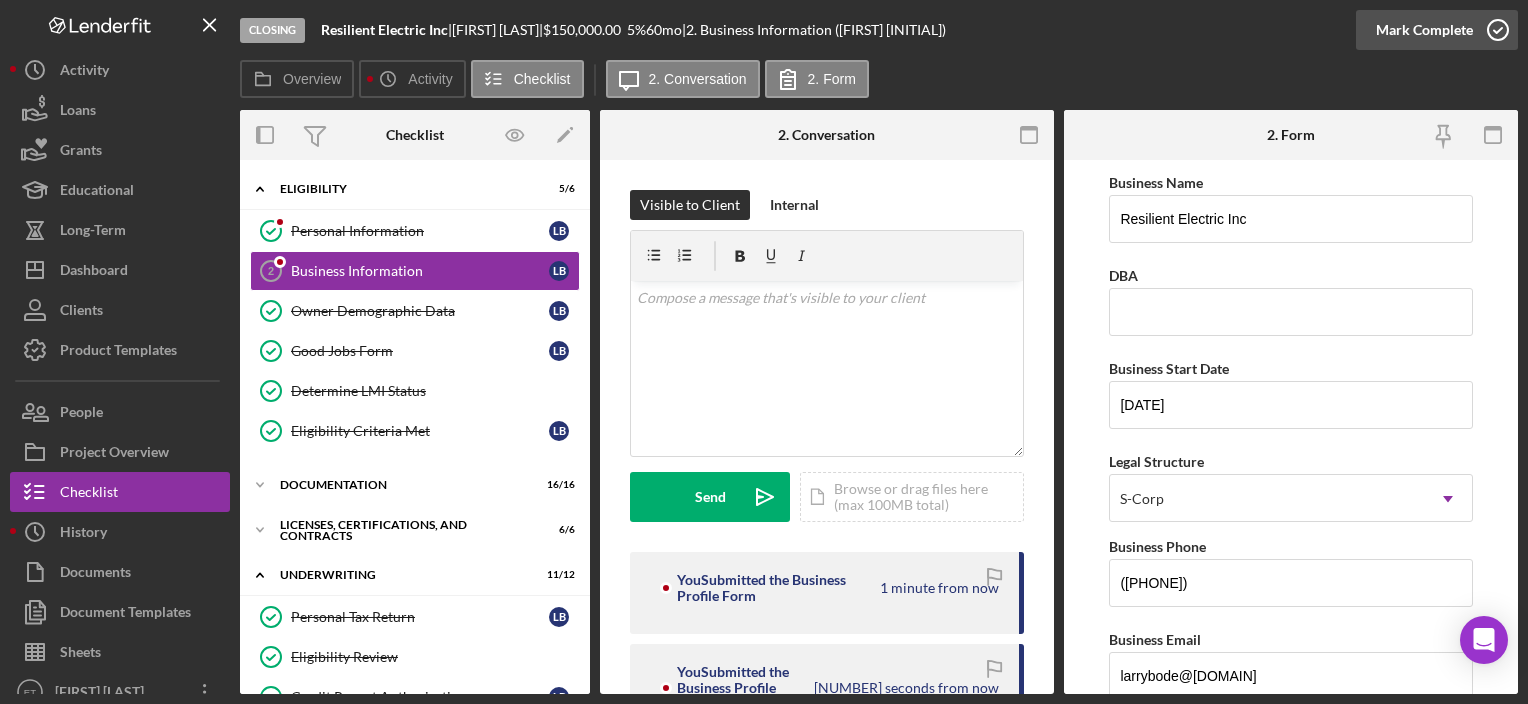 click on "Mark Complete" at bounding box center [1424, 30] 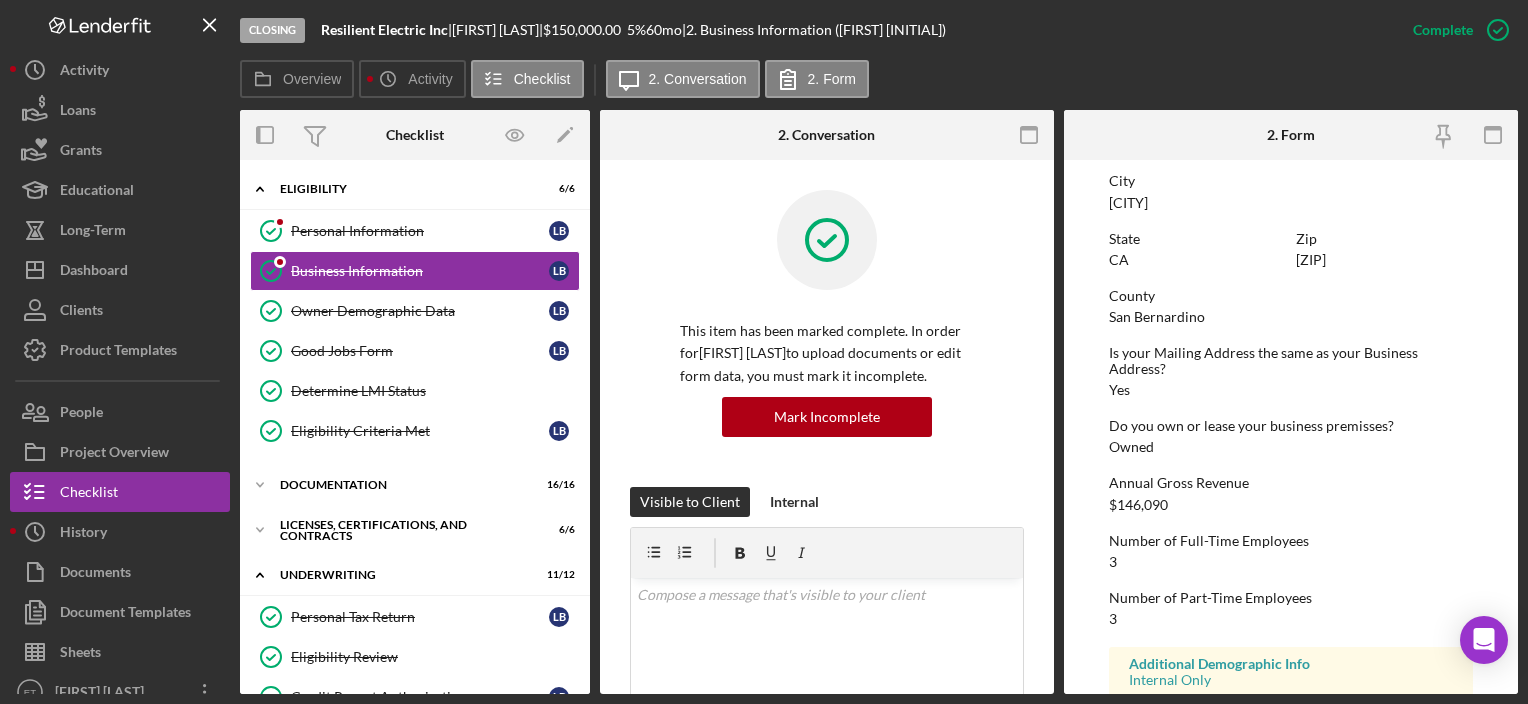 scroll, scrollTop: 990, scrollLeft: 0, axis: vertical 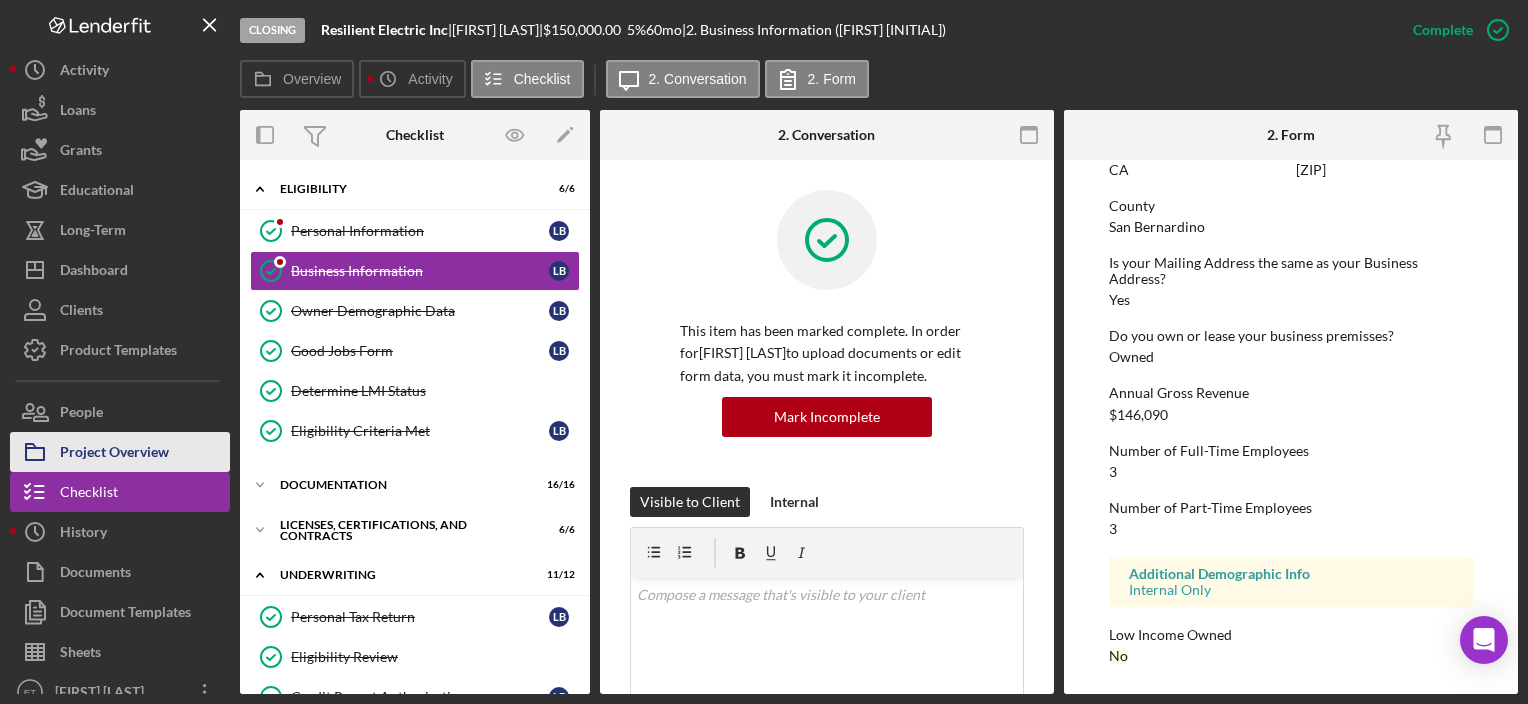 click on "Project Overview" at bounding box center [114, 454] 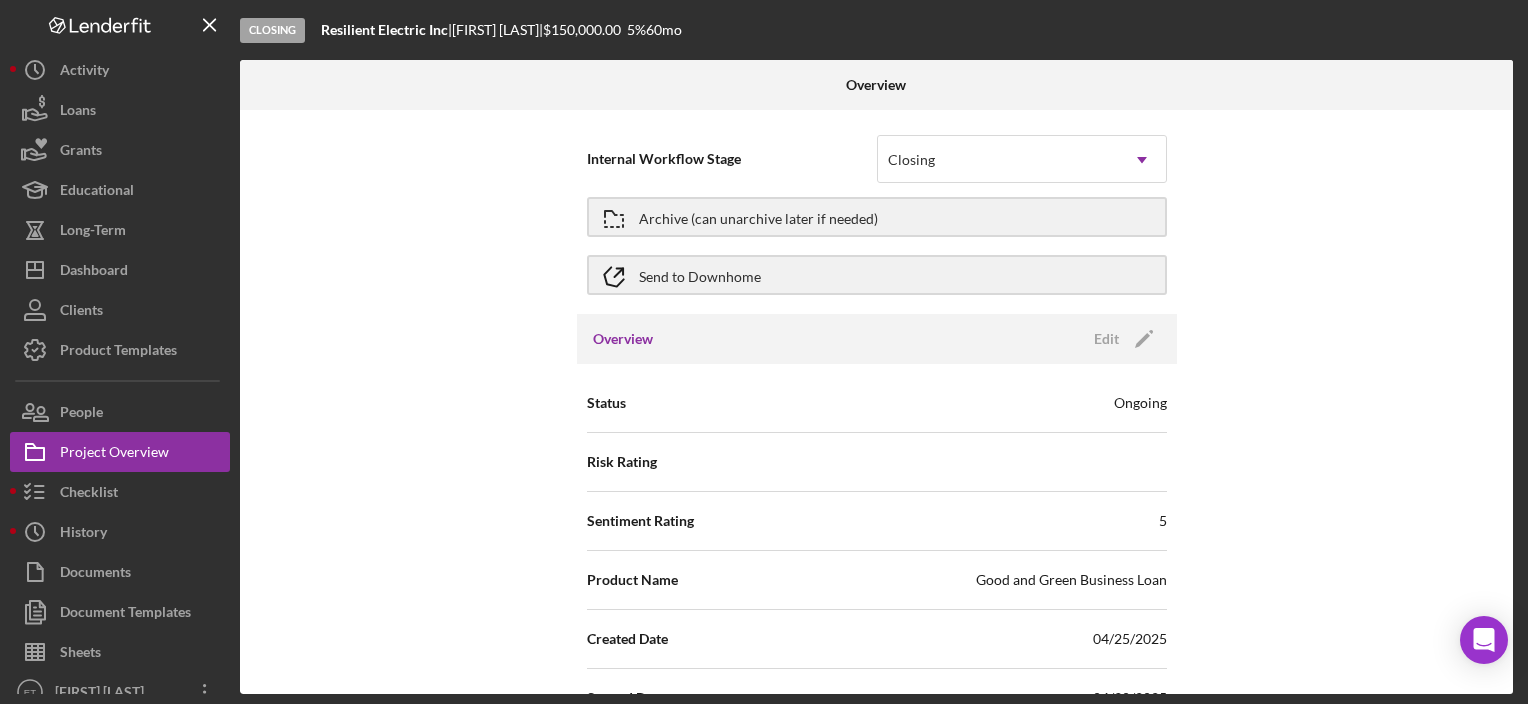 click on "Icon/History Activity Loans Grants Educational Long-Term Icon/Dashboard Dashboard Clients Product Templates People Project Overview Checklist Icon/History History Documents Document Templates Sheets ET Emily Tran Icon/Overflow Account Settings Organization Settings Permissions Chat with Support Support Articles Logout Icon/Menu Close Close Account Settings Organization Settings Permissions Chat with Support Support Articles Logout" at bounding box center [120, 381] 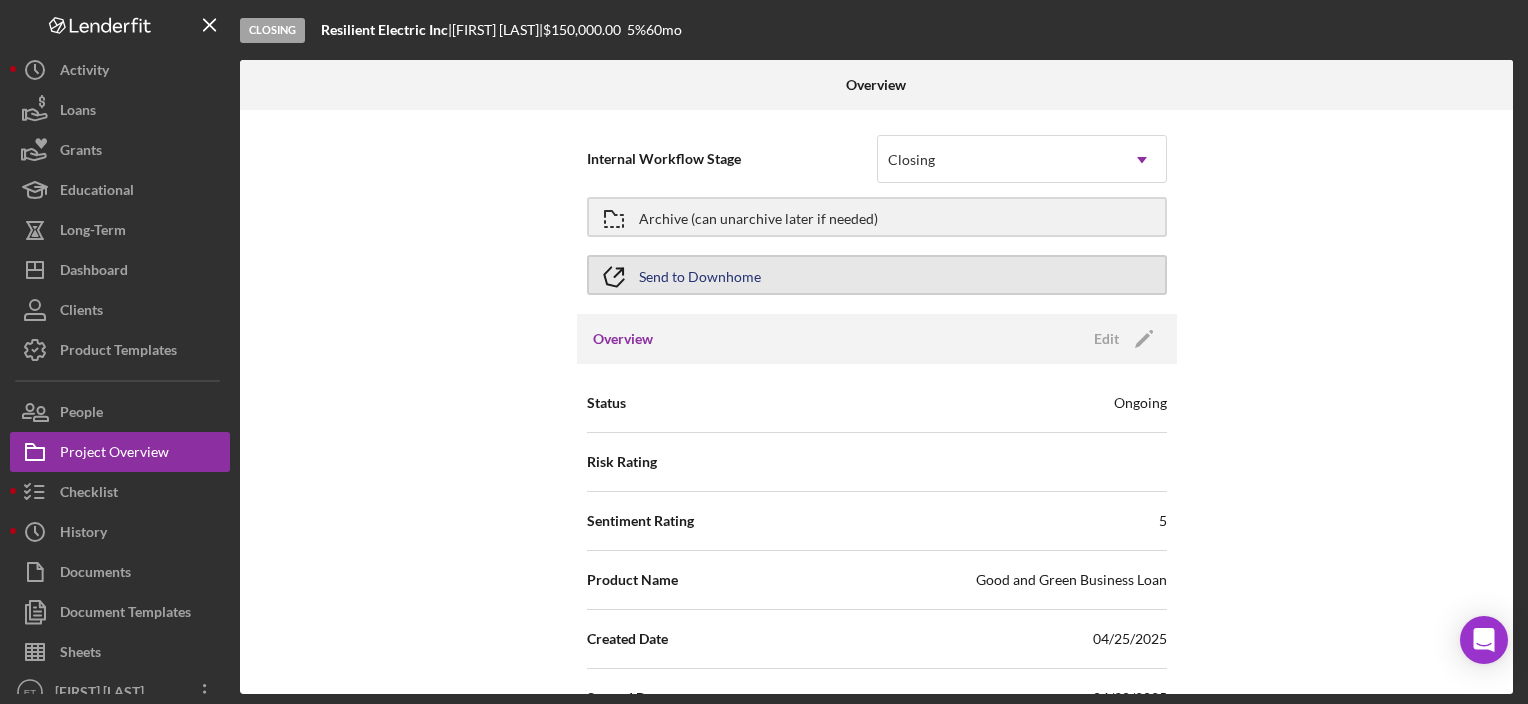 click on "Send to Downhome" at bounding box center [877, 275] 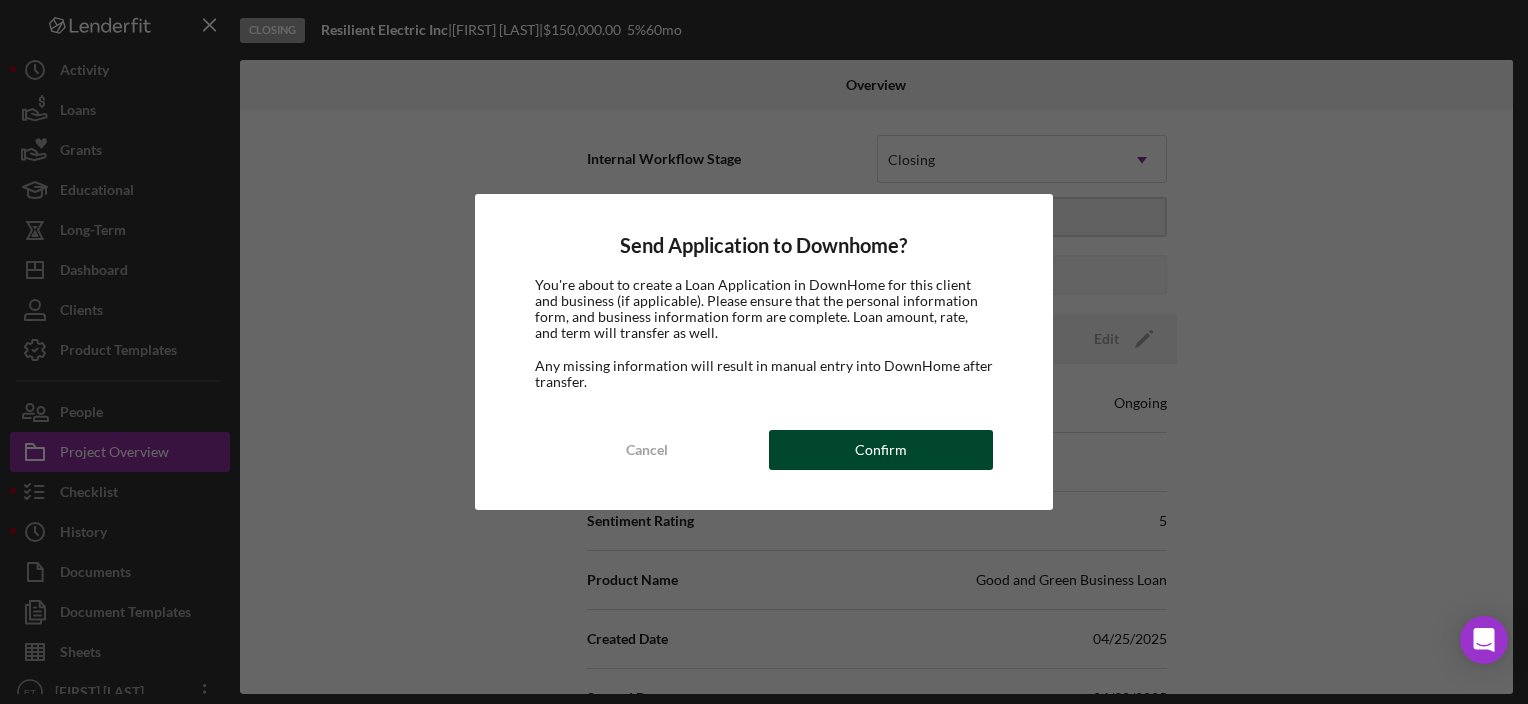 click on "Confirm" at bounding box center [881, 450] 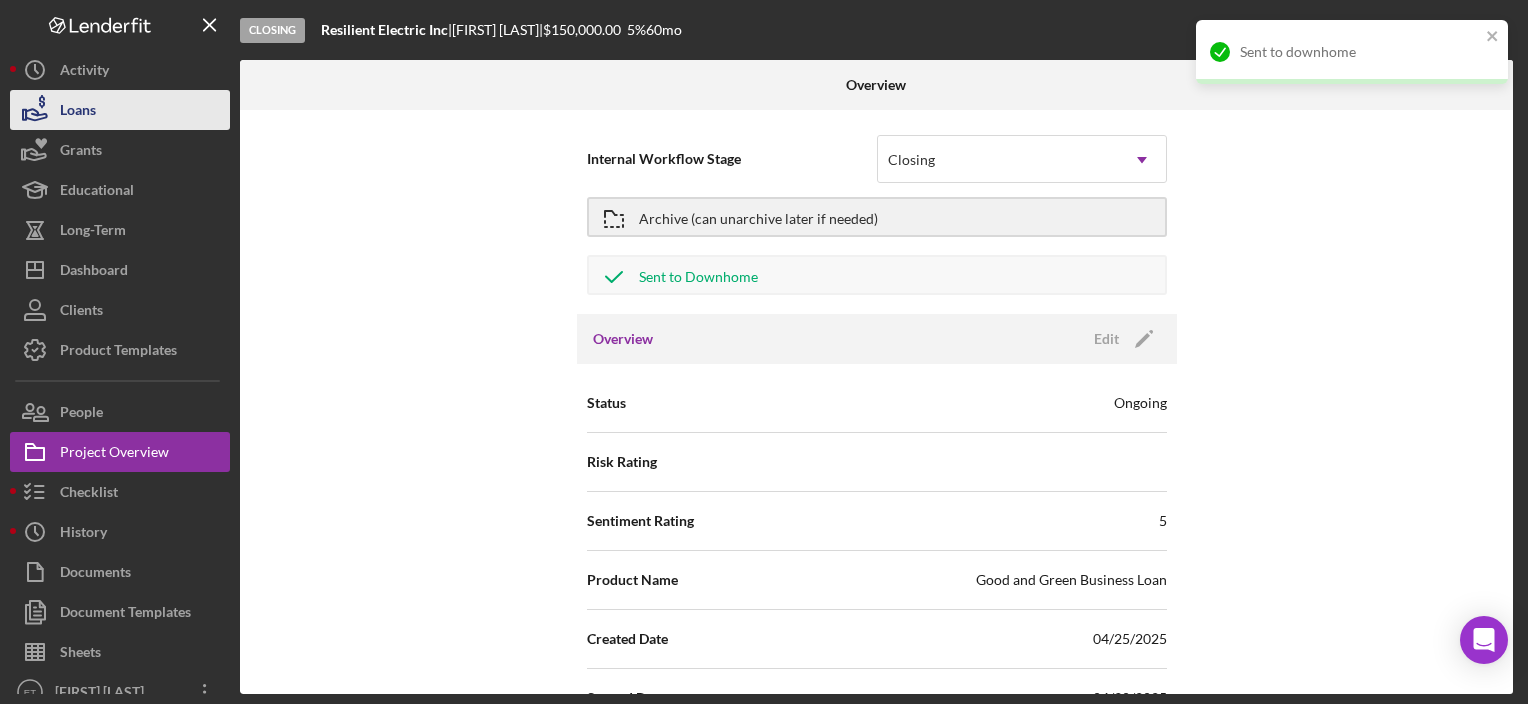 click on "Loans" at bounding box center (120, 110) 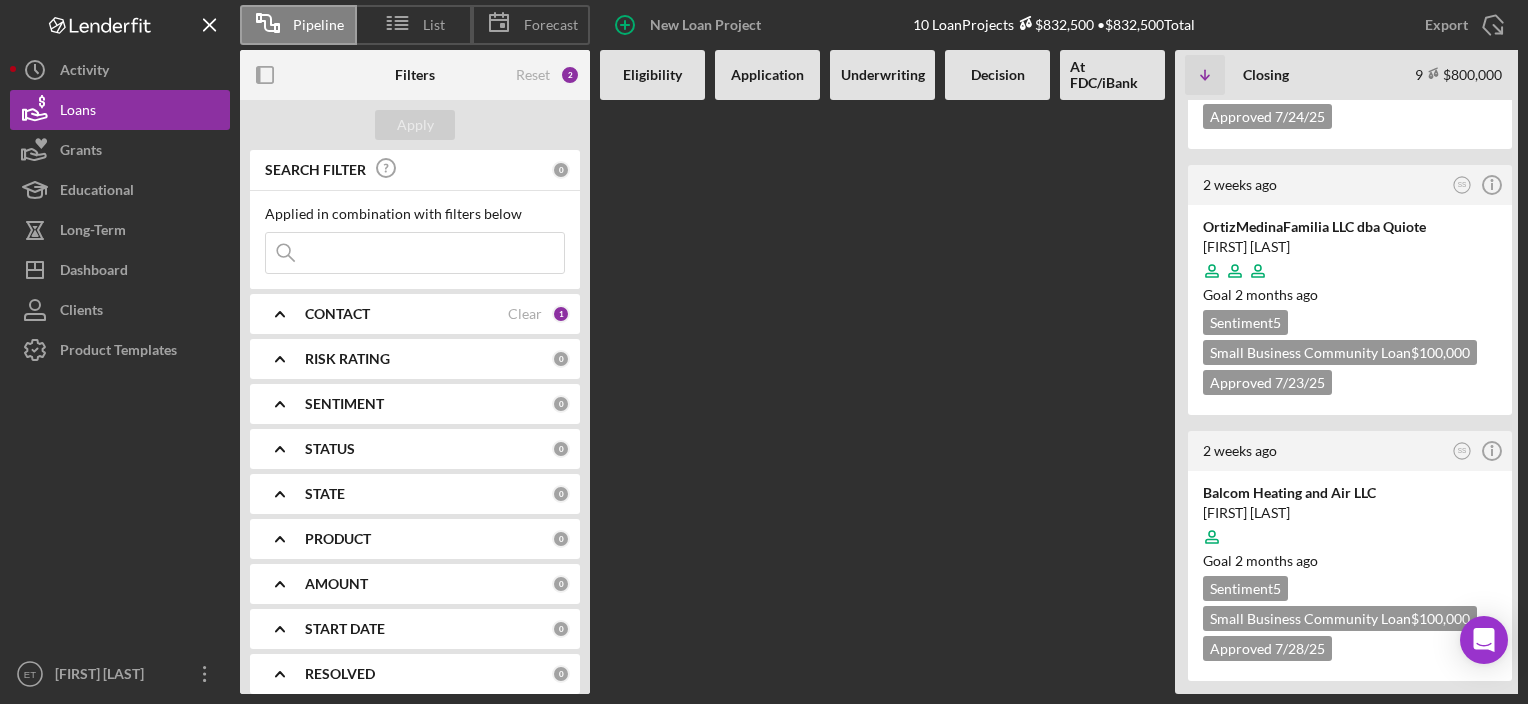 scroll, scrollTop: 1896, scrollLeft: 0, axis: vertical 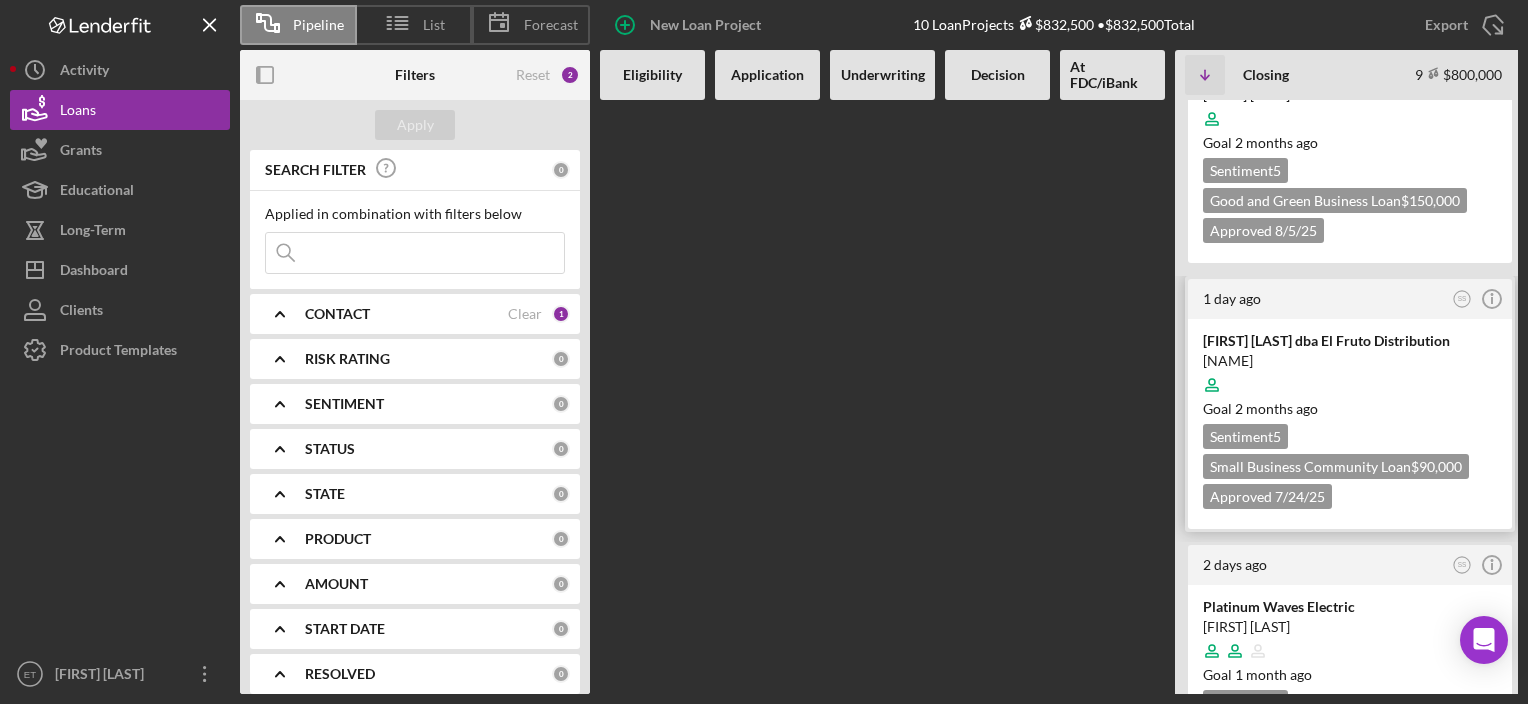 click on "[FIRST] [LAST] dba El Fruto Distribution" at bounding box center (1350, 341) 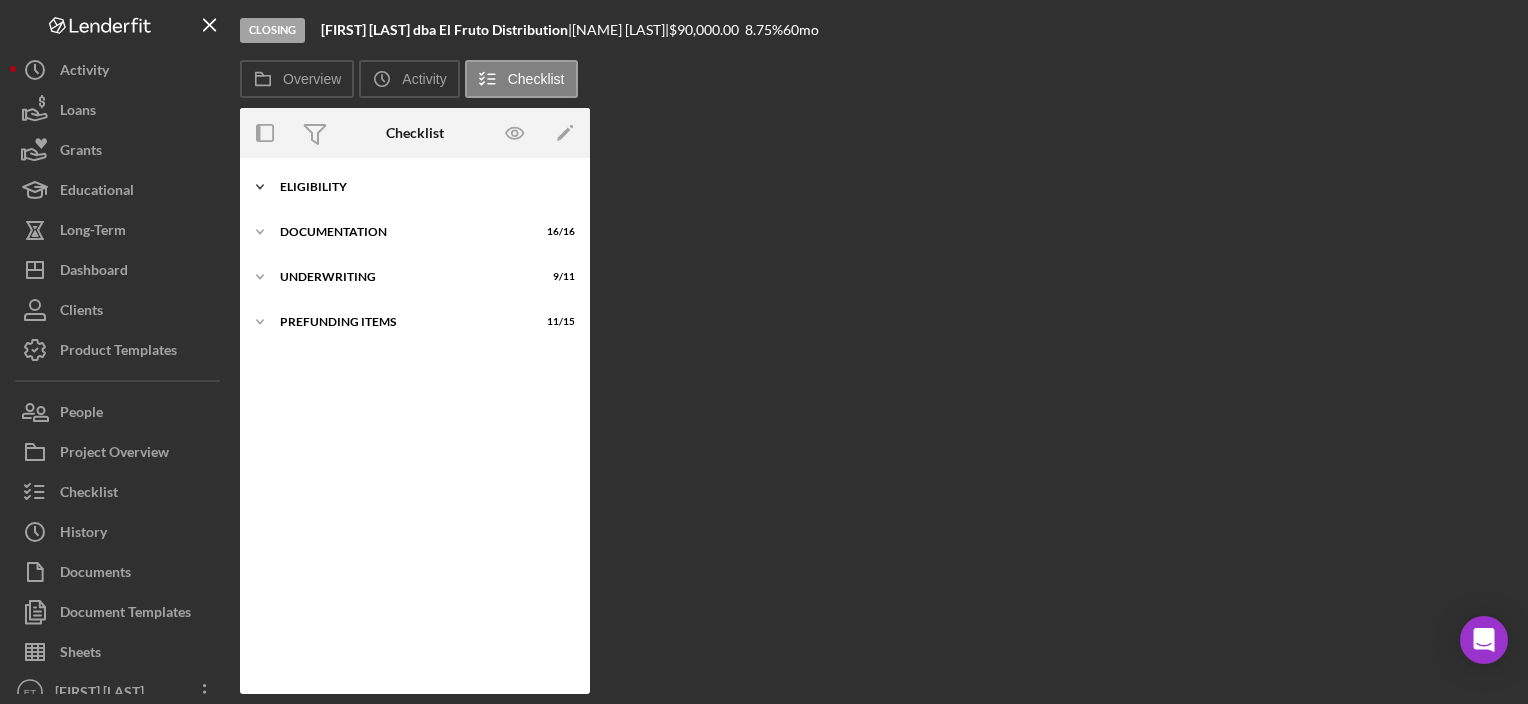 click on "Icon/Expander Eligibility 6 / 6" at bounding box center (415, 187) 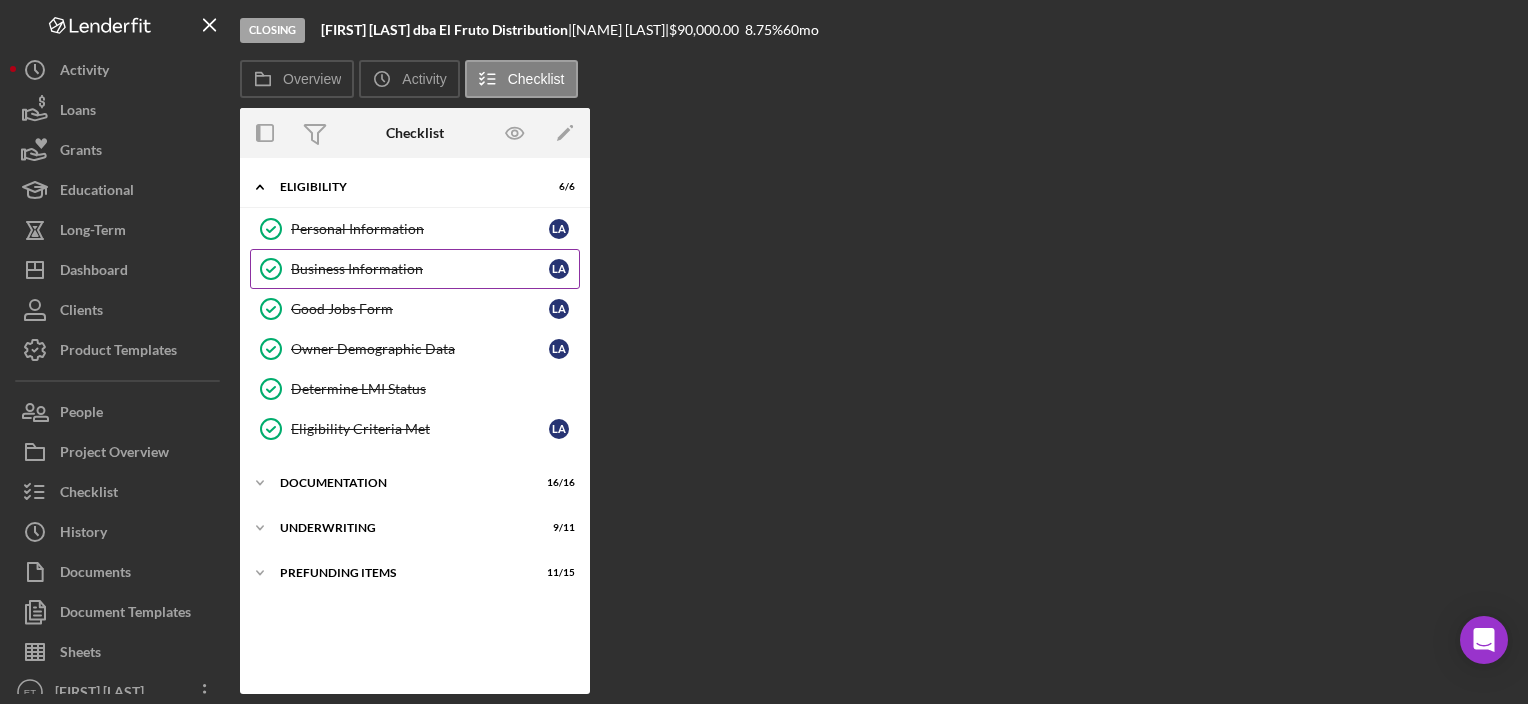 click on "Business Information Business Information L A" at bounding box center [415, 269] 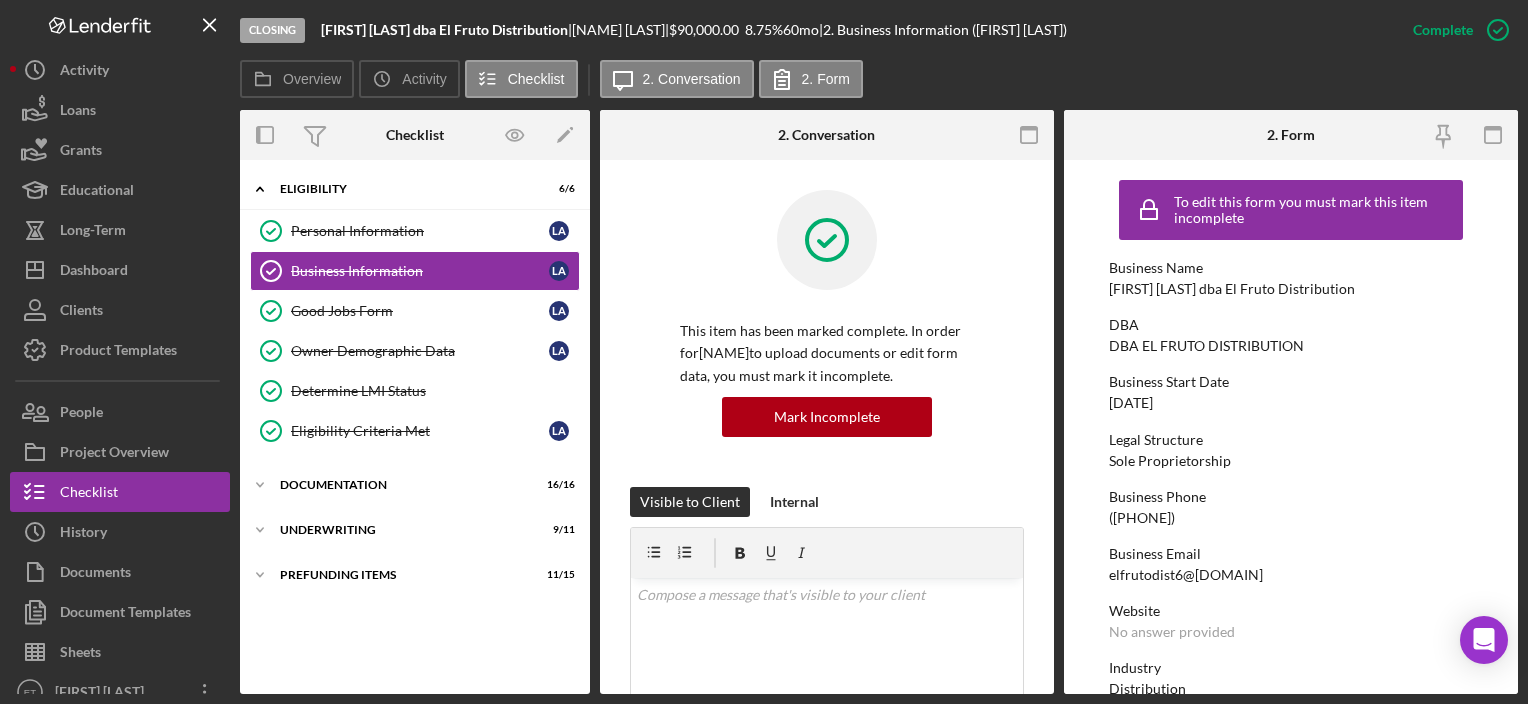 click on "DBA EL FRUTO DISTRIBUTION" at bounding box center [1206, 346] 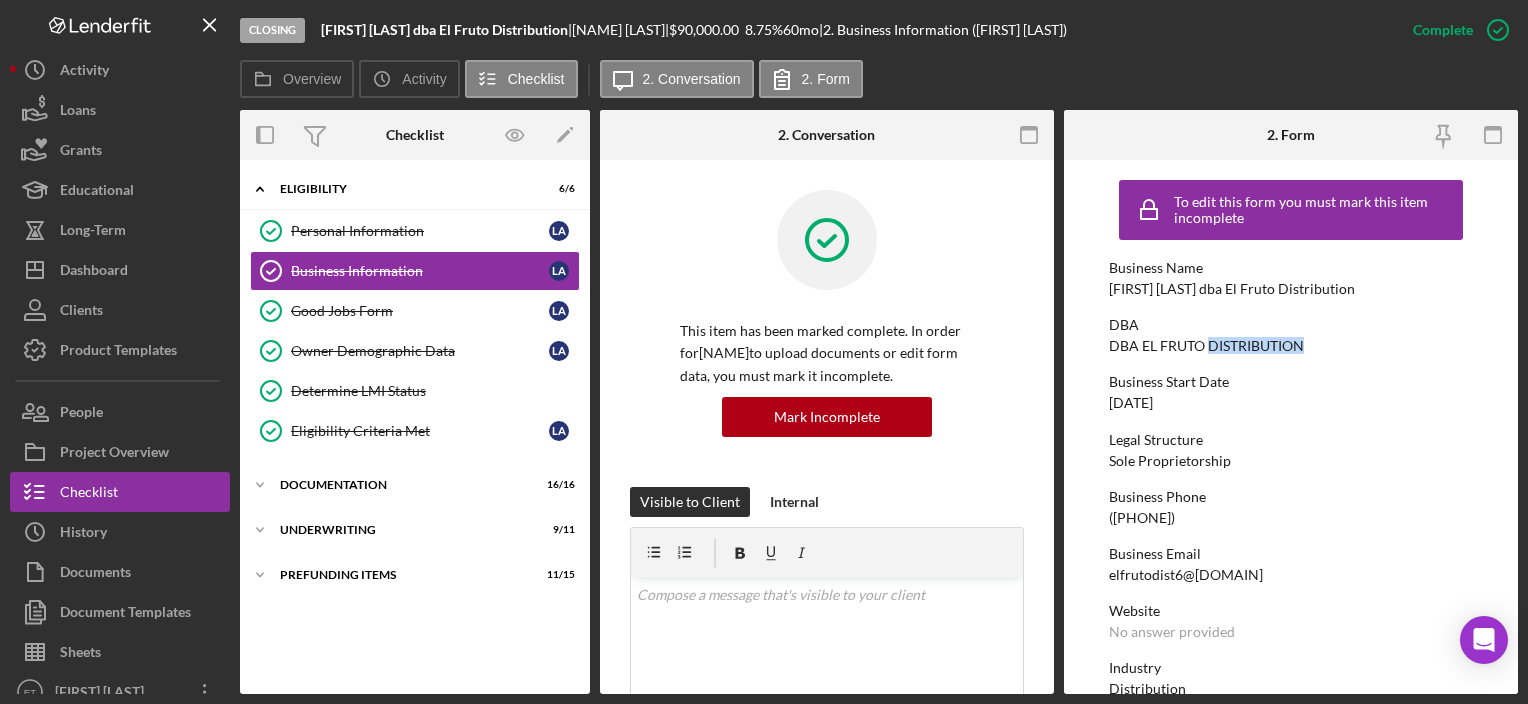 click on "DBA EL FRUTO DISTRIBUTION" at bounding box center (1206, 346) 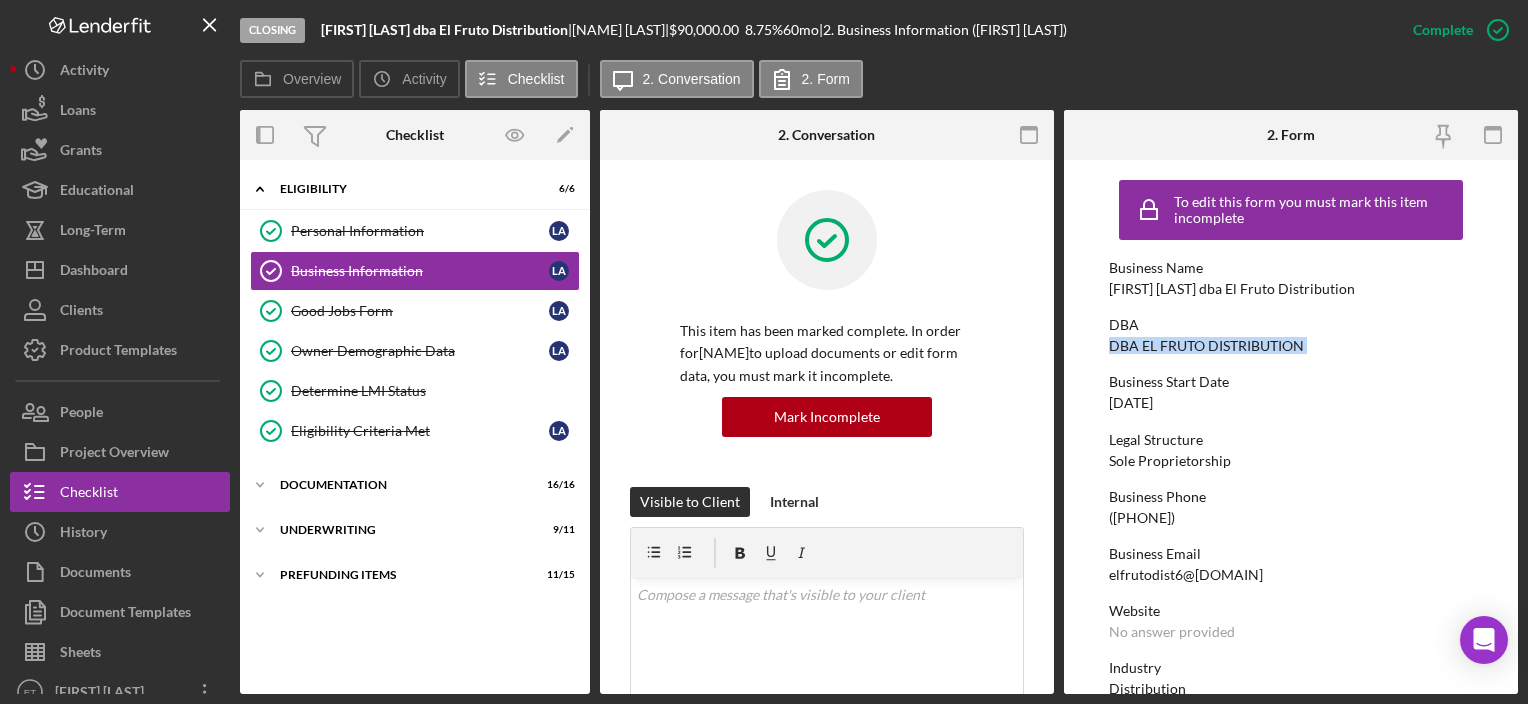click on "DBA EL FRUTO DISTRIBUTION" at bounding box center (1206, 346) 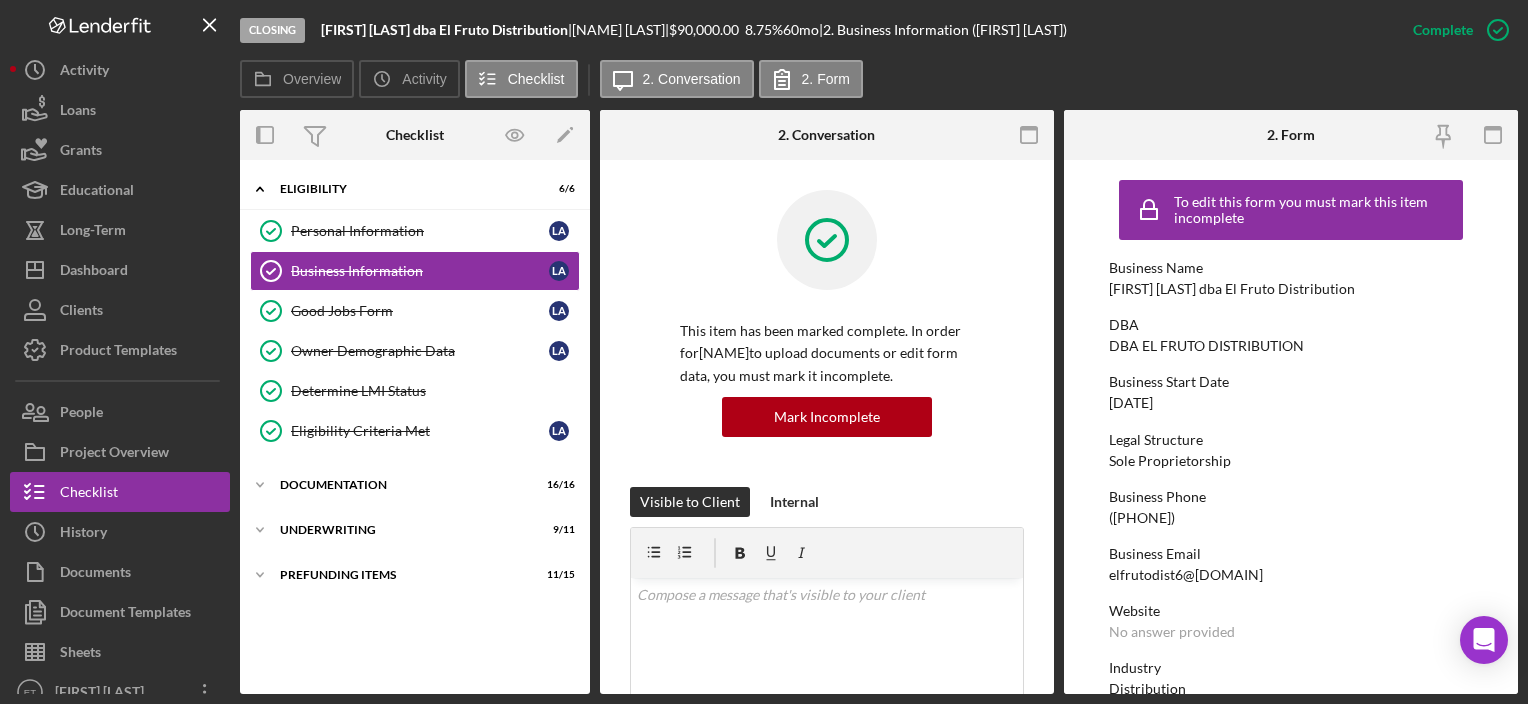 click on "To edit this form you must mark this item incomplete Business Name [NAME] dba [NAME] DBA DBA EL FRUTO DISTRIBUTION Business Start Date [DATE] Legal Structure Sole Proprietorship Business Phone [PHONE] Business Email elfrutodist6@gmail.com Website No answer provided Industry Distribution Industry NAICS Code No answer provided EIN [EIN] Ownership Business Ownership Type Minority-Owned Do you own 100% of the business? Yes Business Street Address 3920 San Leandro St City Oakland  State CA Zip 94601 County Alameda  Is your Mailing Address the same as your Business Address? Yes Do you own or lease your business premisses? Leased Annual Gross Revenue $1,880,089 Number of Full-Time Employees 4 Number of Part-Time Employees 0 Additional Demographic Info Internal Only Low Income Owned No" at bounding box center [1290, 922] 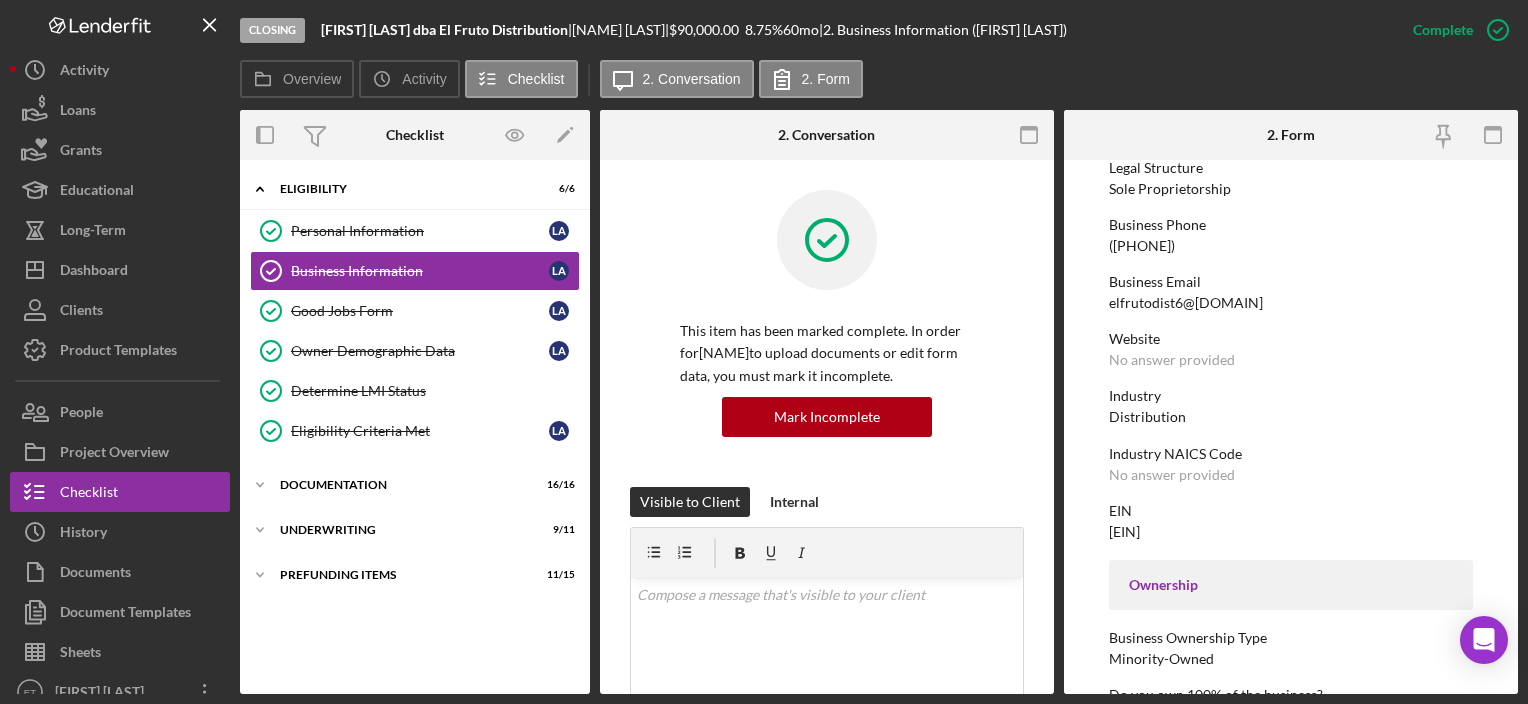 scroll, scrollTop: 500, scrollLeft: 0, axis: vertical 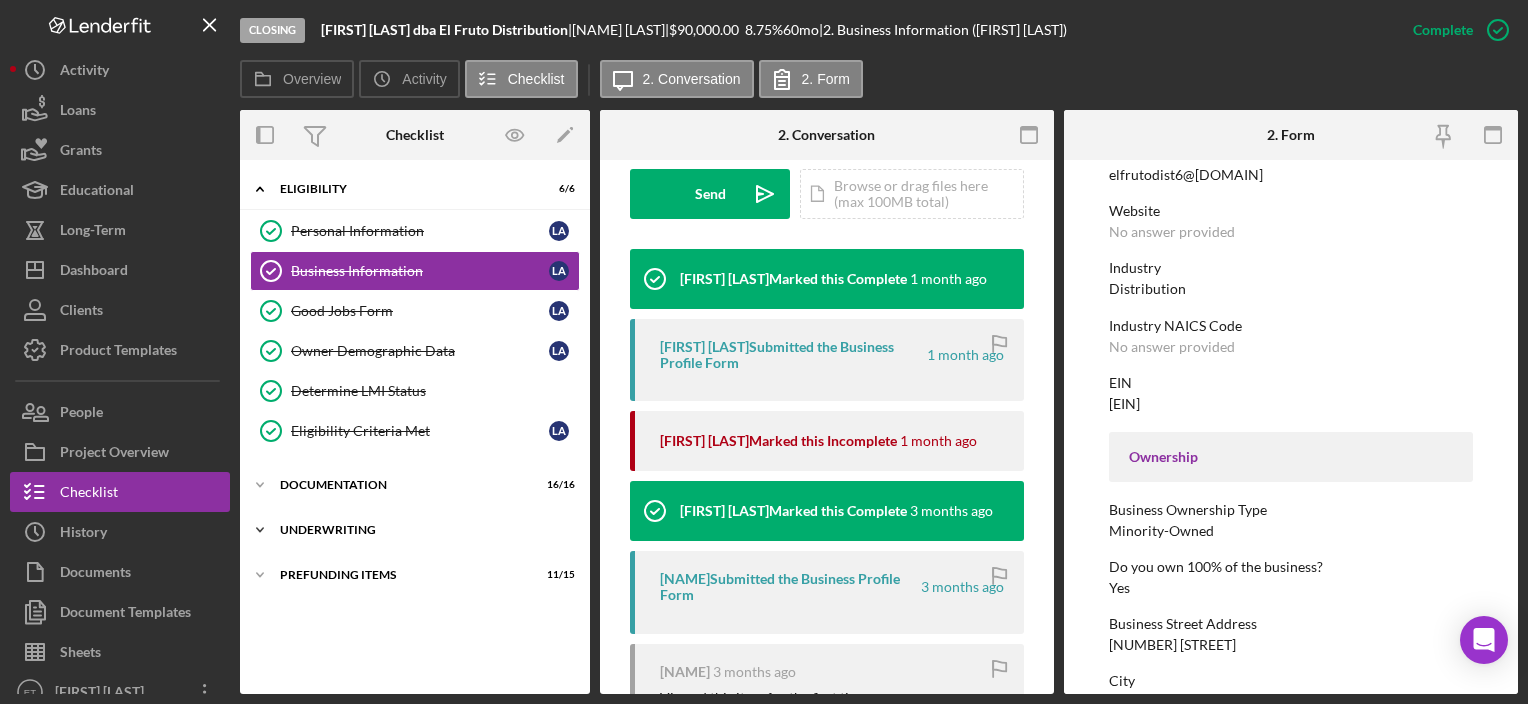 click on "Underwriting" at bounding box center [422, 530] 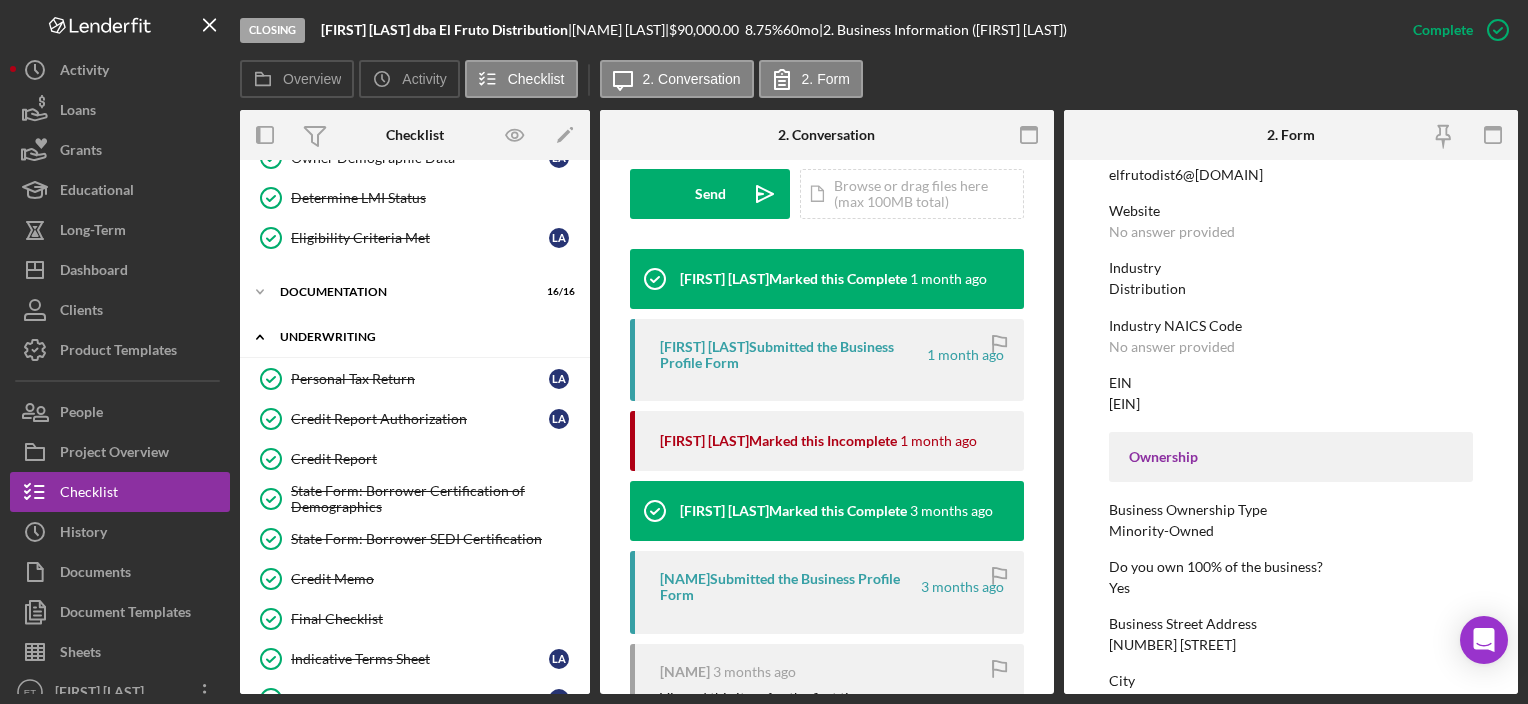 scroll, scrollTop: 355, scrollLeft: 0, axis: vertical 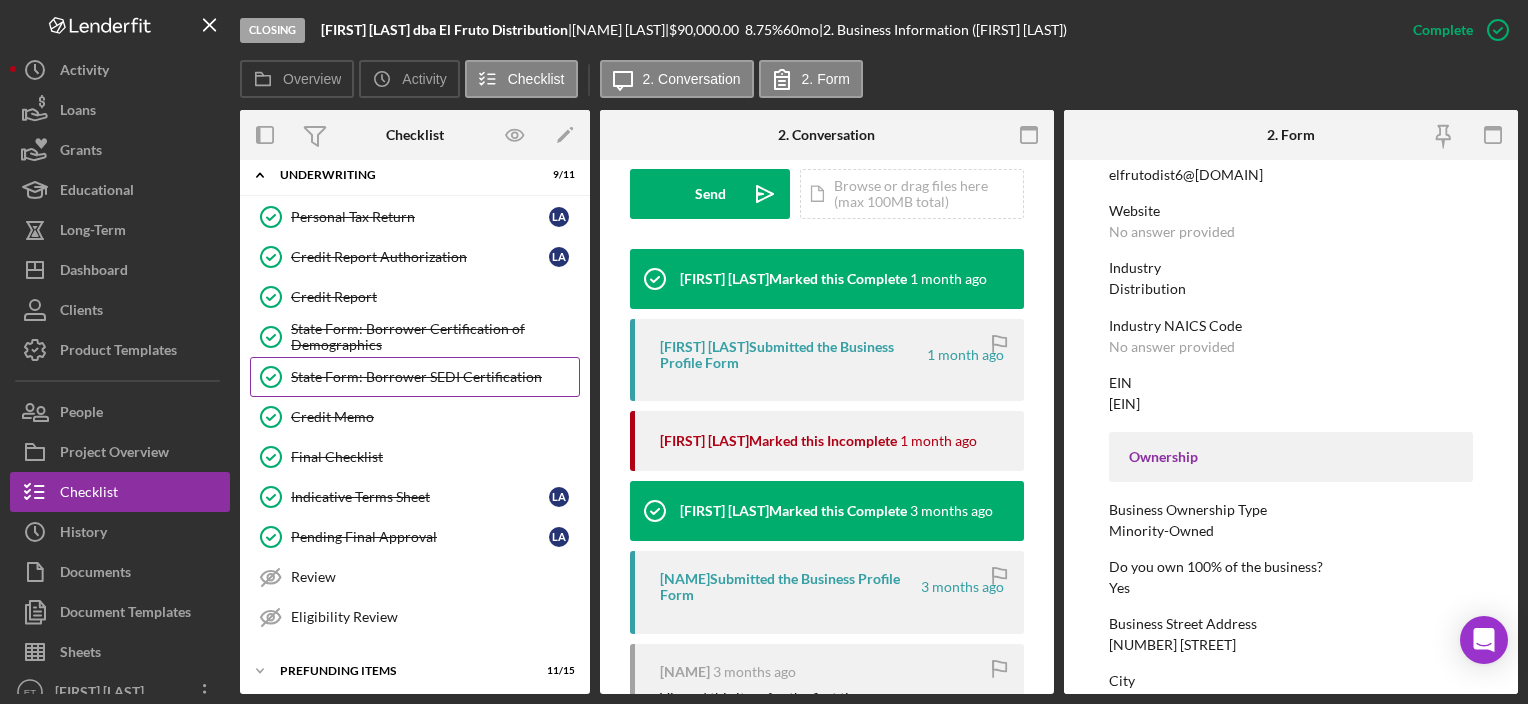 click on "State Form: Borrower SEDI Certification State Form: Borrower SEDI Certification" at bounding box center (415, 377) 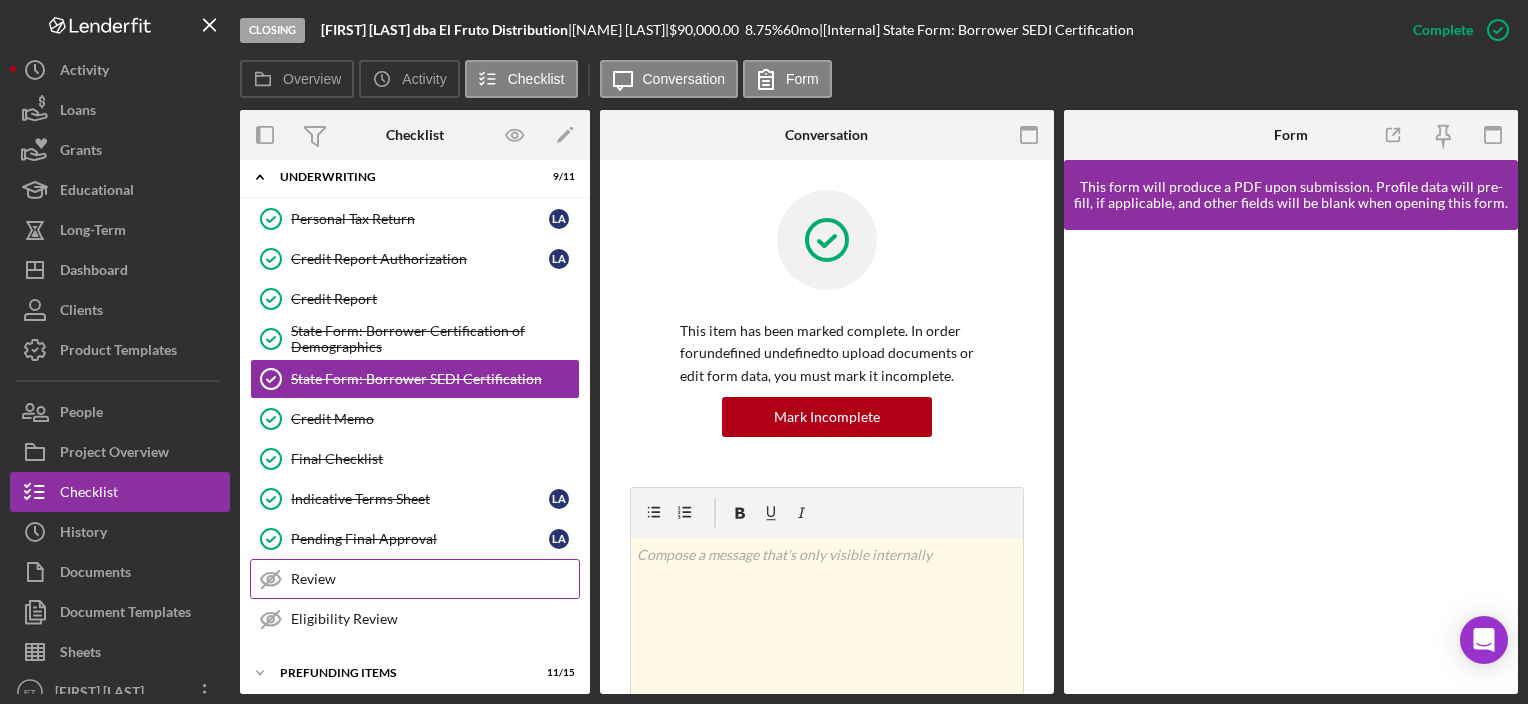 scroll, scrollTop: 355, scrollLeft: 0, axis: vertical 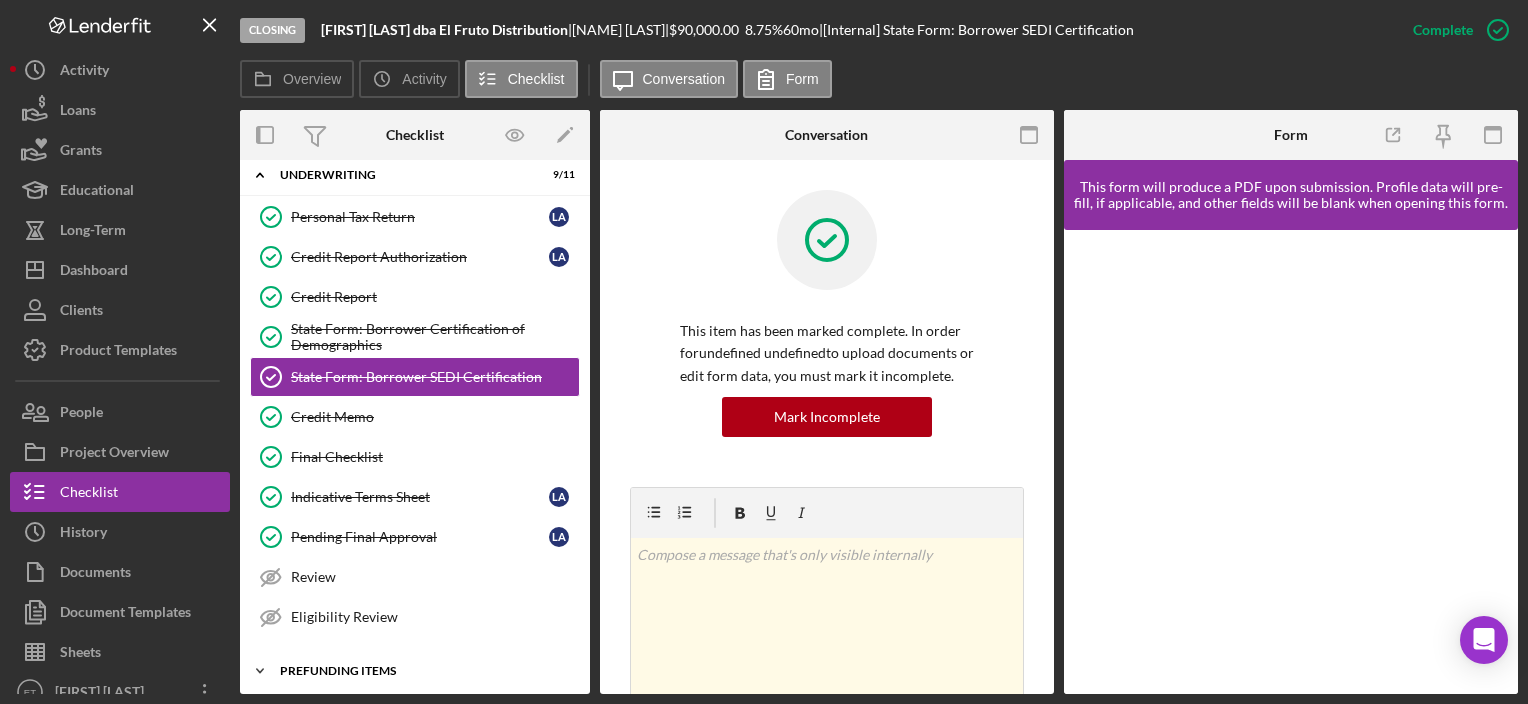 click on "Prefunding Items" at bounding box center (422, 671) 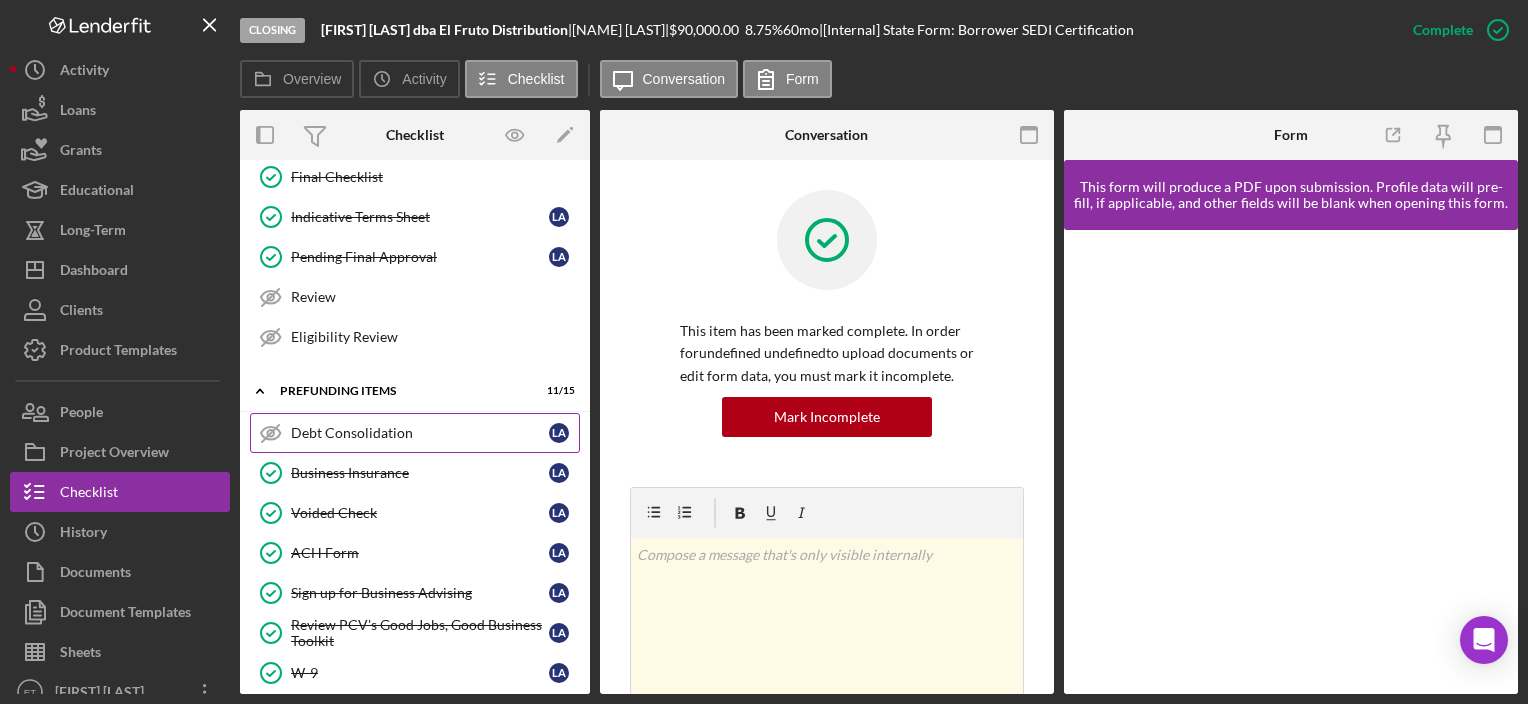 scroll, scrollTop: 755, scrollLeft: 0, axis: vertical 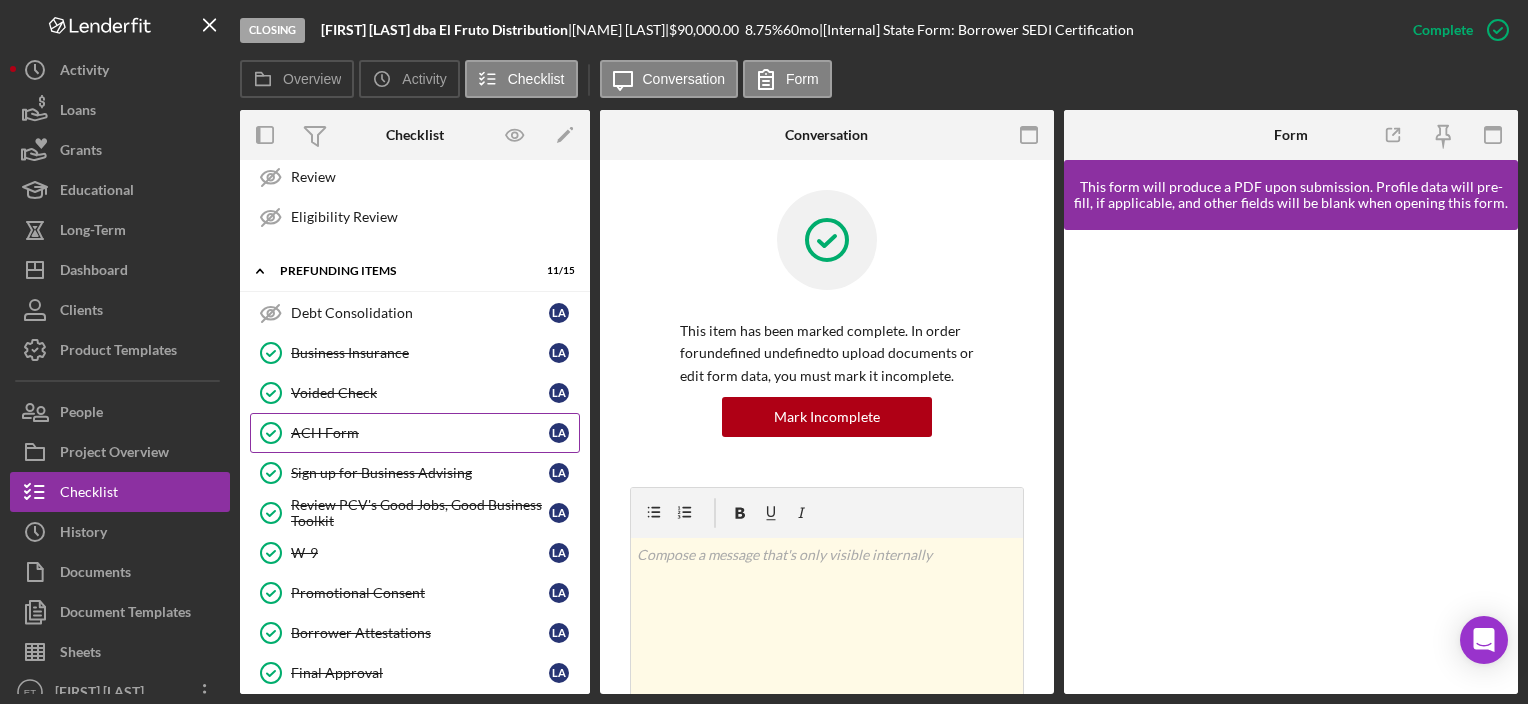 click on "ACH Form" at bounding box center (420, 433) 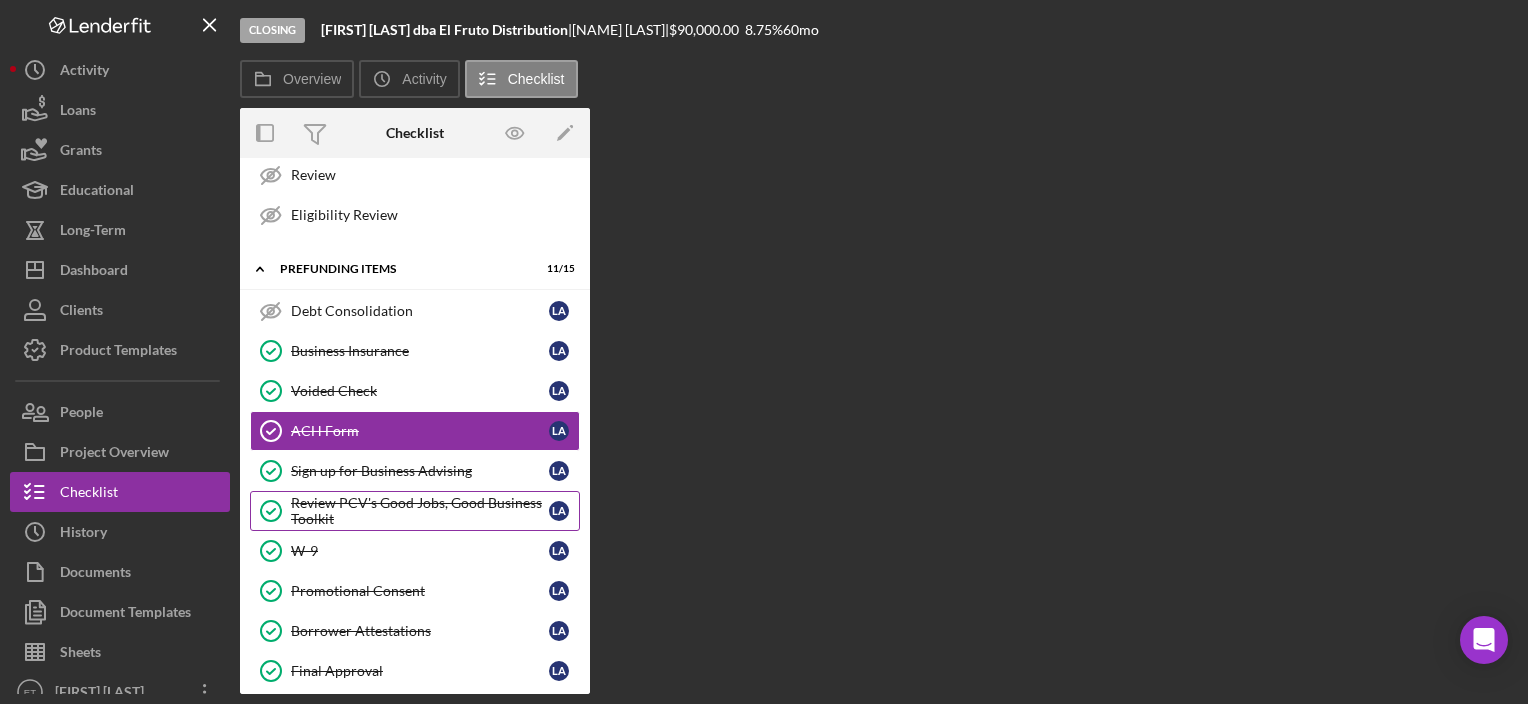 click on "Review PCV's Good Jobs, Good Business Toolkit" at bounding box center (420, 511) 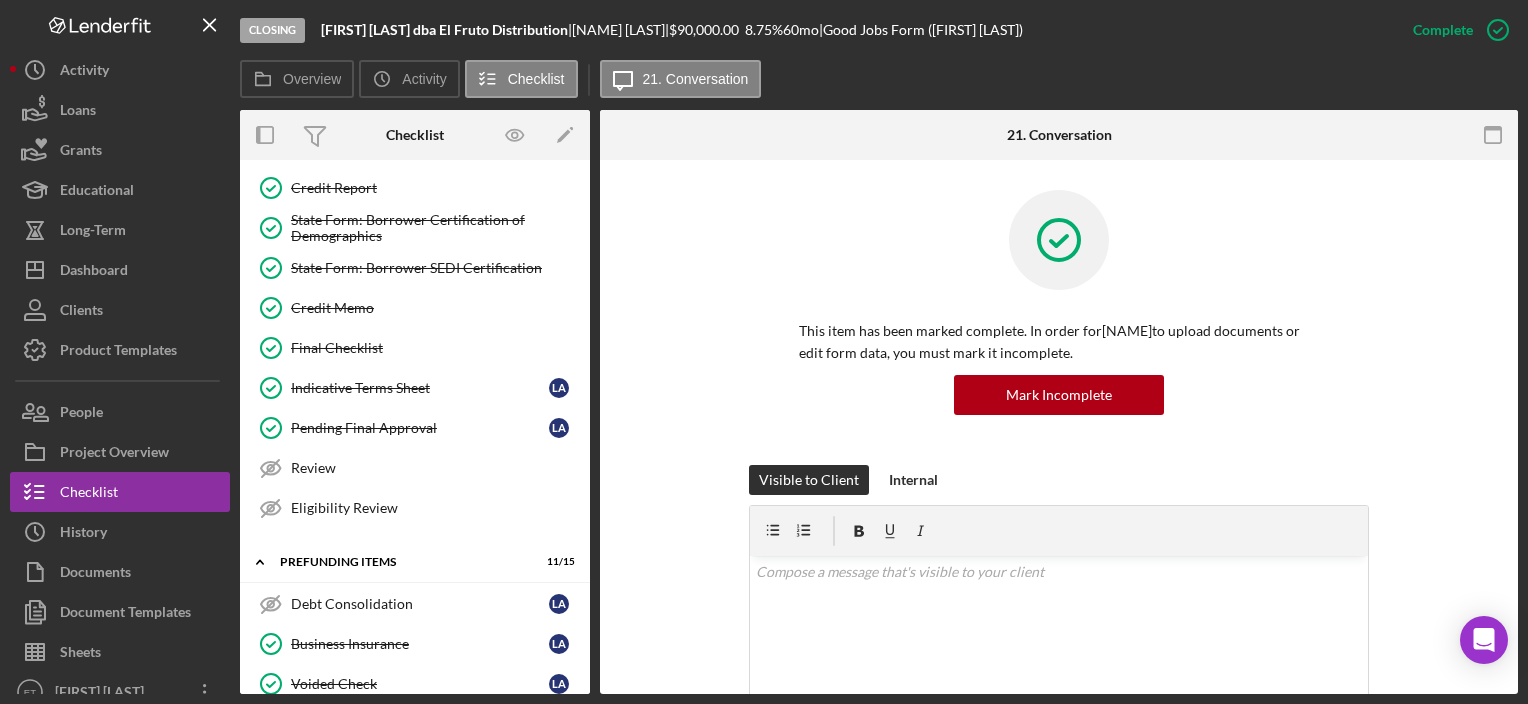 scroll, scrollTop: 260, scrollLeft: 0, axis: vertical 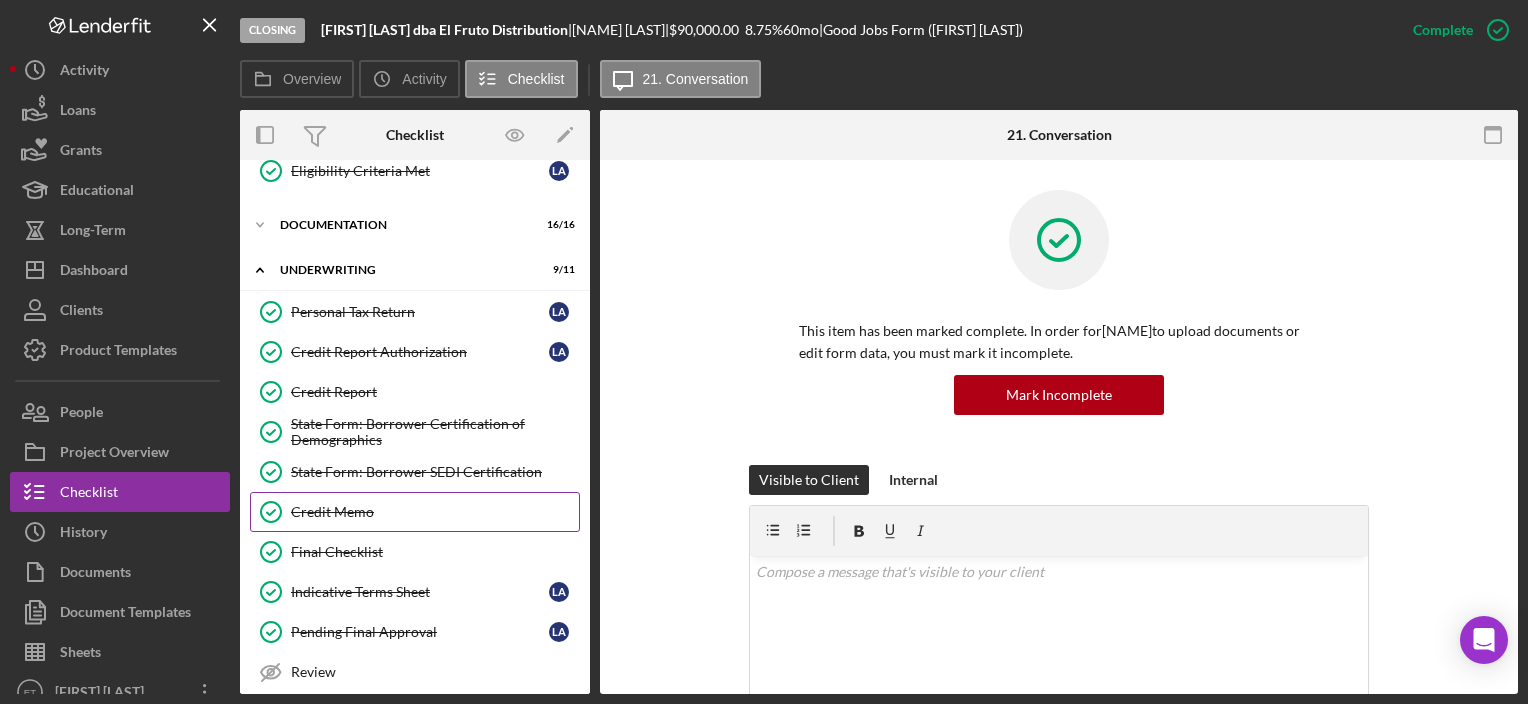 click on "Credit Memo" at bounding box center (435, 512) 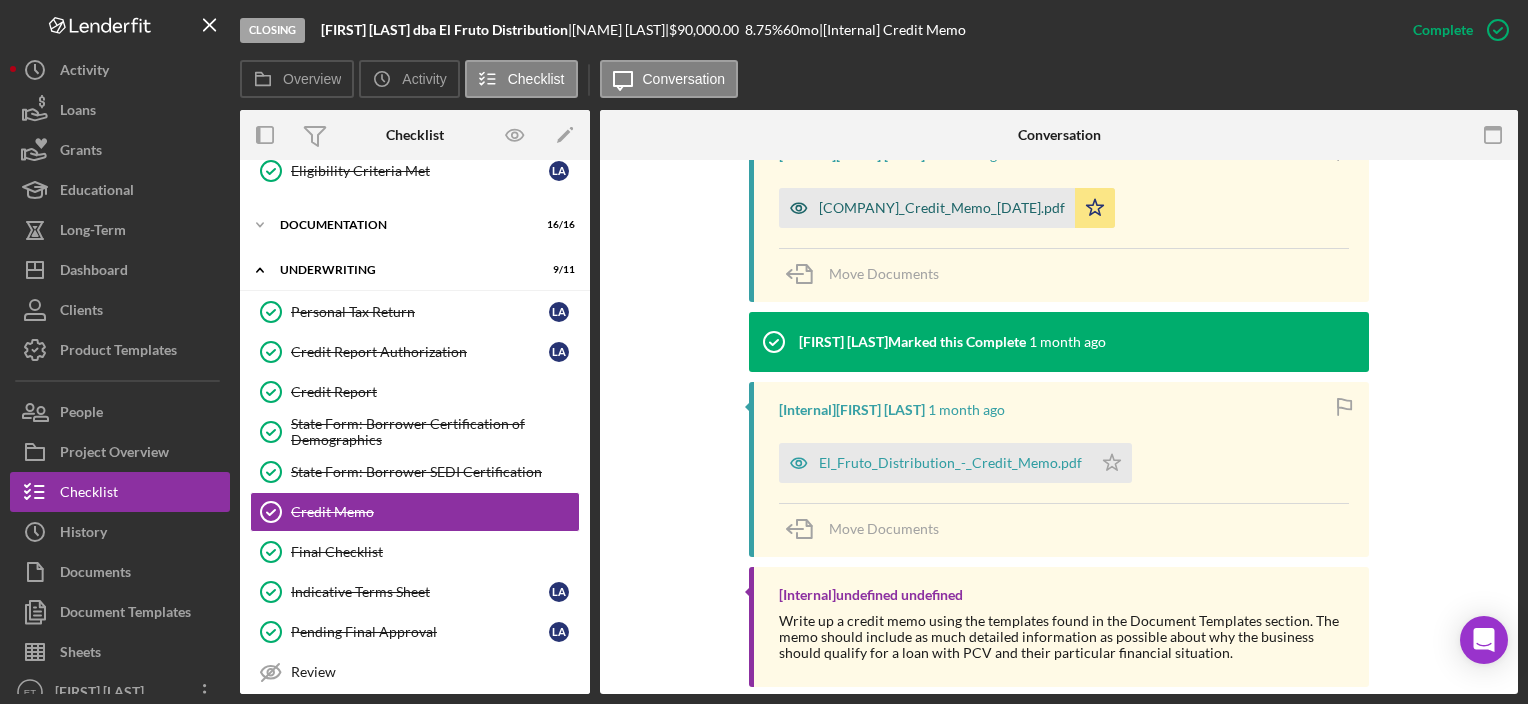 click on "[COMPANY]_Credit_Memo_[DATE].pdf" at bounding box center (942, 208) 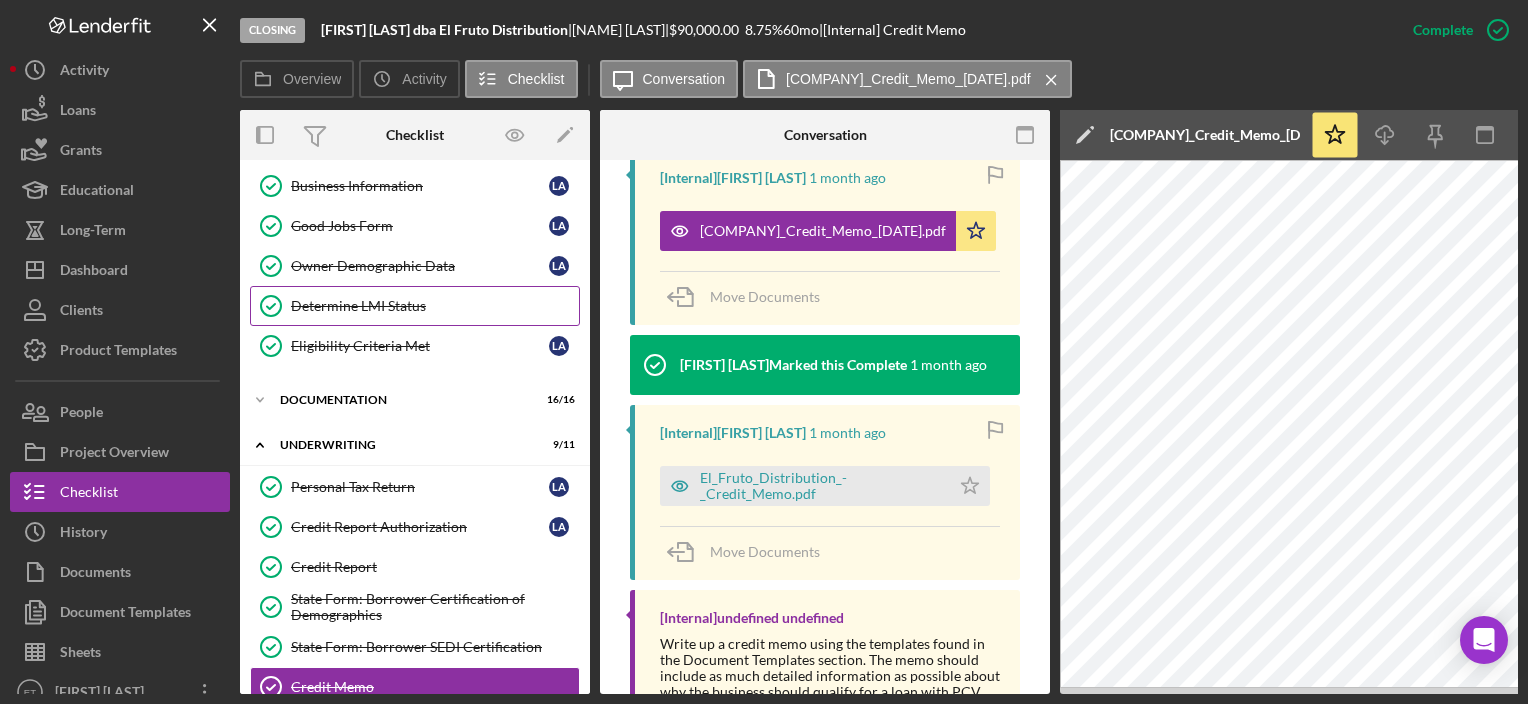 scroll, scrollTop: 0, scrollLeft: 0, axis: both 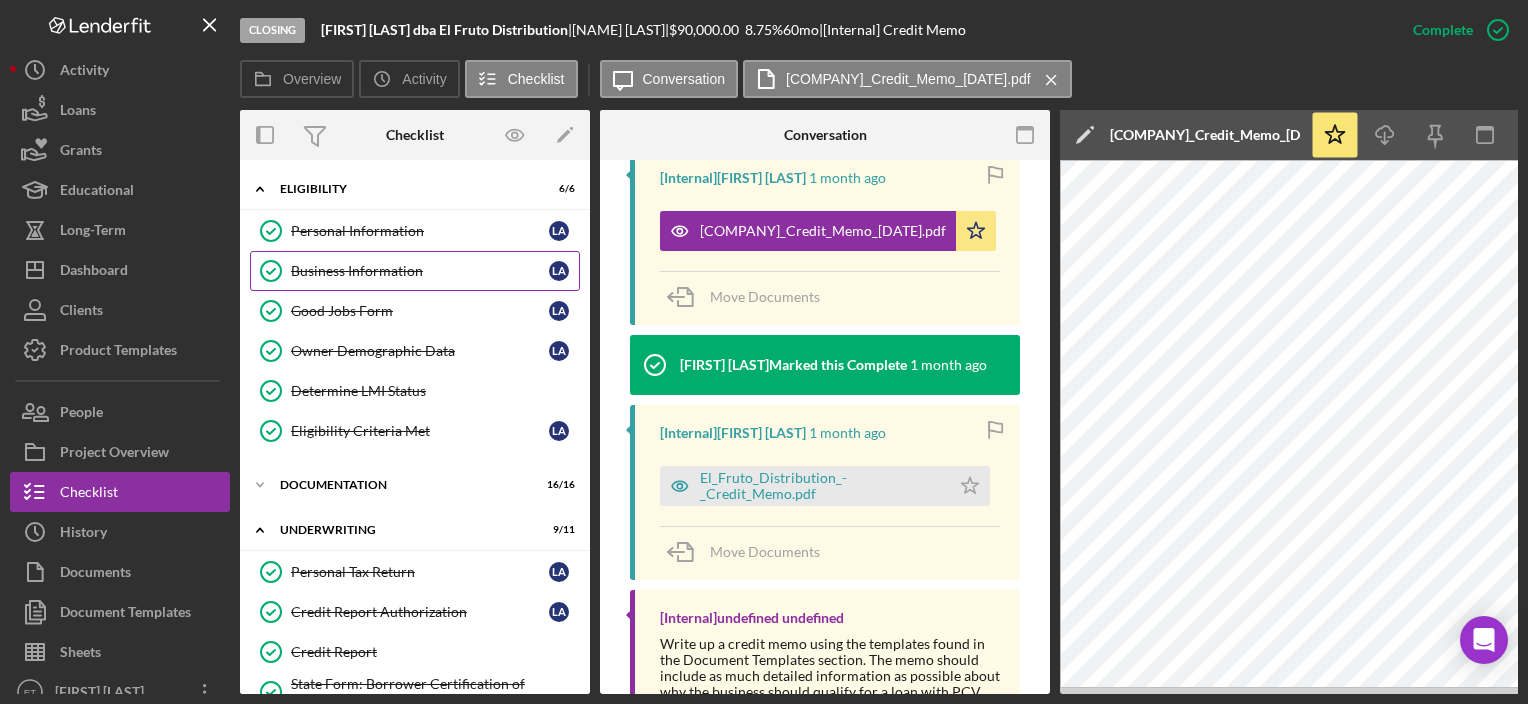 click on "Business Information Business Information L A" at bounding box center [415, 271] 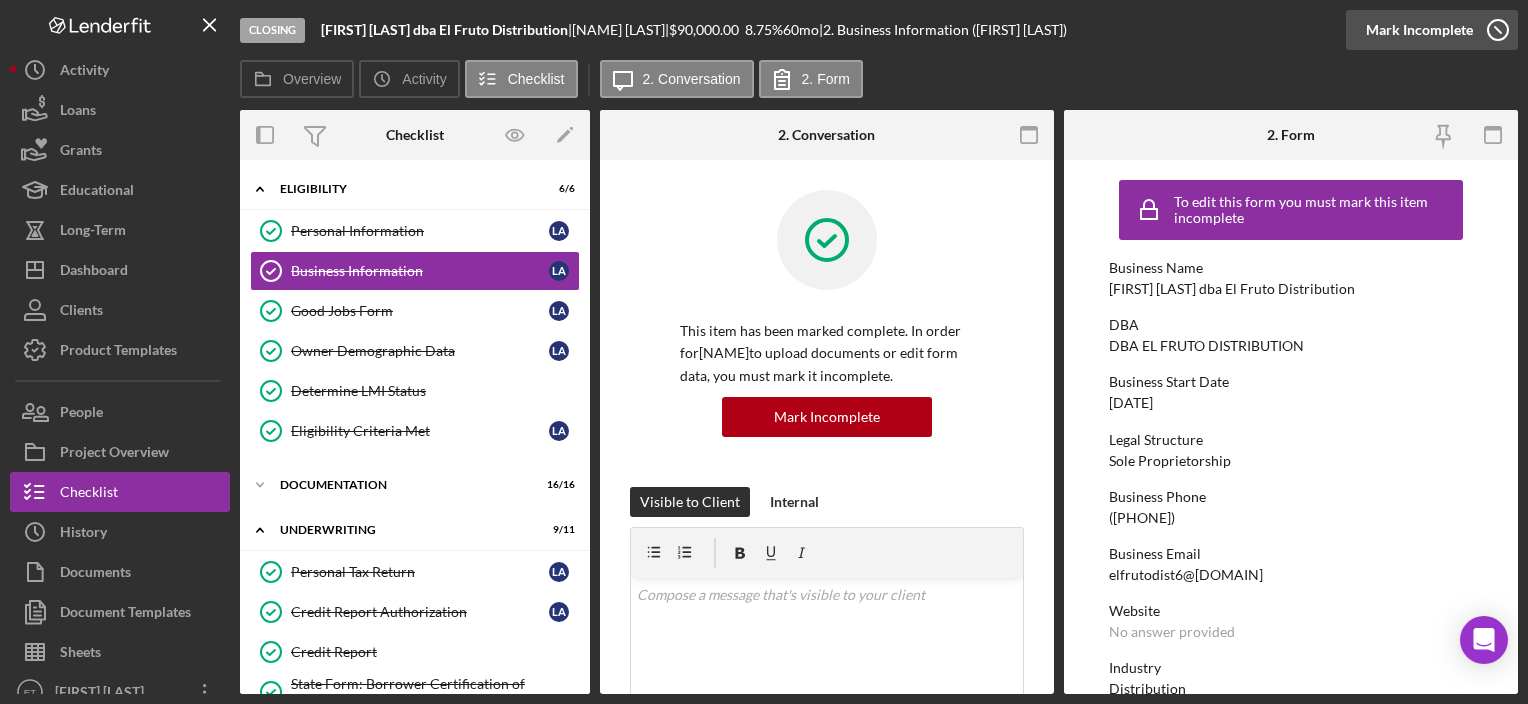 click on "Mark Incomplete" at bounding box center [1419, 30] 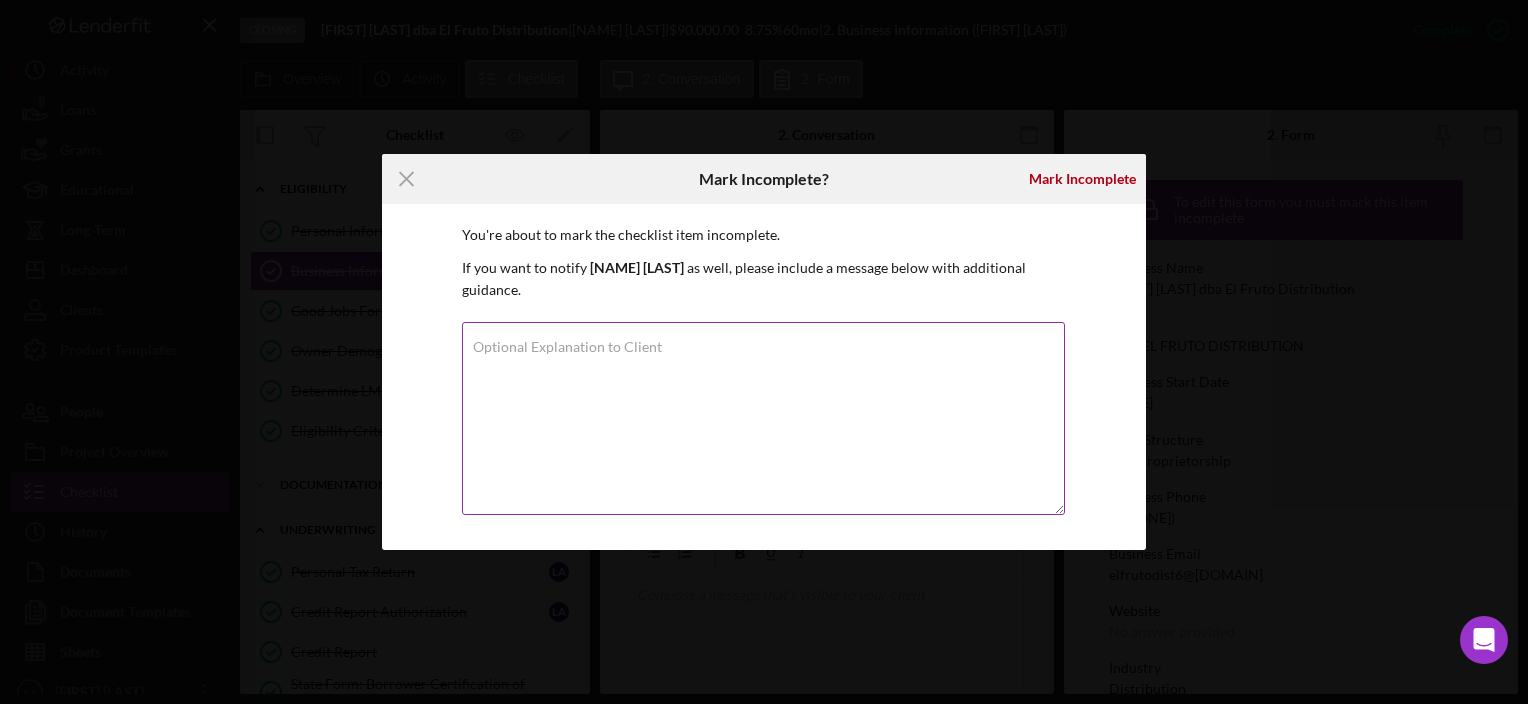 click on "Optional Explanation to Client" at bounding box center [763, 418] 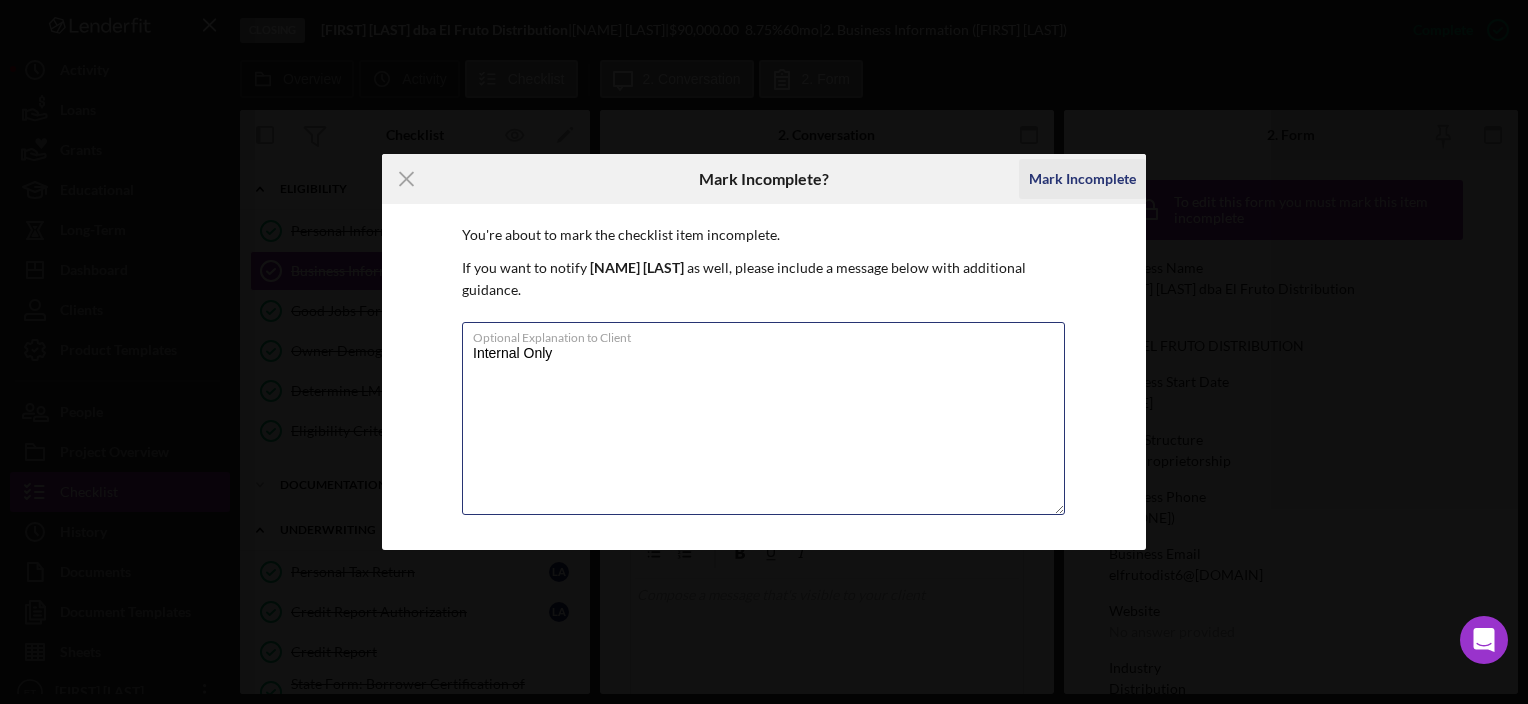 type on "Internal Only" 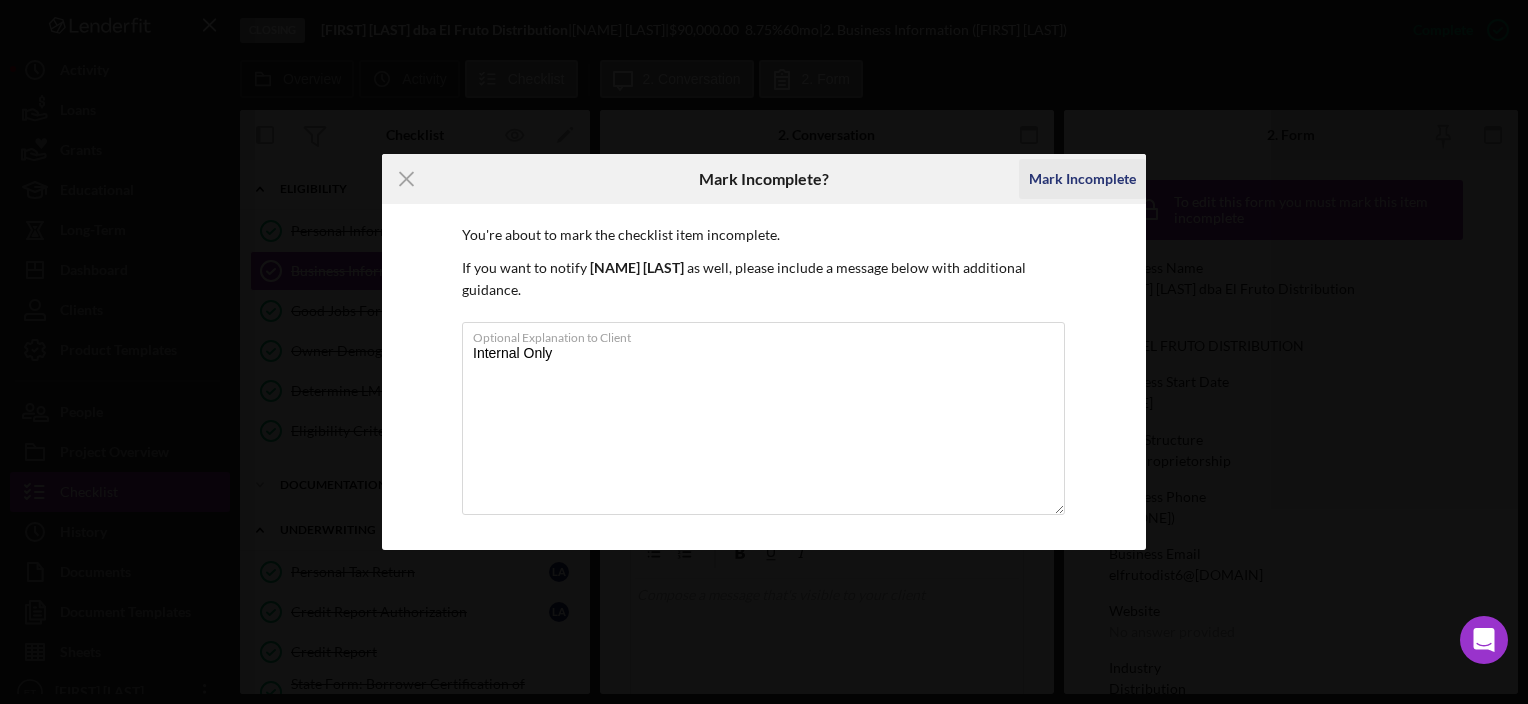 click on "Mark Incomplete" at bounding box center (1082, 179) 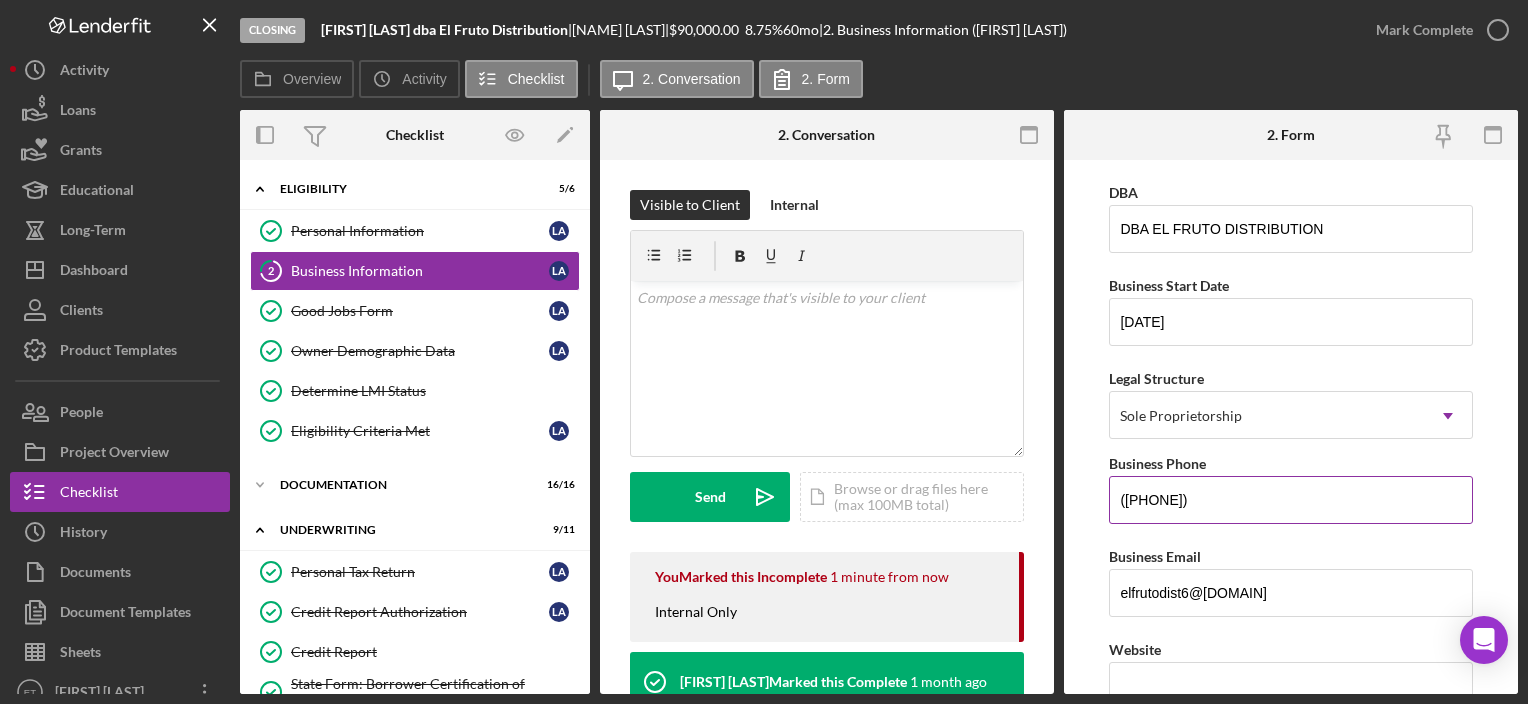 scroll, scrollTop: 300, scrollLeft: 0, axis: vertical 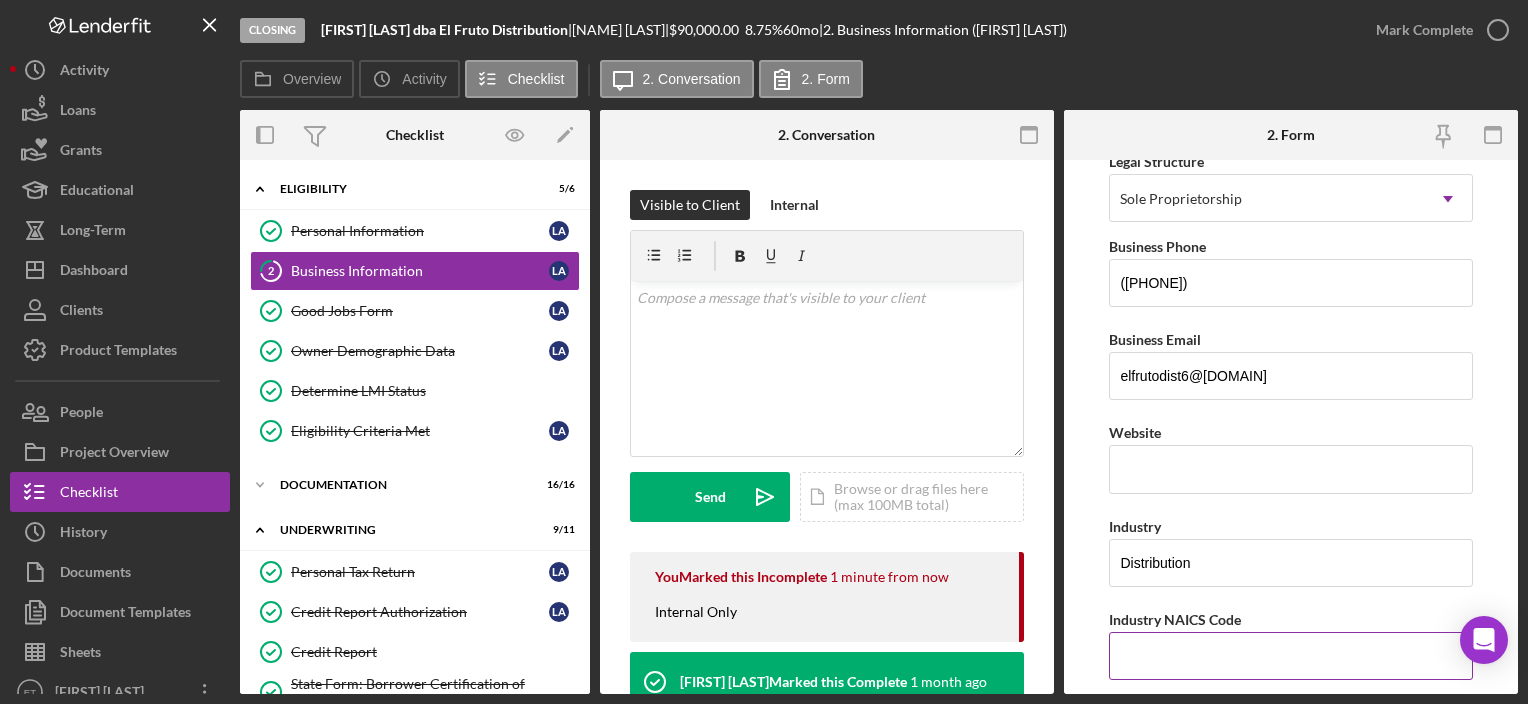 click on "Industry NAICS Code" at bounding box center [1290, 656] 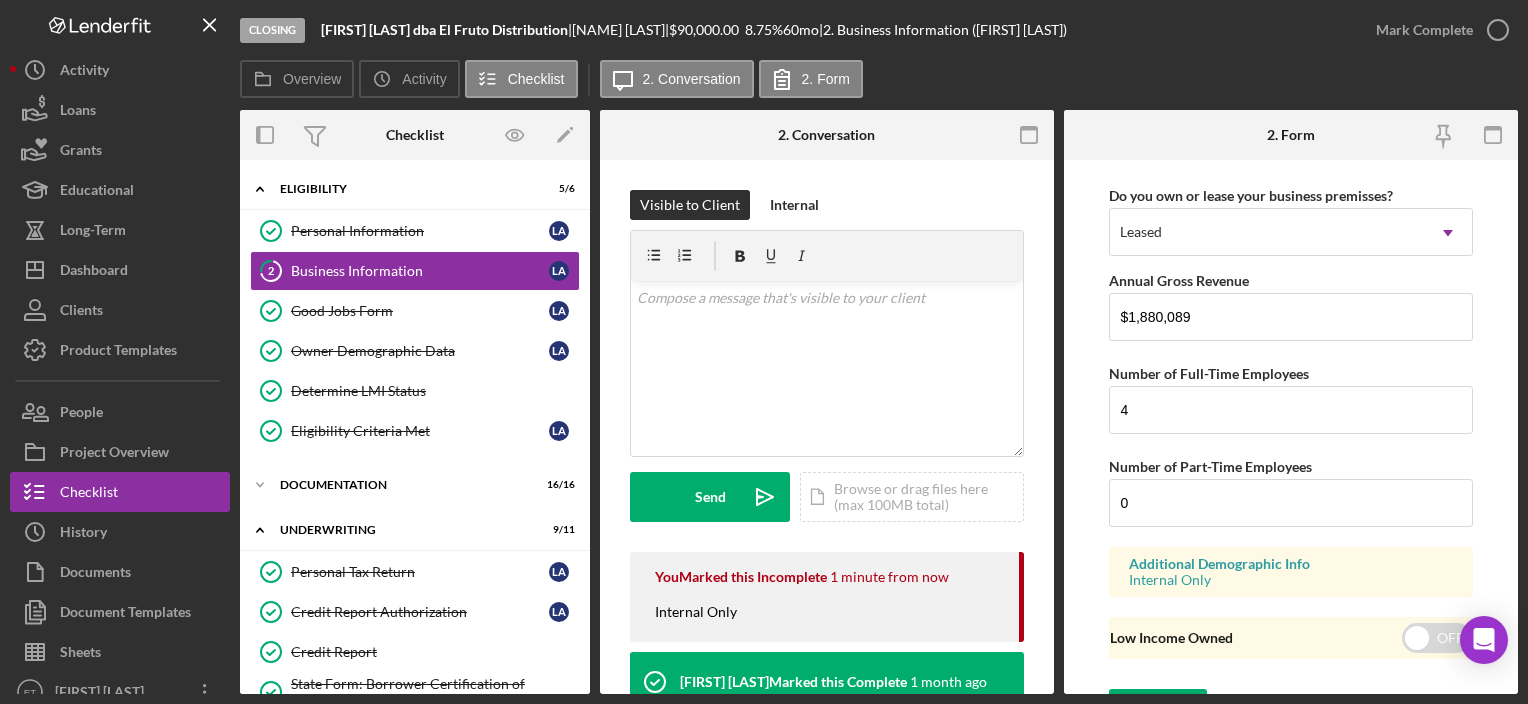 scroll, scrollTop: 1695, scrollLeft: 0, axis: vertical 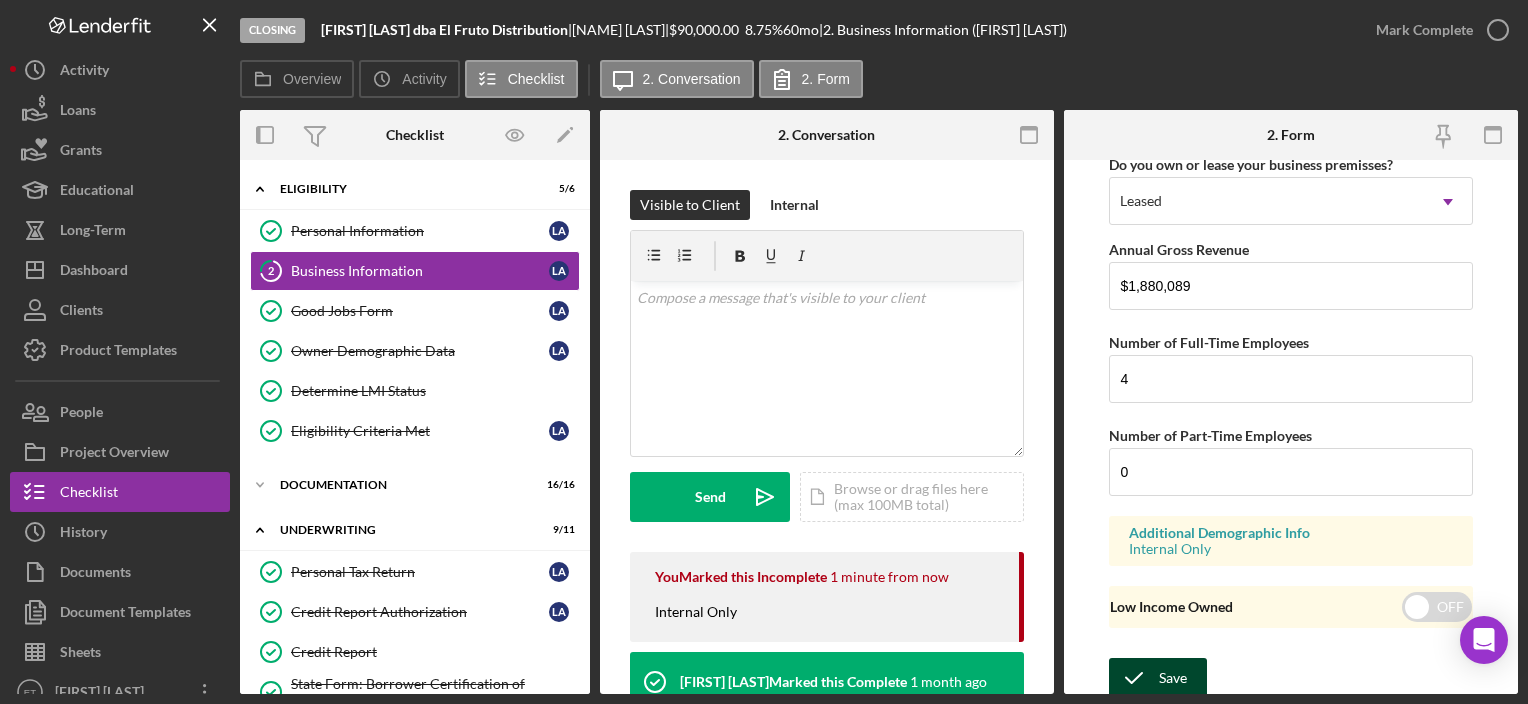 type on "424410" 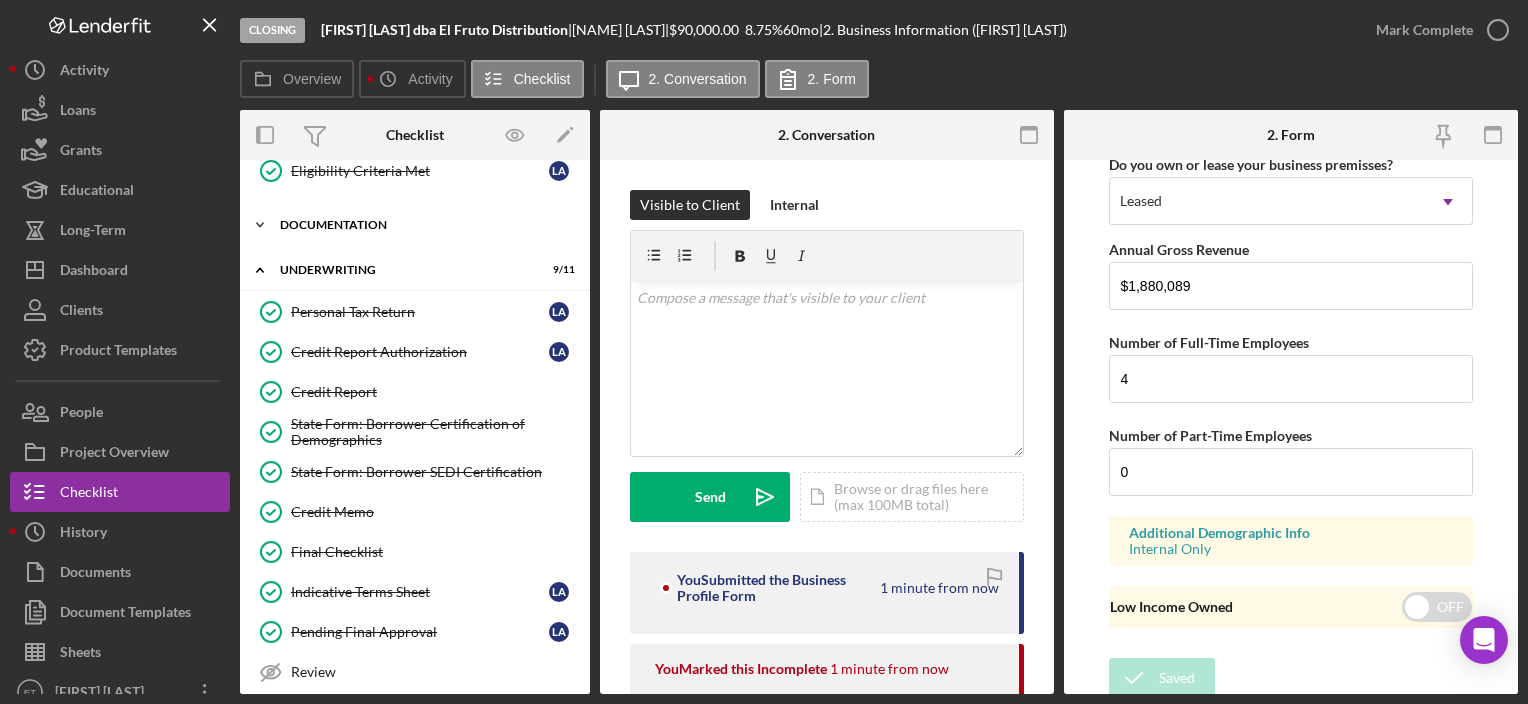 scroll, scrollTop: 0, scrollLeft: 0, axis: both 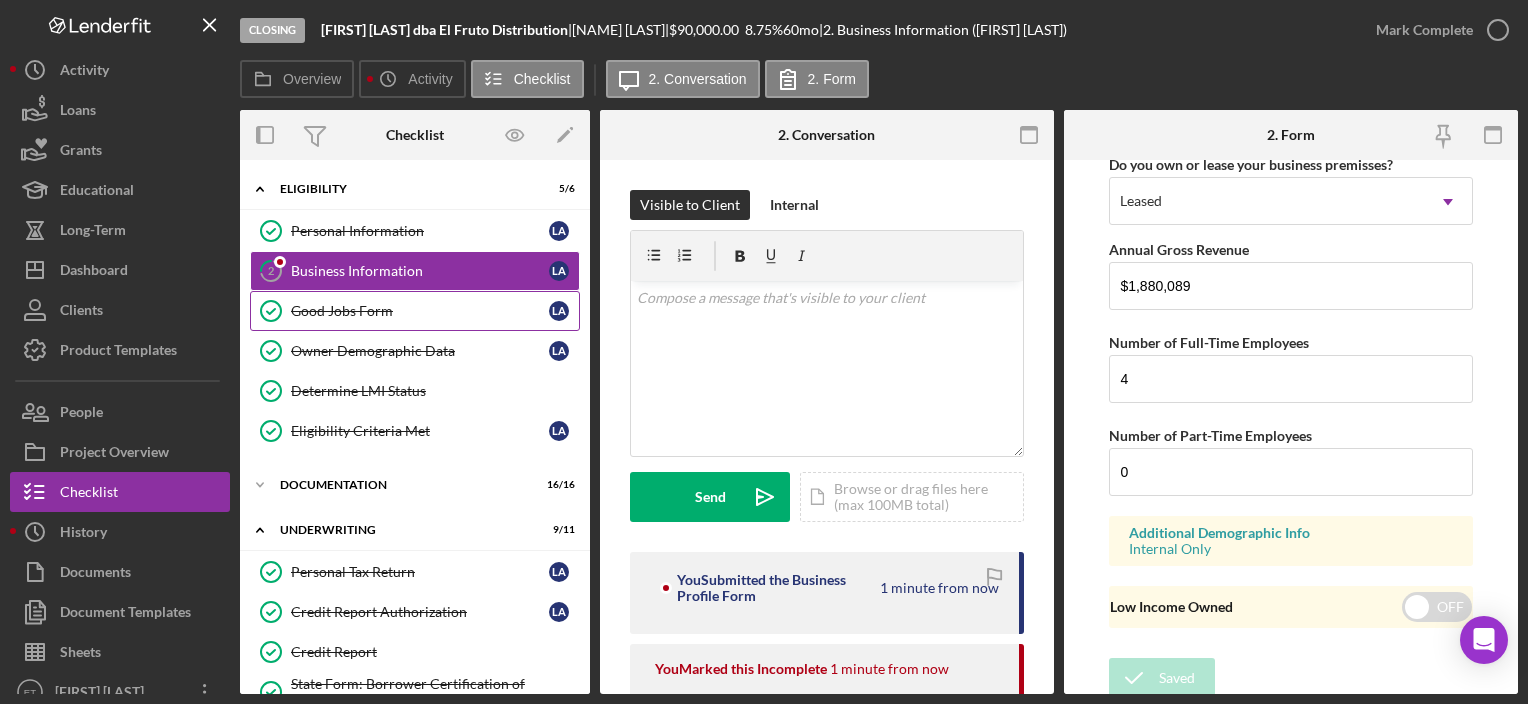 drag, startPoint x: 375, startPoint y: 322, endPoint x: 386, endPoint y: 324, distance: 11.18034 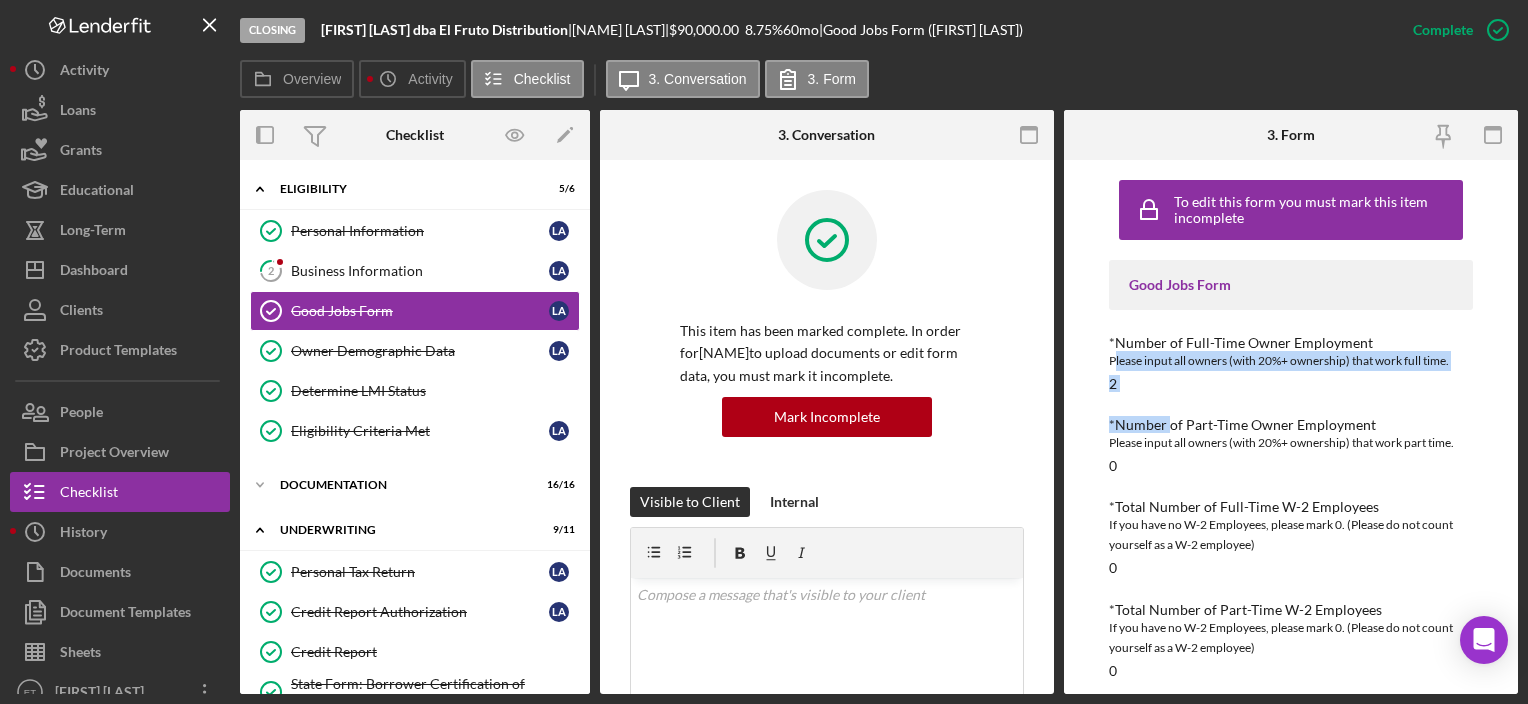 drag, startPoint x: 1170, startPoint y: 415, endPoint x: 1117, endPoint y: 355, distance: 80.05623 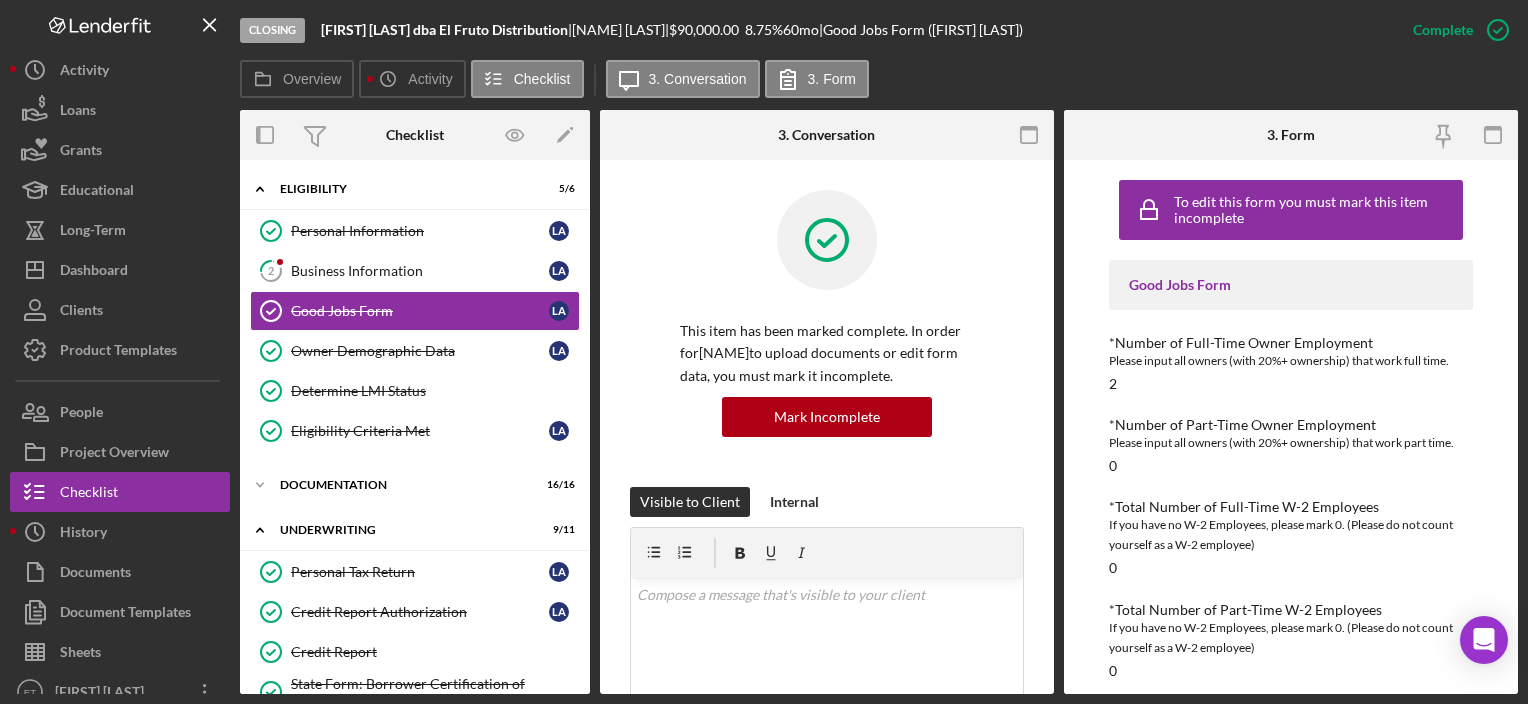 click on "*Total Number of Part-Time W-2 Employees" at bounding box center (1290, 610) 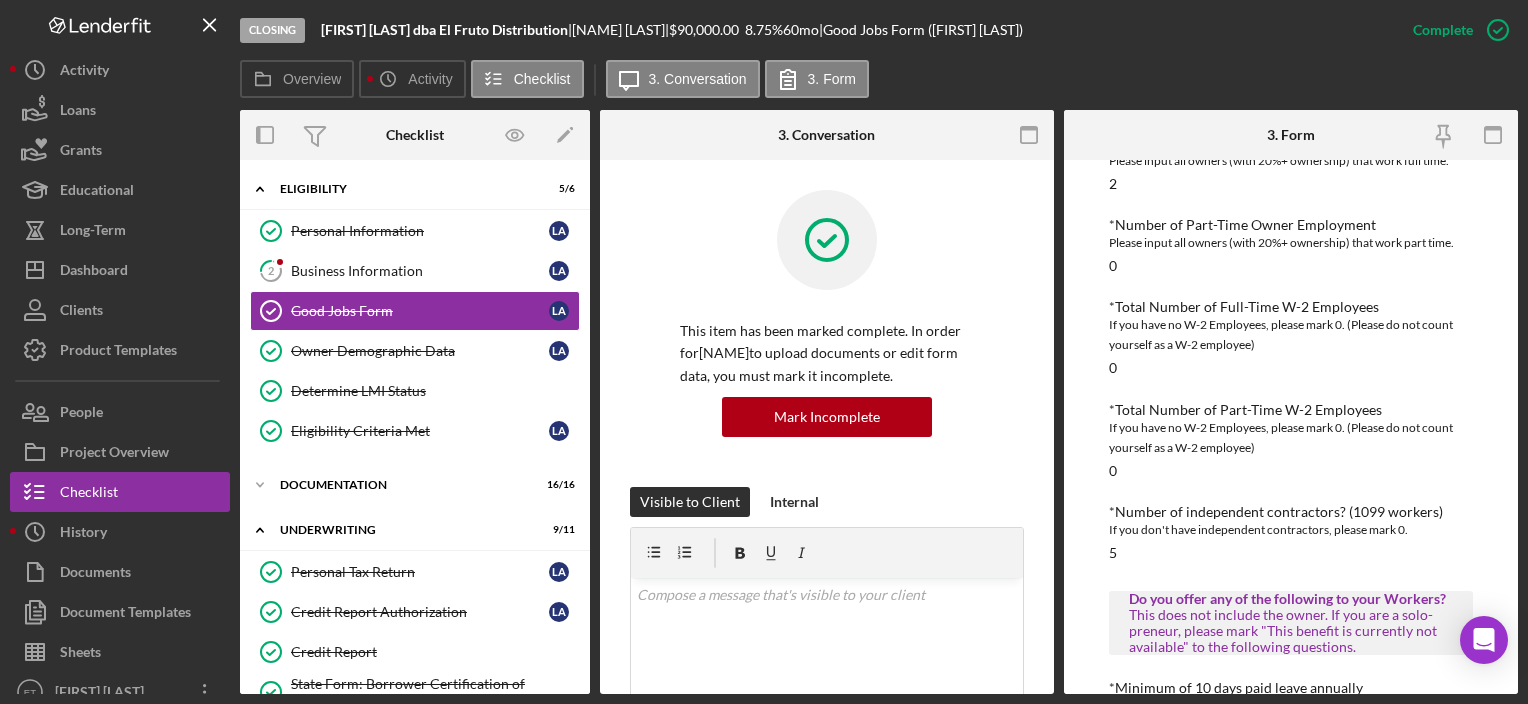 scroll, scrollTop: 100, scrollLeft: 0, axis: vertical 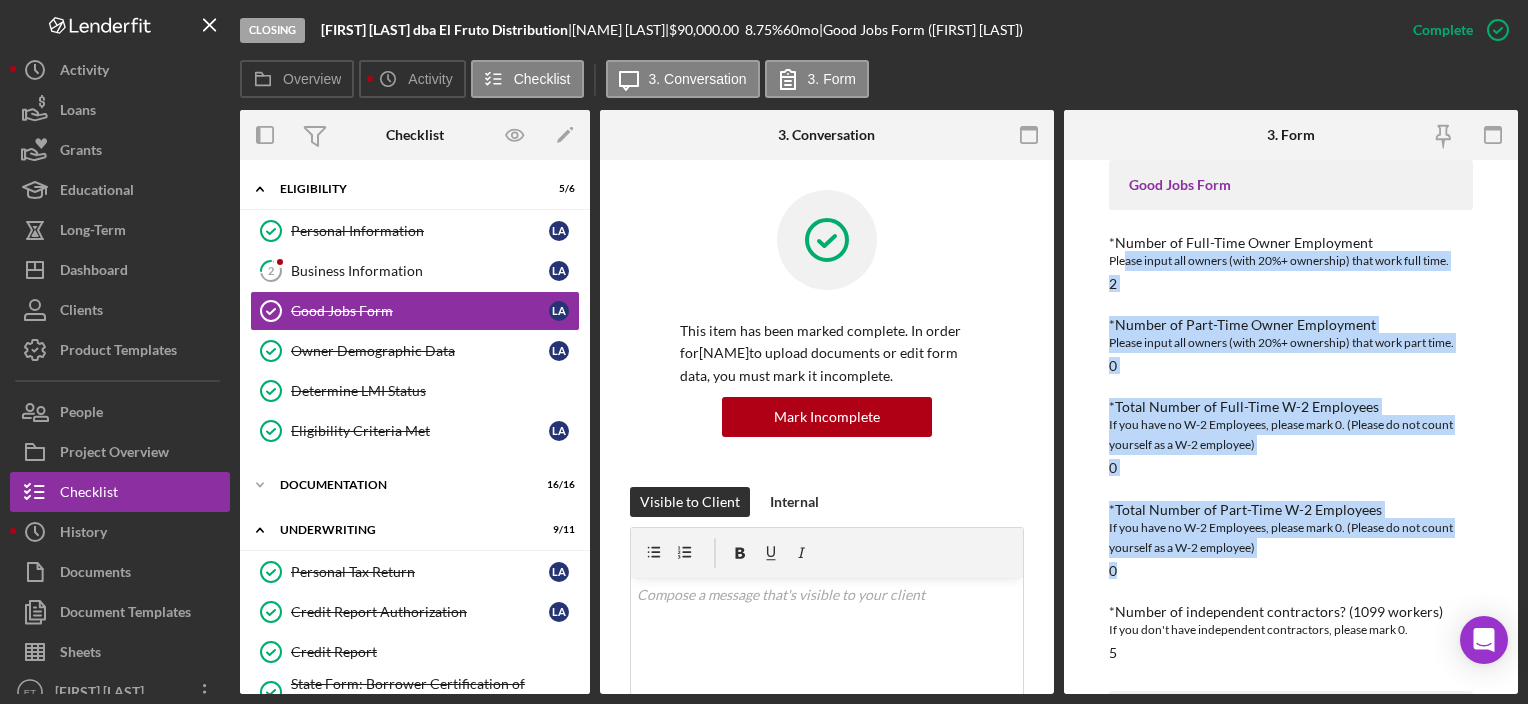 drag, startPoint x: 1148, startPoint y: 559, endPoint x: 1123, endPoint y: 260, distance: 300.04333 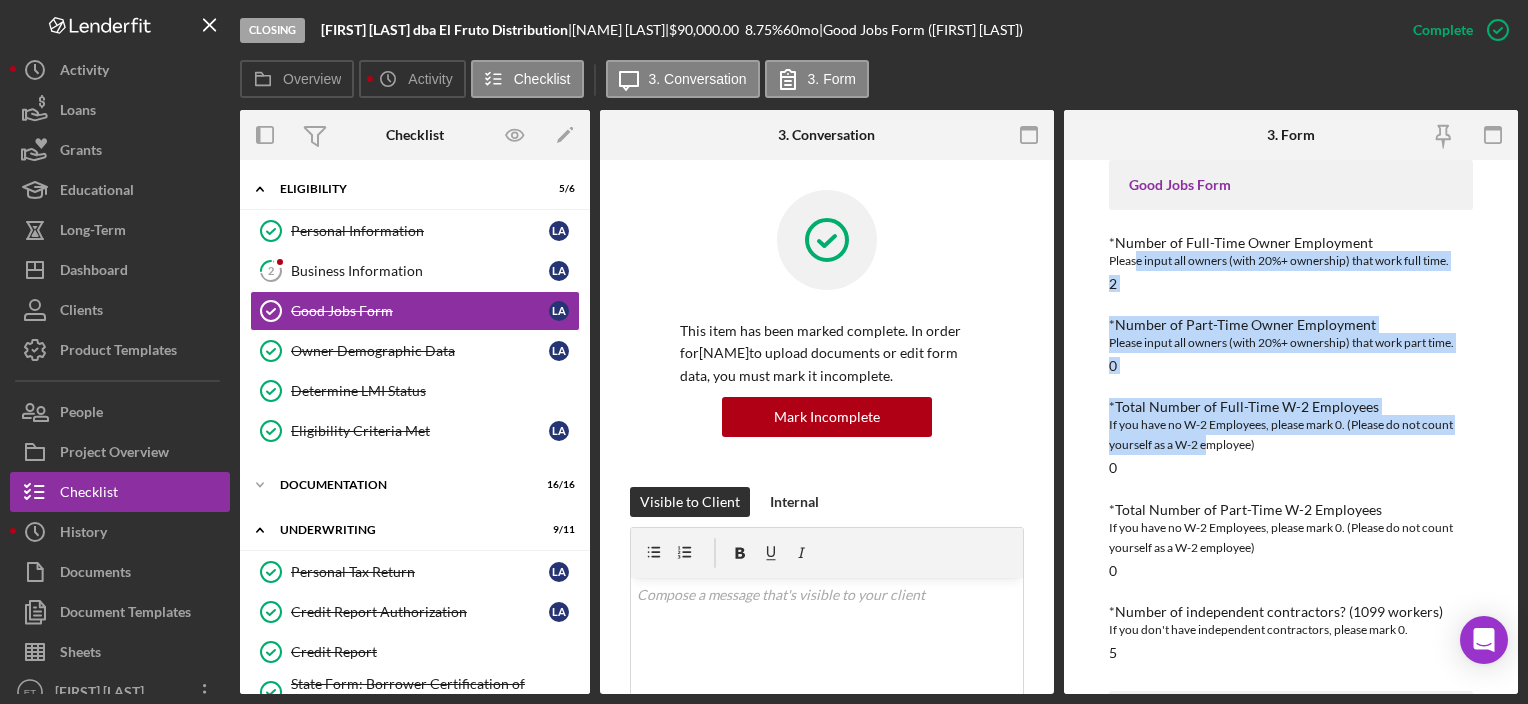 drag, startPoint x: 1138, startPoint y: 263, endPoint x: 1208, endPoint y: 436, distance: 186.62529 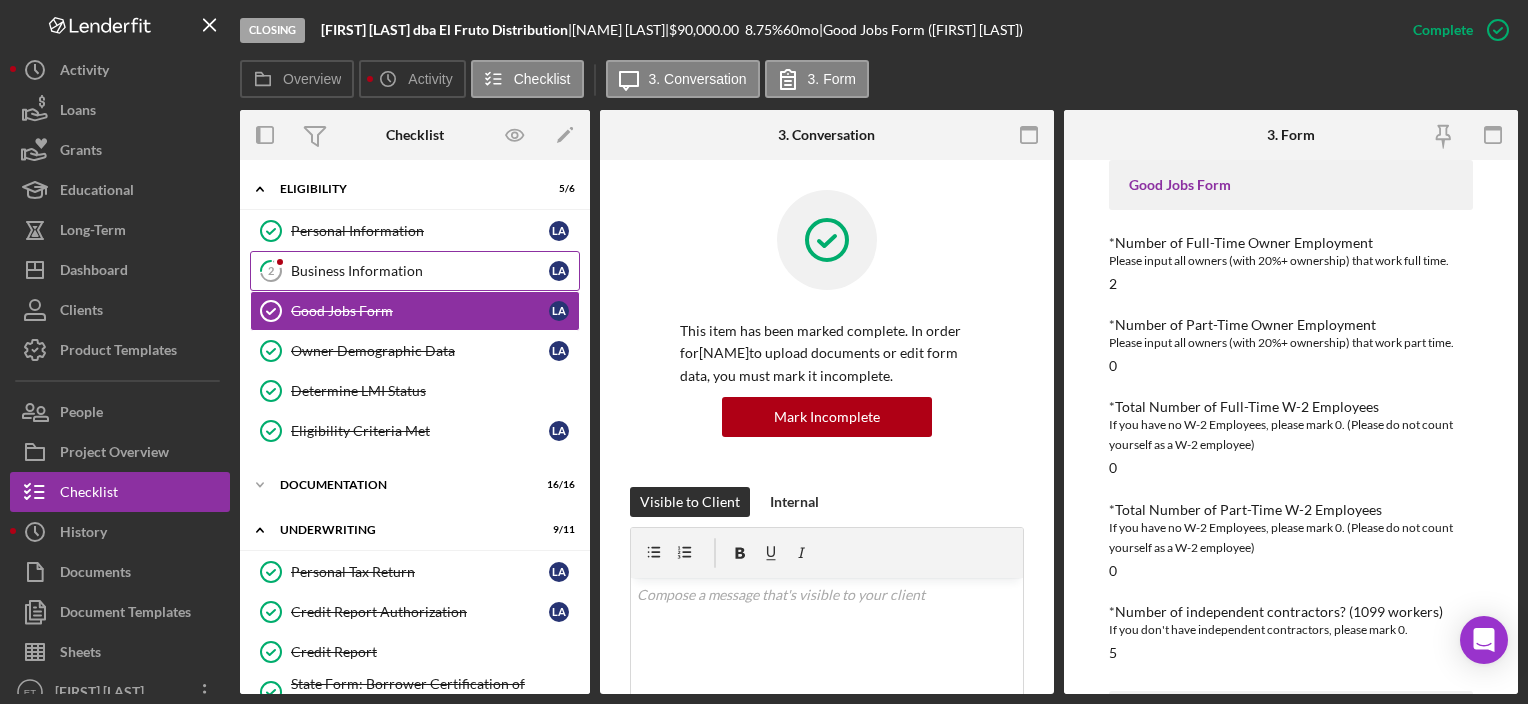 click on "Business Information" at bounding box center (420, 271) 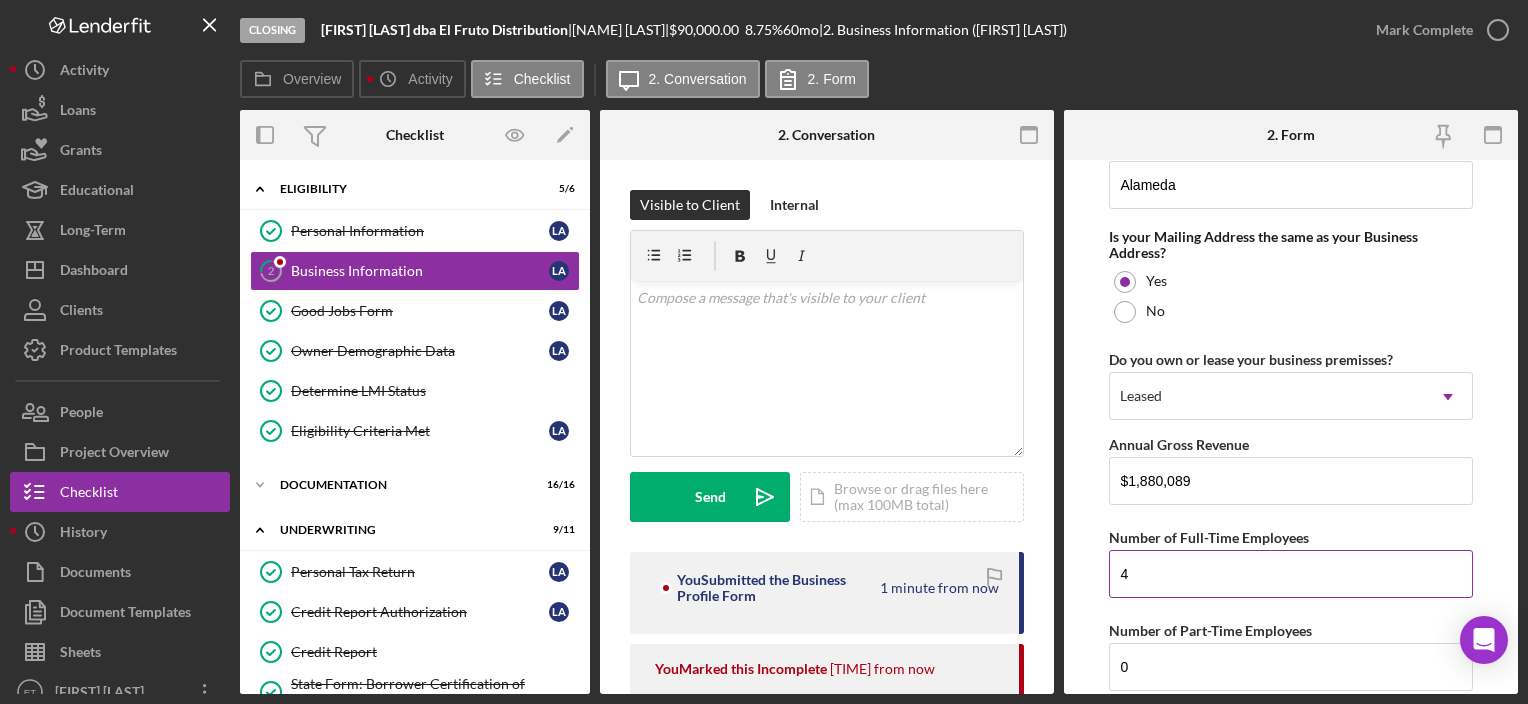 scroll, scrollTop: 1695, scrollLeft: 0, axis: vertical 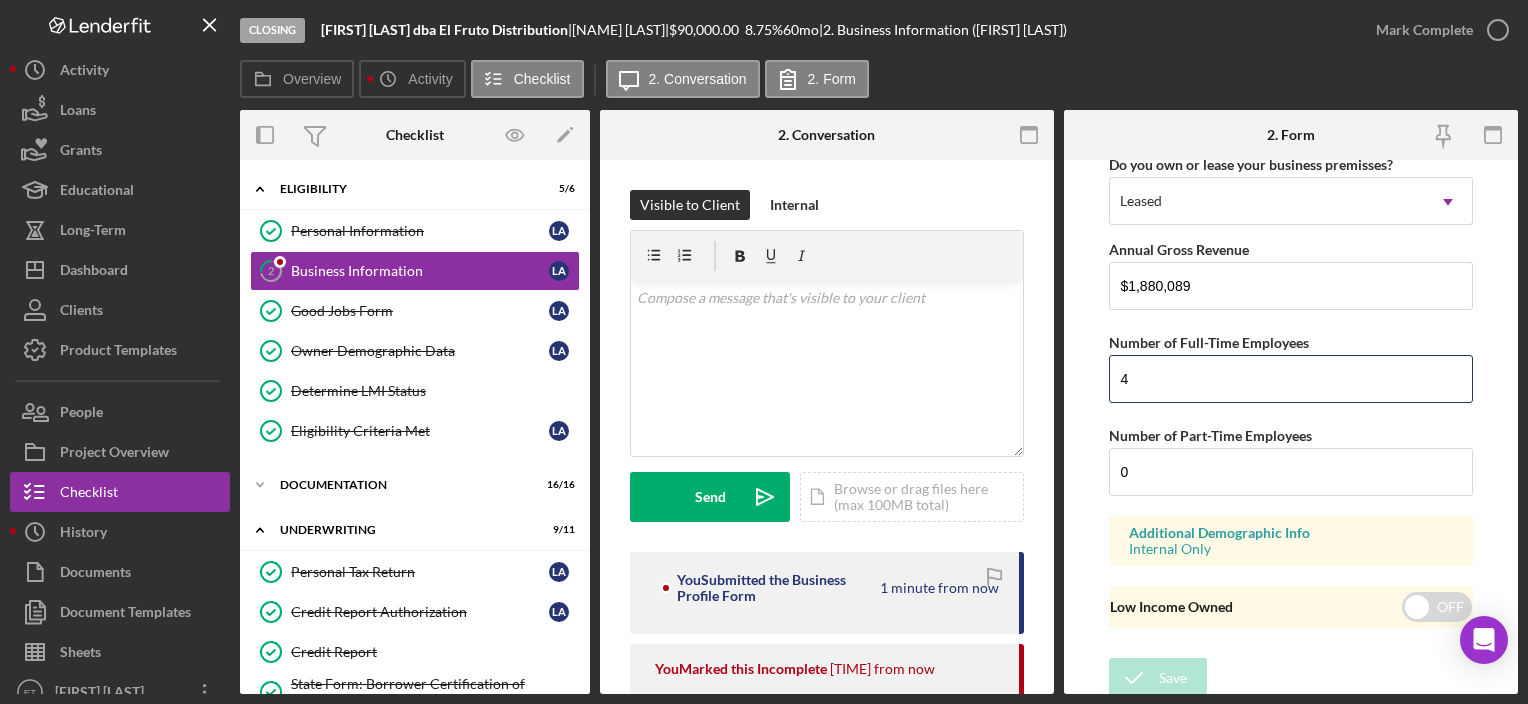 drag, startPoint x: 1186, startPoint y: 372, endPoint x: 1049, endPoint y: 368, distance: 137.05838 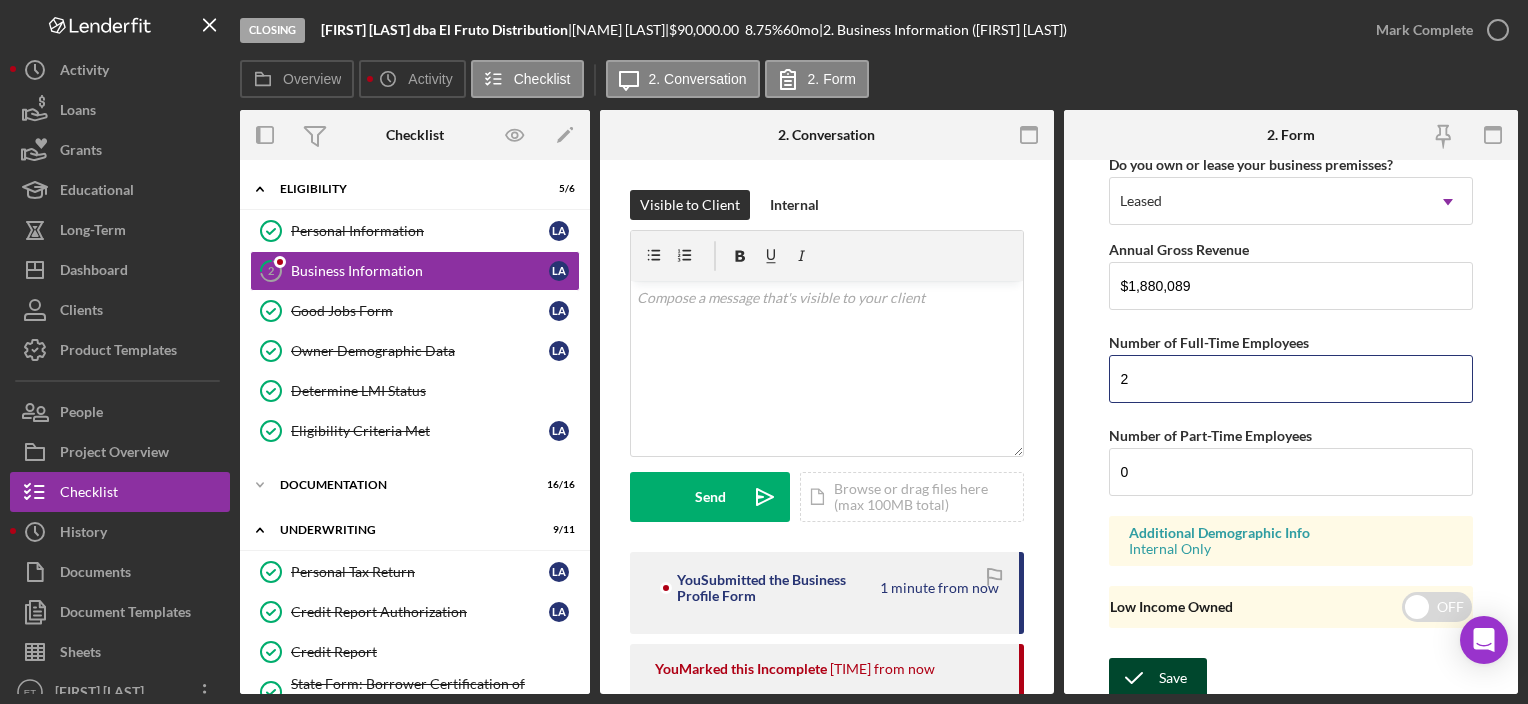 type on "2" 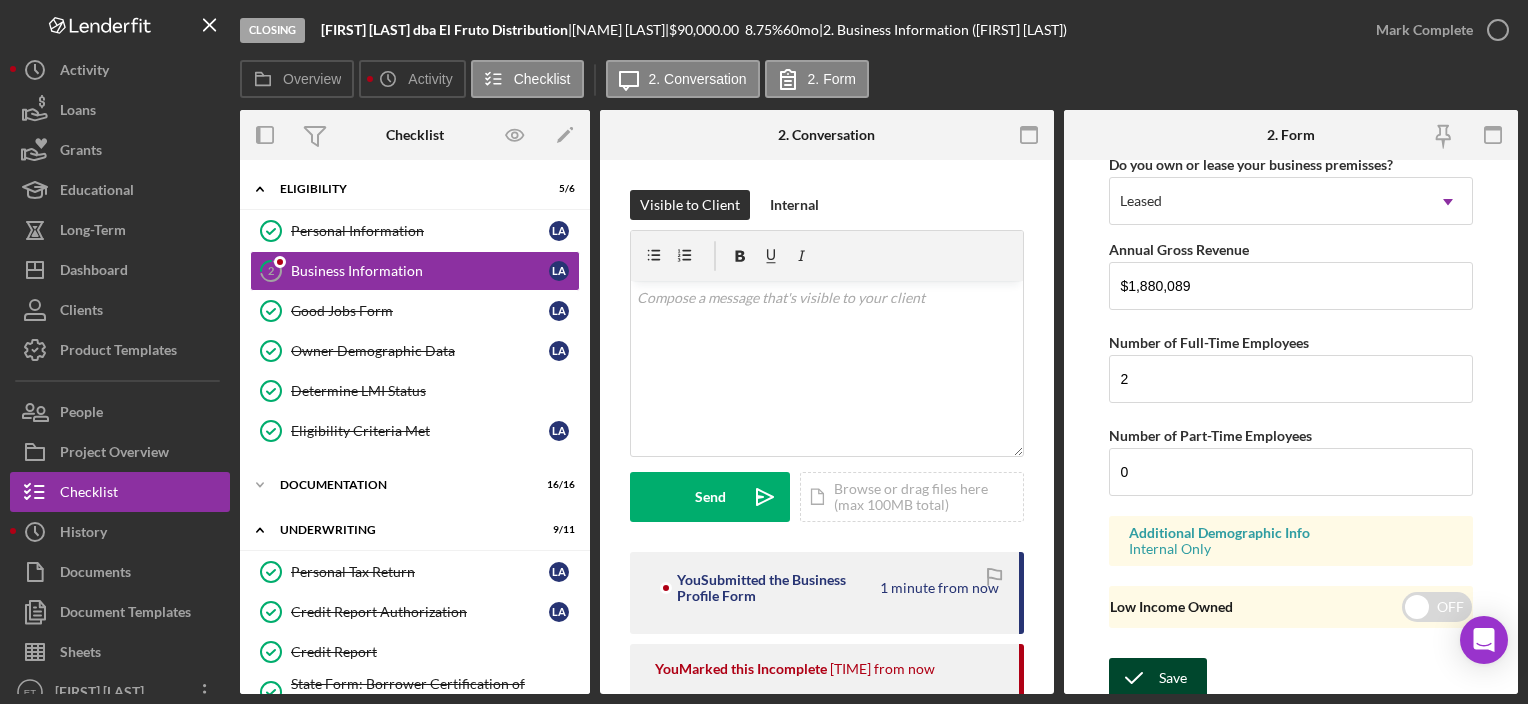 click 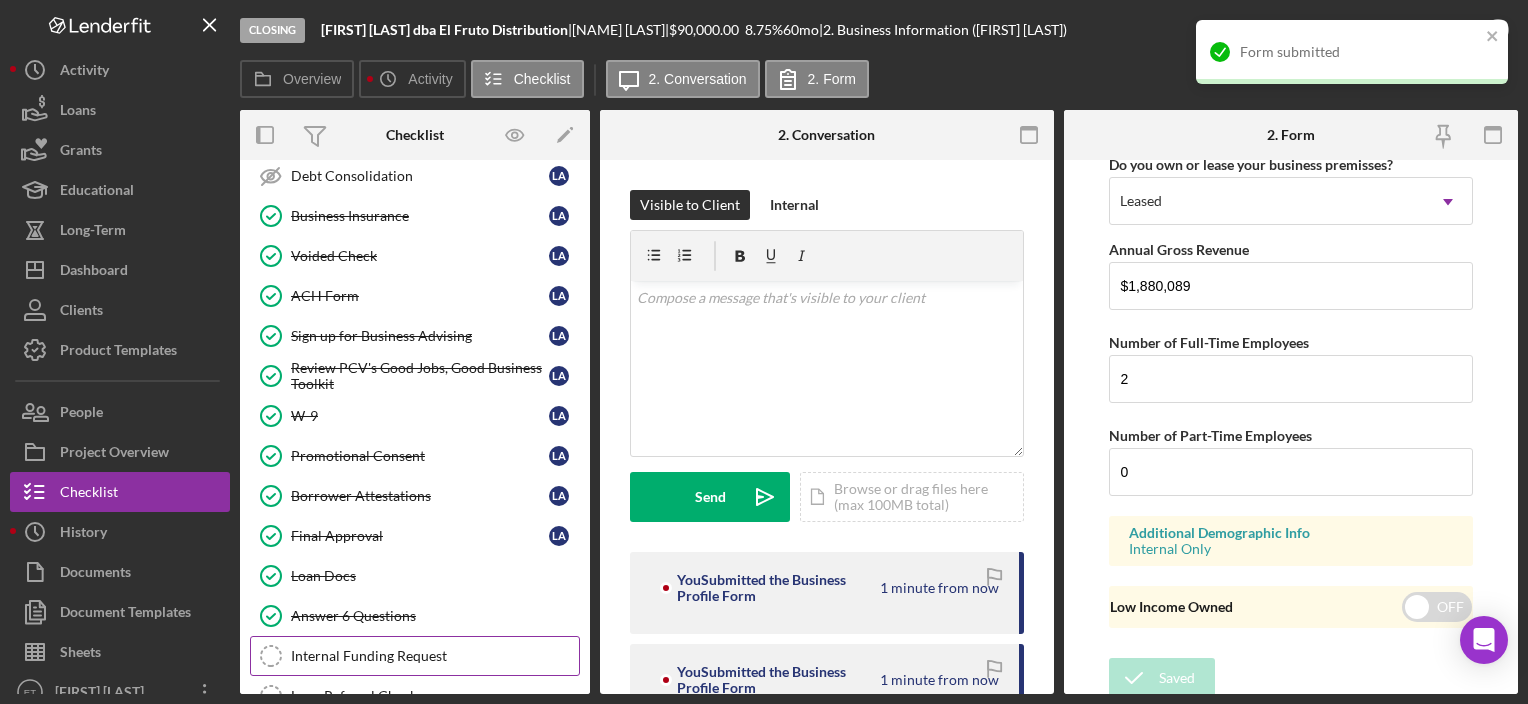 scroll, scrollTop: 960, scrollLeft: 0, axis: vertical 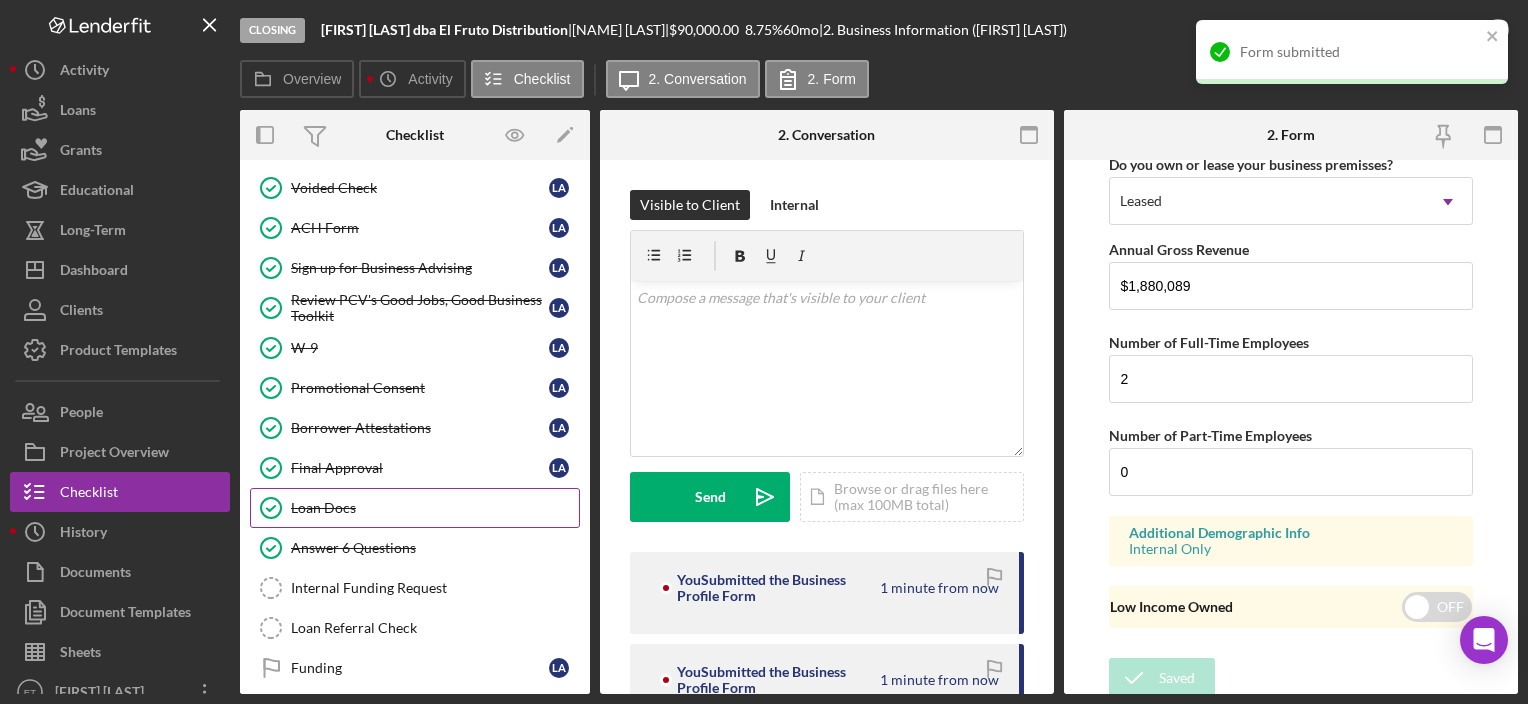 click on "Loan Docs" at bounding box center [435, 508] 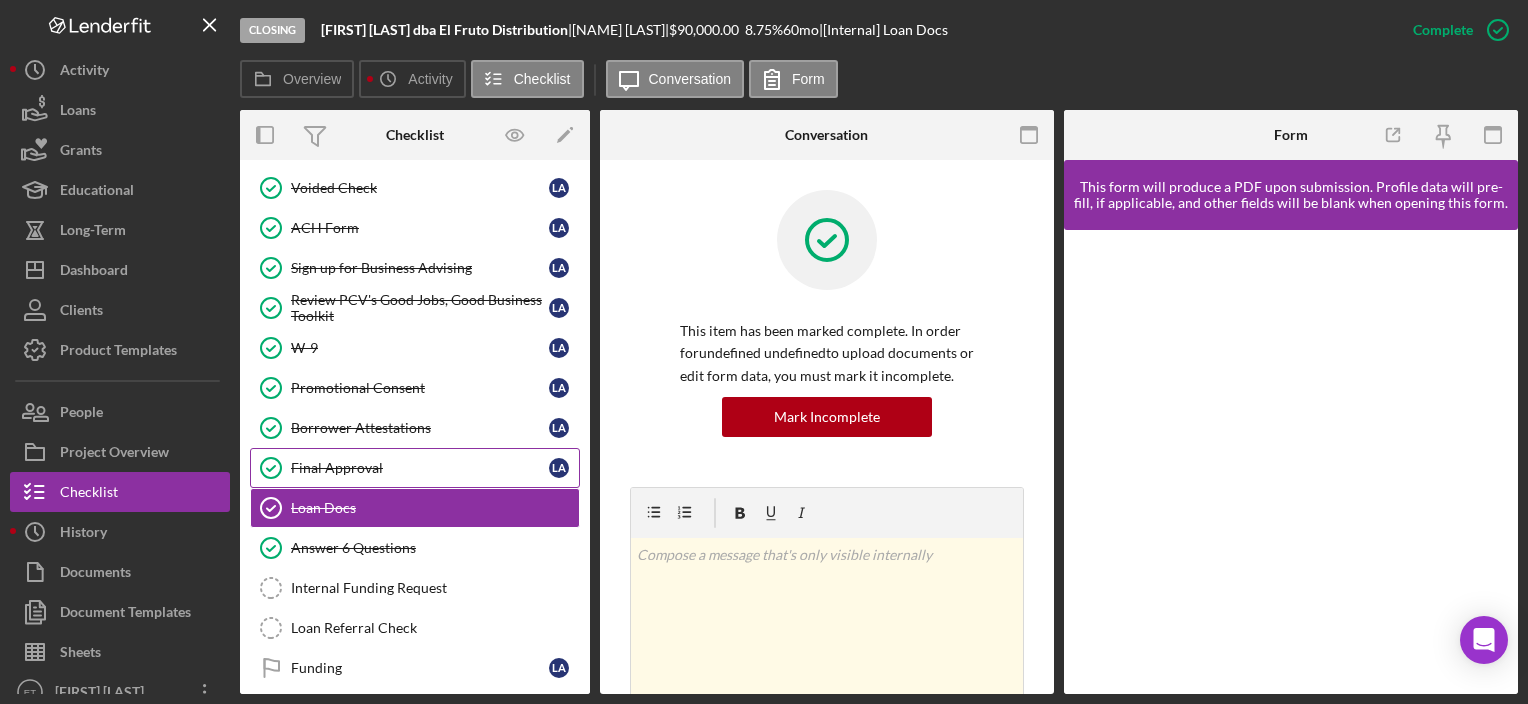 scroll, scrollTop: 360, scrollLeft: 0, axis: vertical 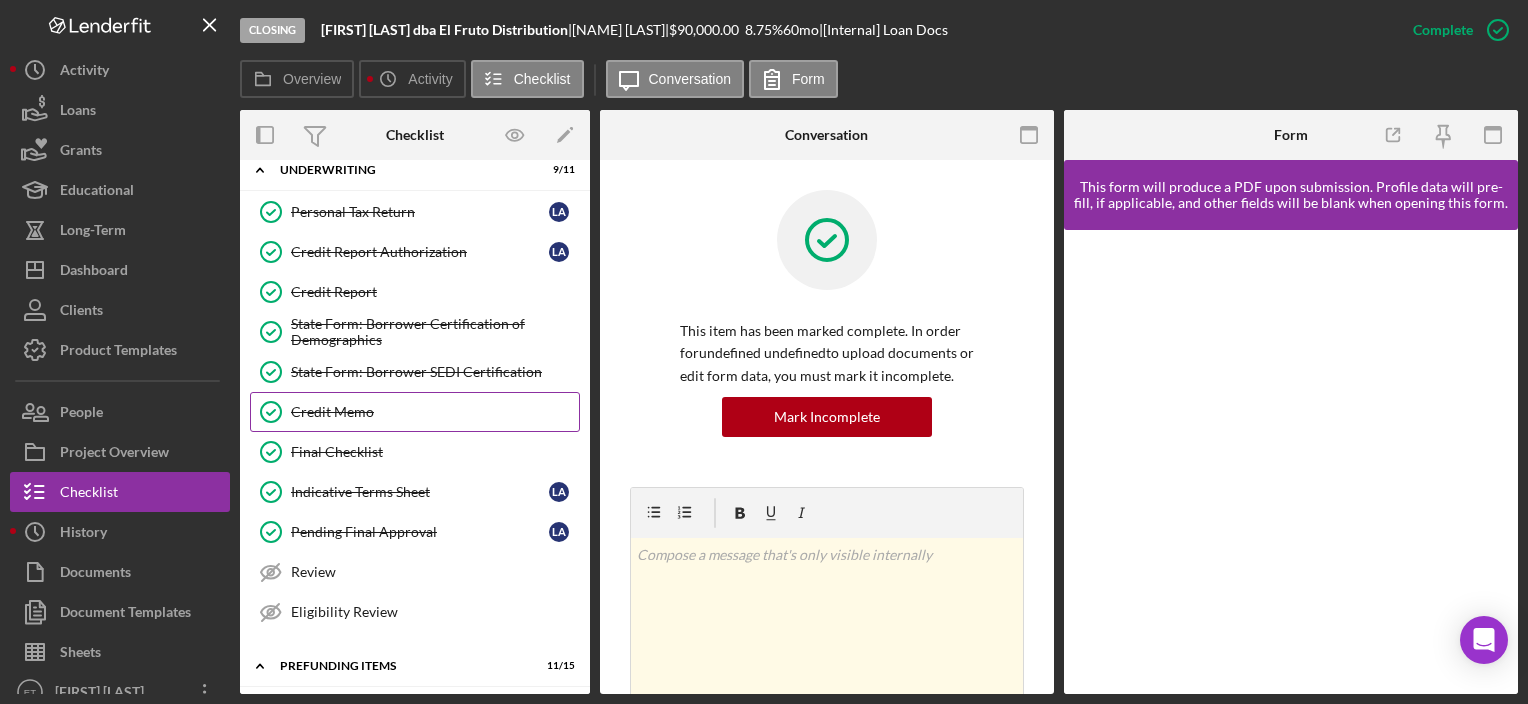 drag, startPoint x: 371, startPoint y: 416, endPoint x: 383, endPoint y: 417, distance: 12.0415945 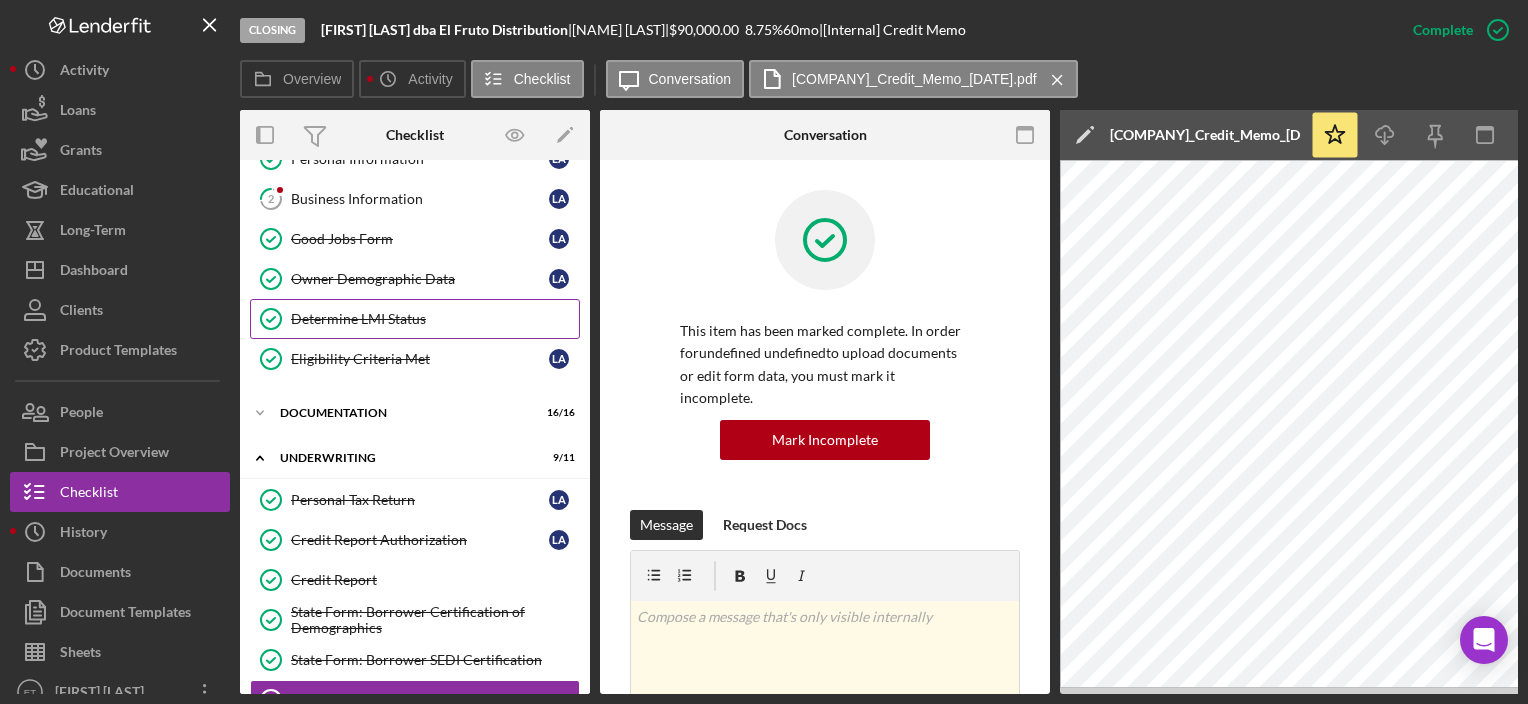 scroll, scrollTop: 0, scrollLeft: 0, axis: both 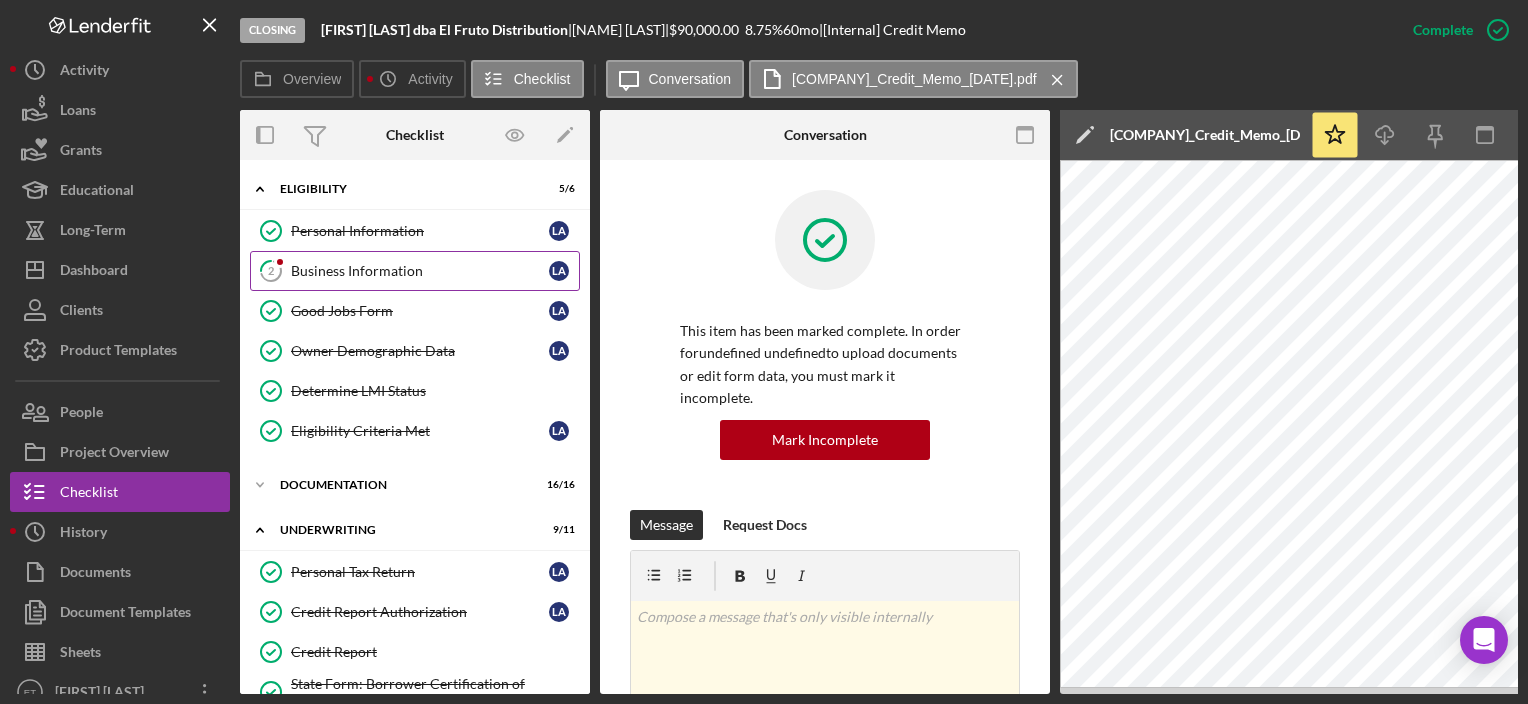 click on "2 Business Information L A" at bounding box center [415, 271] 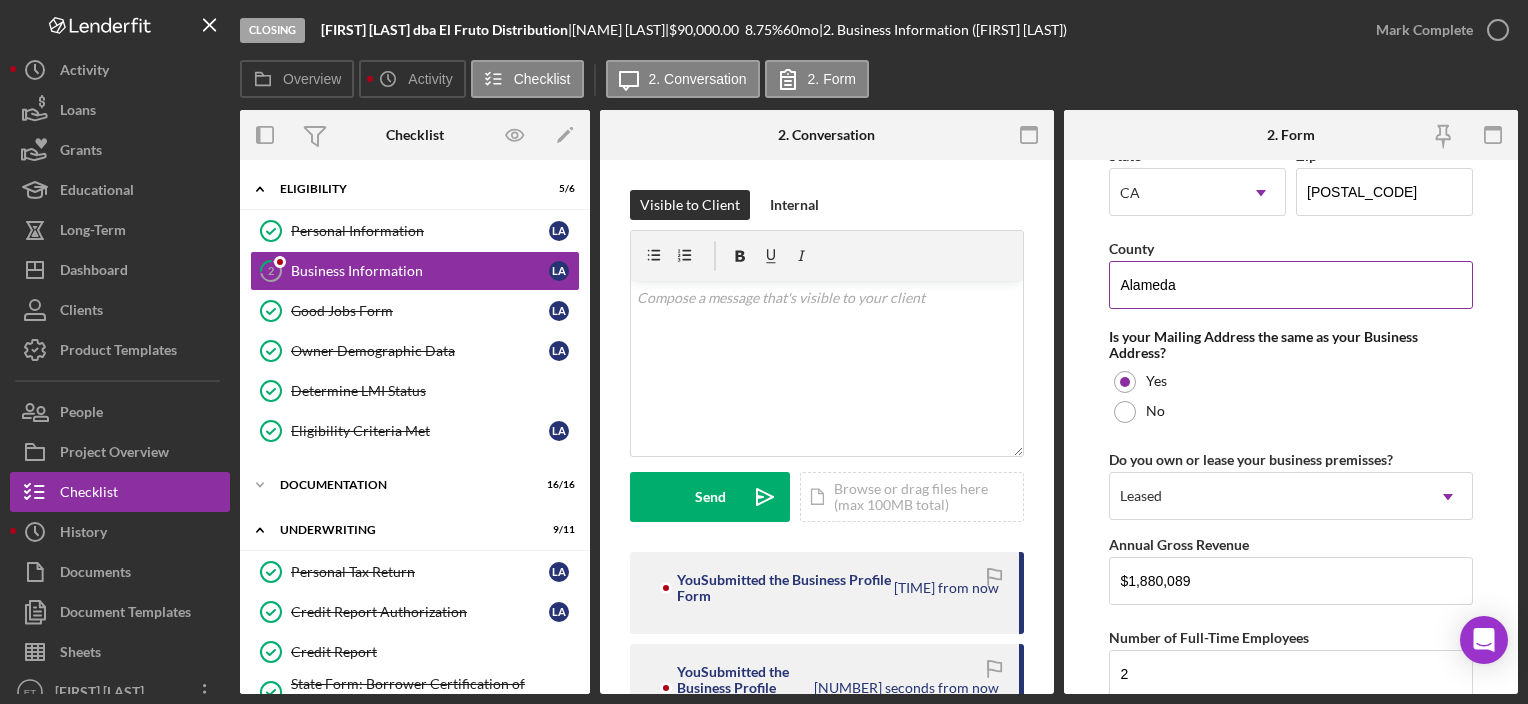 scroll, scrollTop: 1695, scrollLeft: 0, axis: vertical 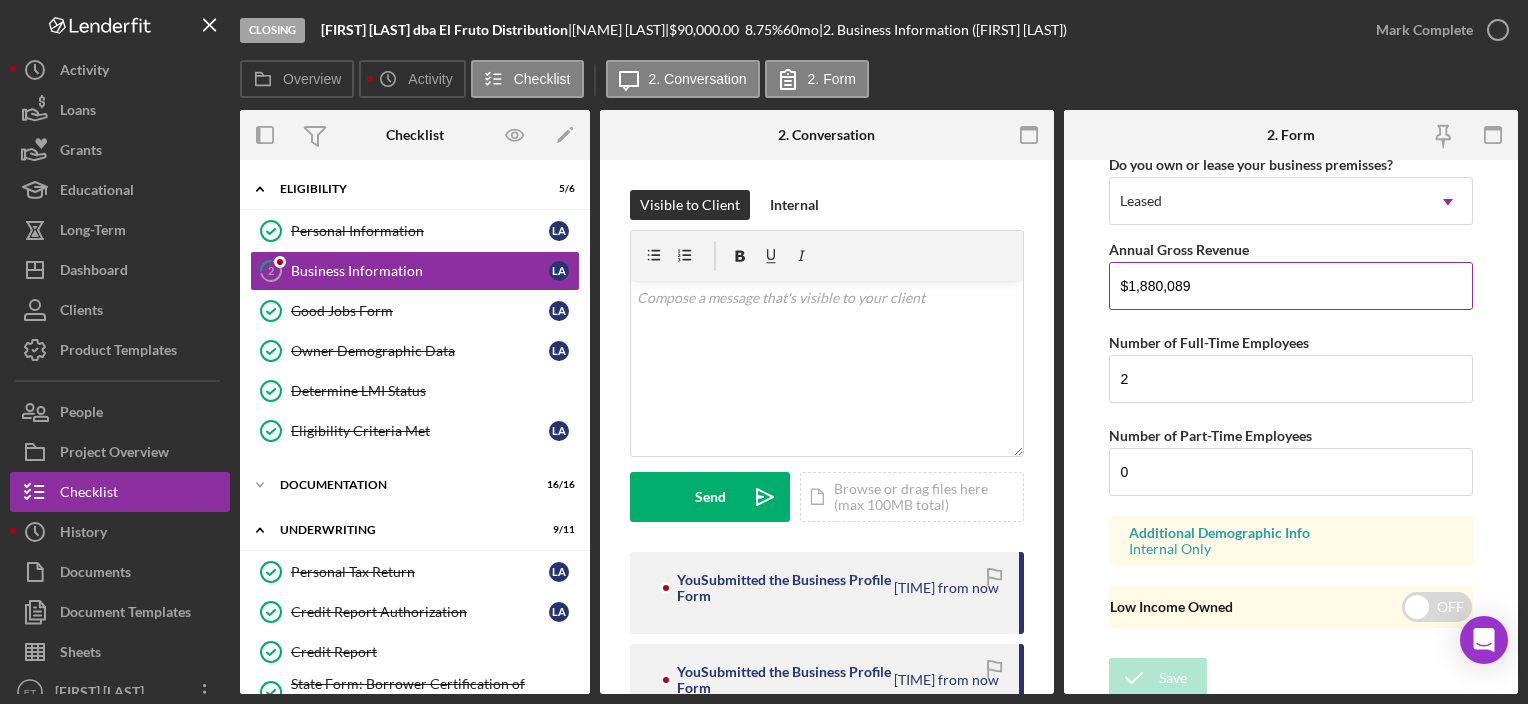 click on "$1,880,089" at bounding box center (1290, 286) 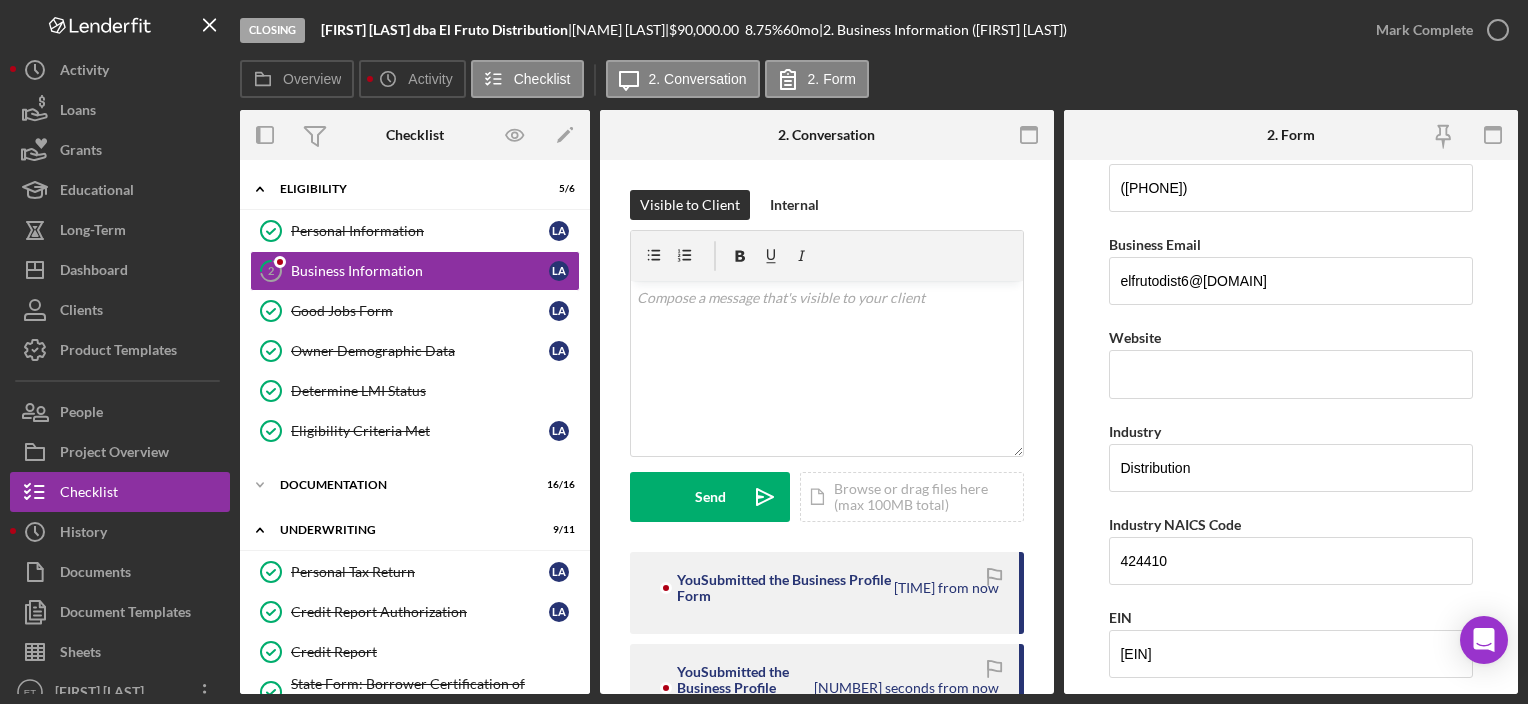 scroll, scrollTop: 0, scrollLeft: 0, axis: both 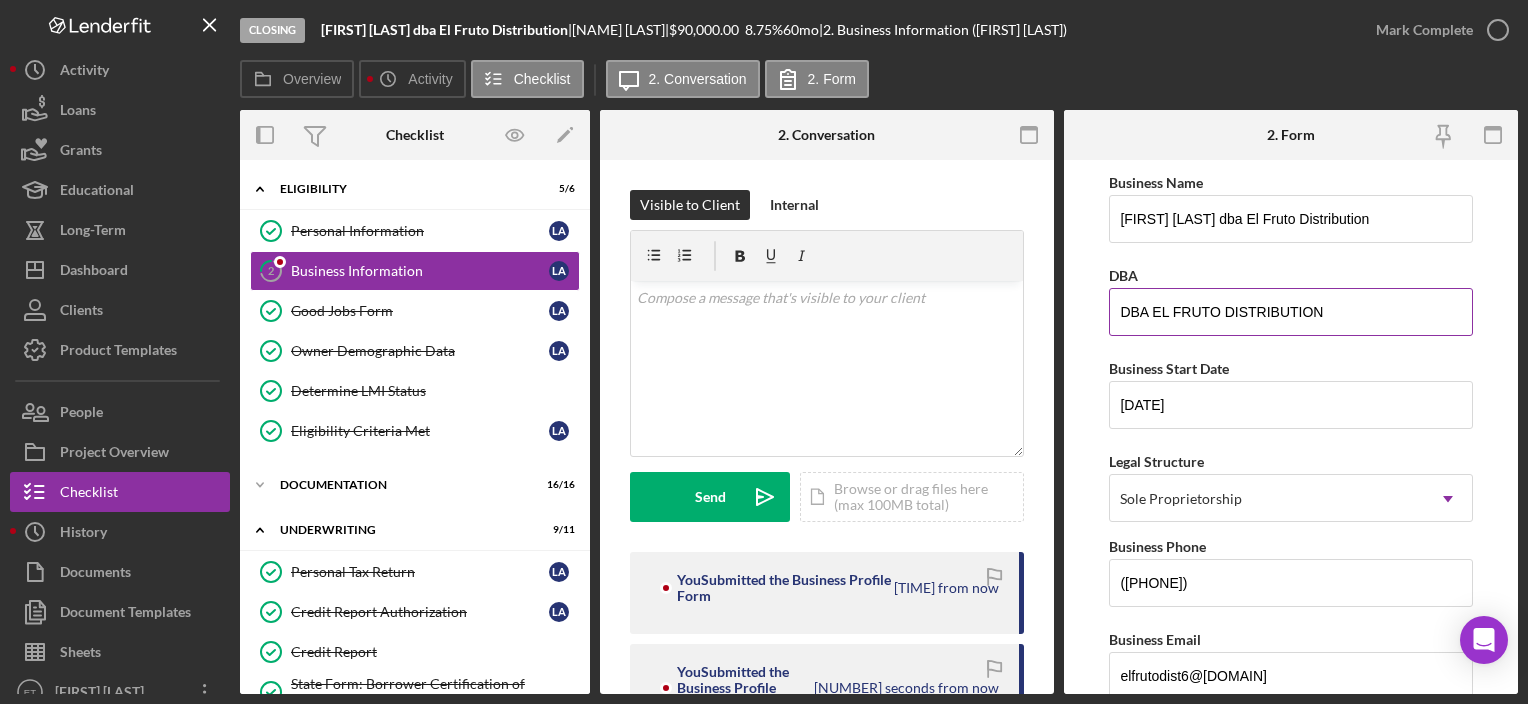 type on "$2,801,131" 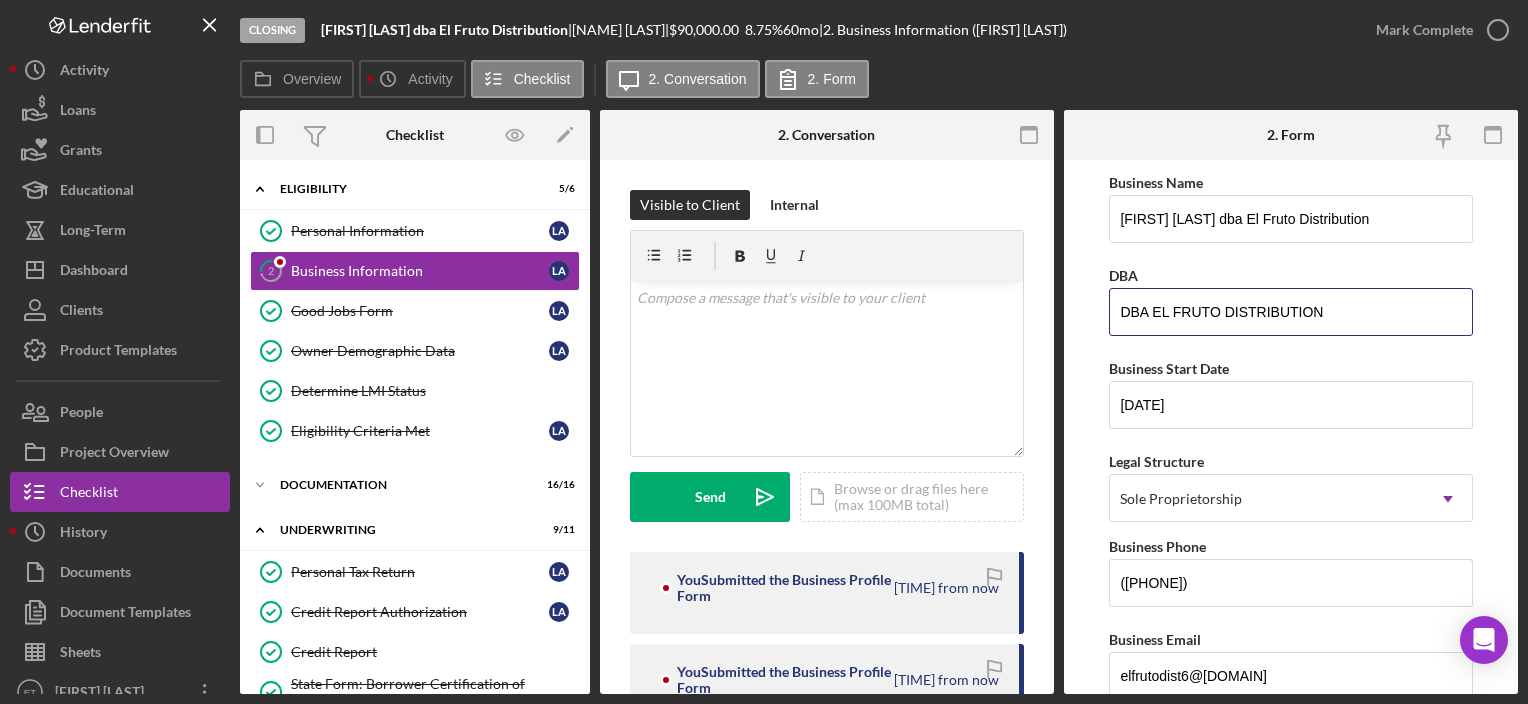 drag, startPoint x: 1152, startPoint y: 316, endPoint x: 1057, endPoint y: 312, distance: 95.084175 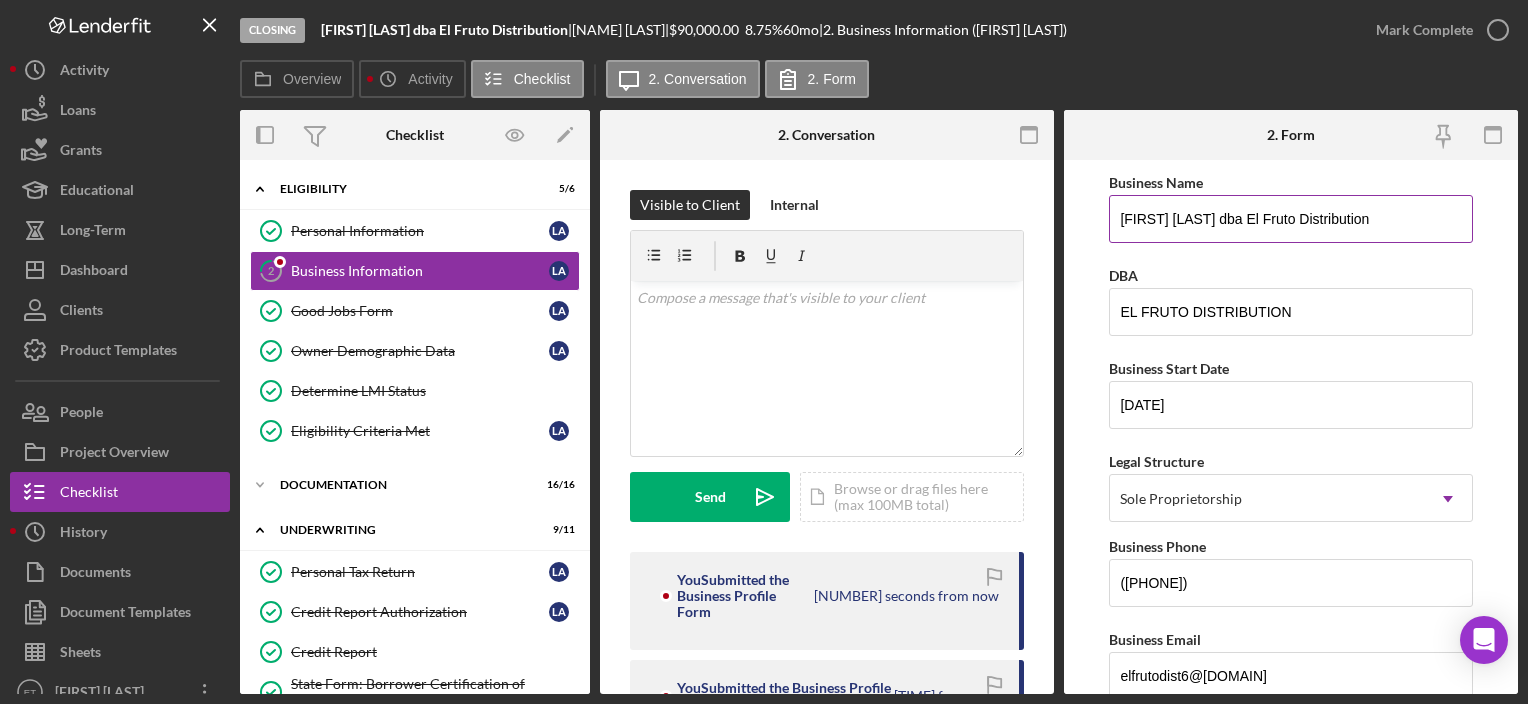 drag, startPoint x: 1293, startPoint y: 220, endPoint x: 1462, endPoint y: 229, distance: 169.23947 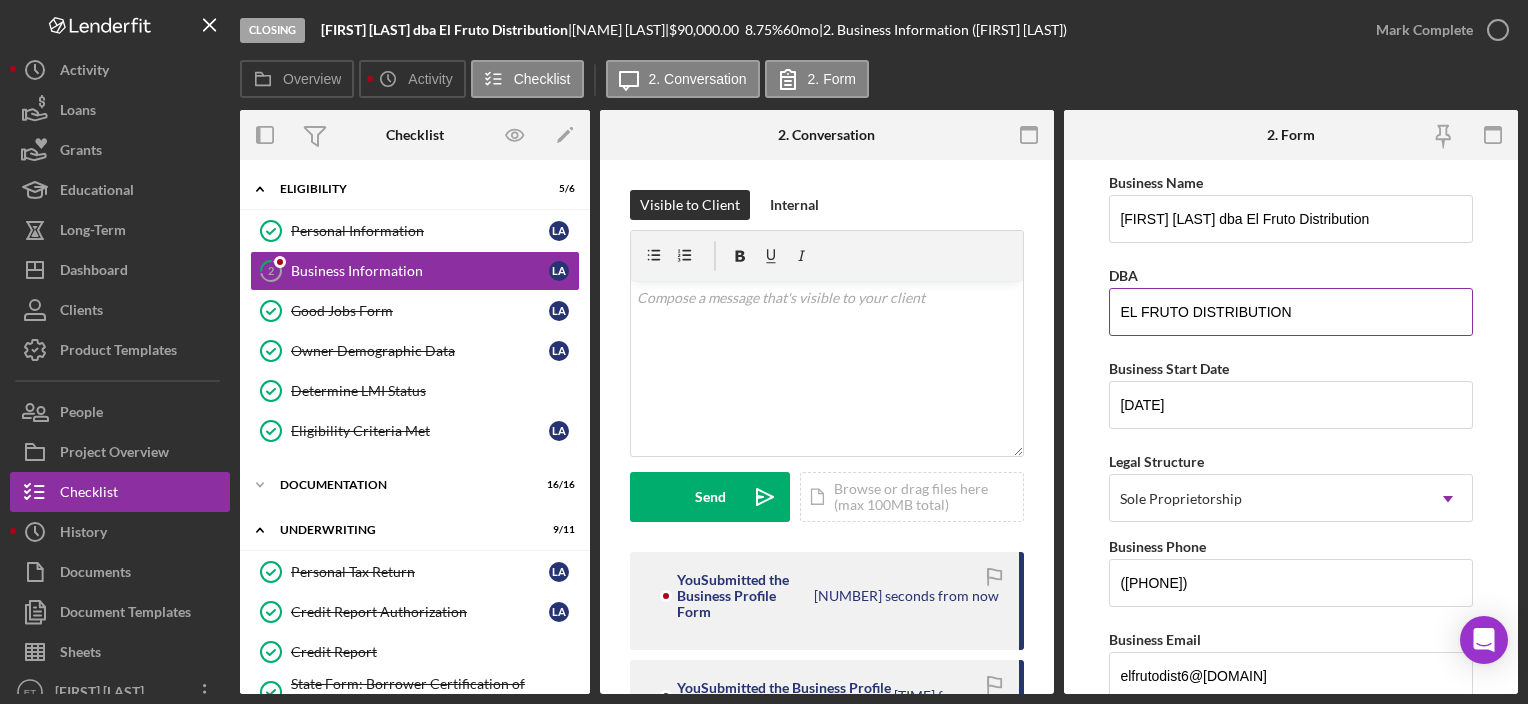 click on "EL FRUTO DISTRIBUTION" at bounding box center [1290, 312] 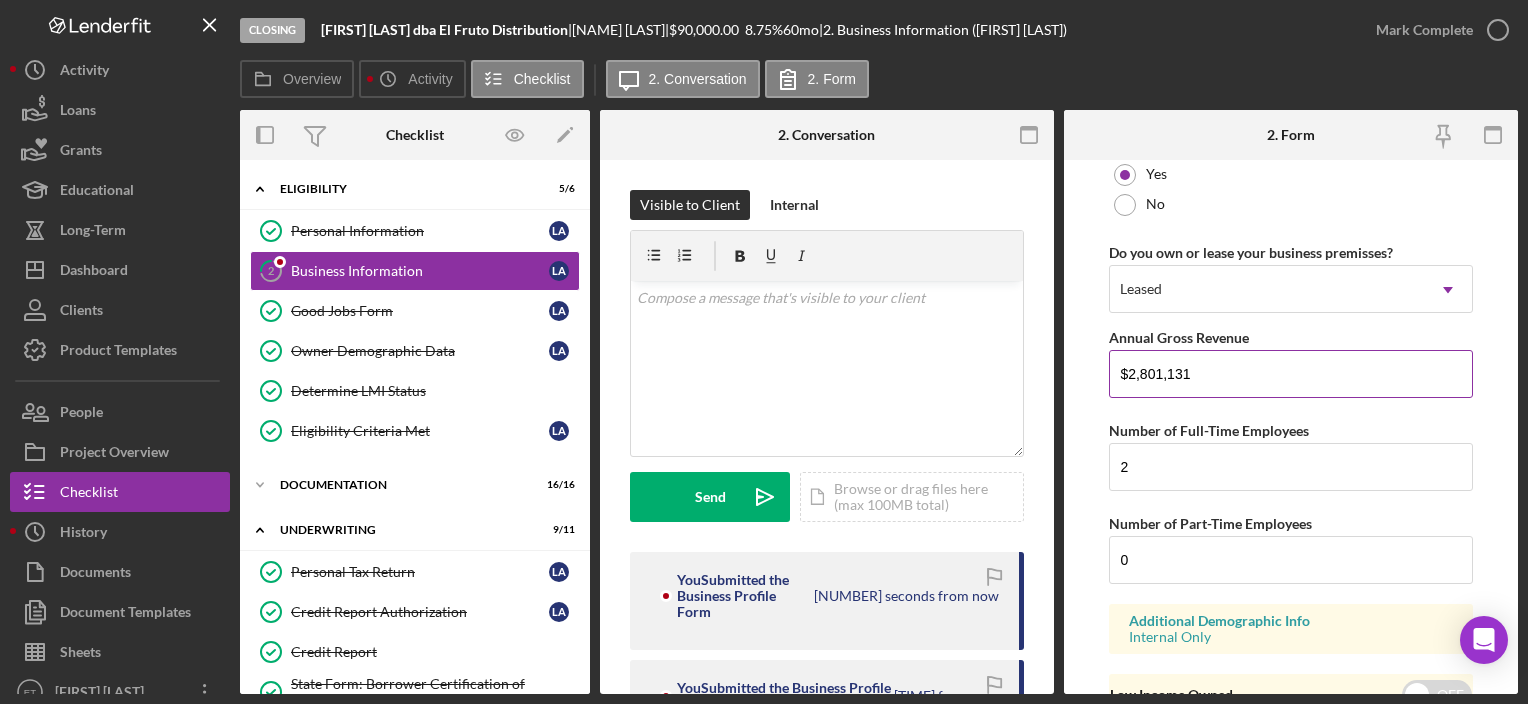 scroll, scrollTop: 1695, scrollLeft: 0, axis: vertical 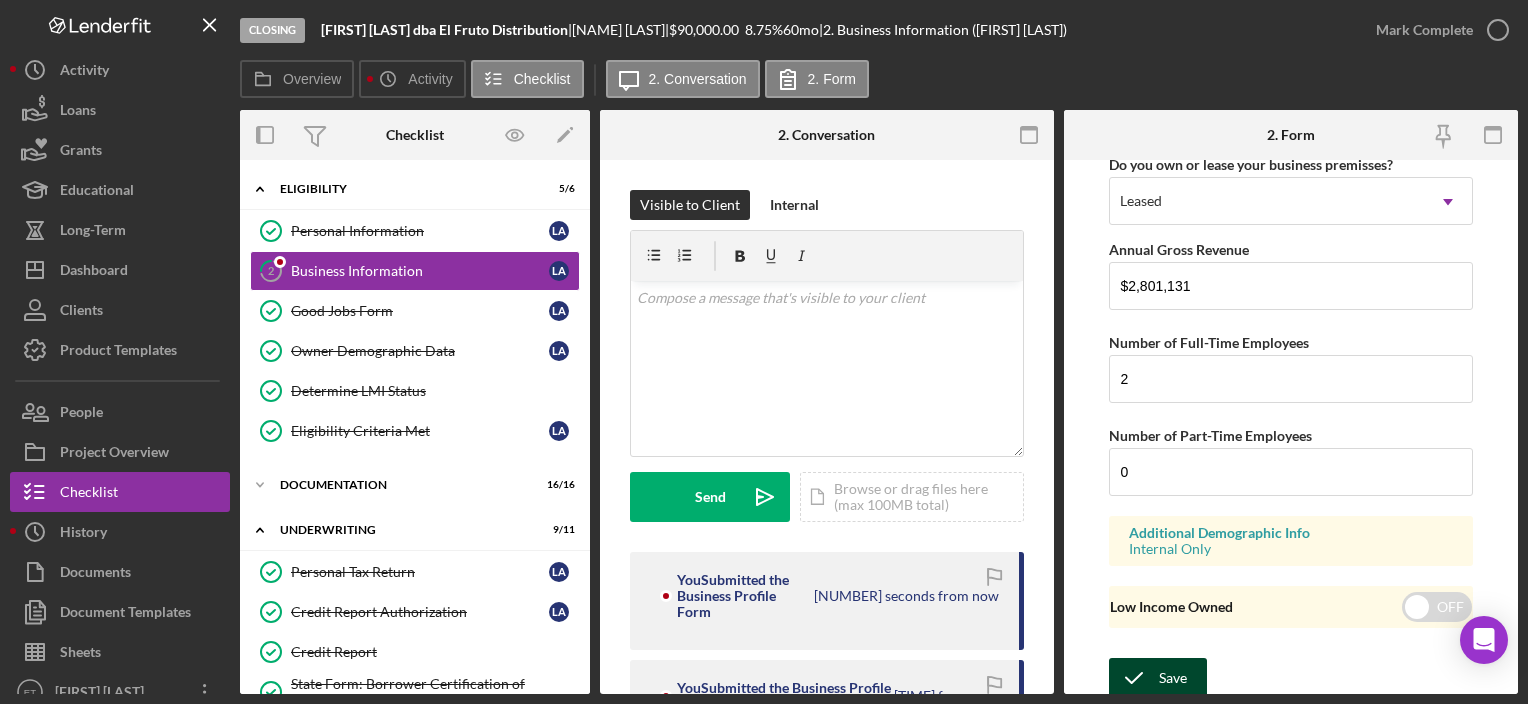 type on "El Fruto Distribution" 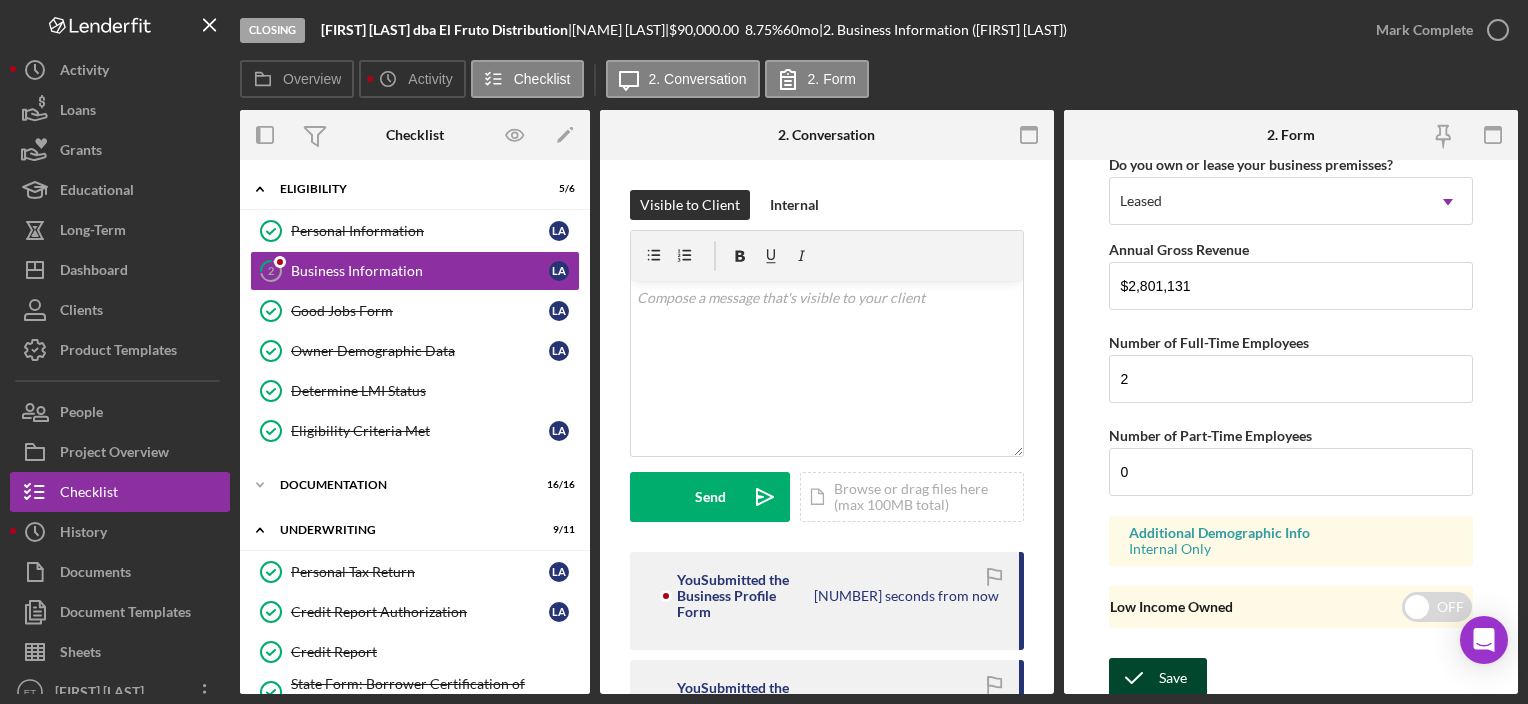 click on "Save" at bounding box center [1158, 678] 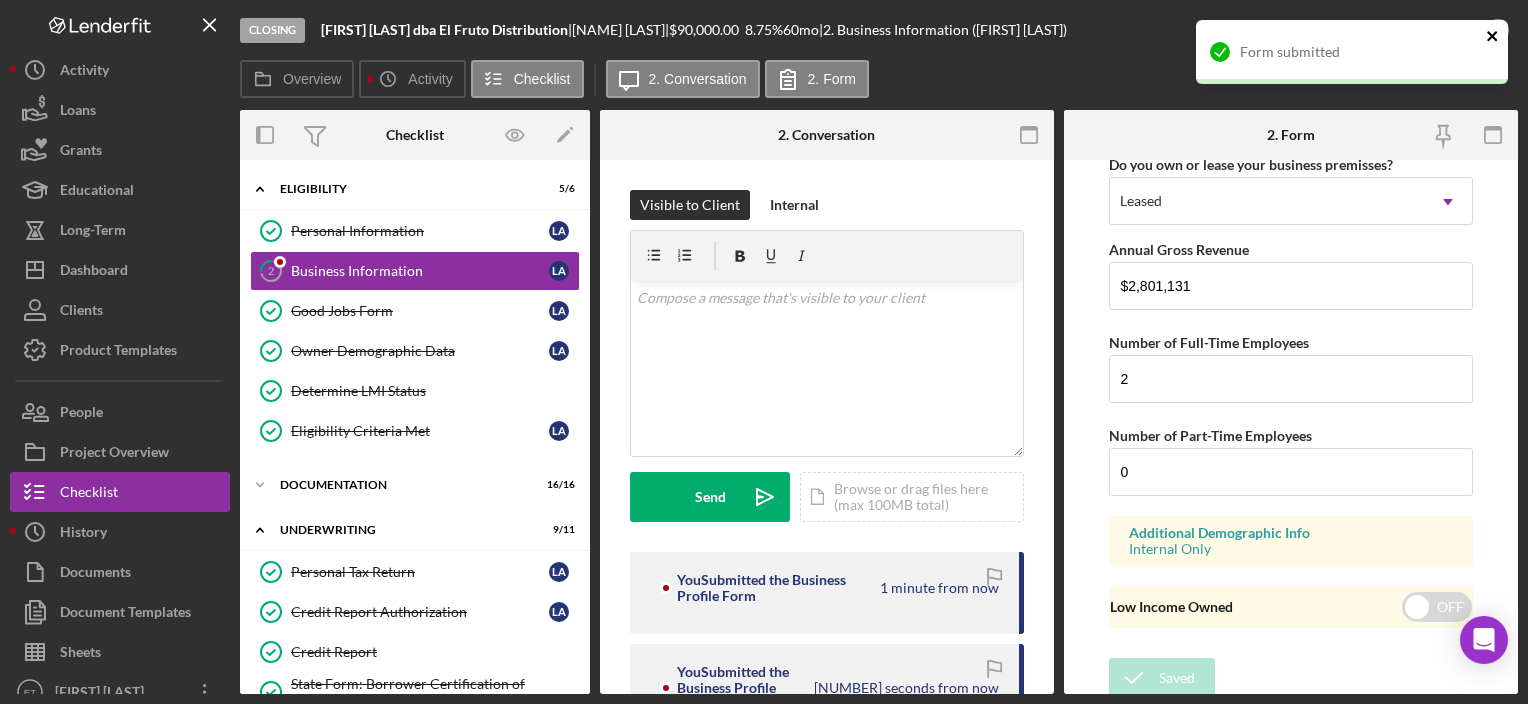 click 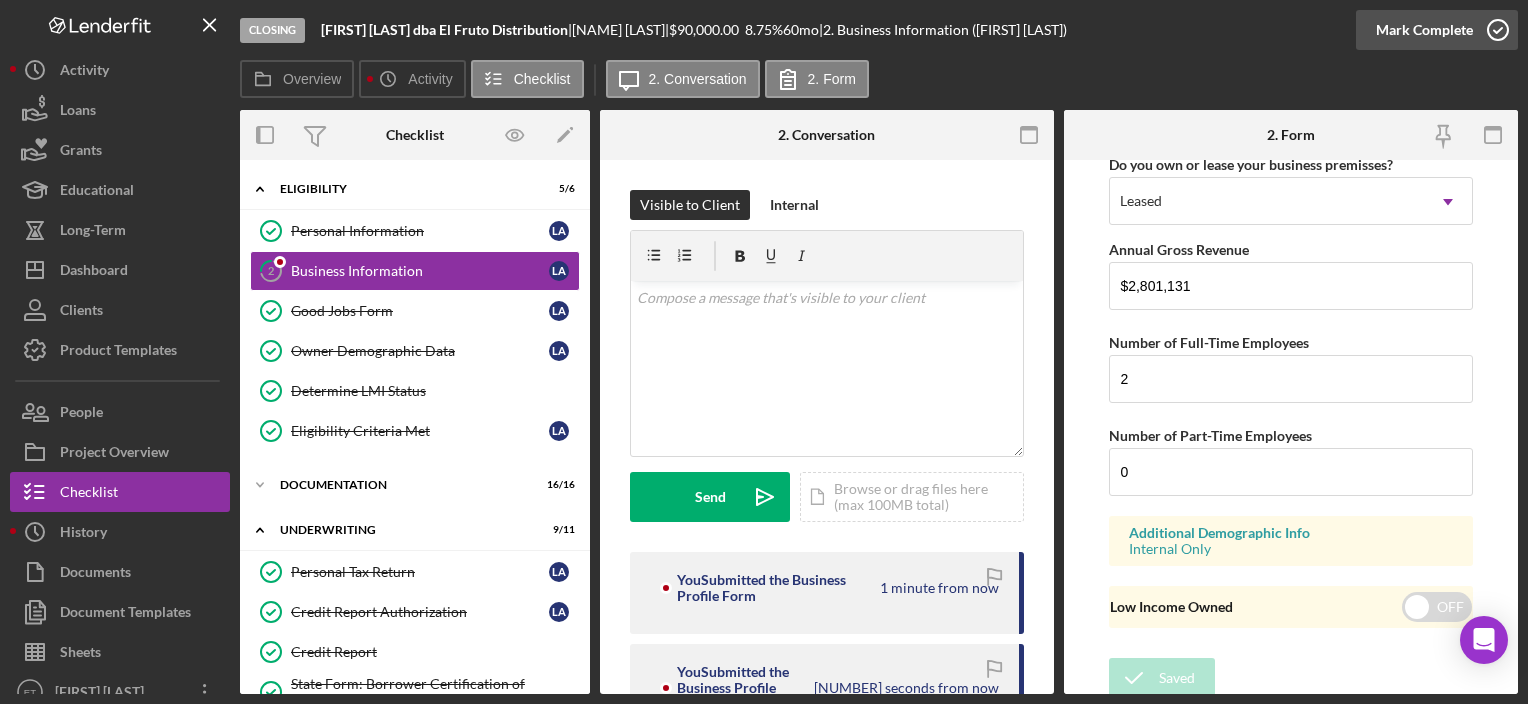 click on "Mark Complete" at bounding box center [1424, 30] 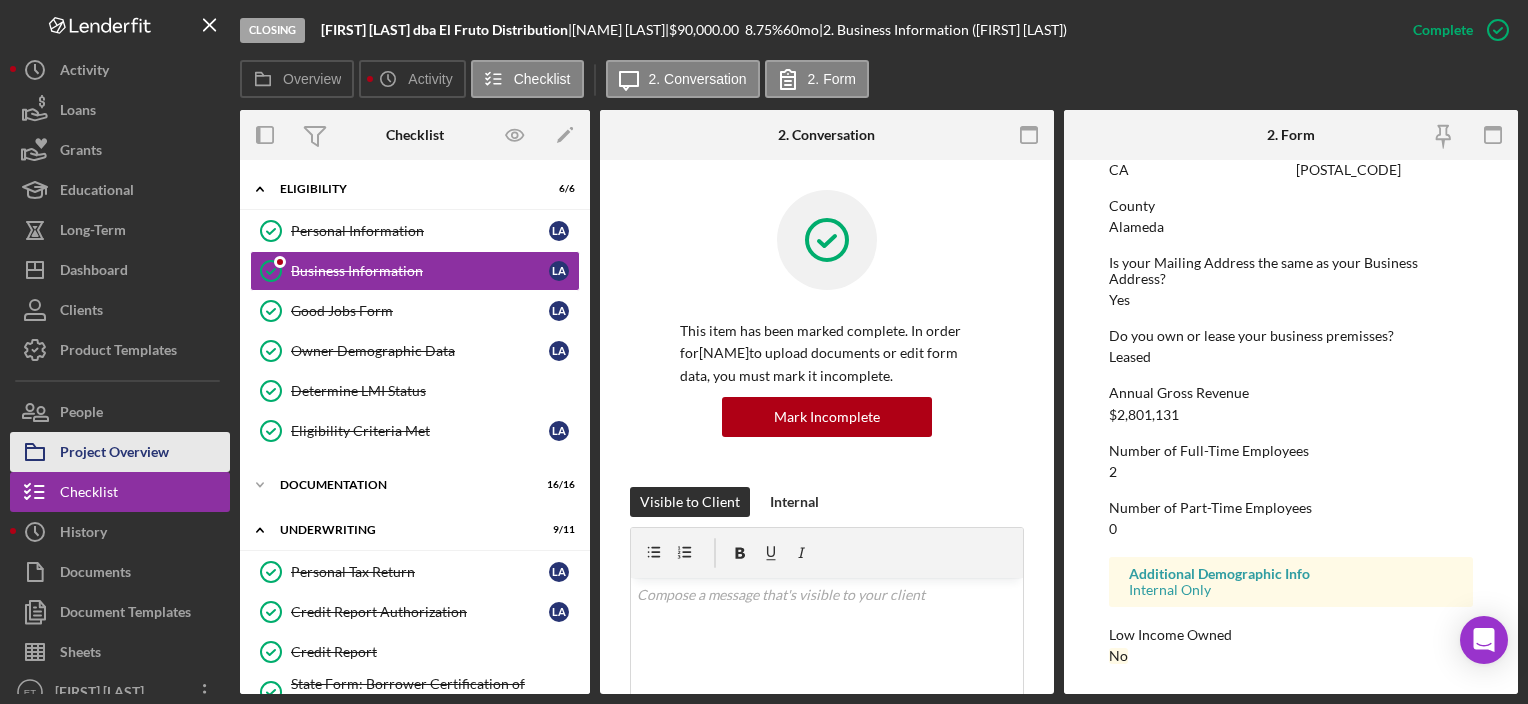 scroll, scrollTop: 990, scrollLeft: 0, axis: vertical 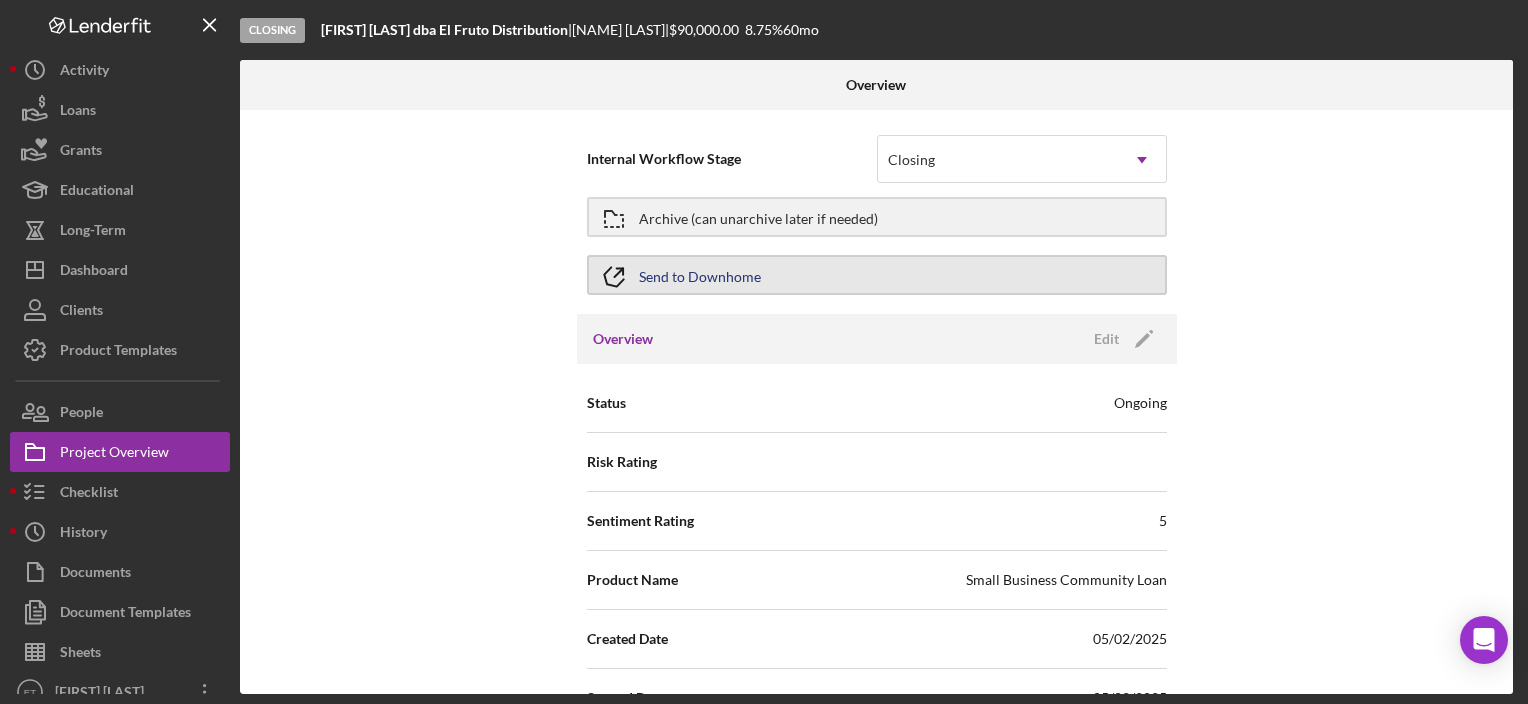 click on "Send to Downhome" at bounding box center [877, 275] 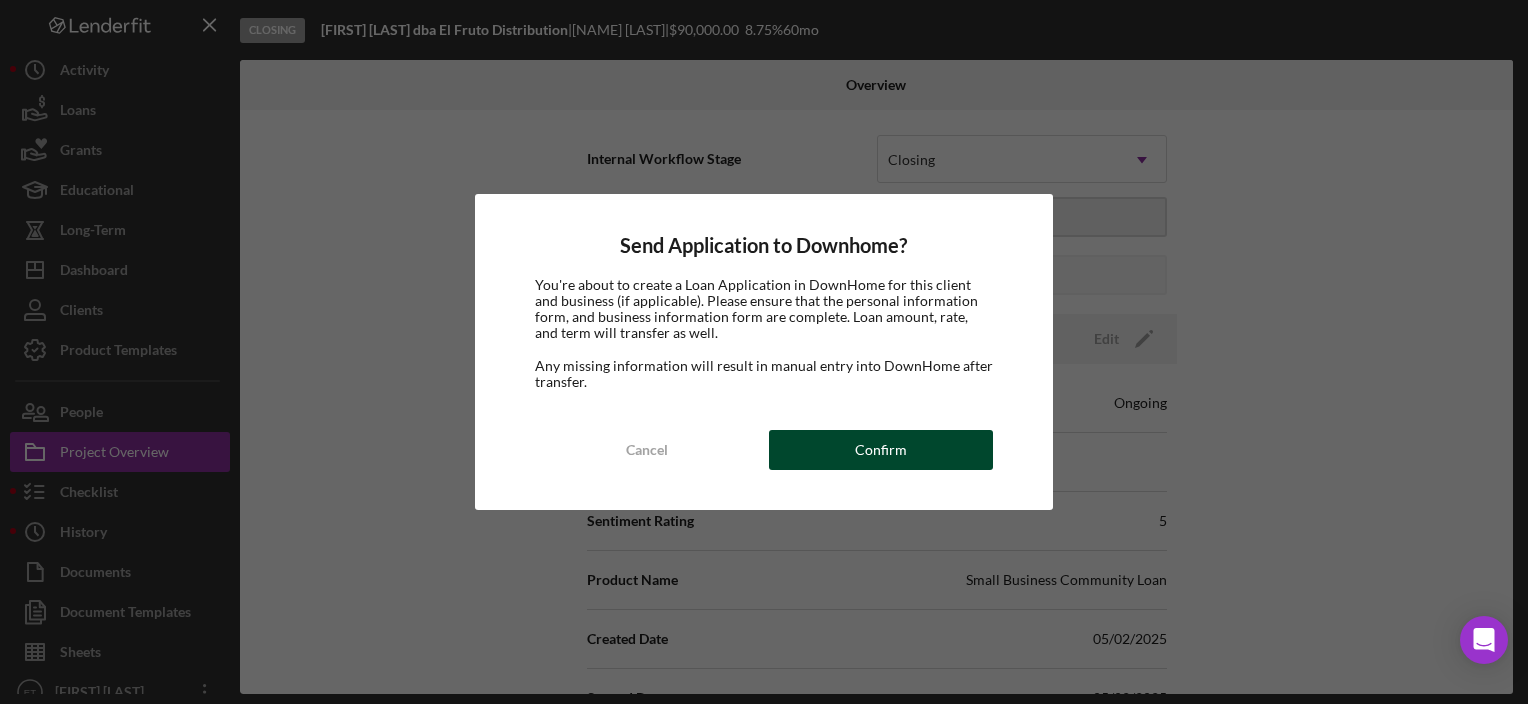 click on "Confirm" at bounding box center (881, 450) 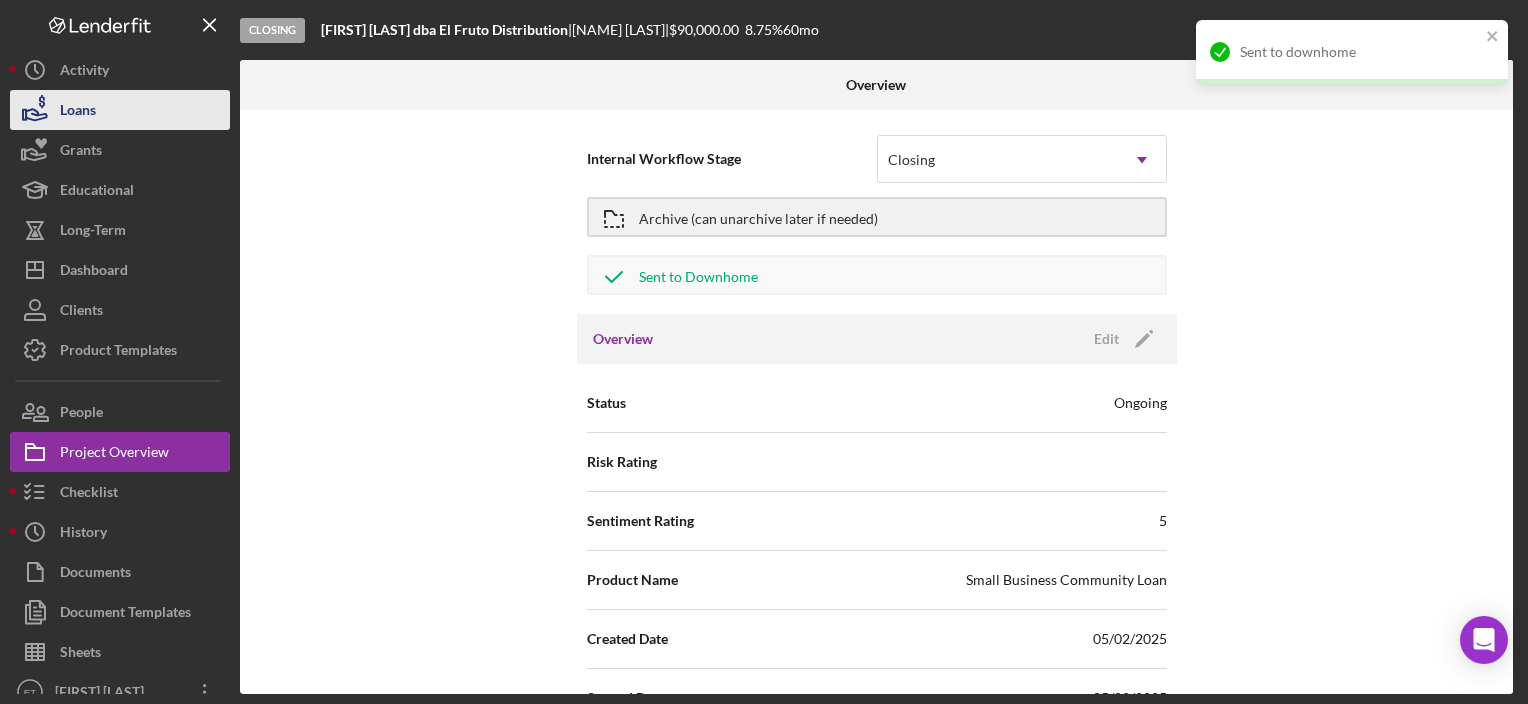 click on "Loans" at bounding box center [120, 110] 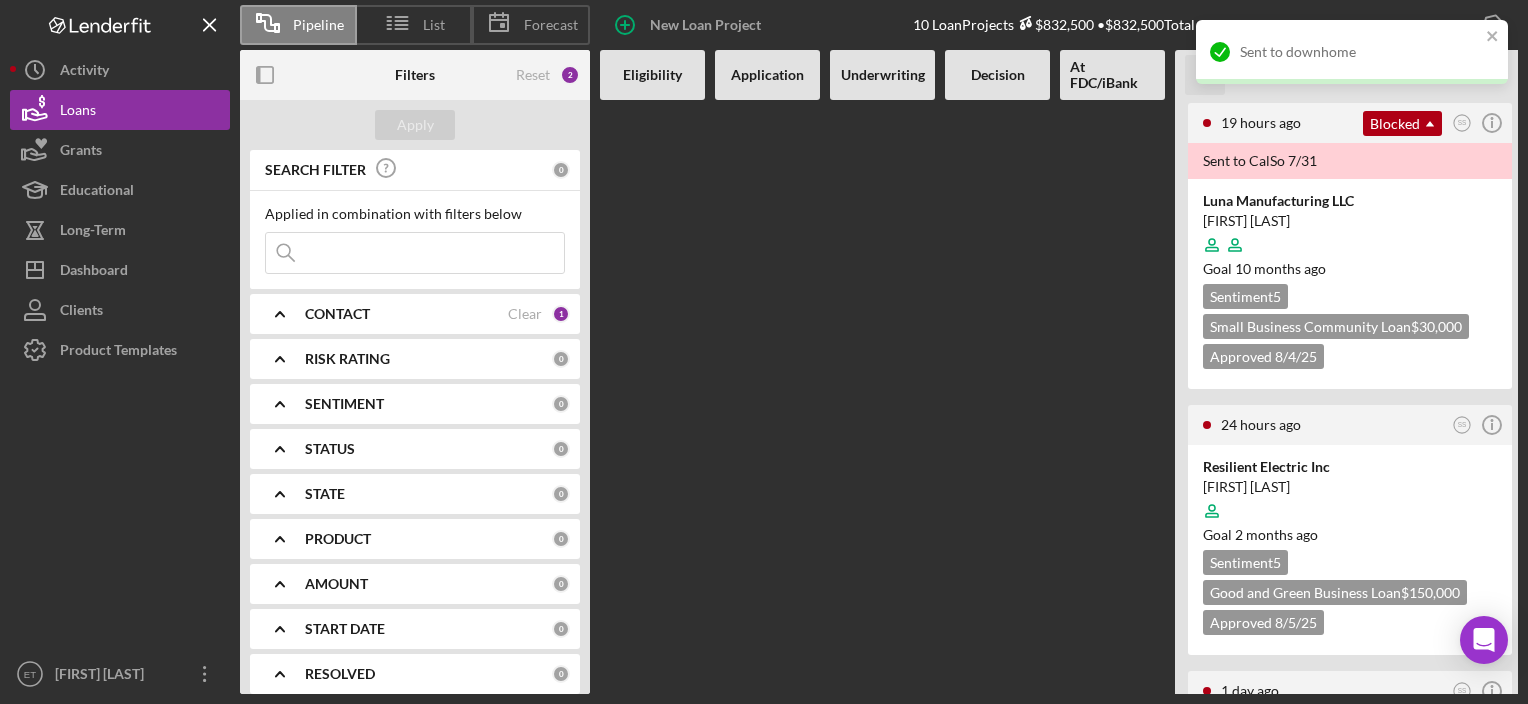 type 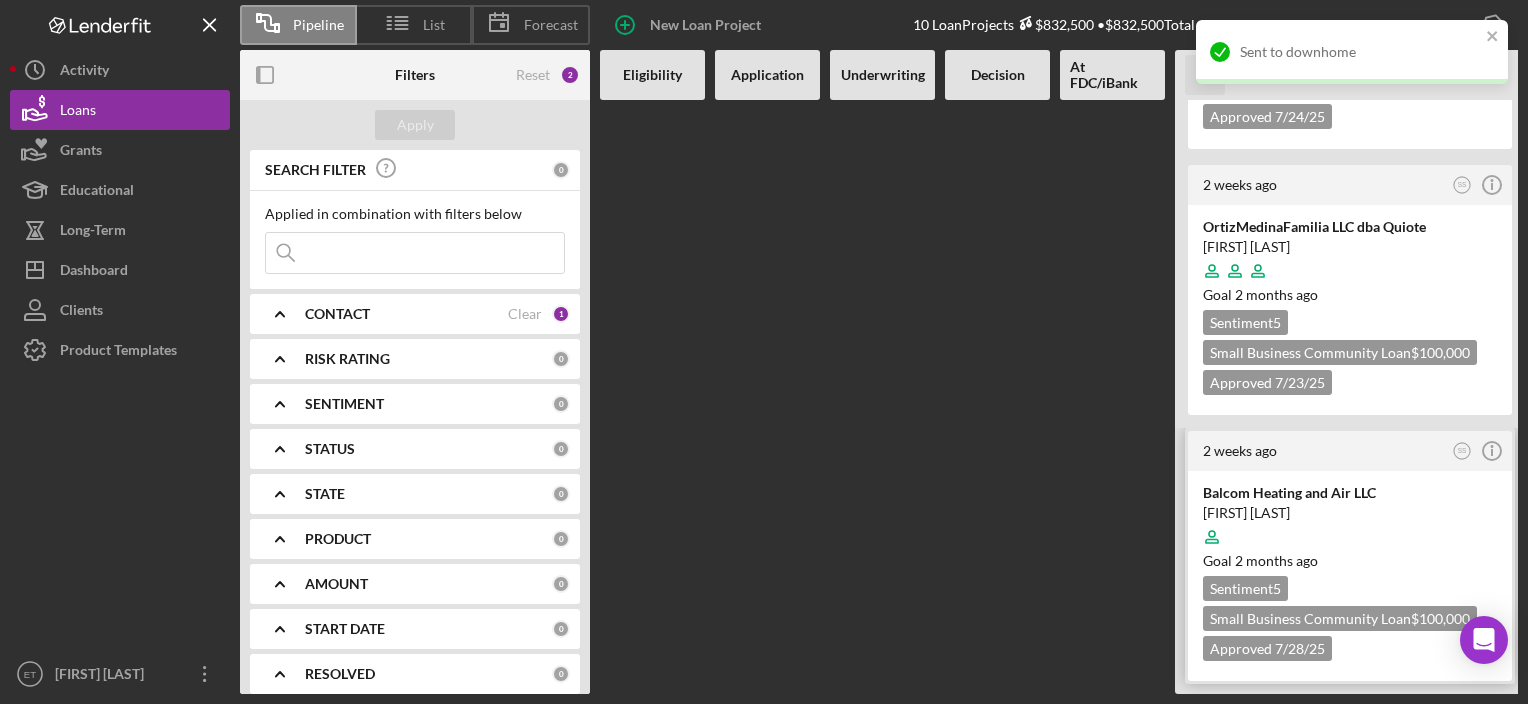 click on "[FIRST] [LAST]" at bounding box center [1350, 513] 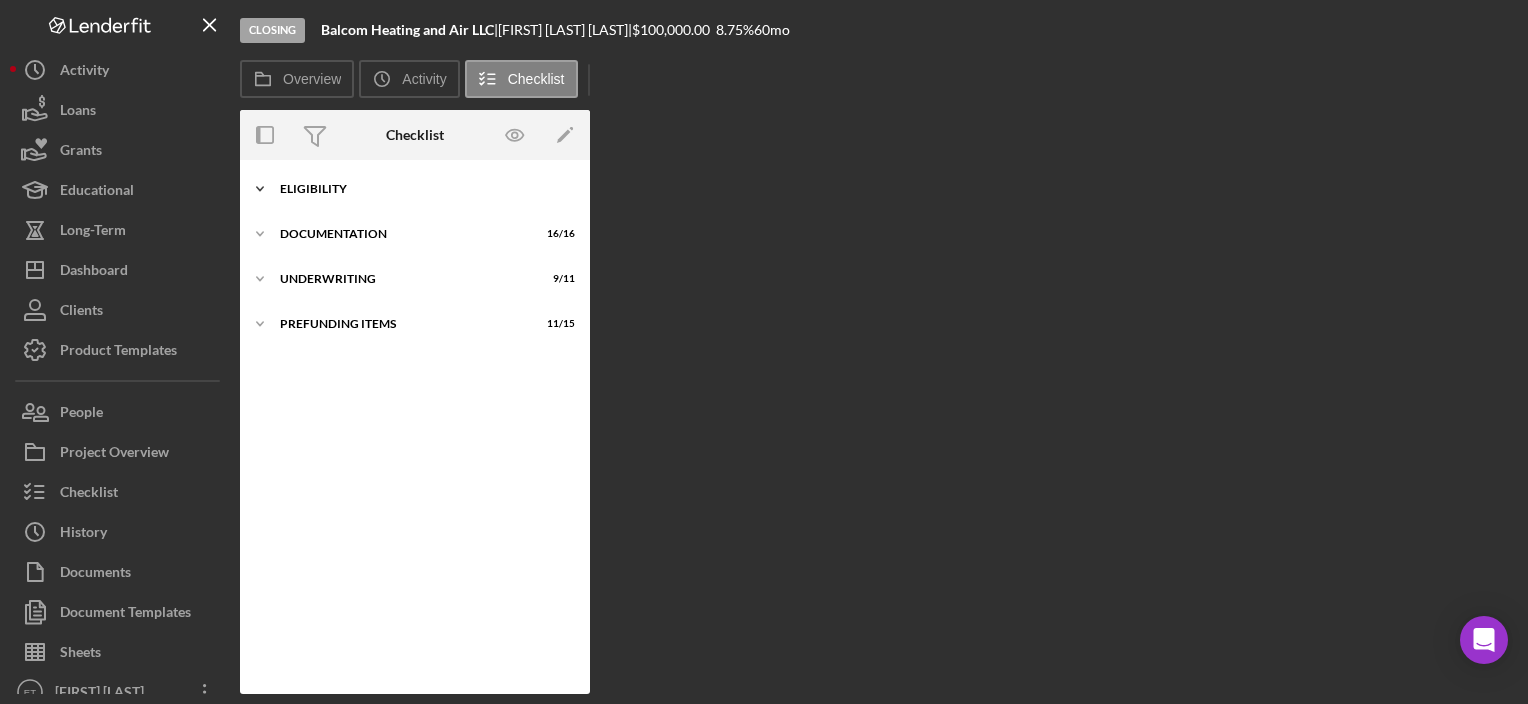 click on "Eligibility" at bounding box center [422, 189] 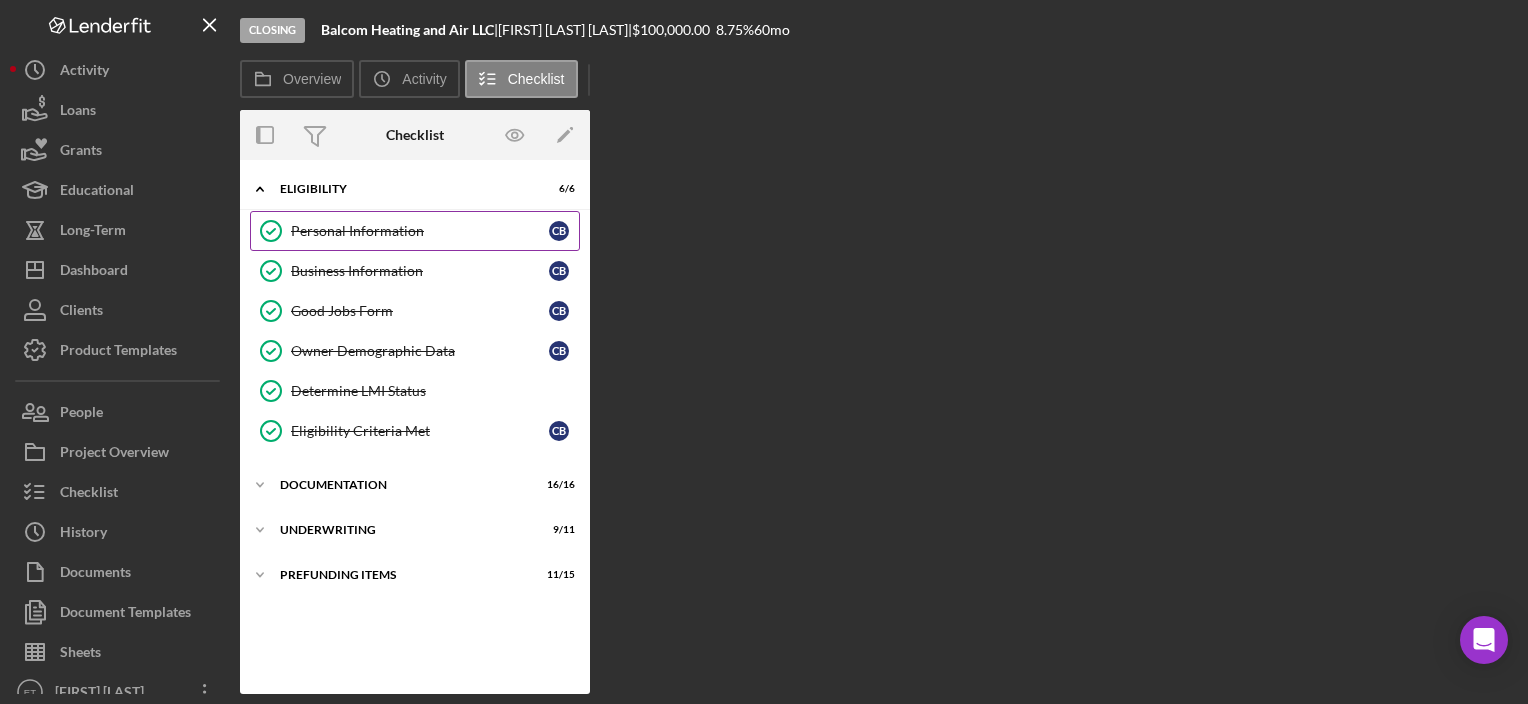 click on "Personal Information" at bounding box center (420, 231) 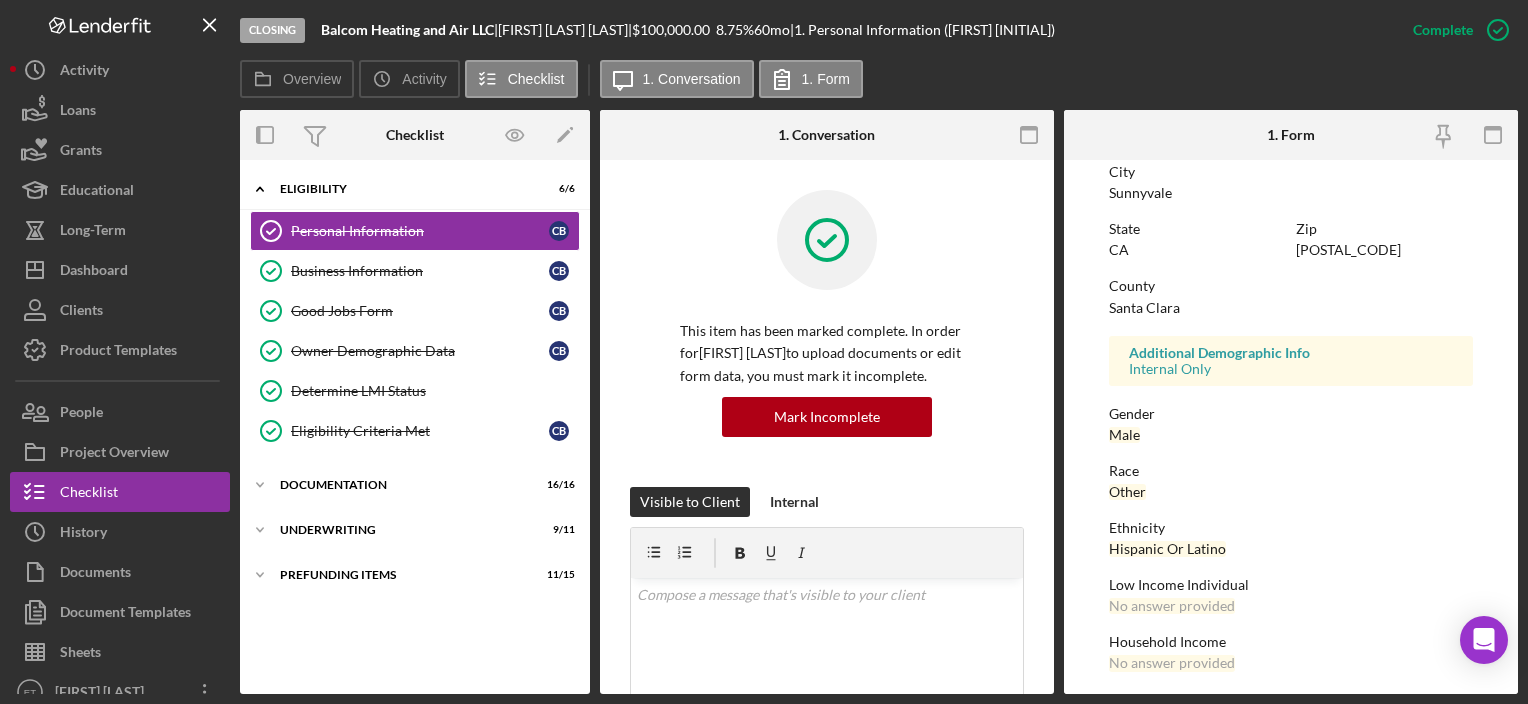 scroll, scrollTop: 415, scrollLeft: 0, axis: vertical 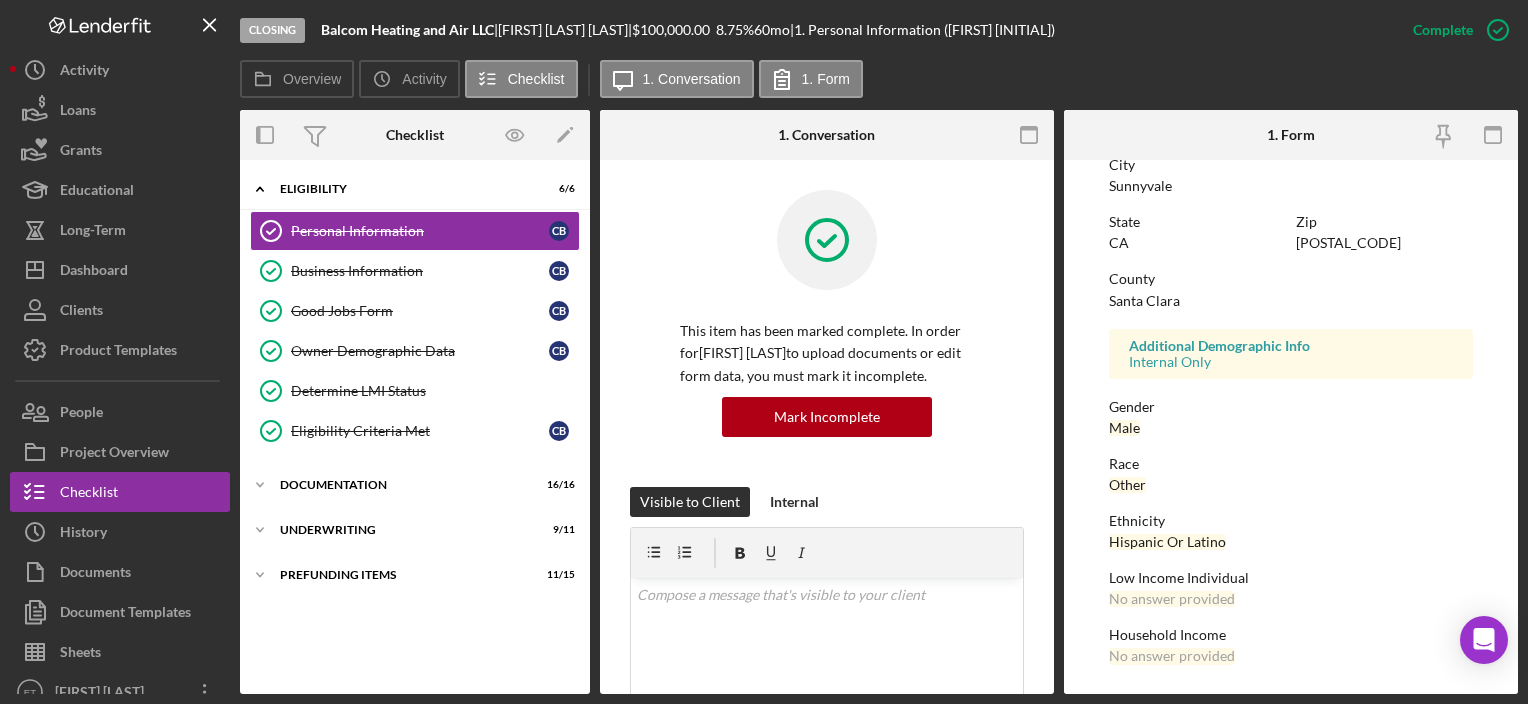 click on "To edit this form you must mark this item incomplete First Name [FIRST] Middle Name No answer provided Last Name [LAST] [LAST] Job Title owner Date of Birth [DATE] Veteran Status No answer provided Home Street Address [NUMBER] [STREET] City [CITY] State [STATE] Zip [ZIP] County [COUNTY] Additional Demographic Info Internal Only Gender Male Race Other Ethnicity Hispanic Or Latino Low Income Individual No answer provided Household Income No answer provided" at bounding box center [1290, 220] 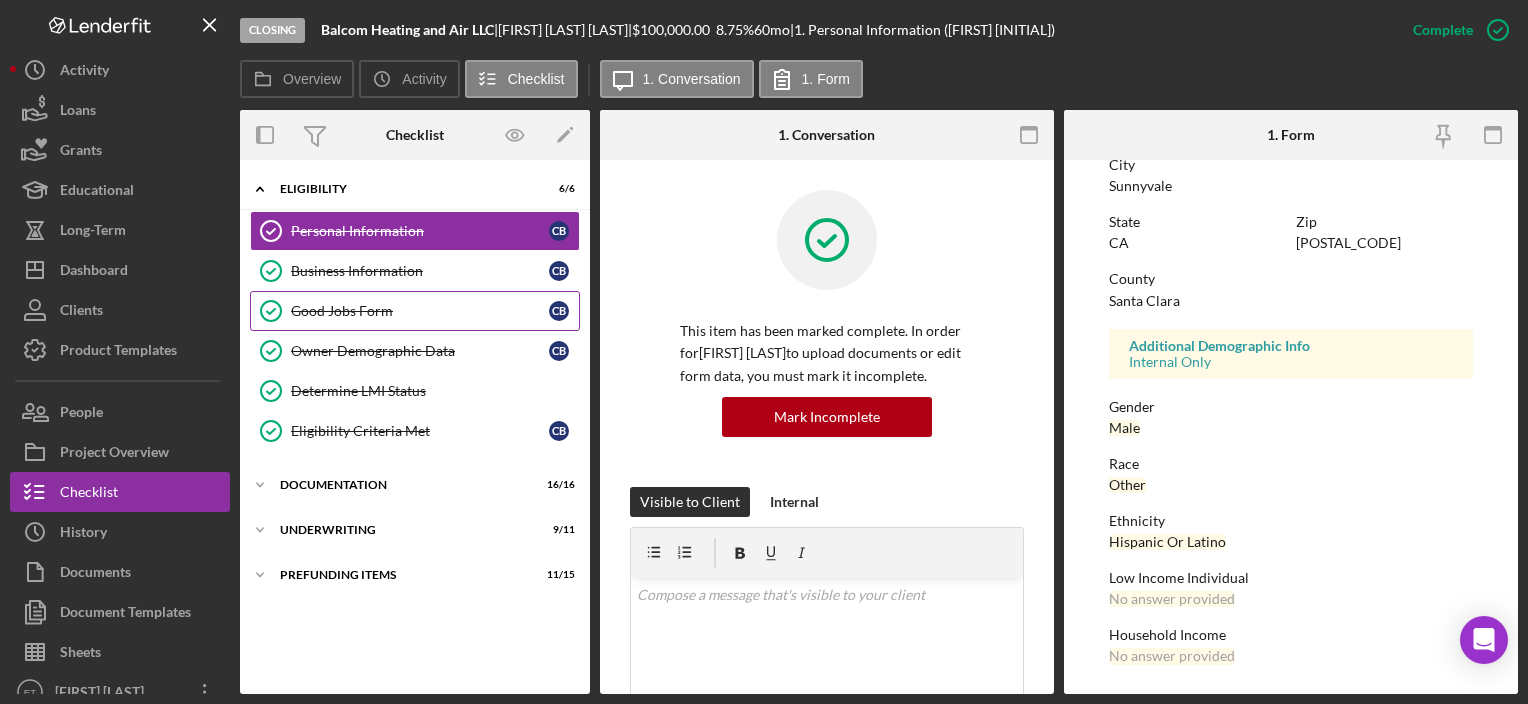 click on "Good Jobs Form" at bounding box center (420, 311) 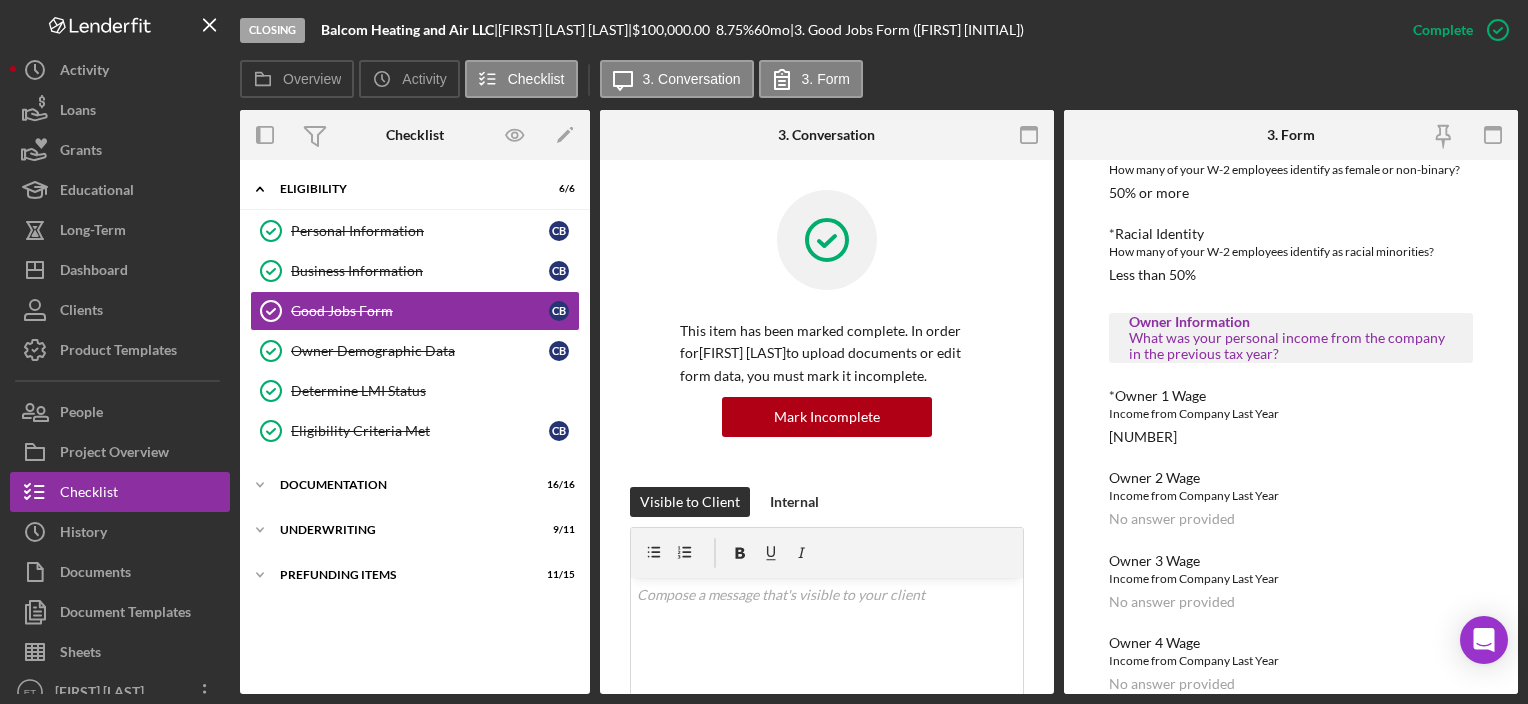 scroll, scrollTop: 2000, scrollLeft: 0, axis: vertical 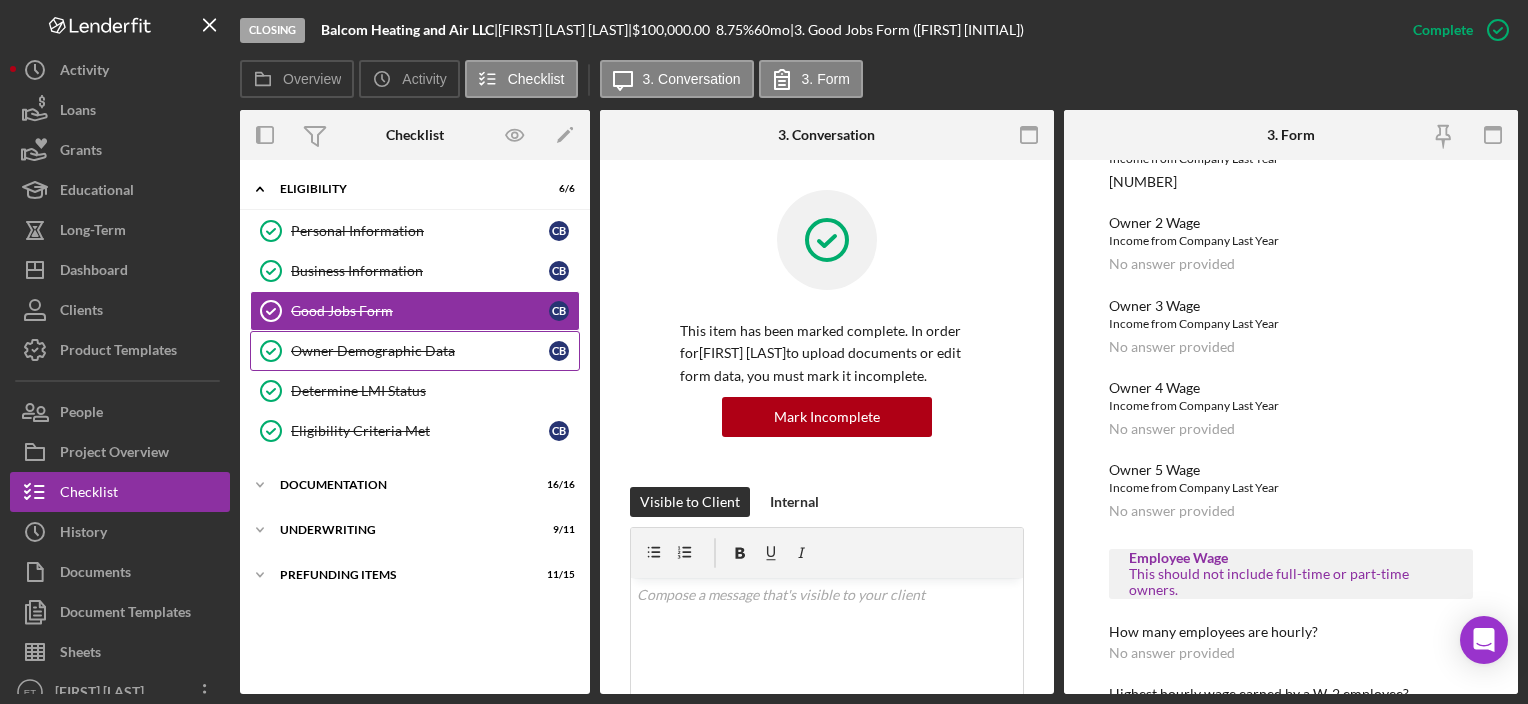 click on "Owner Demographic Data" at bounding box center [420, 351] 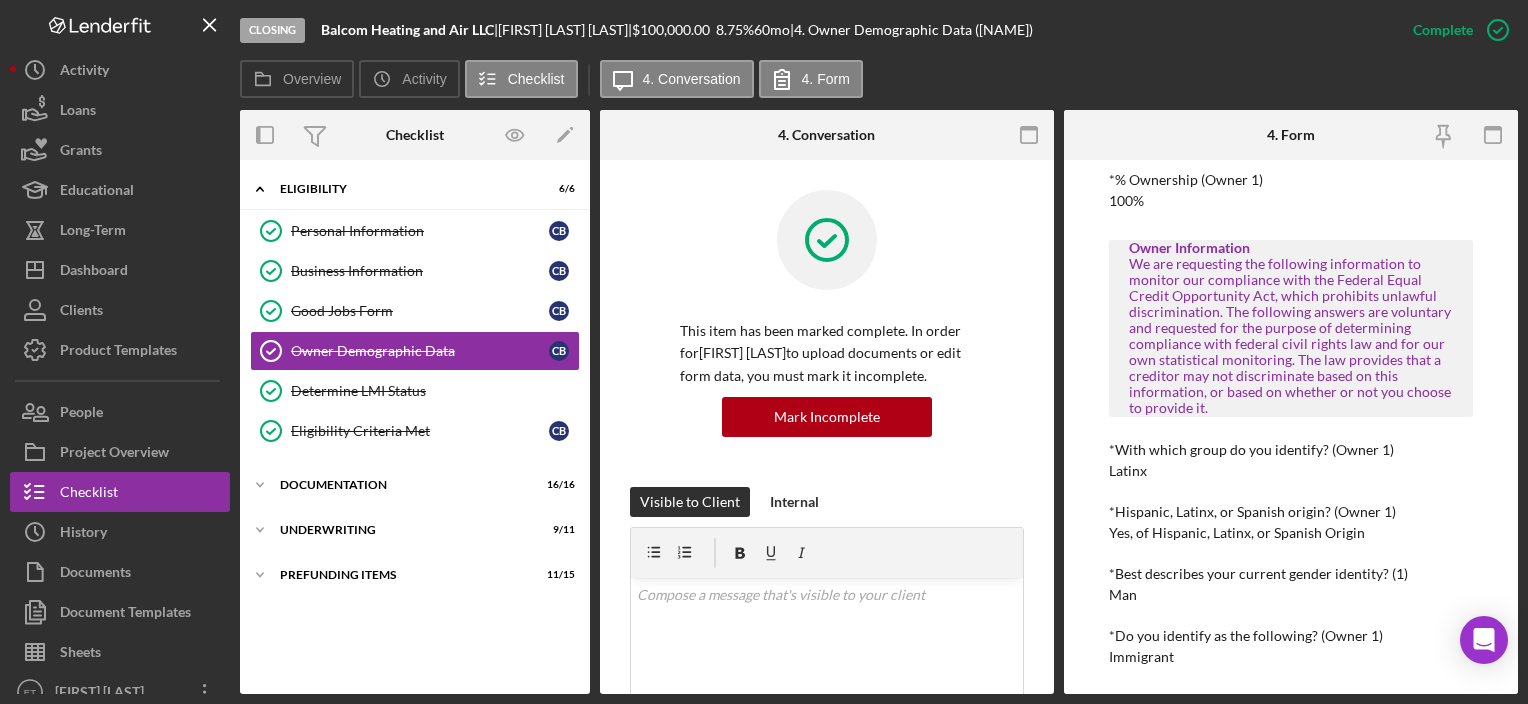 scroll, scrollTop: 700, scrollLeft: 0, axis: vertical 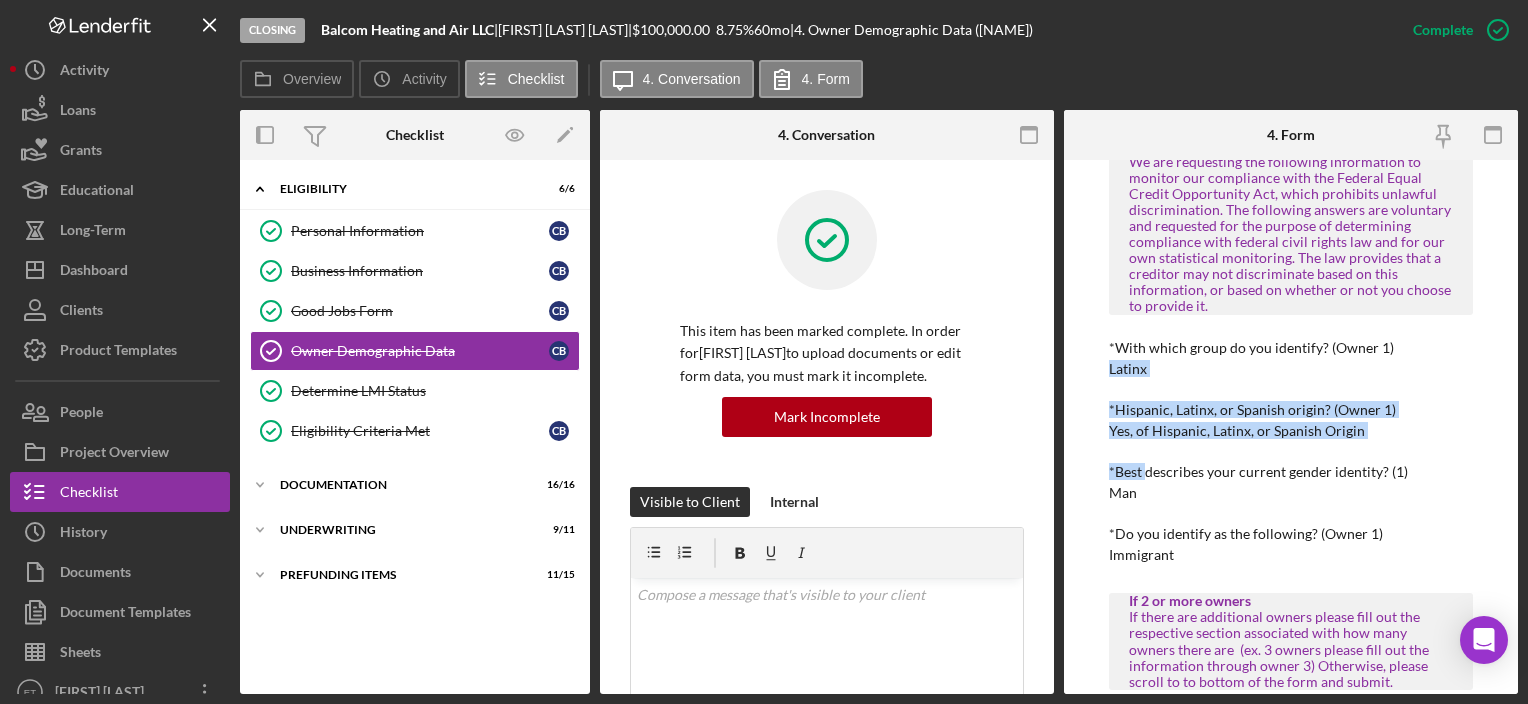 drag, startPoint x: 1112, startPoint y: 376, endPoint x: 1147, endPoint y: 469, distance: 99.368004 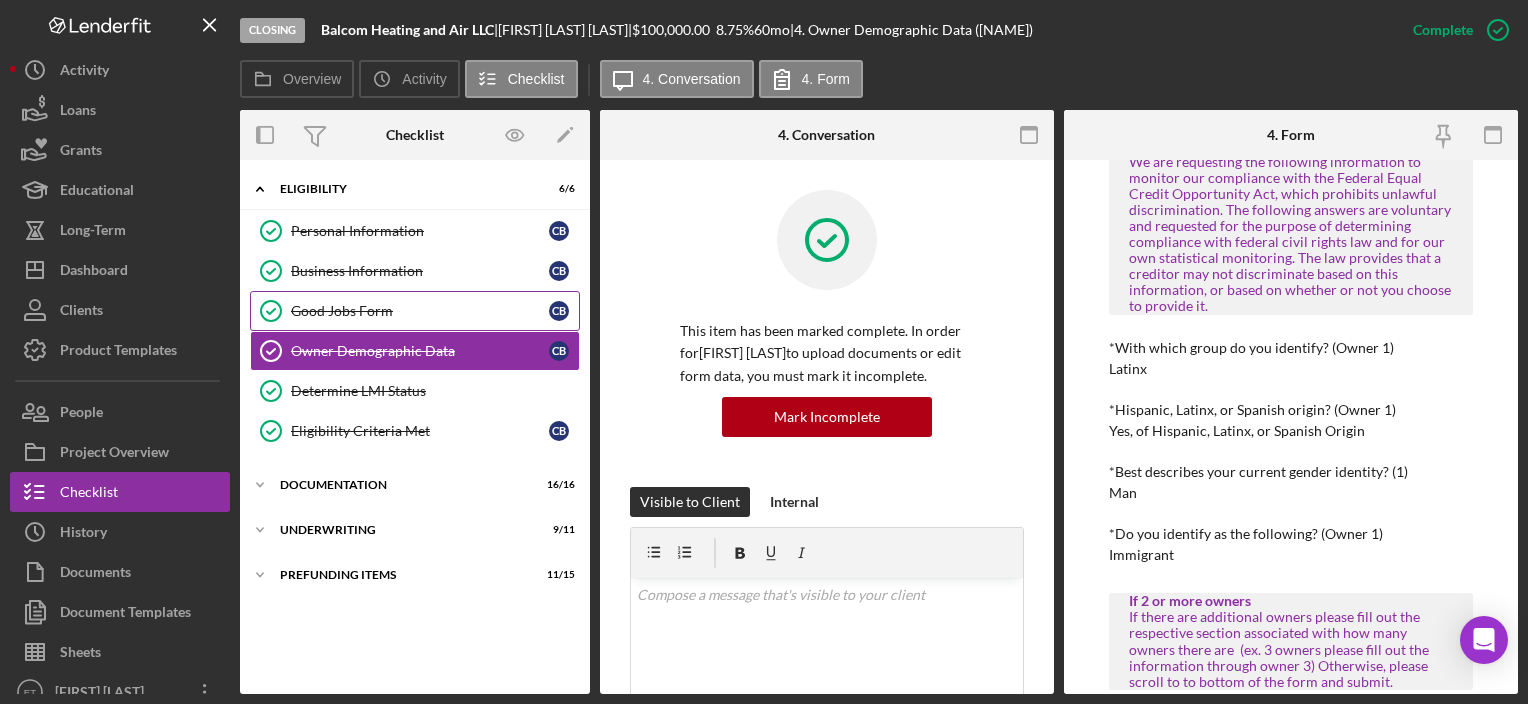click on "Good Jobs Form" 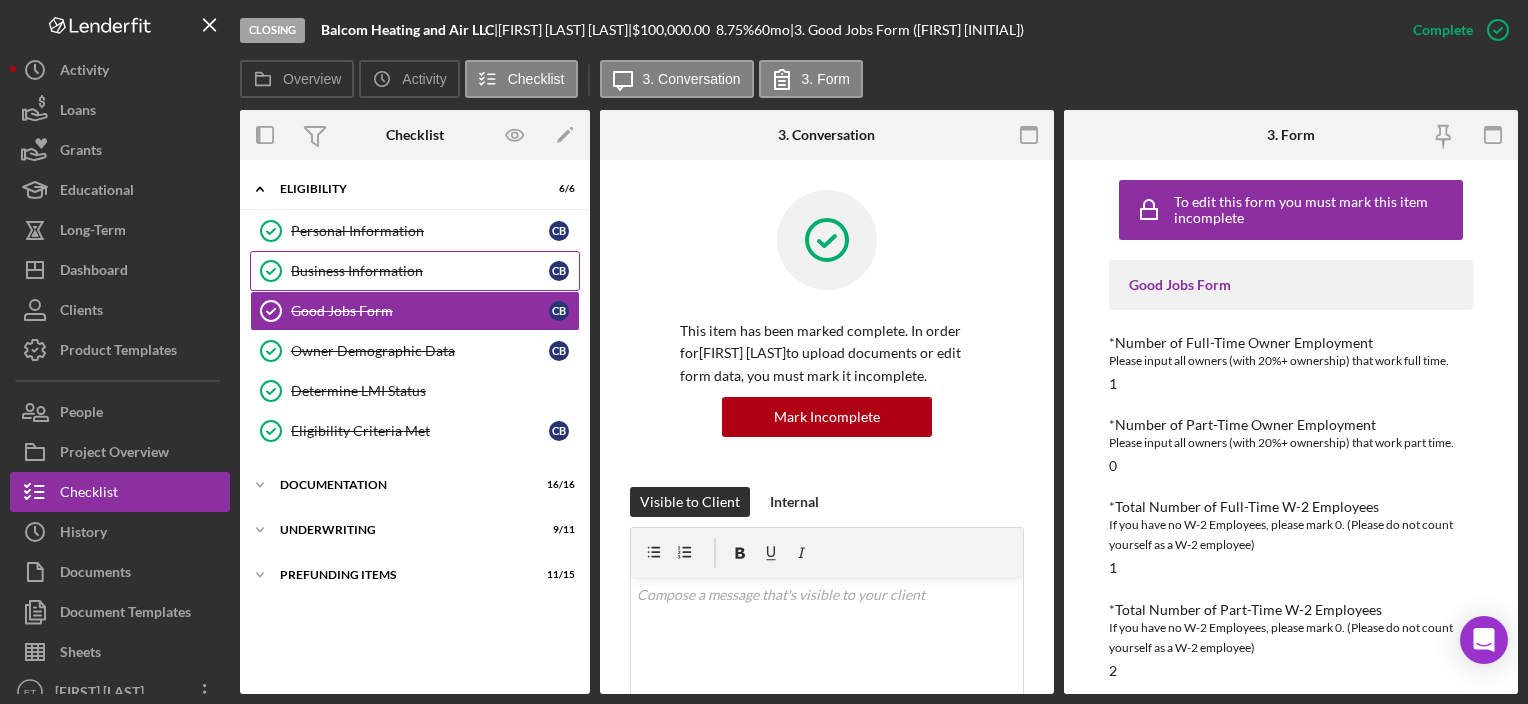 click on "Business Information" at bounding box center (420, 271) 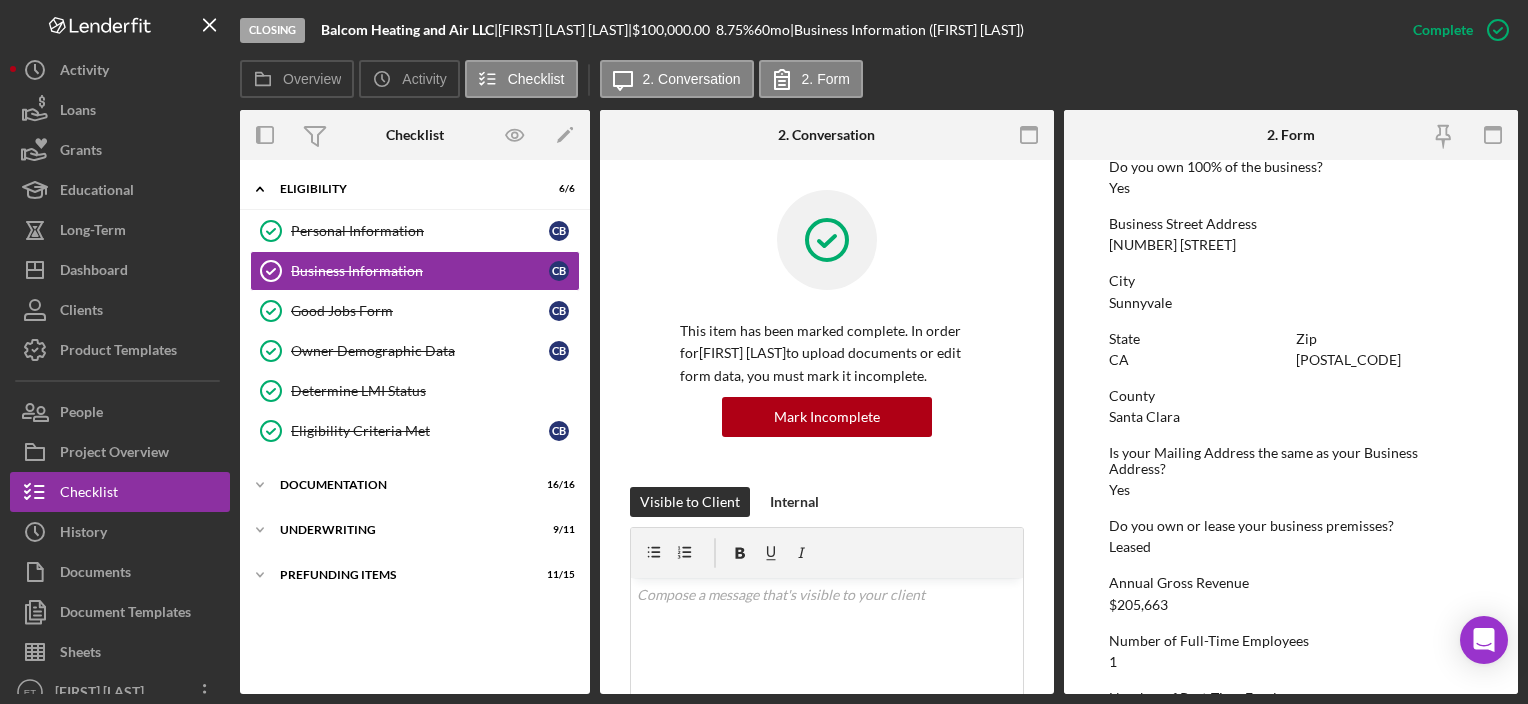 scroll, scrollTop: 990, scrollLeft: 0, axis: vertical 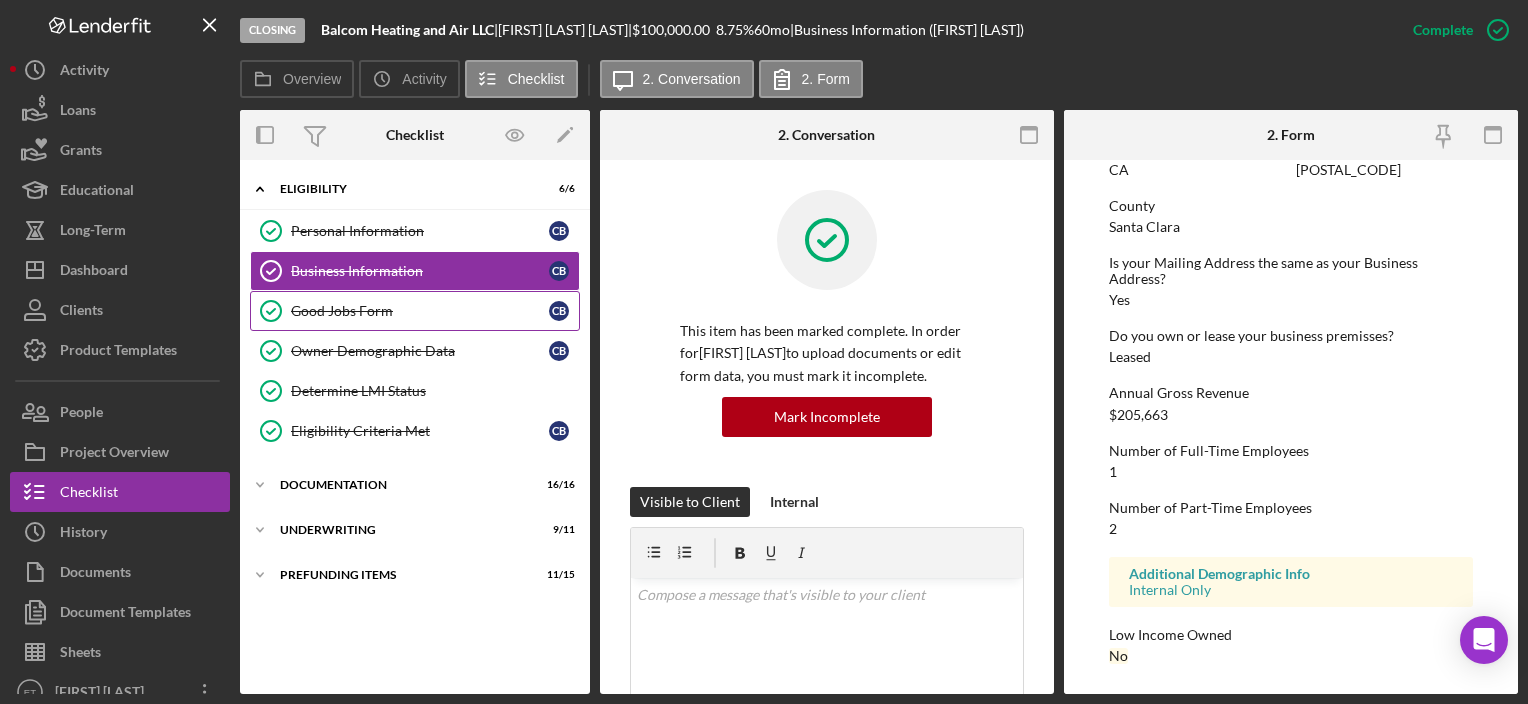 click on "Good Jobs Form Good Jobs Form C B" at bounding box center (415, 311) 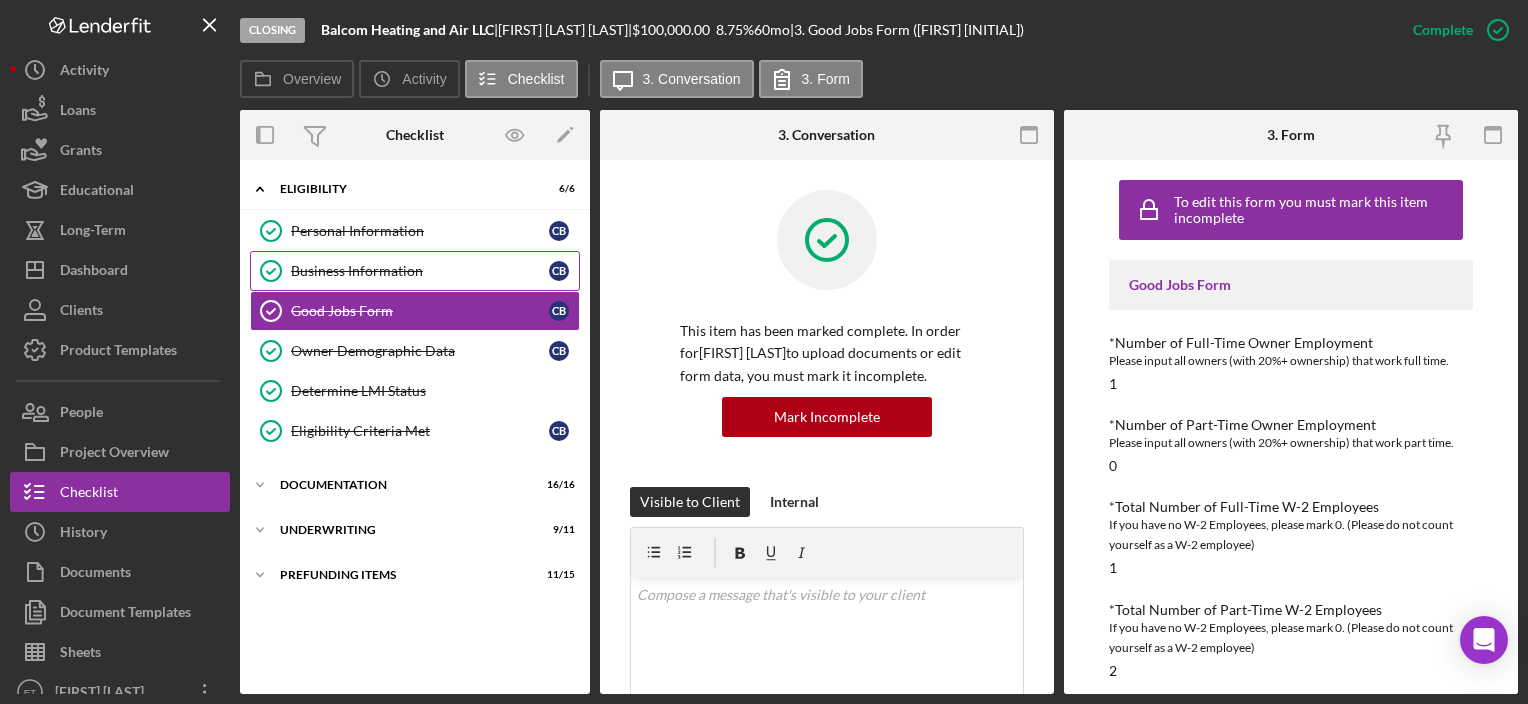 click on "Business Information" at bounding box center (420, 271) 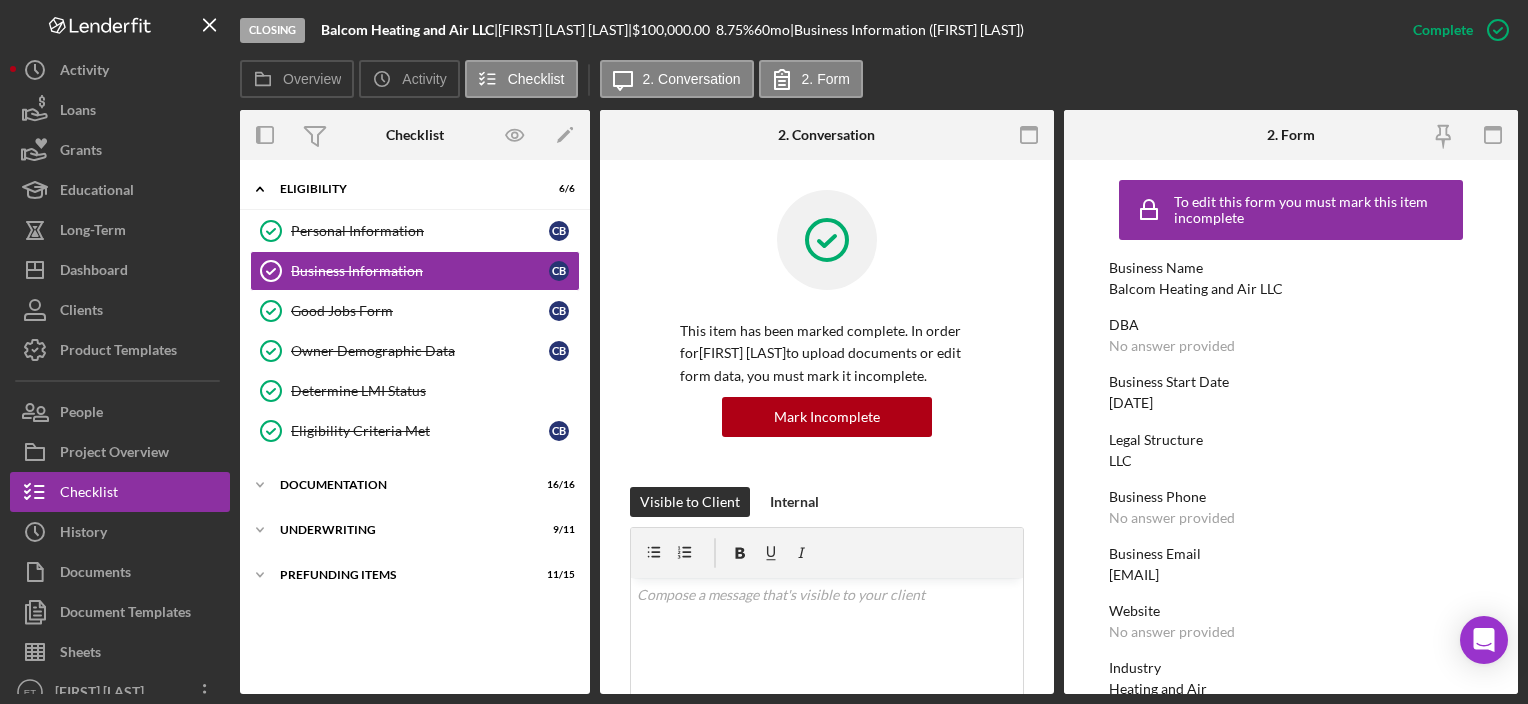 scroll, scrollTop: 200, scrollLeft: 0, axis: vertical 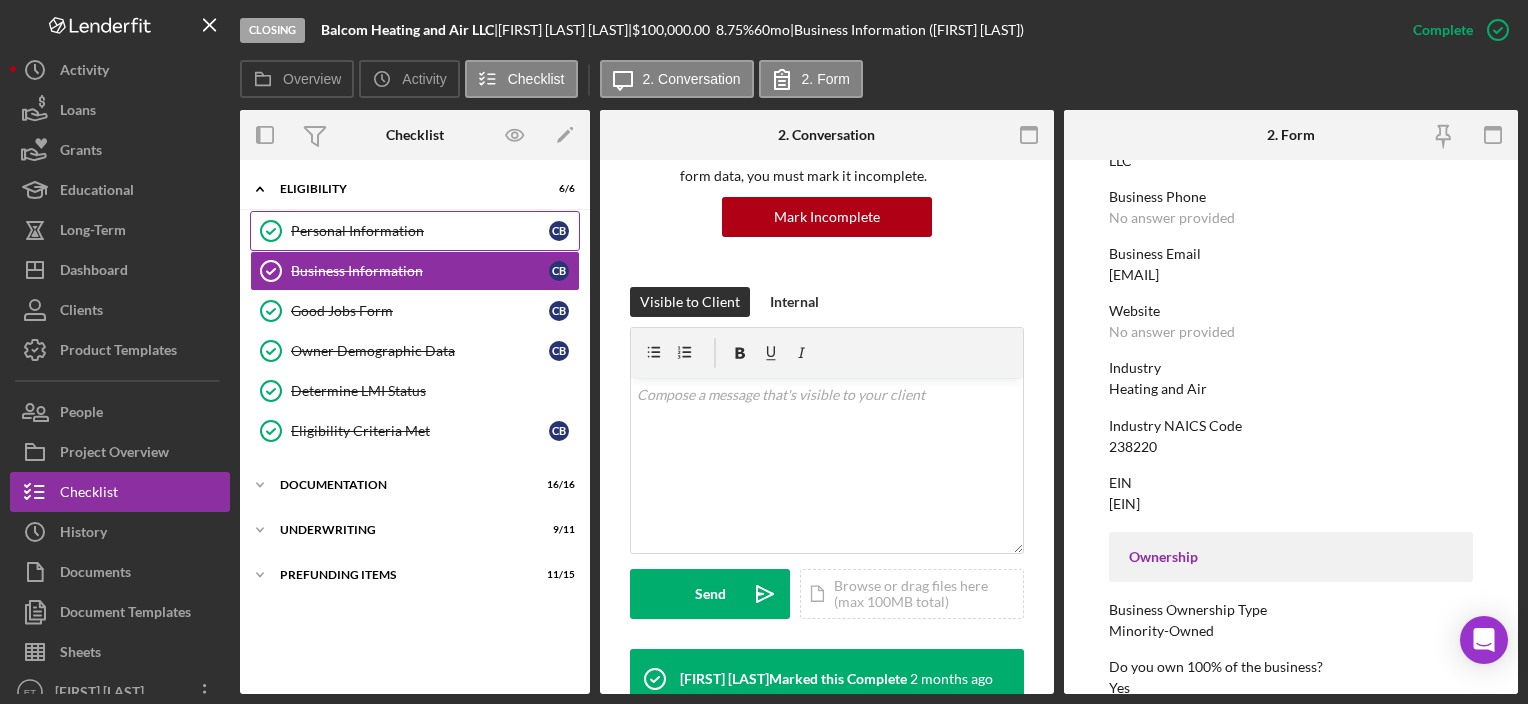 click on "Personal Information Personal Information [INITIALS] [INITIALS]" at bounding box center (415, 231) 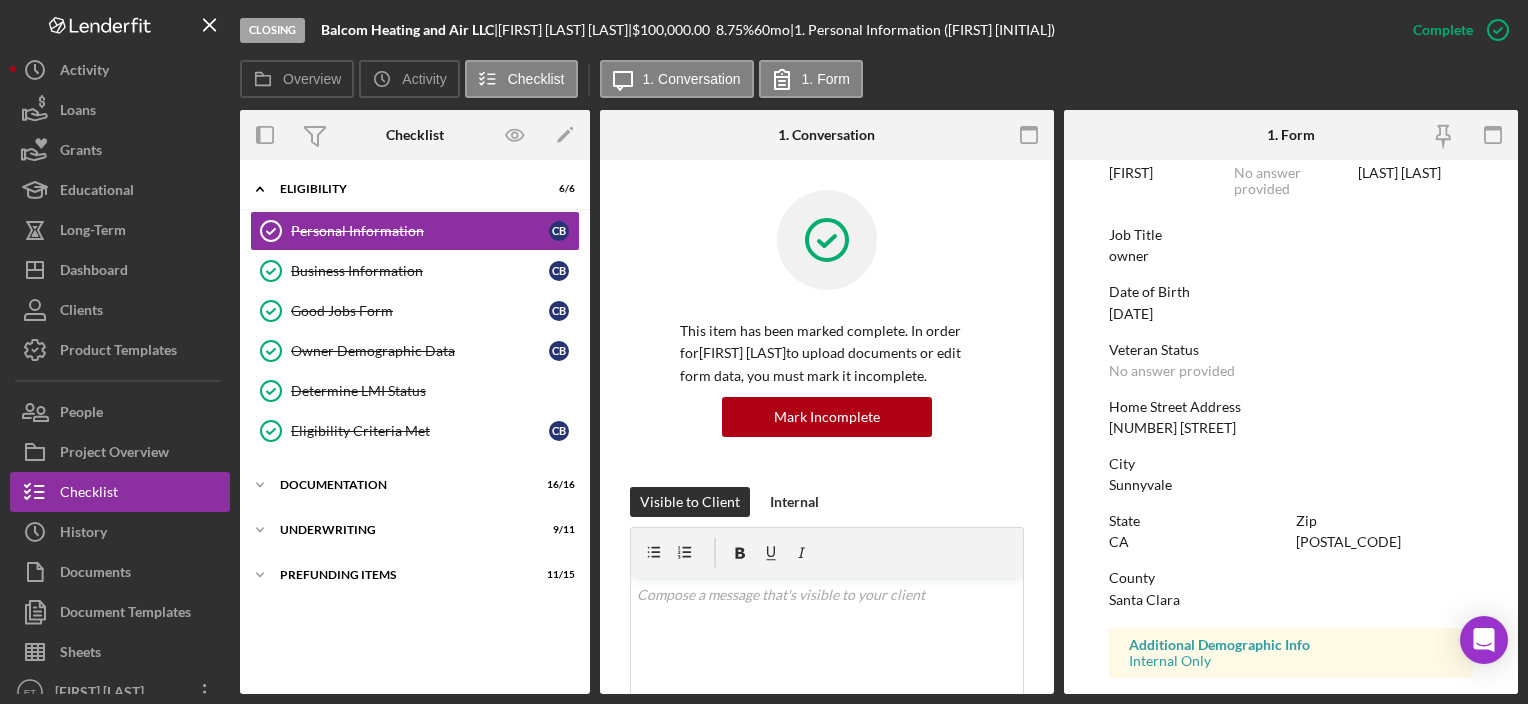 scroll, scrollTop: 0, scrollLeft: 0, axis: both 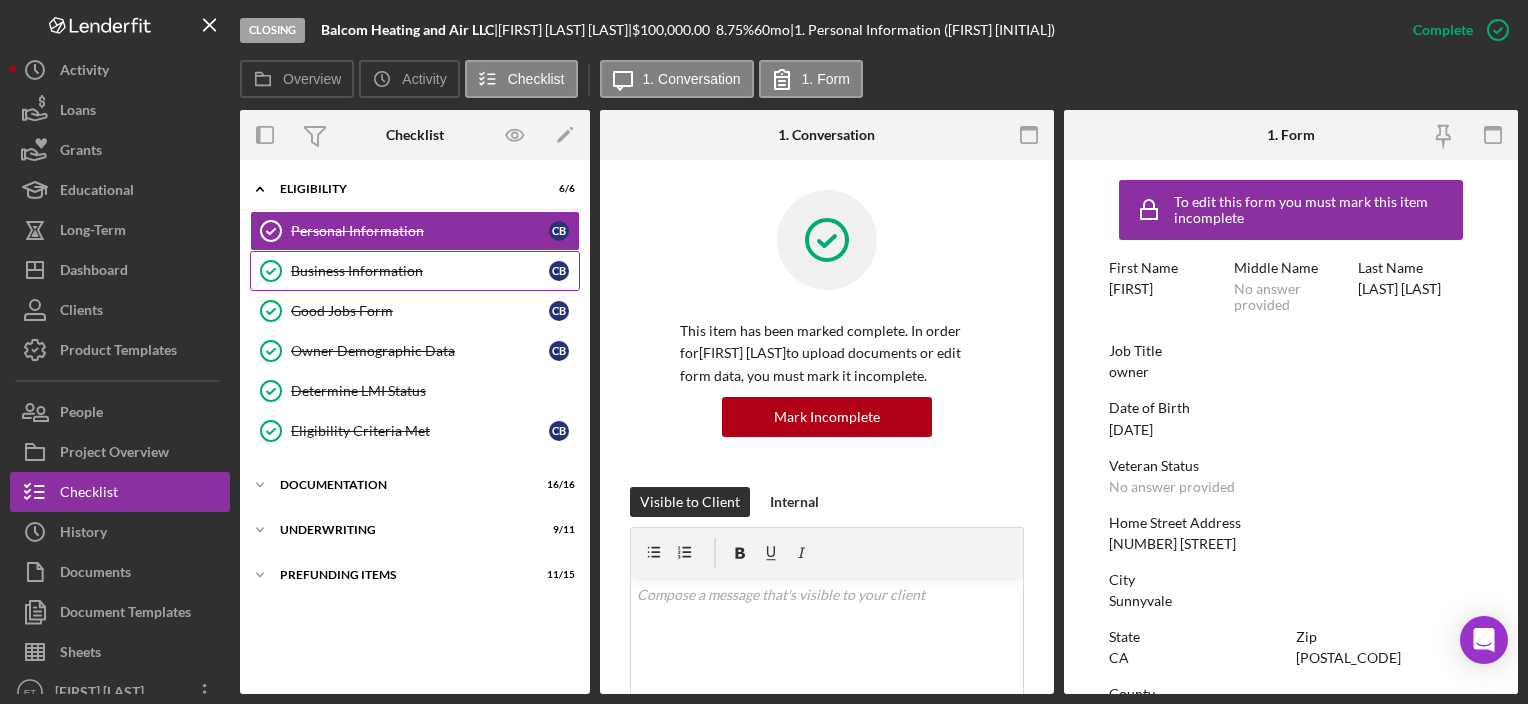 click on "Business Information" at bounding box center (420, 271) 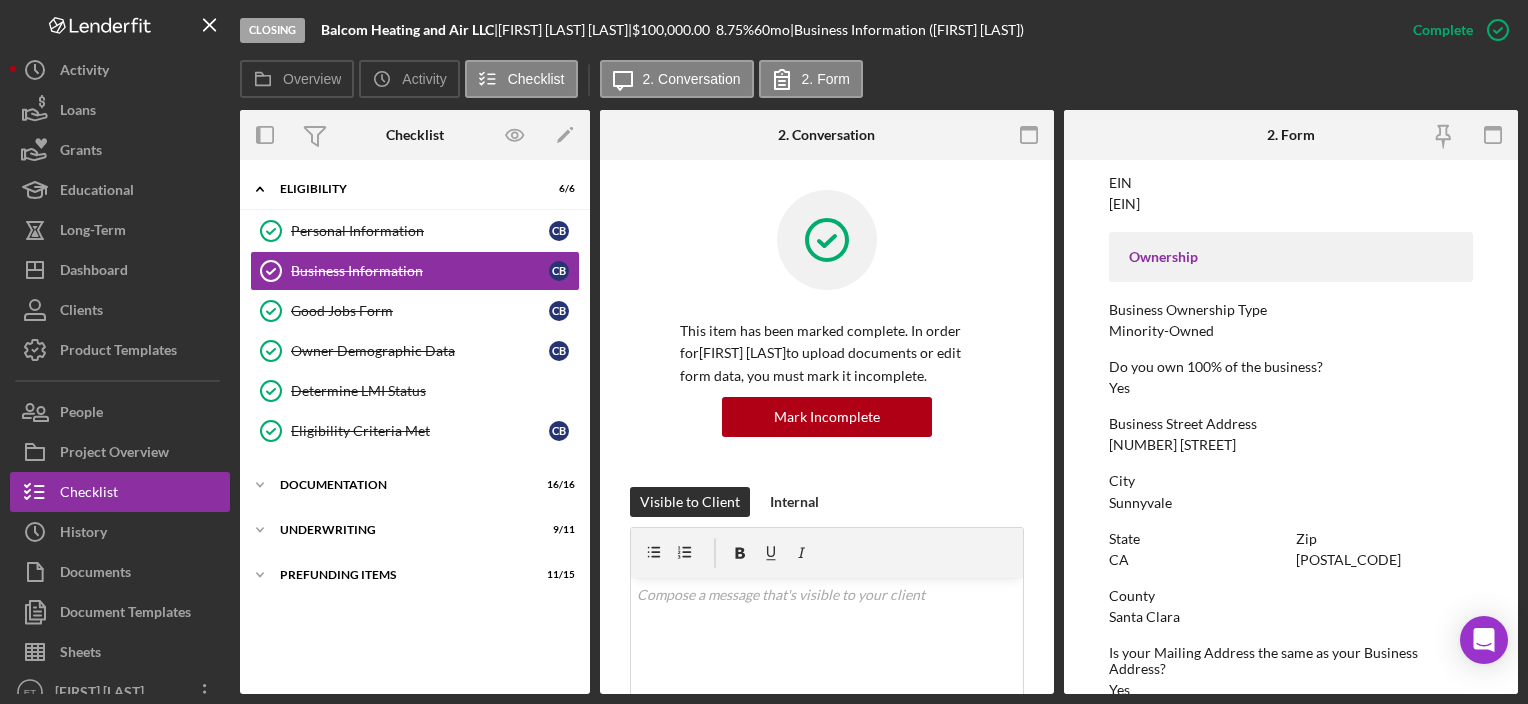 scroll, scrollTop: 990, scrollLeft: 0, axis: vertical 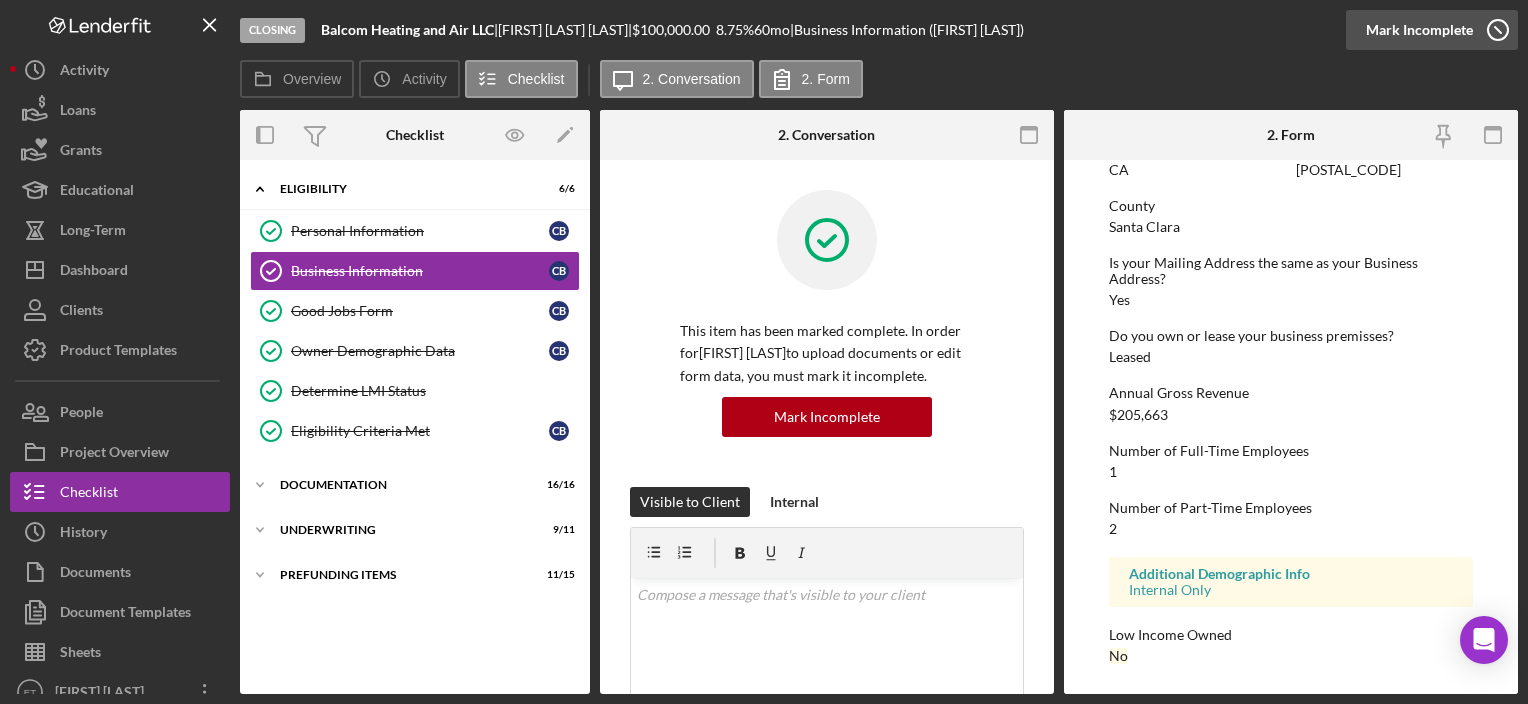 click on "Mark Incomplete" at bounding box center [1419, 30] 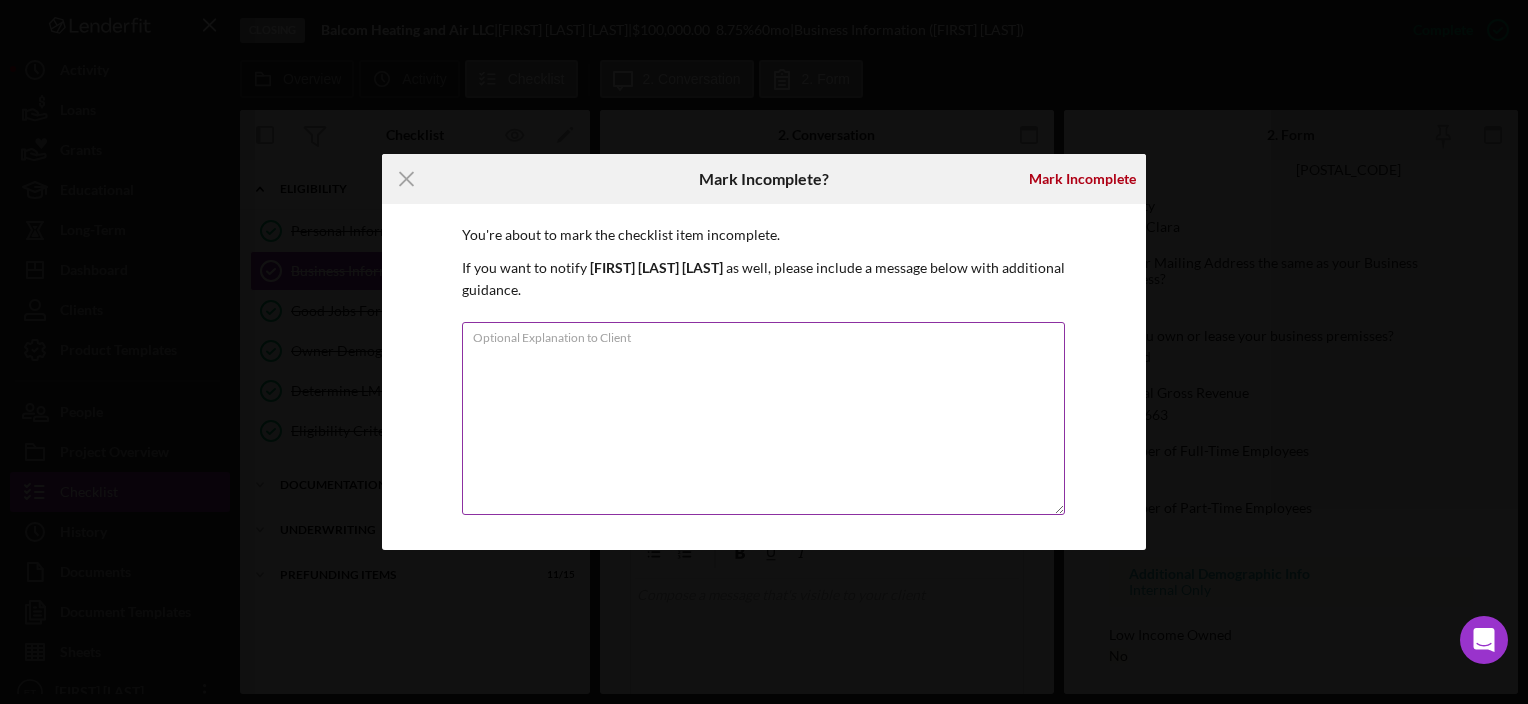 click on "Optional Explanation to Client" at bounding box center [764, 420] 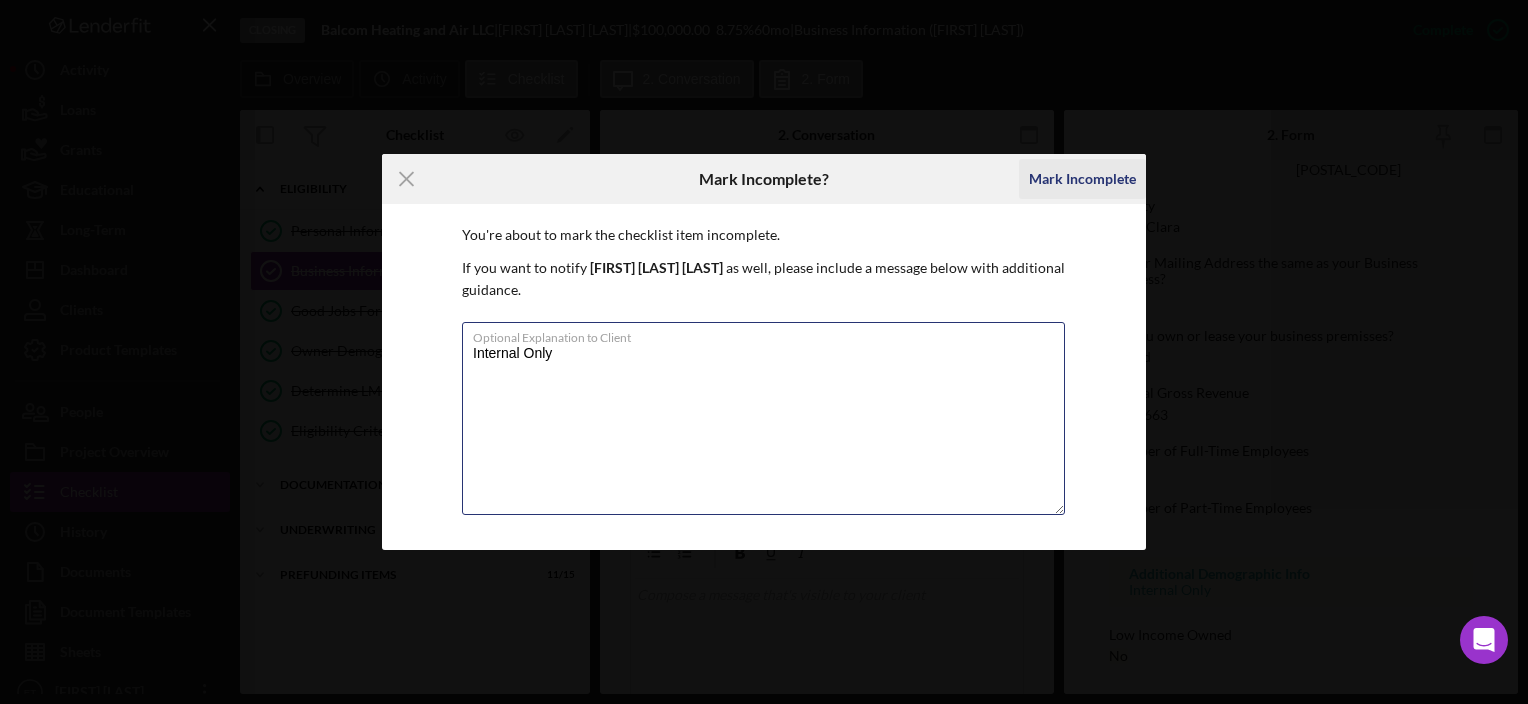 type on "Internal Only" 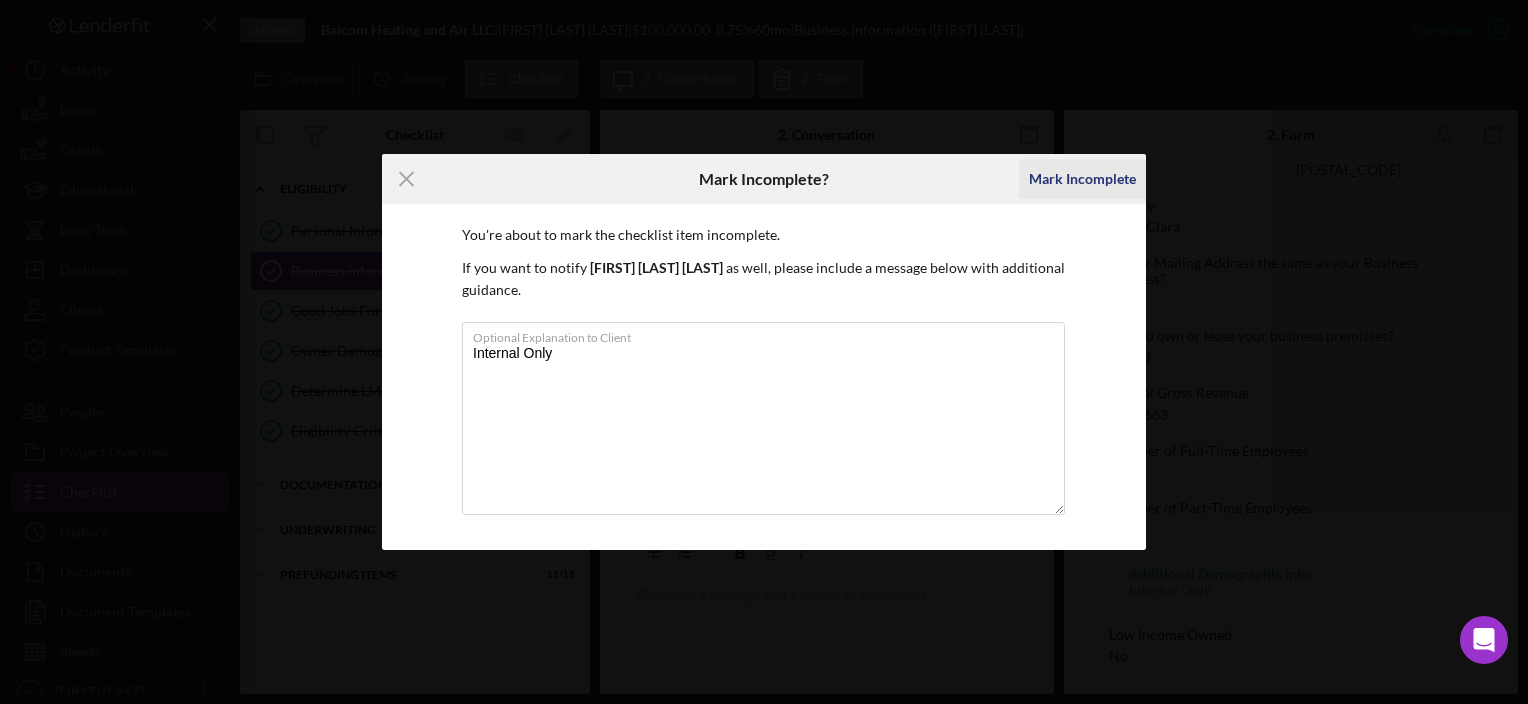 click on "Mark Incomplete" at bounding box center [1082, 179] 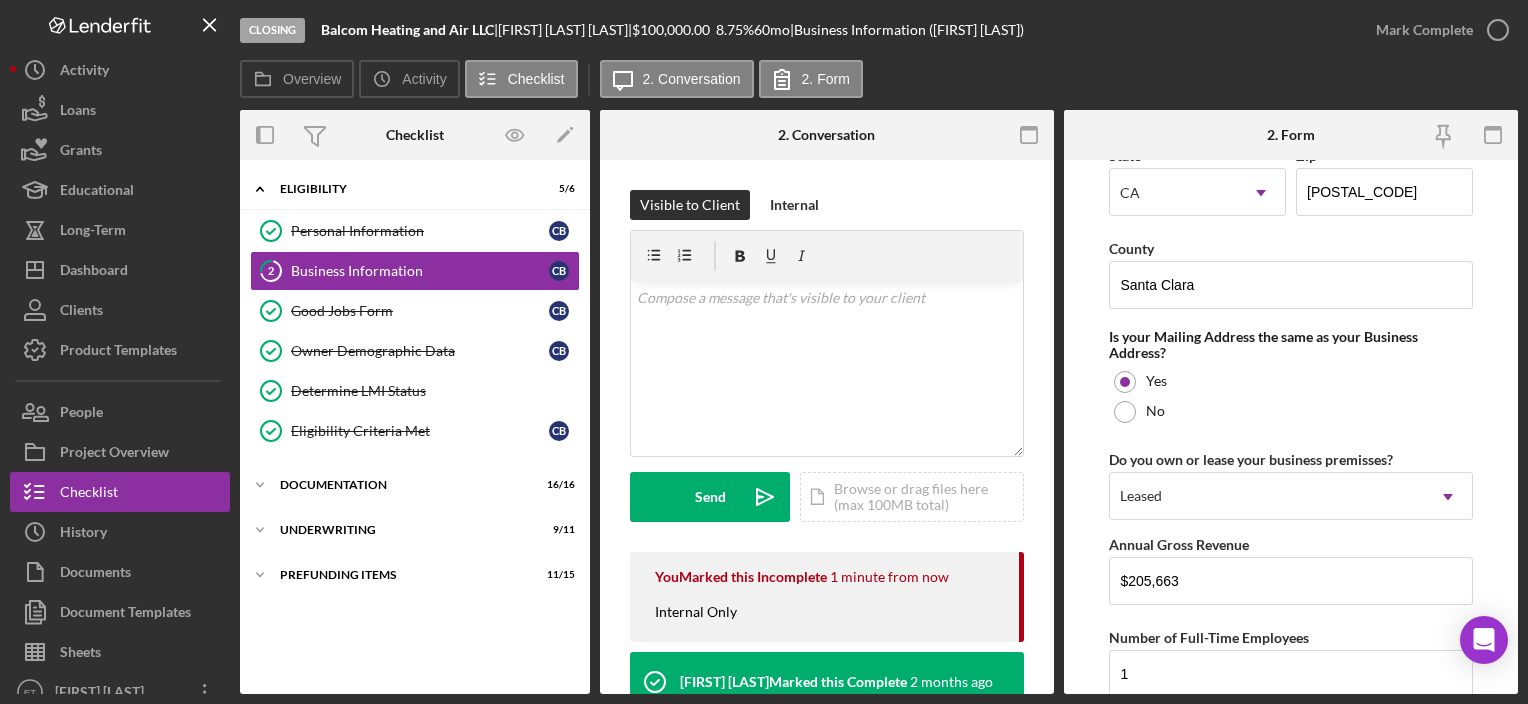 scroll, scrollTop: 1695, scrollLeft: 0, axis: vertical 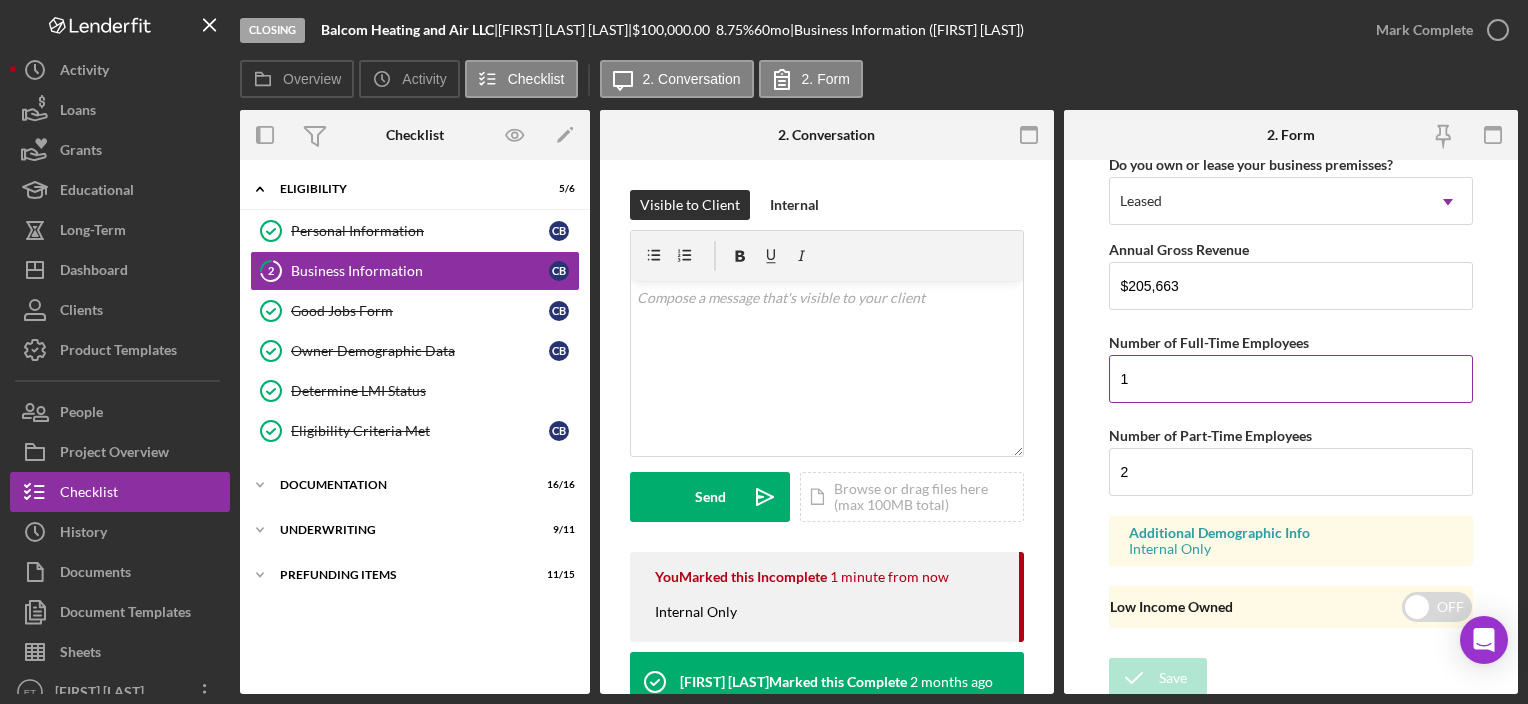 click on "1" at bounding box center (1290, 379) 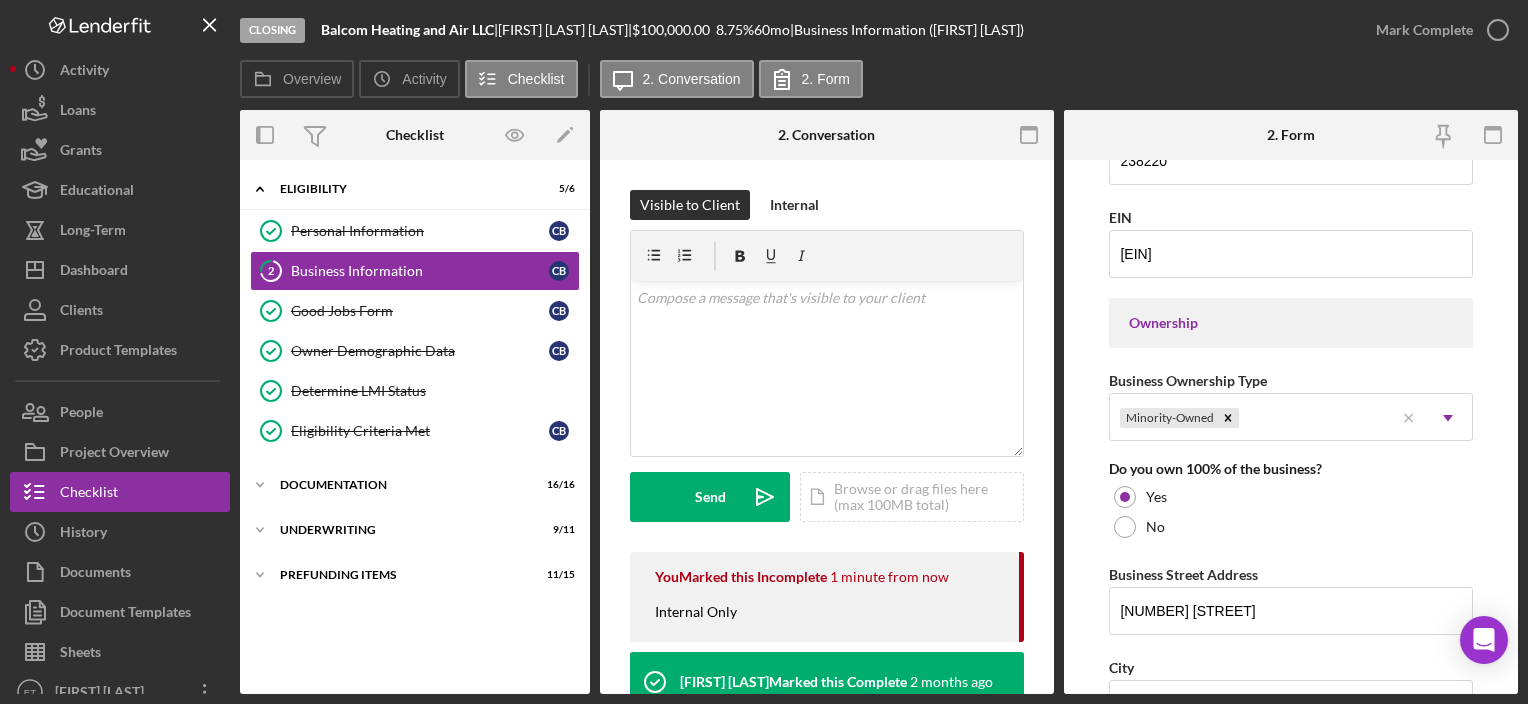 scroll, scrollTop: 595, scrollLeft: 0, axis: vertical 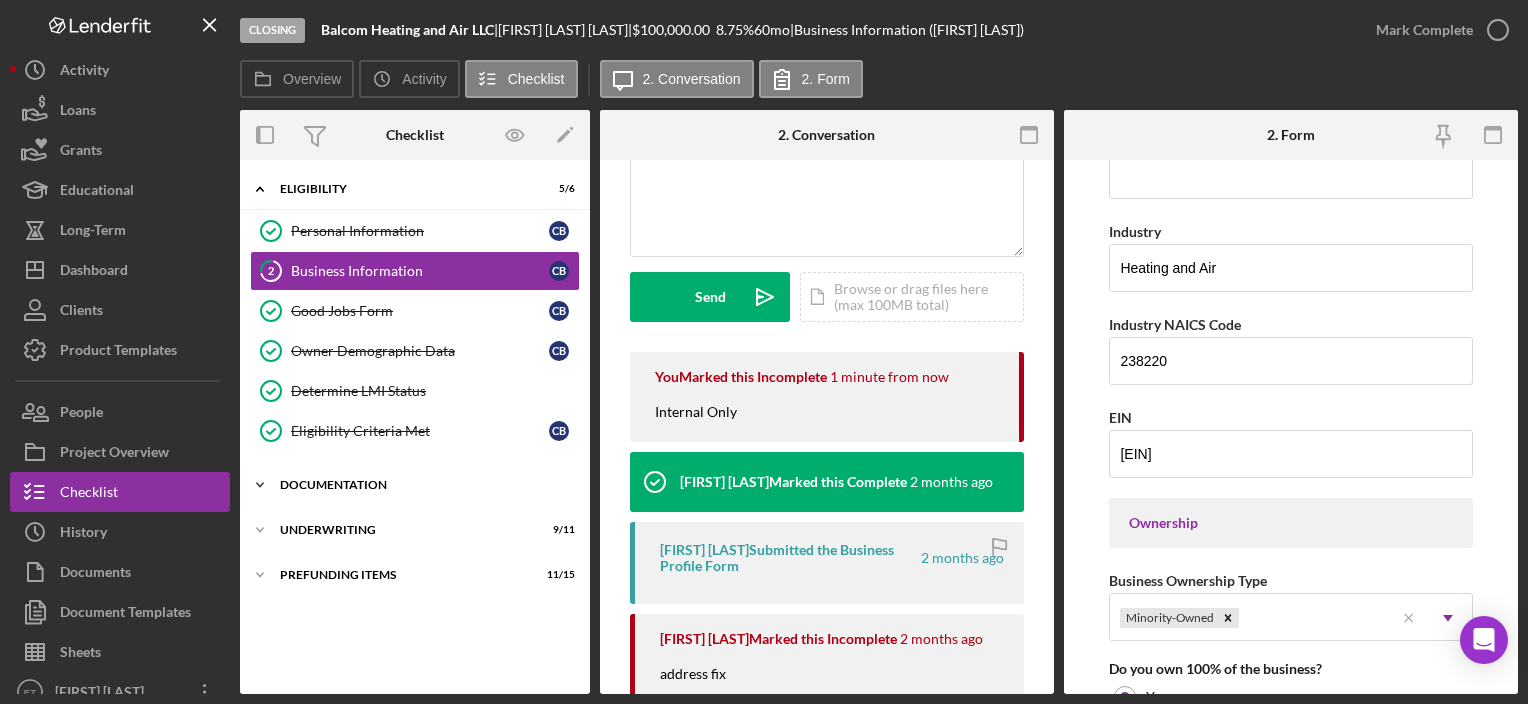 type on "2" 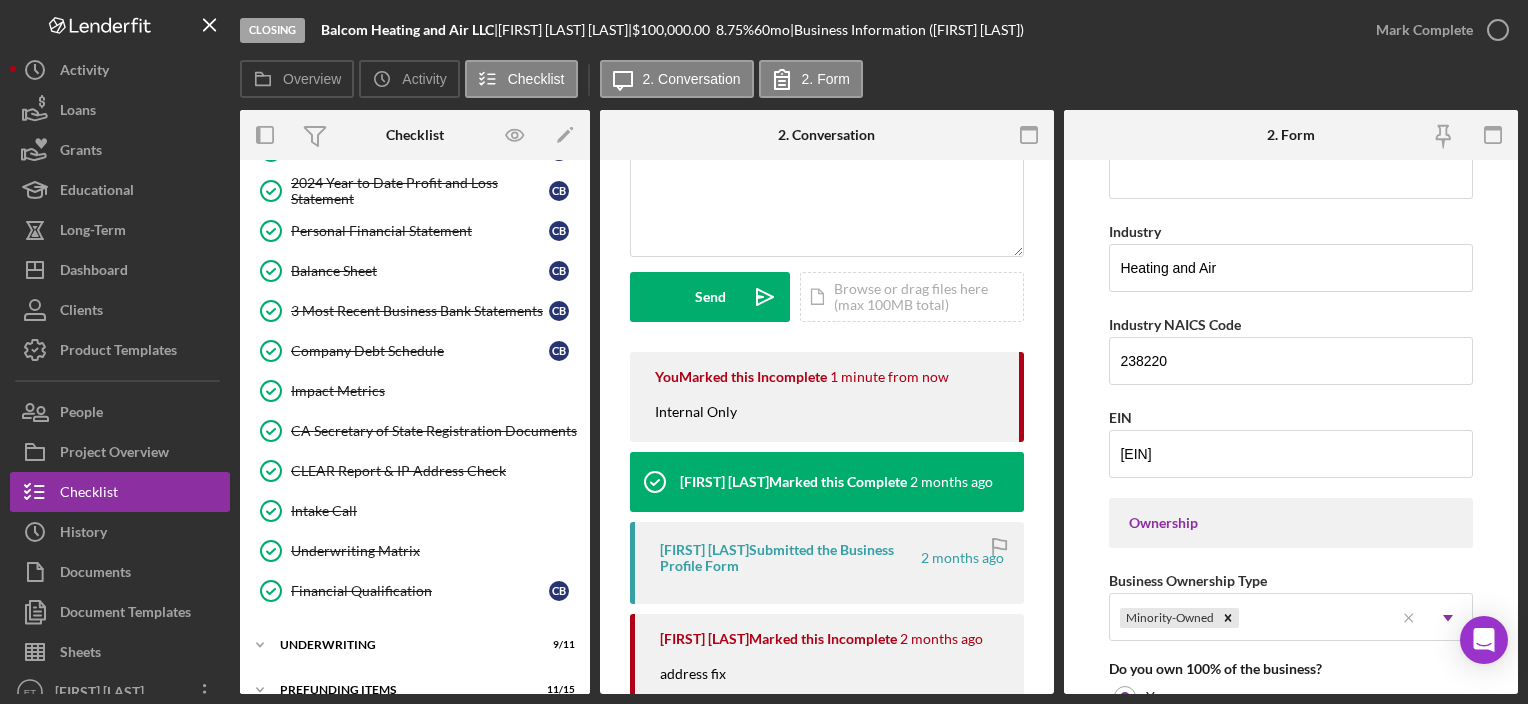 scroll, scrollTop: 553, scrollLeft: 0, axis: vertical 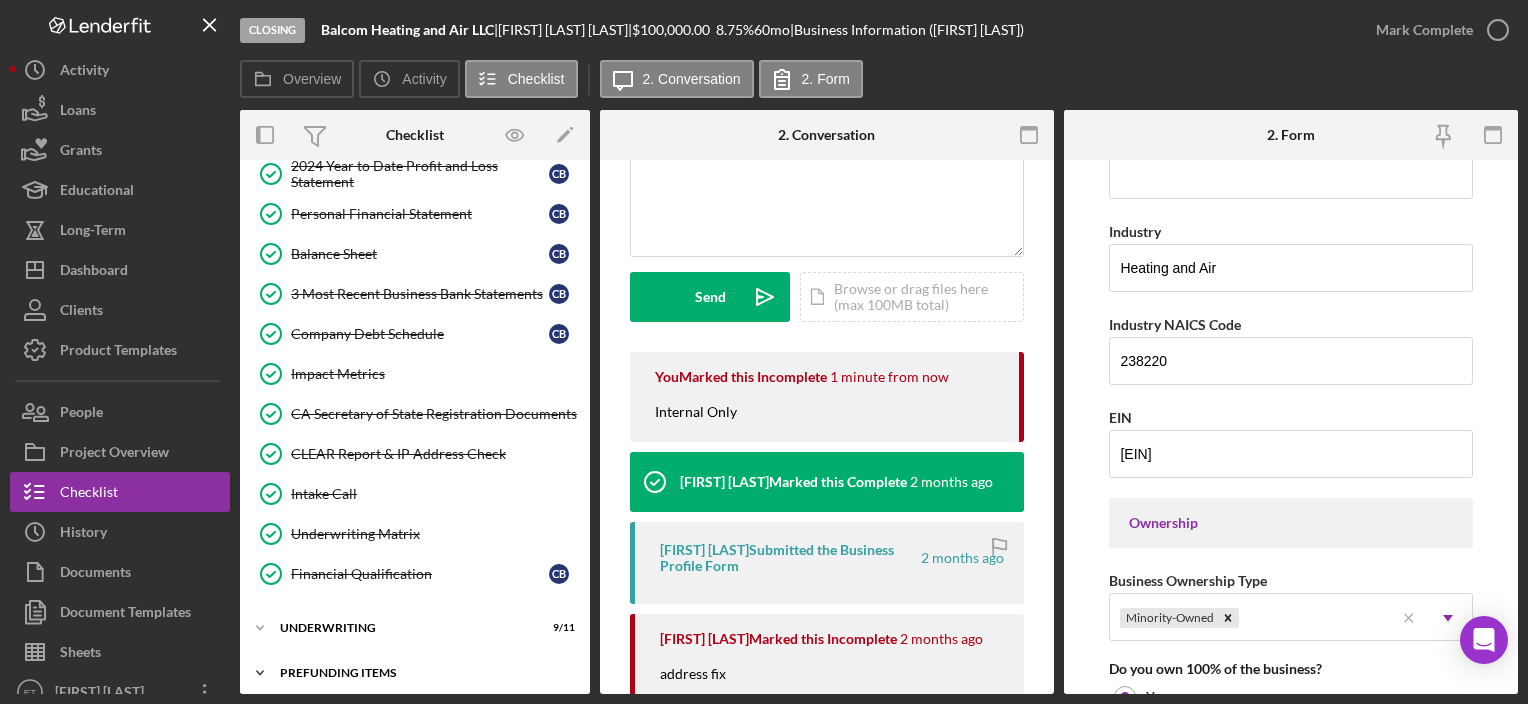 click on "Prefunding Items" at bounding box center [422, 673] 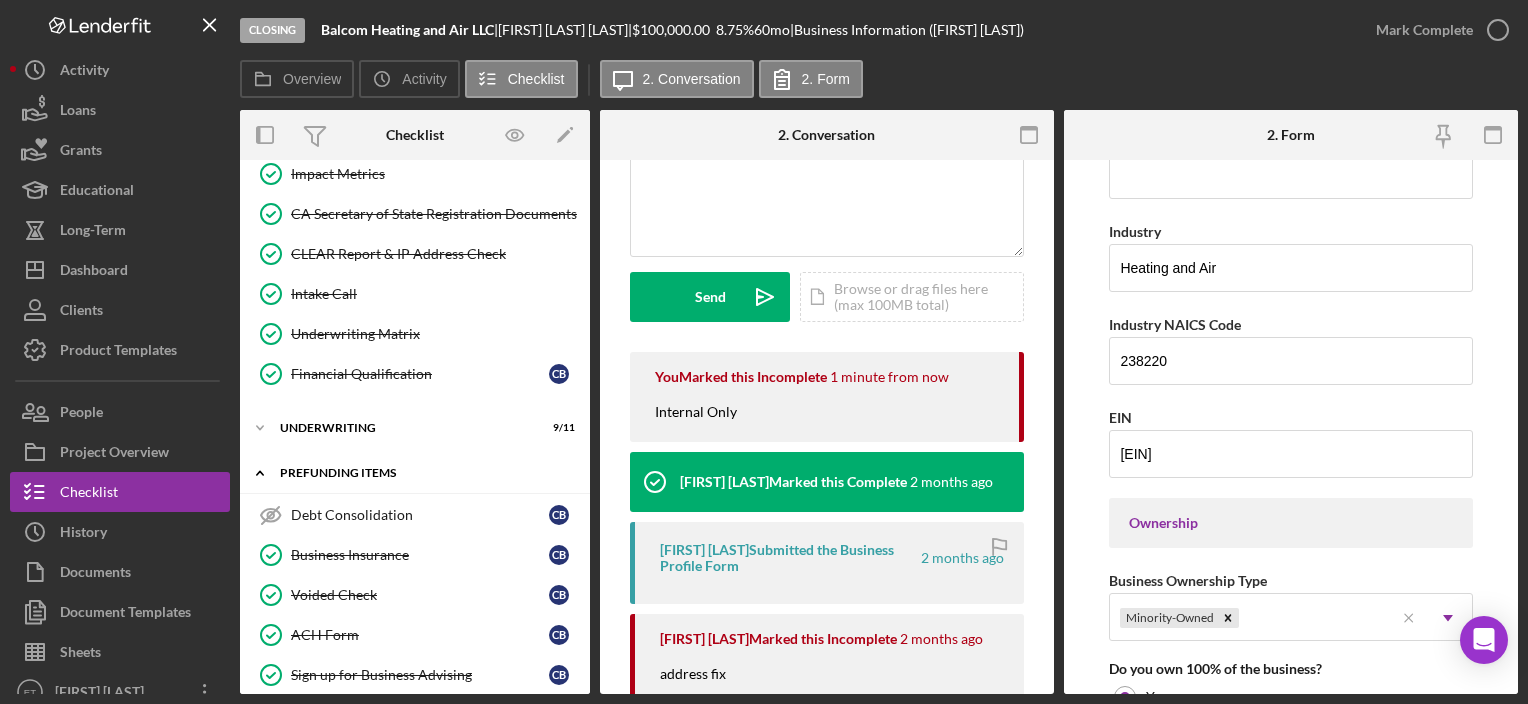 click on "Icon/Expander Prefunding Items 11 / 15" at bounding box center [415, 473] 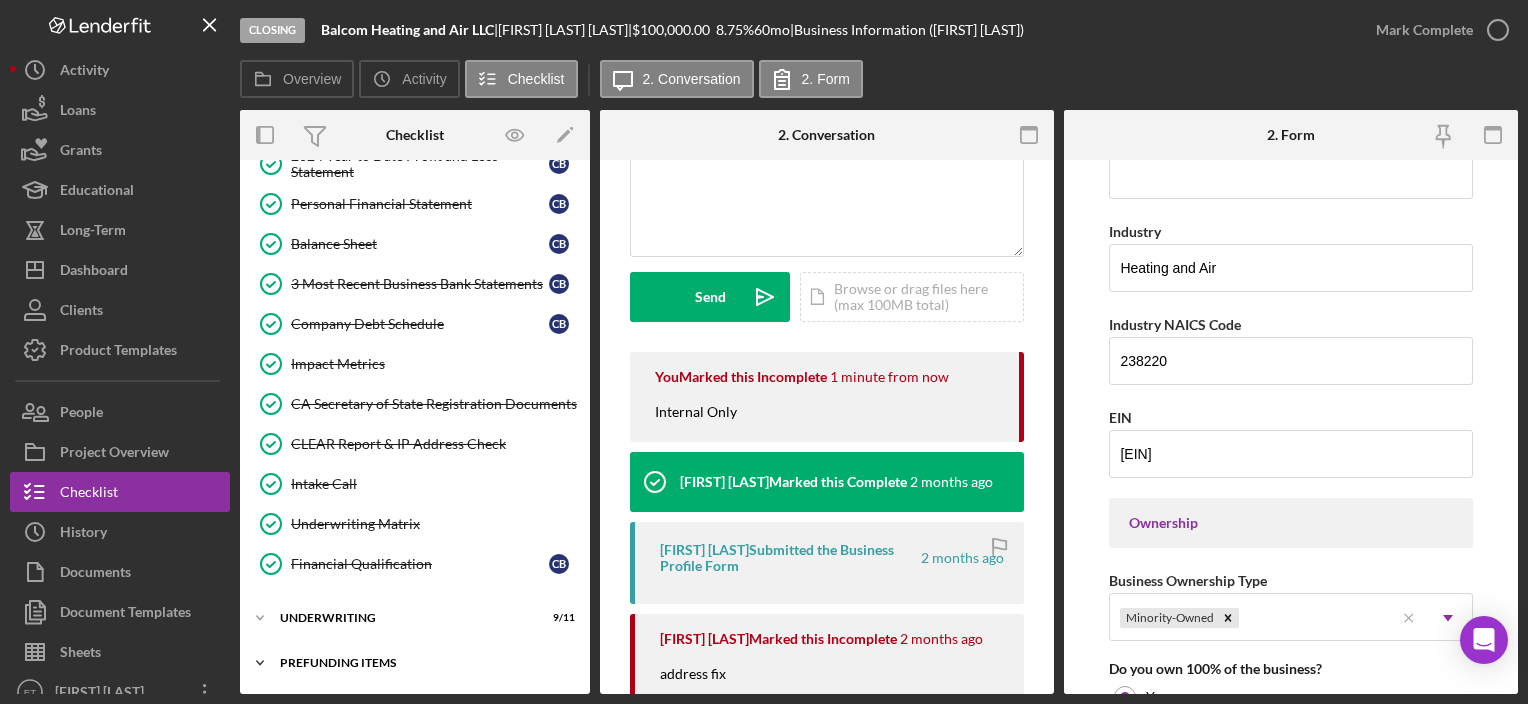 scroll, scrollTop: 553, scrollLeft: 0, axis: vertical 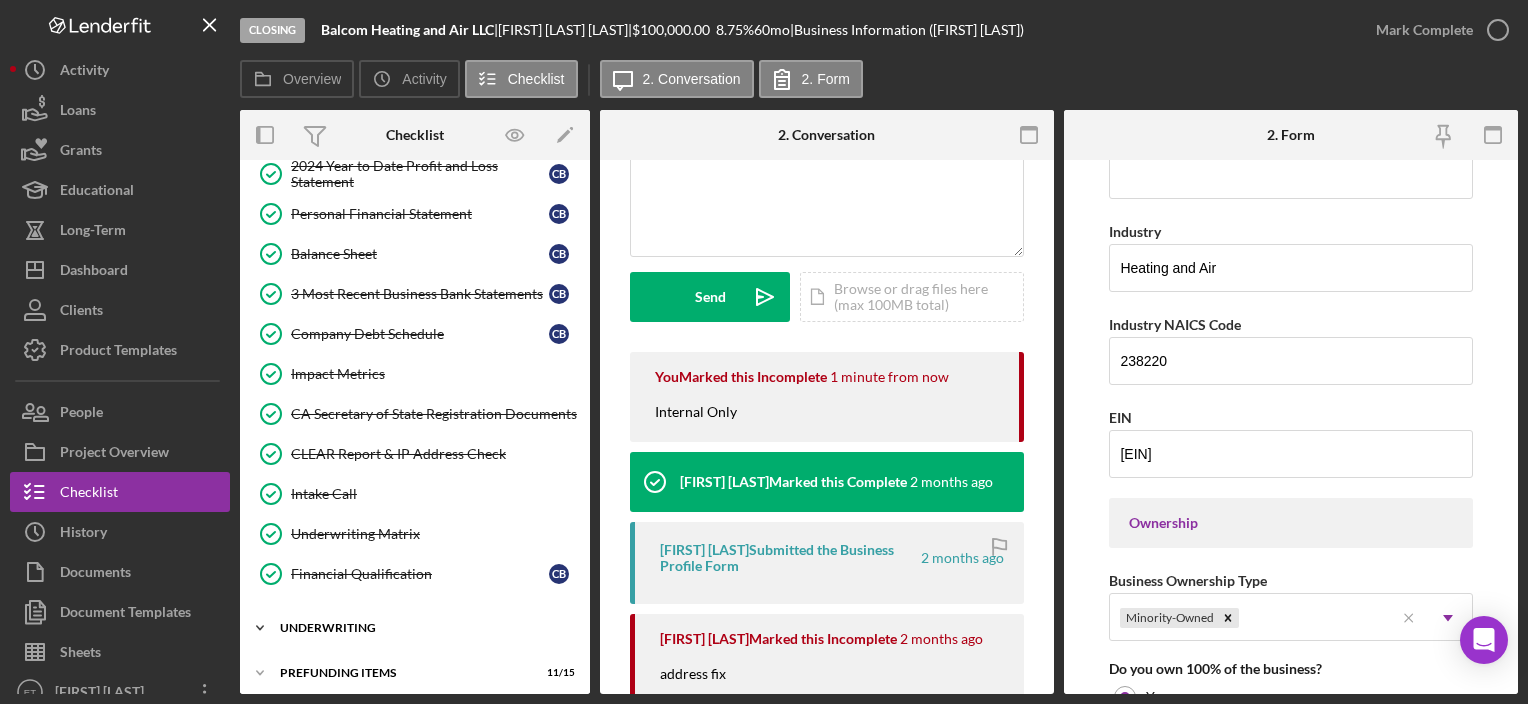 click on "Icon/Expander Underwriting 9 / 11" at bounding box center [415, 628] 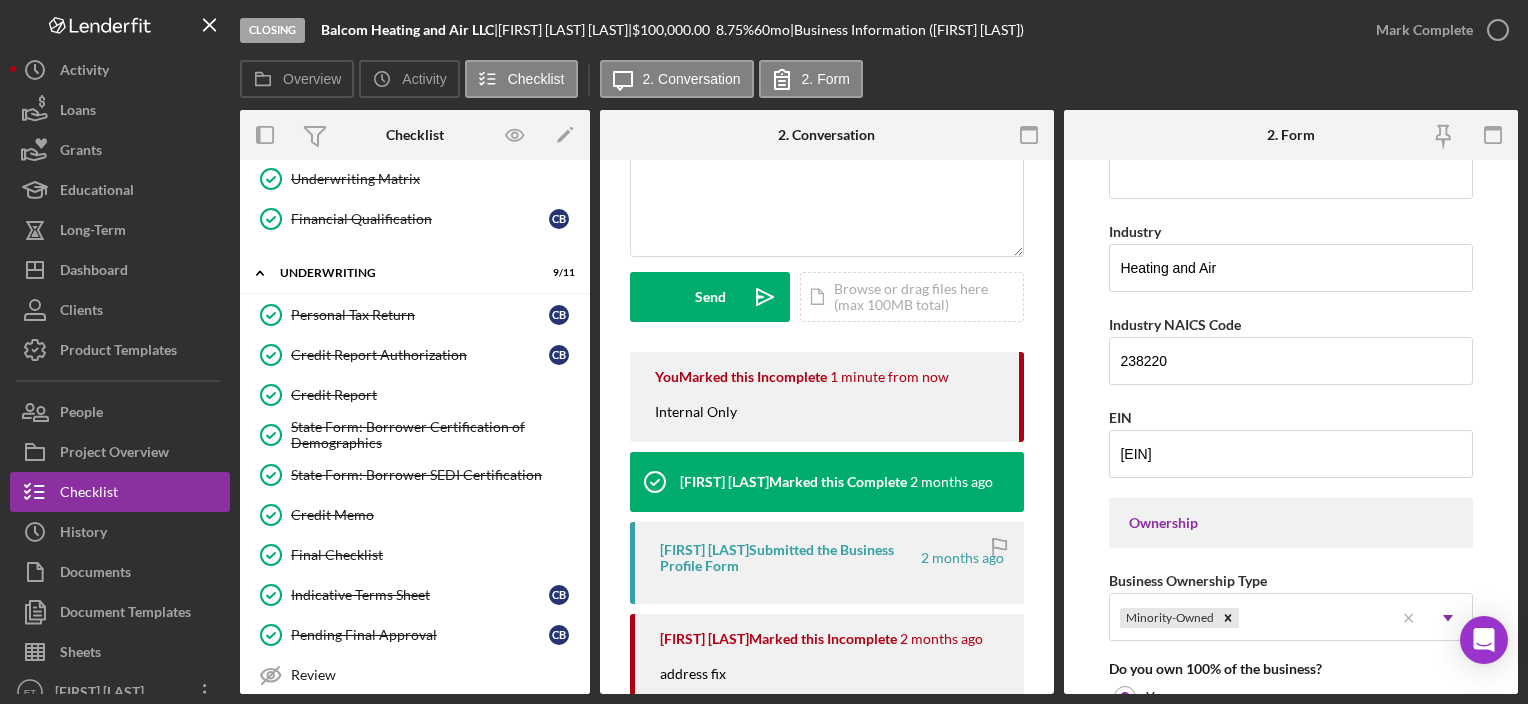 scroll, scrollTop: 1000, scrollLeft: 0, axis: vertical 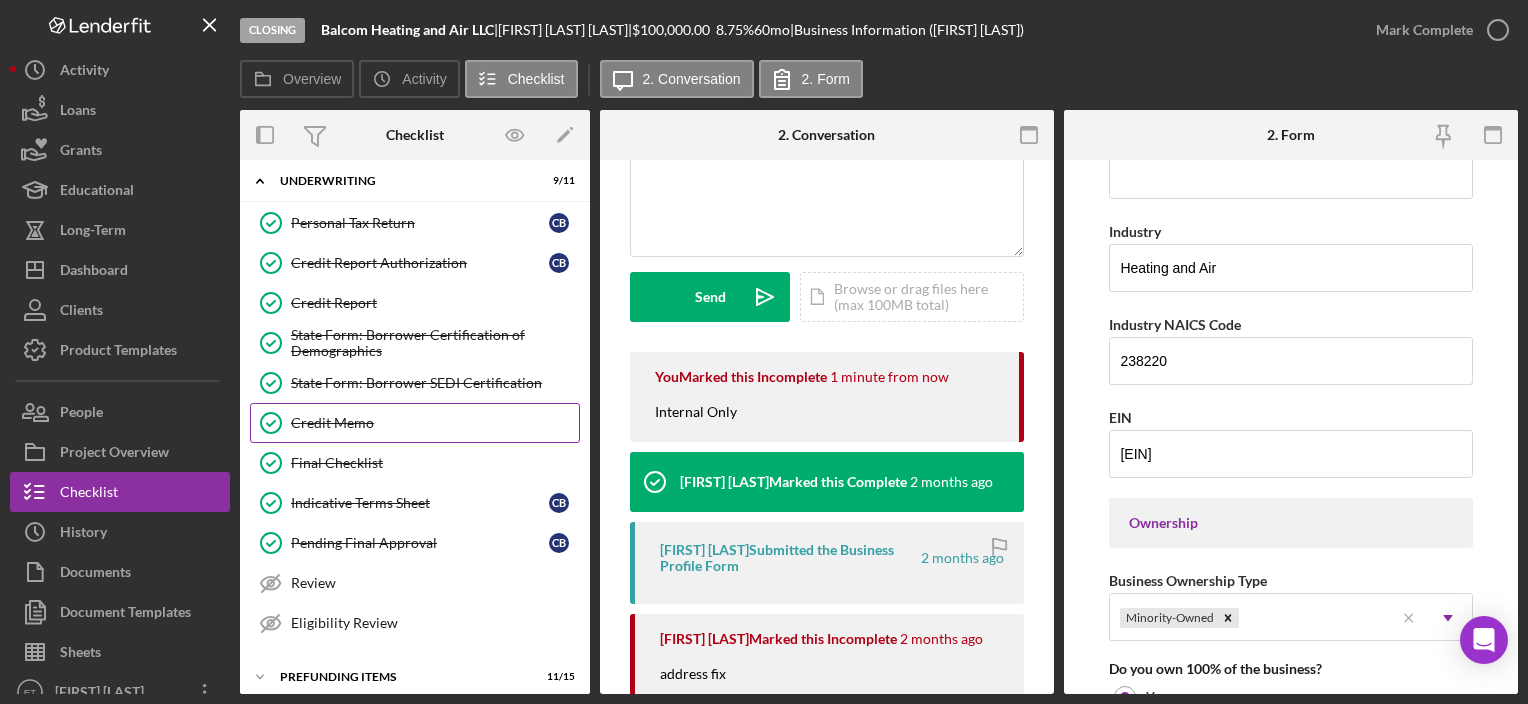 click on "Credit Memo" at bounding box center [435, 423] 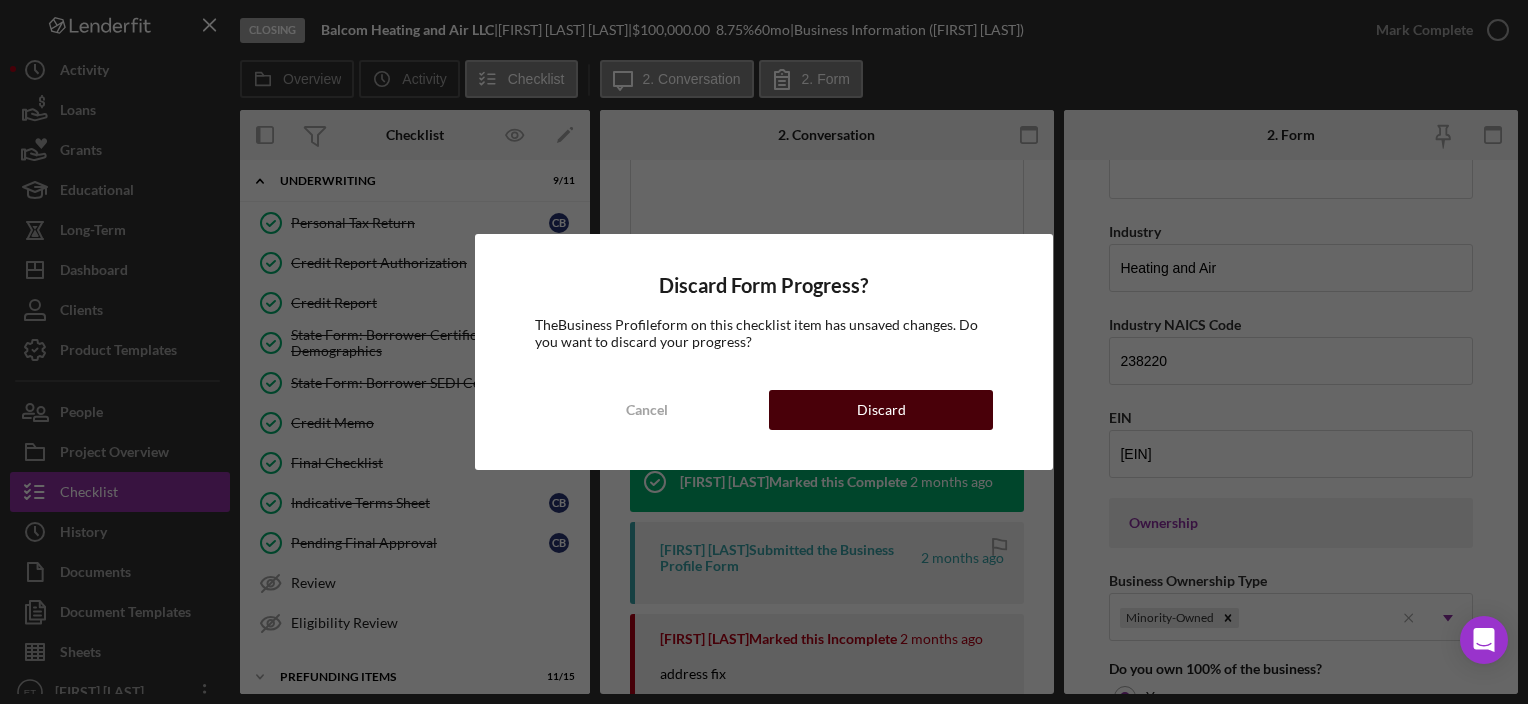 click on "Discard" at bounding box center (881, 410) 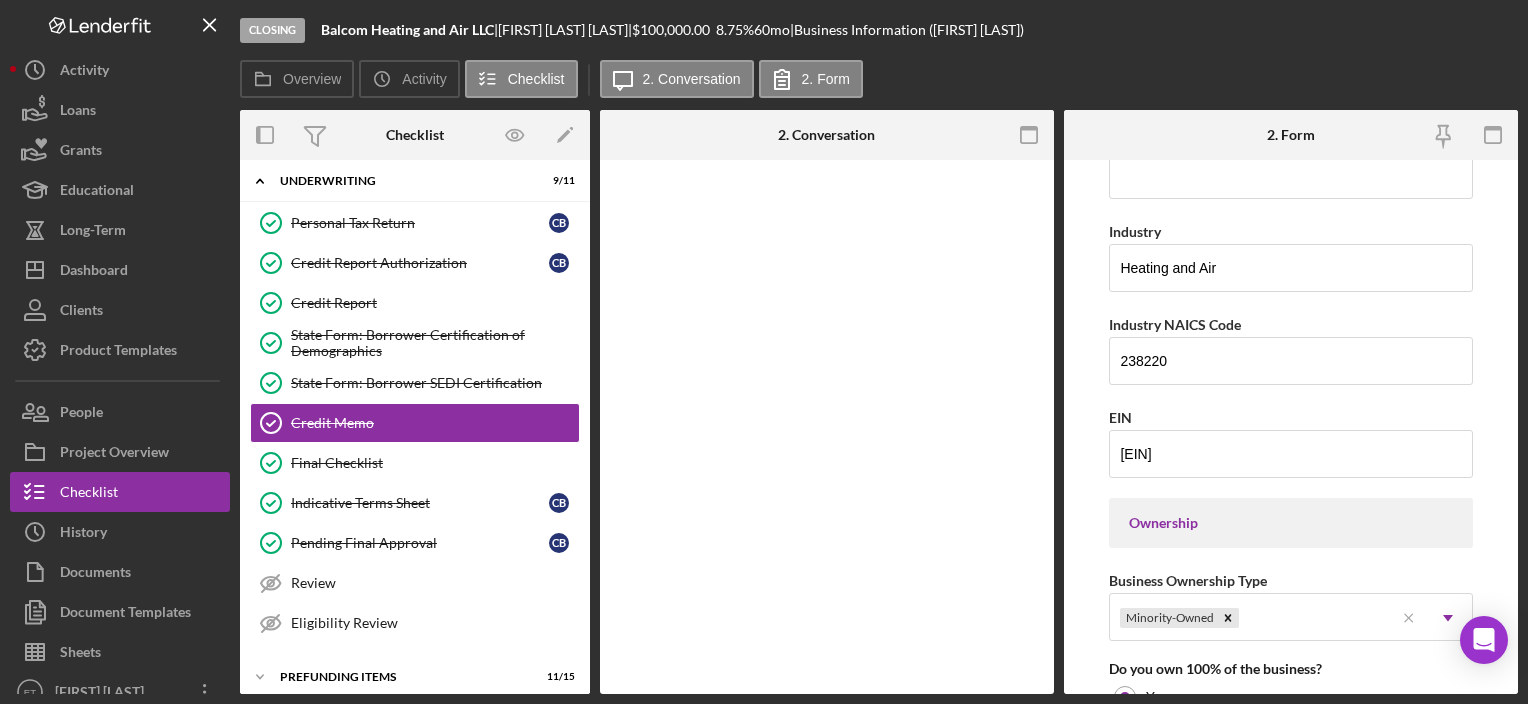 scroll, scrollTop: 0, scrollLeft: 0, axis: both 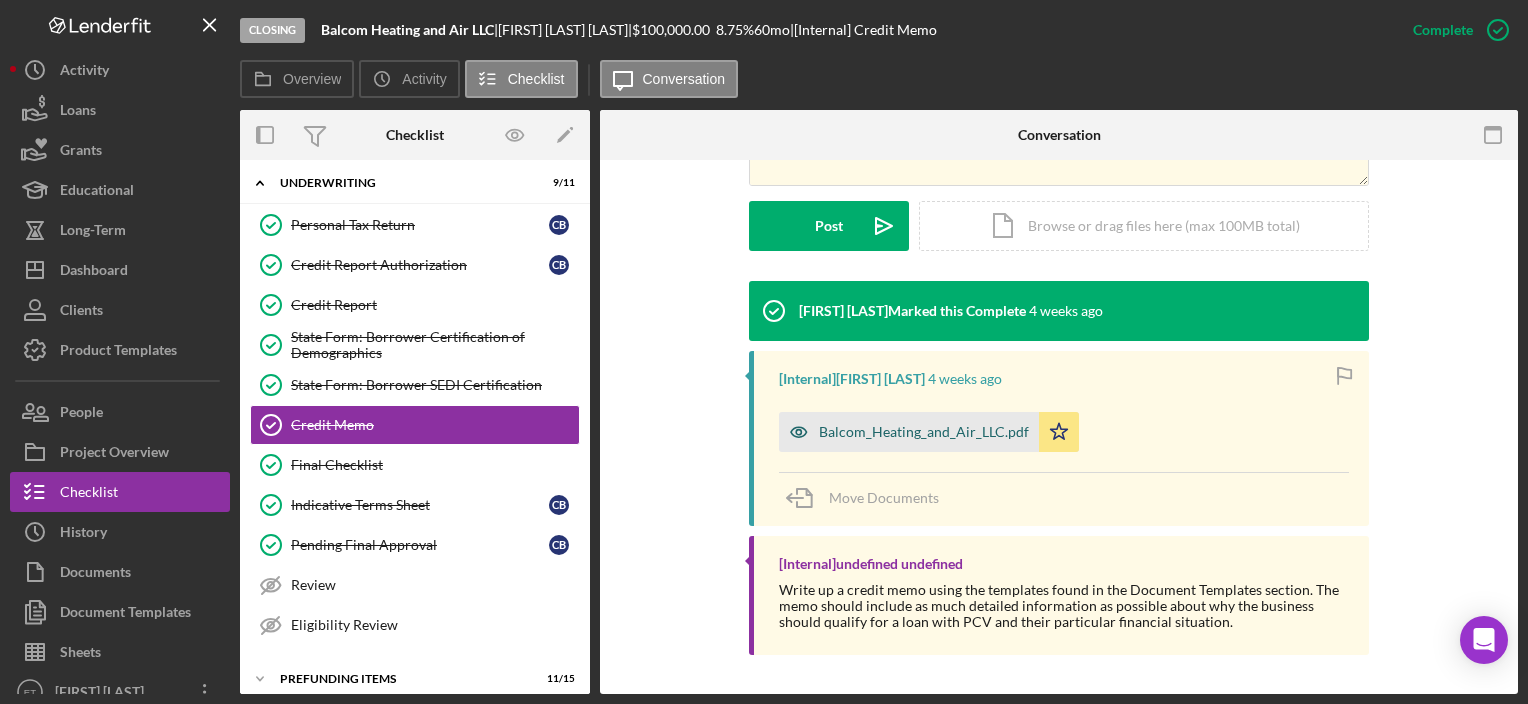 click on "Balcom_Heating_and_Air_LLC.pdf" at bounding box center (909, 432) 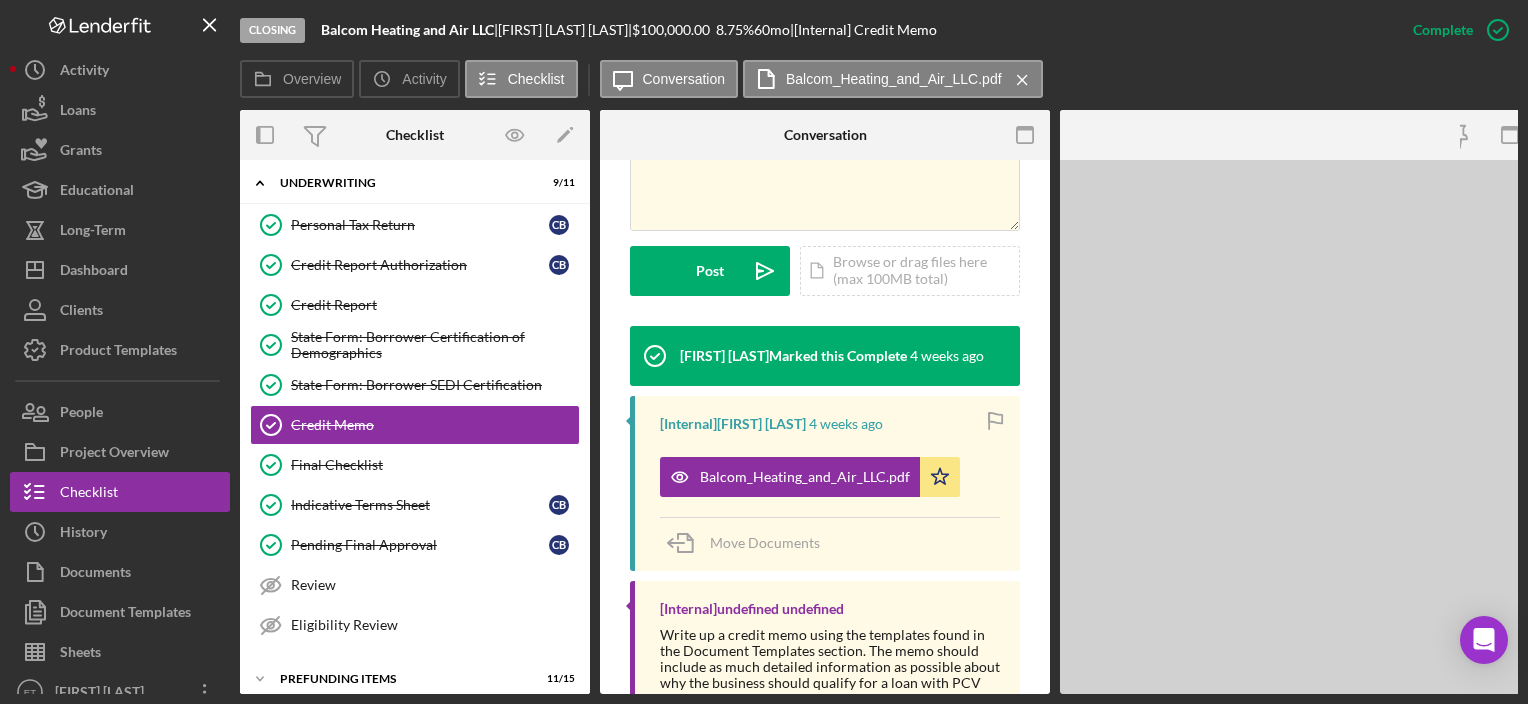 scroll, scrollTop: 568, scrollLeft: 0, axis: vertical 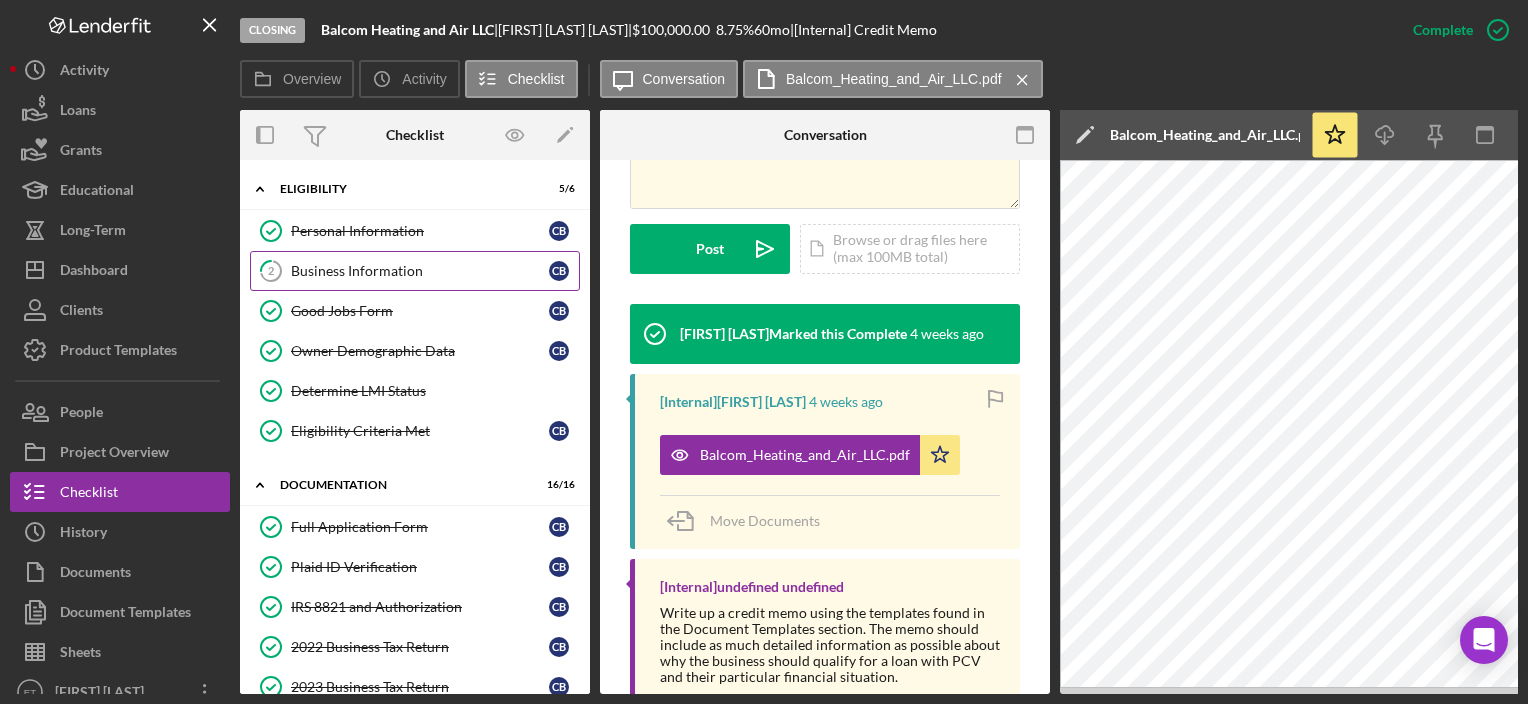 click on "Business Information" at bounding box center (420, 271) 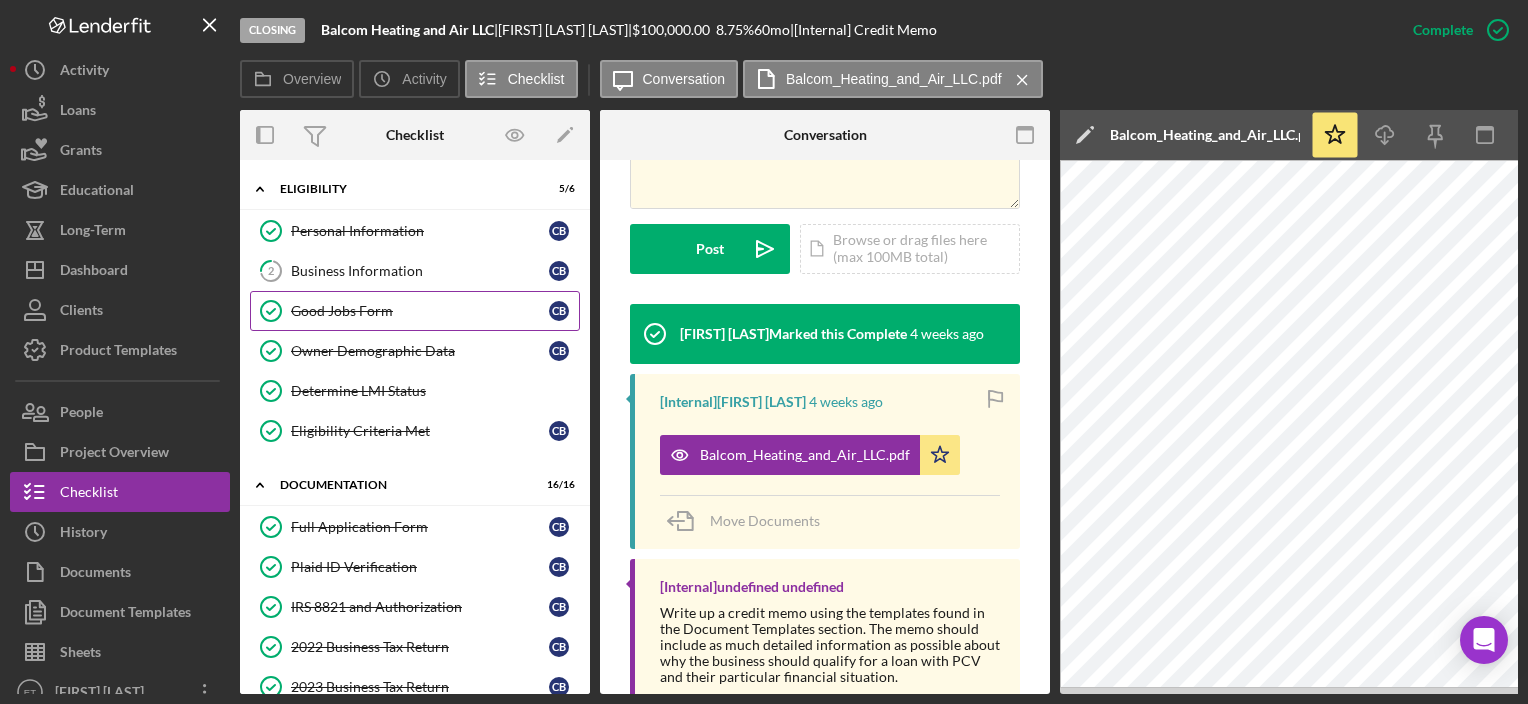 scroll, scrollTop: 0, scrollLeft: 0, axis: both 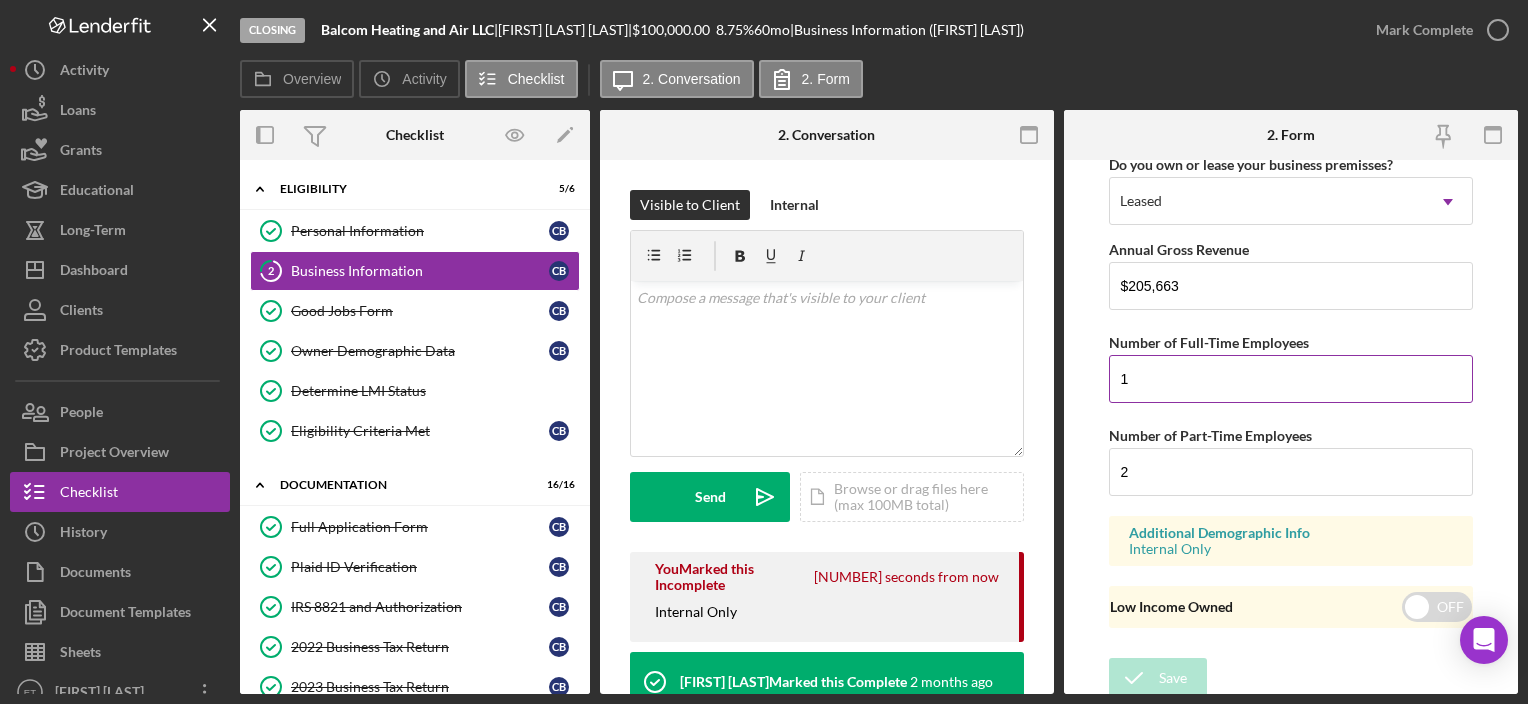 click on "1" at bounding box center (1290, 379) 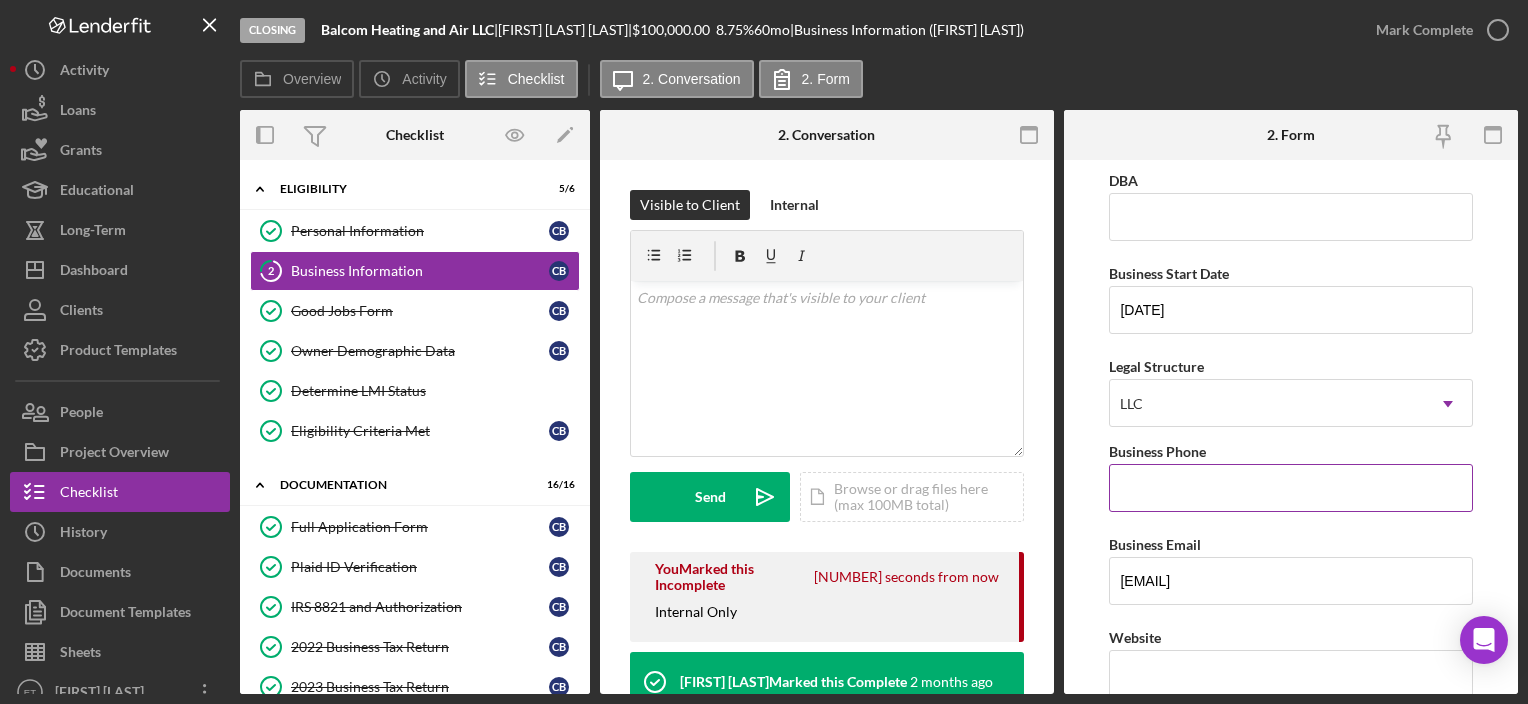 scroll, scrollTop: 0, scrollLeft: 0, axis: both 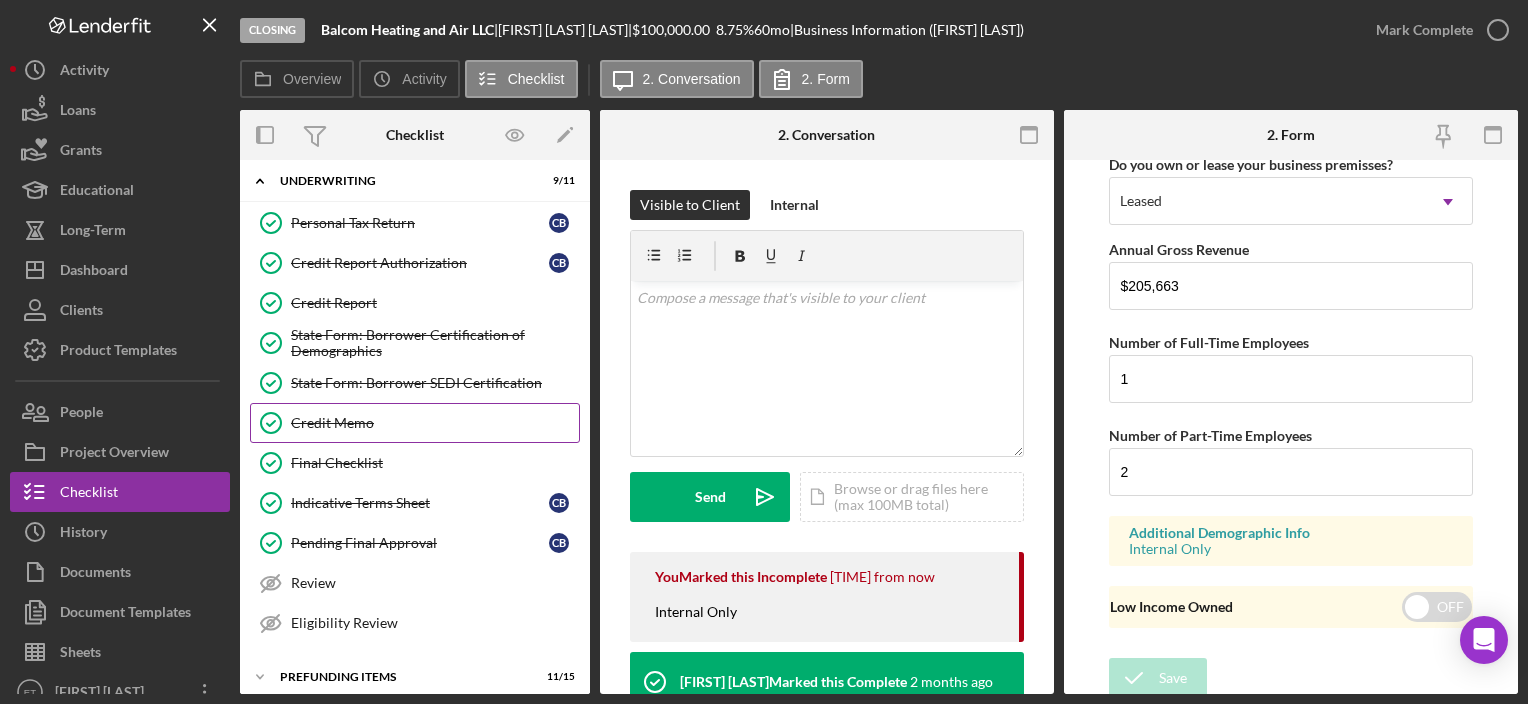 click on "Credit Memo Credit Memo" at bounding box center (415, 423) 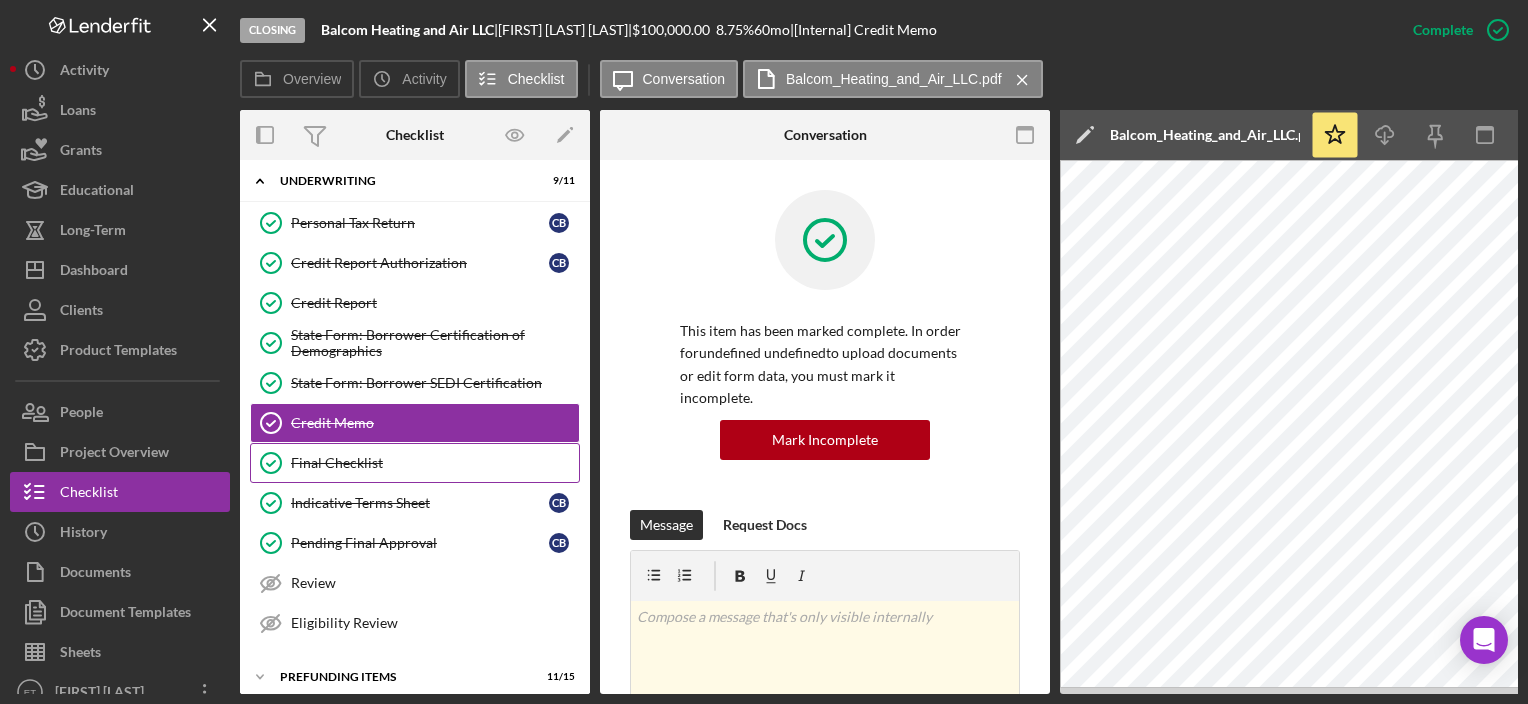 scroll, scrollTop: 17, scrollLeft: 0, axis: vertical 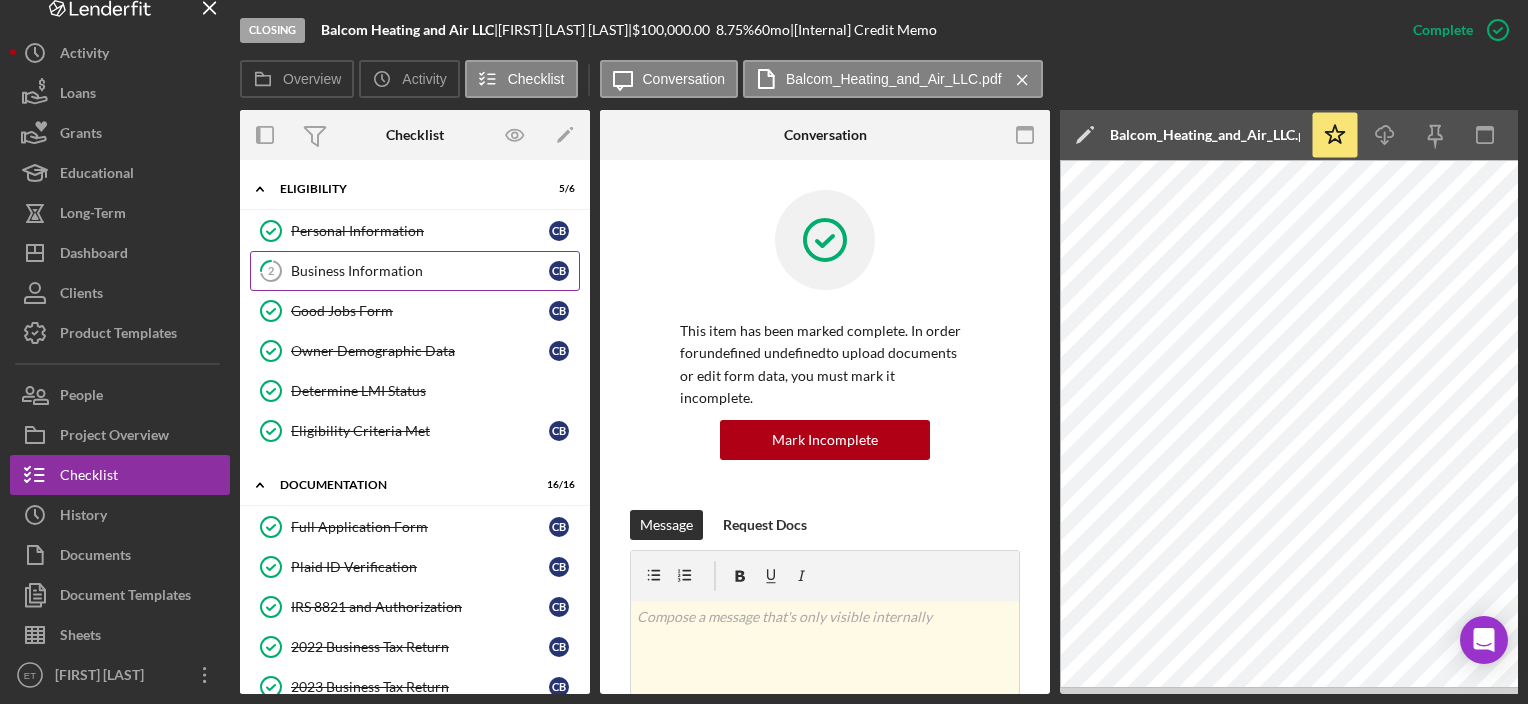click on "2 Business Information C B" at bounding box center (415, 271) 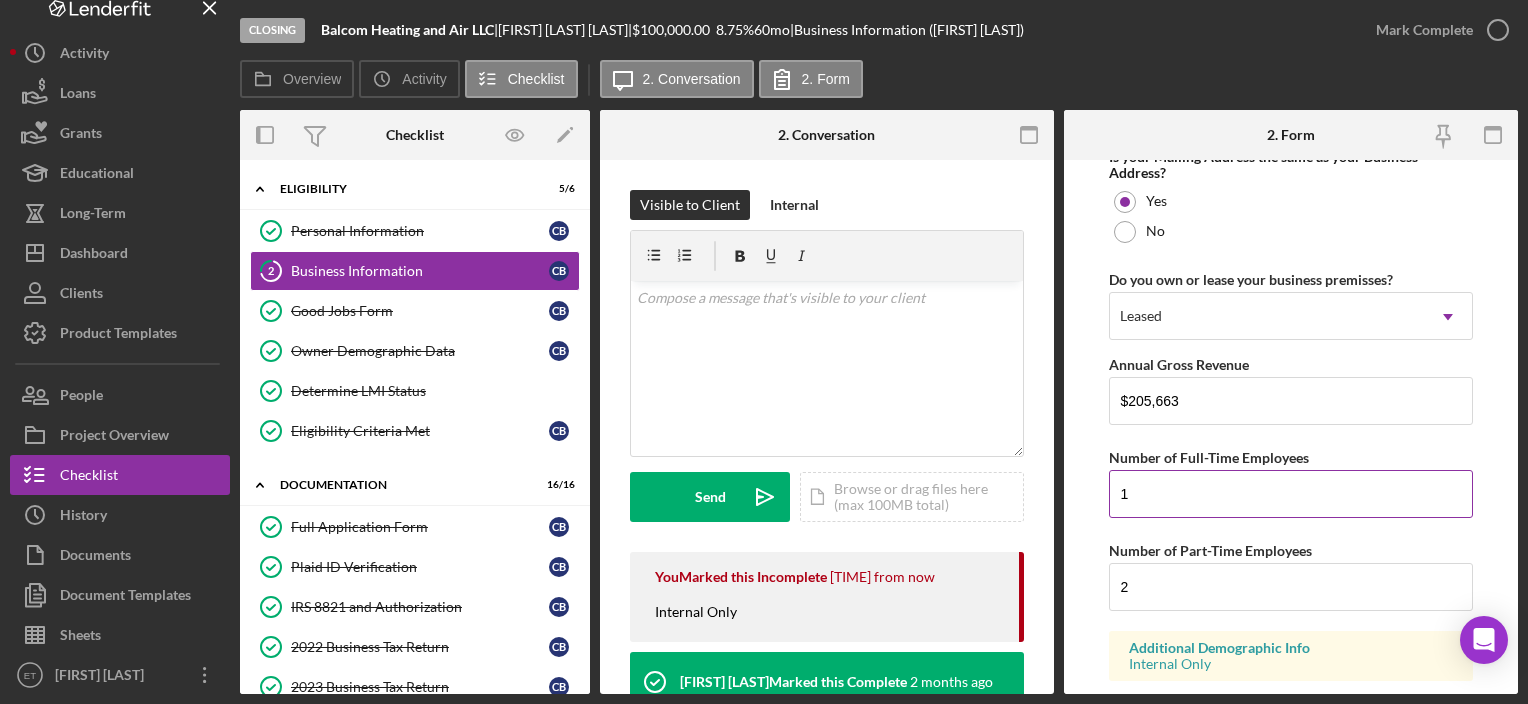 scroll, scrollTop: 1695, scrollLeft: 0, axis: vertical 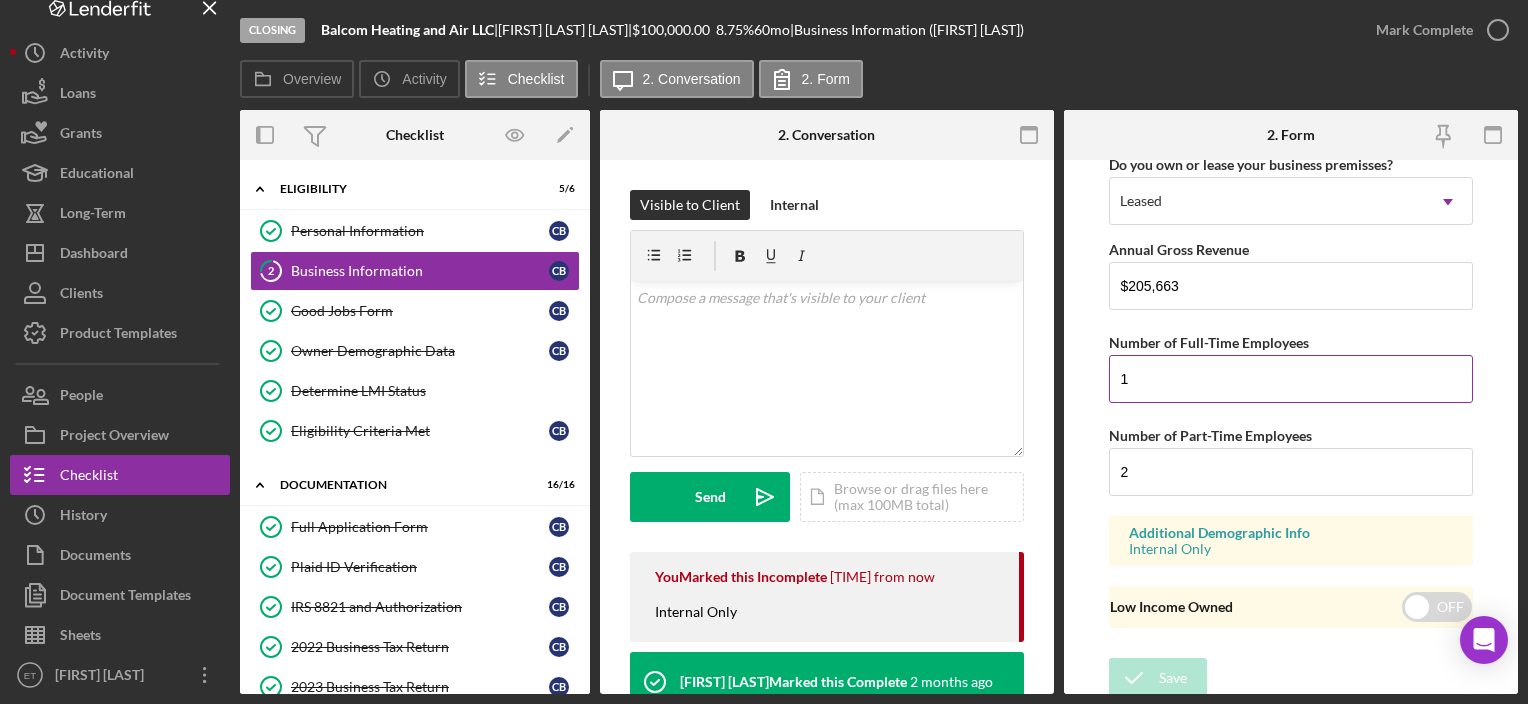 click on "1" at bounding box center [1290, 379] 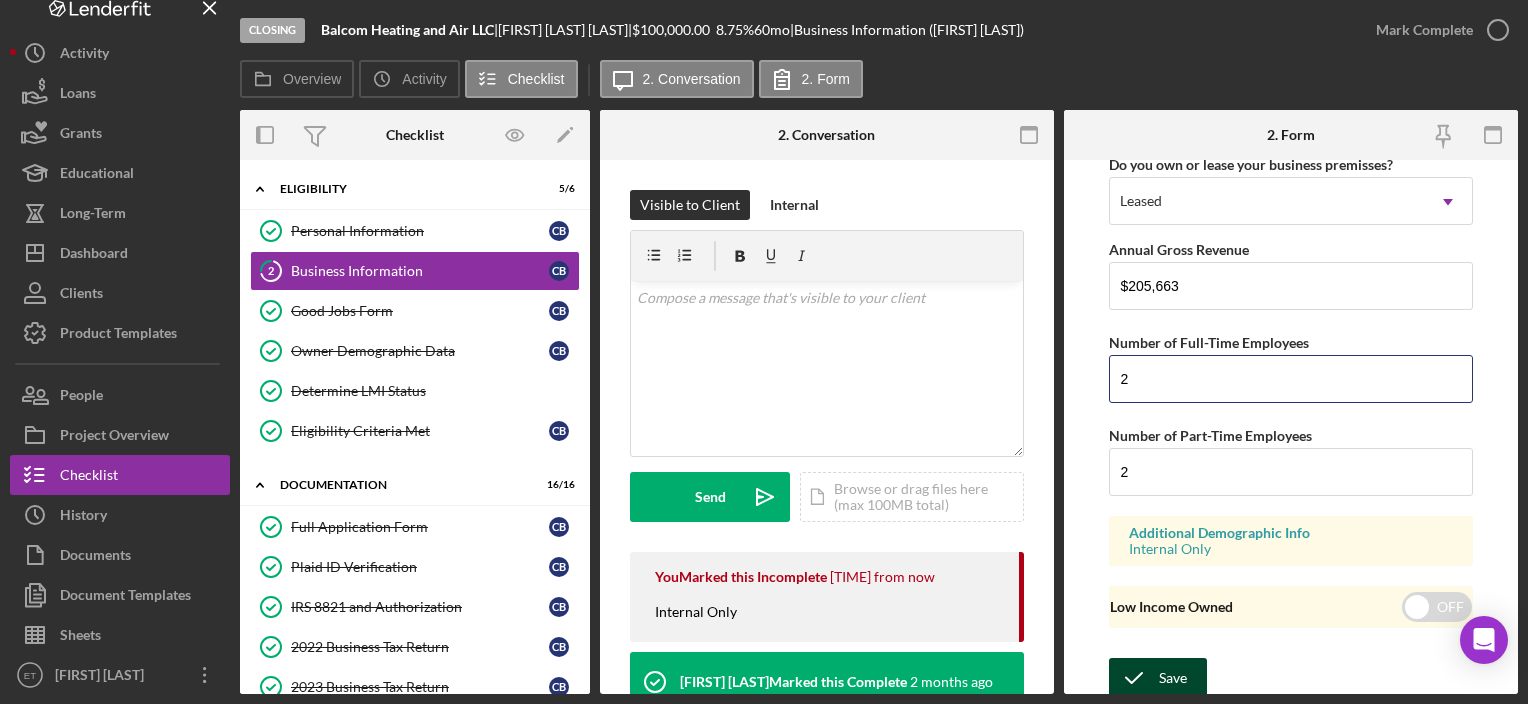 type on "2" 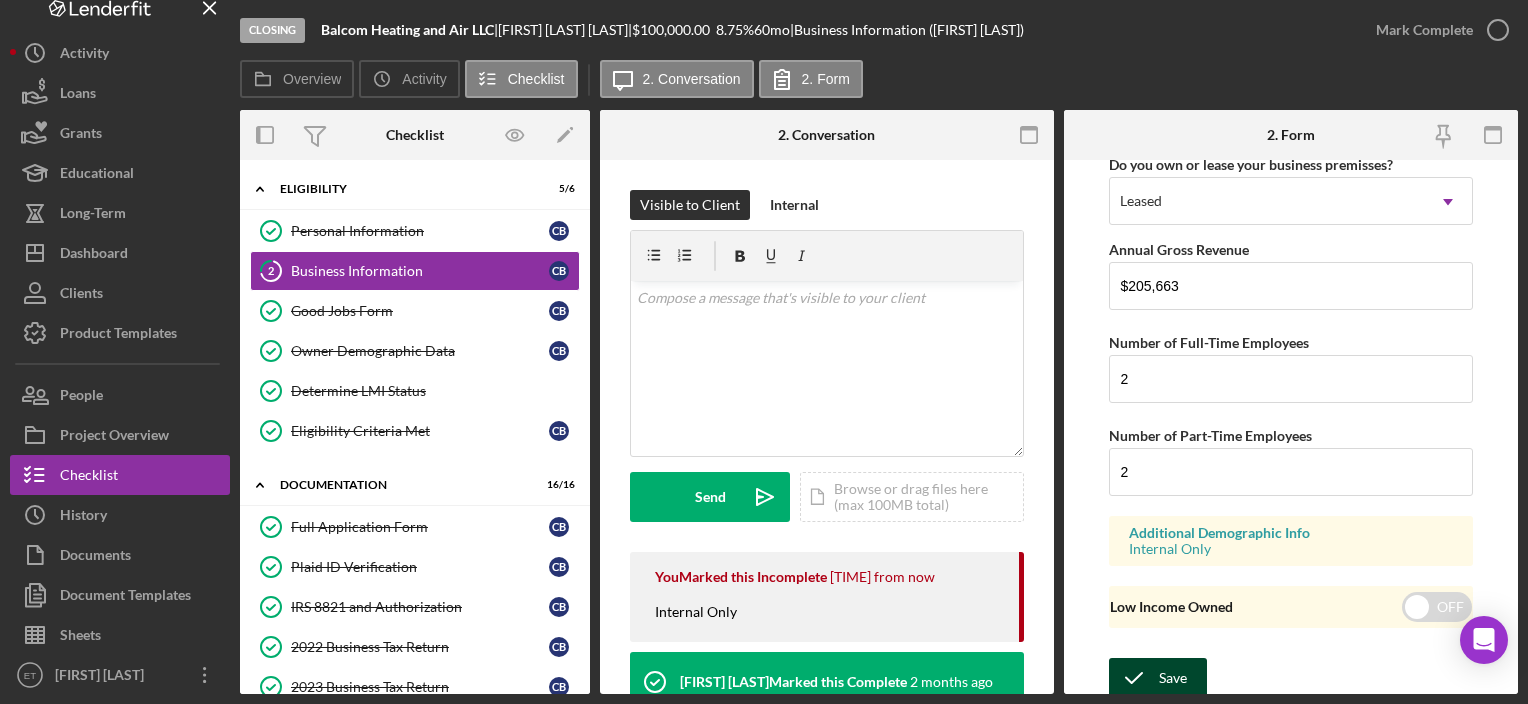 click on "Save" at bounding box center (1173, 678) 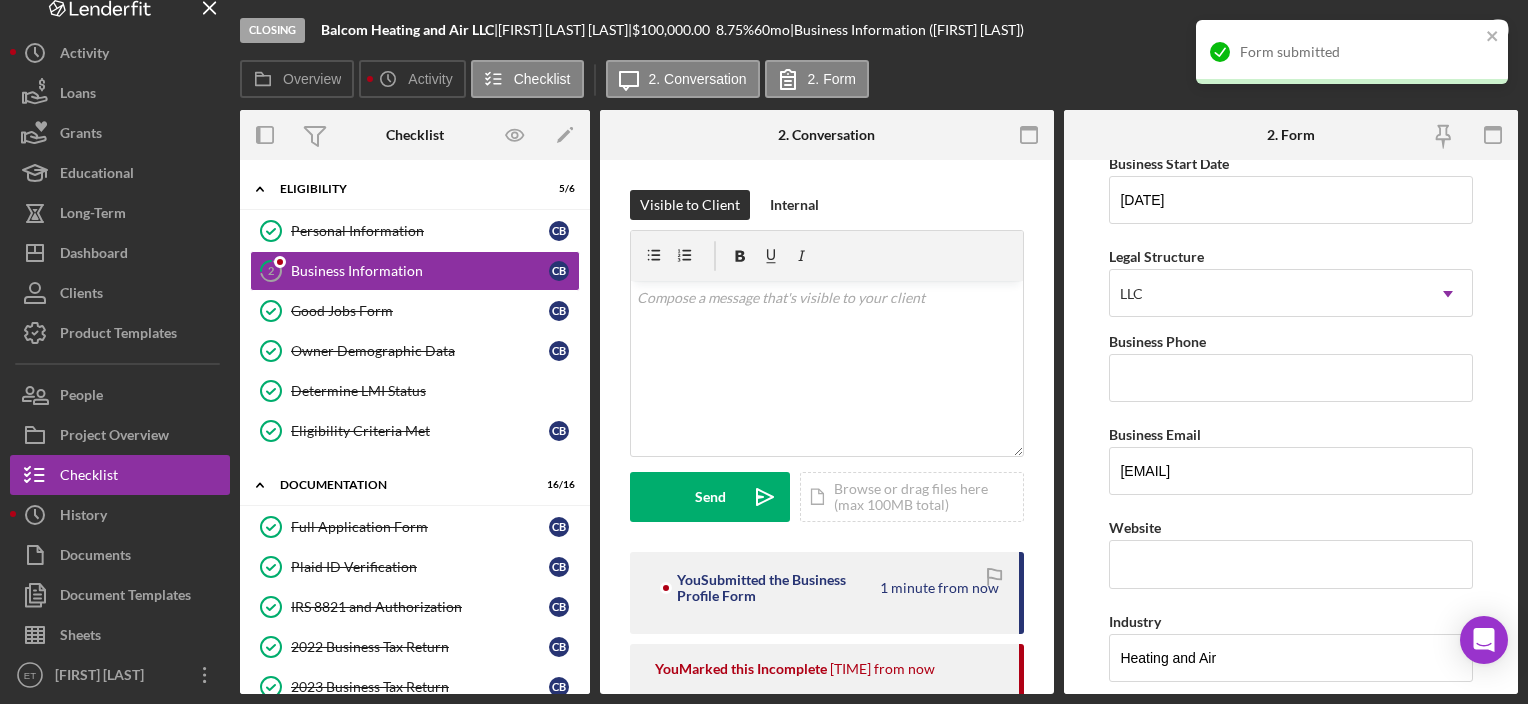 scroll, scrollTop: 95, scrollLeft: 0, axis: vertical 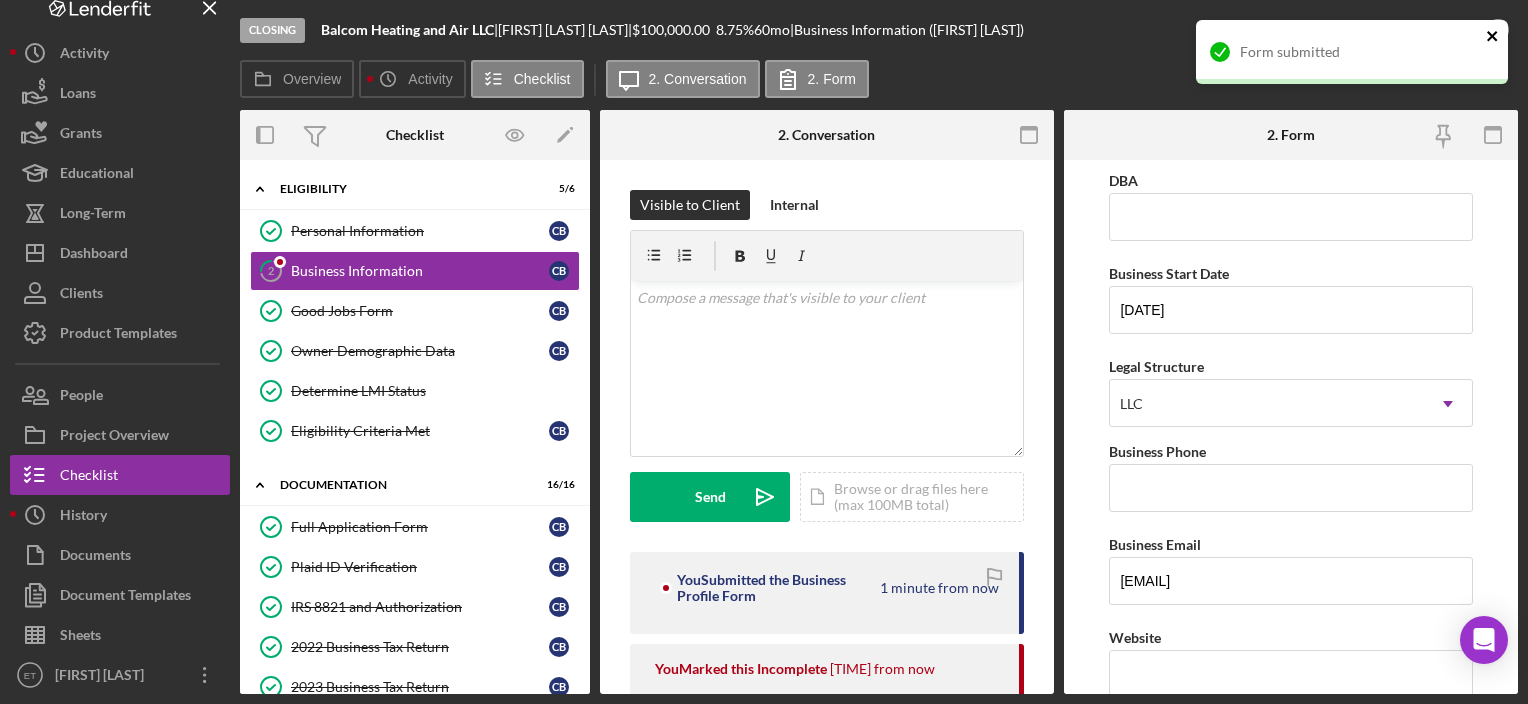 click 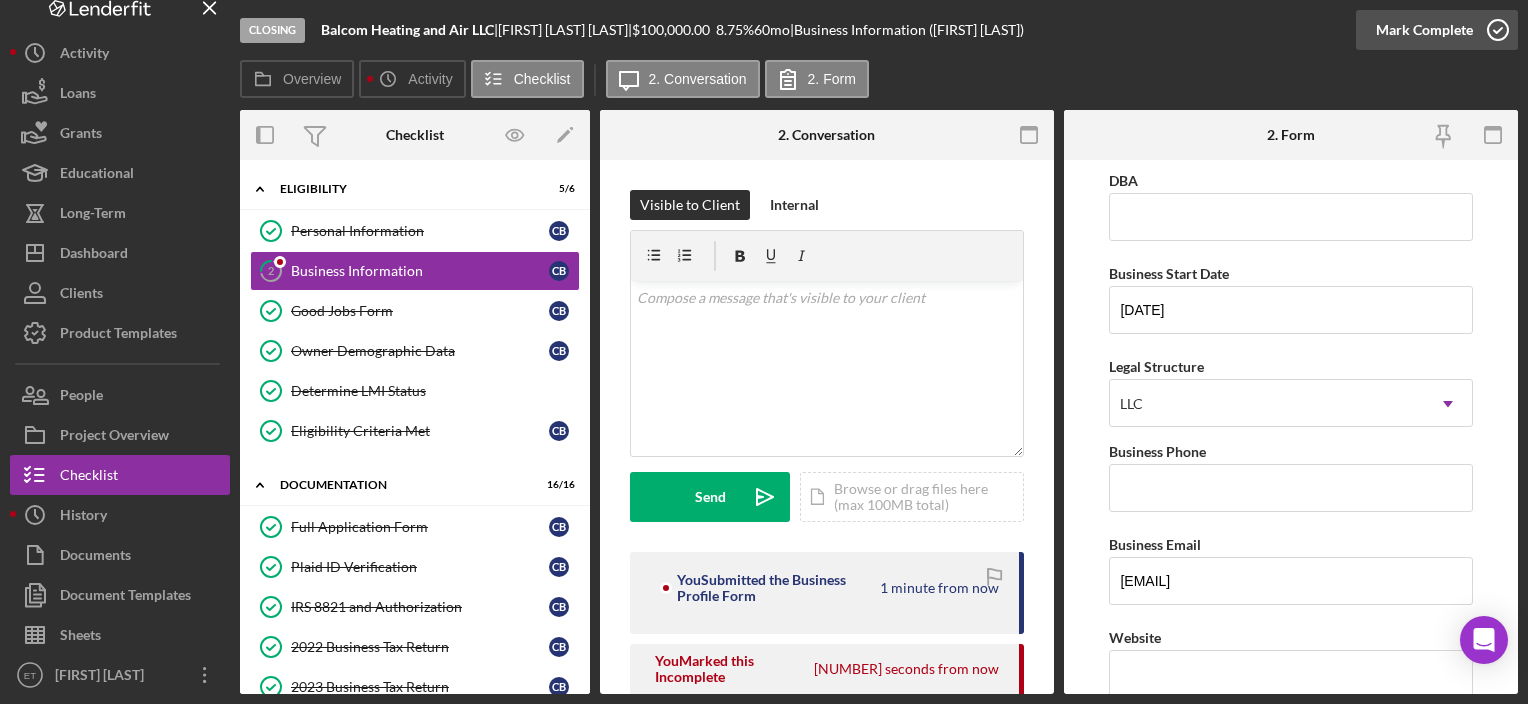 click on "Closing Balcom Heating and Air LLC    |   [NAME]   [LAST]    |   $100,000.00    8.75 %   60  mo   |   2. Business Information ([NAME]) Mark Complete Overview Icon/History Activity Checklist Icon/Message 2. Conversation 2. Form Overview Internal Workflow Stage Closing Icon/Dropdown Arrow Archive (can unarchive later if needed) Send to Downhome Overview Edit Icon/Edit Status Ongoing Risk Rating Sentiment Rating 5 Product Name Small Business Community Loan Created Date [DATE] Started Date [DATE] Closing Goal [DATE] Contact SS [NAME] Account Executive JT [NAME] Weekly Status Update On Weekly Status Update Message Inactivity Alerts On Send if the client is inactive for... 5 Inactivity Reminder Message Initial Request Edit Icon/Edit Amount $100,000.00 Standard Rate 8.750% Standard Term 60 months Key Ratios Edit Icon/Edit DSCR Collateral Coverage DTI LTV Global DSCR Global Collateral Coverage Global DTI NOI Recomendation Edit Icon/Edit Payment Type Rate" at bounding box center (764, 352) 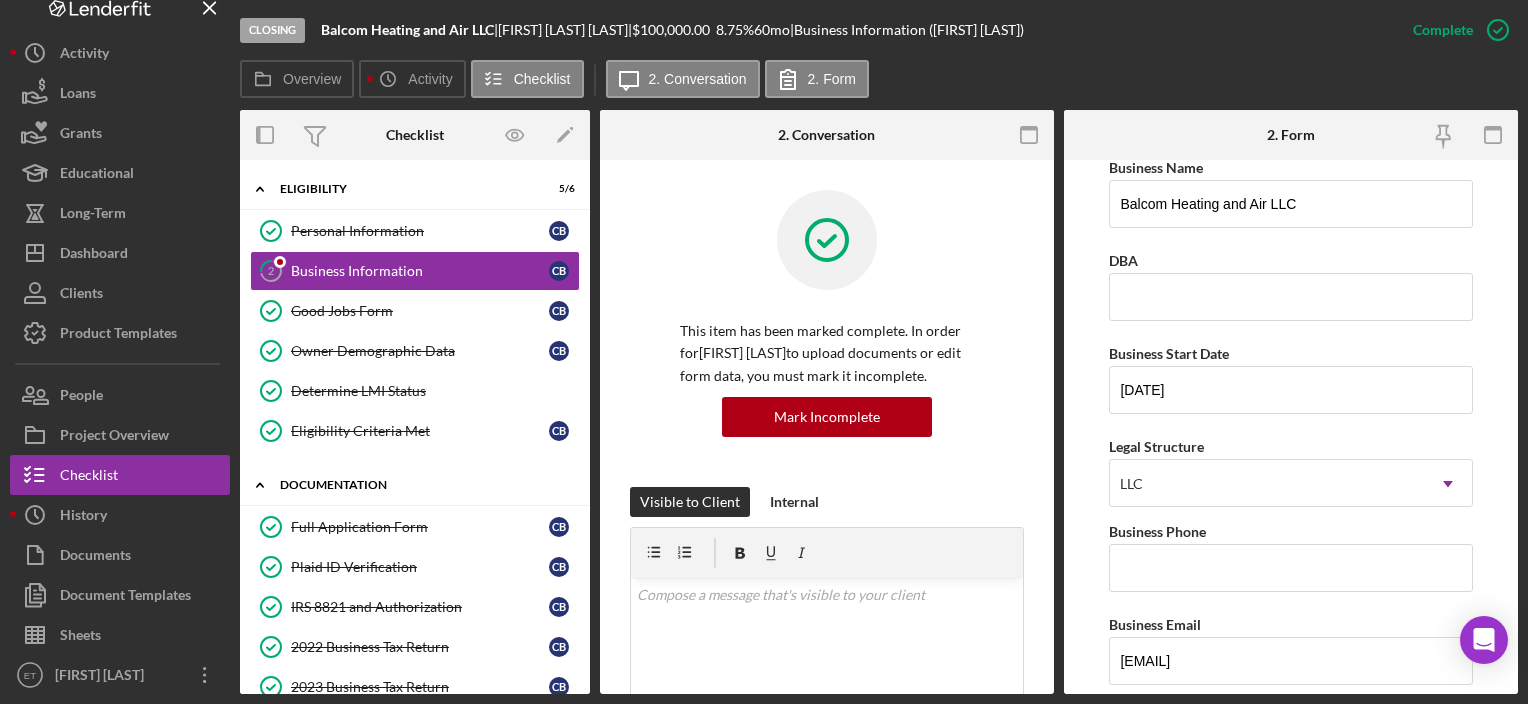 scroll, scrollTop: 175, scrollLeft: 0, axis: vertical 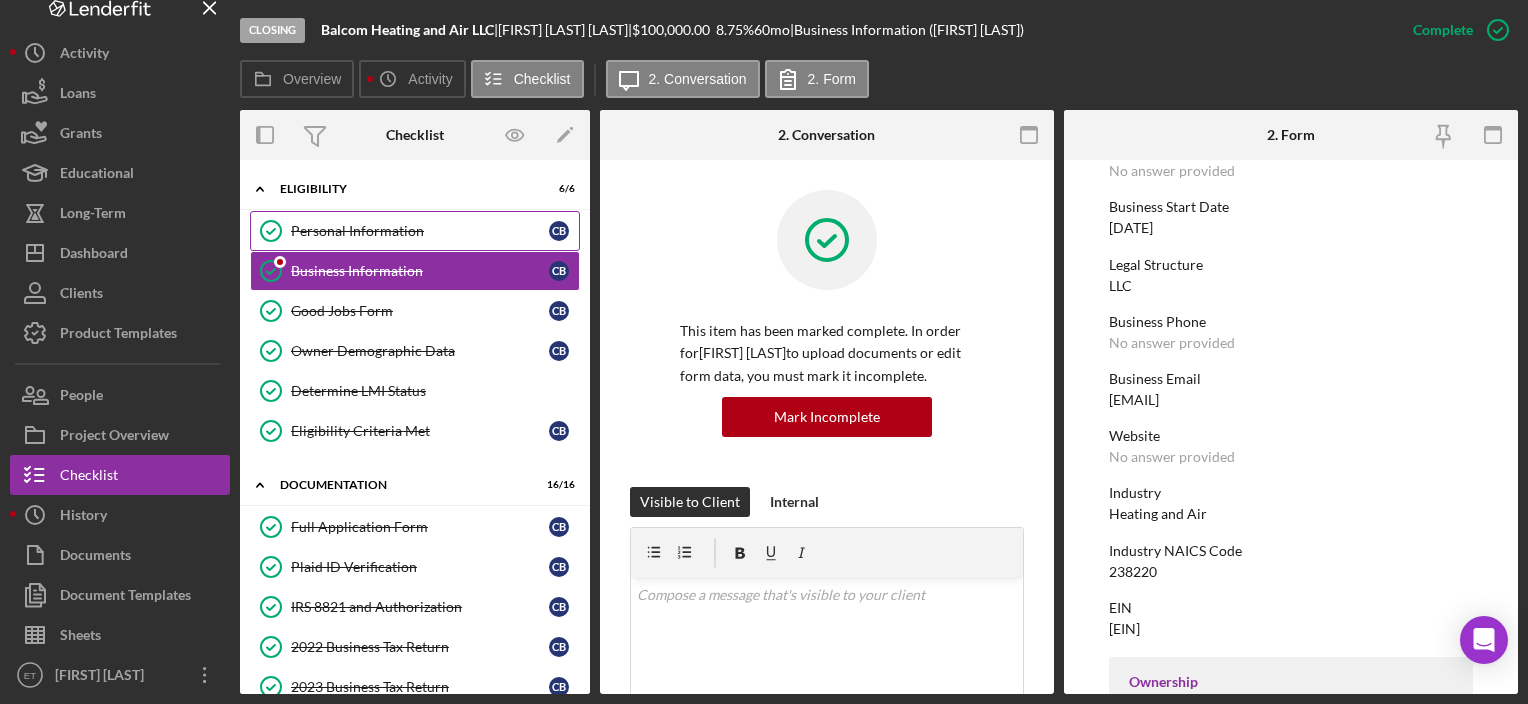 click on "Personal Information" at bounding box center [420, 231] 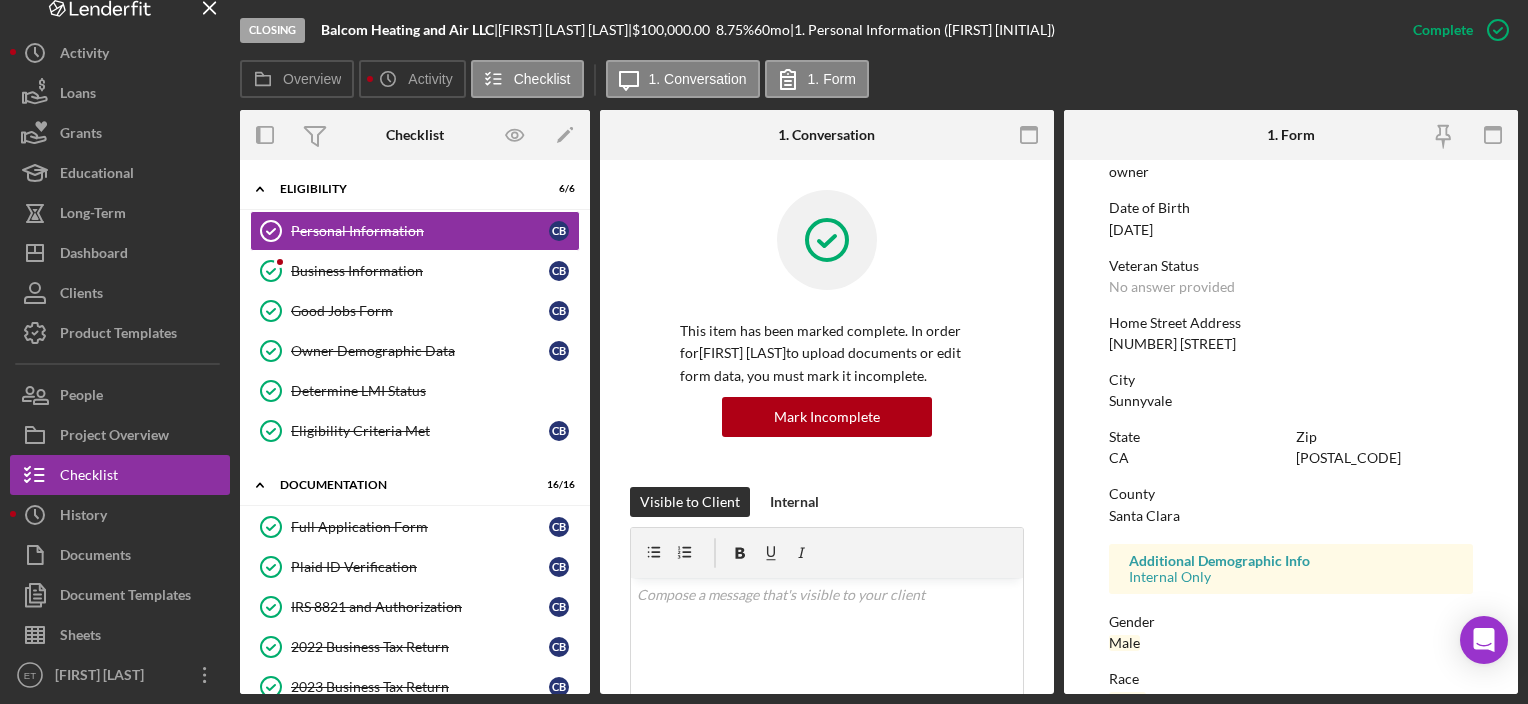 scroll, scrollTop: 415, scrollLeft: 0, axis: vertical 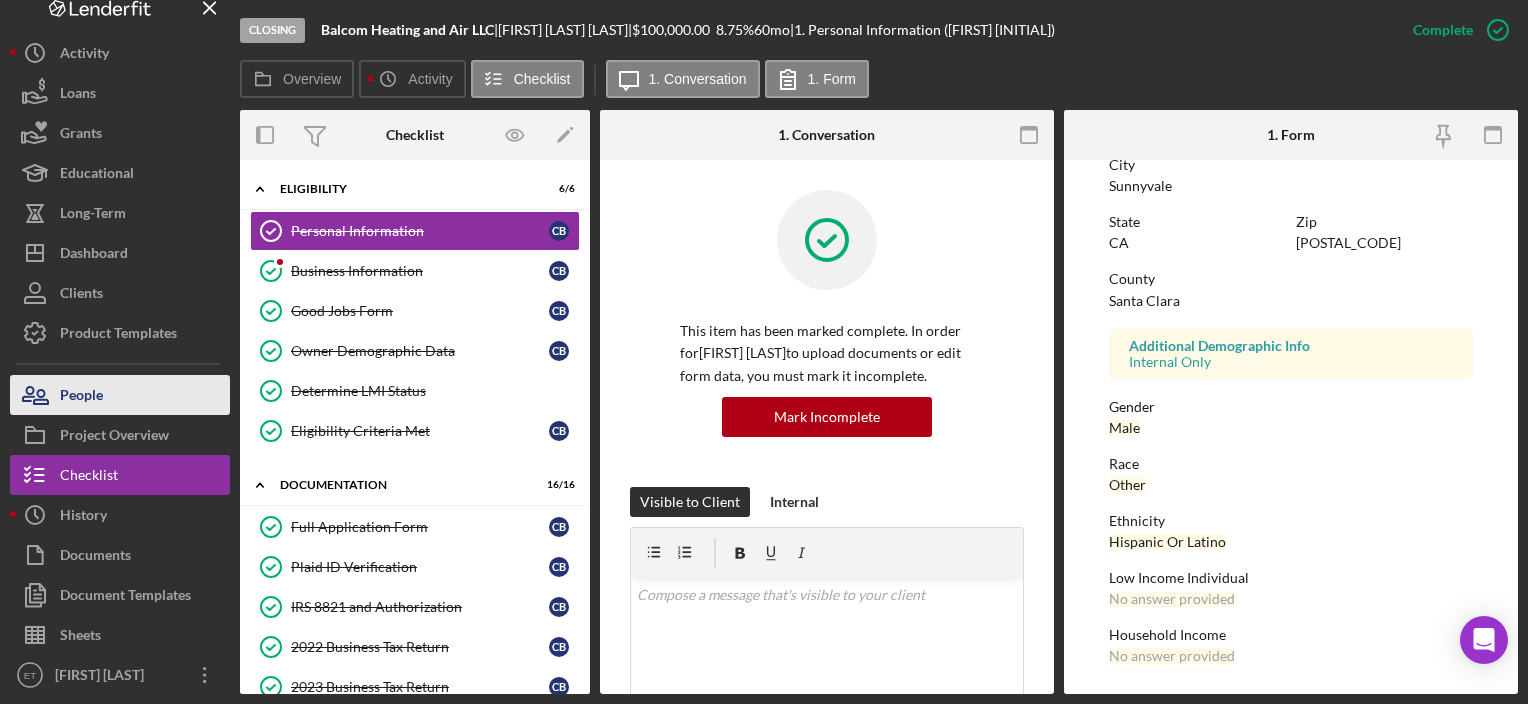 click on "People" at bounding box center (81, 397) 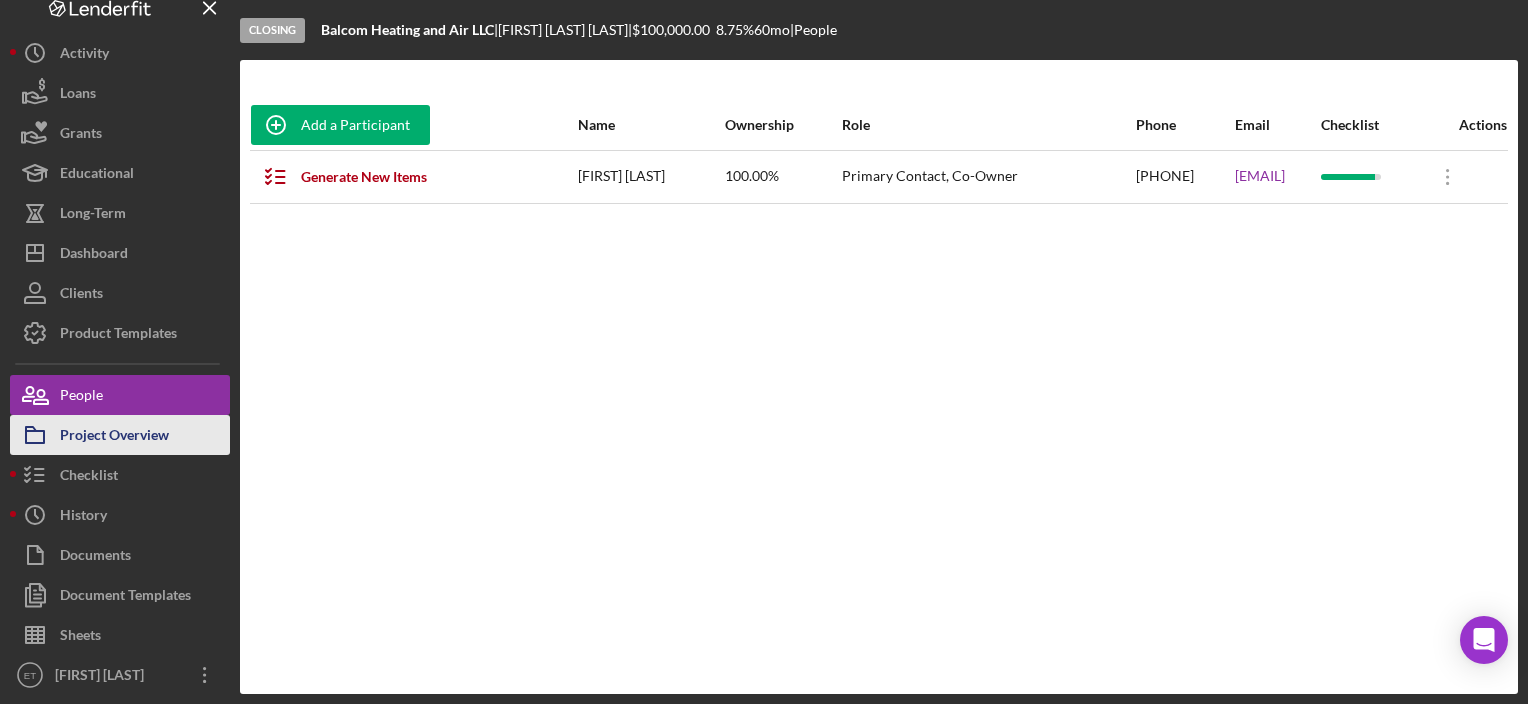 click on "Project Overview" at bounding box center [114, 437] 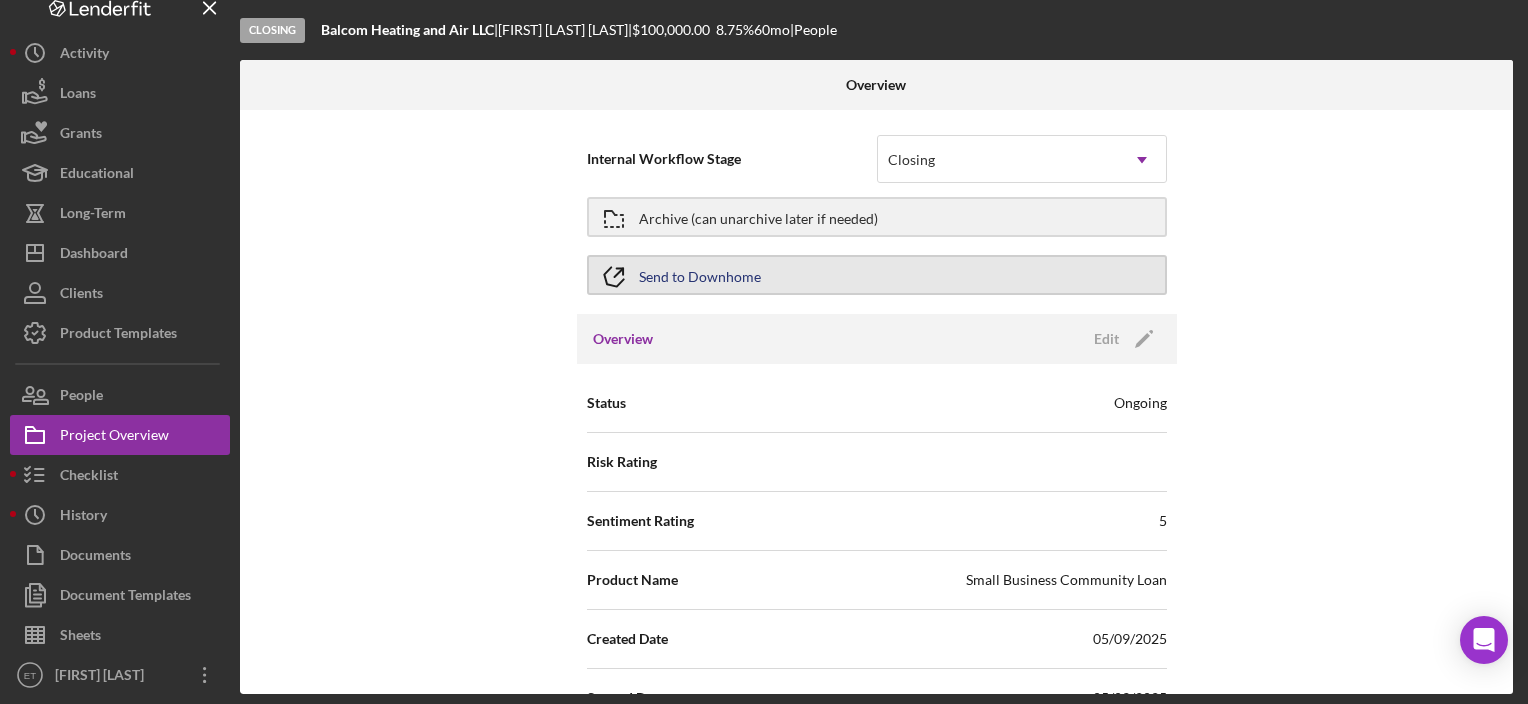 click on "Send to Downhome" at bounding box center [700, 275] 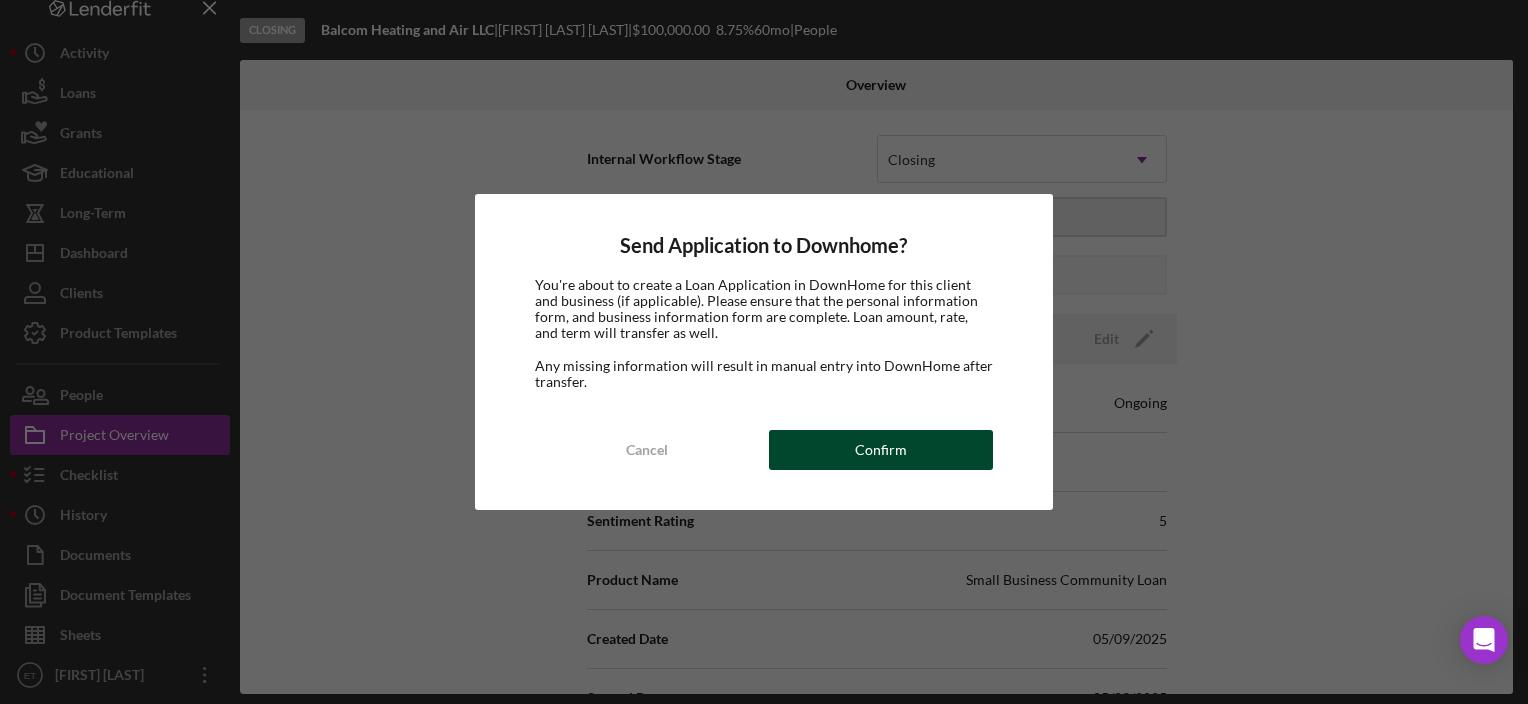 click on "Confirm" at bounding box center [881, 450] 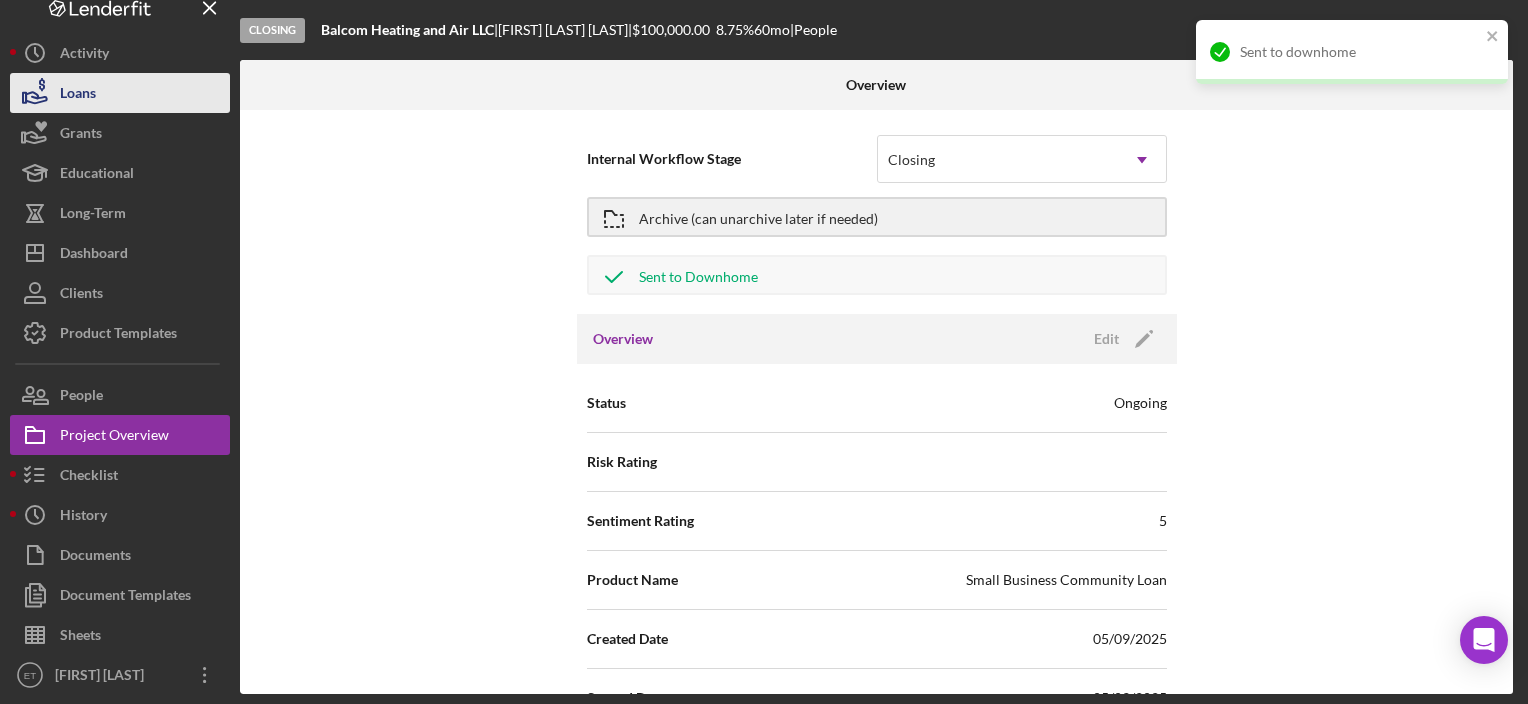 click on "Loans" at bounding box center [120, 93] 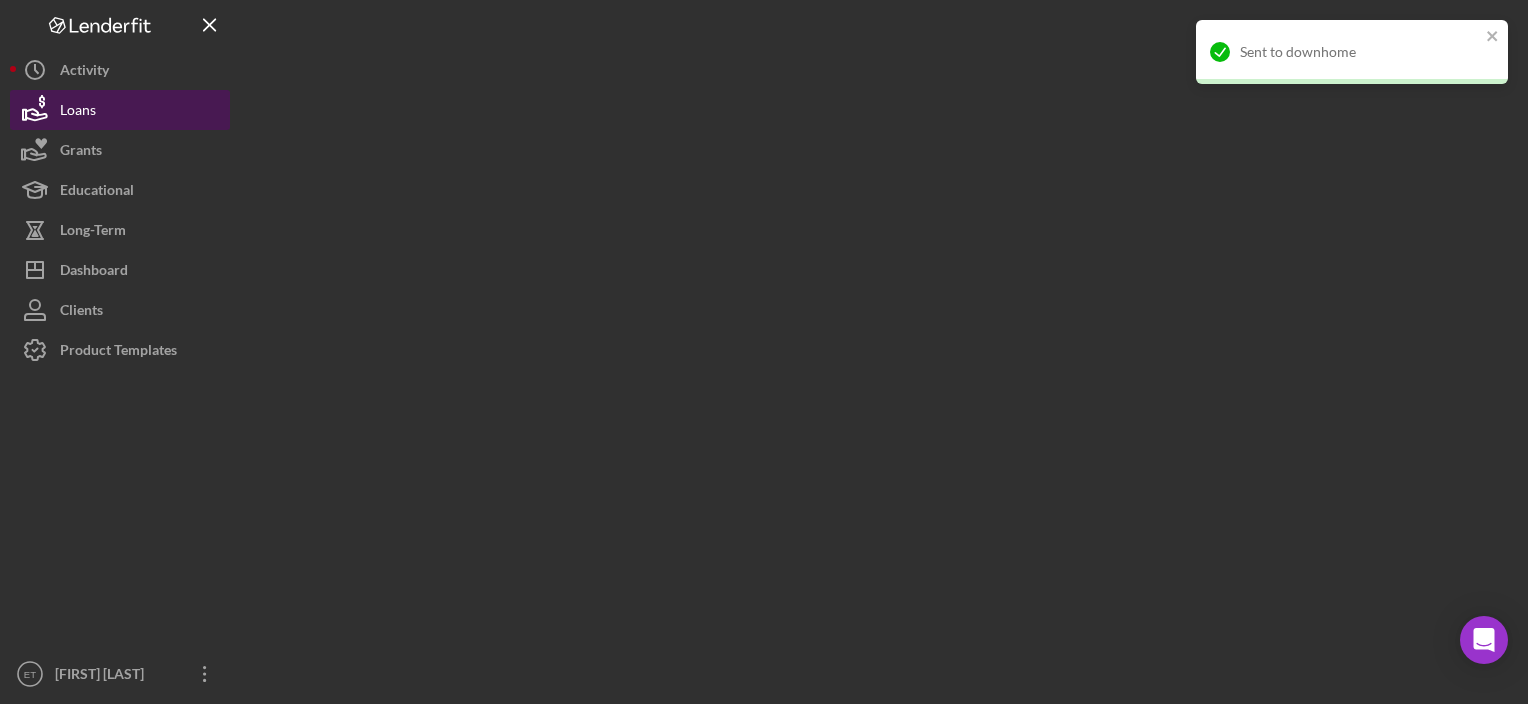 scroll, scrollTop: 0, scrollLeft: 0, axis: both 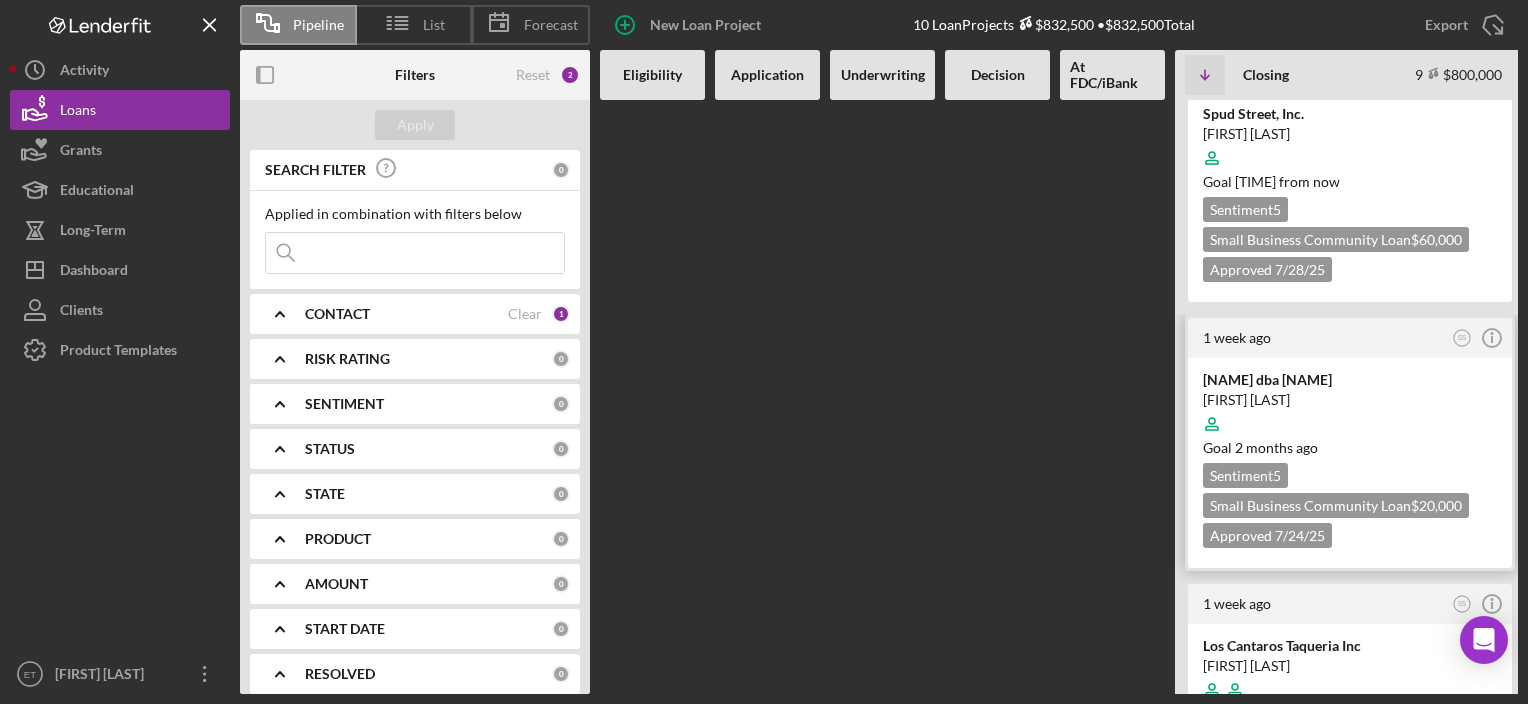 click on "[FIRST] [LAST]" at bounding box center [1350, 400] 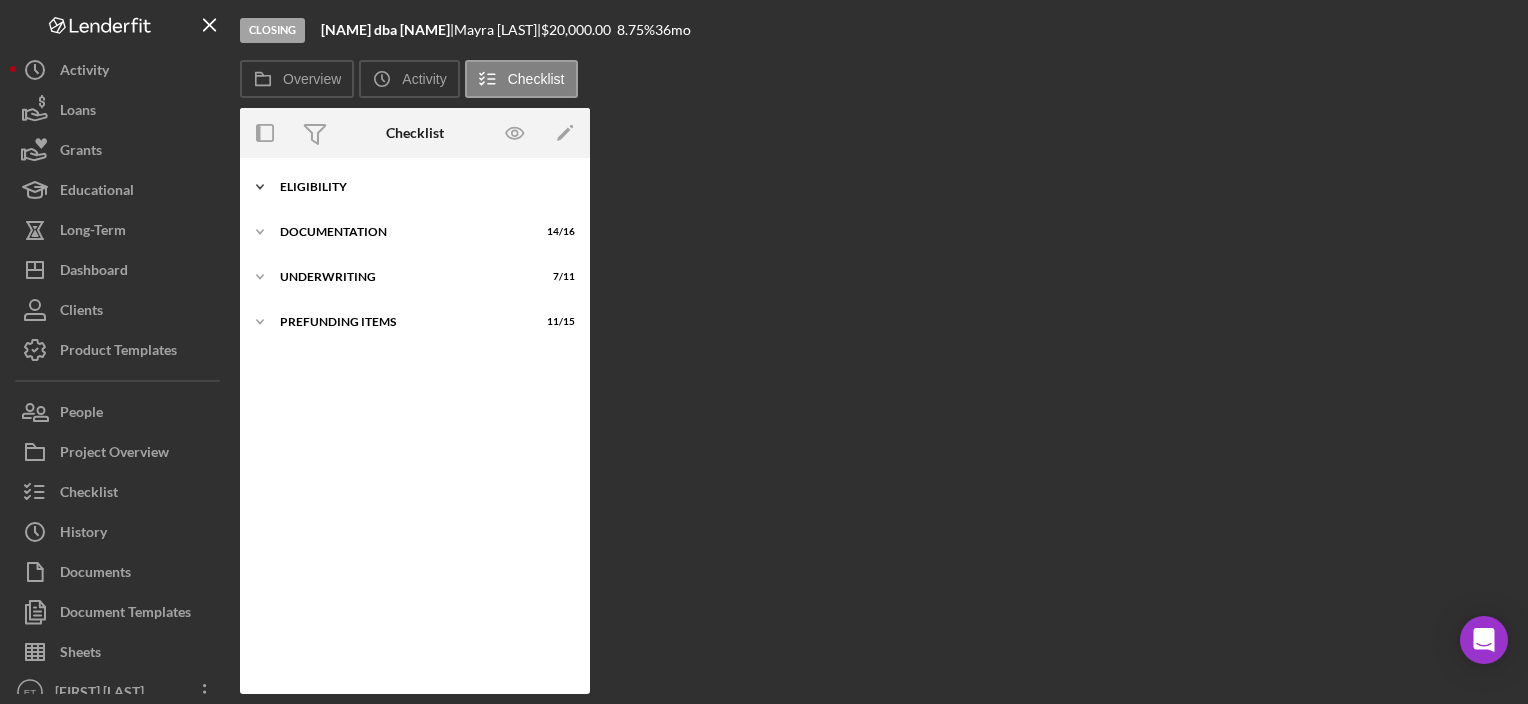 click on "Eligibility" at bounding box center (422, 187) 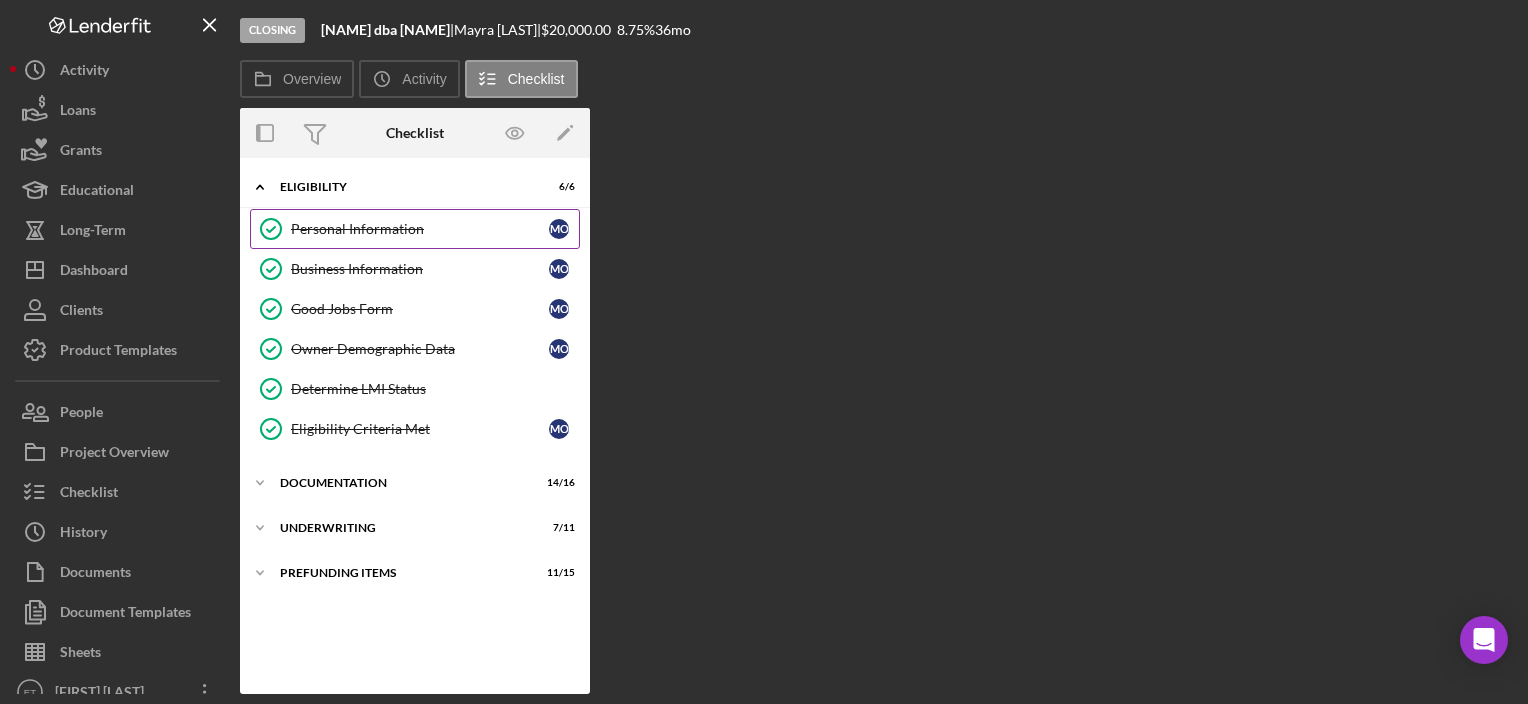 click on "Personal Information" at bounding box center (420, 229) 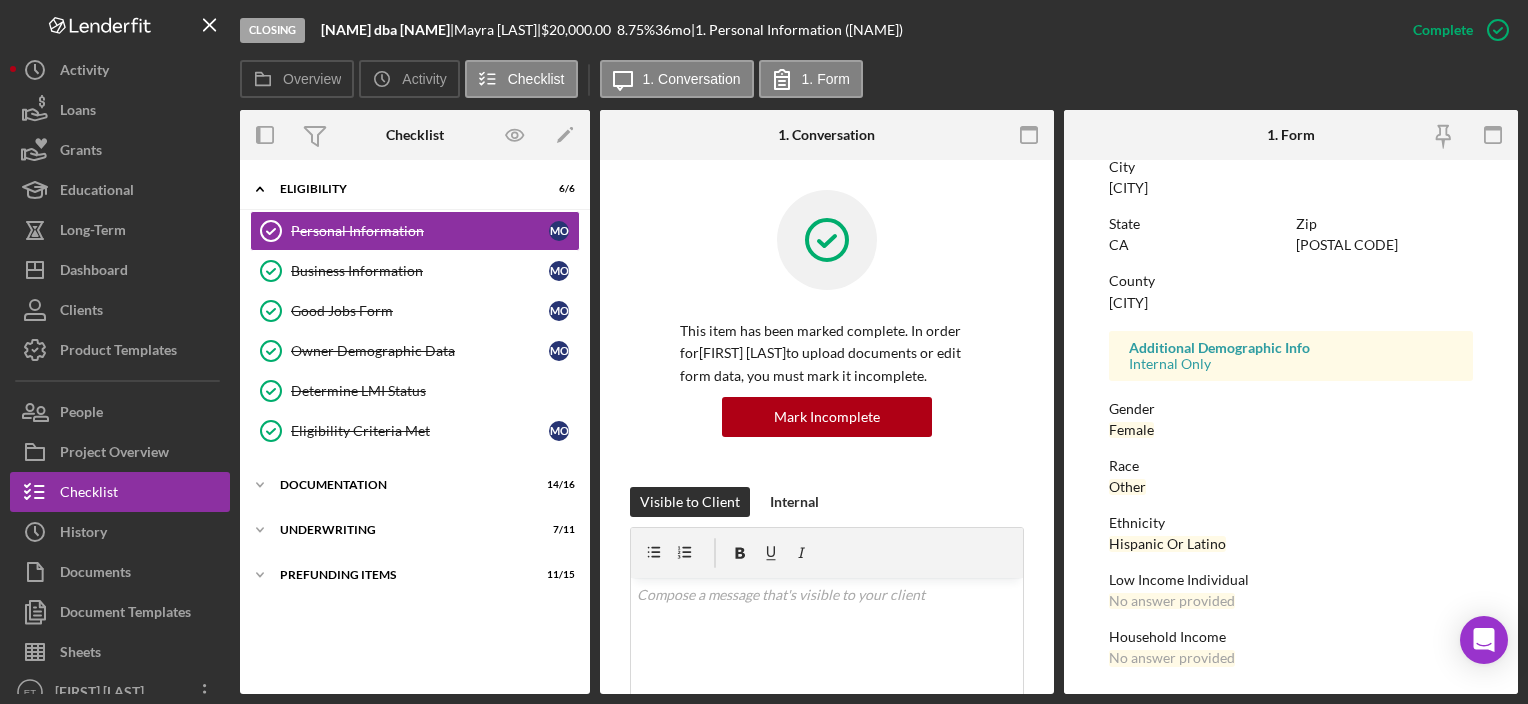 scroll, scrollTop: 415, scrollLeft: 0, axis: vertical 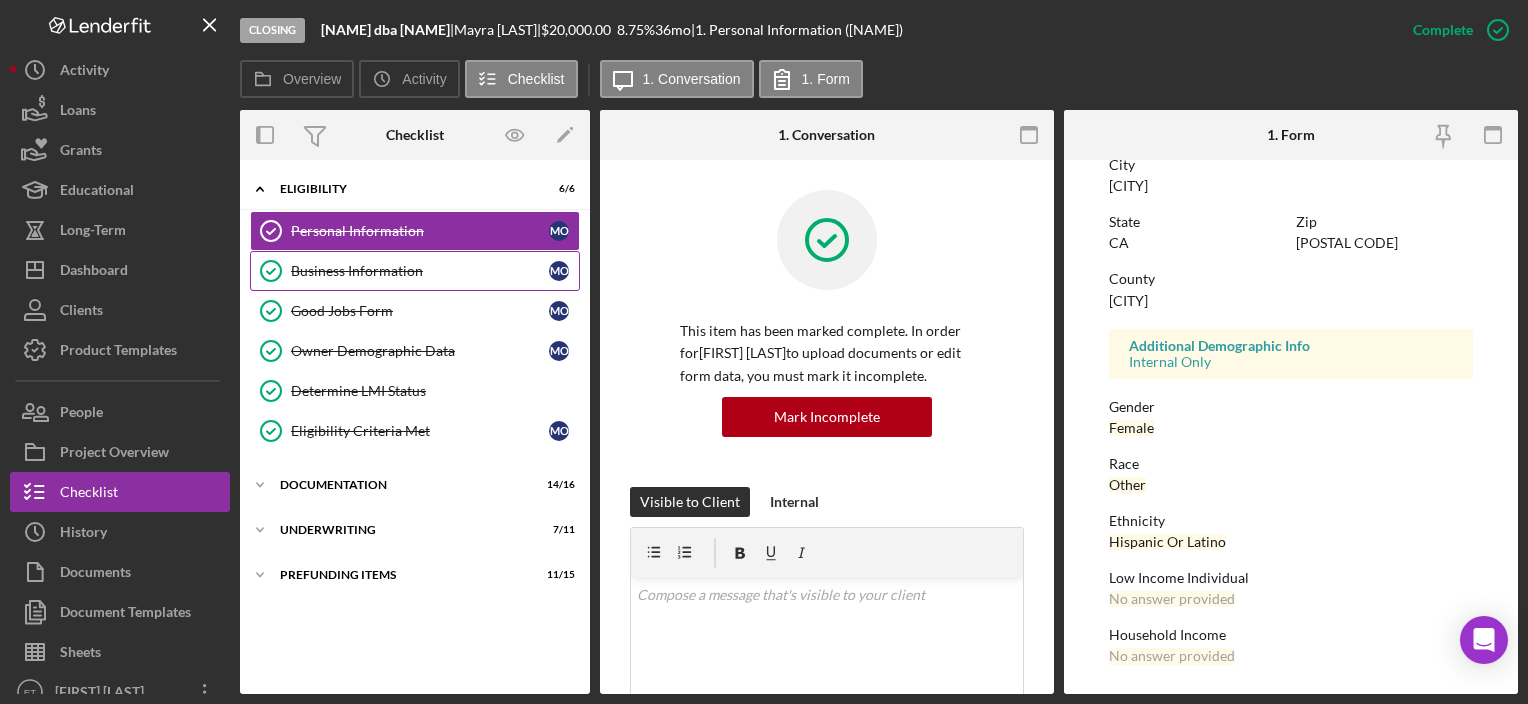 click on "Business Information" at bounding box center (420, 271) 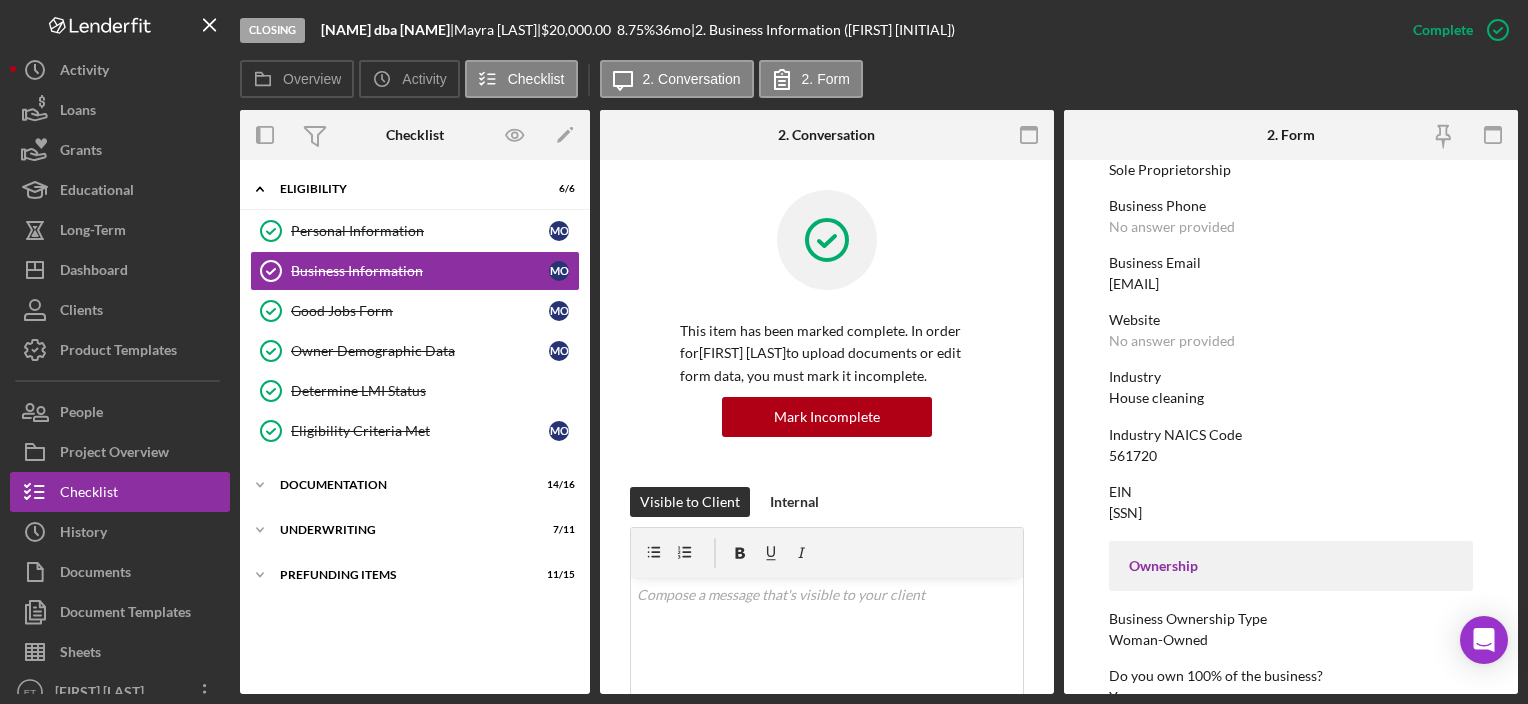 scroll, scrollTop: 300, scrollLeft: 0, axis: vertical 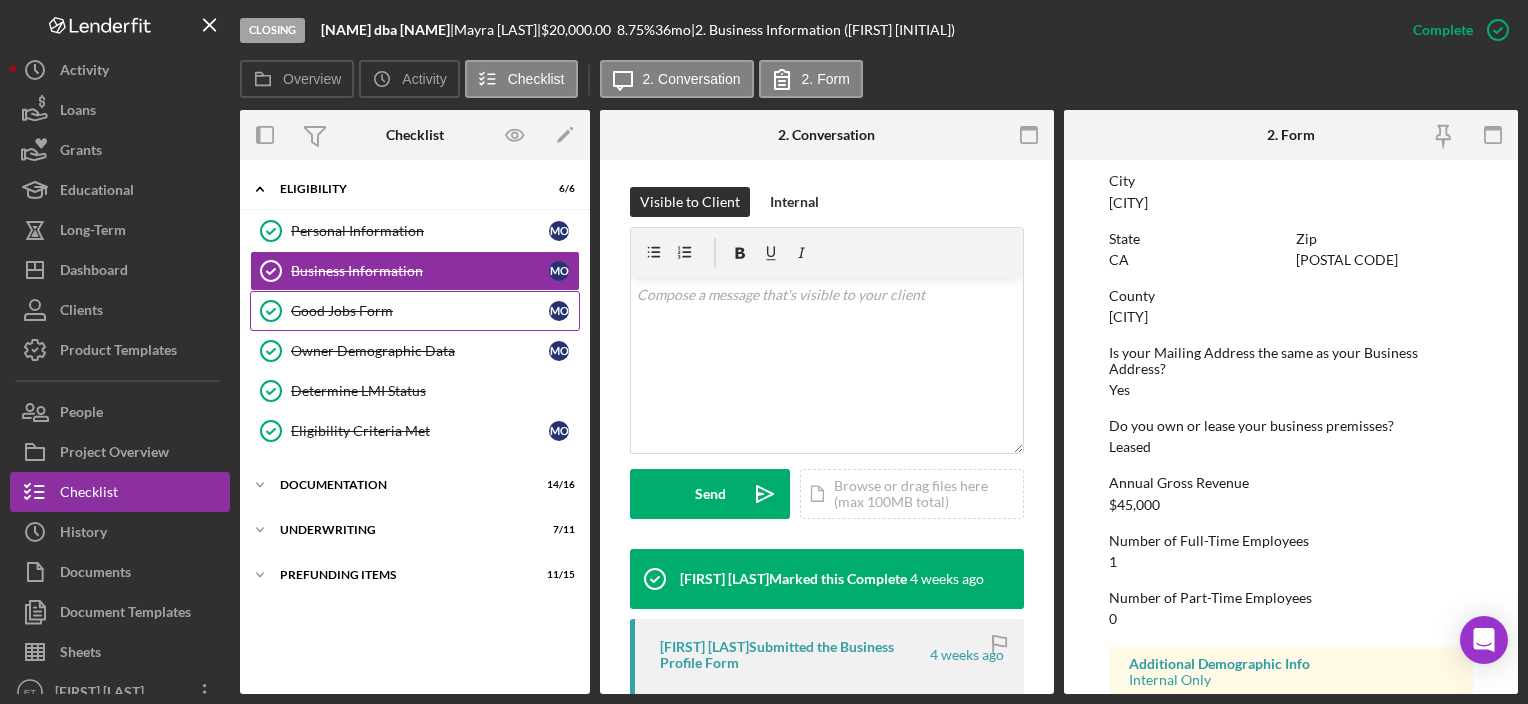 click on "Good Jobs Form" at bounding box center [420, 311] 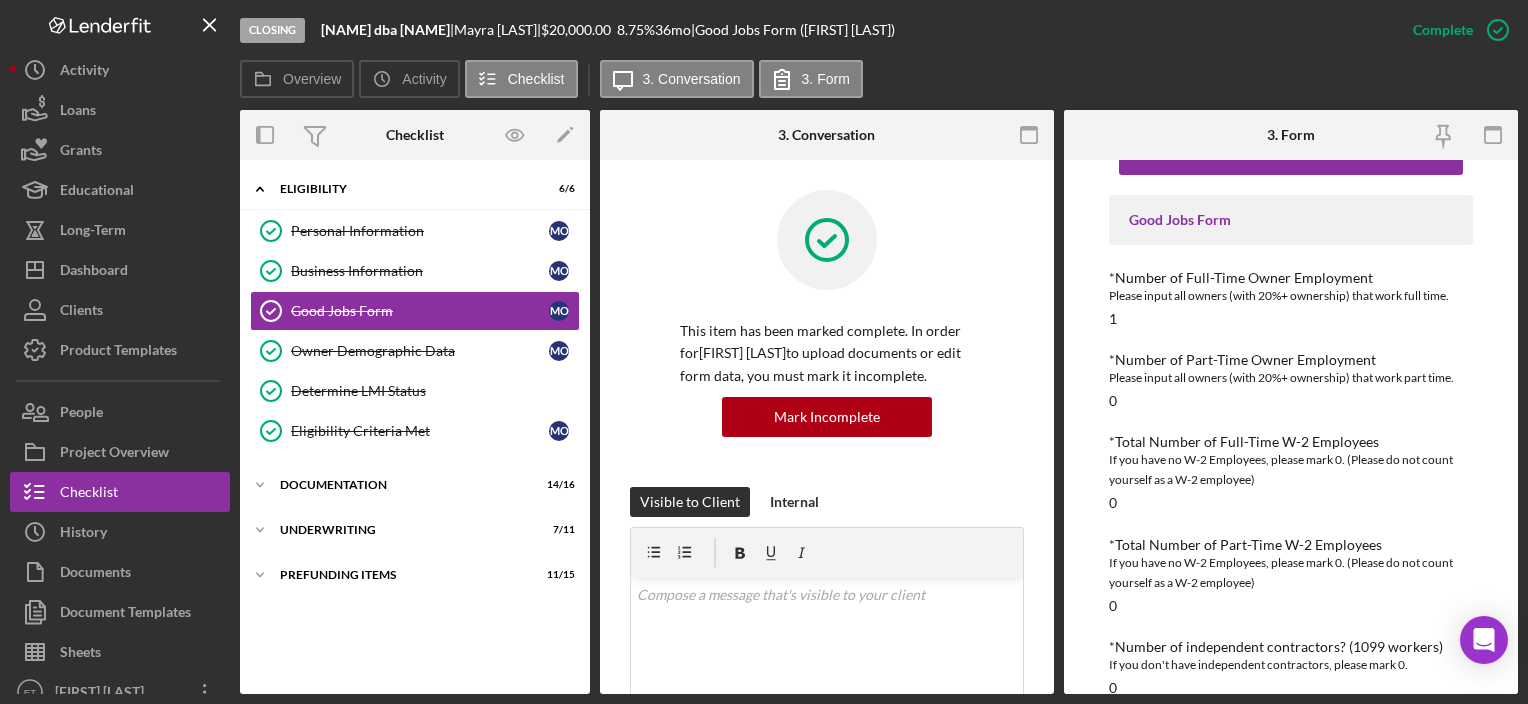 scroll, scrollTop: 100, scrollLeft: 0, axis: vertical 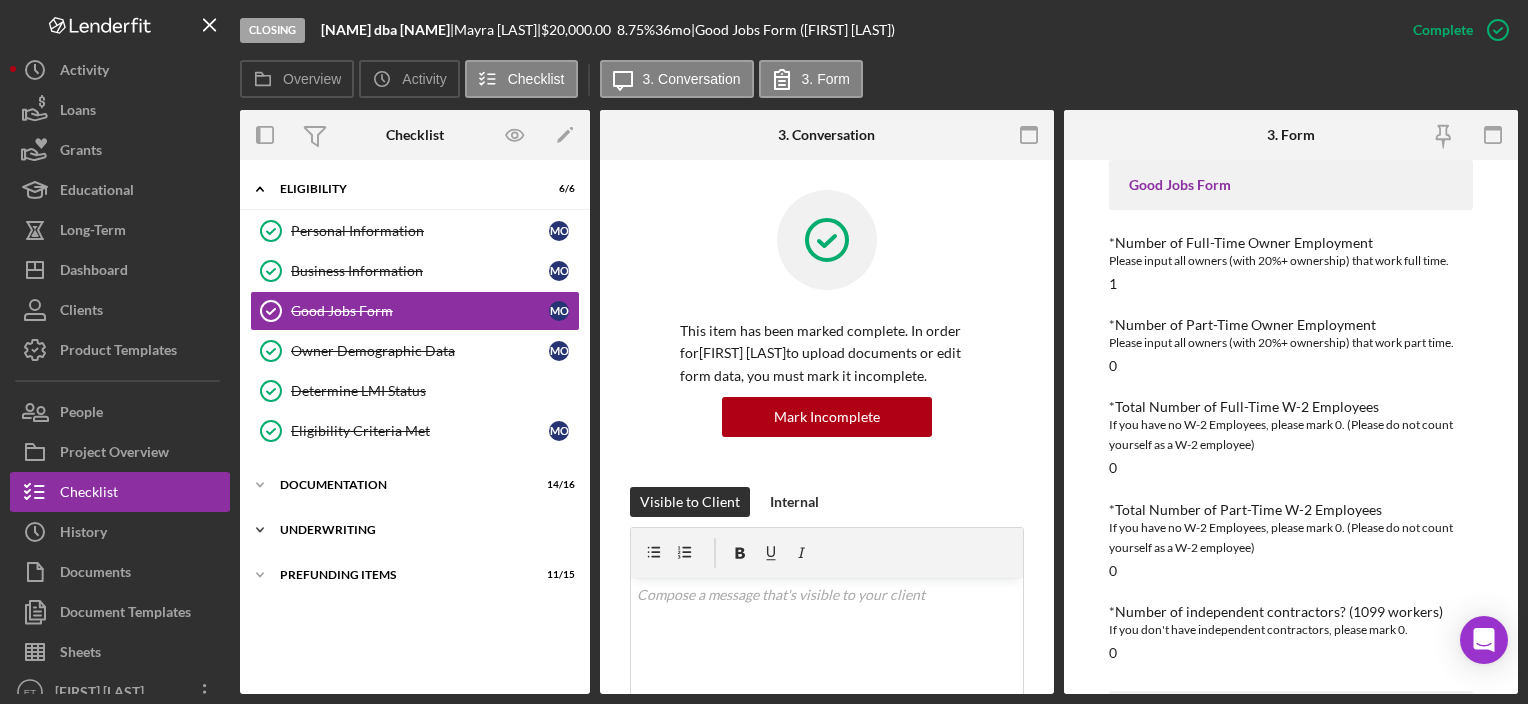 click on "Underwriting" at bounding box center (422, 530) 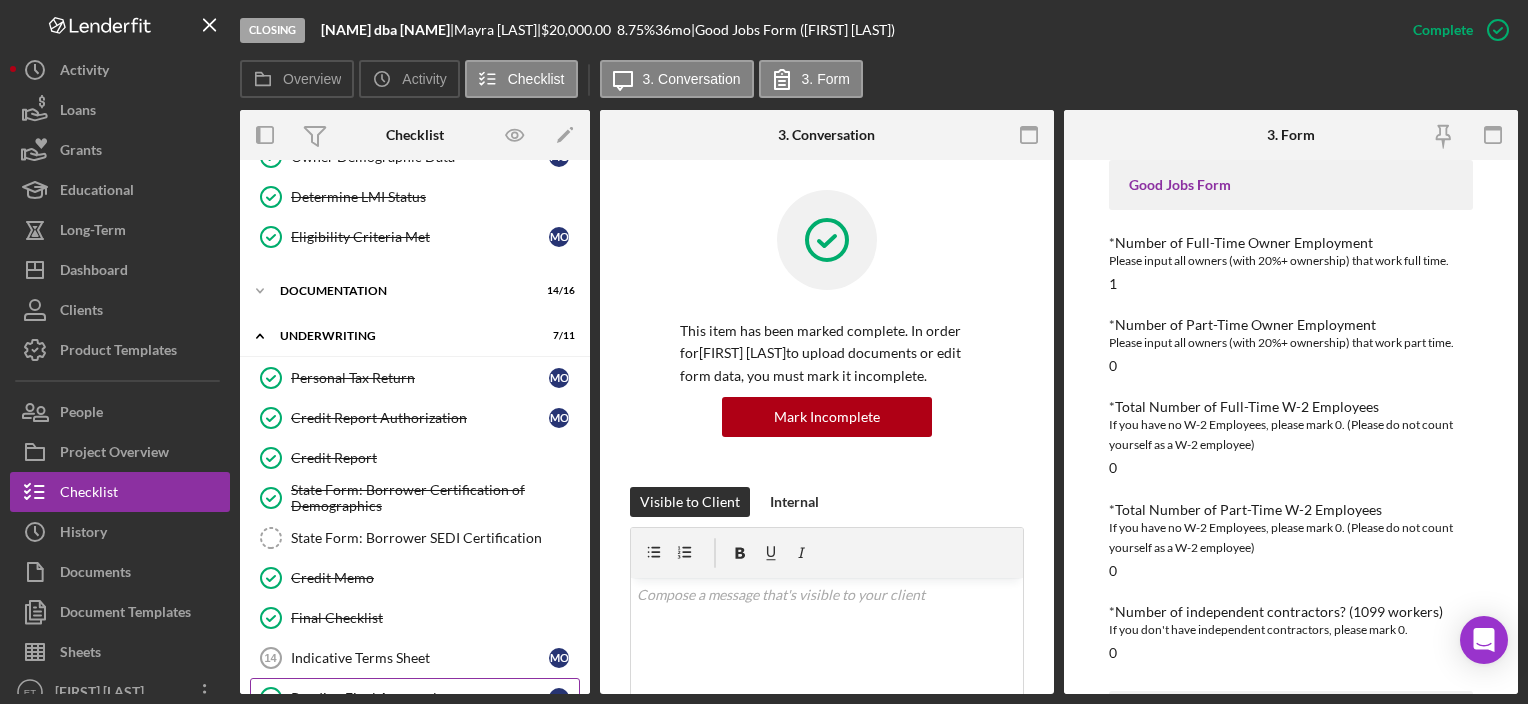 scroll, scrollTop: 355, scrollLeft: 0, axis: vertical 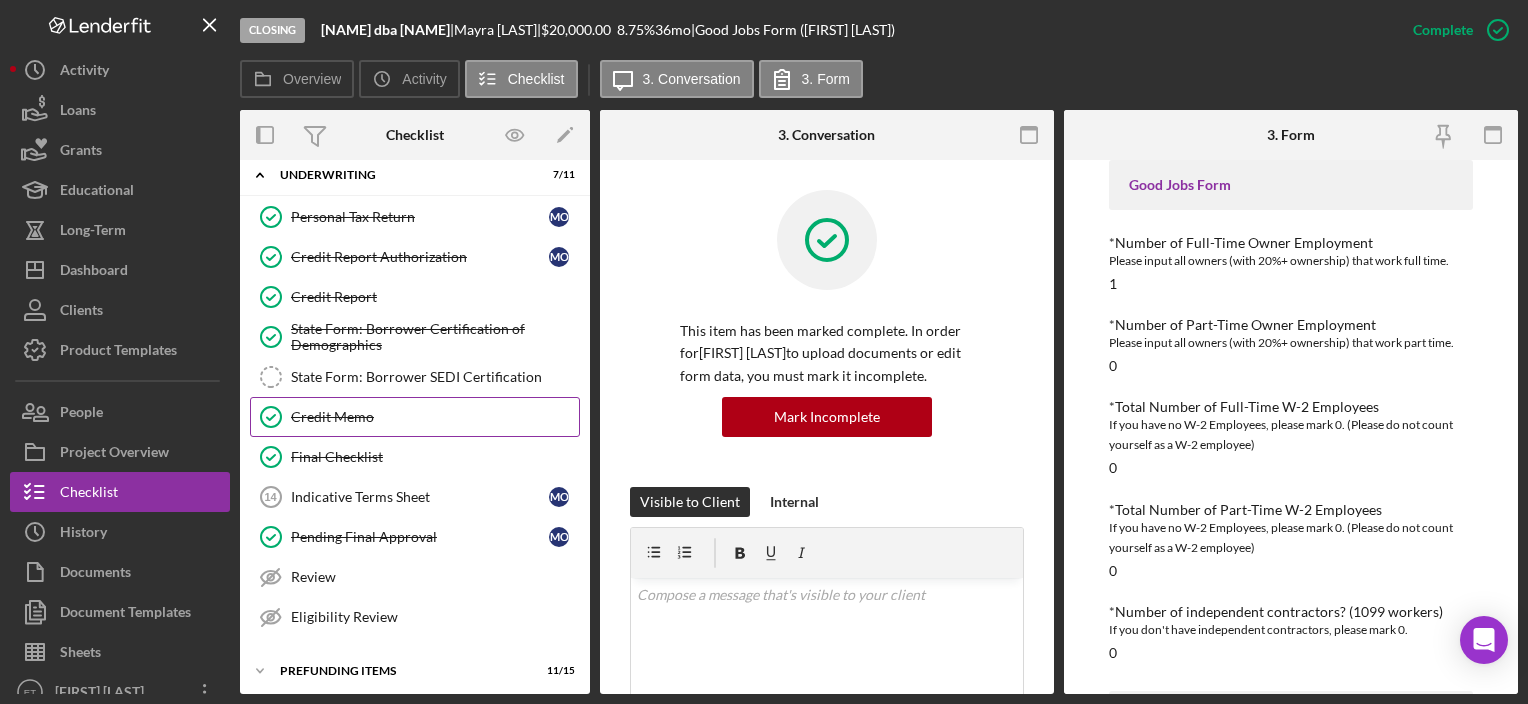 click on "Credit Memo" at bounding box center (435, 417) 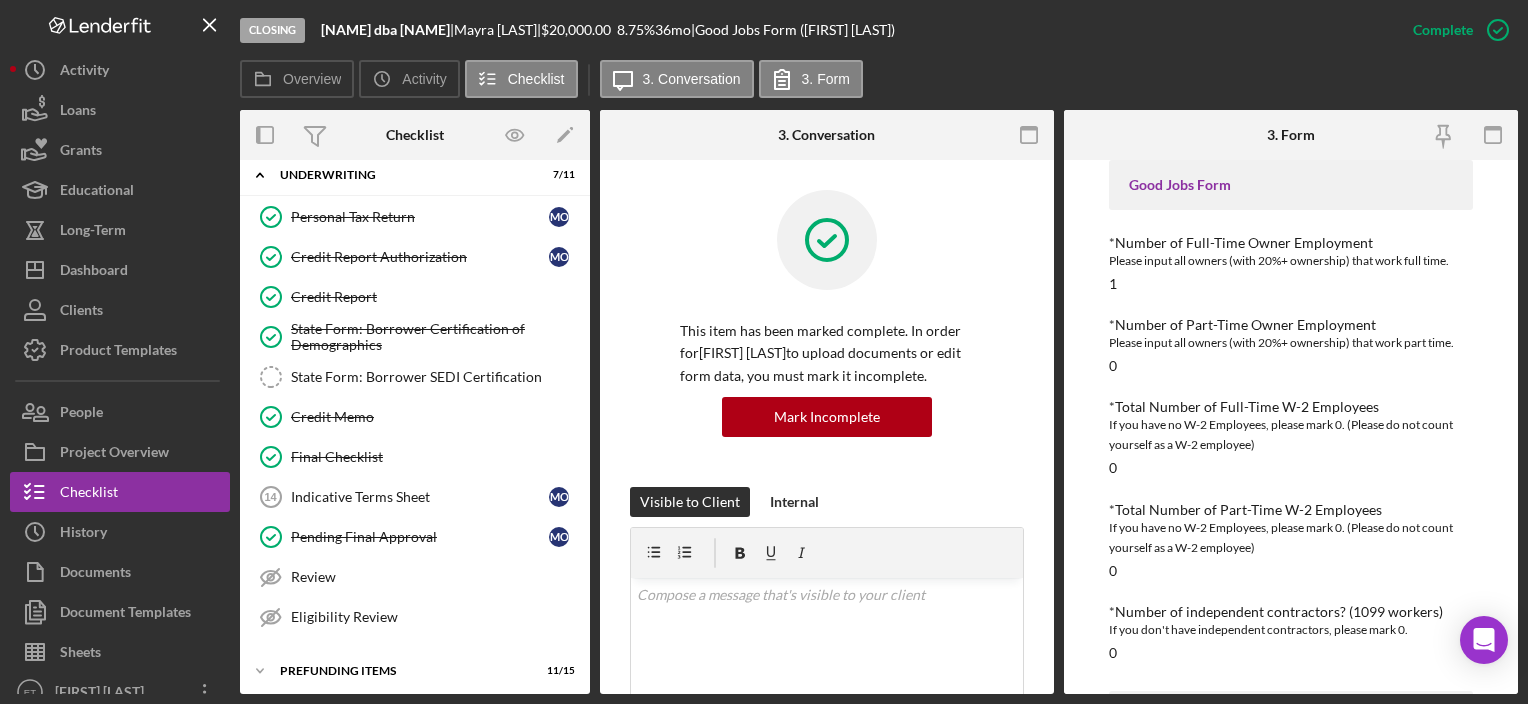 scroll, scrollTop: 353, scrollLeft: 0, axis: vertical 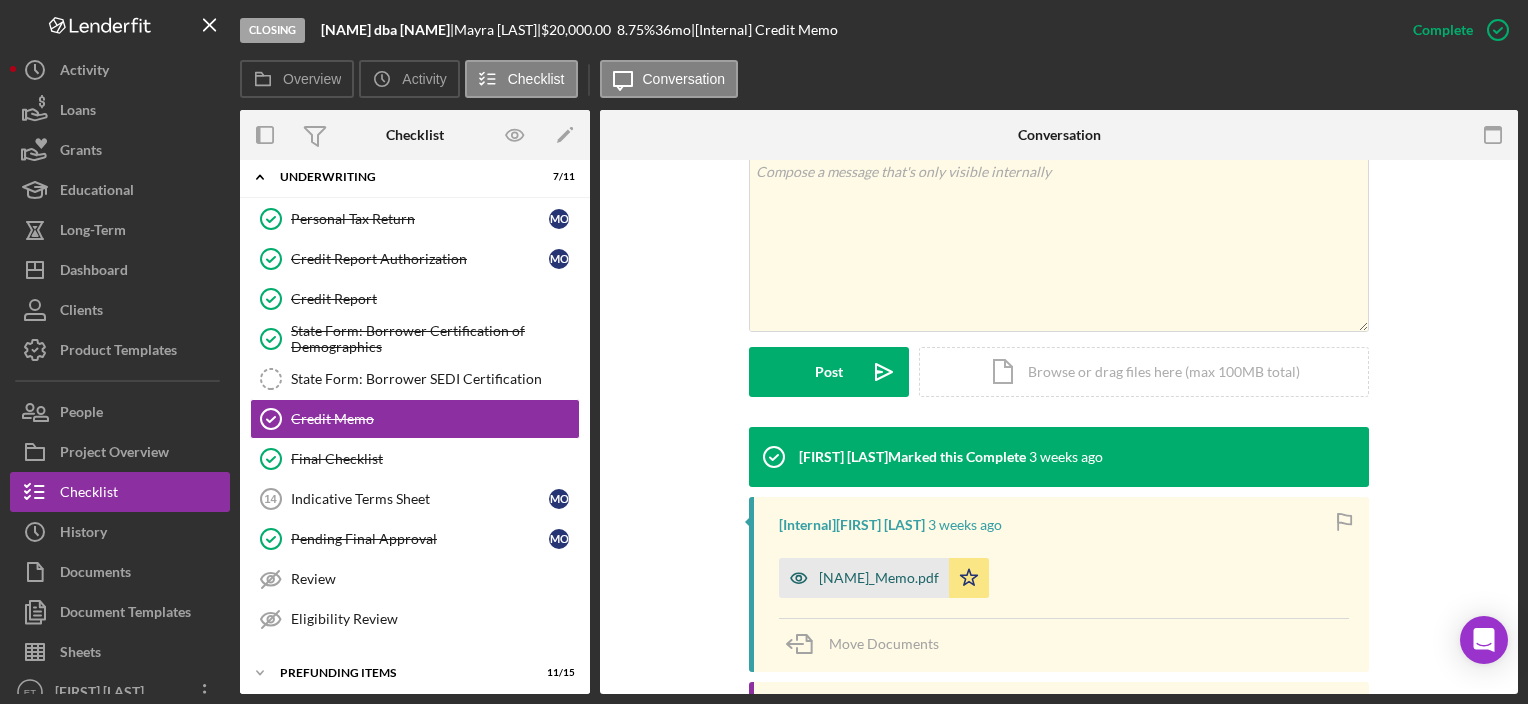 click on "[NAME]_Memo.pdf" at bounding box center (879, 578) 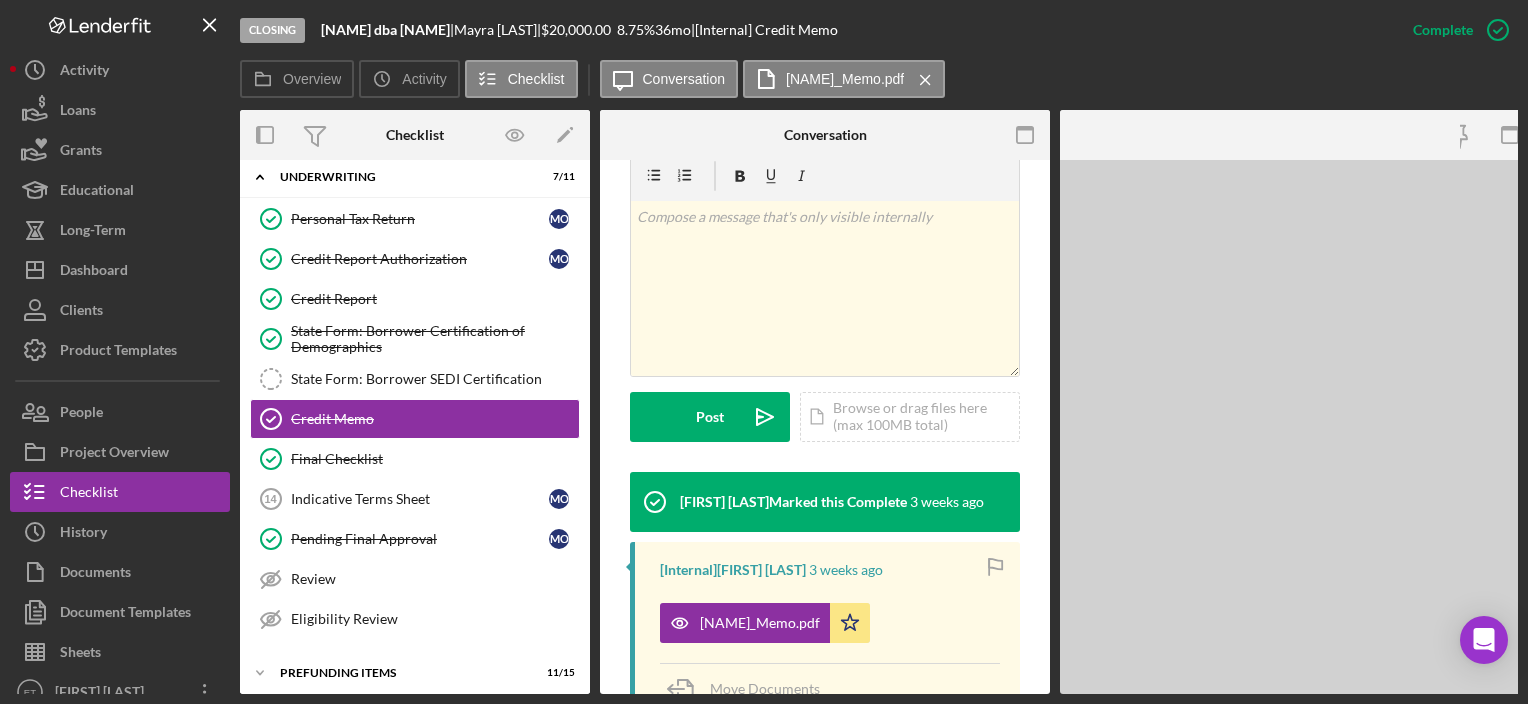 scroll, scrollTop: 422, scrollLeft: 0, axis: vertical 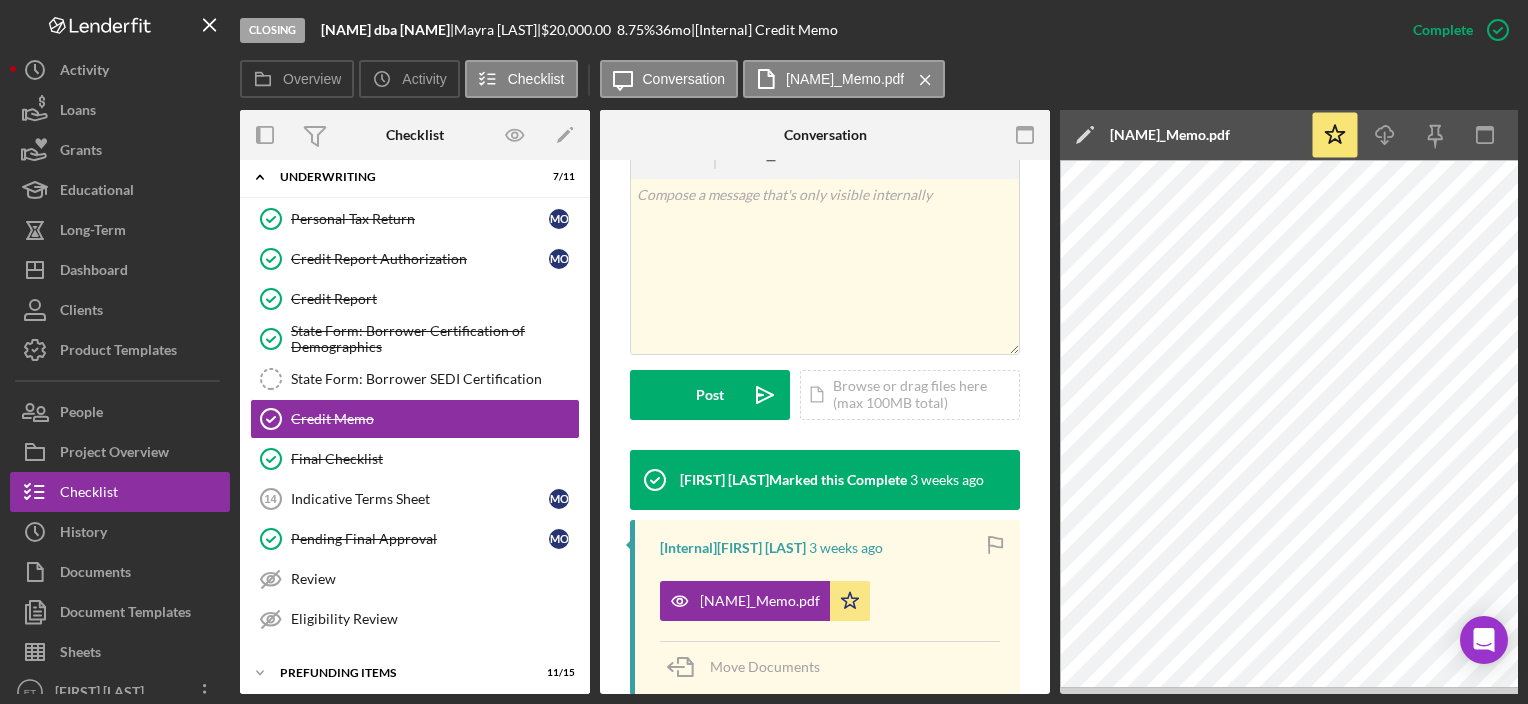 drag, startPoint x: 1296, startPoint y: 696, endPoint x: 1402, endPoint y: 690, distance: 106.16968 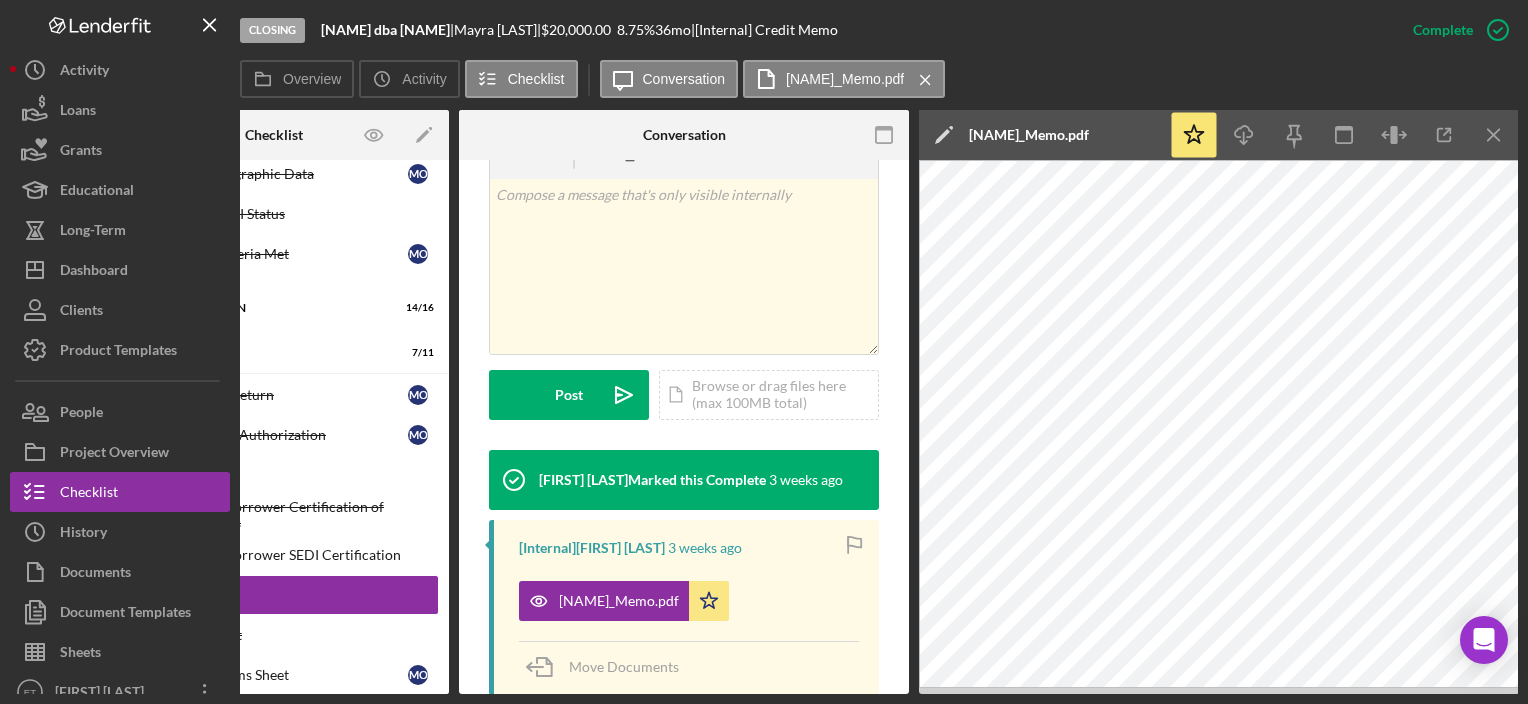 scroll, scrollTop: 0, scrollLeft: 0, axis: both 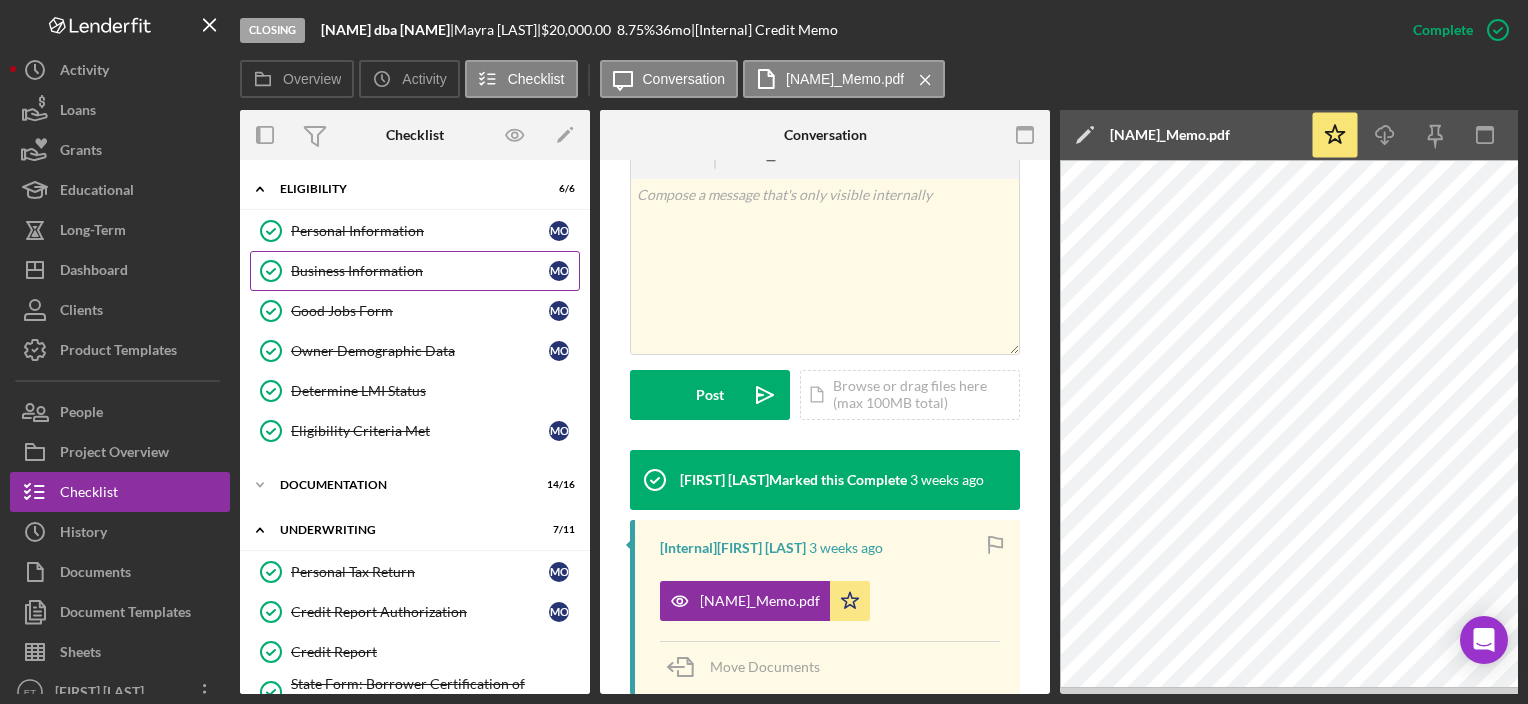 click on "Business Information Business Information M O" at bounding box center (415, 271) 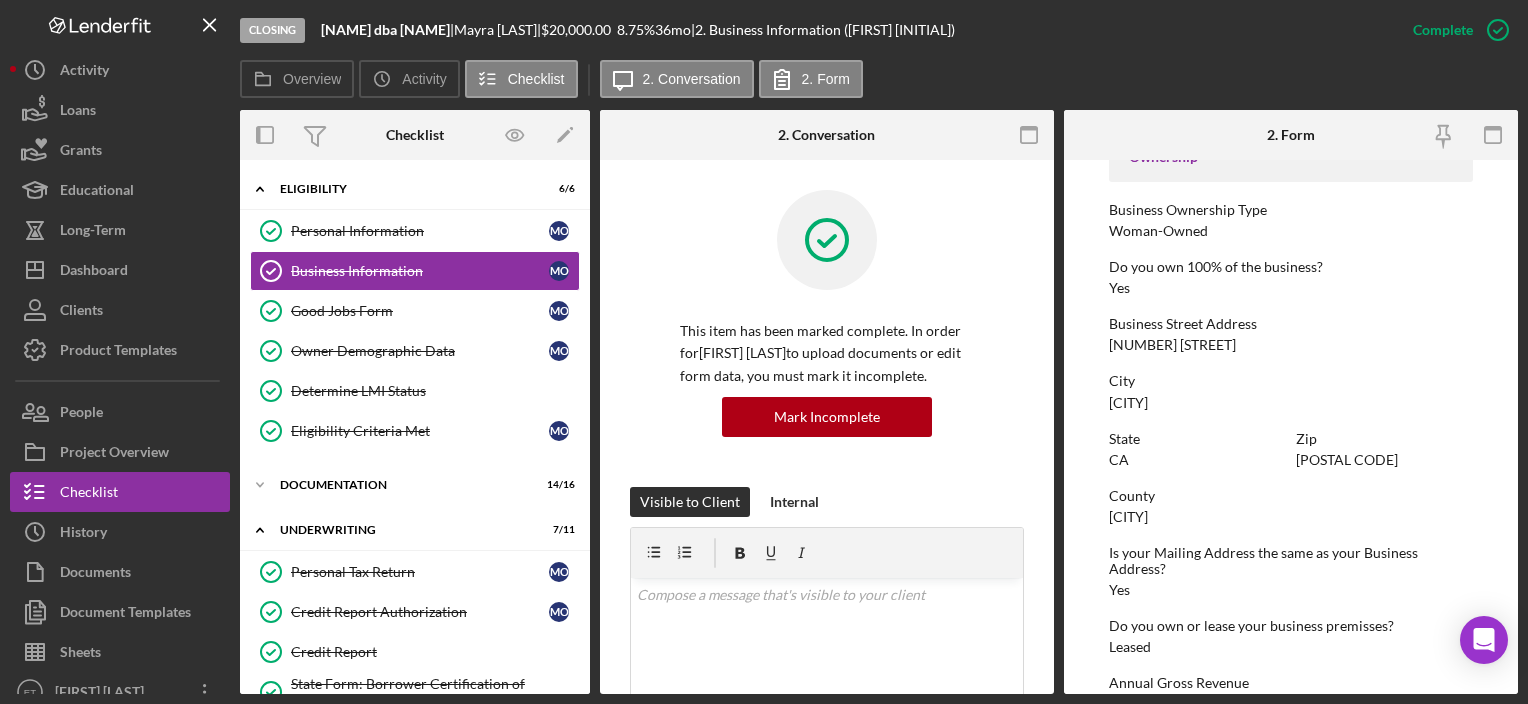 scroll, scrollTop: 990, scrollLeft: 0, axis: vertical 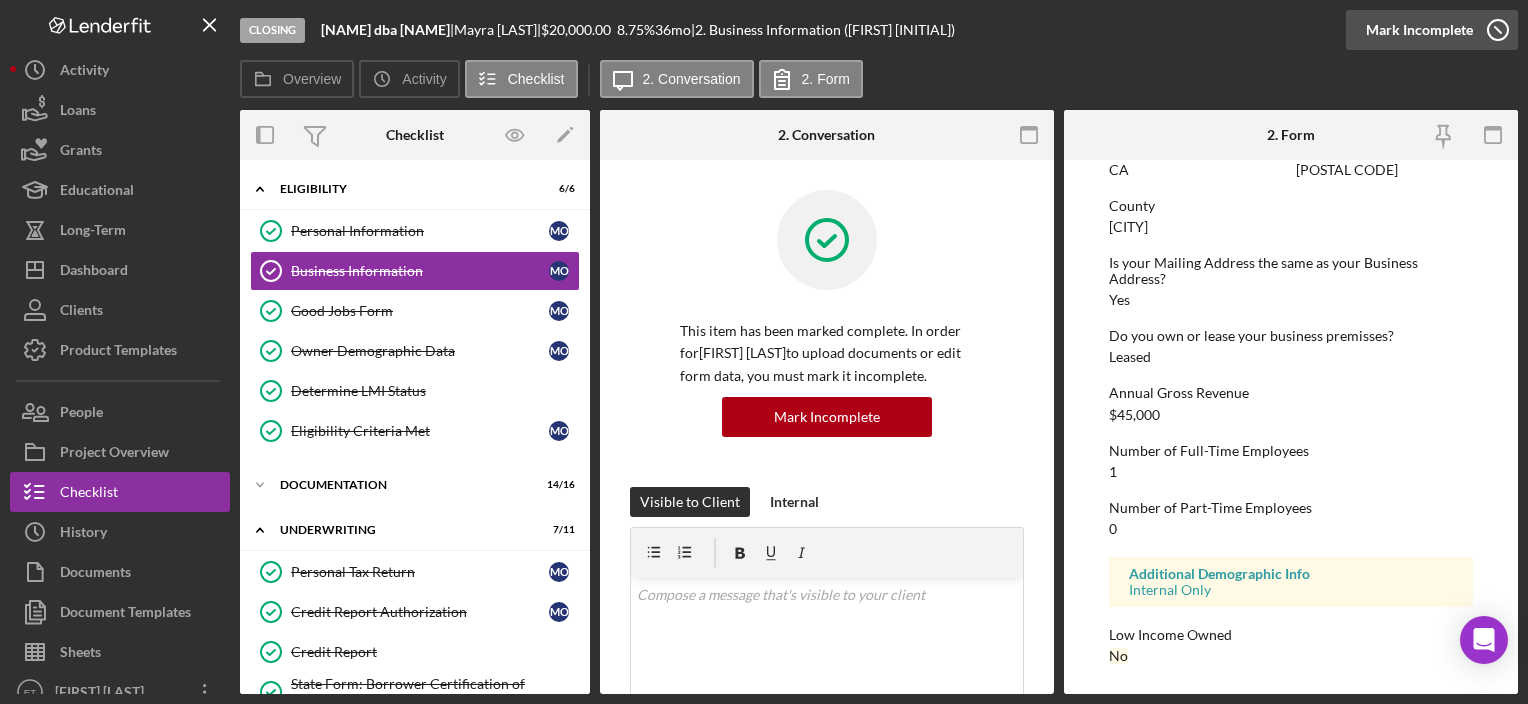 click on "Mark Incomplete" at bounding box center (1419, 30) 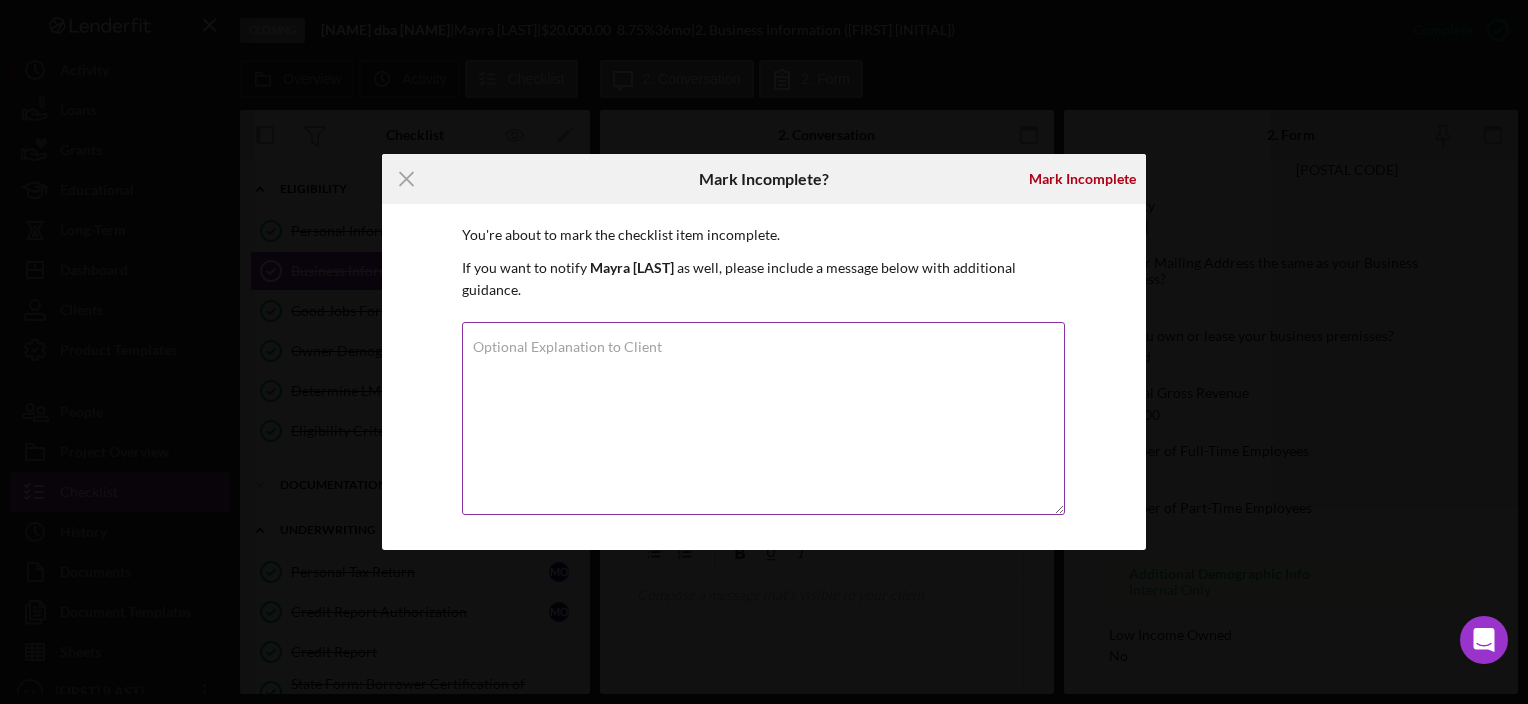 click on "Optional Explanation to Client" at bounding box center [763, 418] 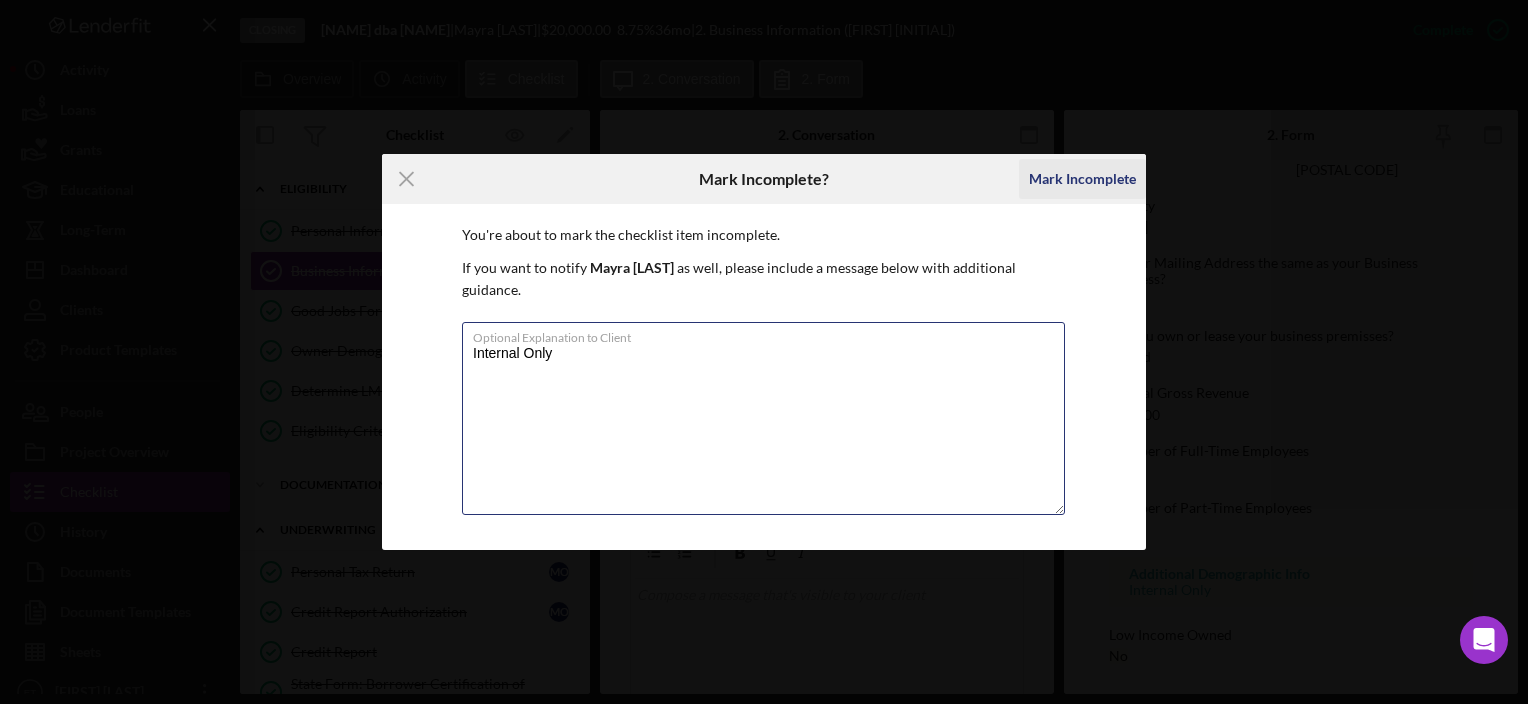 type on "Internal Only" 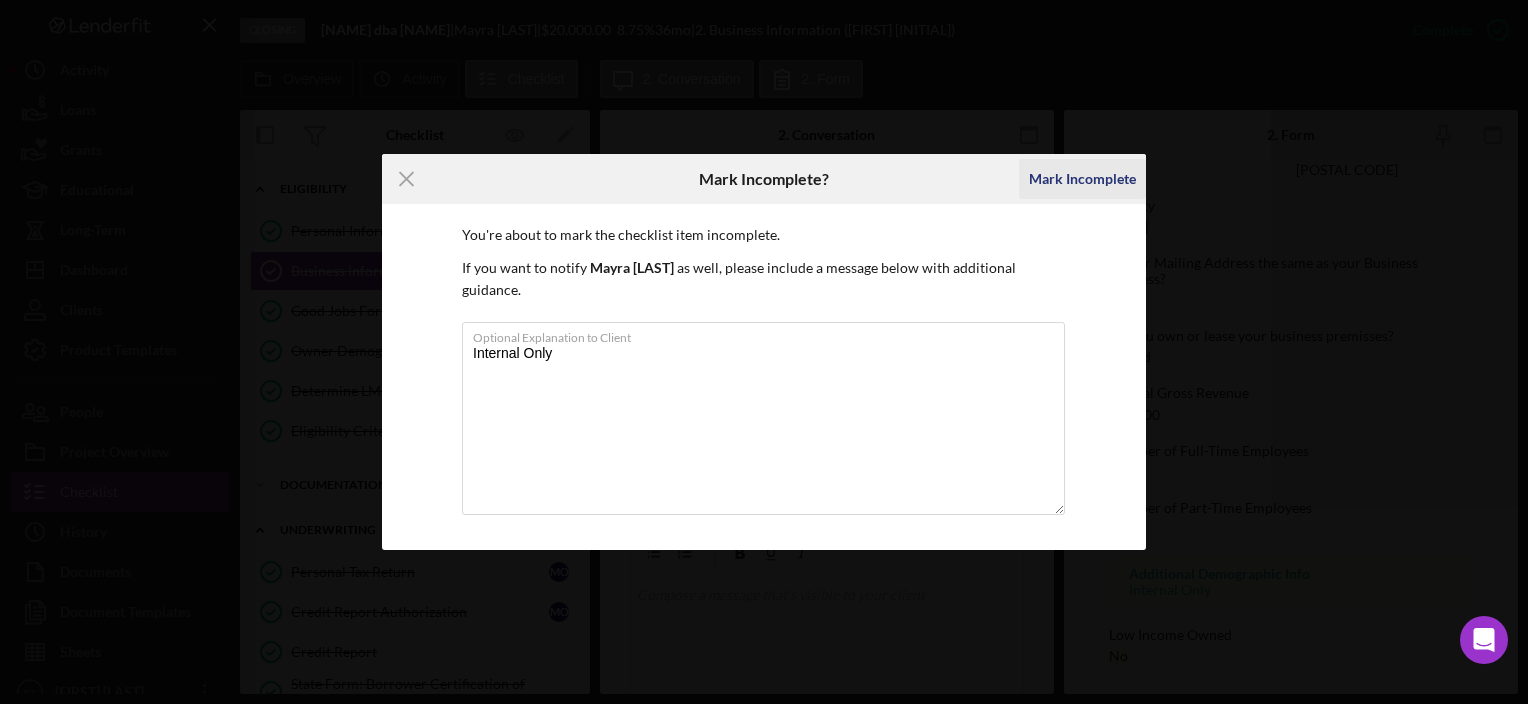 click on "Mark Incomplete" at bounding box center (1082, 179) 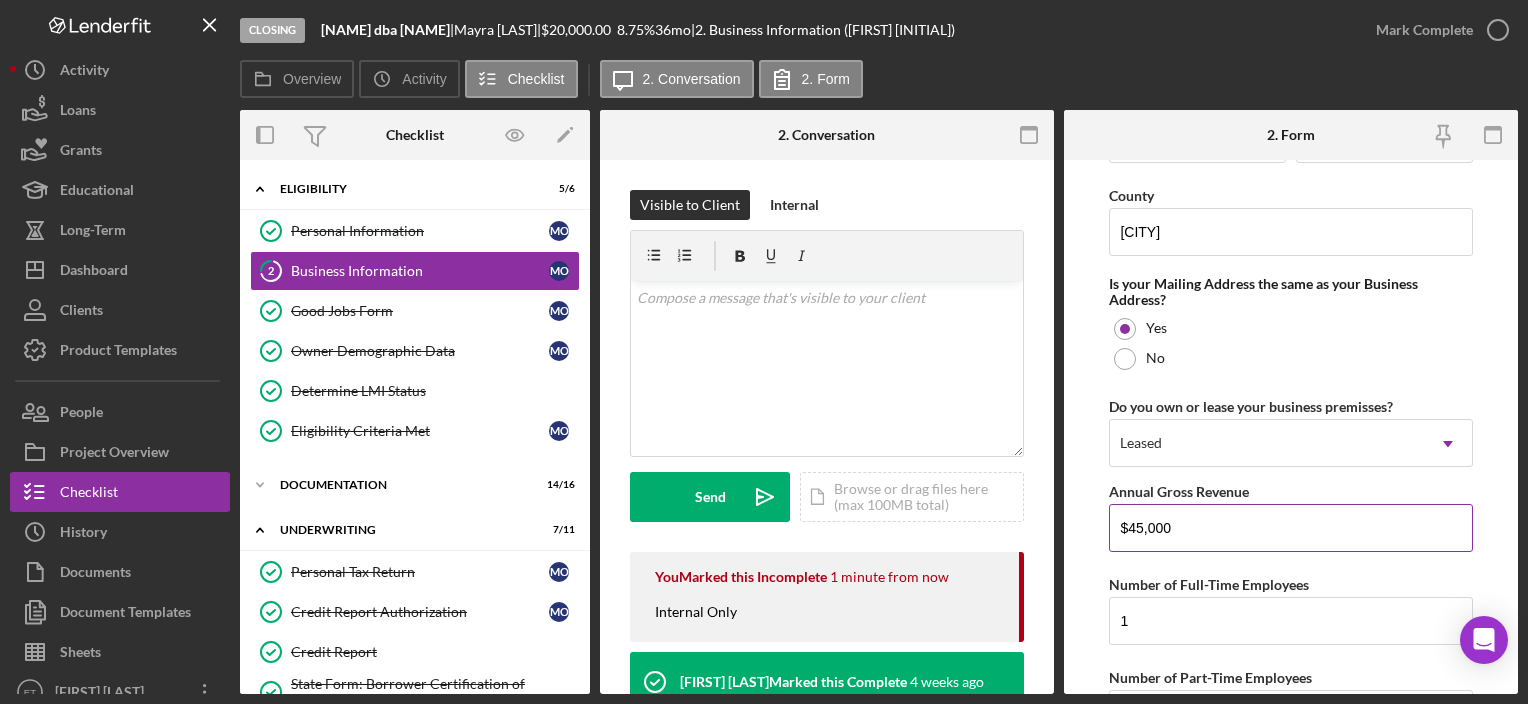 scroll, scrollTop: 1498, scrollLeft: 0, axis: vertical 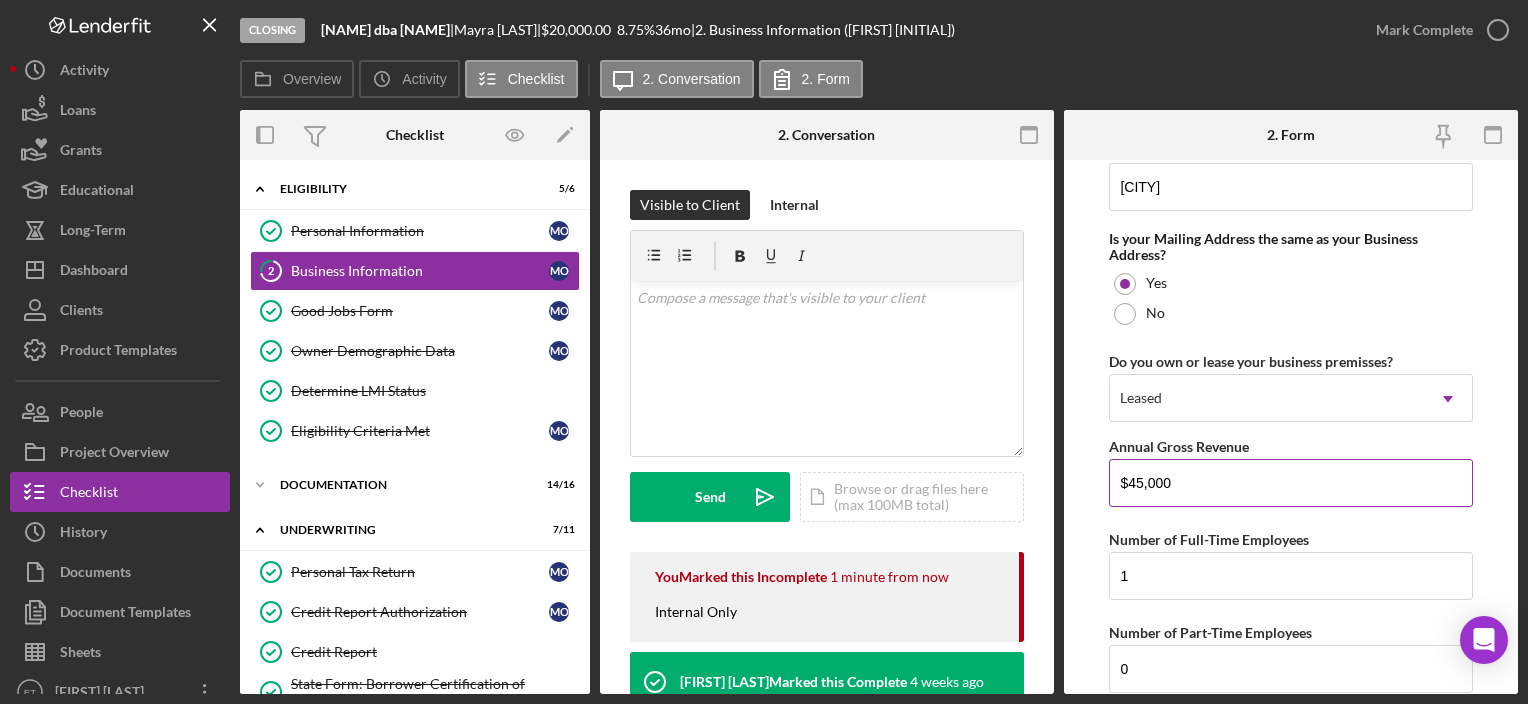 click on "$45,000" at bounding box center (1290, 483) 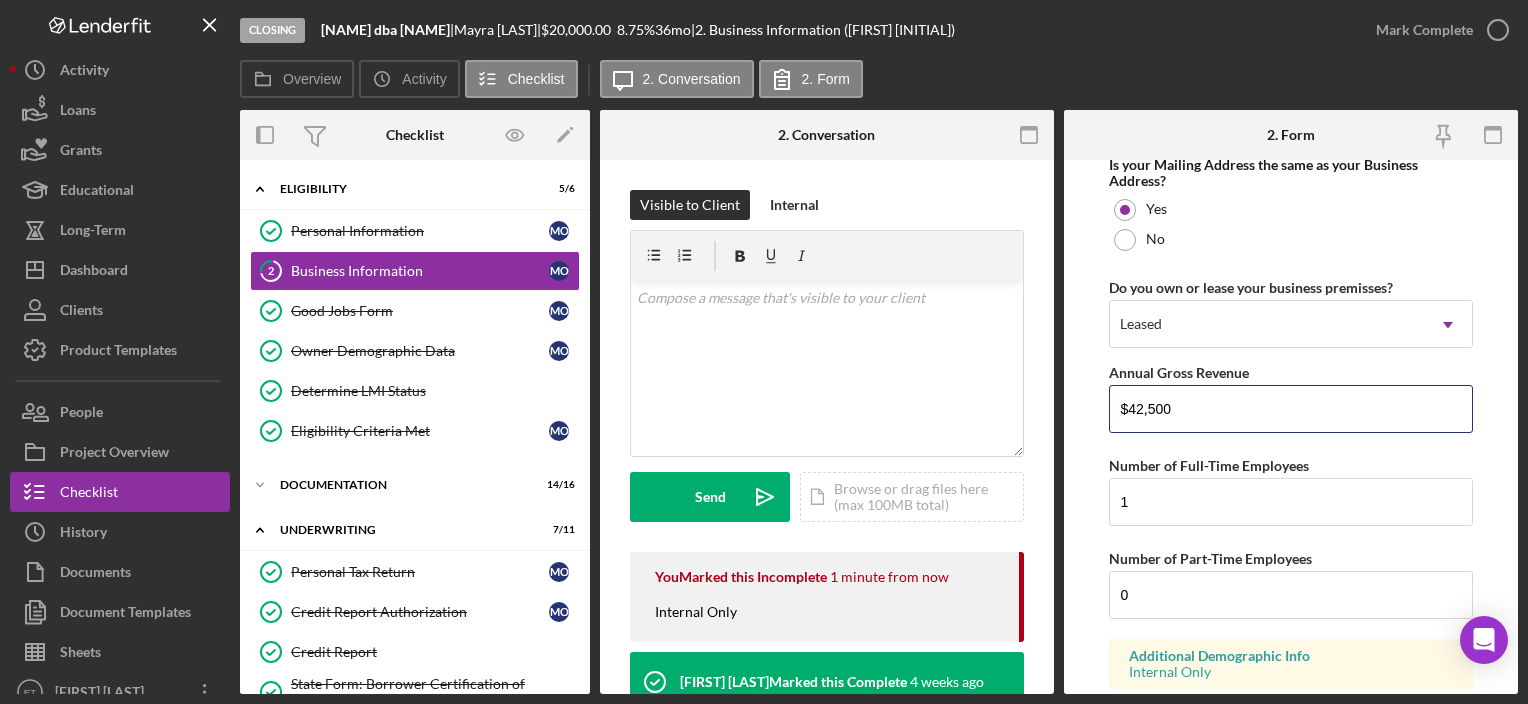 scroll, scrollTop: 1695, scrollLeft: 0, axis: vertical 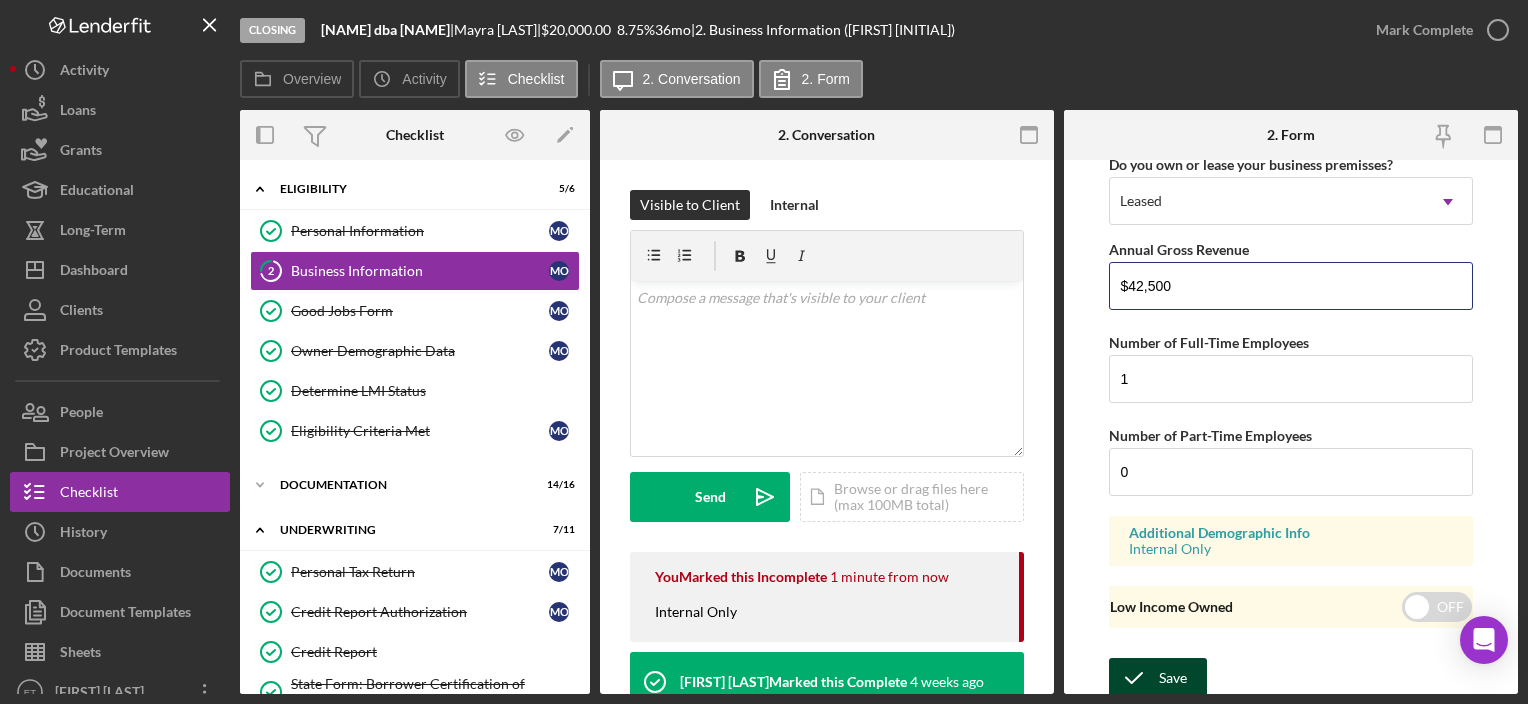 type on "$42,500" 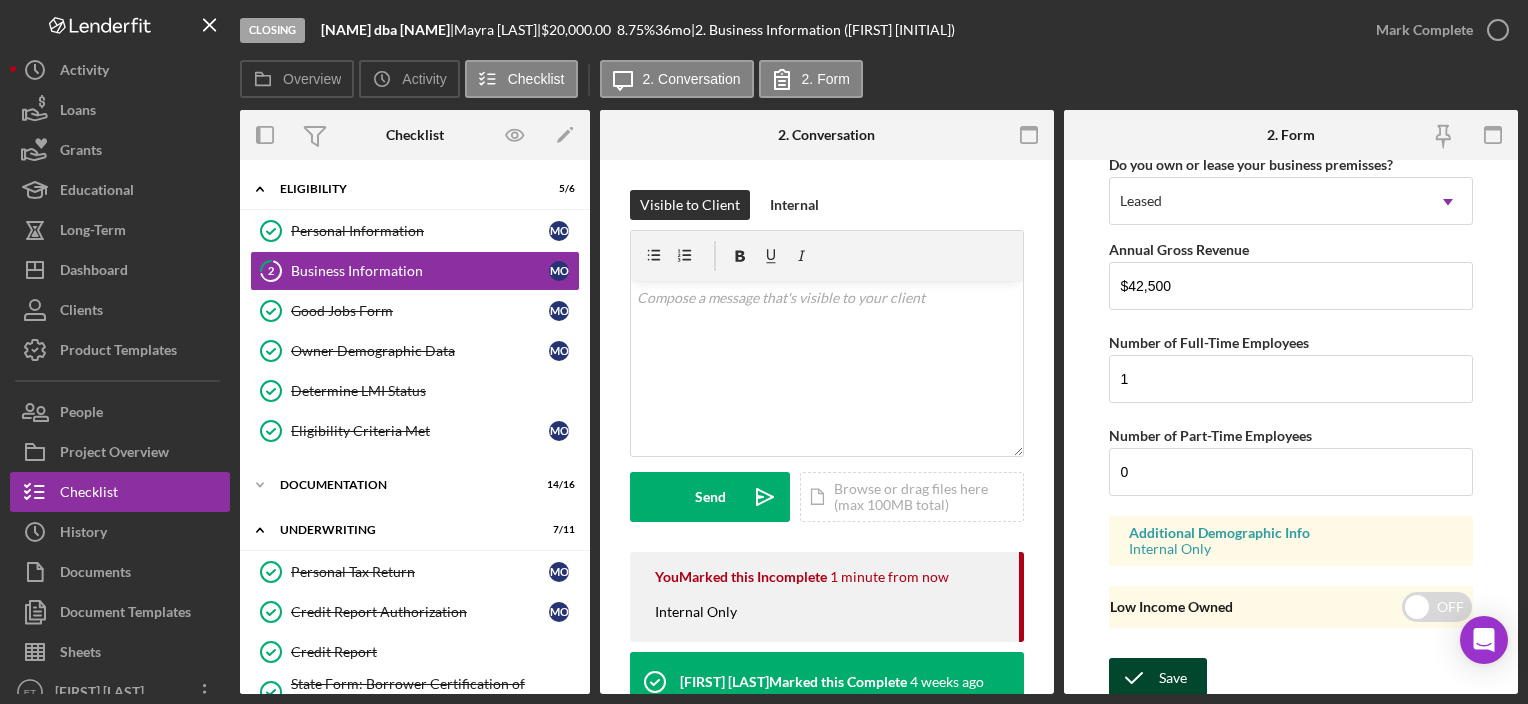click on "Save" at bounding box center [1173, 678] 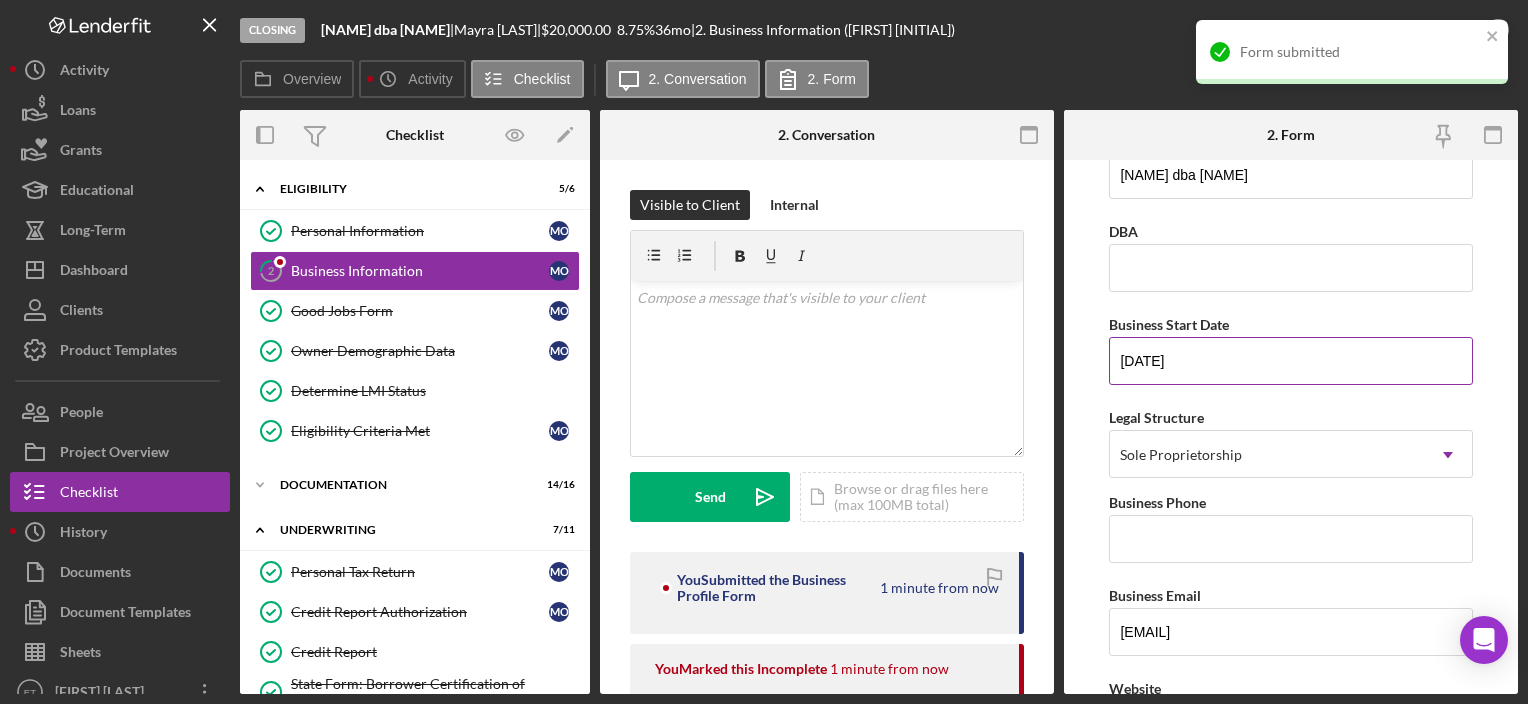 scroll, scrollTop: 0, scrollLeft: 0, axis: both 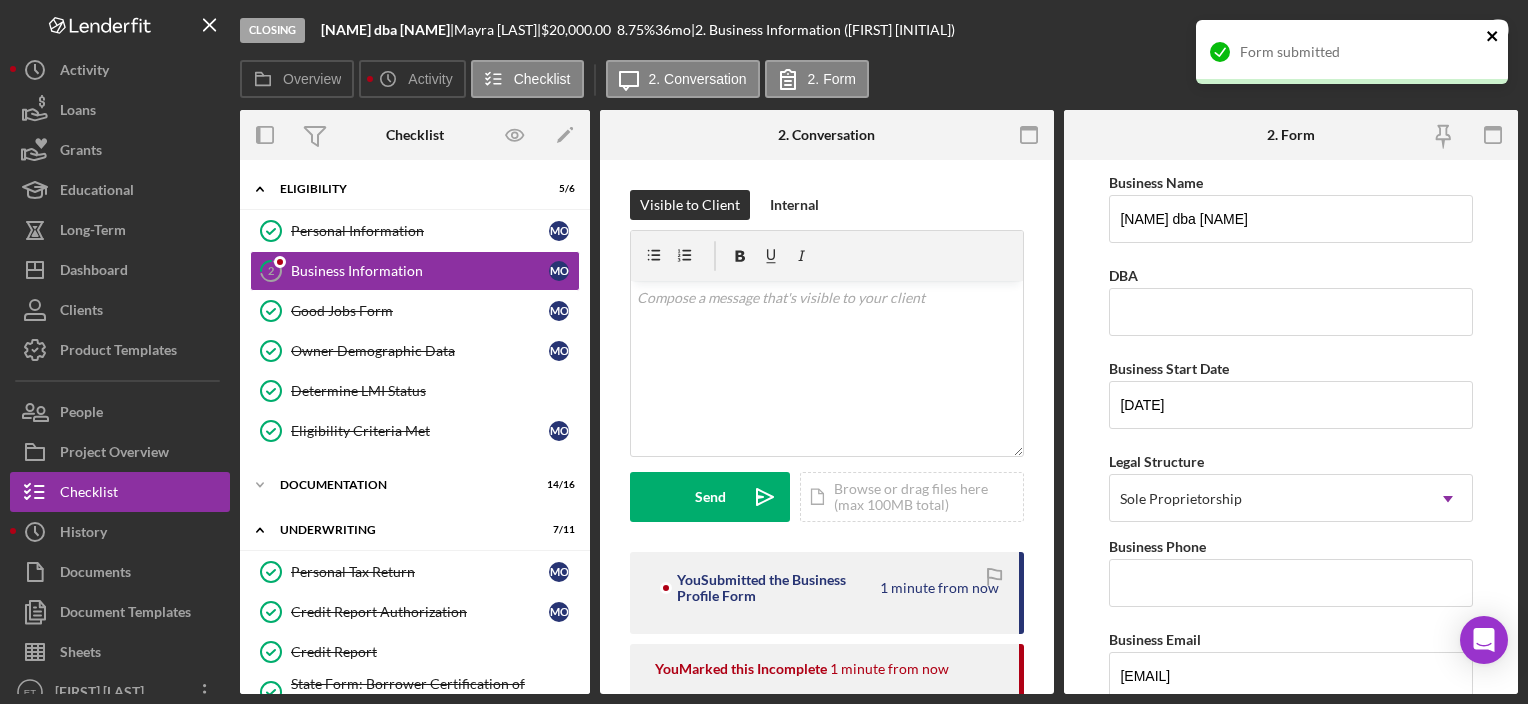 click 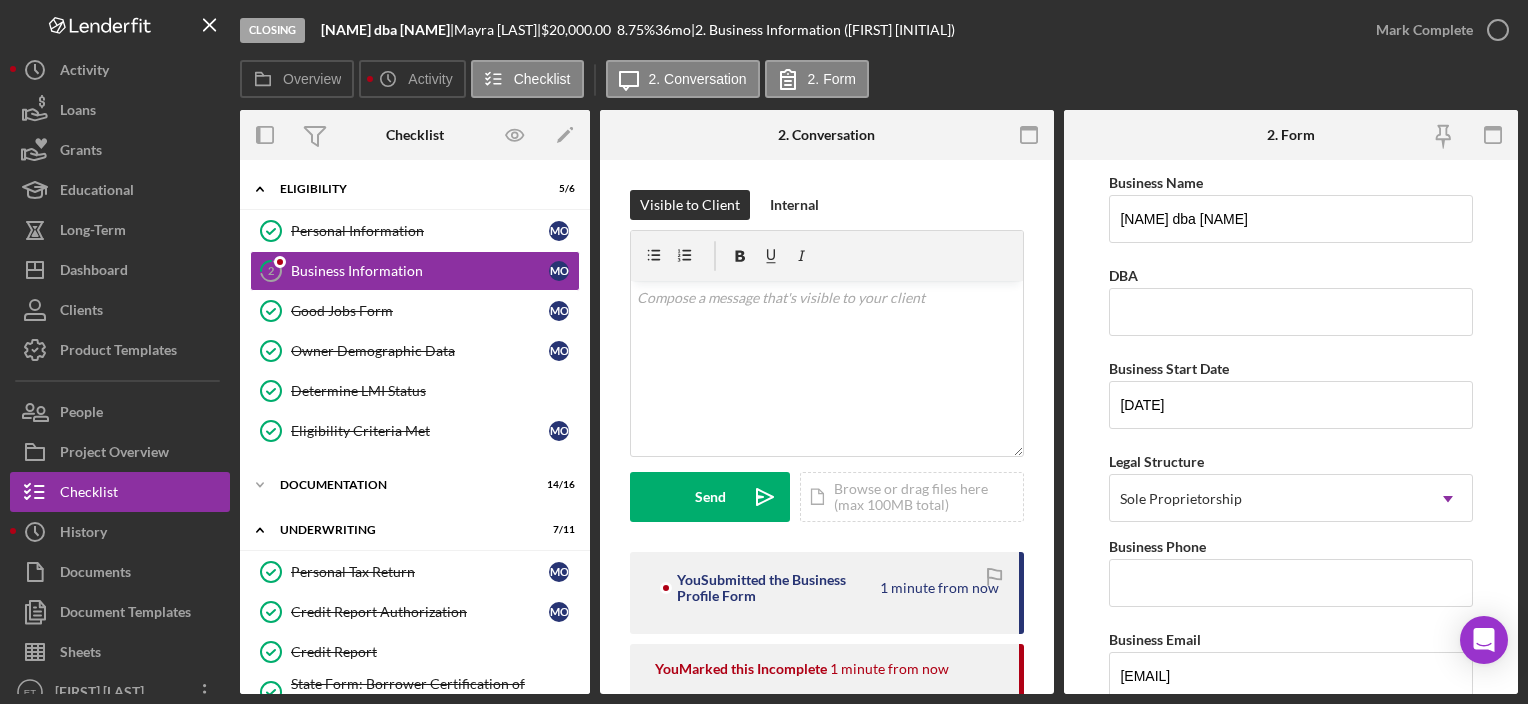 click on "Form submitted" at bounding box center [1352, 60] 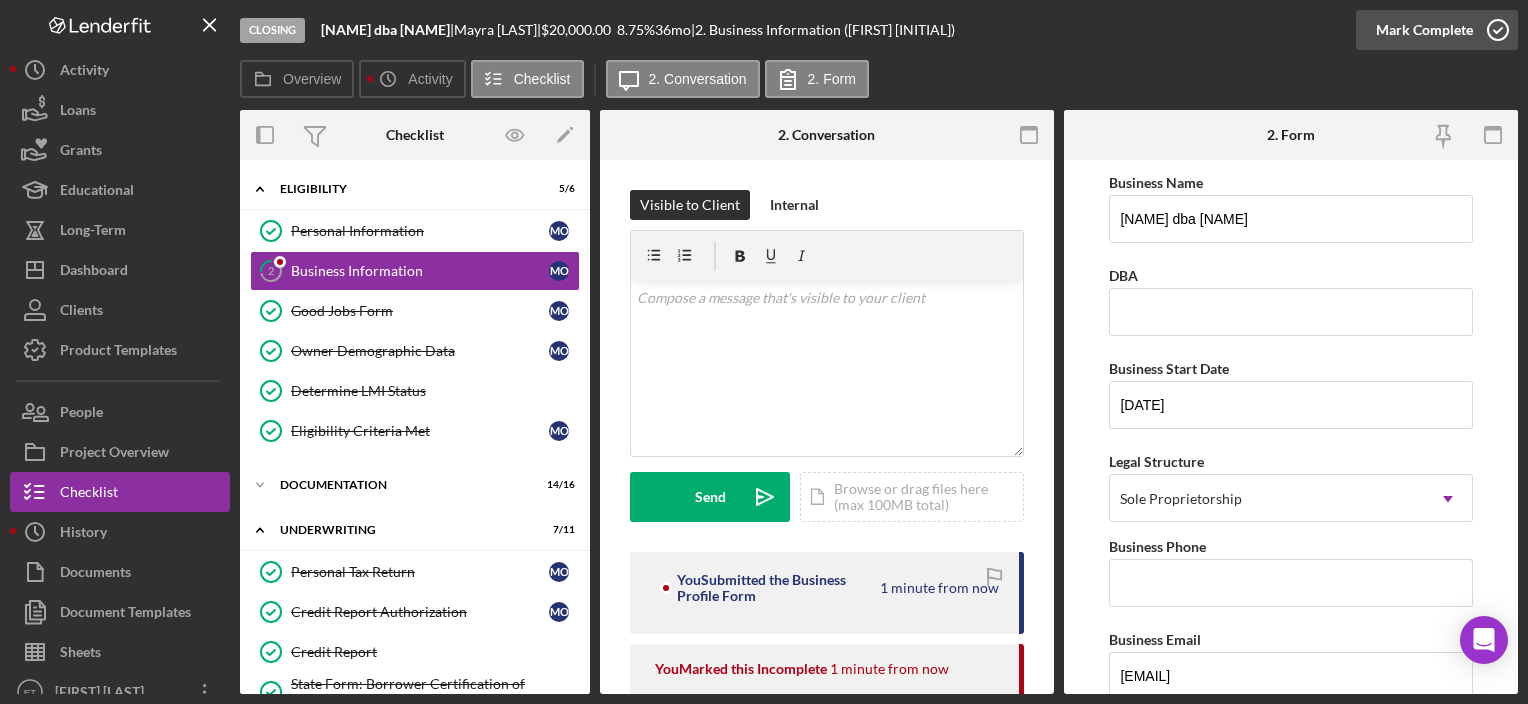 click on "Mark Complete" at bounding box center [1424, 30] 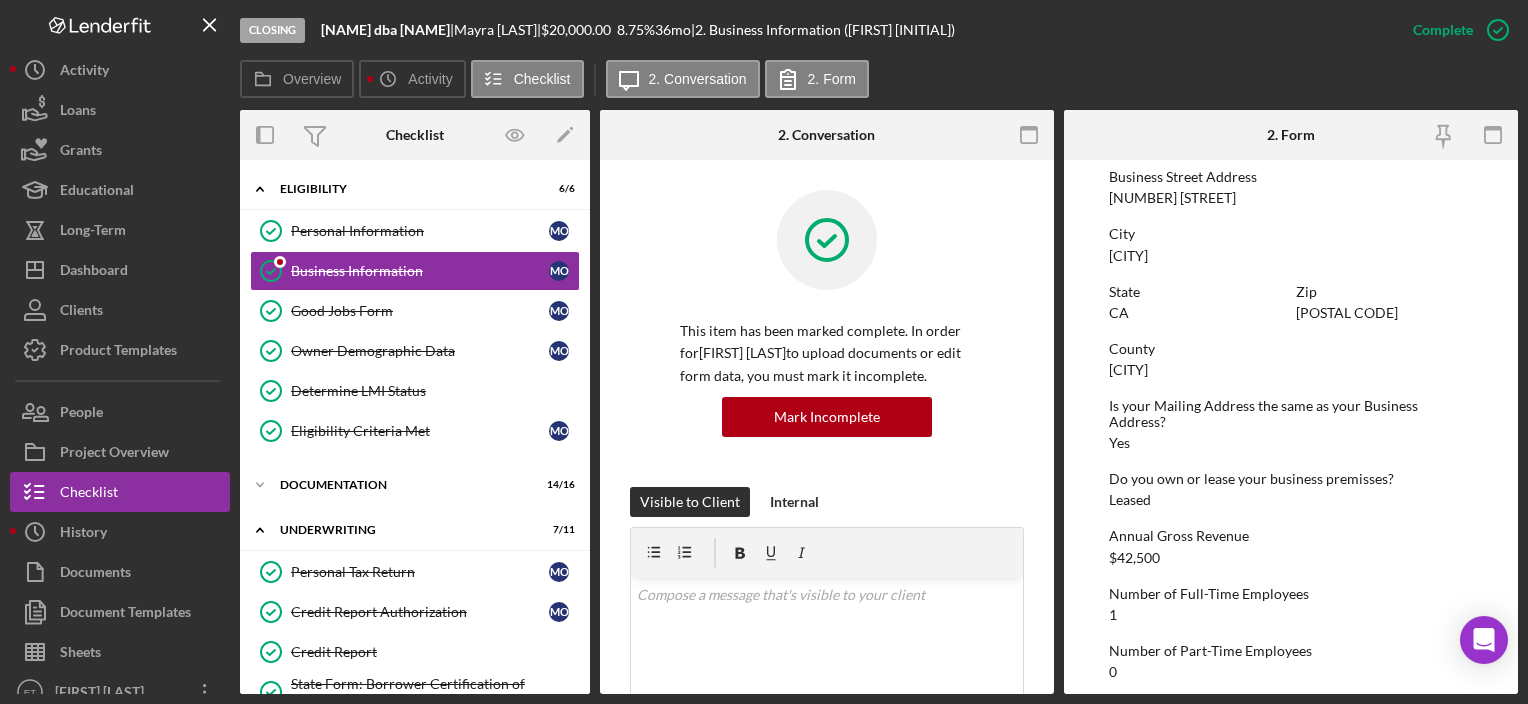 scroll, scrollTop: 990, scrollLeft: 0, axis: vertical 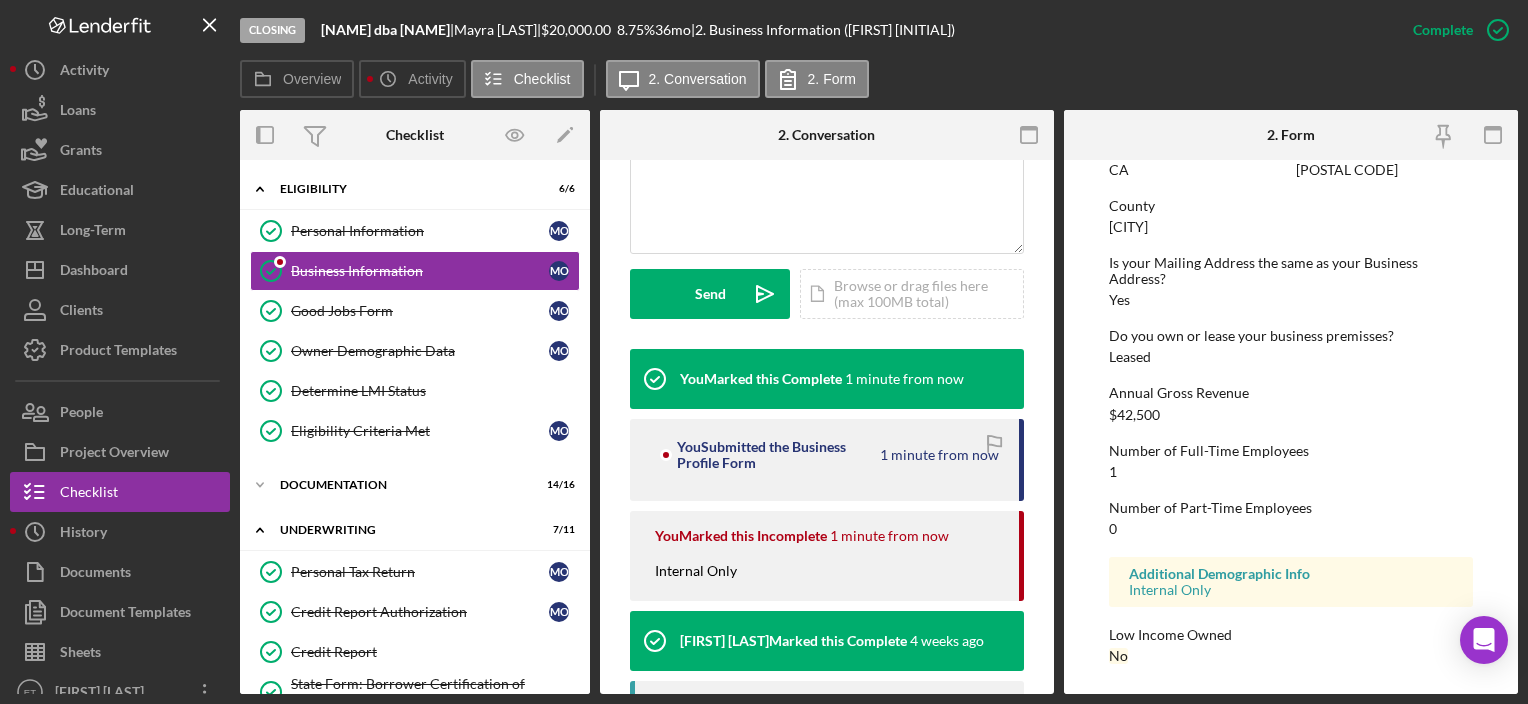 click on "Icon/Expander Eligibility 6 / 6 Personal Information Personal Information [INITIALS] [INITIALS] Business Information Business Information [INITIALS] [INITIALS] Good Jobs Form Good Jobs Form [INITIALS] [INITIALS] Owner Demographic Data Owner Demographic Data [INITIALS] [INITIALS] Determine LMI Status Determine LMI Status Eligibility Criteria Met Eligibility Criteria Met [INITIALS] [INITIALS] Icon/Expander Documentation 14 / 16 Icon/Expander Underwriting 7 / 11 Personal Tax Return Personal Tax Return [INITIALS] [INITIALS] Credit Report Authorization Credit Report Authorization [INITIALS] [INITIALS] Credit Report Credit Report State Form: Borrower Certification of Demographics State Form: Borrower Certification of Demographics State Form: Borrower SEDI Certification State Form: Borrower SEDI Certification Credit Memo Credit Memo Final Checklist Final Checklist Indicative Terms Sheet 14 Indicative Terms Sheet [INITIALS] [INITIALS] Pending Final Approval Pending Final Approval [INITIALS] [INITIALS] Review Review Eligibility Review Eligibility Review Icon/Expander Prefunding Items 11 / 15" at bounding box center (415, 608) 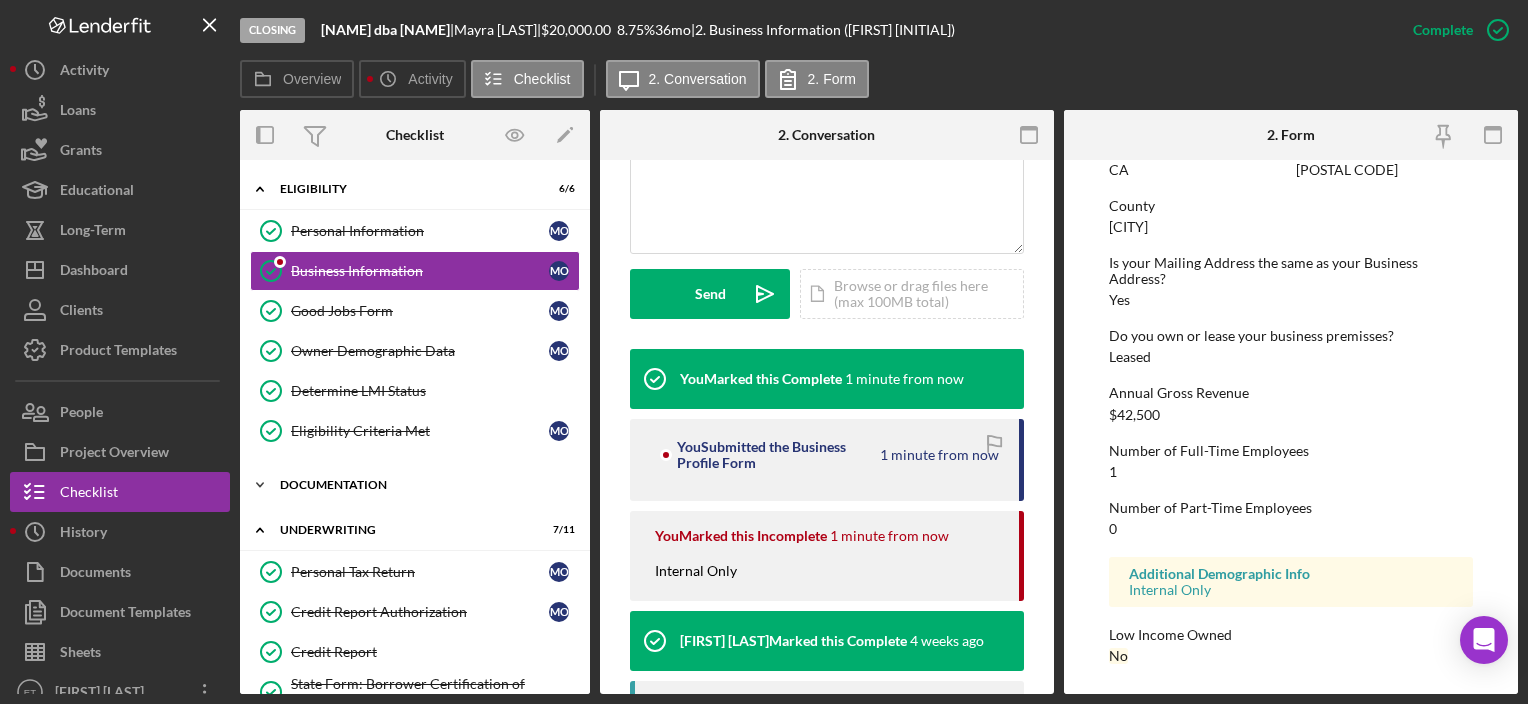 click on "Icon/Expander Documentation 14 / 16" at bounding box center [415, 485] 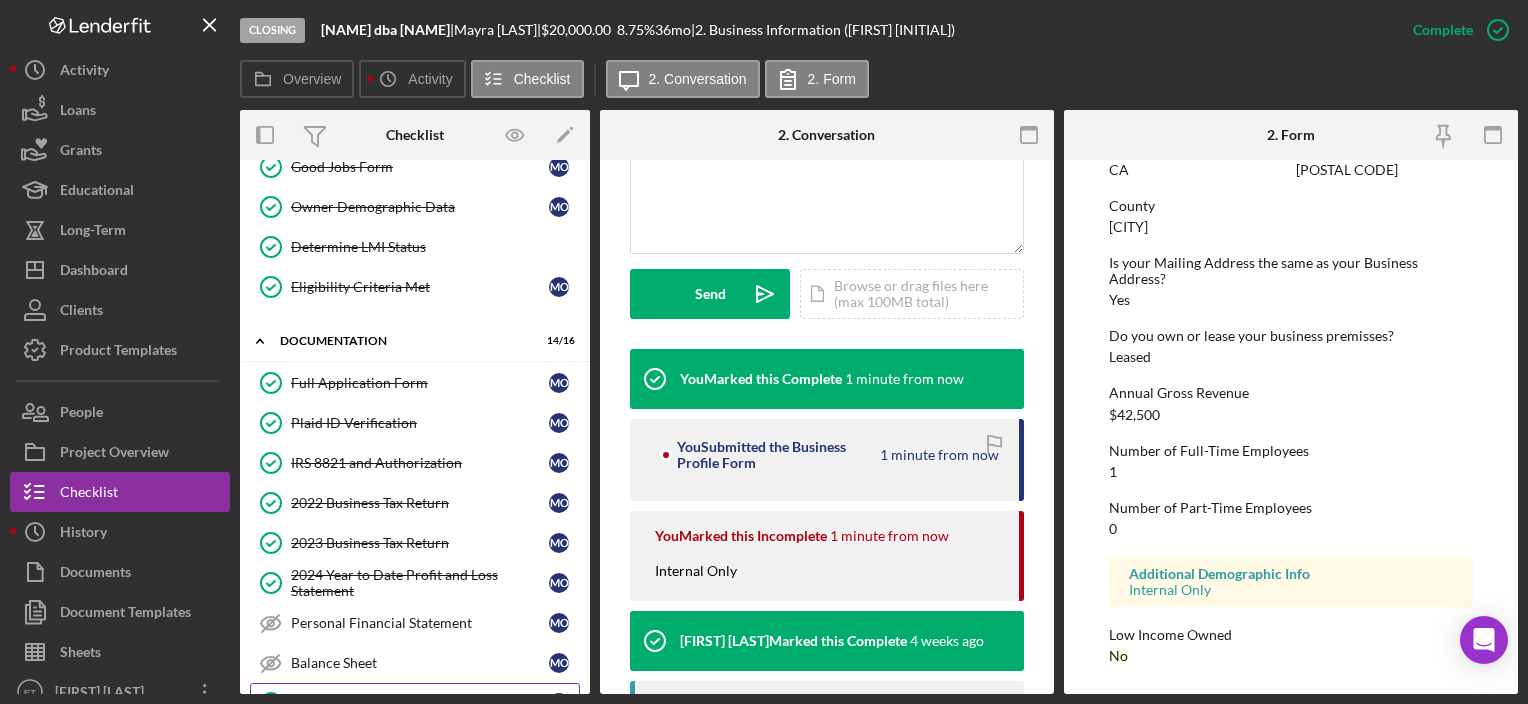scroll, scrollTop: 300, scrollLeft: 0, axis: vertical 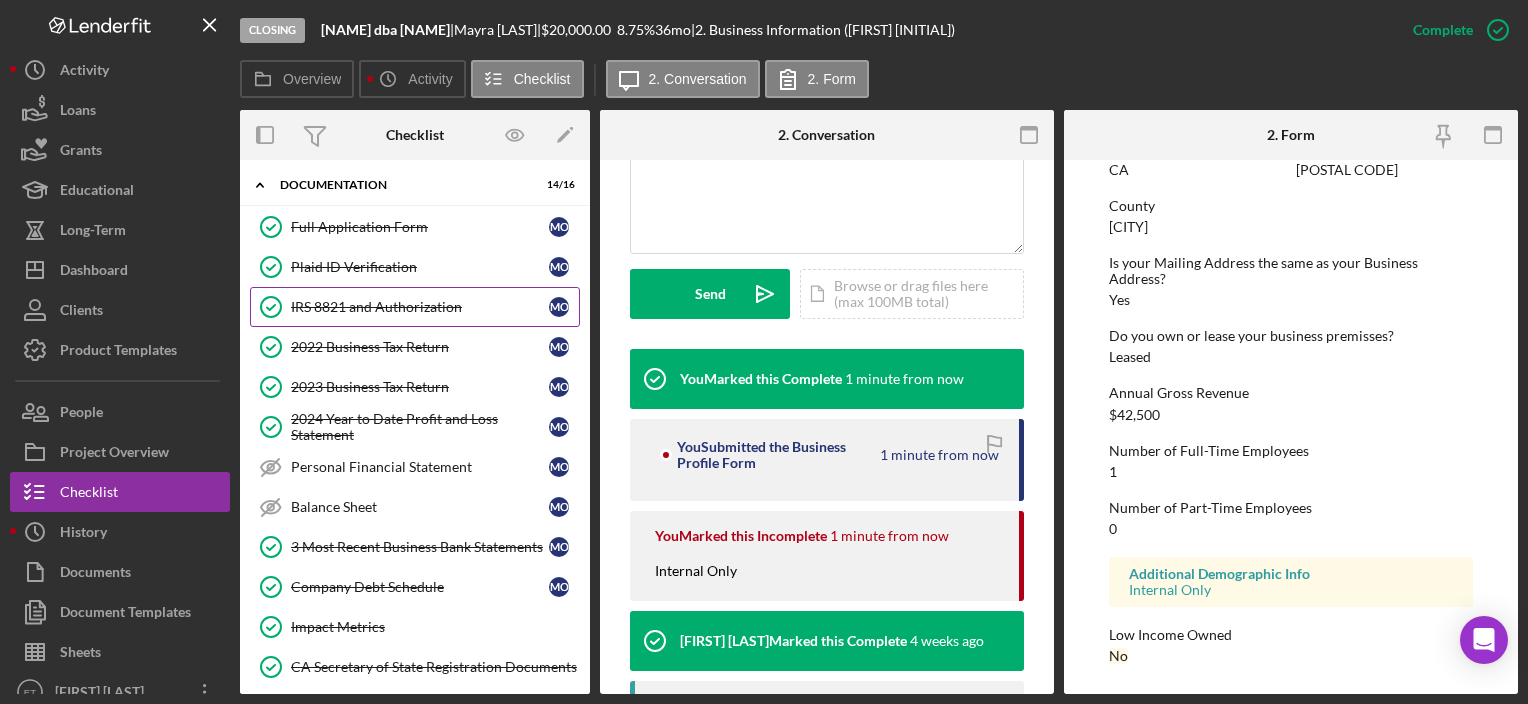 click on "IRS 8821 and Authorization IRS 8821 and Authorization M O" at bounding box center (415, 307) 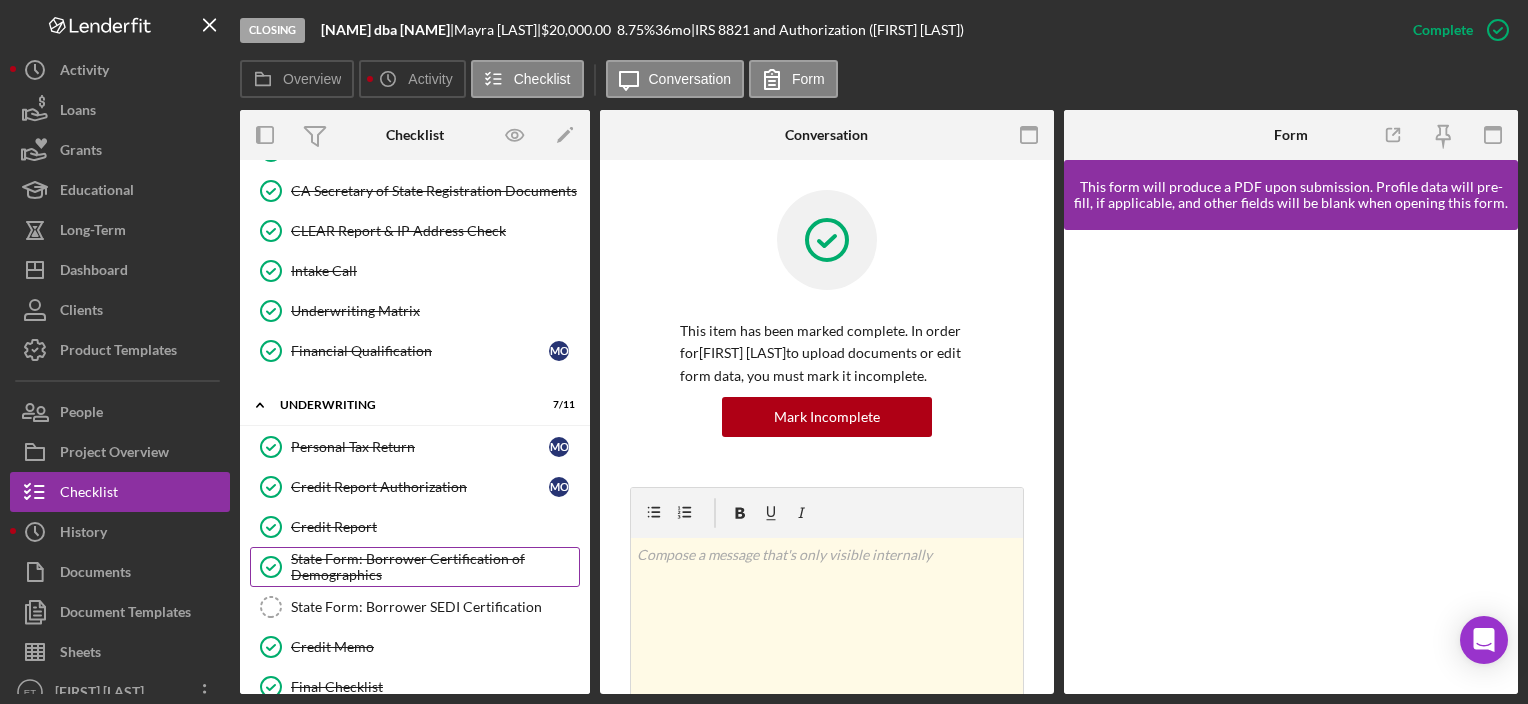 scroll, scrollTop: 800, scrollLeft: 0, axis: vertical 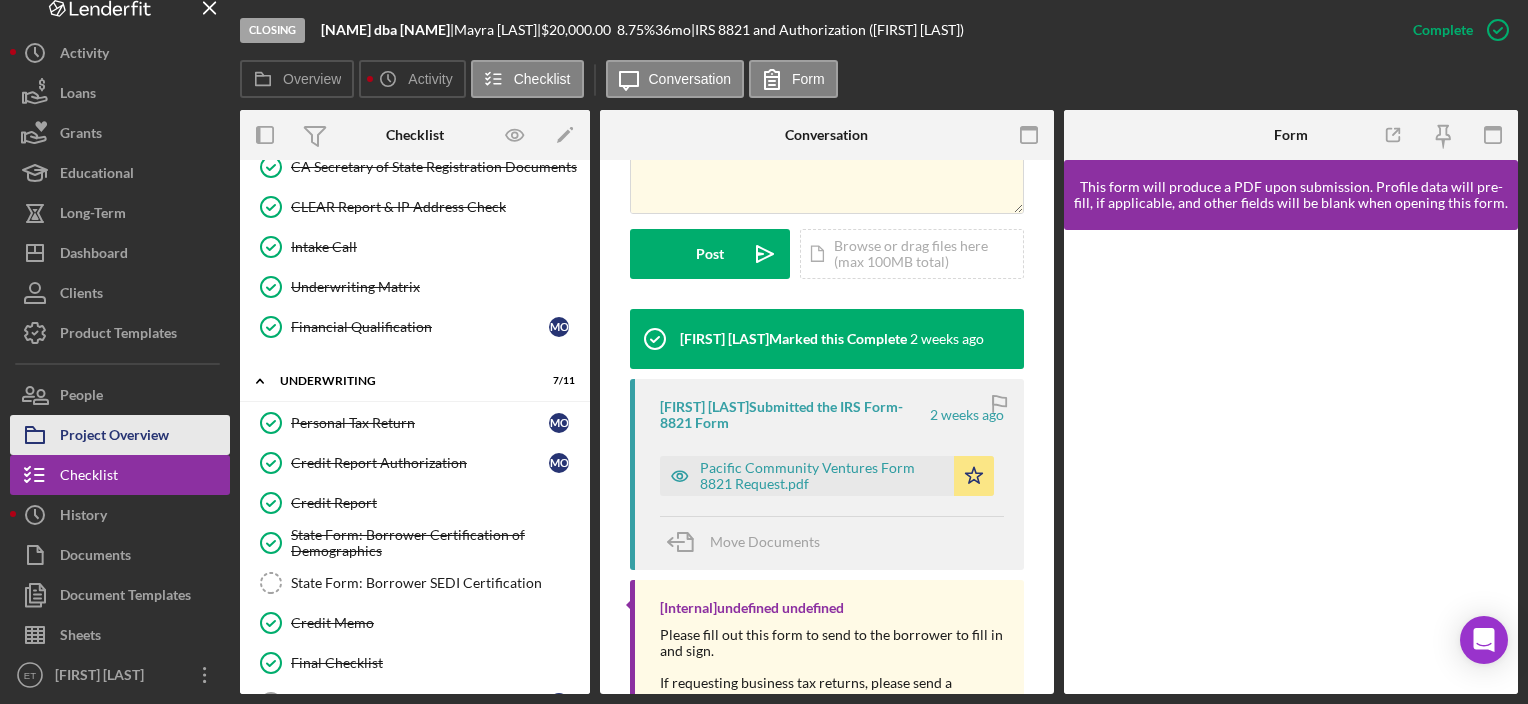 click on "Project Overview" at bounding box center (120, 435) 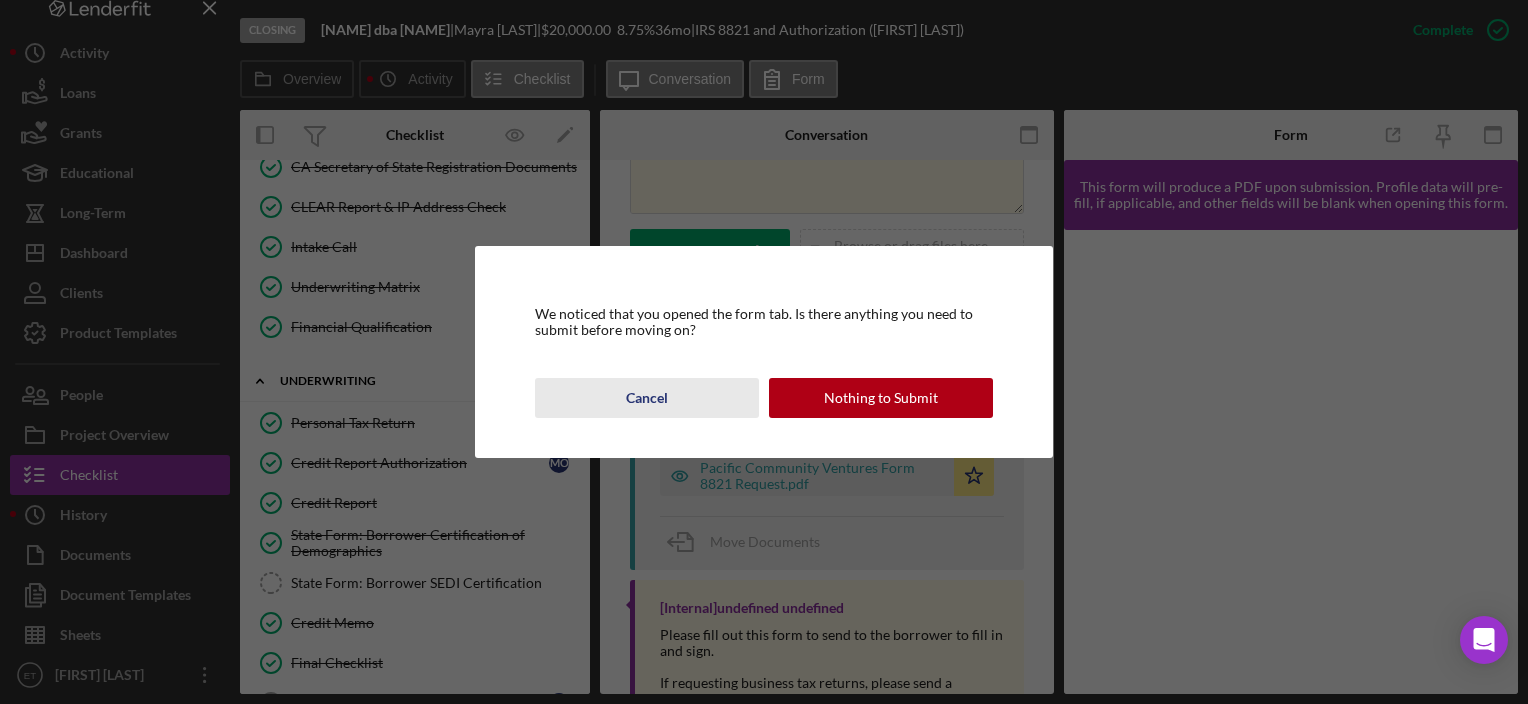 click on "Cancel" at bounding box center [647, 398] 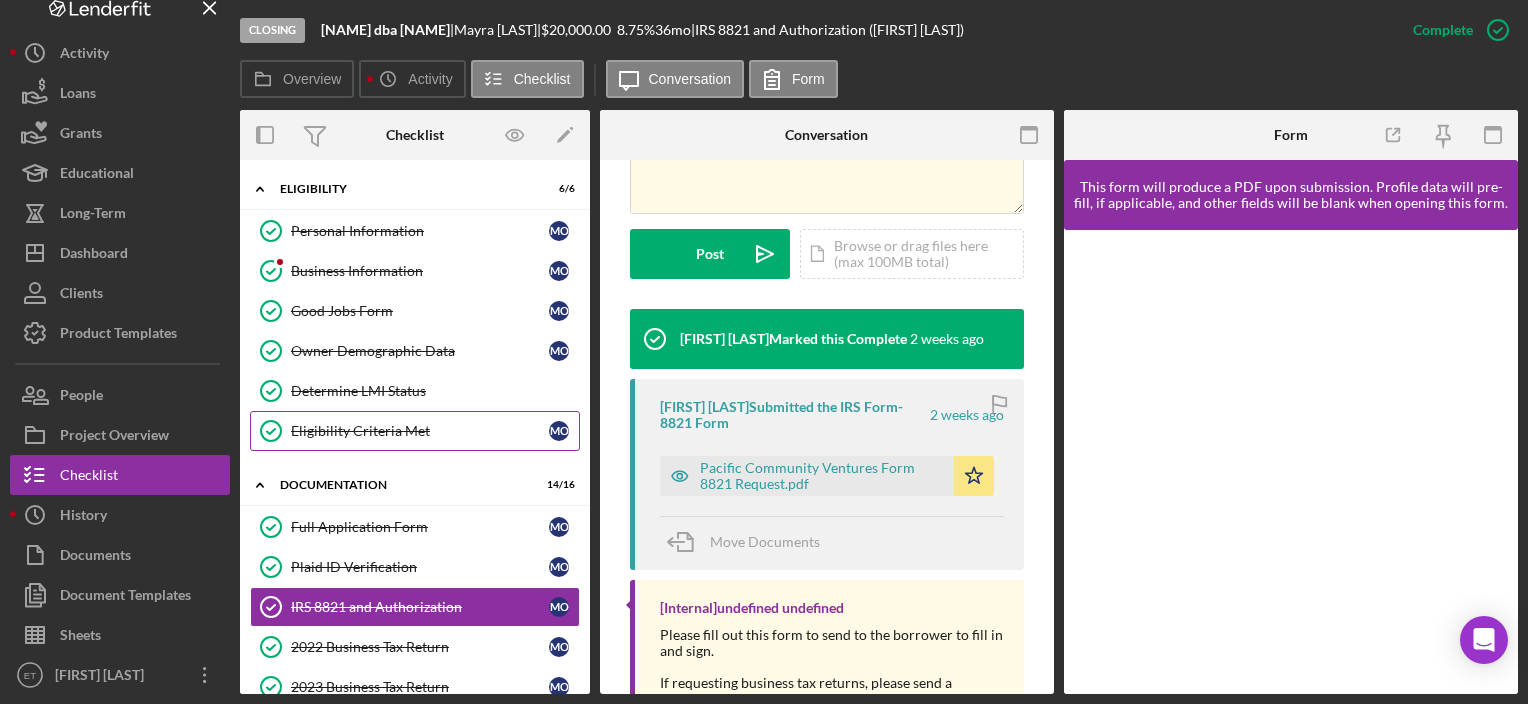 click on "Eligibility Criteria Met" at bounding box center (420, 431) 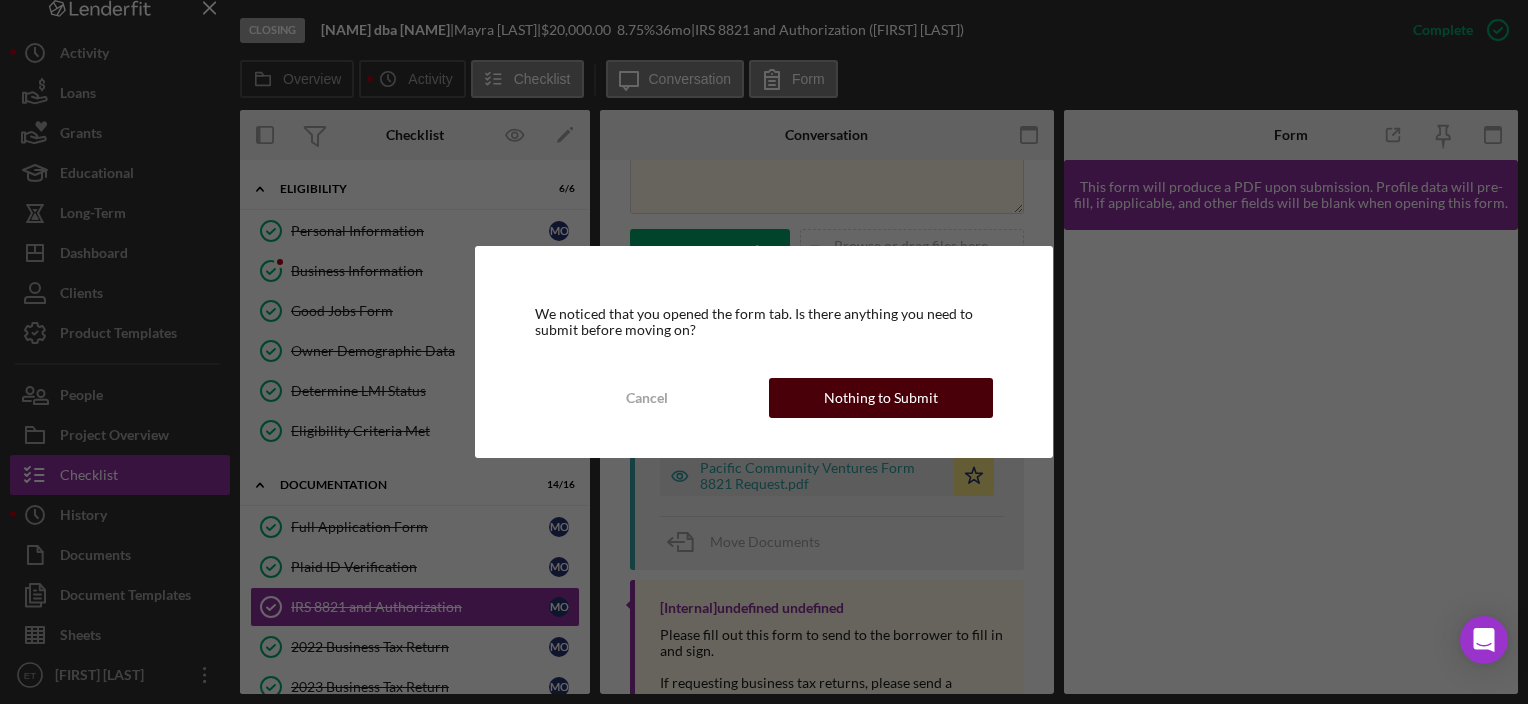 click on "Nothing to Submit" at bounding box center [881, 398] 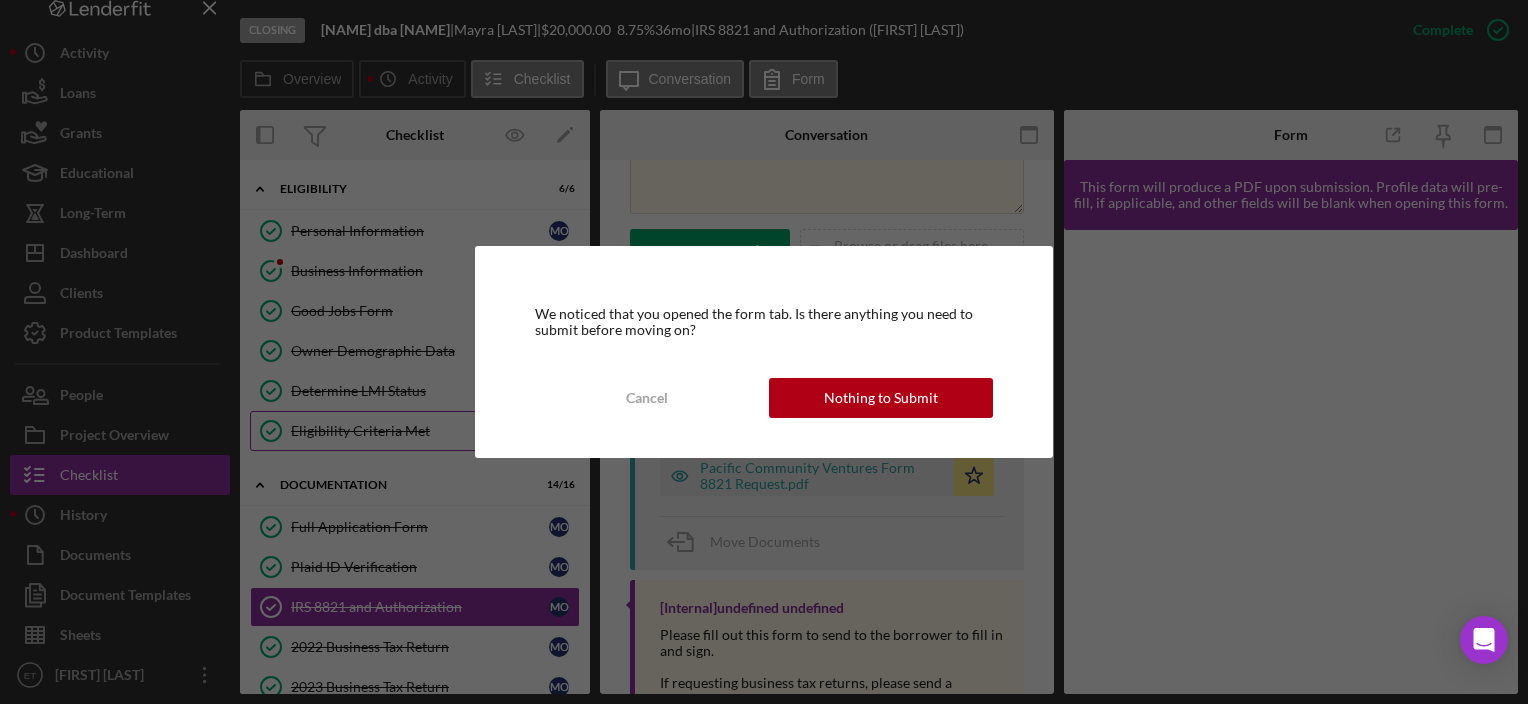 scroll, scrollTop: 0, scrollLeft: 0, axis: both 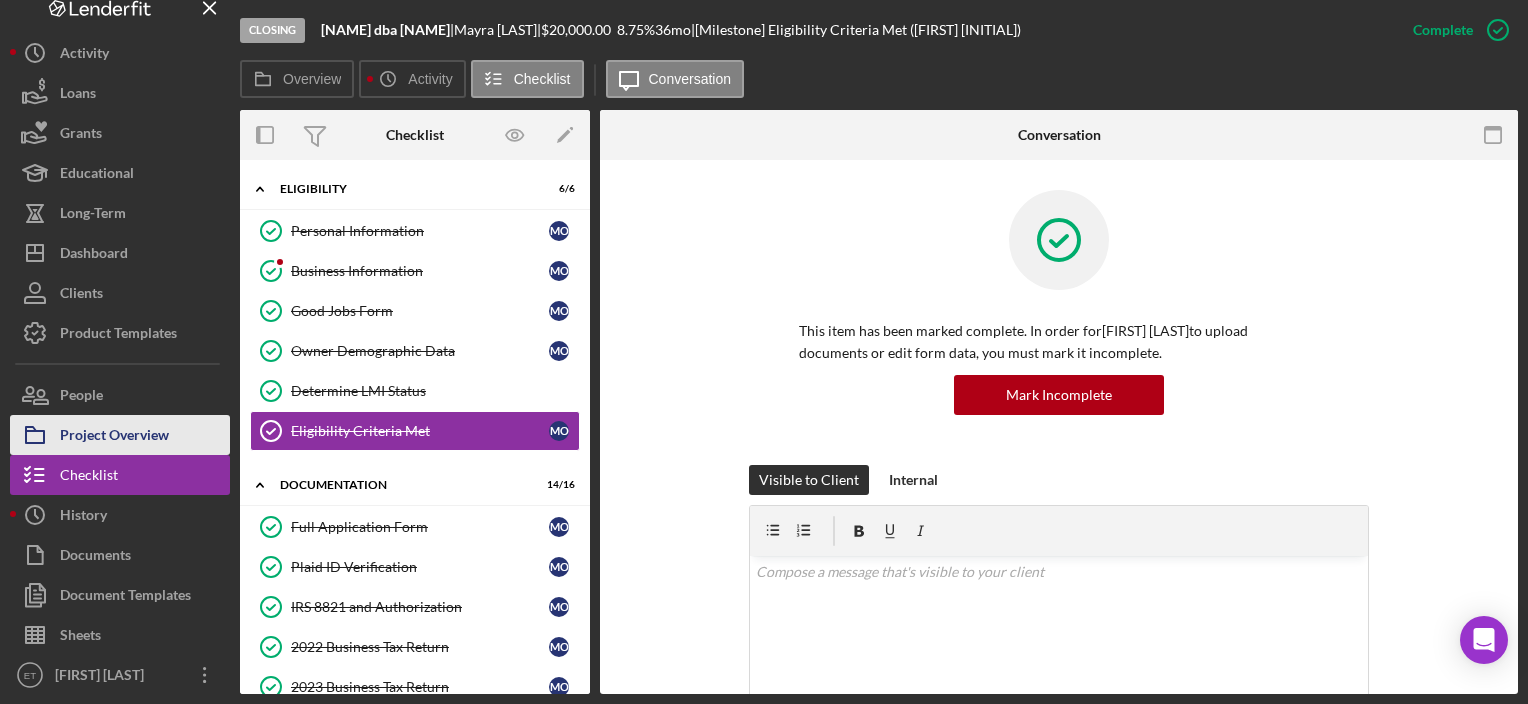 click on "Project Overview" at bounding box center (114, 437) 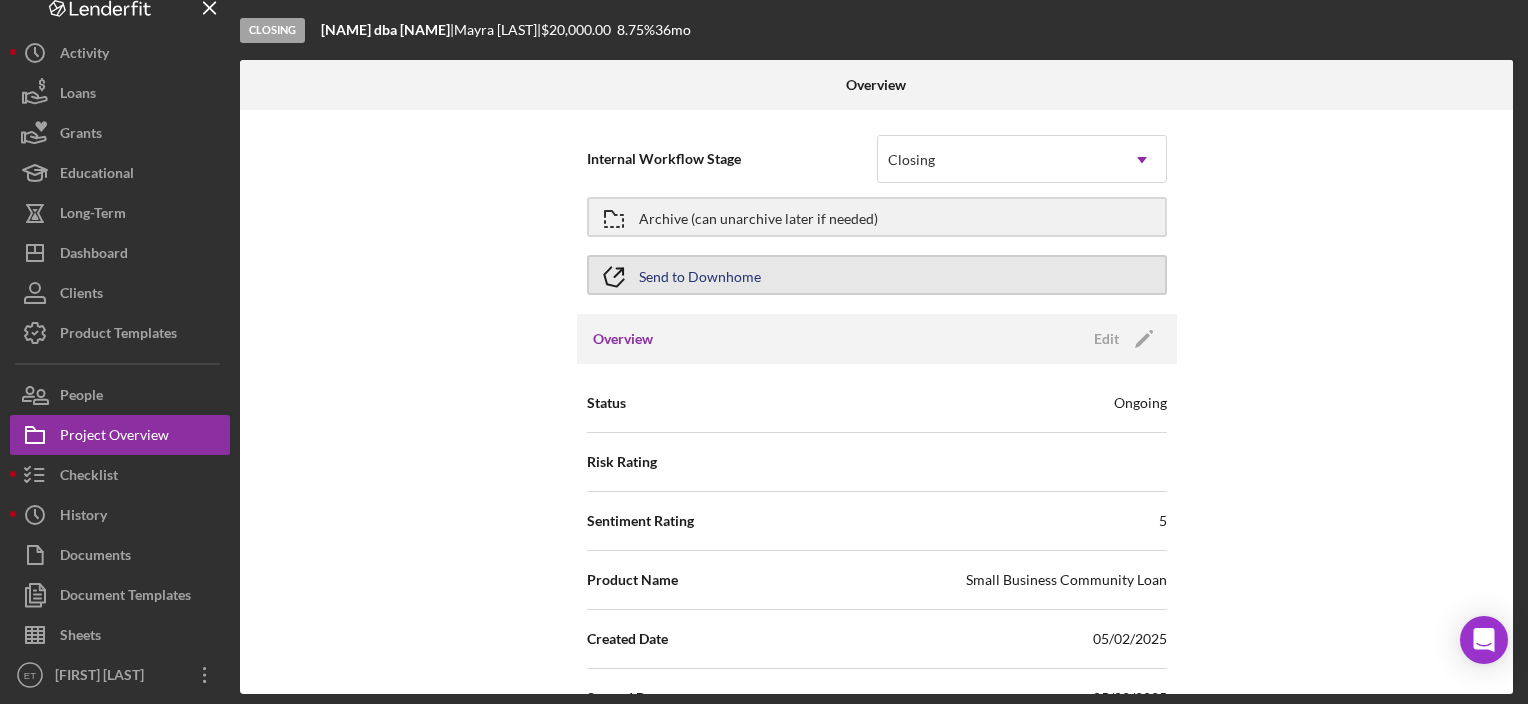 click on "Send to Downhome" at bounding box center (700, 275) 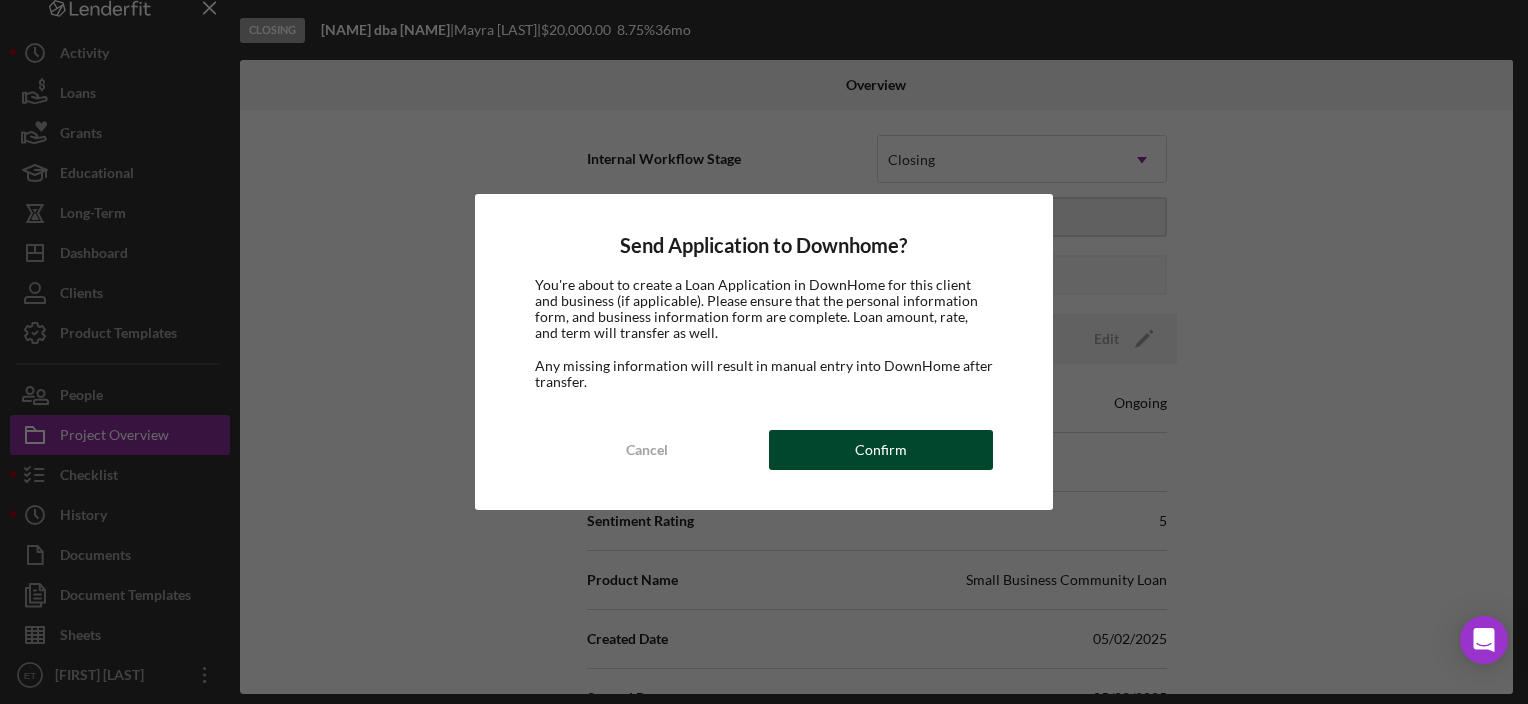 click on "Cancel Confirm" at bounding box center [764, 450] 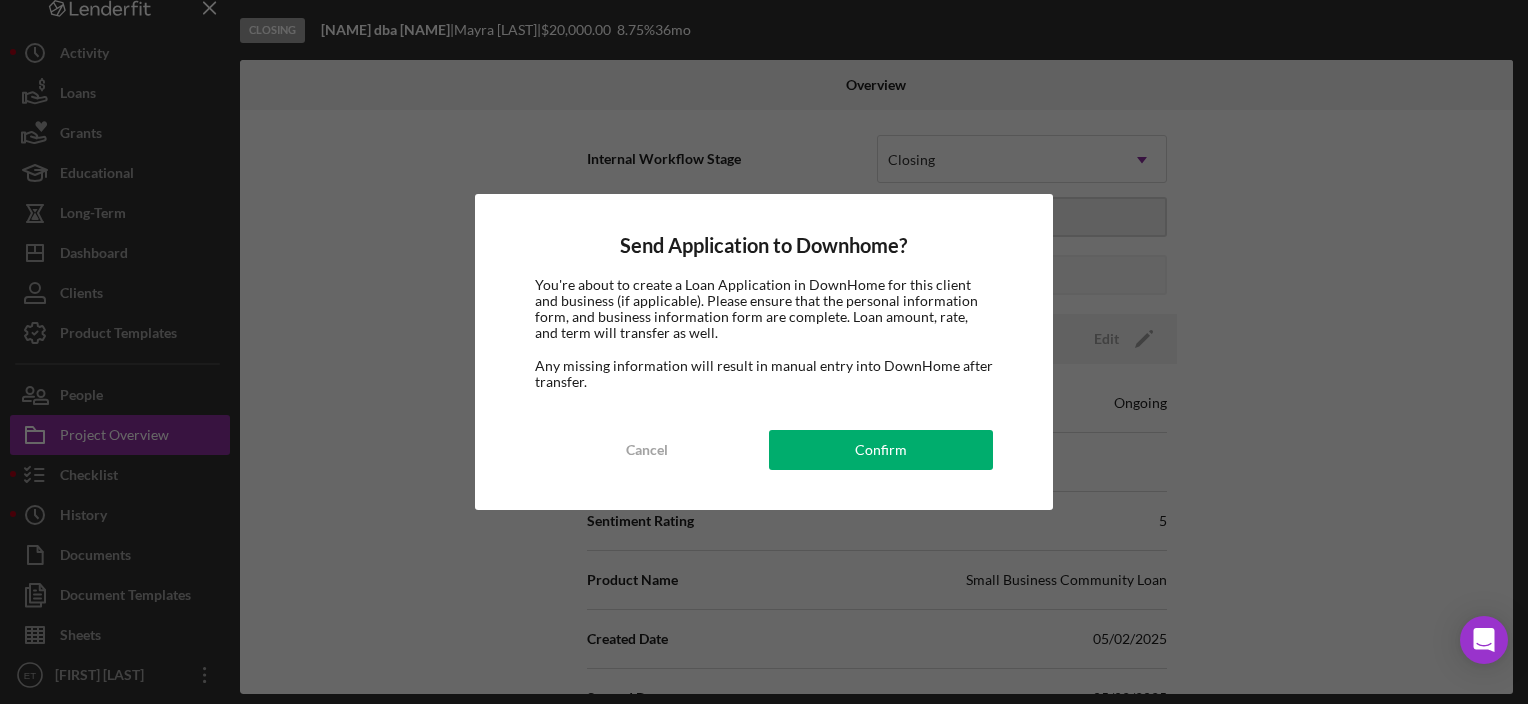 click on "You're about to create a Loan Application in DownHome for this client and business (if applicable). Please ensure that the personal information form, and business information form are complete. Loan amount, rate, and term will transfer as well." at bounding box center [756, 308] 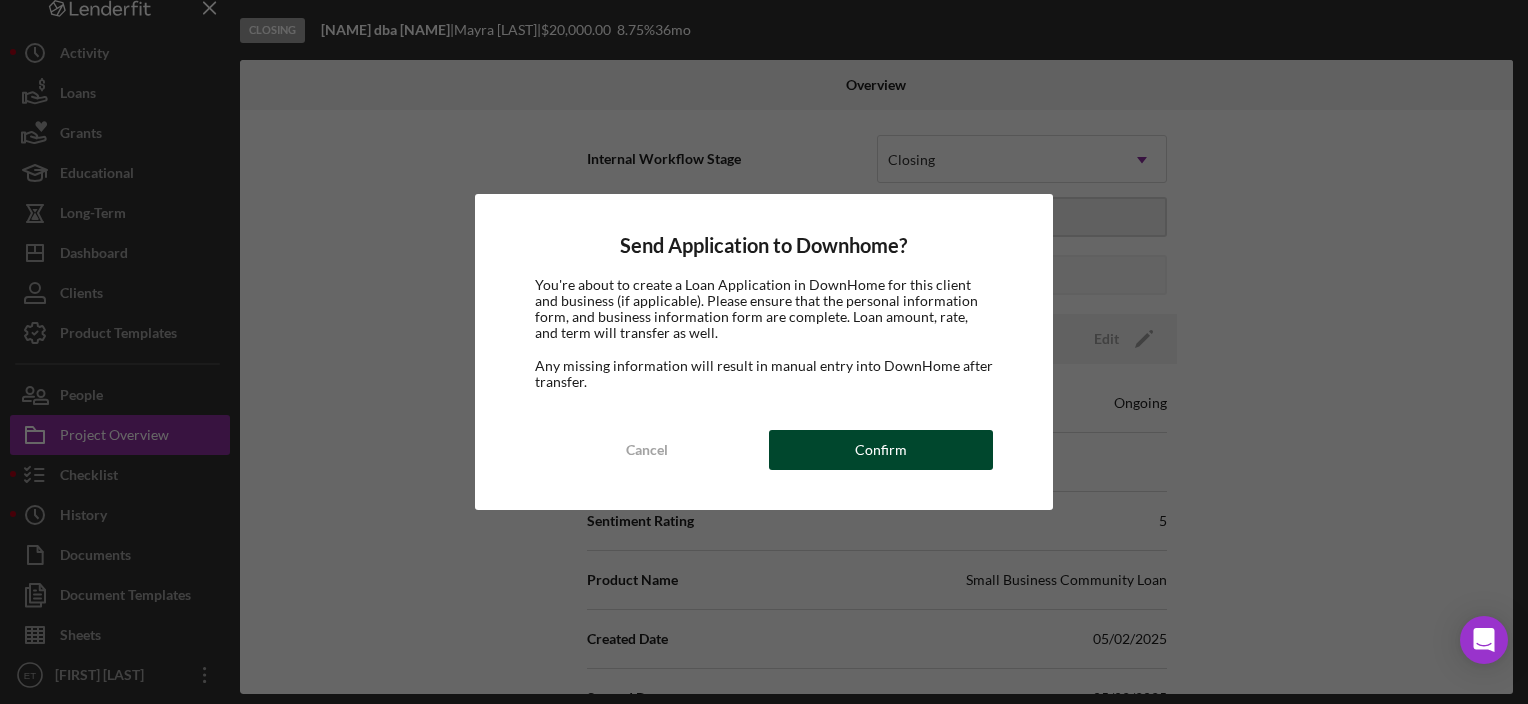 click on "Confirm" at bounding box center (881, 450) 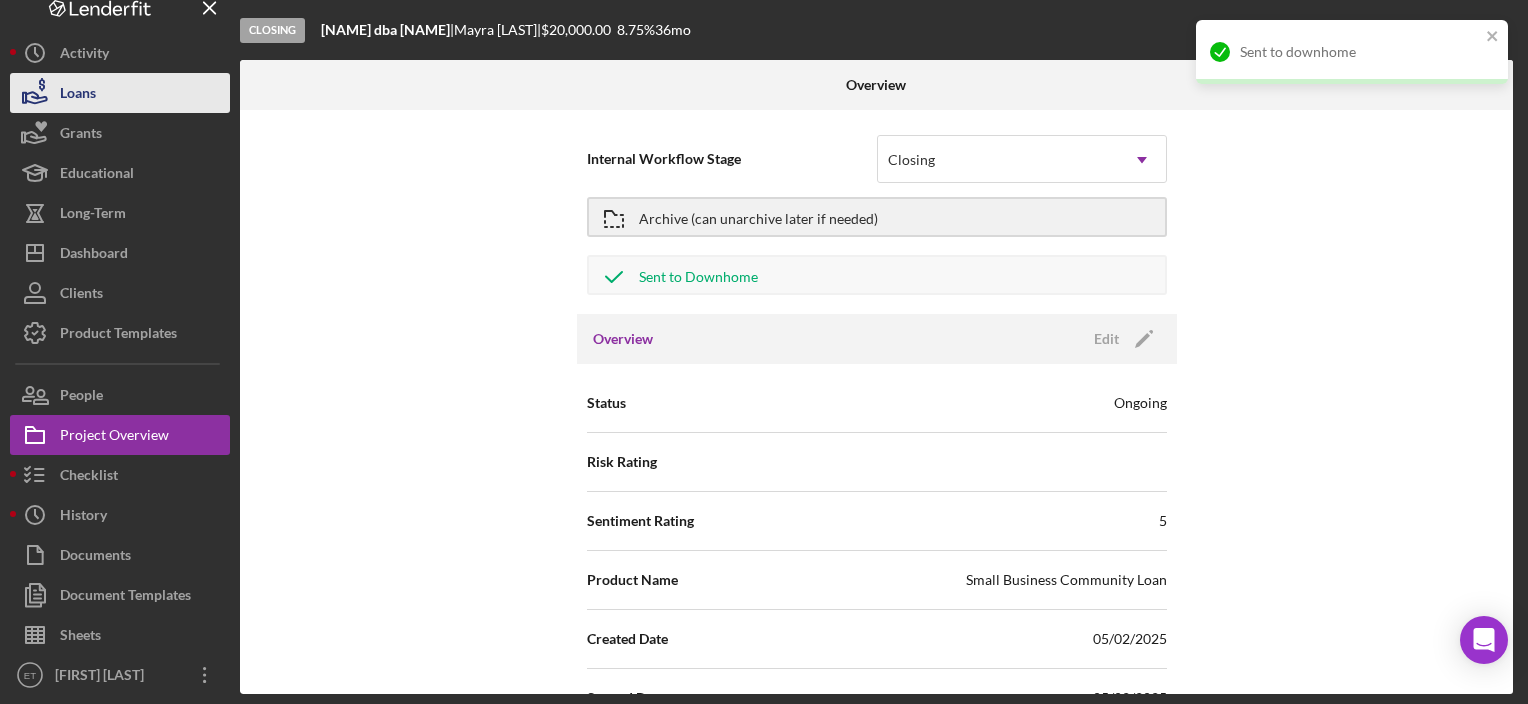 click on "Loans" at bounding box center (120, 93) 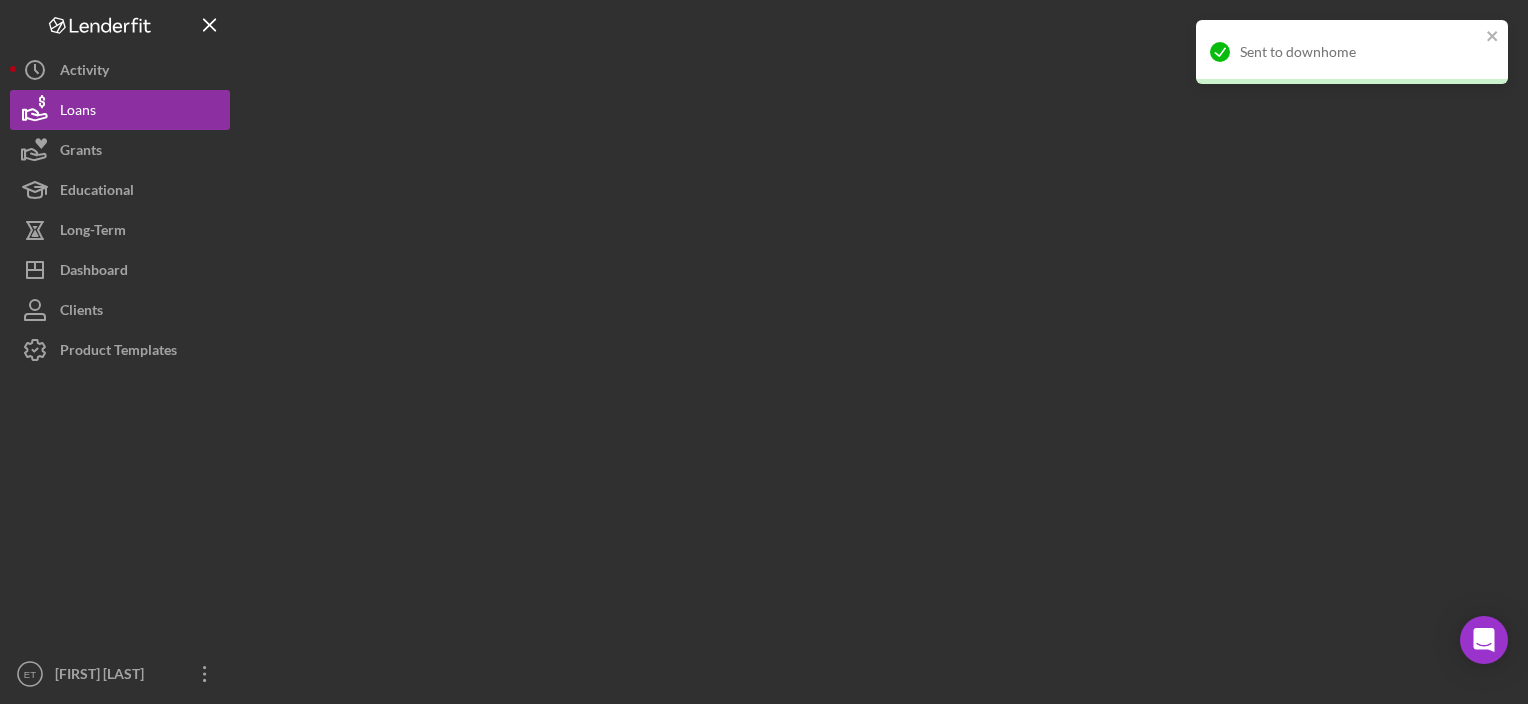 scroll, scrollTop: 0, scrollLeft: 0, axis: both 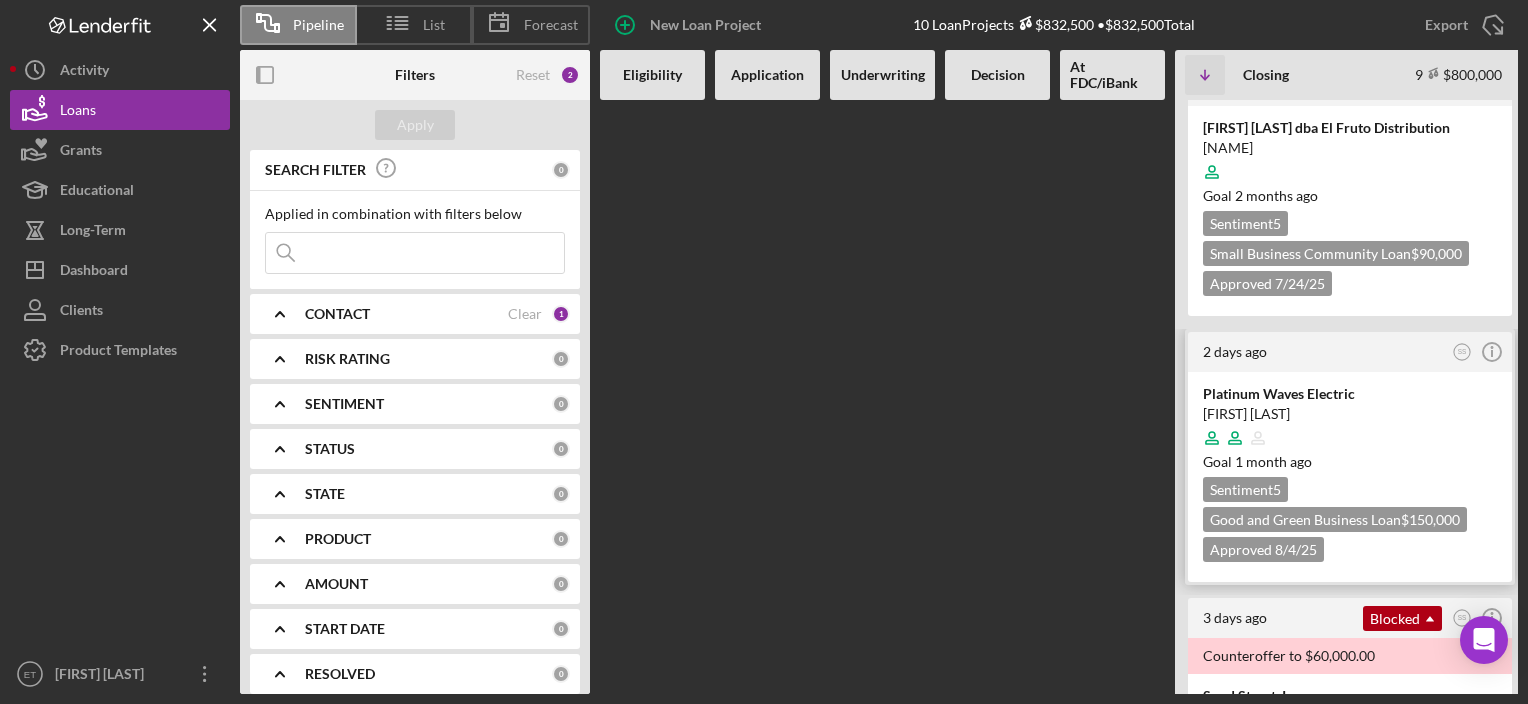 click on "Platinum Waves Electric" at bounding box center [1350, 394] 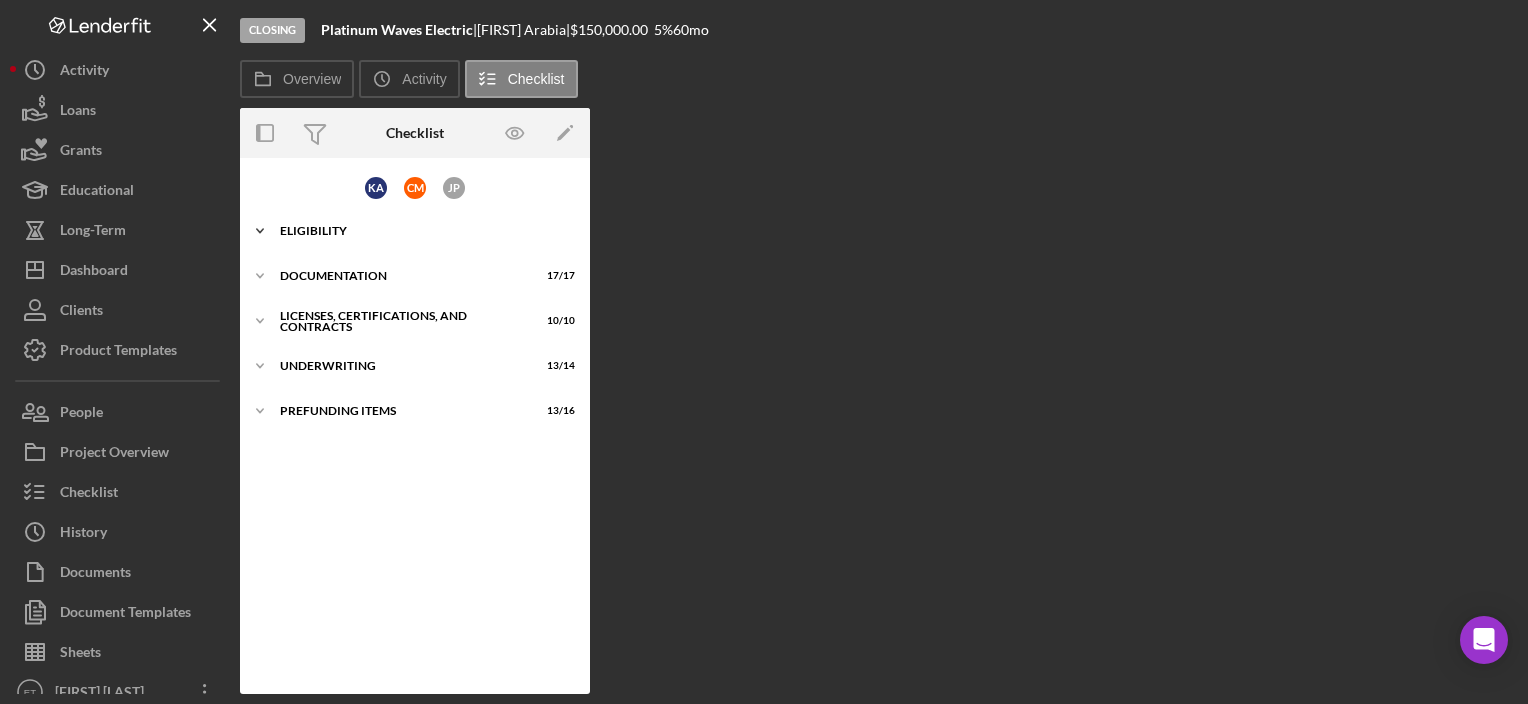 click on "Eligibility" at bounding box center (422, 231) 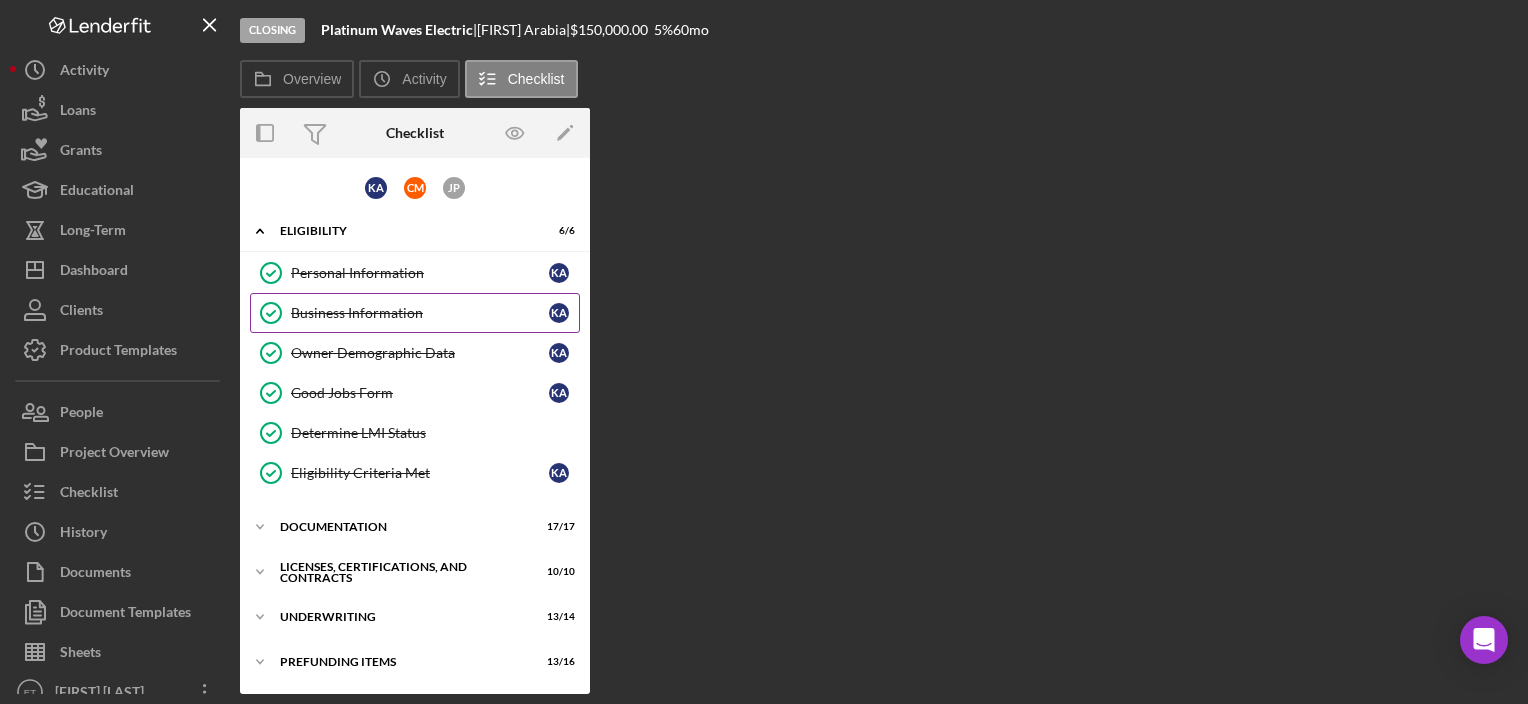 click on "Business Information Business Information [INITIALS] [INITIALS]" at bounding box center (415, 313) 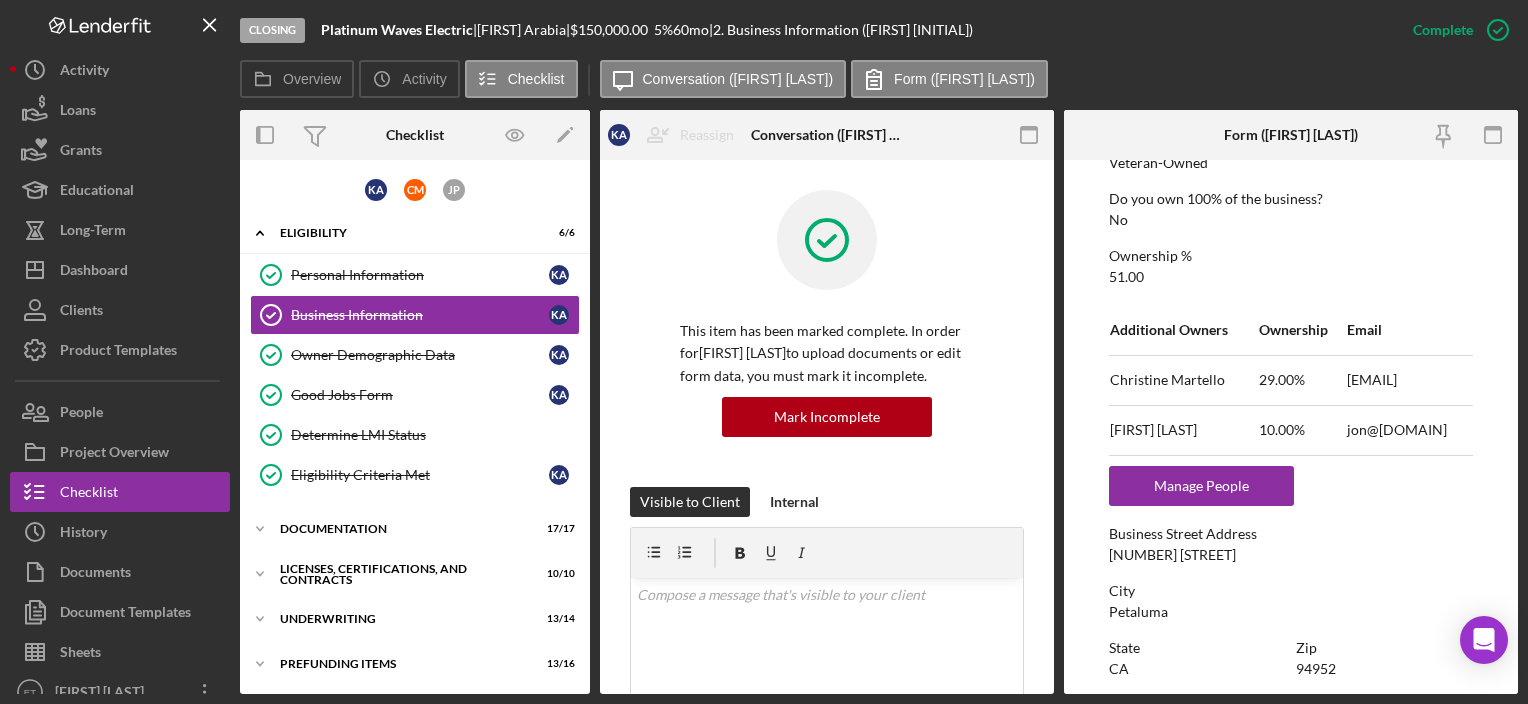 scroll, scrollTop: 800, scrollLeft: 0, axis: vertical 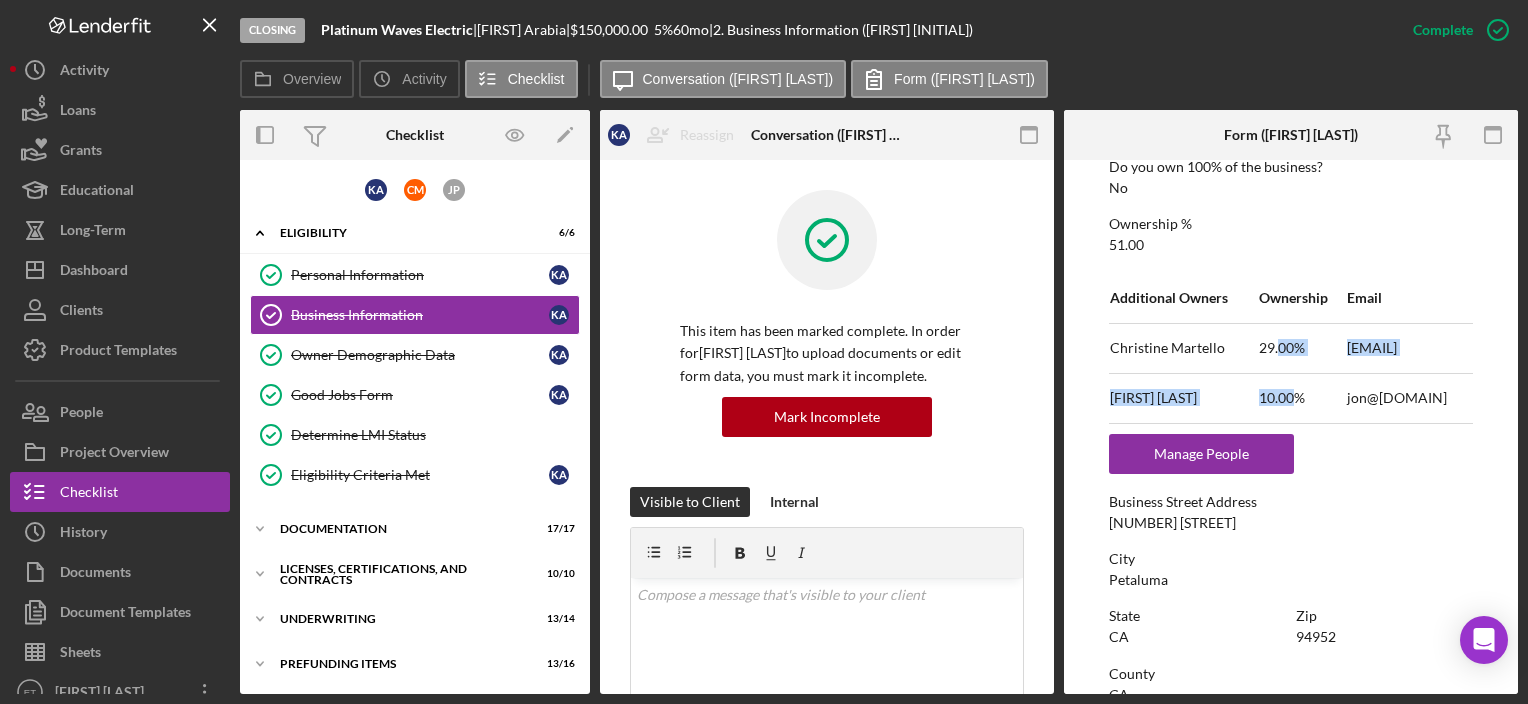 drag, startPoint x: 1199, startPoint y: 347, endPoint x: 1219, endPoint y: 416, distance: 71.8401 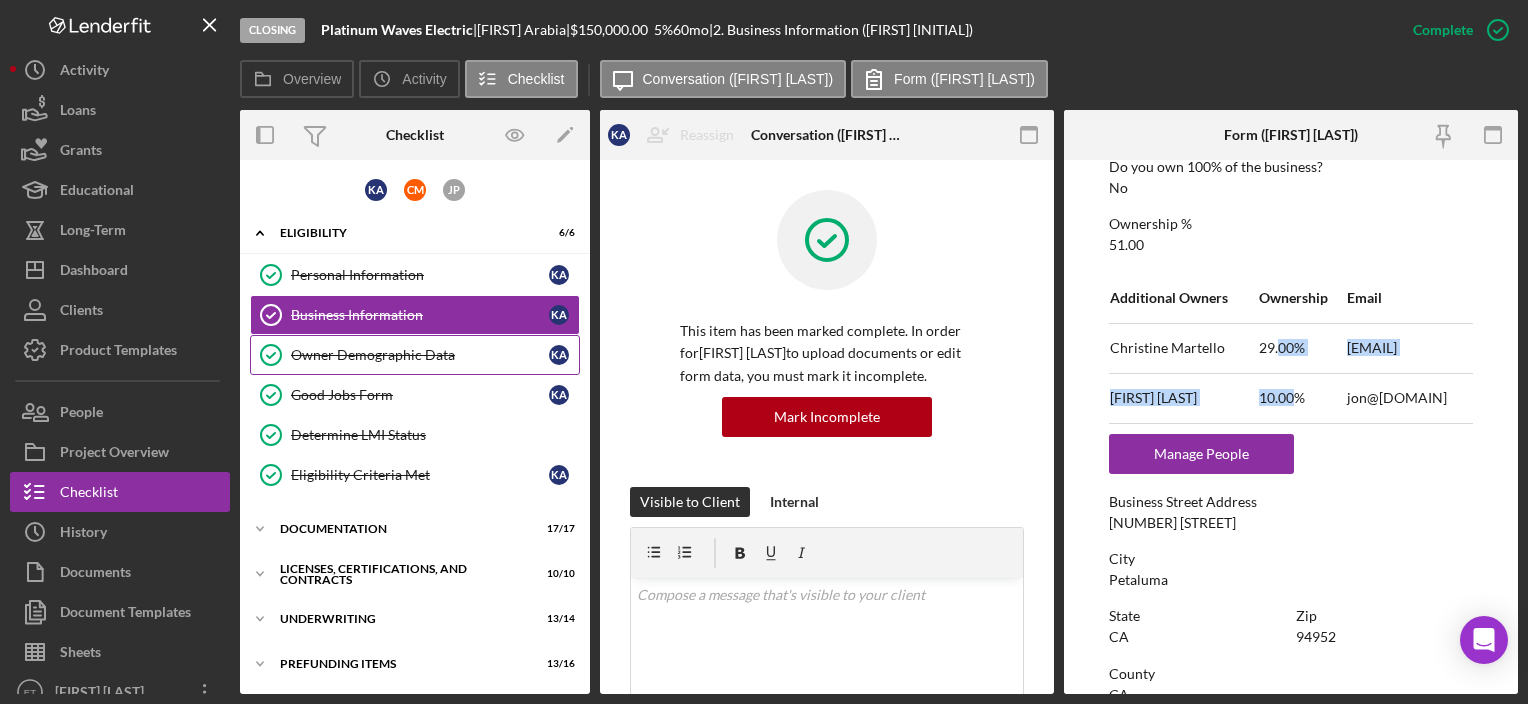 click on "Owner Demographic Data" at bounding box center [420, 355] 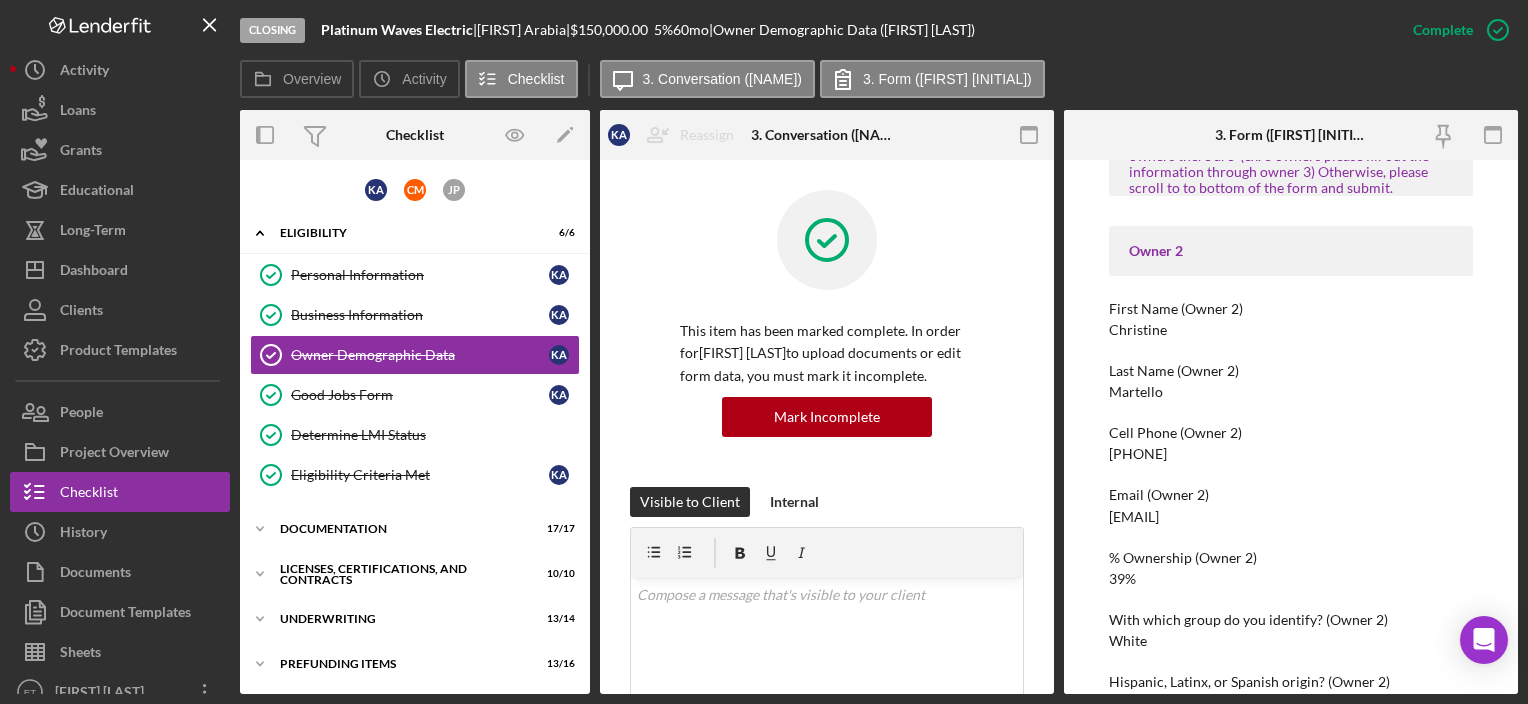 scroll, scrollTop: 1200, scrollLeft: 0, axis: vertical 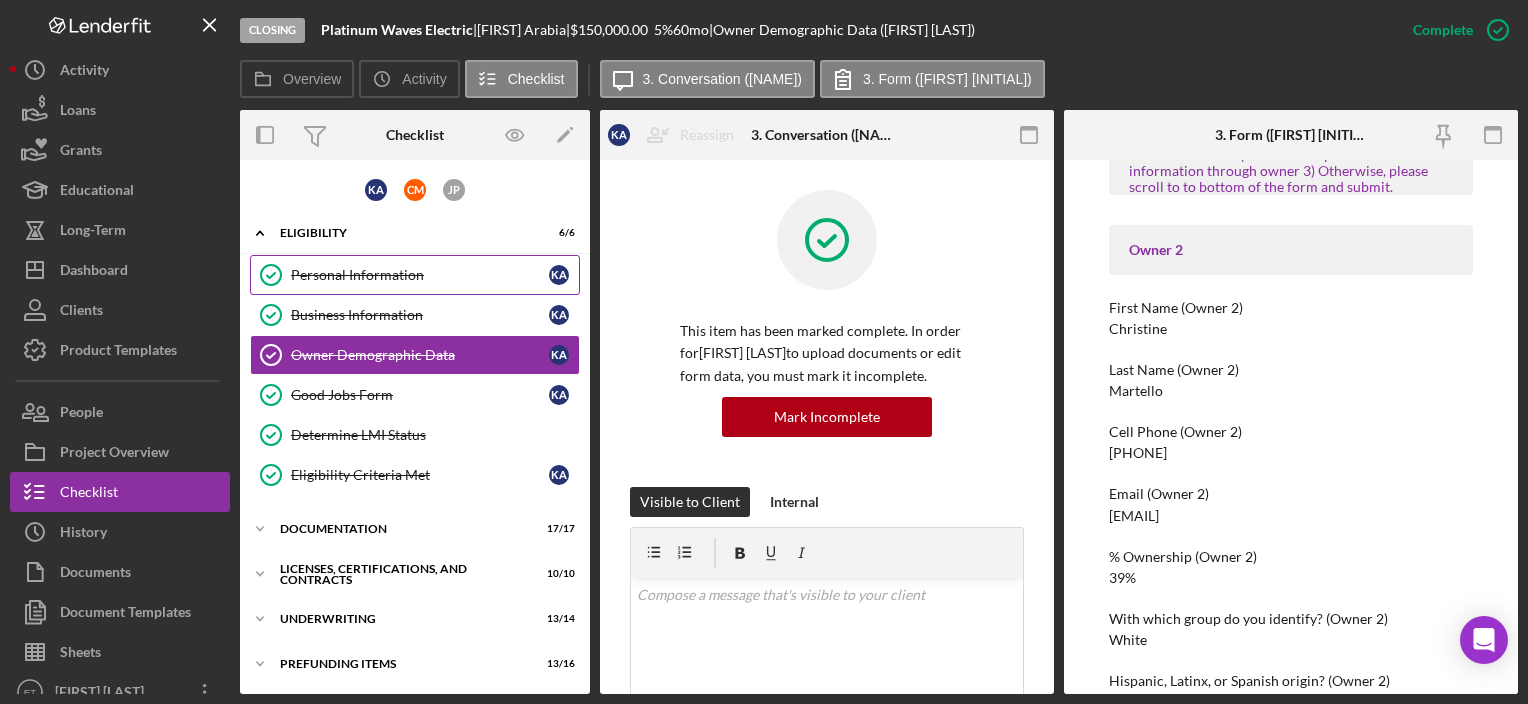 click on "Personal Information Personal Information K A" at bounding box center (415, 275) 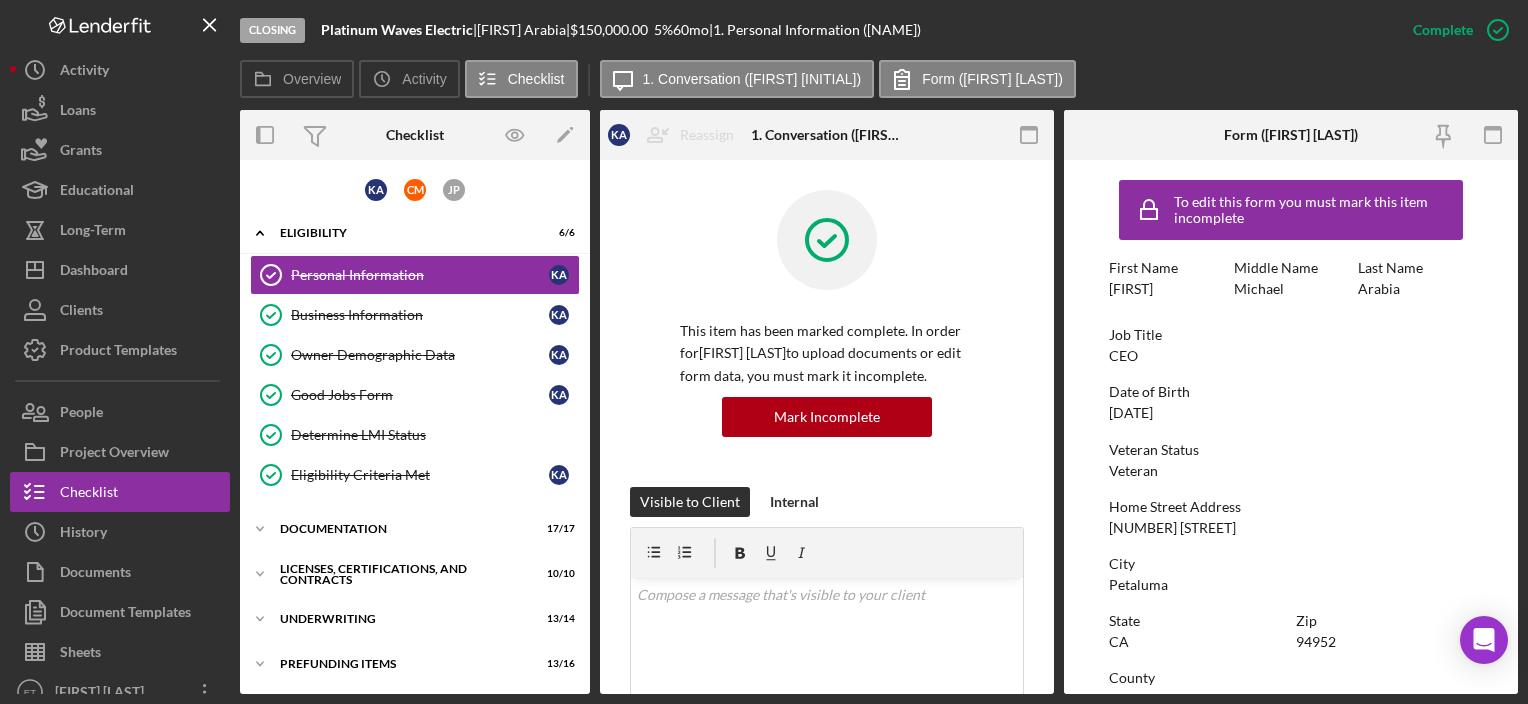 scroll, scrollTop: 399, scrollLeft: 0, axis: vertical 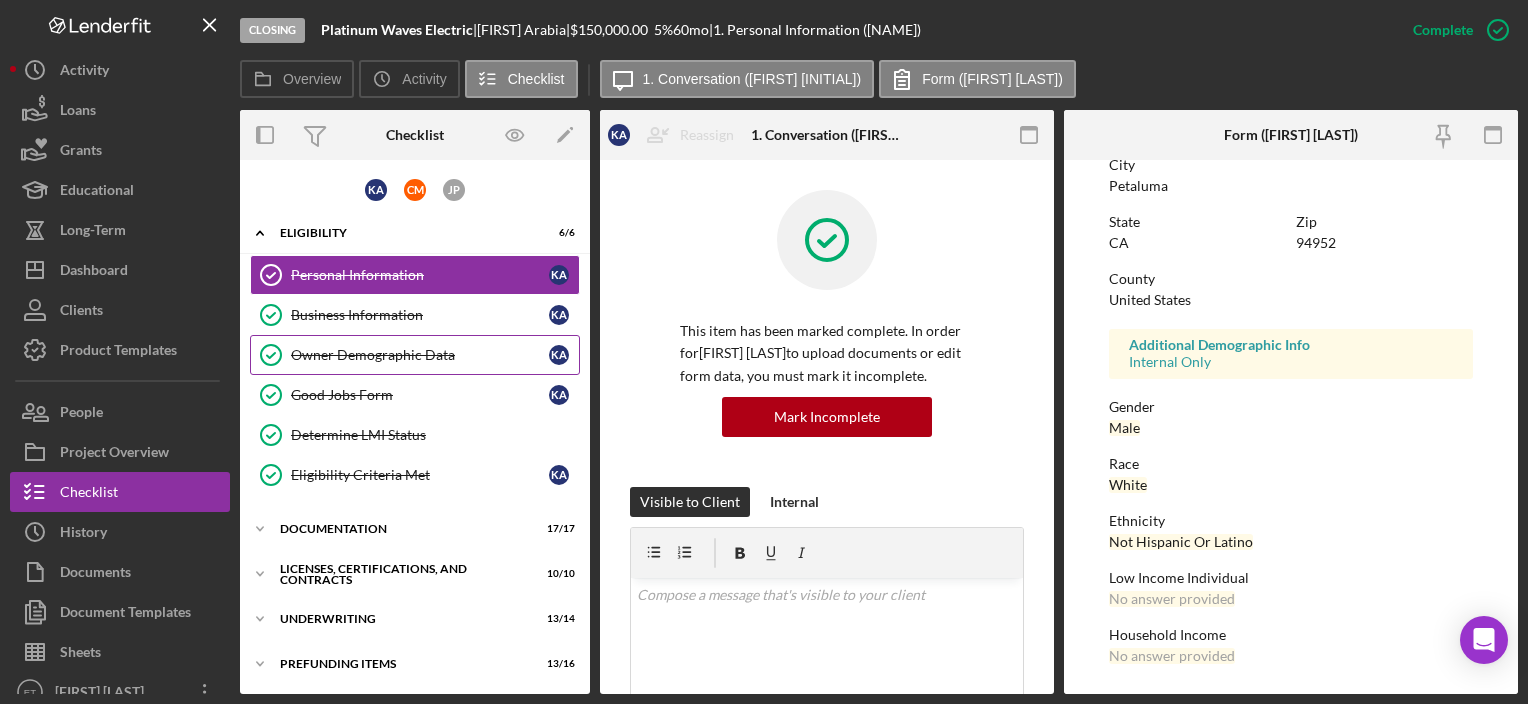 click on "Owner Demographic Data Owner Demographic Data K A" at bounding box center (415, 355) 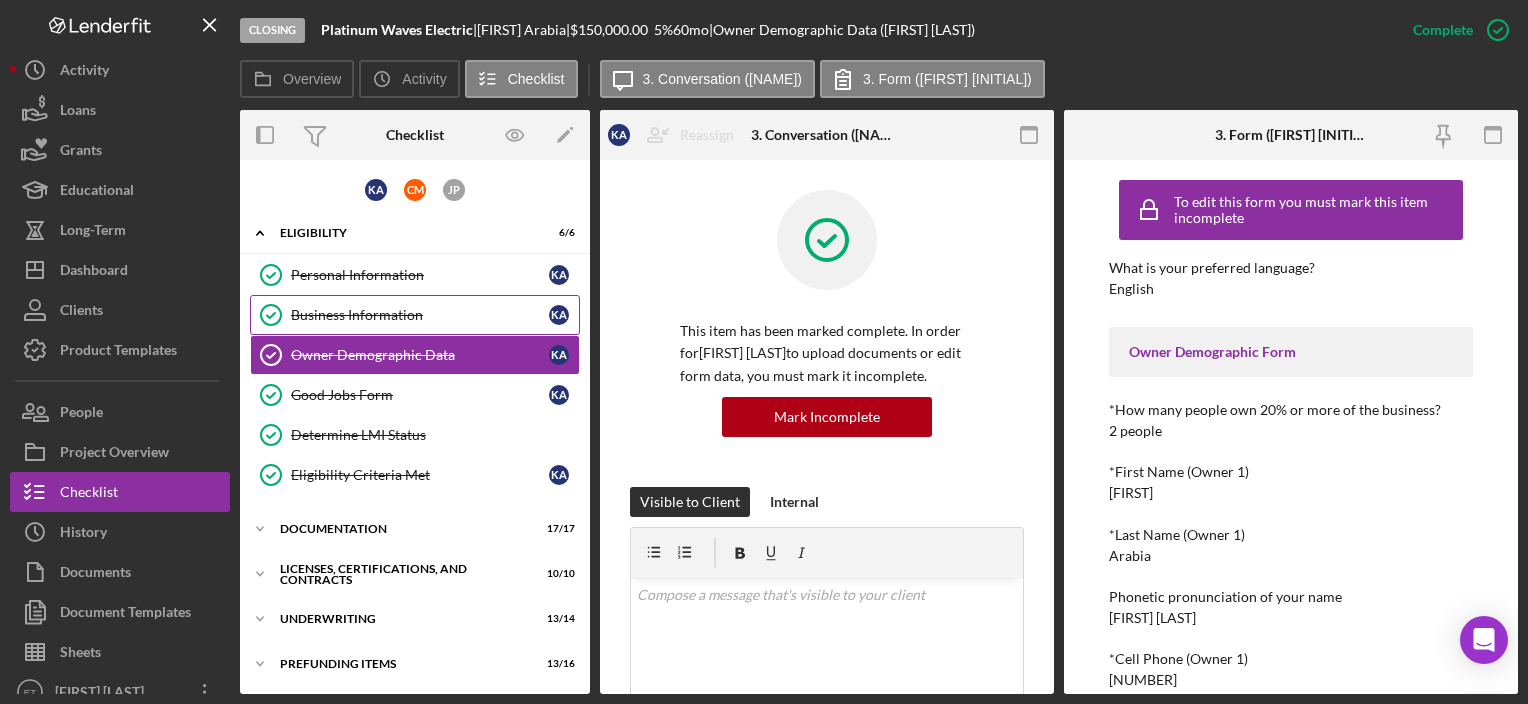 click on "Business Information" at bounding box center [420, 315] 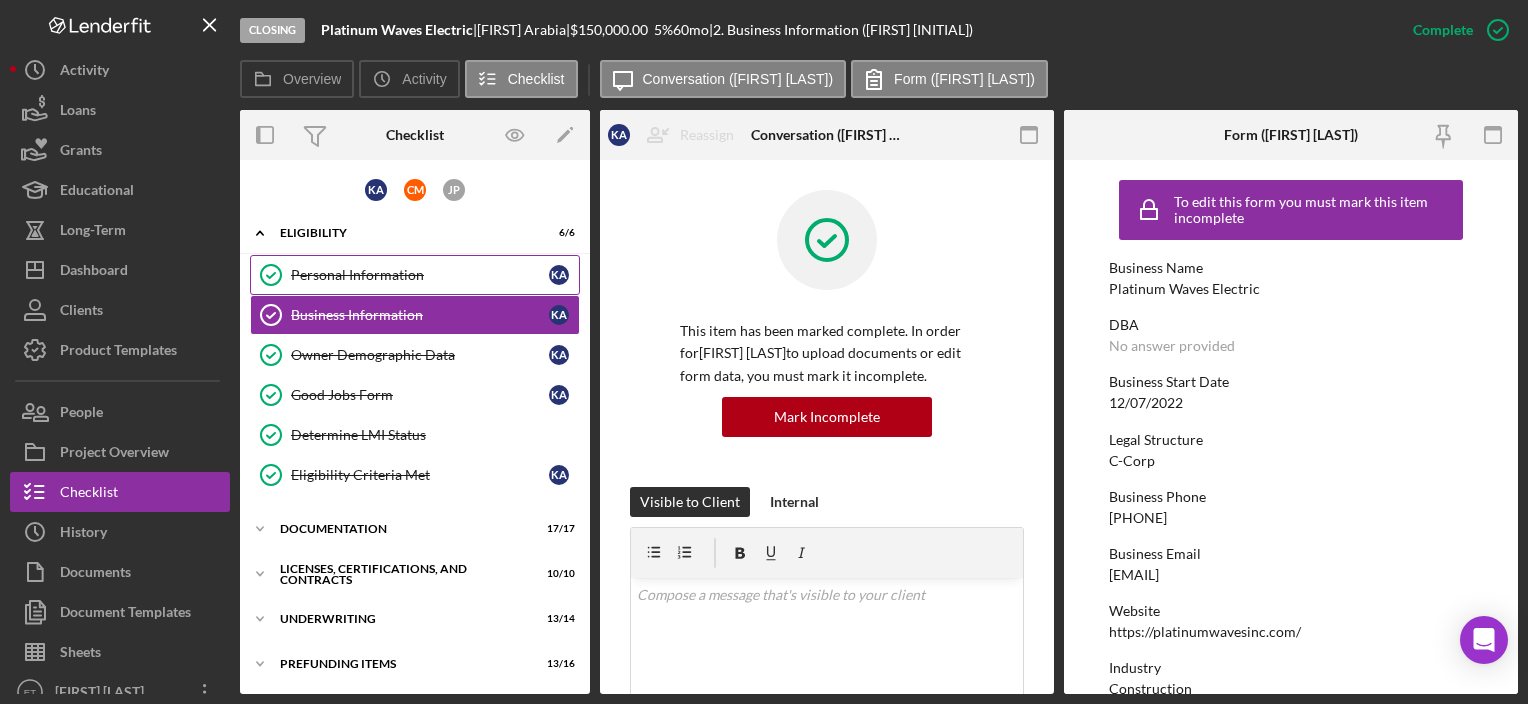 click on "Personal Information Personal Information K A" at bounding box center [415, 275] 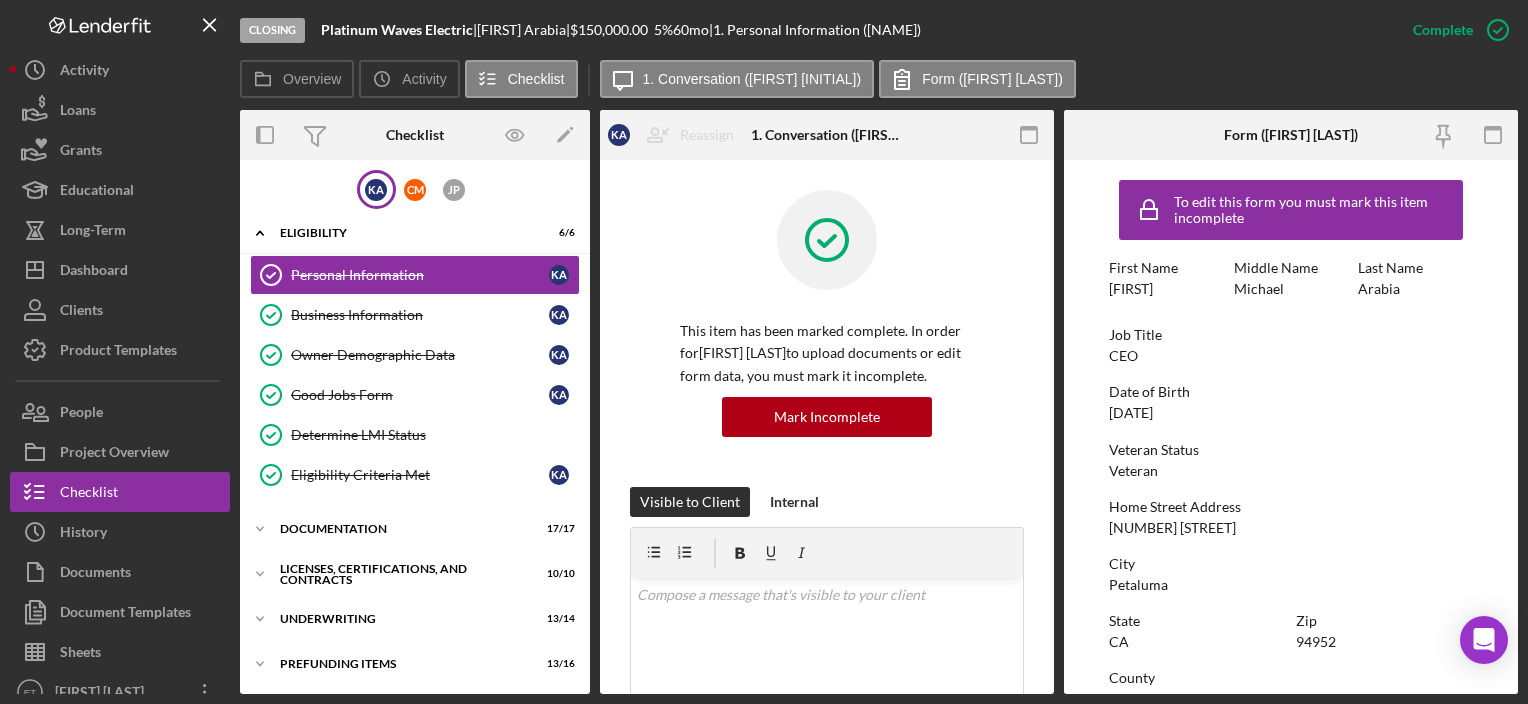 click on "K A" at bounding box center [376, 190] 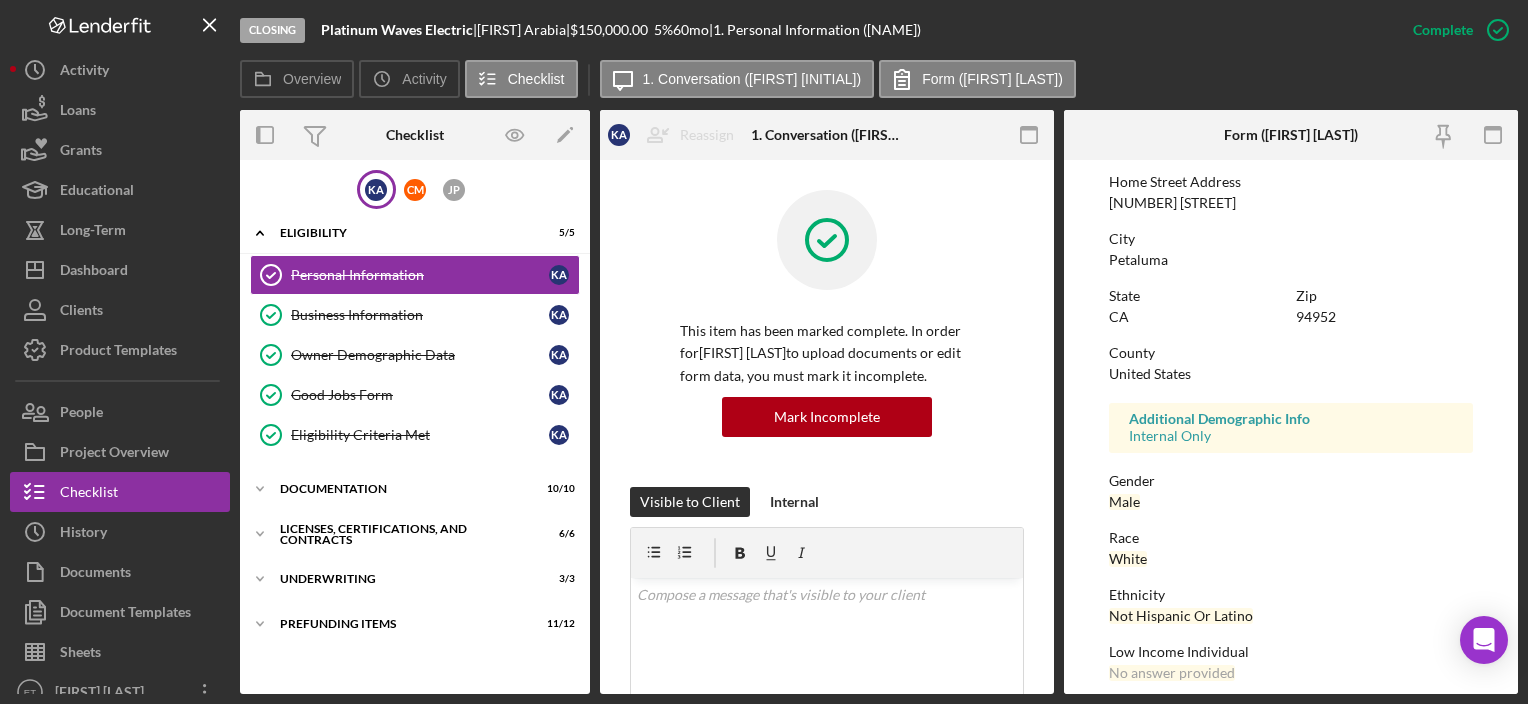 scroll, scrollTop: 399, scrollLeft: 0, axis: vertical 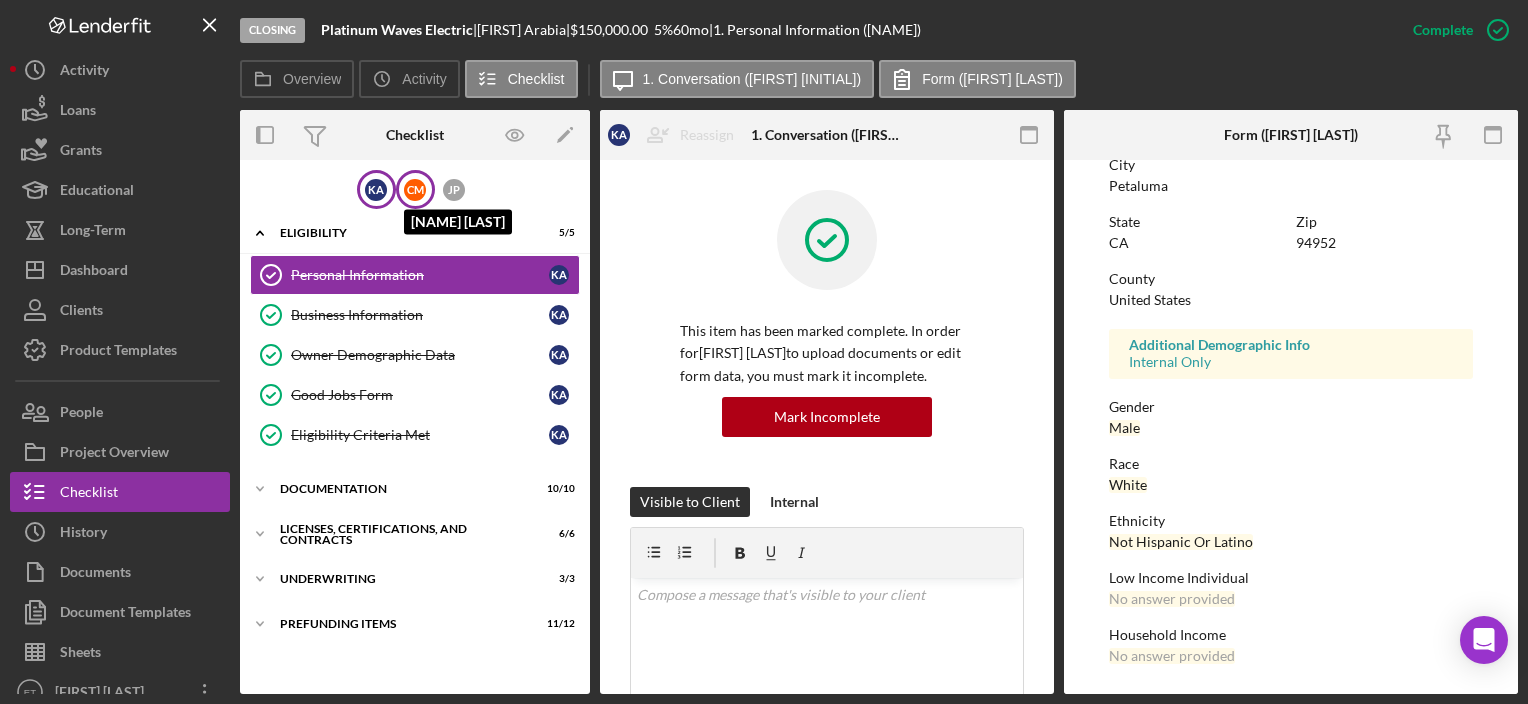 click on "[INITIALS] [INITIALS]" at bounding box center [415, 190] 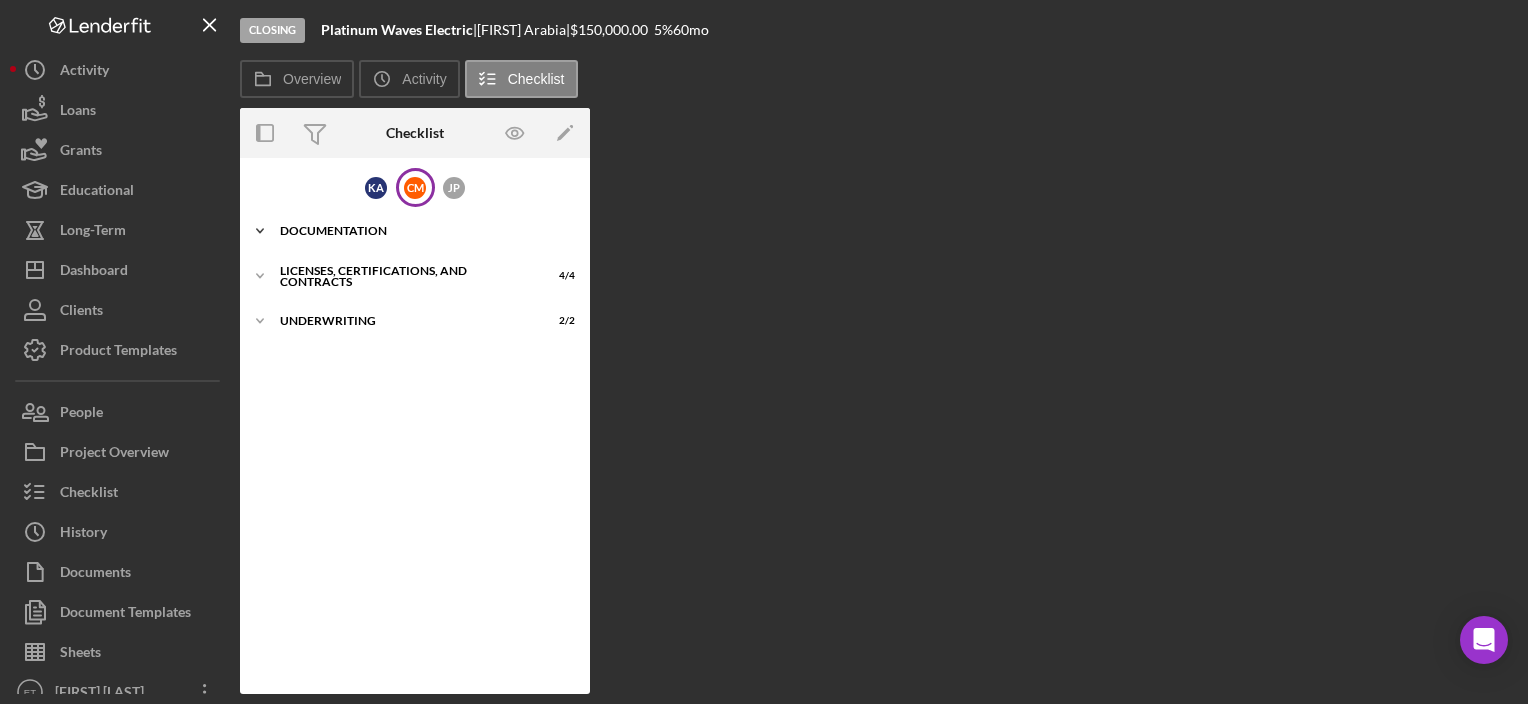 click on "Documentation" at bounding box center [422, 231] 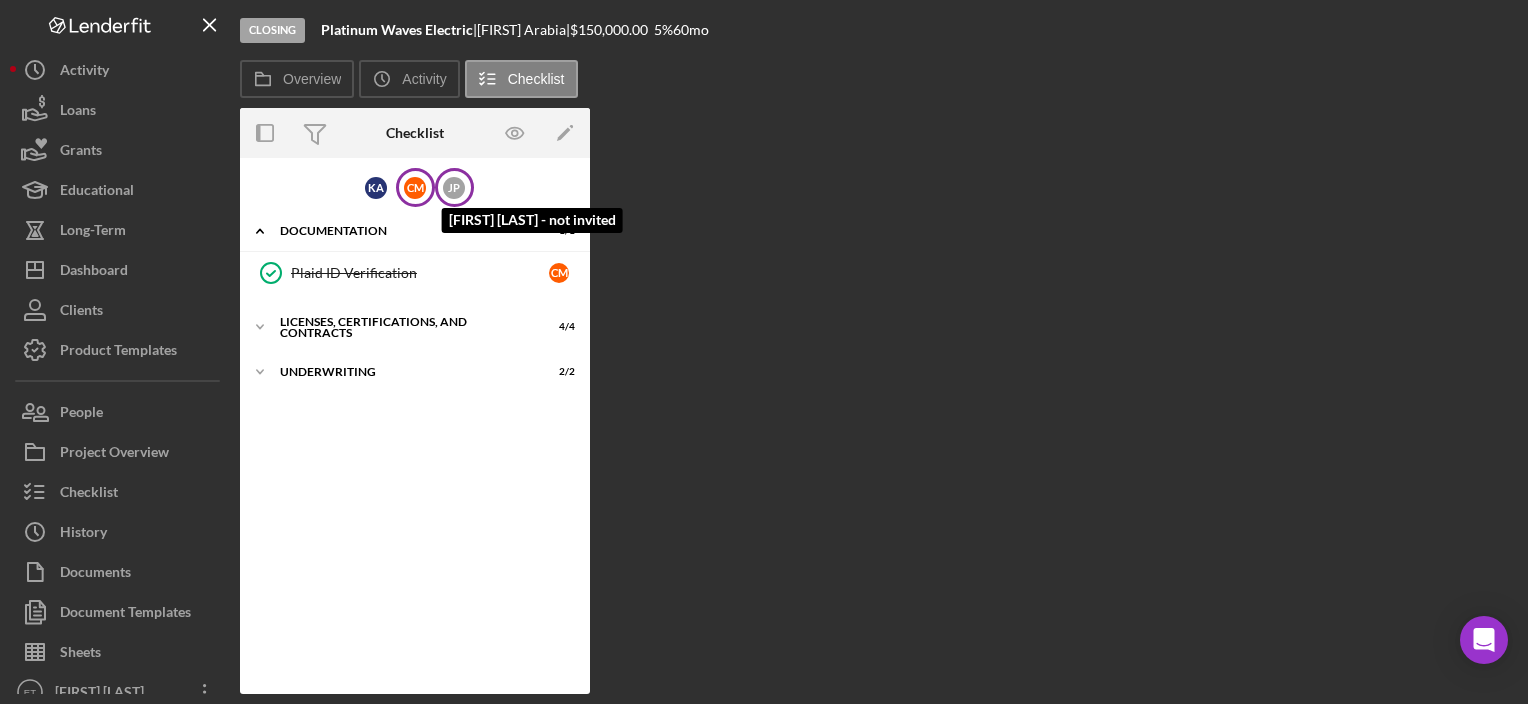 click on "[INITIALS]" at bounding box center (454, 188) 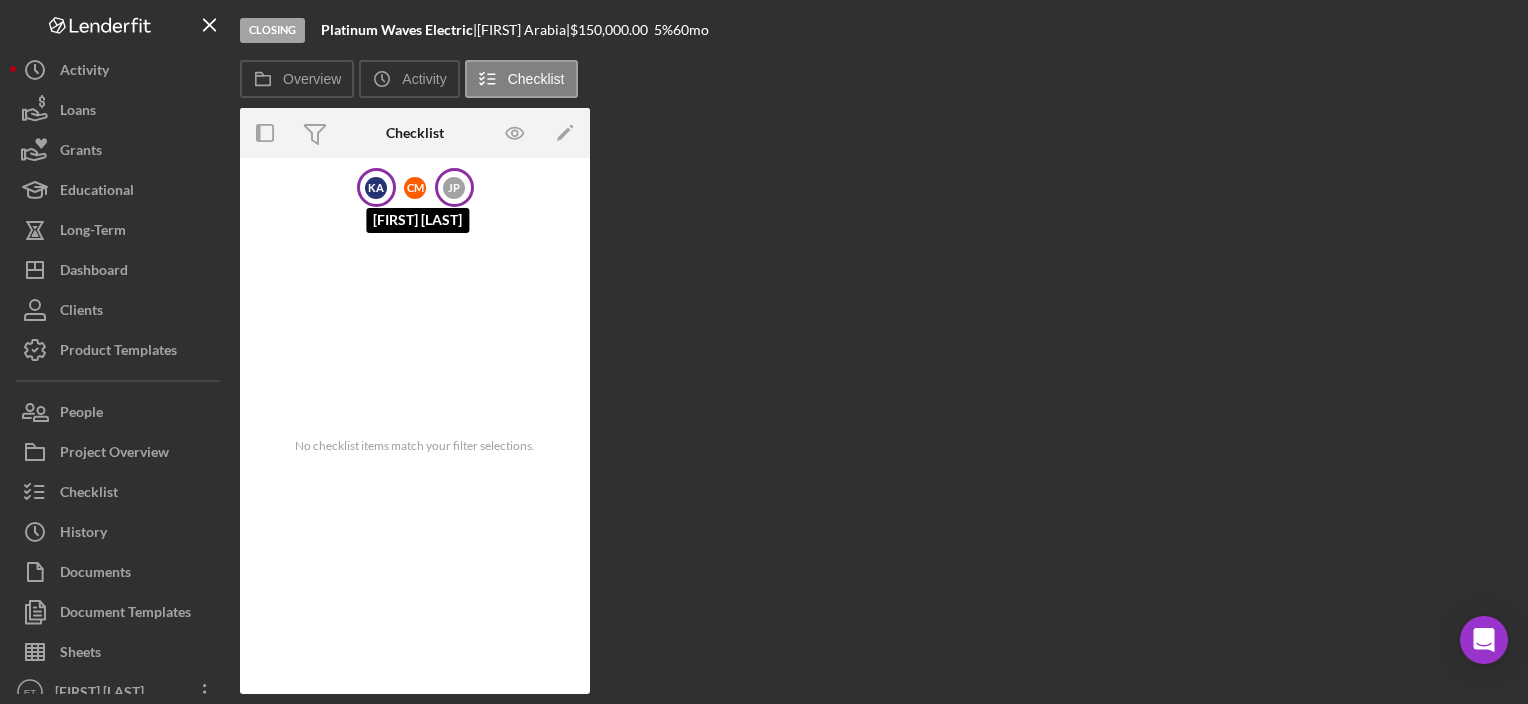 click on "K A" at bounding box center [376, 188] 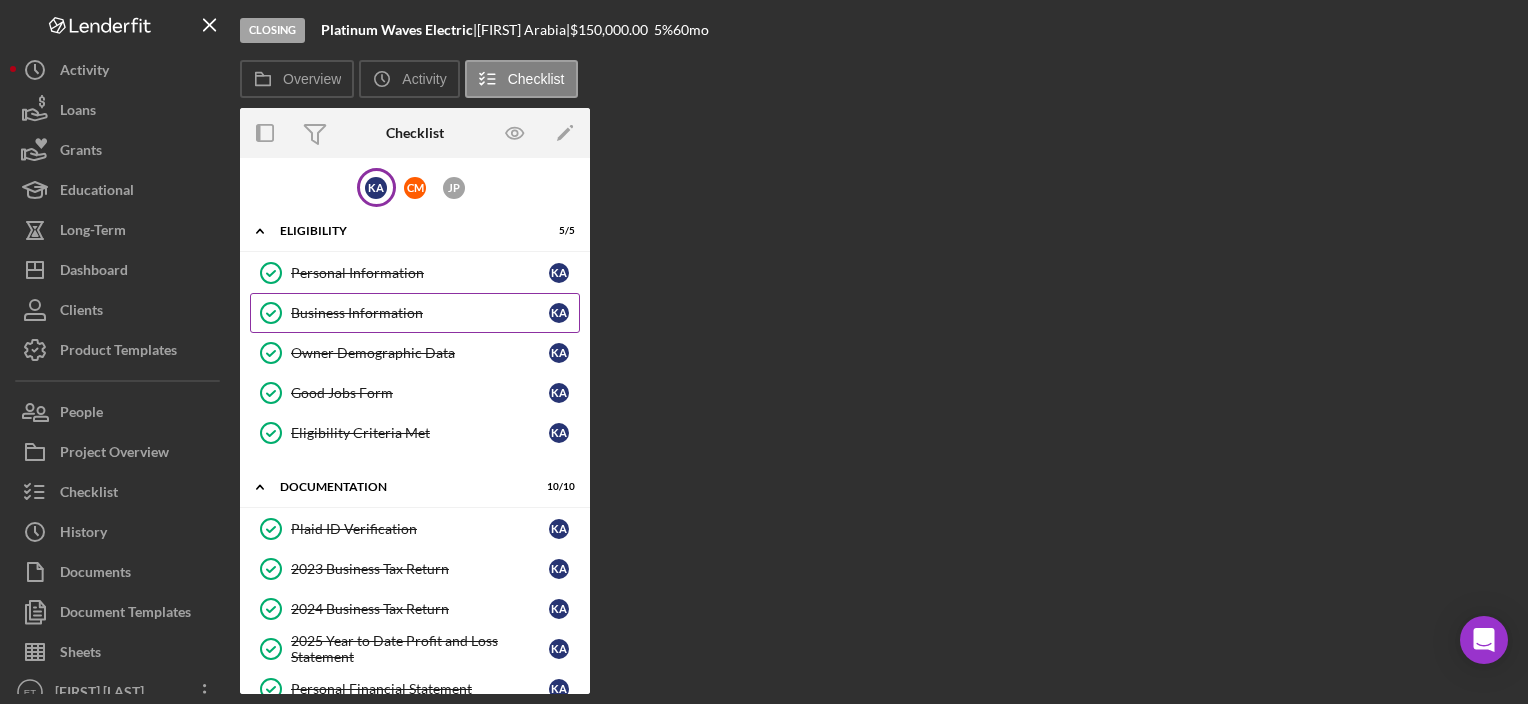 click on "Business Information" at bounding box center [420, 313] 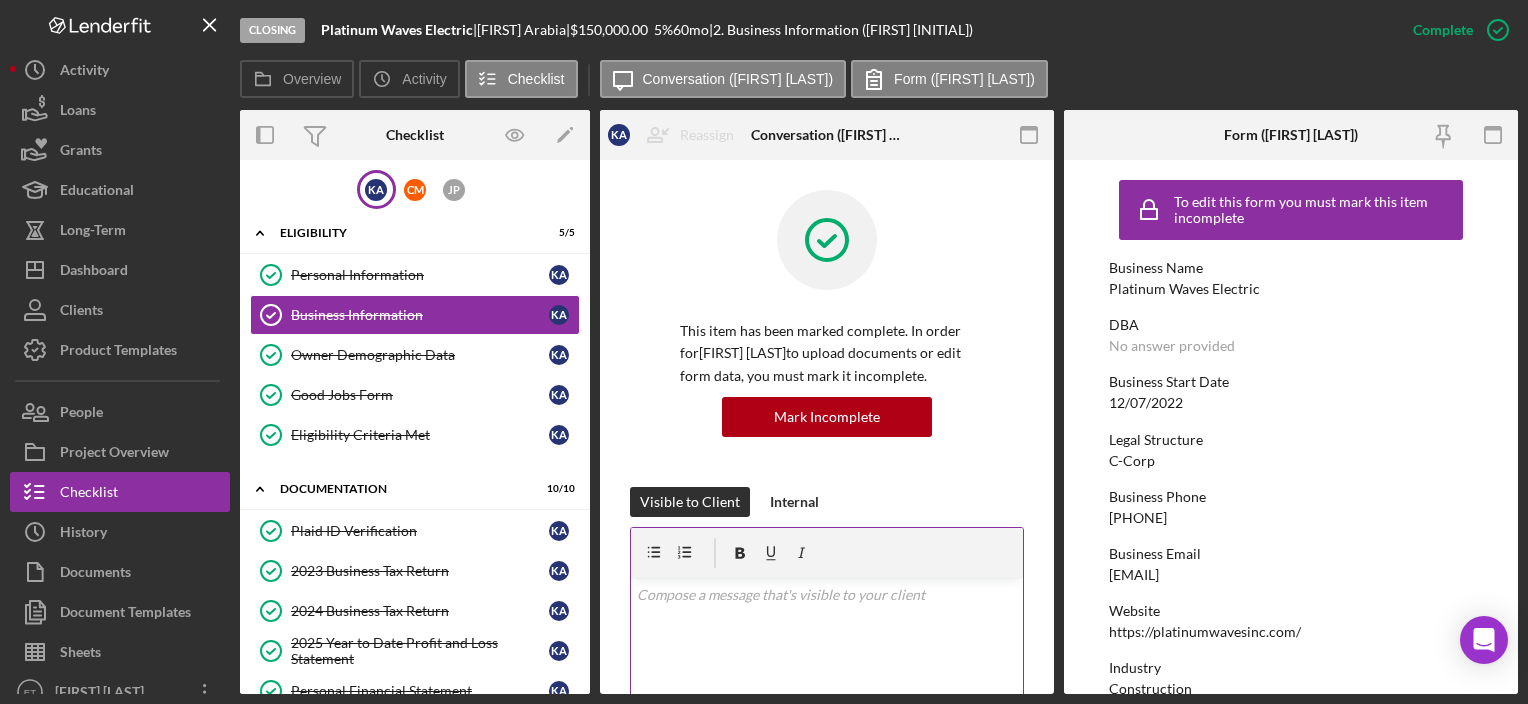 scroll, scrollTop: 500, scrollLeft: 0, axis: vertical 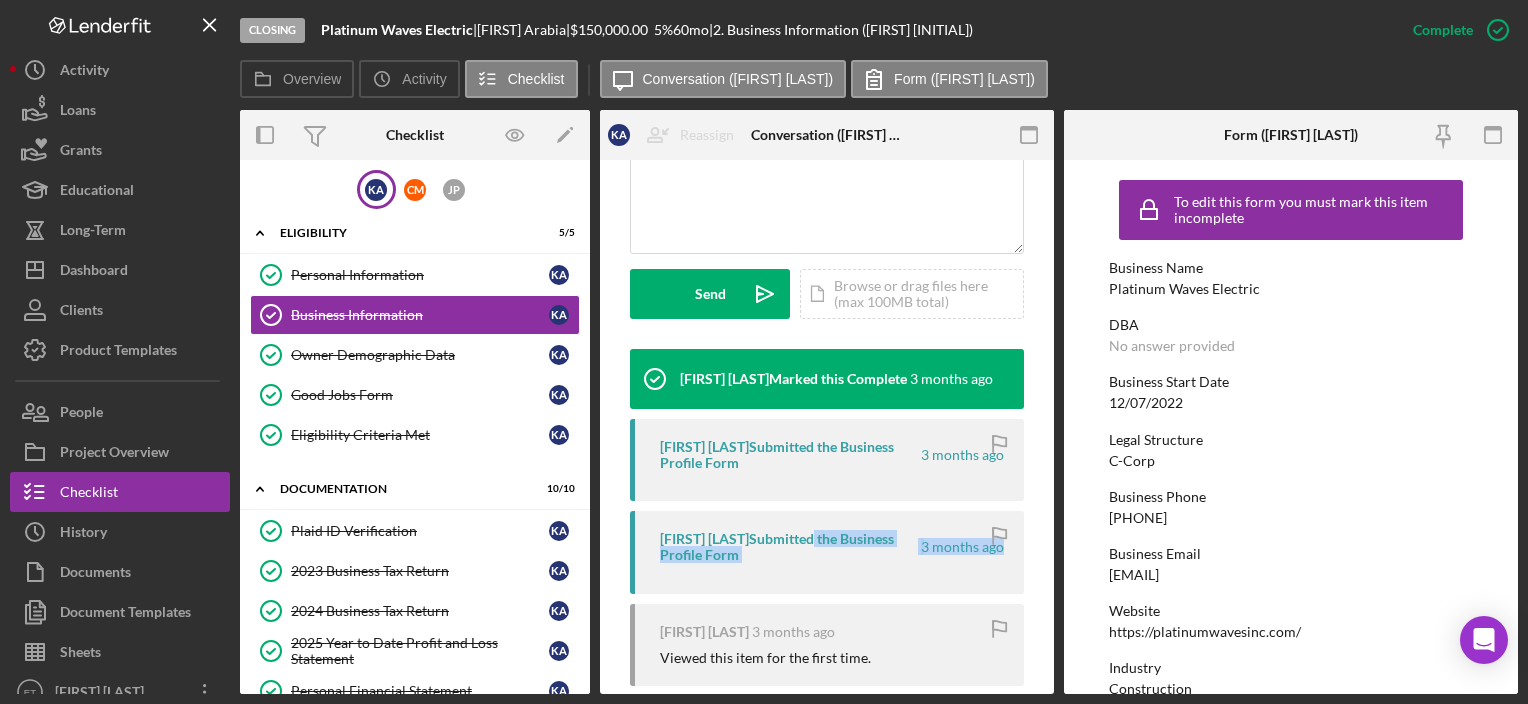 drag, startPoint x: 819, startPoint y: 542, endPoint x: 1213, endPoint y: 539, distance: 394.0114 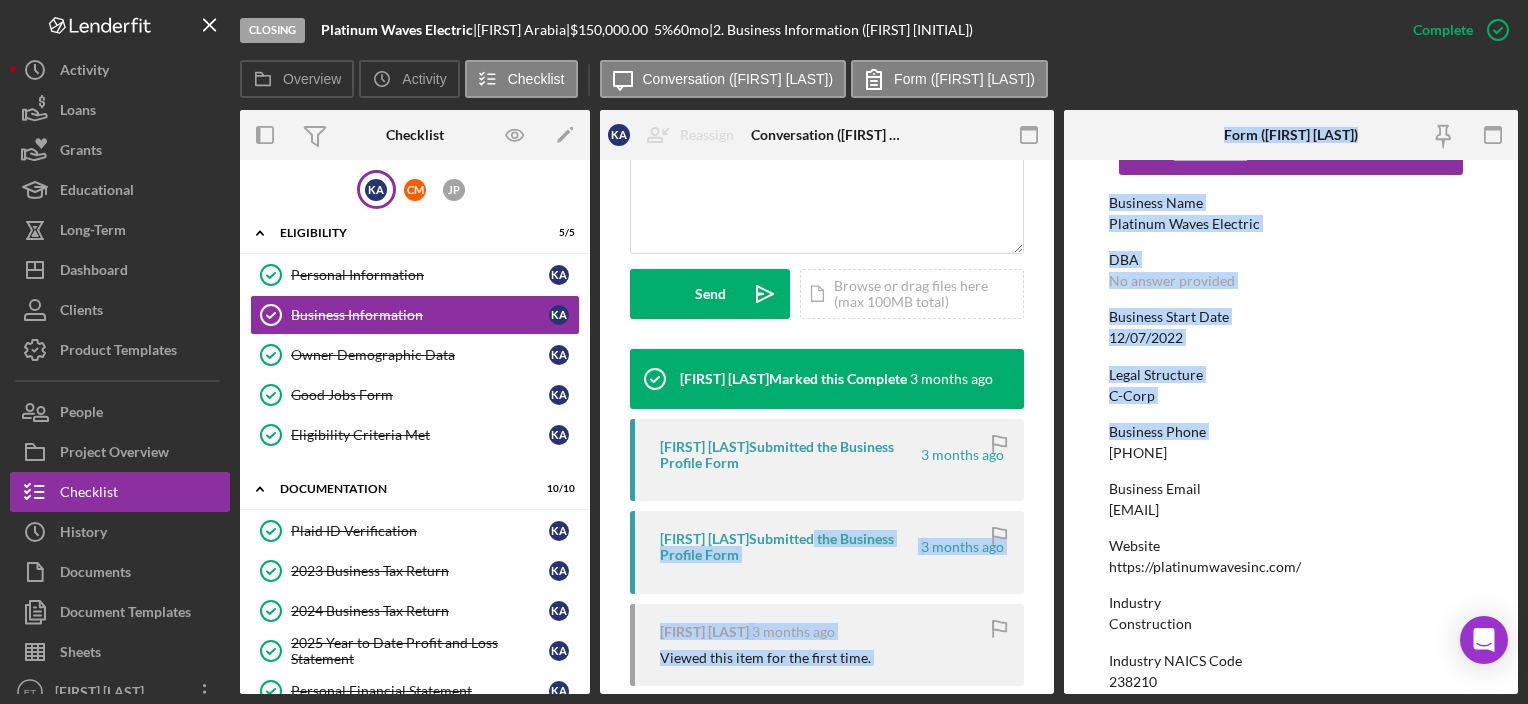 scroll, scrollTop: 100, scrollLeft: 0, axis: vertical 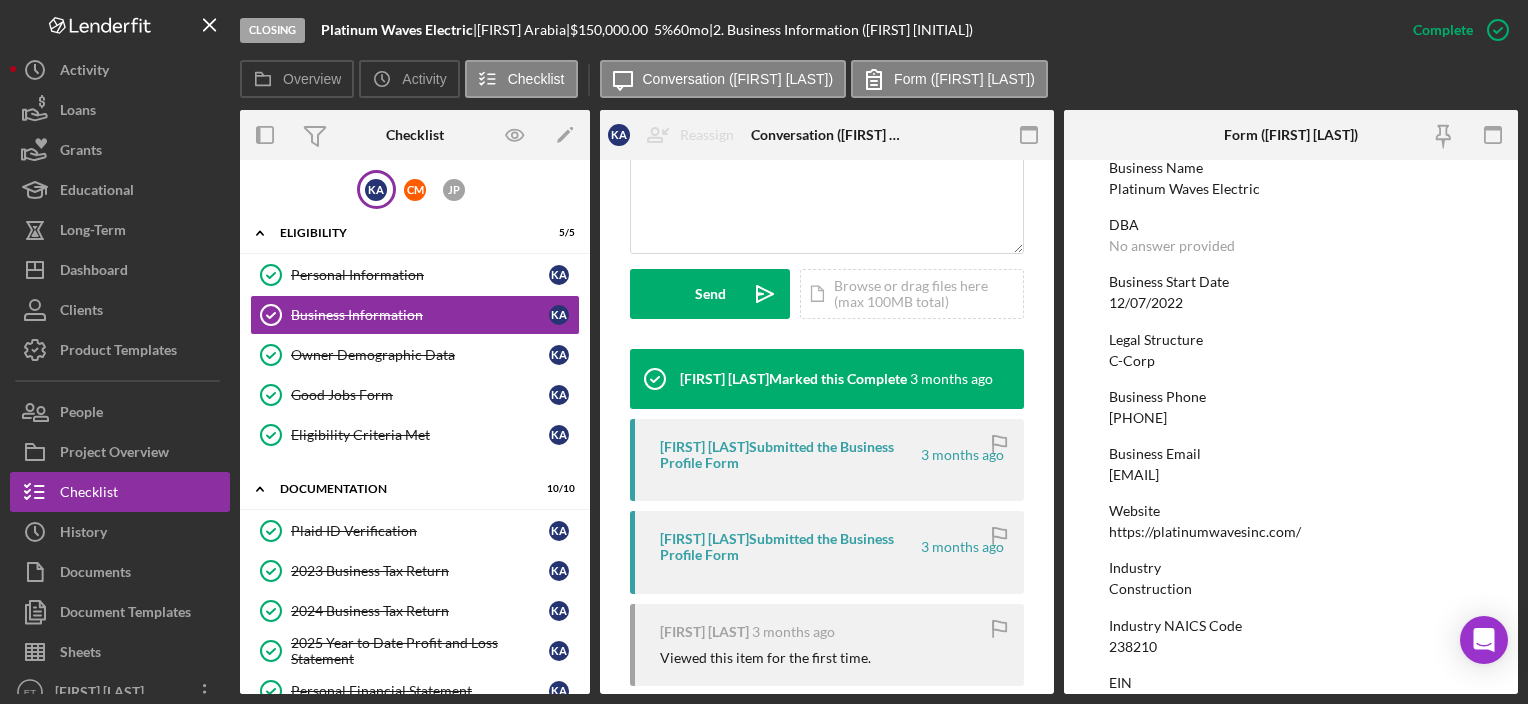 click on "To edit this form you must mark this item incomplete Business Name Platinum Waves Electric DBA No answer provided Business Start Date [DATE] Legal Structure C-Corp Business Phone [PHONE] Business Email [EMAIL] Website https://platinumwavesinc.com/ Industry Construction Industry NAICS Code 238210 EIN [EIN] Ownership Business Ownership Type Veteran-Owned Do you own 100% of the business? No Ownership % 51.00 Additional Owners Ownership Email Christine   [LAST] 29.00% christinem@[DOMAIN] Jonathan   Podgornik 10.00% jon@[DOMAIN] Manage People Business Street Address 91 Pepper Ln City Petaluma State CA Zip 94952 County CA Is your Mailing Address the same as your Business Address? Yes Do you own or lease your business premisses? Leased Annual Gross Revenue $1,032,800 Number of Full-Time Employees 4 Number of Part-Time Employees 1 Additional Demographic Info Internal Only Low Income Owned No" at bounding box center [1290, 961] 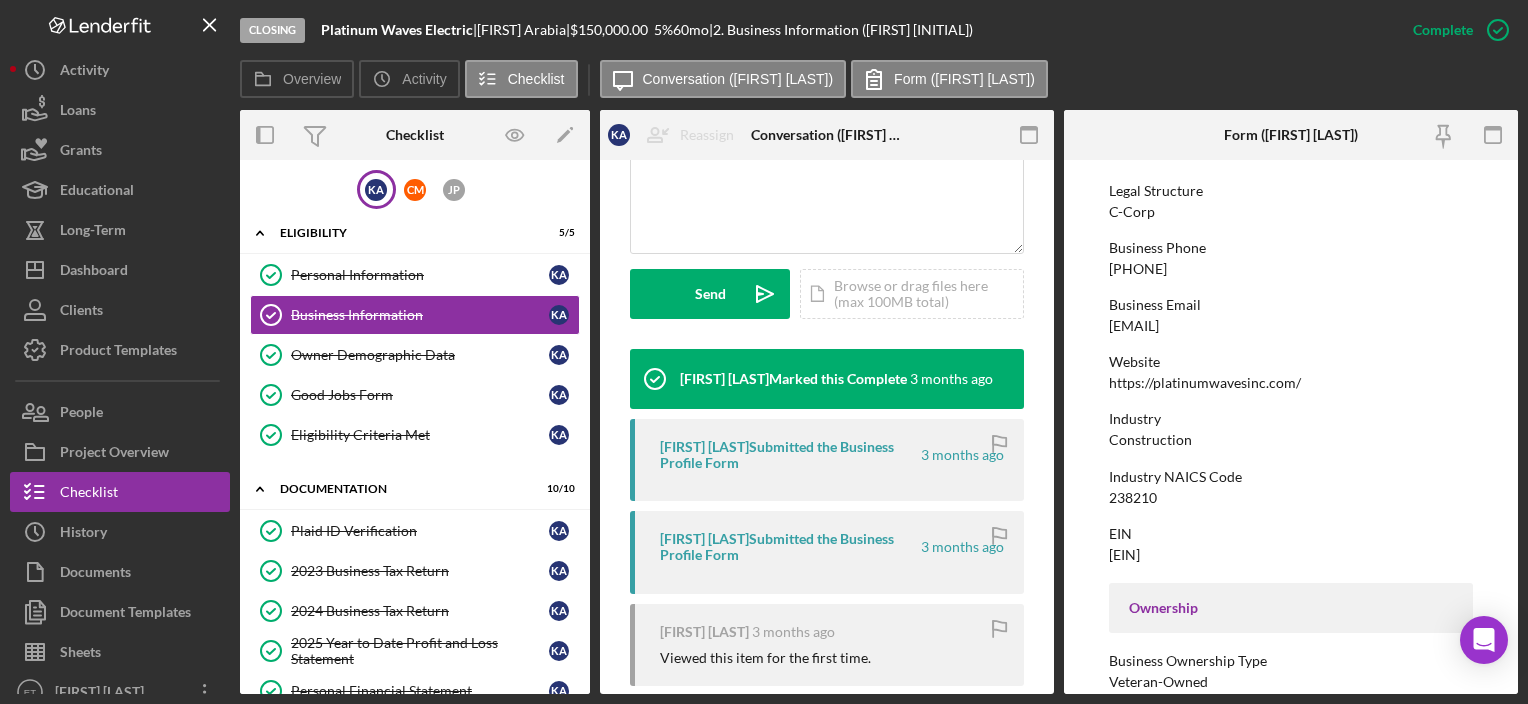 scroll, scrollTop: 600, scrollLeft: 0, axis: vertical 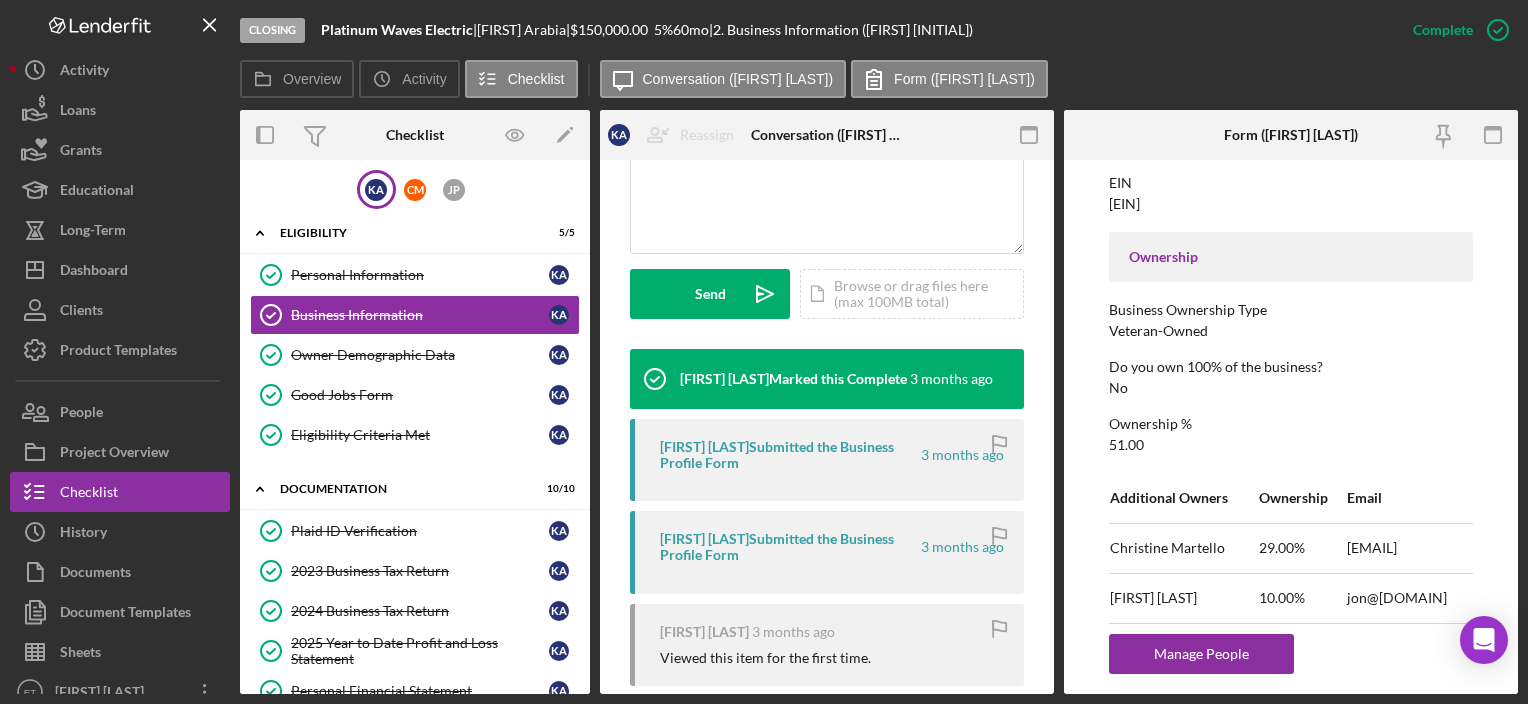 click on "[FIRST] [LAST]" at bounding box center (1183, 548) 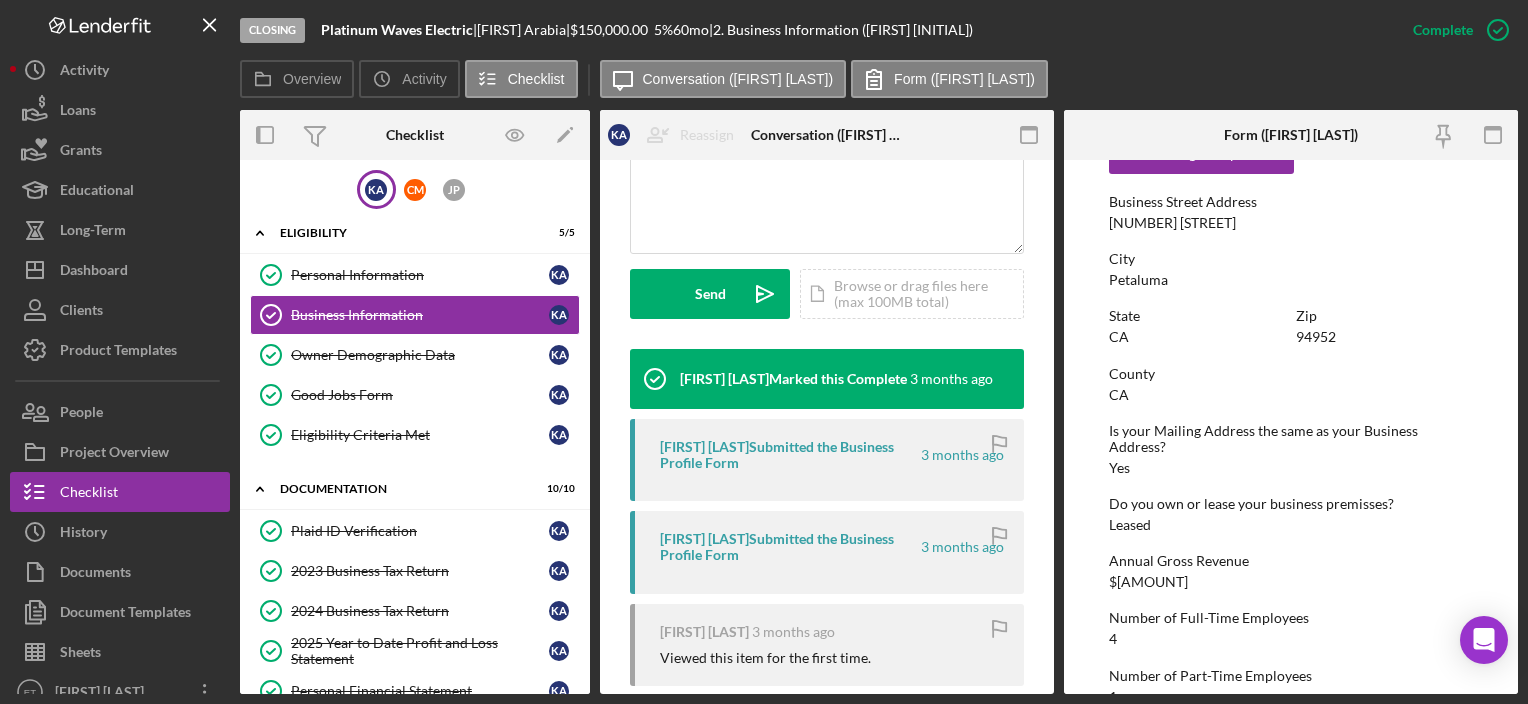 scroll, scrollTop: 1268, scrollLeft: 0, axis: vertical 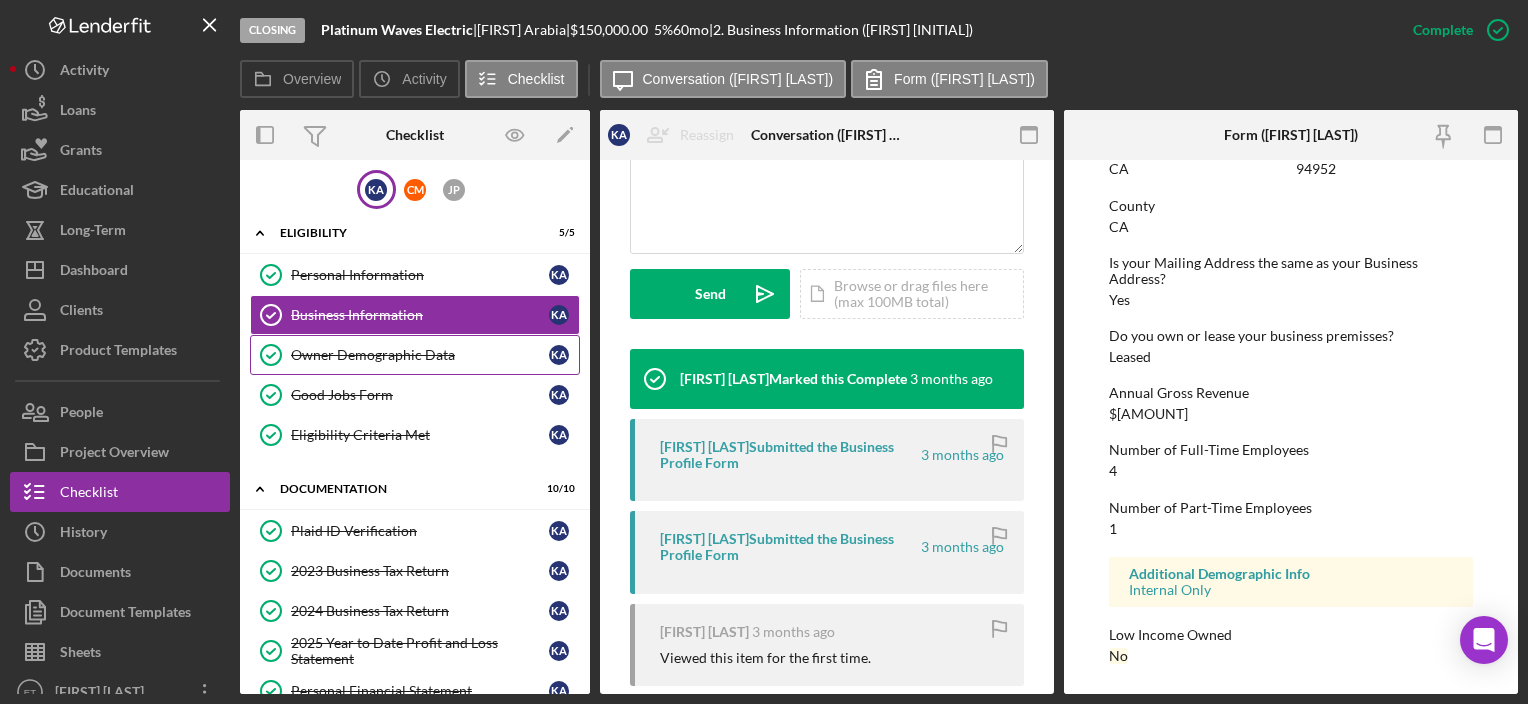click on "Owner Demographic Data" at bounding box center (420, 355) 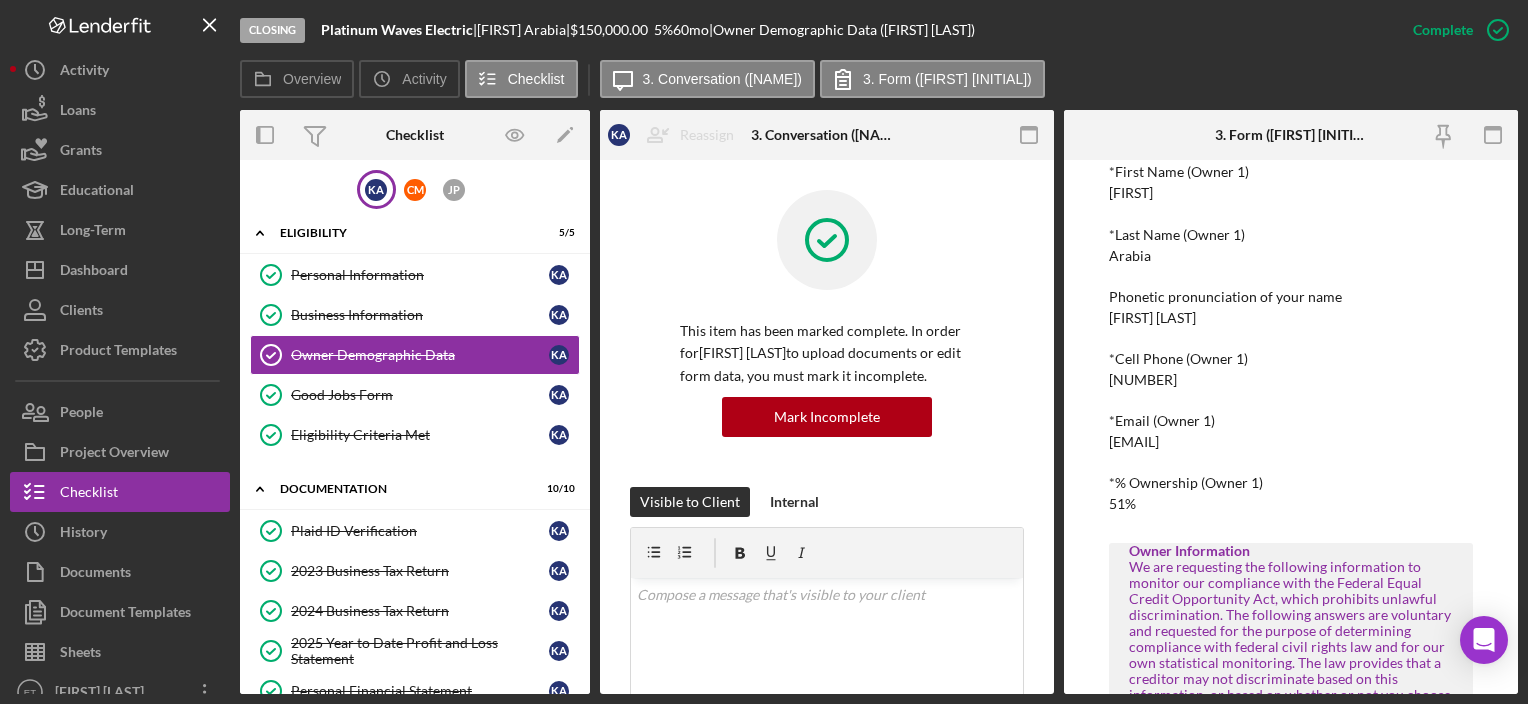 scroll, scrollTop: 200, scrollLeft: 0, axis: vertical 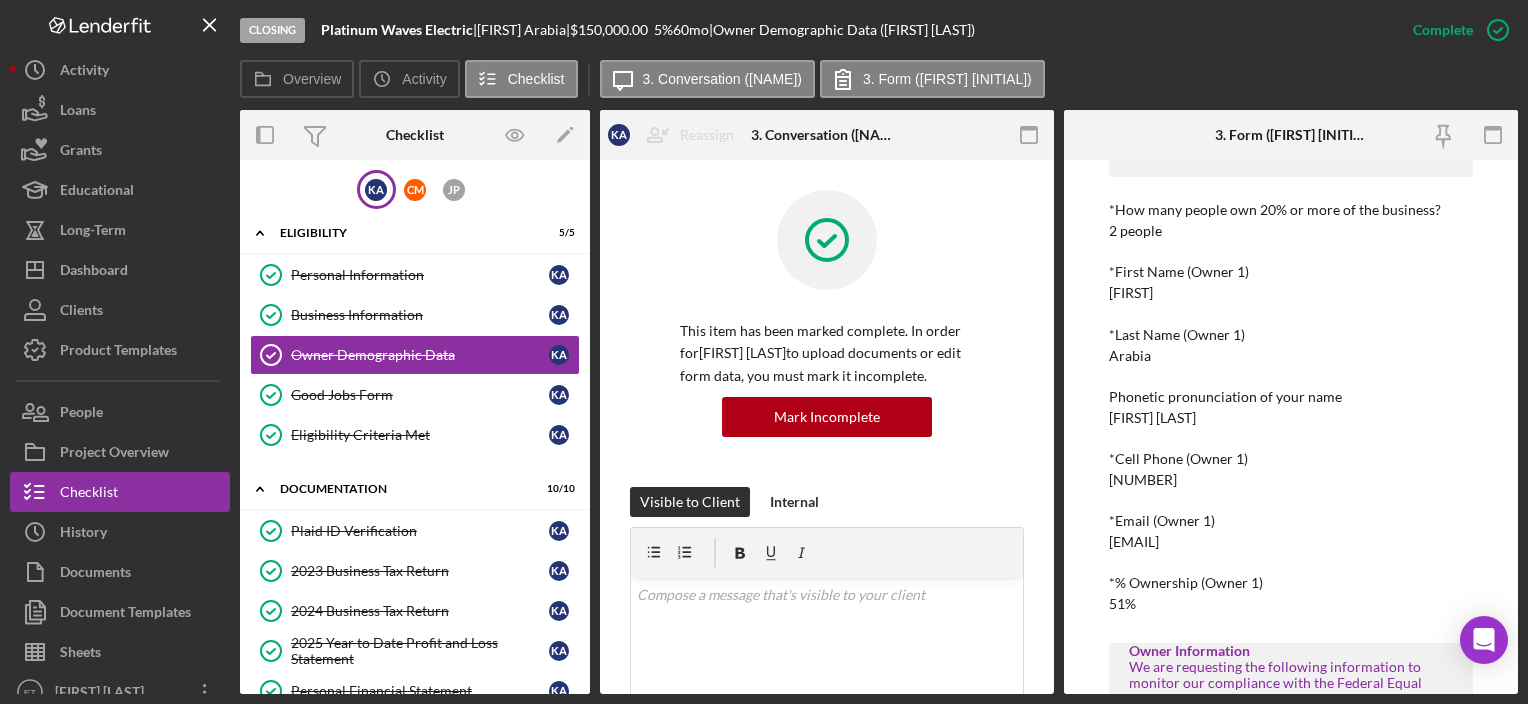 click on "51%" at bounding box center (1122, 604) 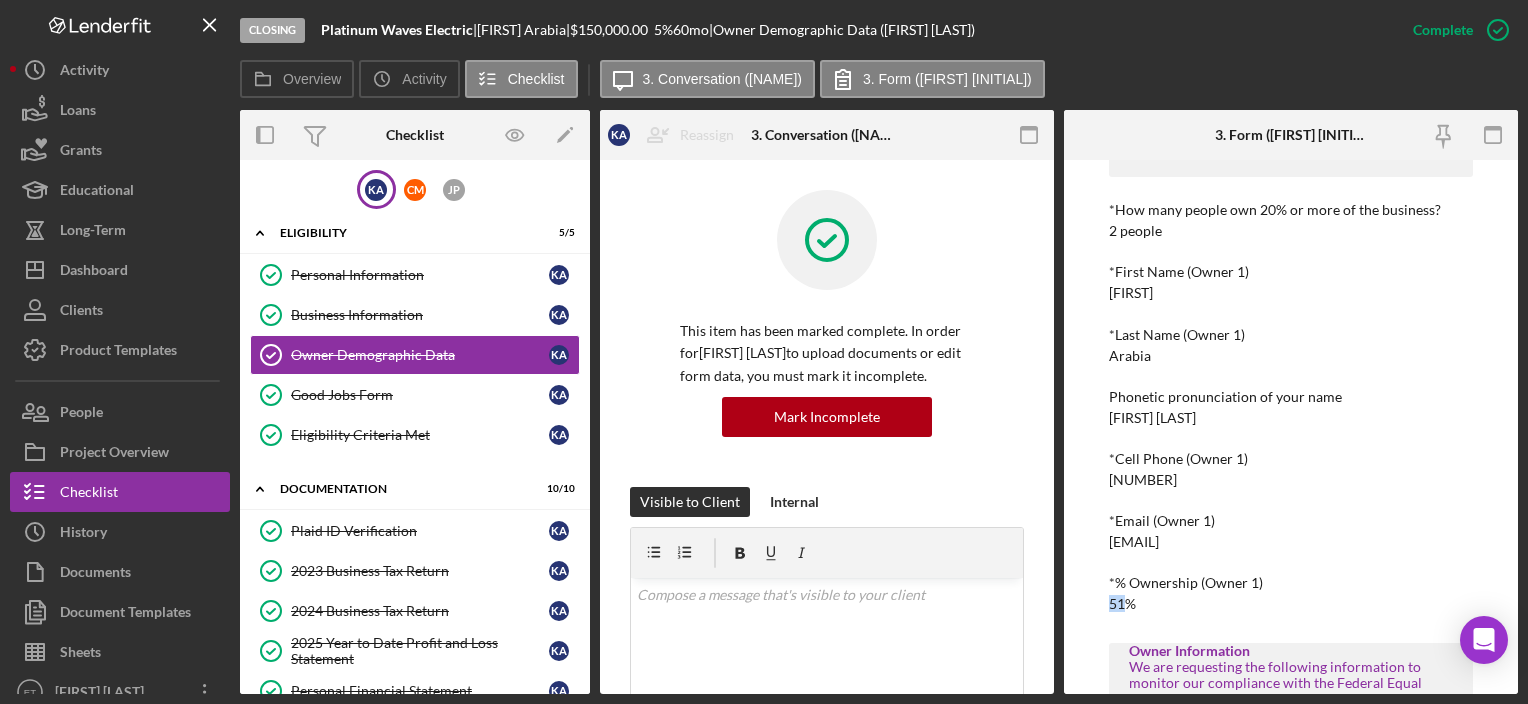 click on "51%" at bounding box center [1122, 604] 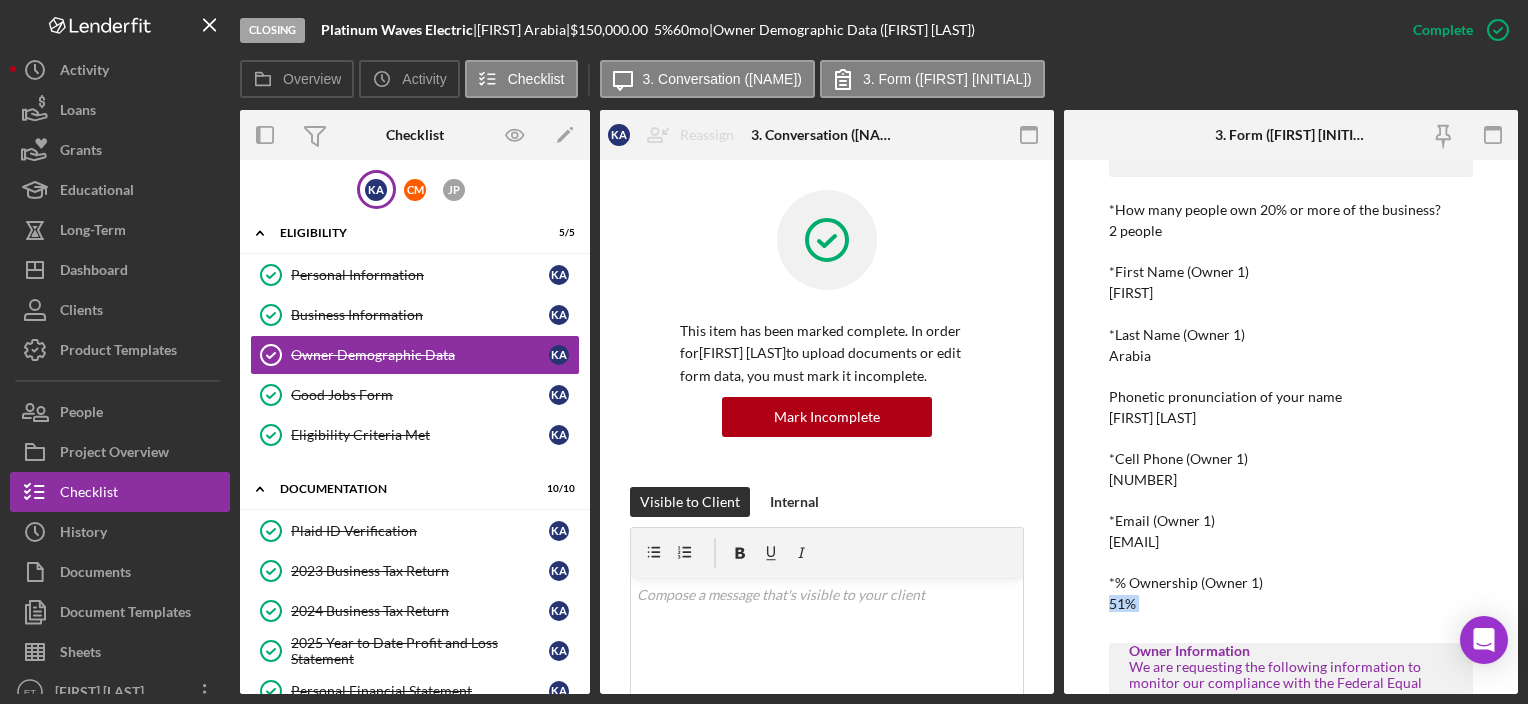 click on "51%" at bounding box center (1122, 604) 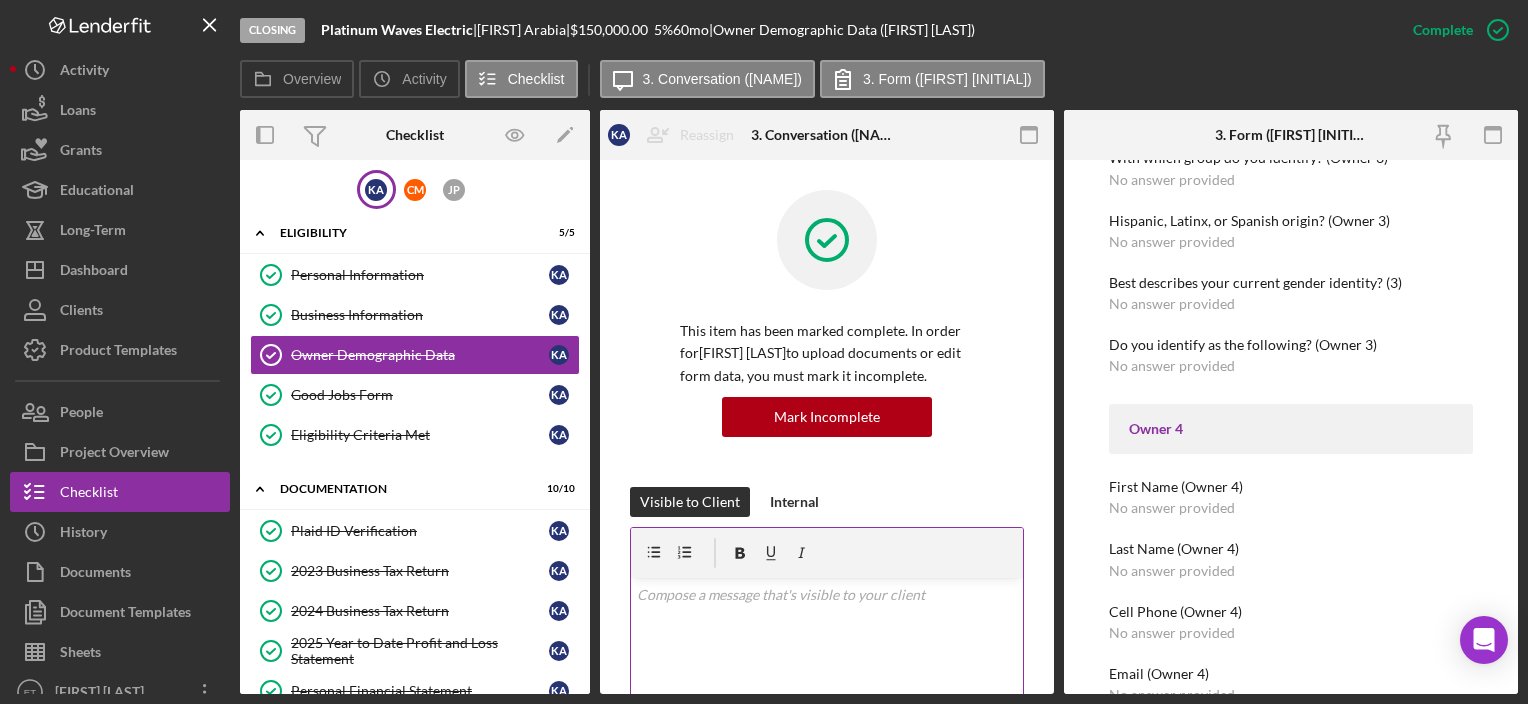 scroll, scrollTop: 2900, scrollLeft: 0, axis: vertical 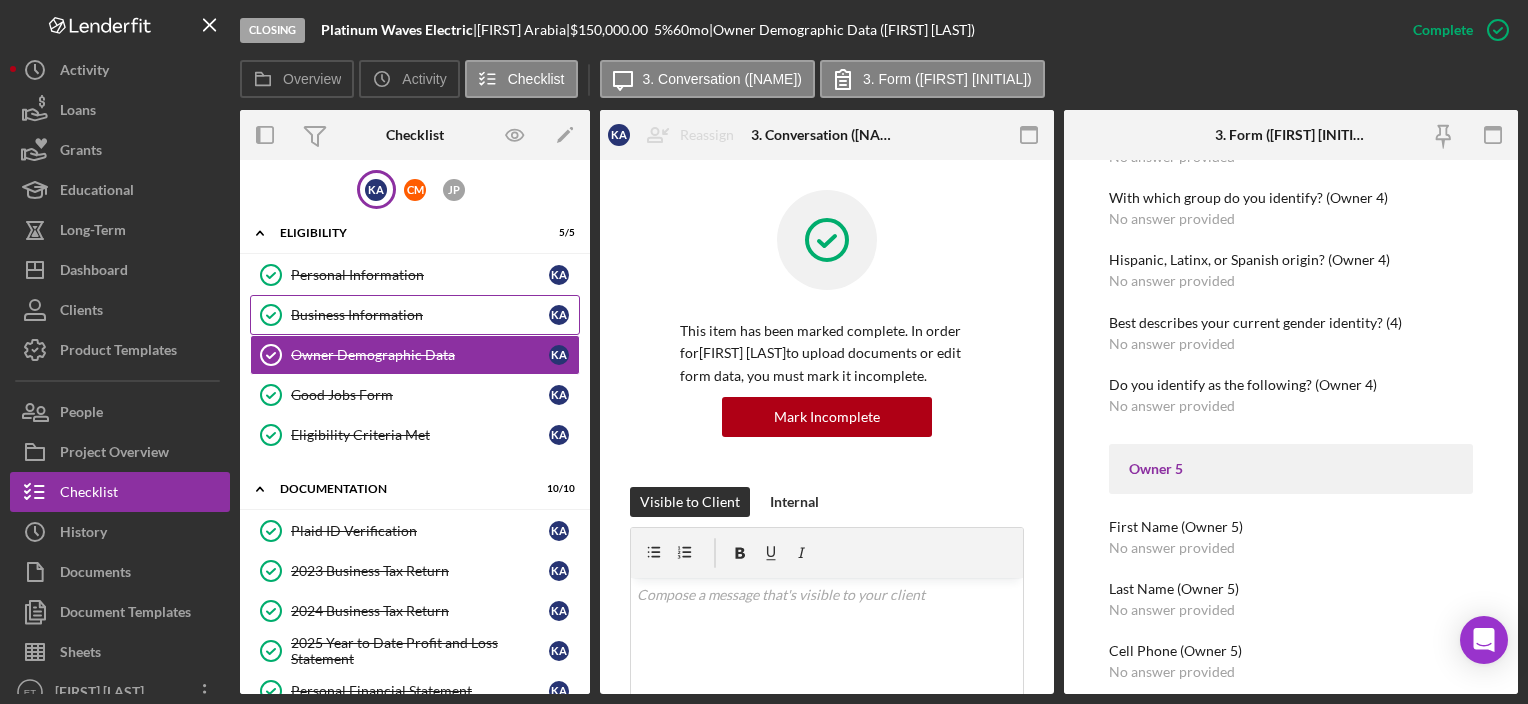 click on "Business Information" at bounding box center [420, 315] 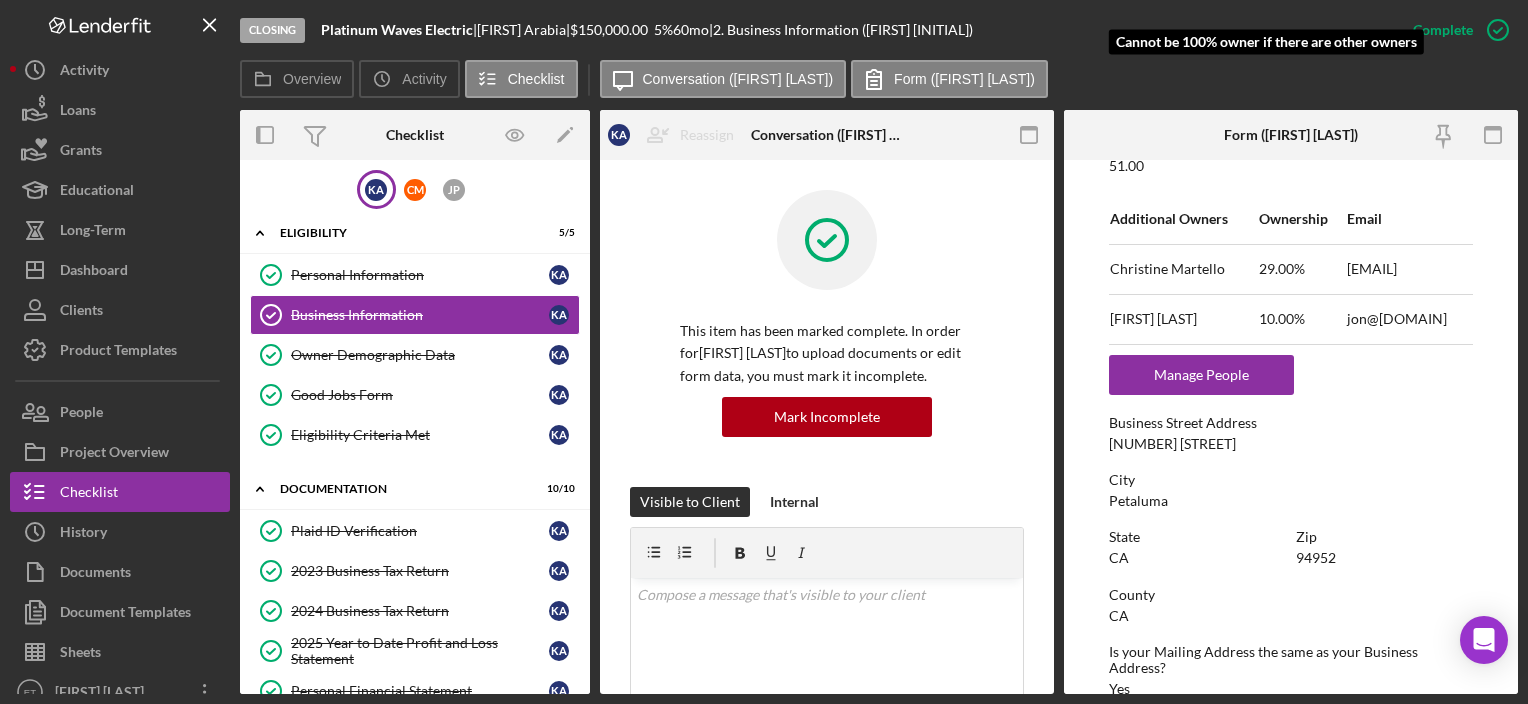 scroll, scrollTop: 900, scrollLeft: 0, axis: vertical 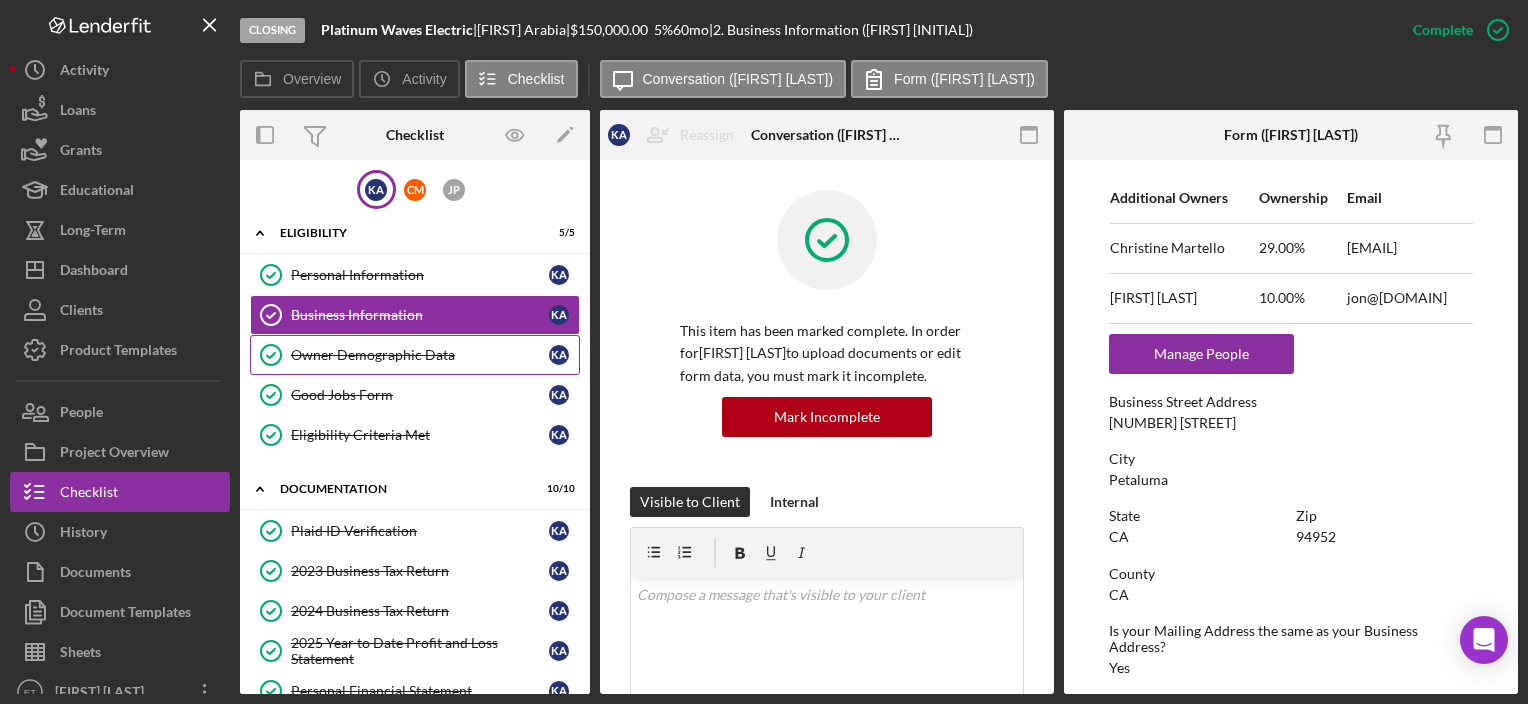 click on "Owner Demographic Data" at bounding box center [420, 355] 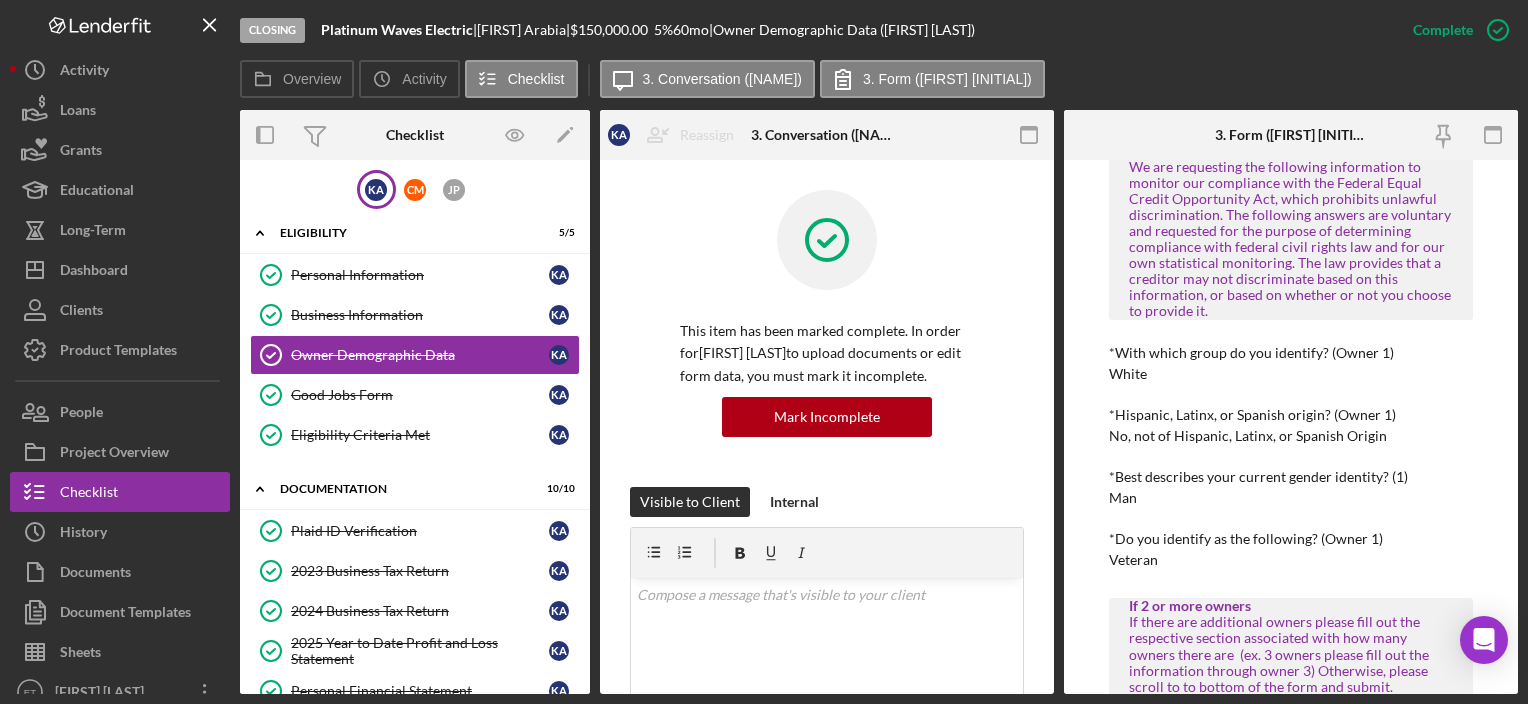 scroll, scrollTop: 1300, scrollLeft: 0, axis: vertical 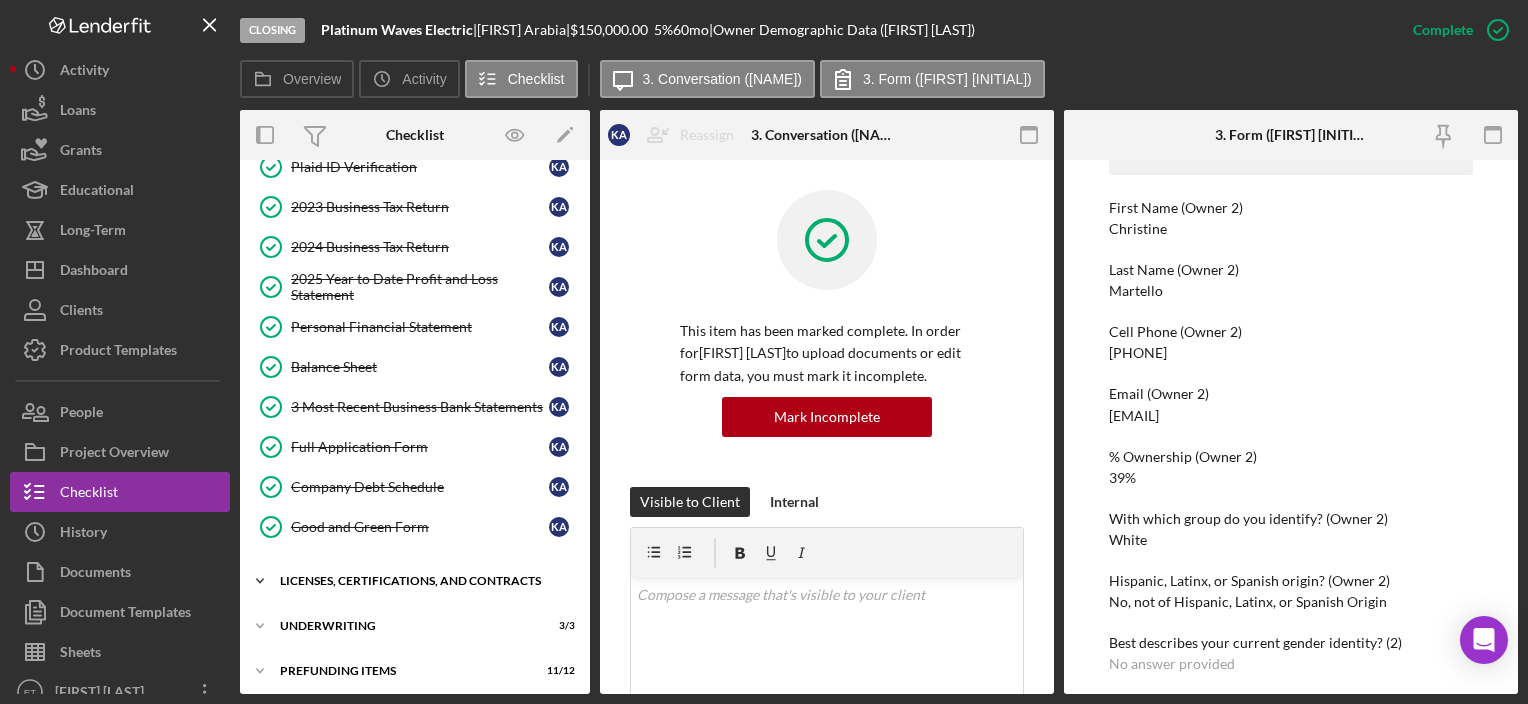 click on "Licenses, Certifications, and Contracts" at bounding box center (422, 581) 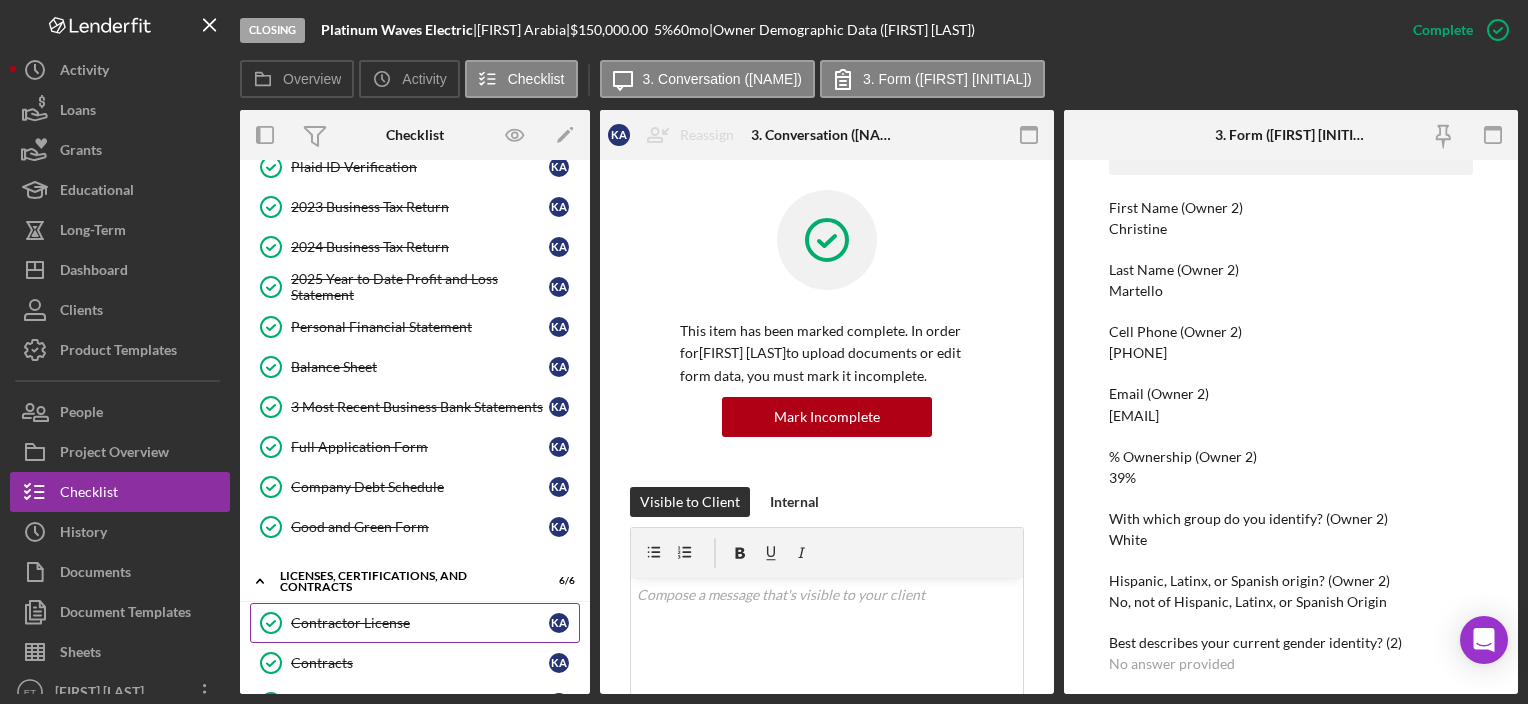 scroll, scrollTop: 564, scrollLeft: 0, axis: vertical 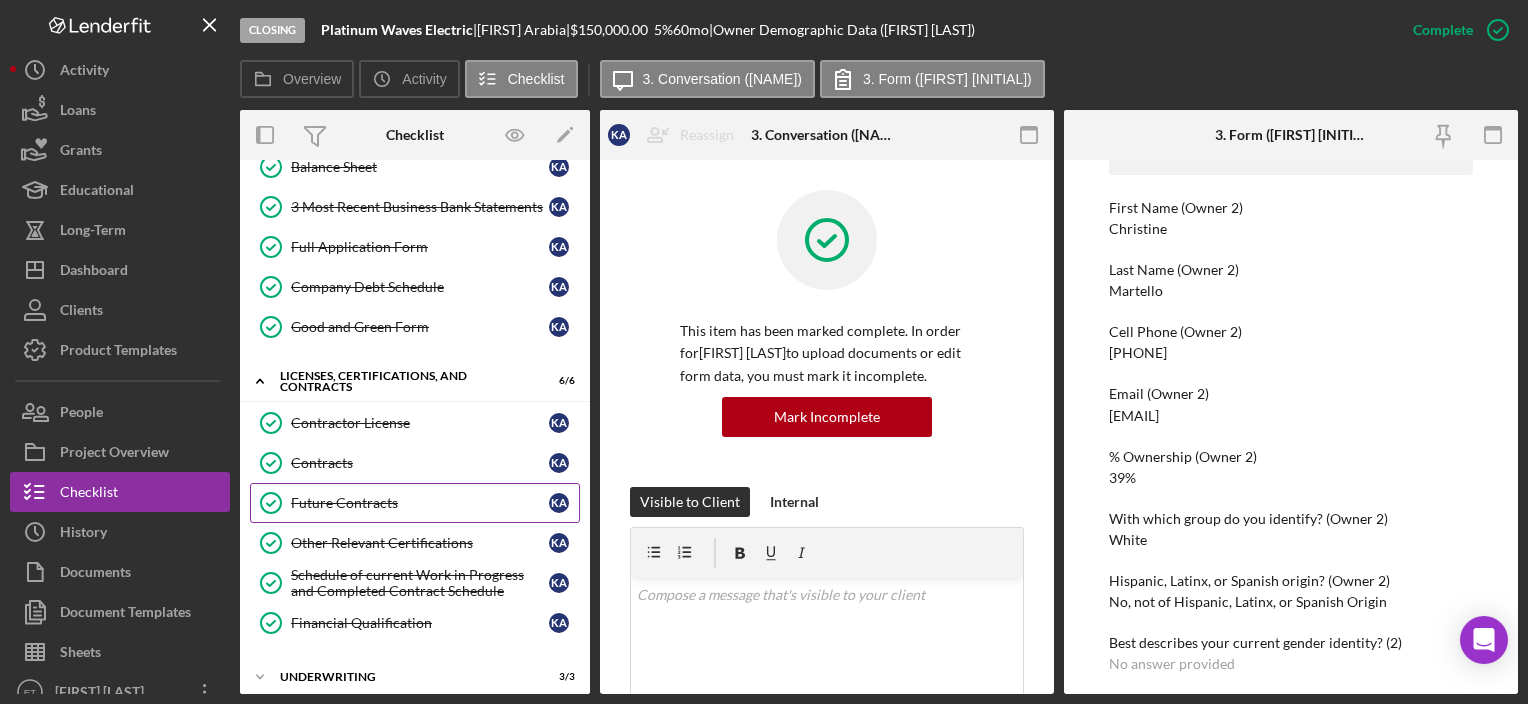 click on "Future Contracts" at bounding box center (420, 503) 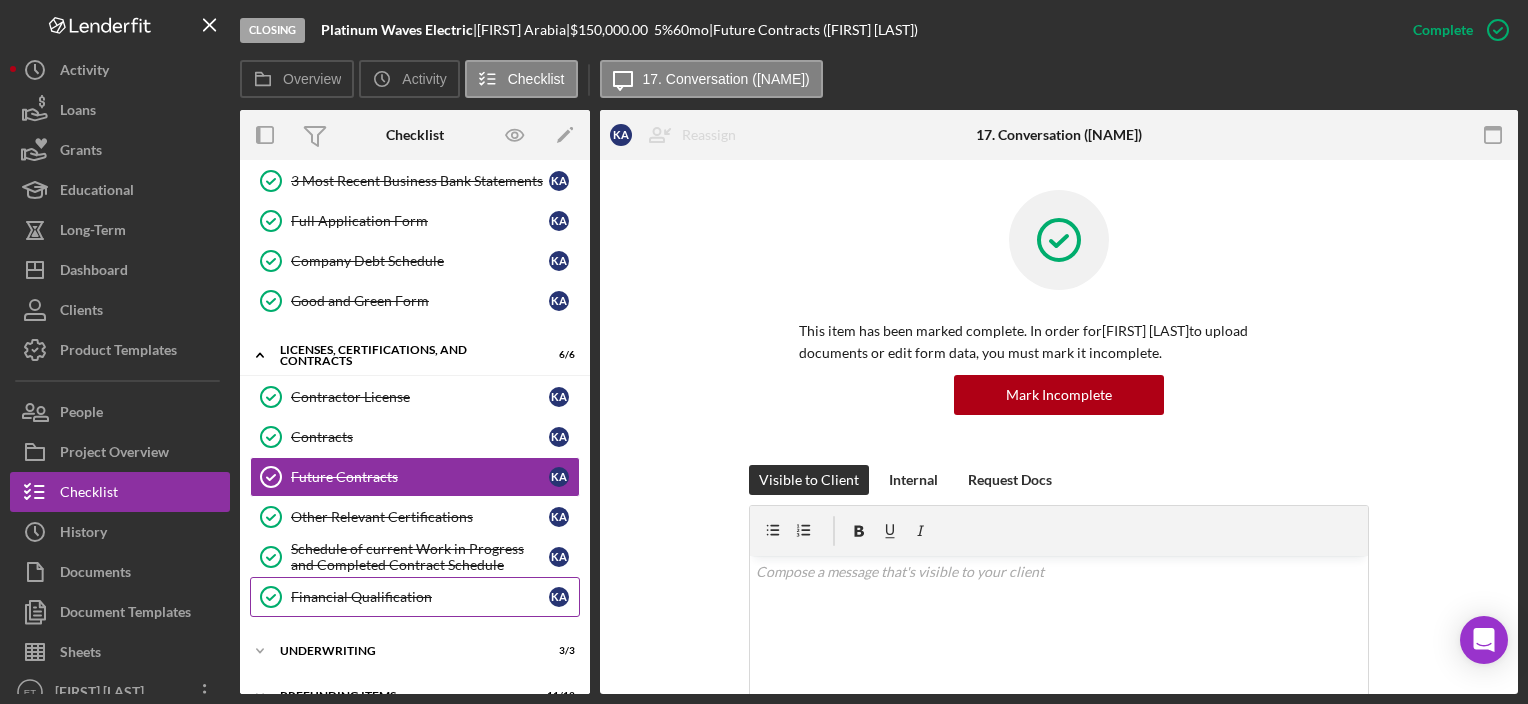 scroll, scrollTop: 612, scrollLeft: 0, axis: vertical 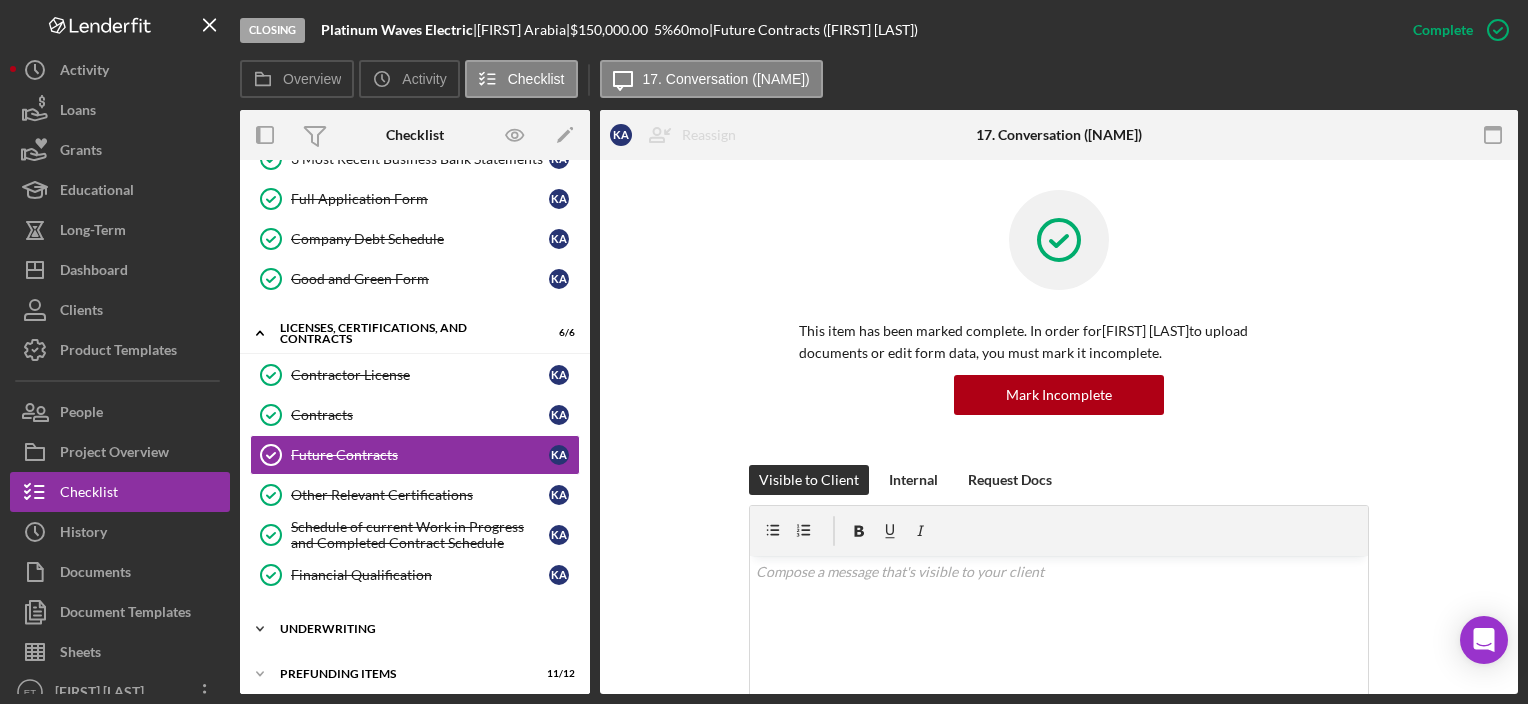 click on "Underwriting" at bounding box center [422, 629] 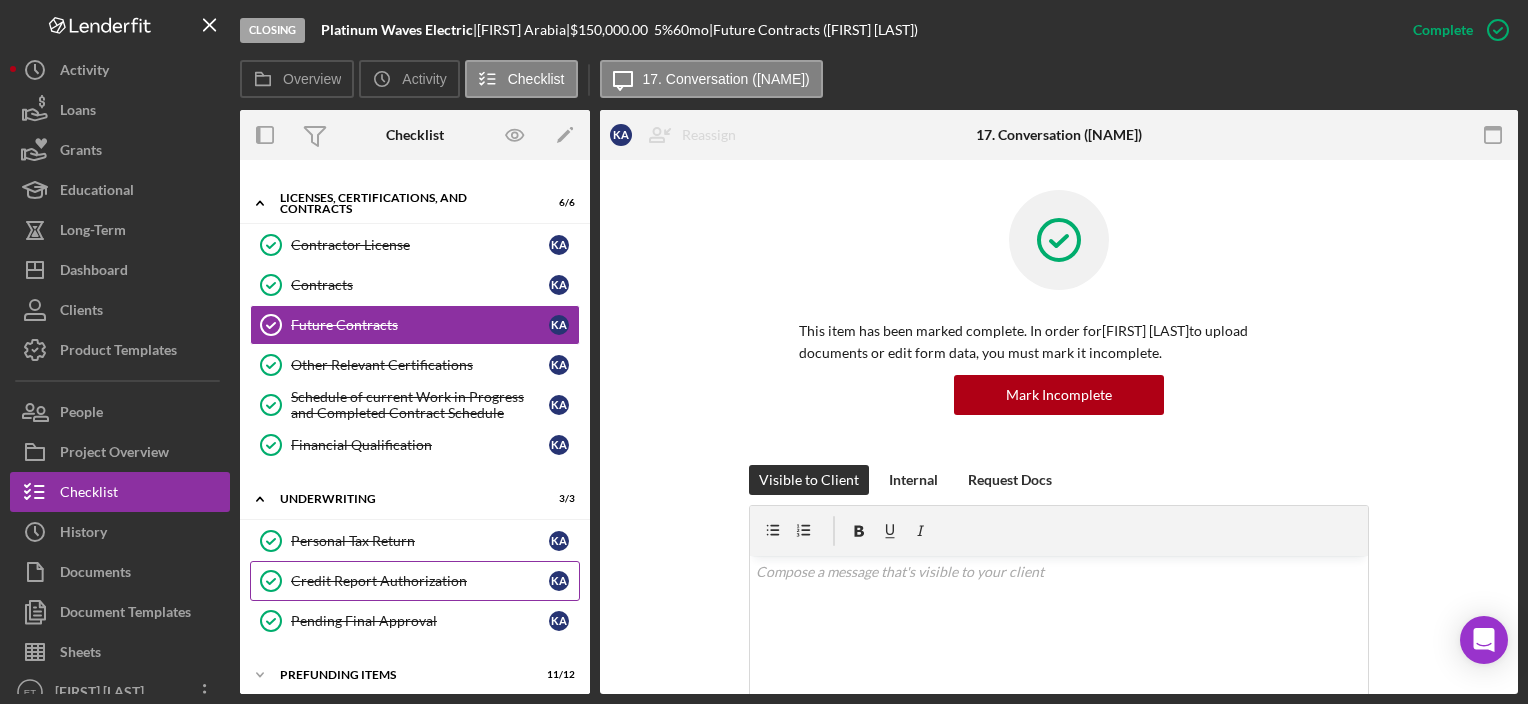 click on "Credit Report Authorization" at bounding box center [420, 581] 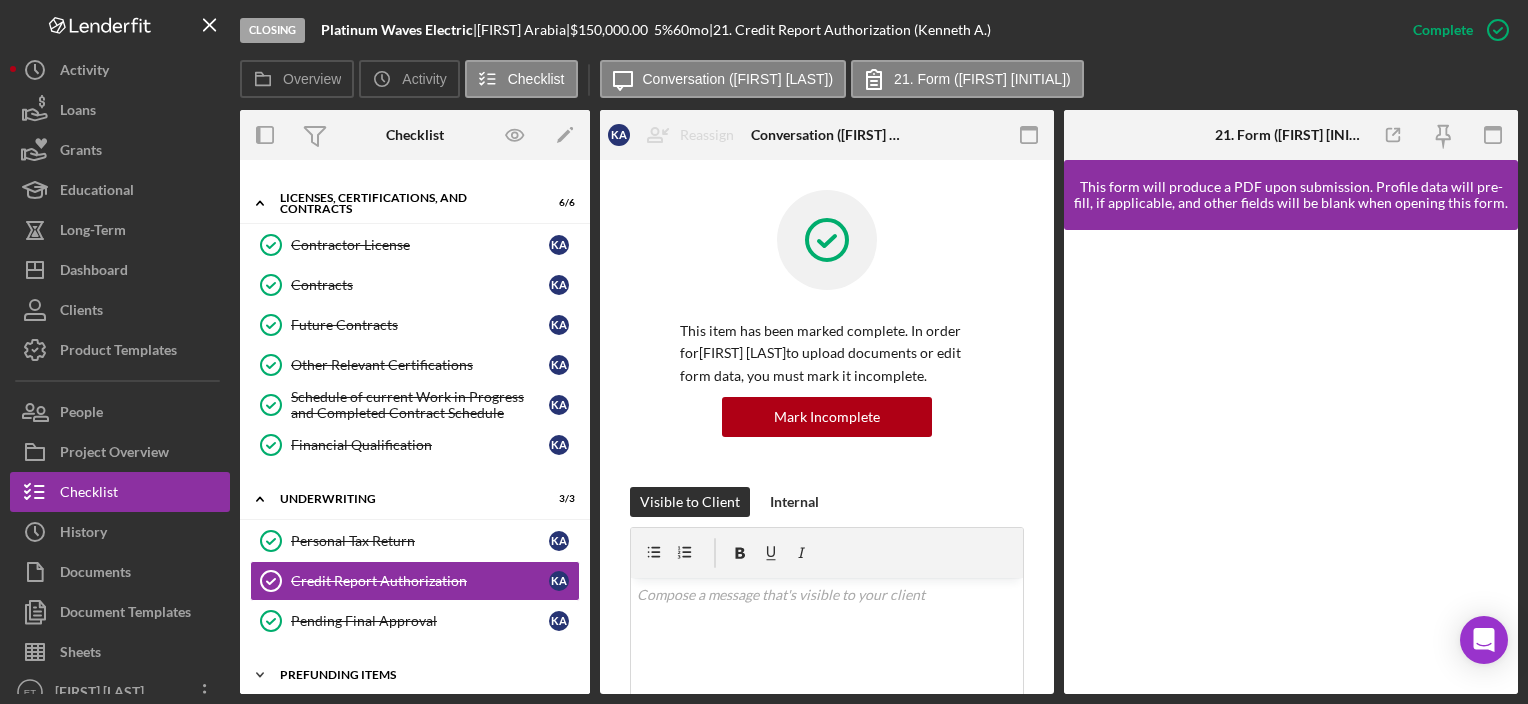click on "Prefunding Items" at bounding box center (422, 675) 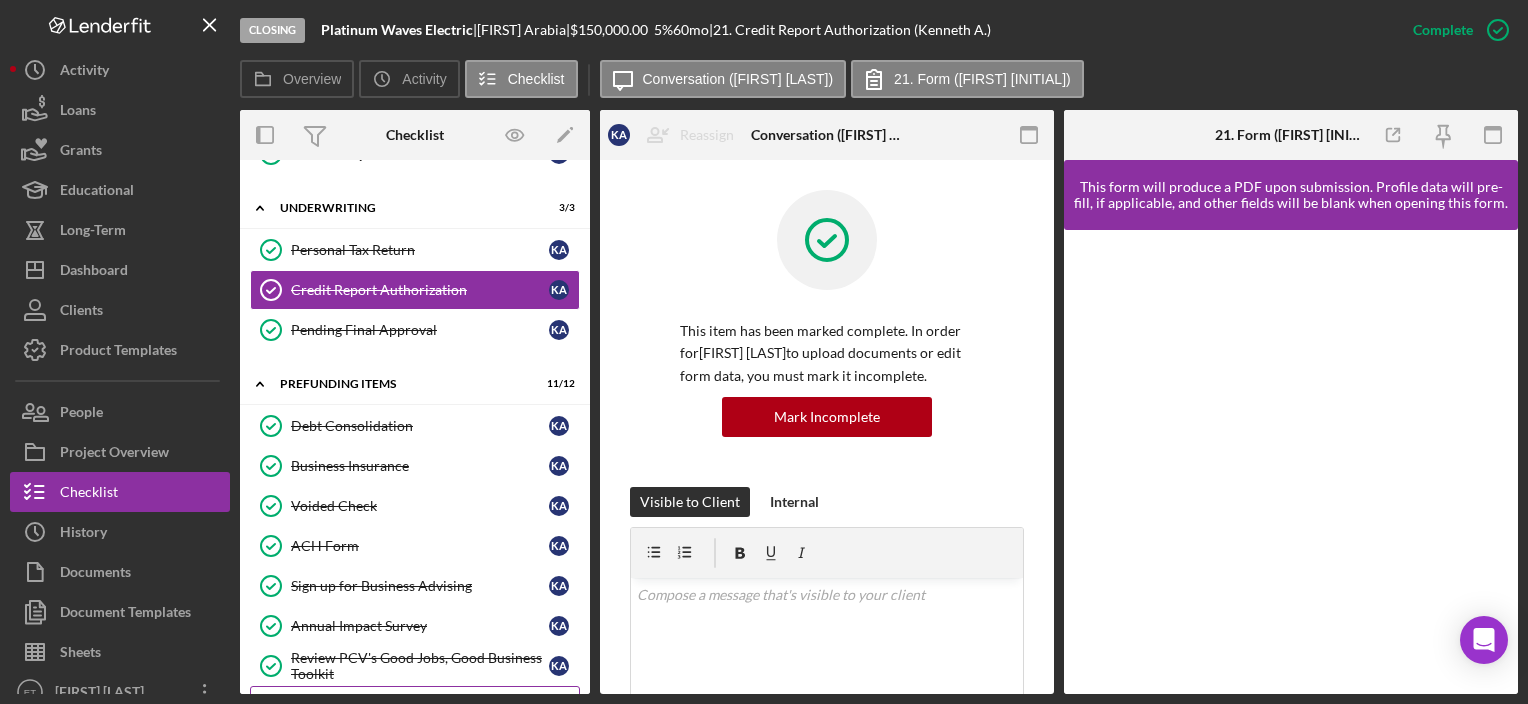 scroll, scrollTop: 928, scrollLeft: 0, axis: vertical 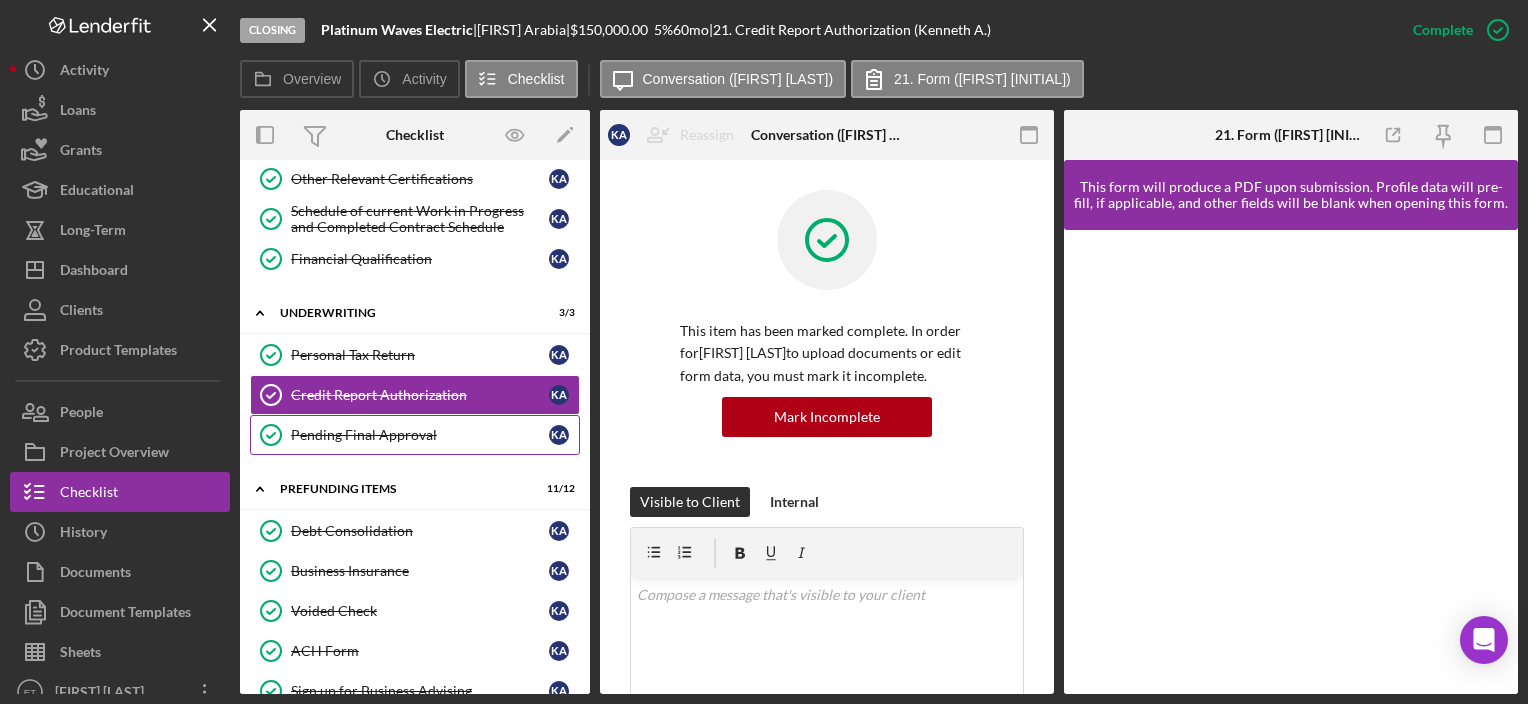 click on "Pending Final Approval Pending Final Approval K A" at bounding box center (415, 435) 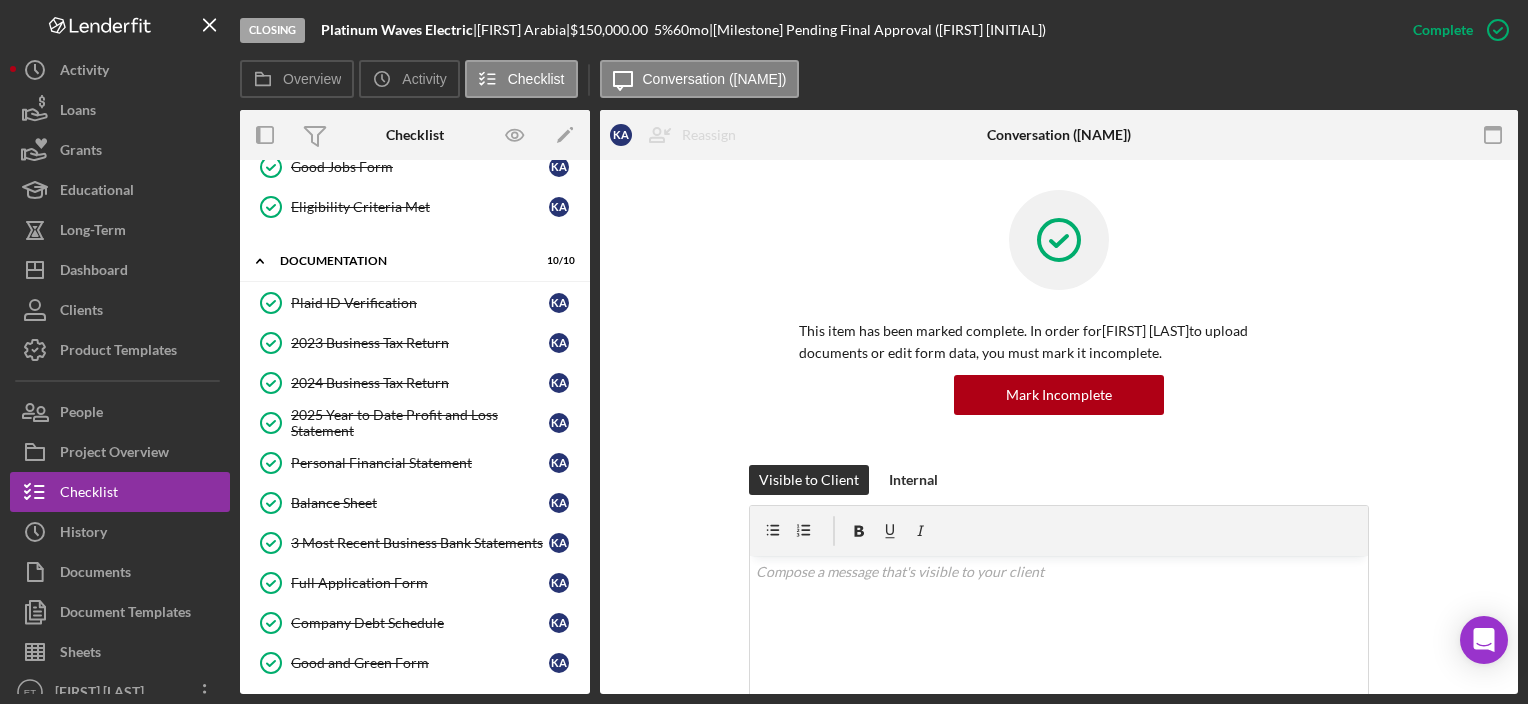 scroll, scrollTop: 0, scrollLeft: 0, axis: both 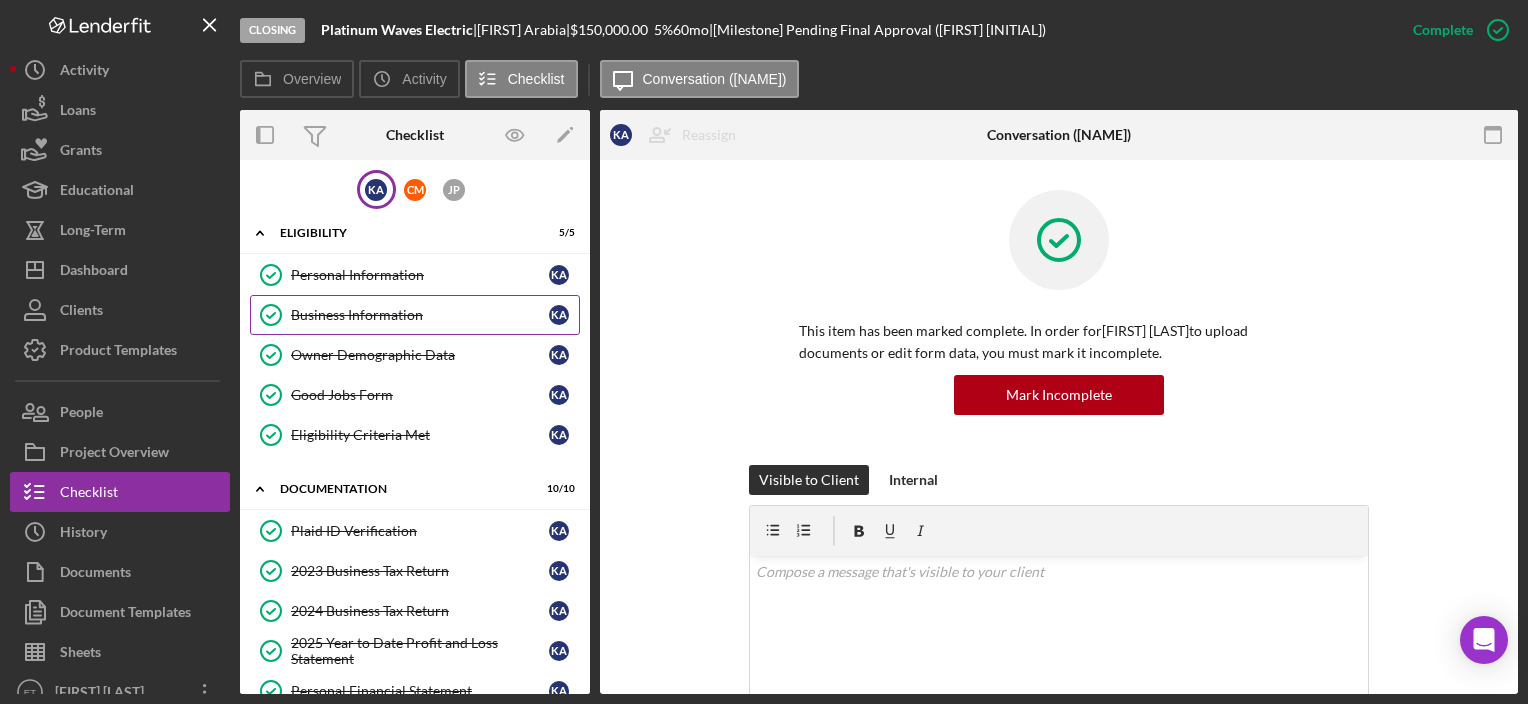 click on "Business Information Business Information [INITIALS] [INITIALS]" at bounding box center [415, 315] 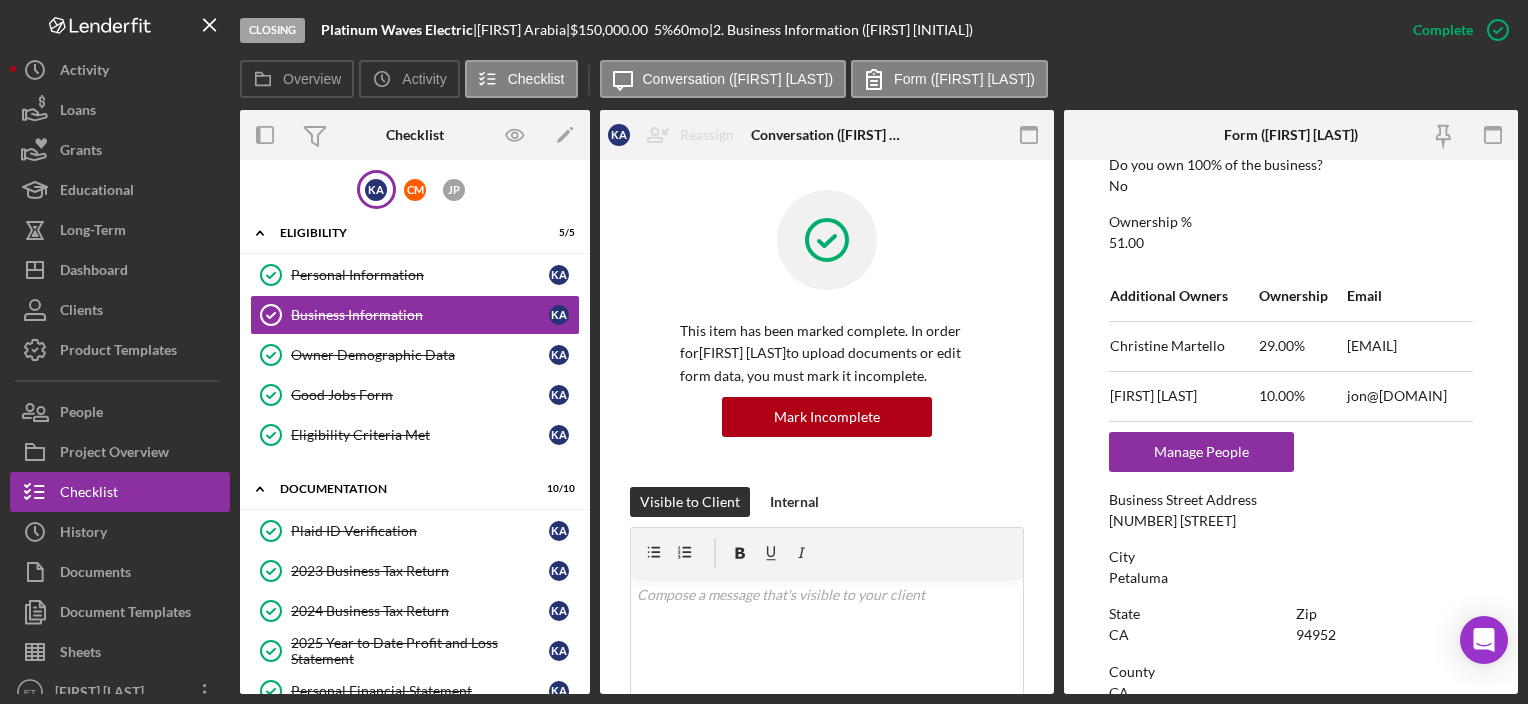 scroll, scrollTop: 800, scrollLeft: 0, axis: vertical 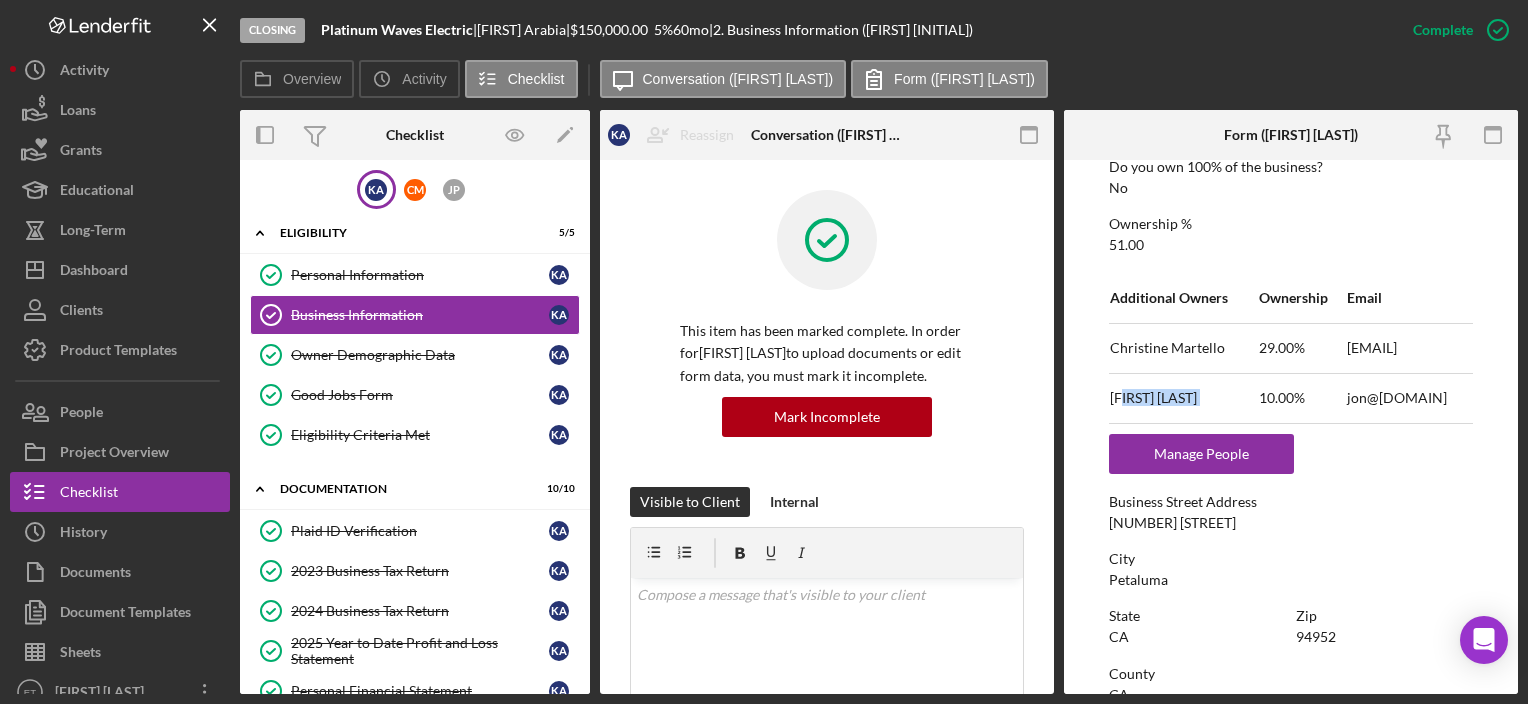 drag, startPoint x: 1127, startPoint y: 396, endPoint x: 1181, endPoint y: 416, distance: 57.58472 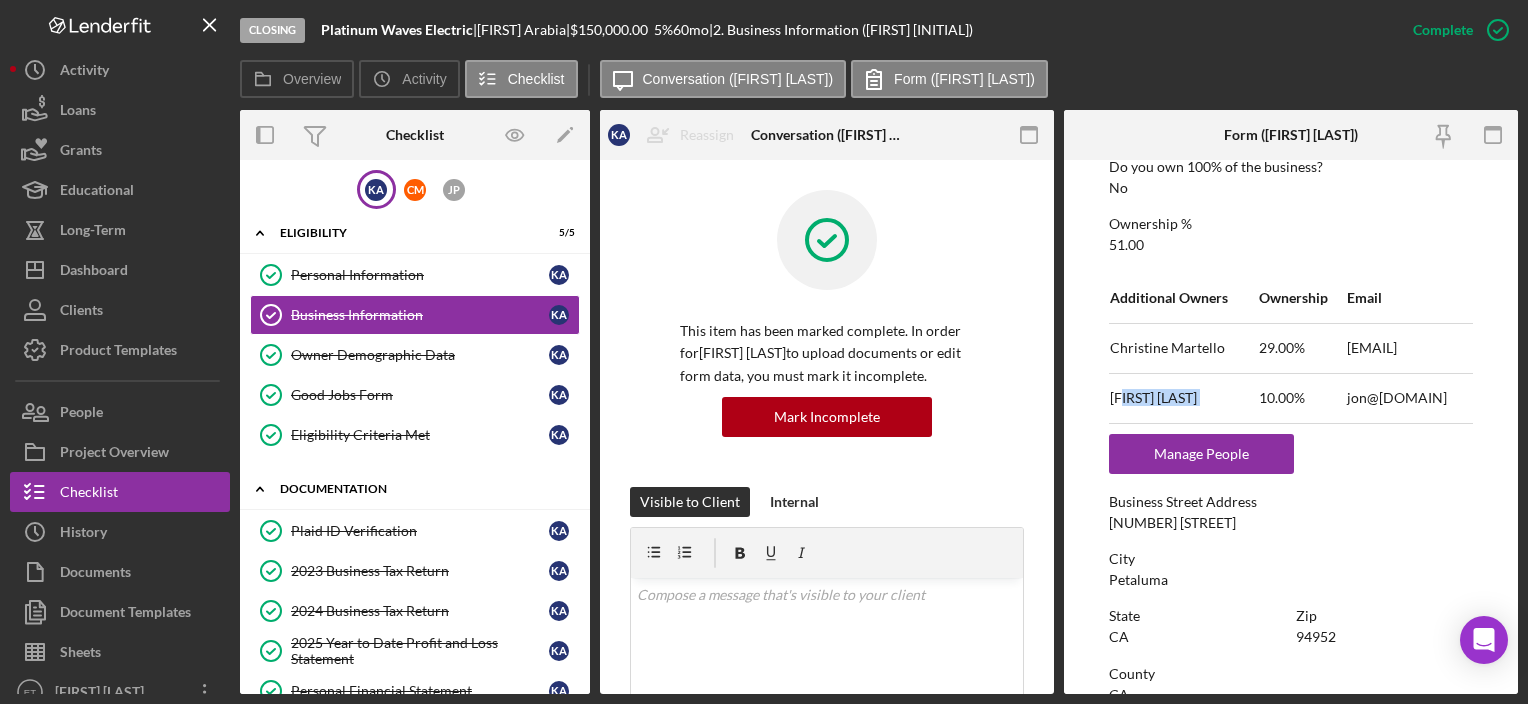 scroll, scrollTop: 17, scrollLeft: 0, axis: vertical 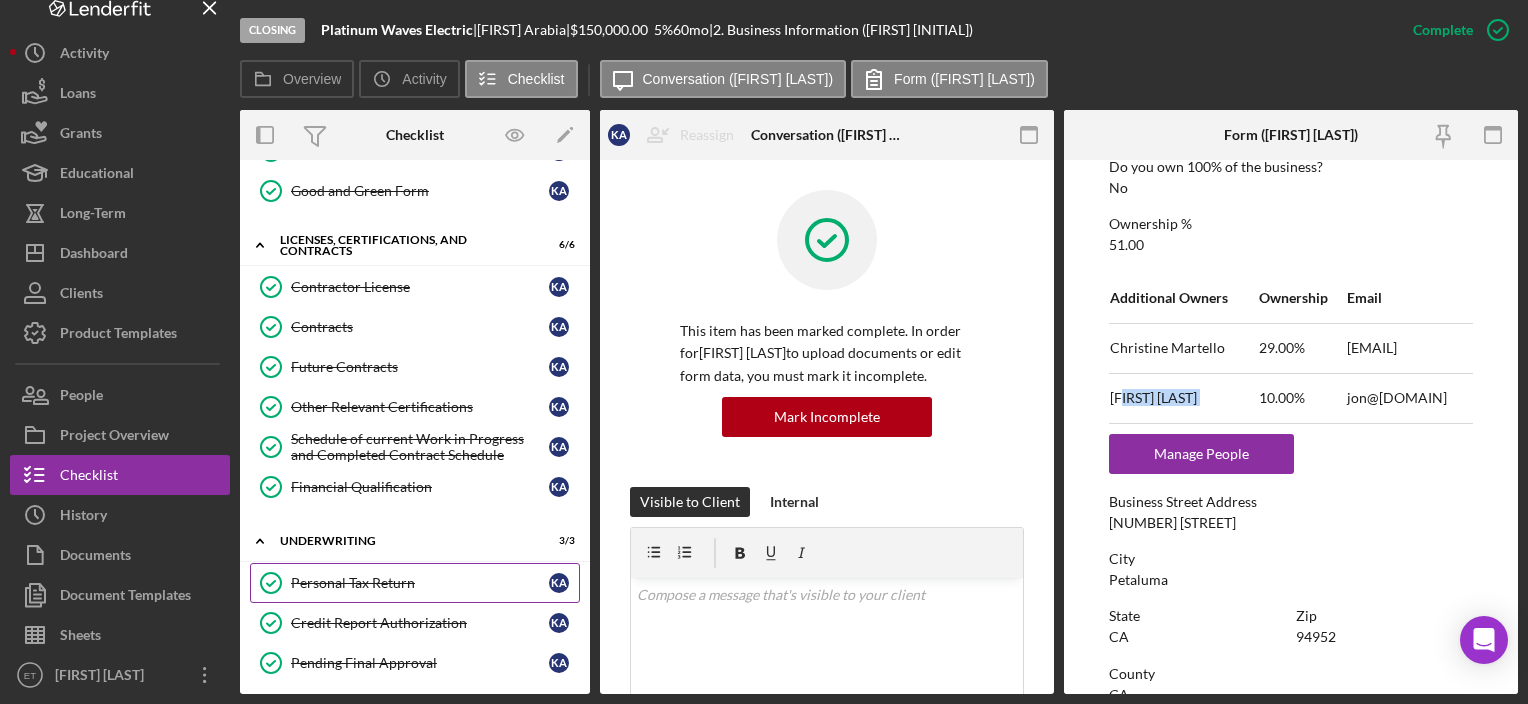 click on "Personal Tax Return" at bounding box center (420, 583) 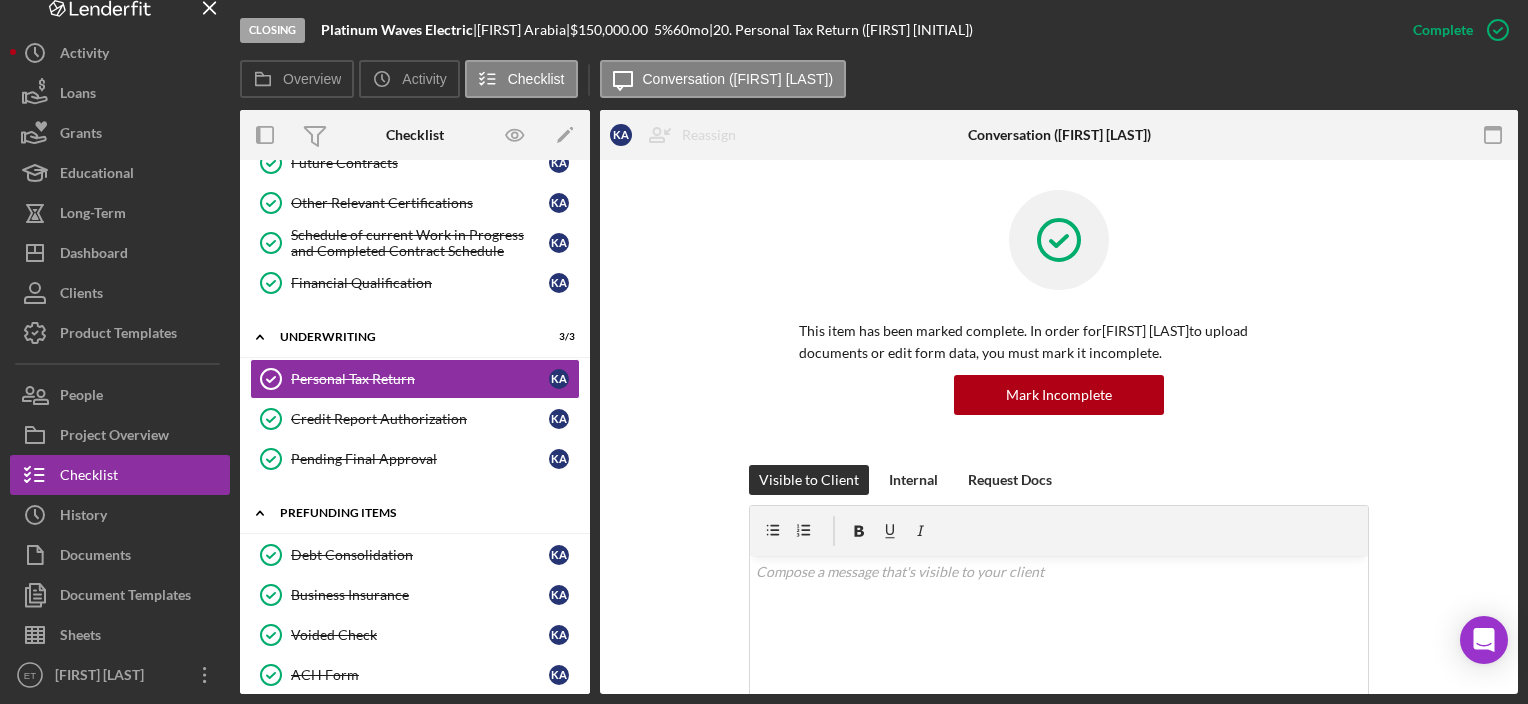 scroll, scrollTop: 1000, scrollLeft: 0, axis: vertical 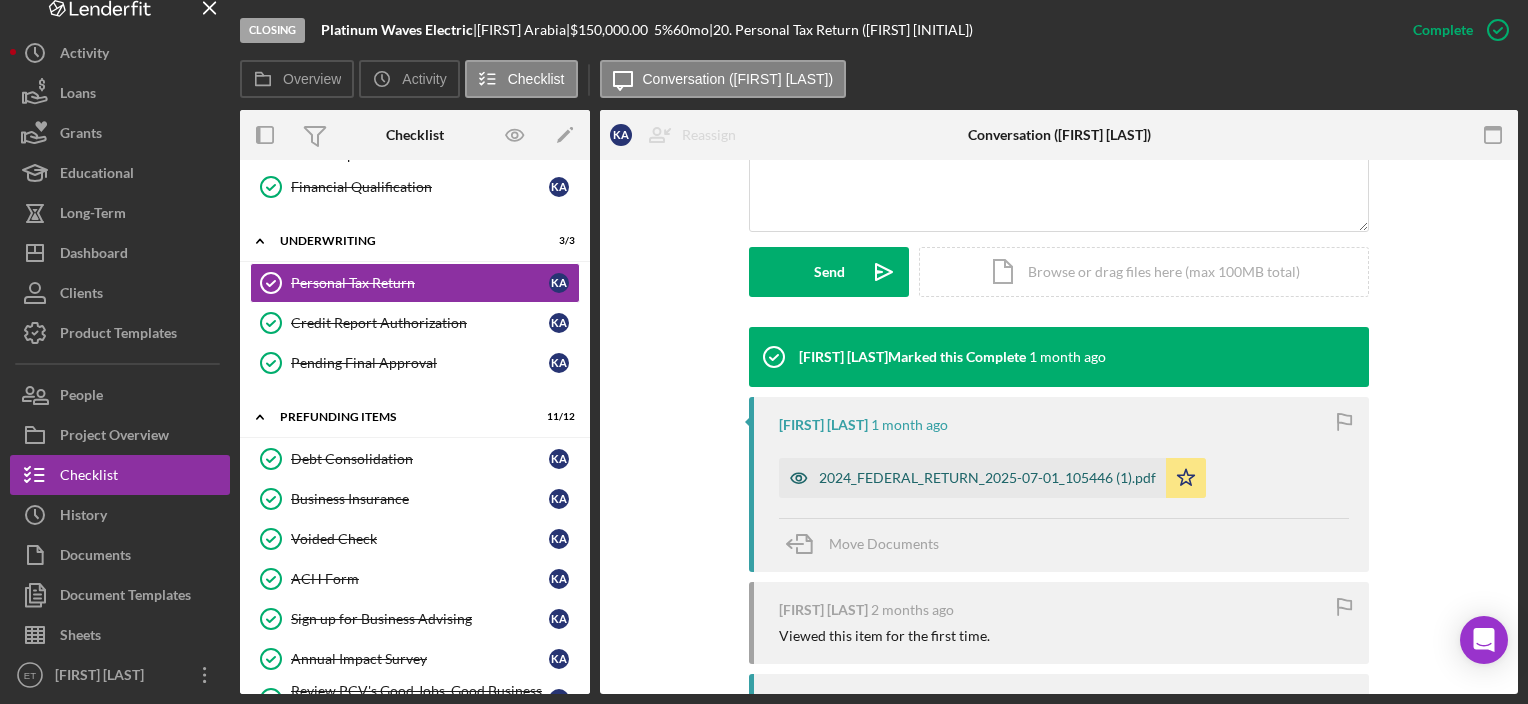 click on "2024_FEDERAL_RETURN_2025-07-01_105446 (1).pdf" at bounding box center [987, 478] 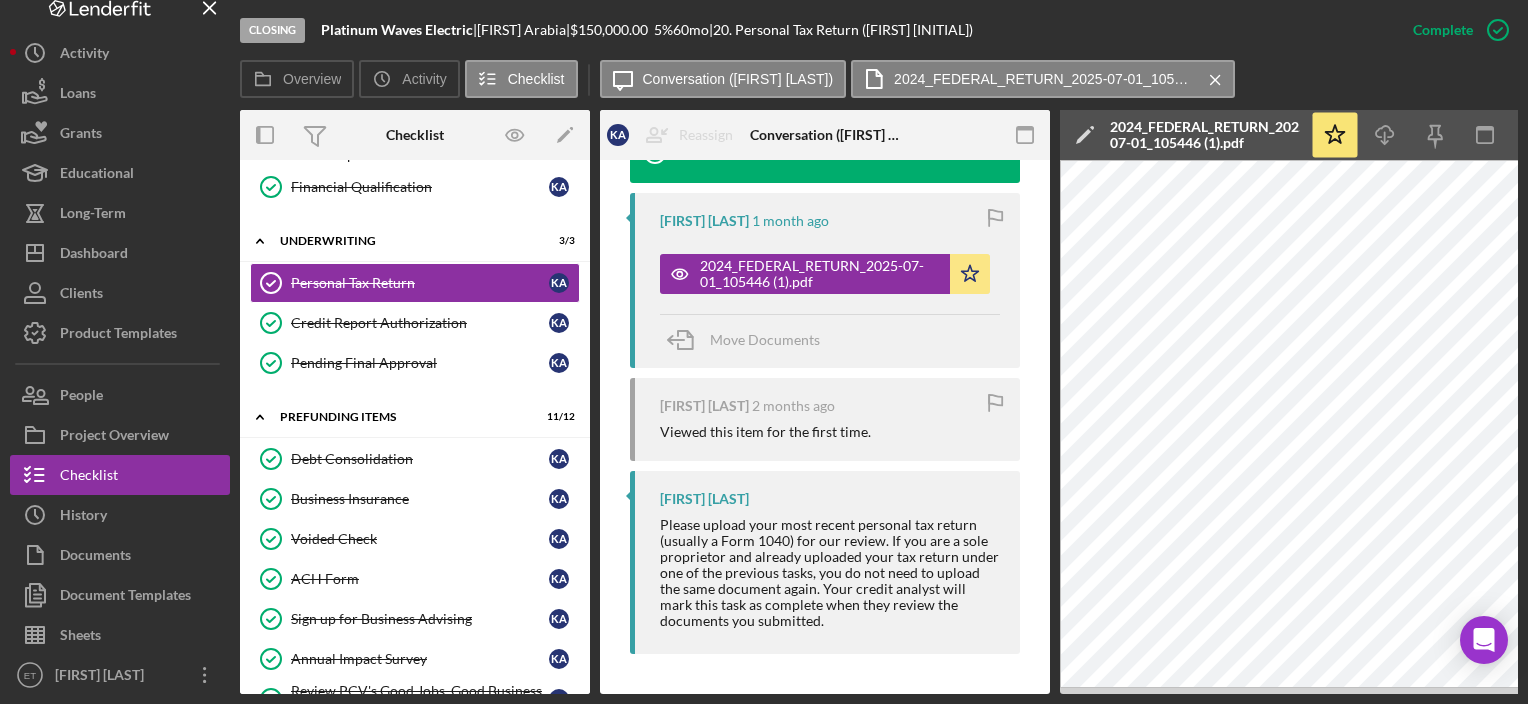 scroll, scrollTop: 731, scrollLeft: 0, axis: vertical 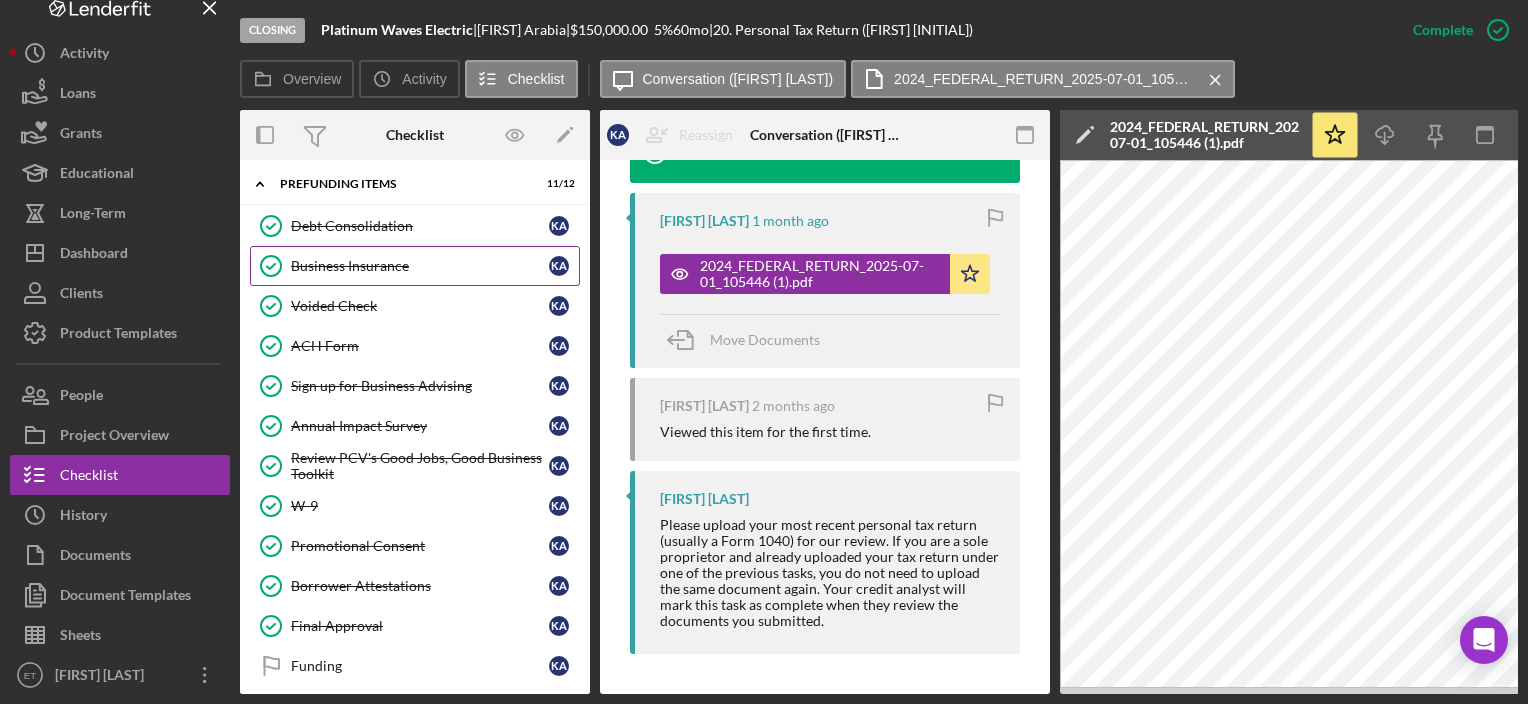 click on "Business Insurance" at bounding box center (420, 266) 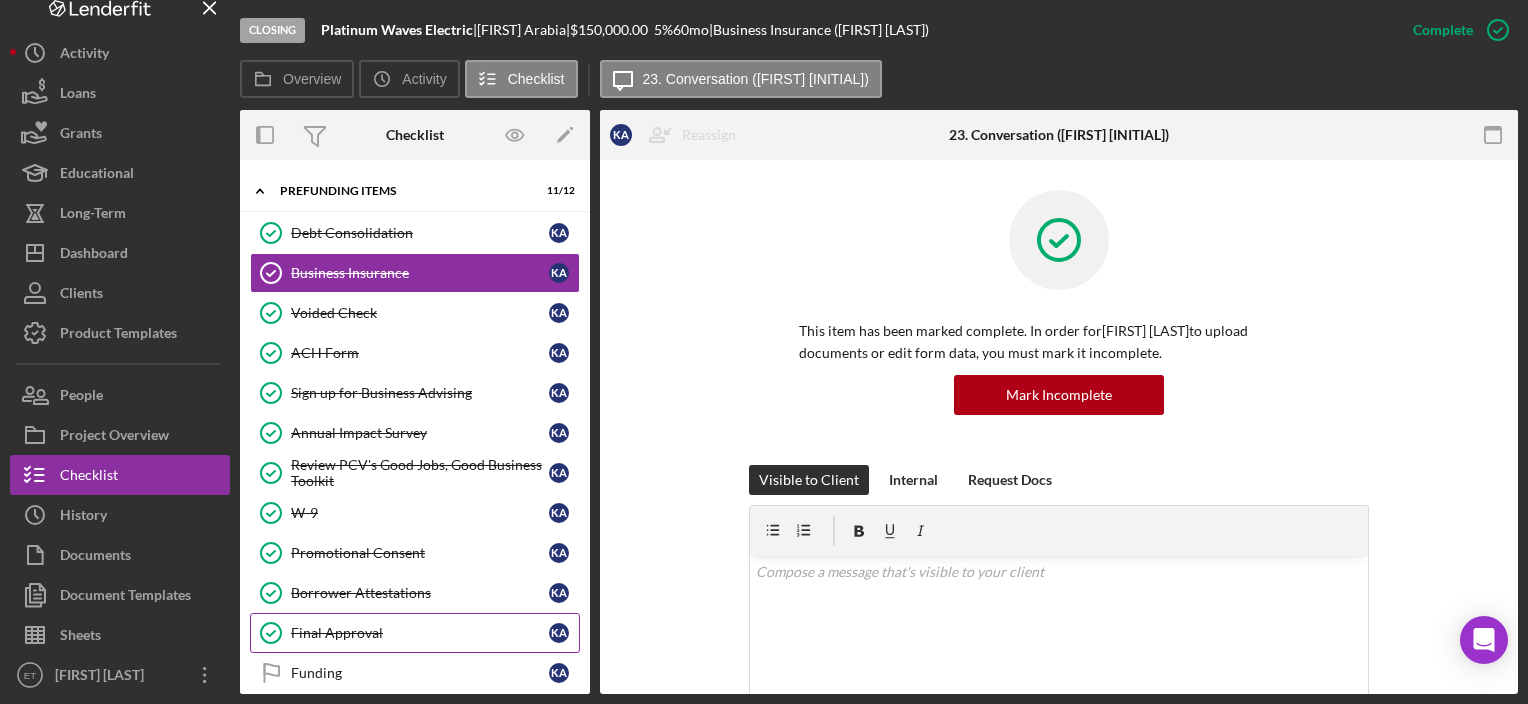 click on "Final Approval" at bounding box center (420, 633) 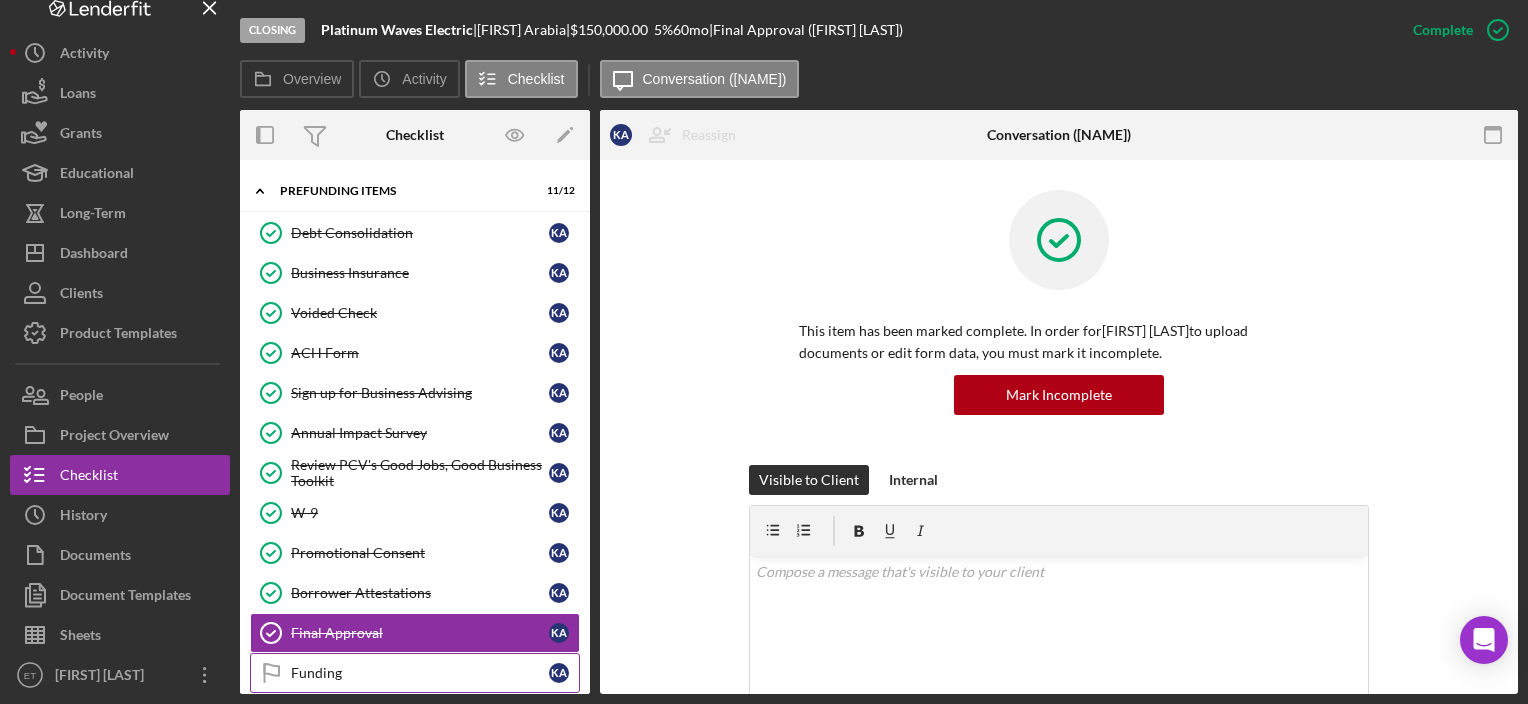 click on "Funding" at bounding box center [420, 673] 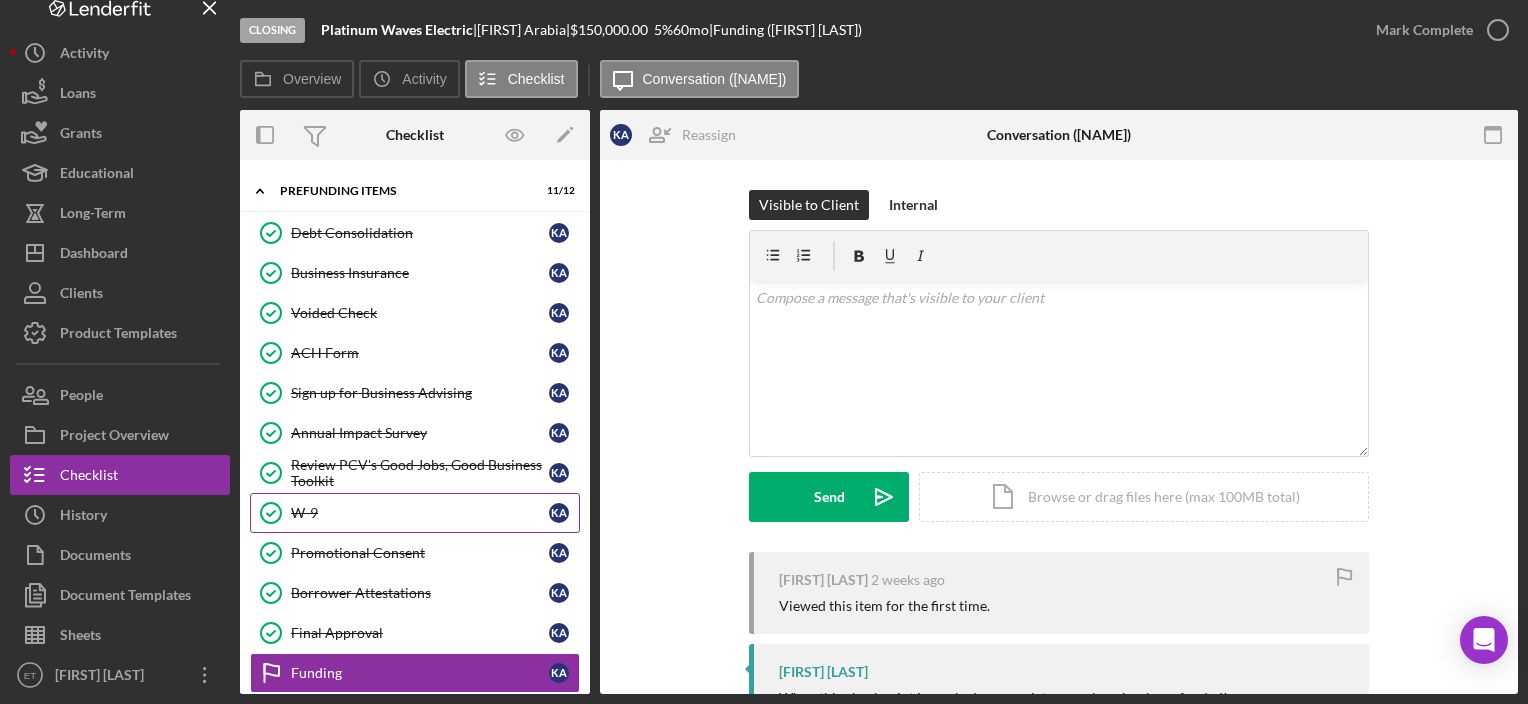 click on "W-9" at bounding box center [420, 513] 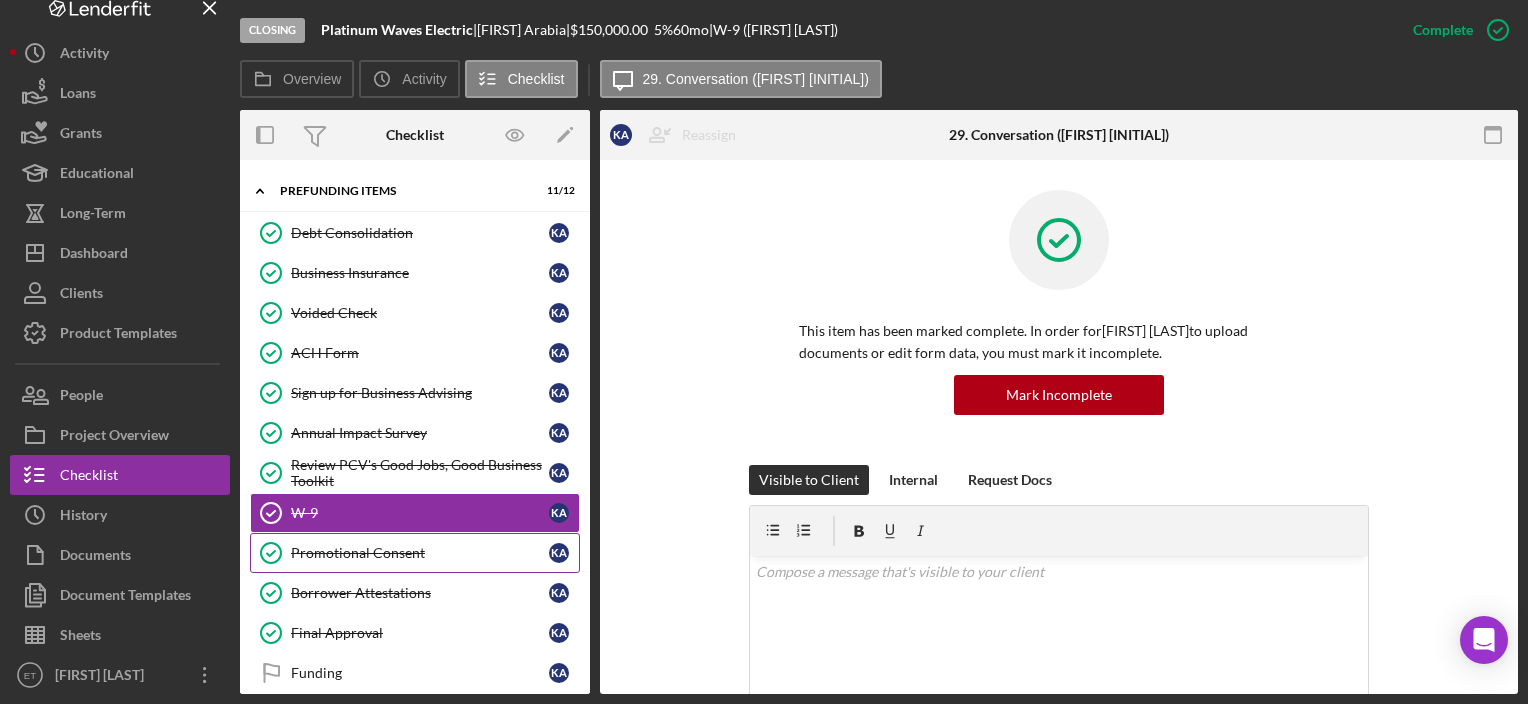 click on "Promotional Consent Promotional Consent K A" at bounding box center [415, 553] 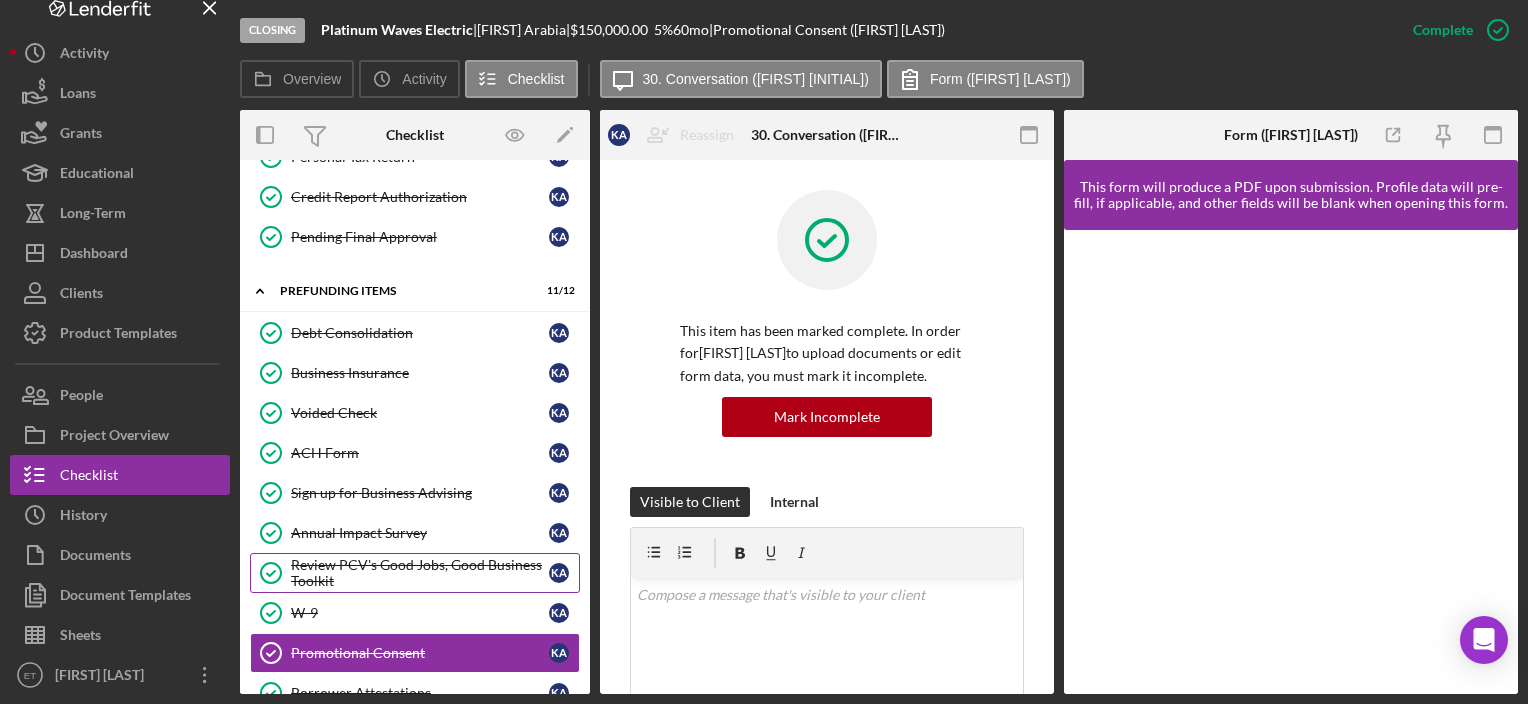 scroll, scrollTop: 826, scrollLeft: 0, axis: vertical 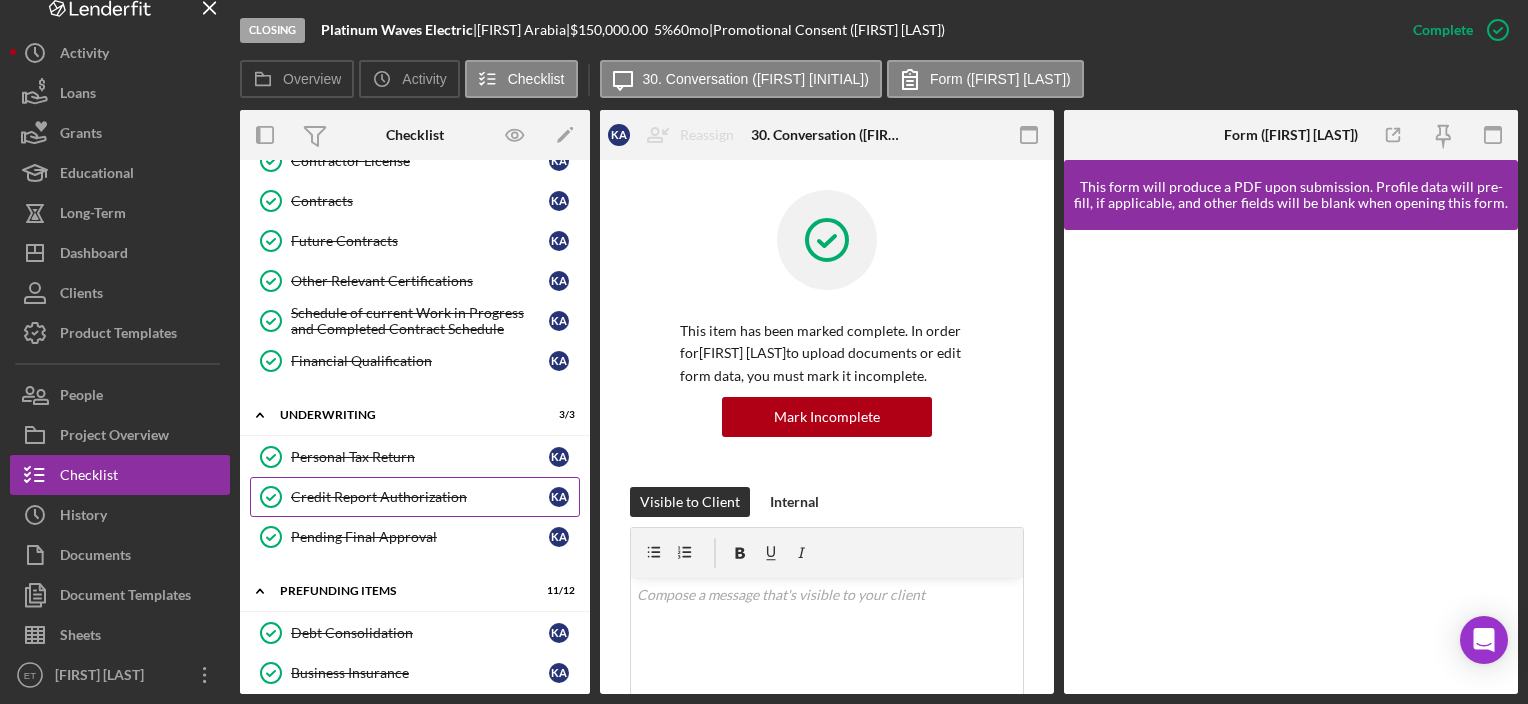 click on "Credit Report Authorization" at bounding box center [420, 497] 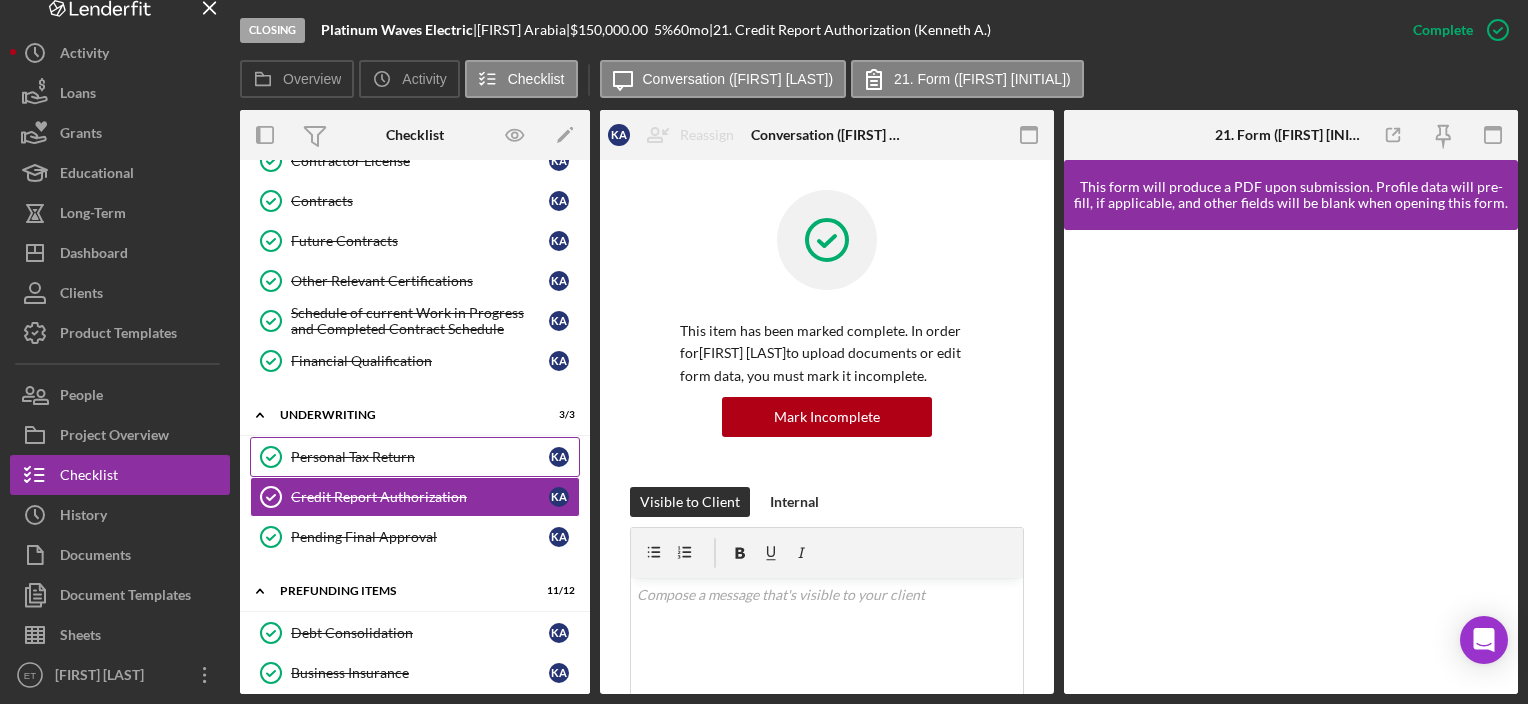 click on "Personal Tax Return" at bounding box center [420, 457] 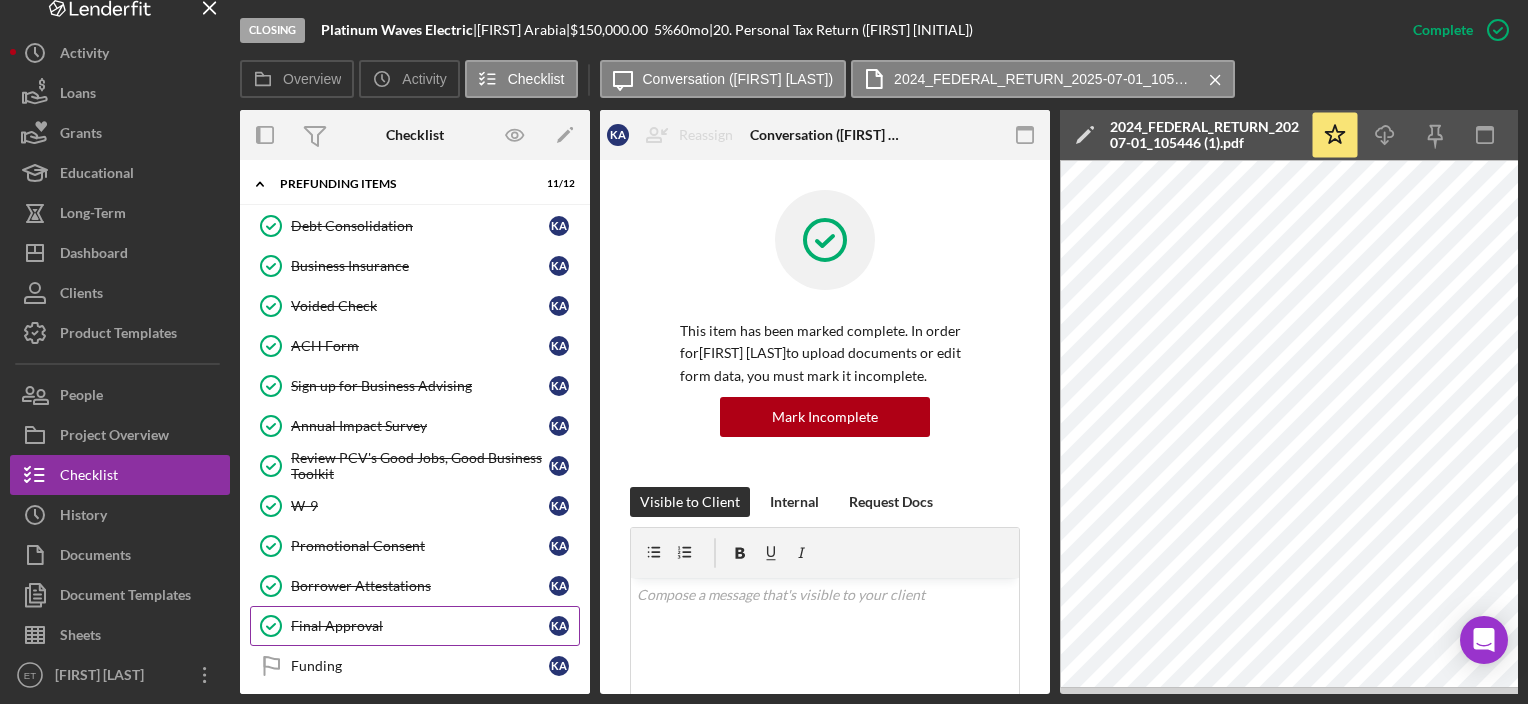 click on "Final Approval" at bounding box center (420, 626) 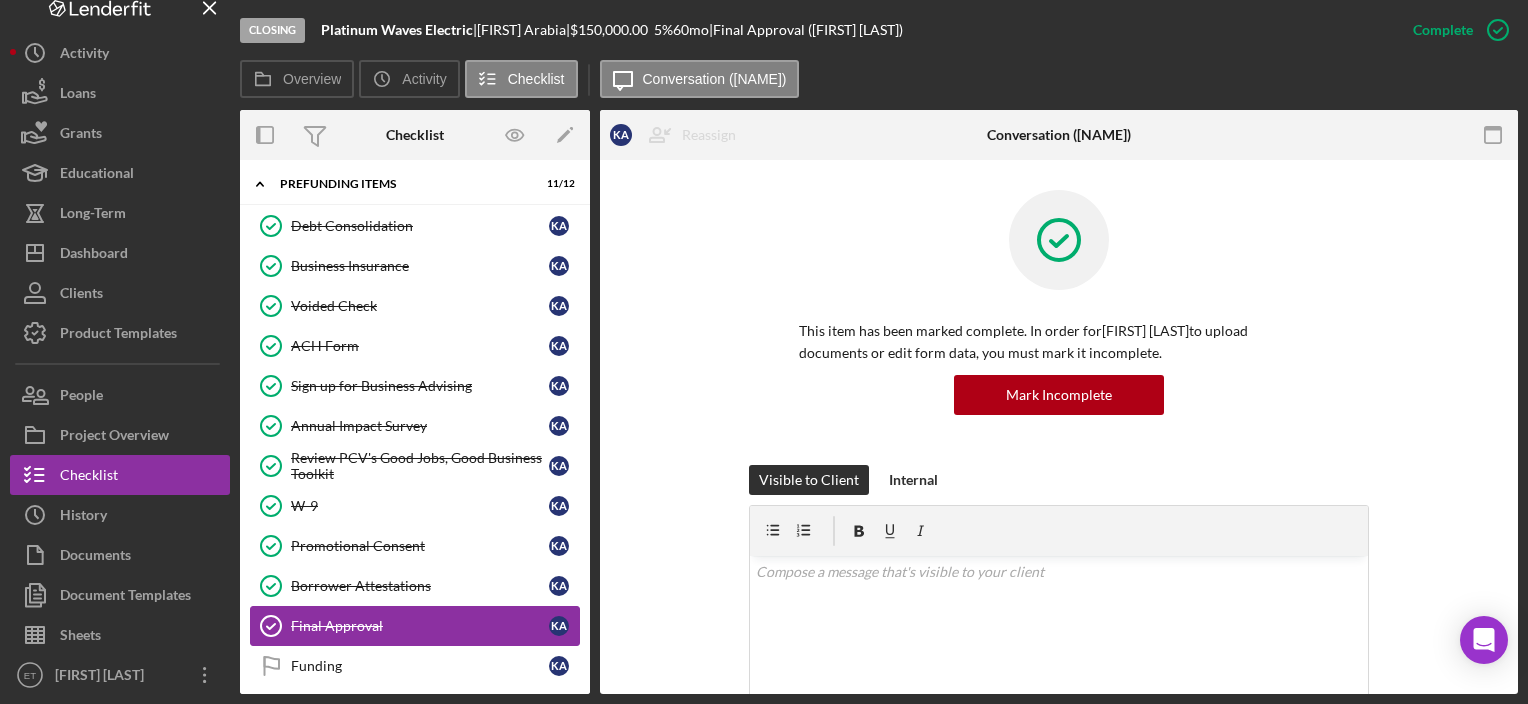 scroll, scrollTop: 1228, scrollLeft: 0, axis: vertical 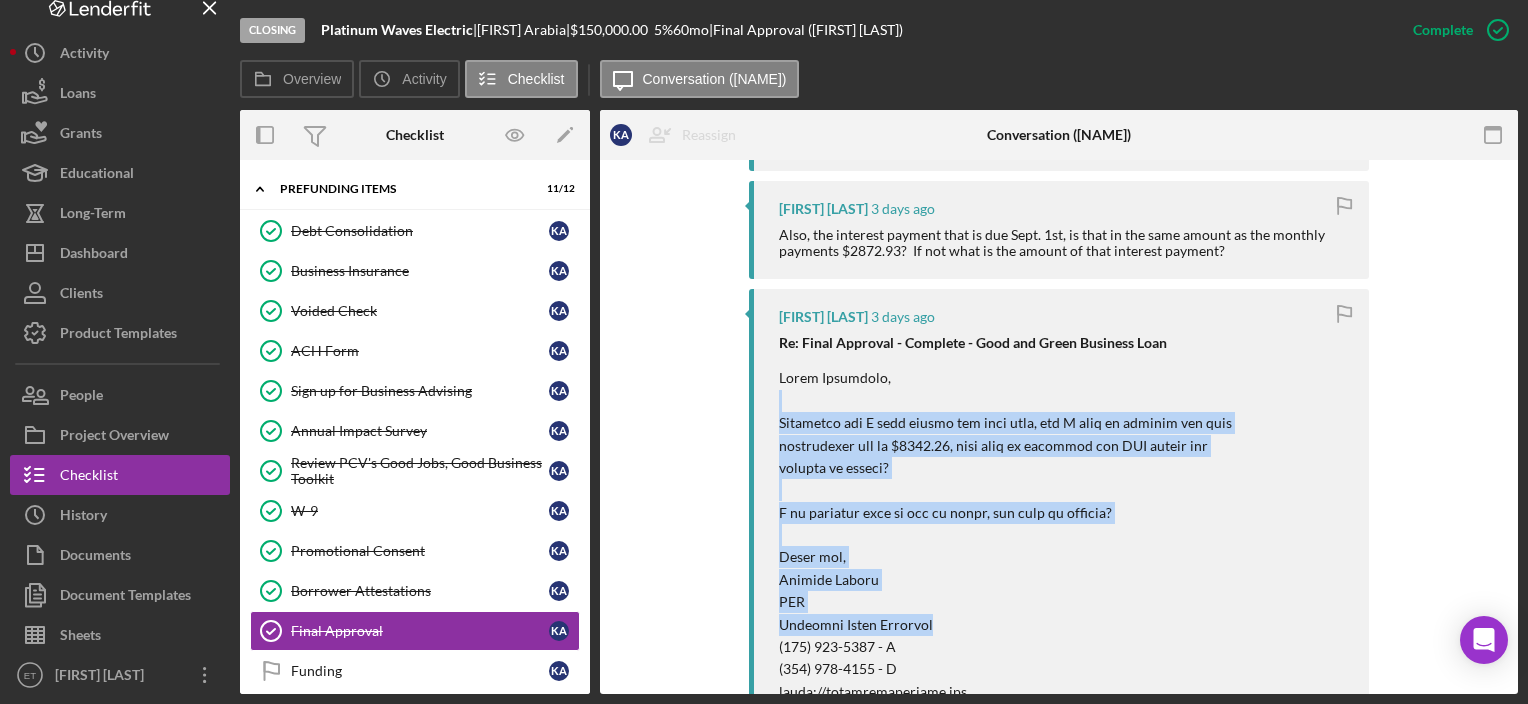 drag, startPoint x: 833, startPoint y: 388, endPoint x: 1073, endPoint y: 605, distance: 323.5568 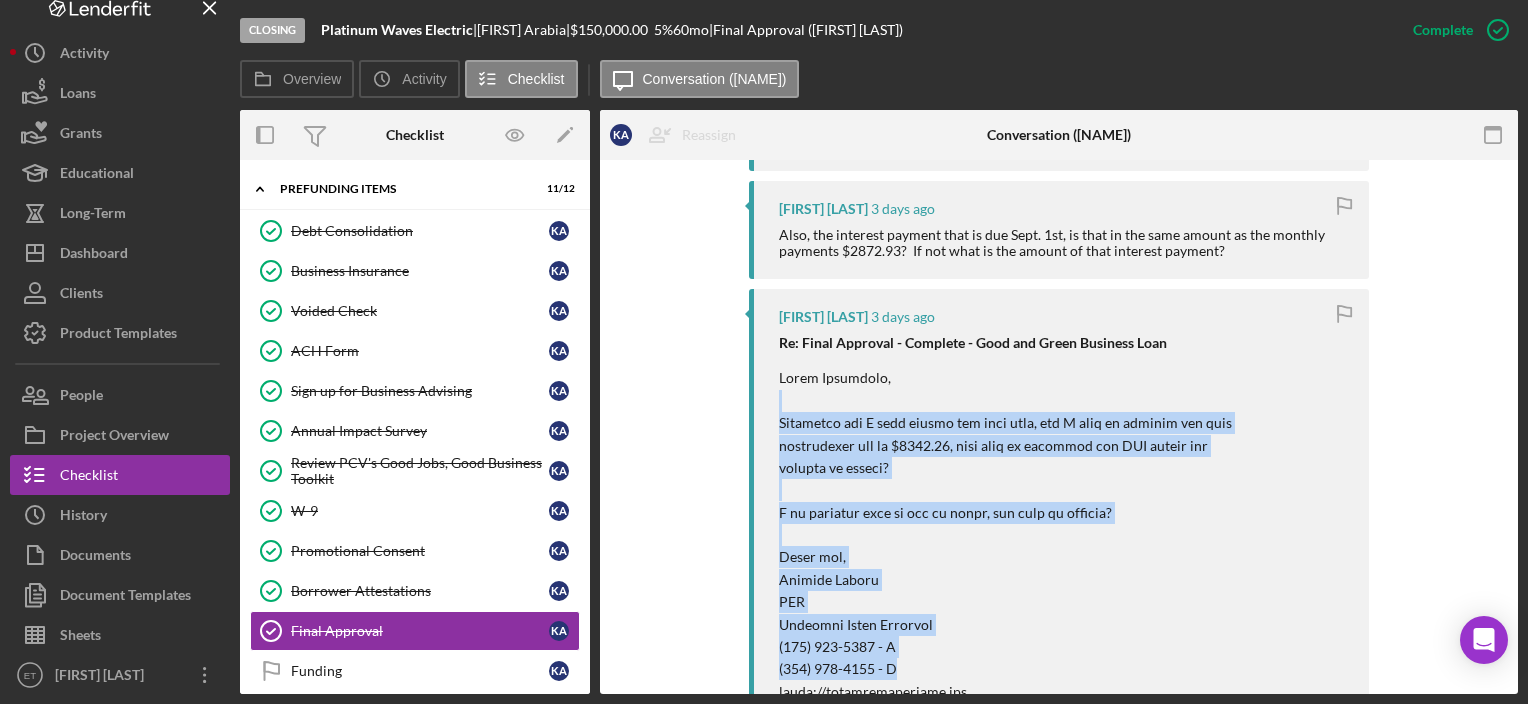 drag, startPoint x: 1019, startPoint y: 648, endPoint x: 784, endPoint y: 375, distance: 360.21384 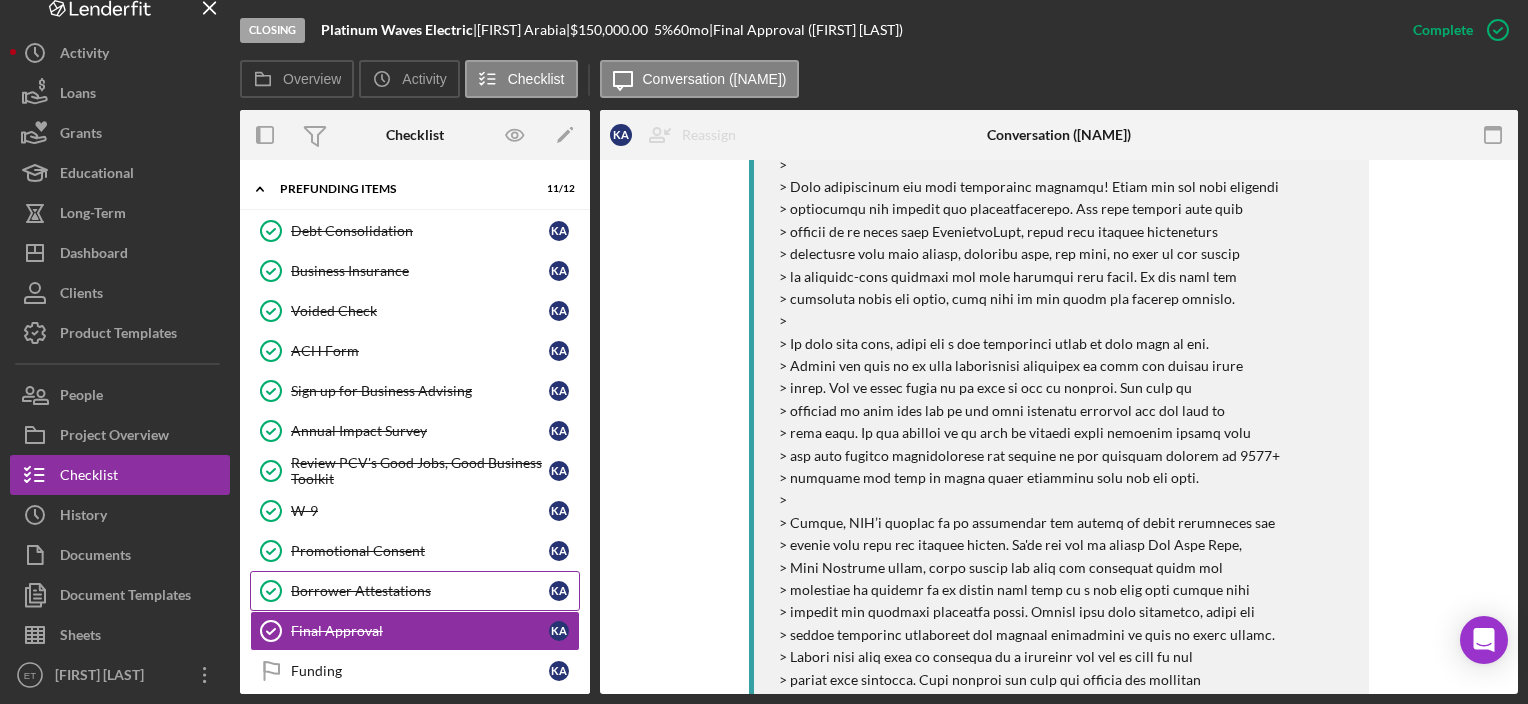 scroll, scrollTop: 2300, scrollLeft: 0, axis: vertical 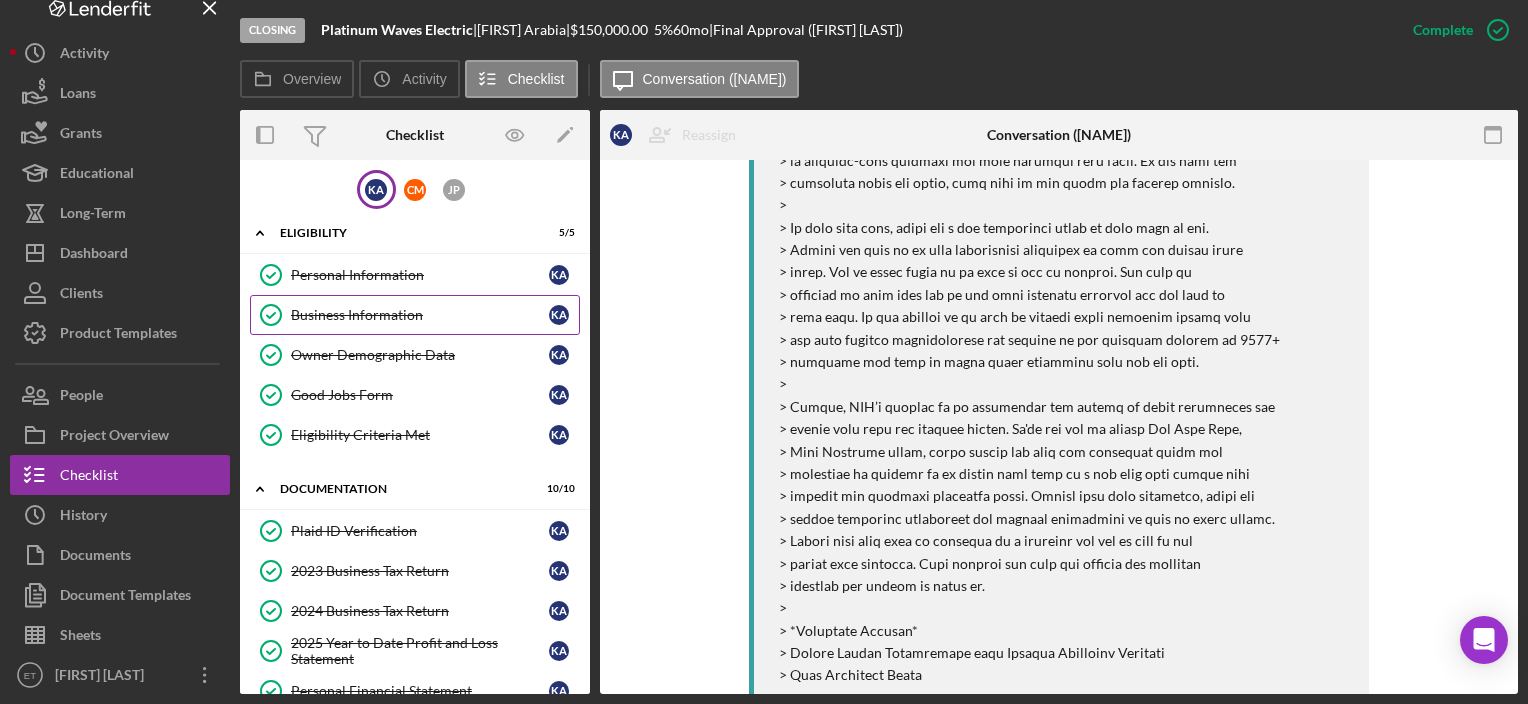 click on "Business Information" at bounding box center [420, 315] 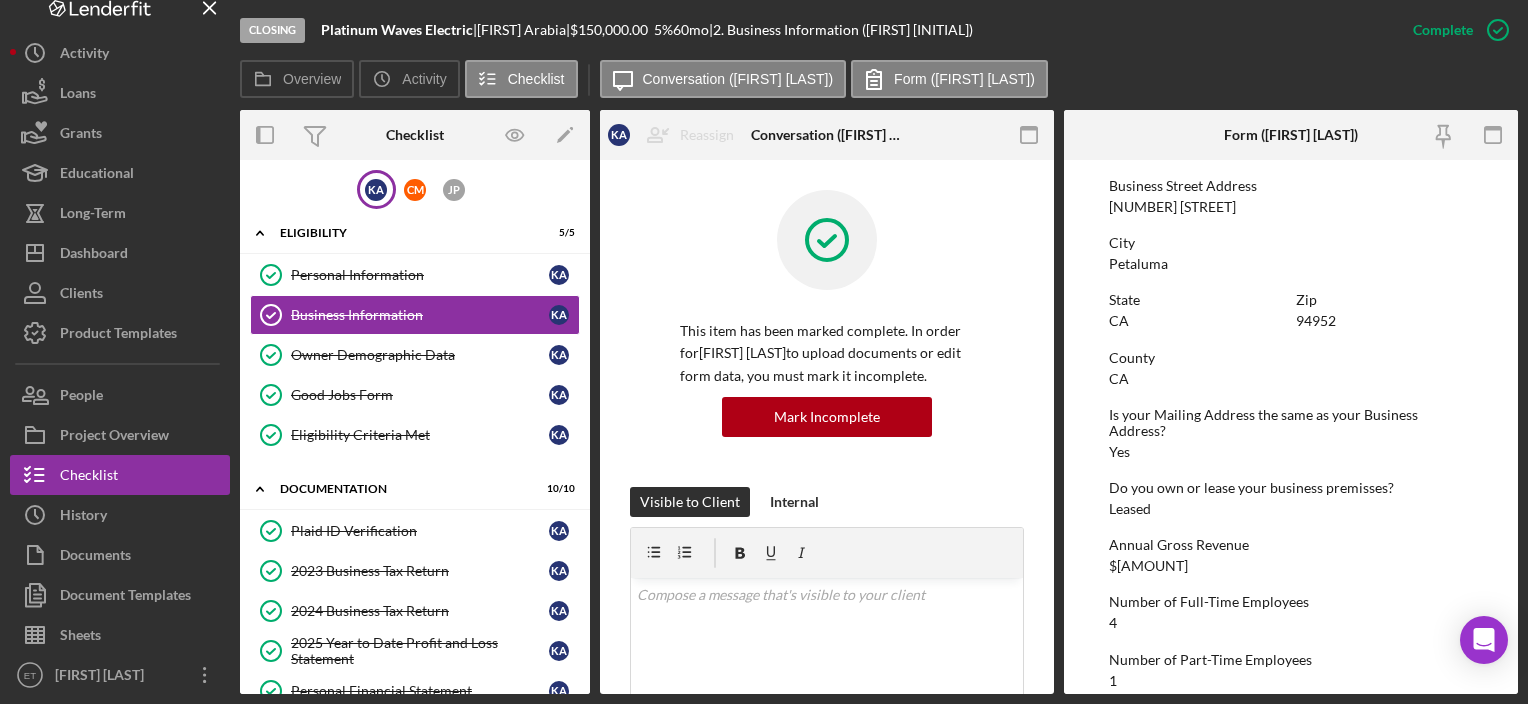 scroll, scrollTop: 900, scrollLeft: 0, axis: vertical 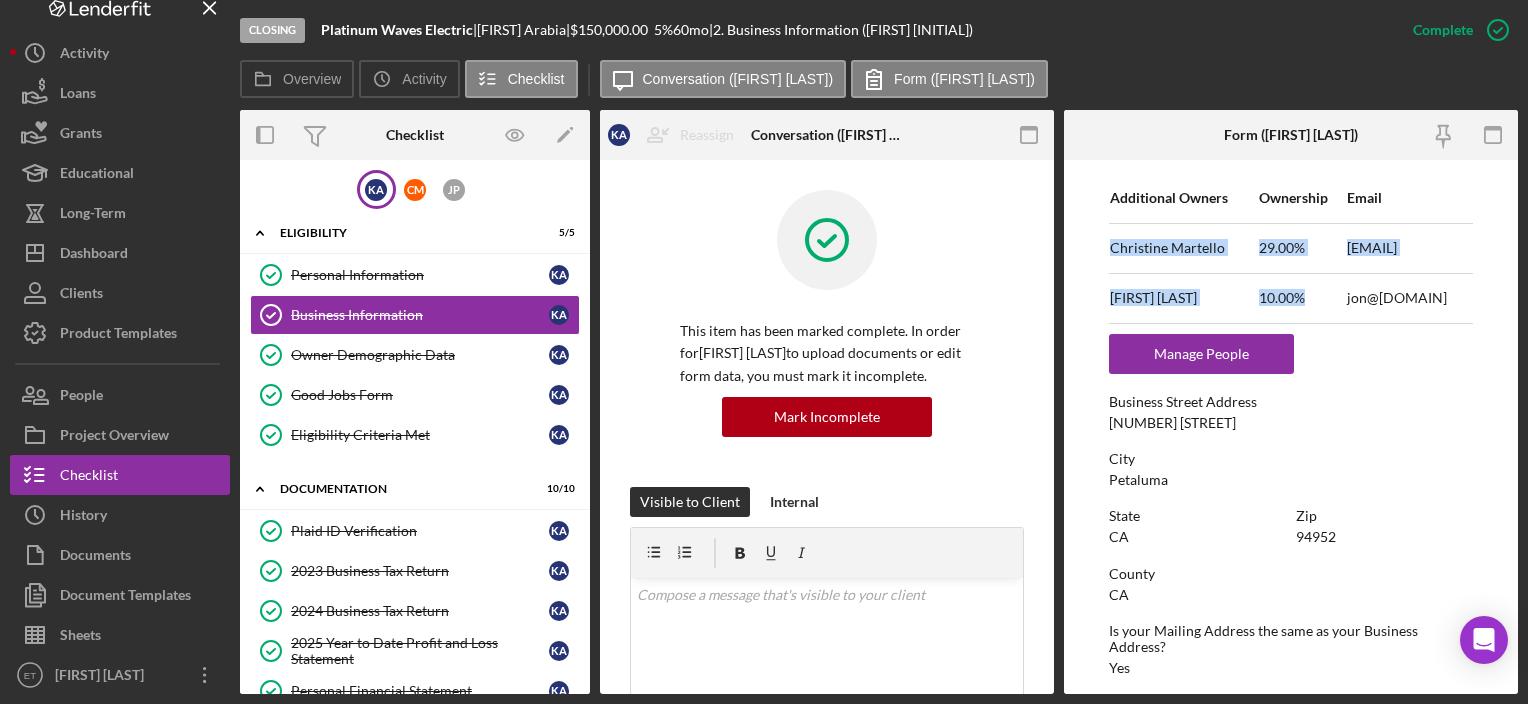 drag, startPoint x: 1137, startPoint y: 246, endPoint x: 1247, endPoint y: 312, distance: 128.28094 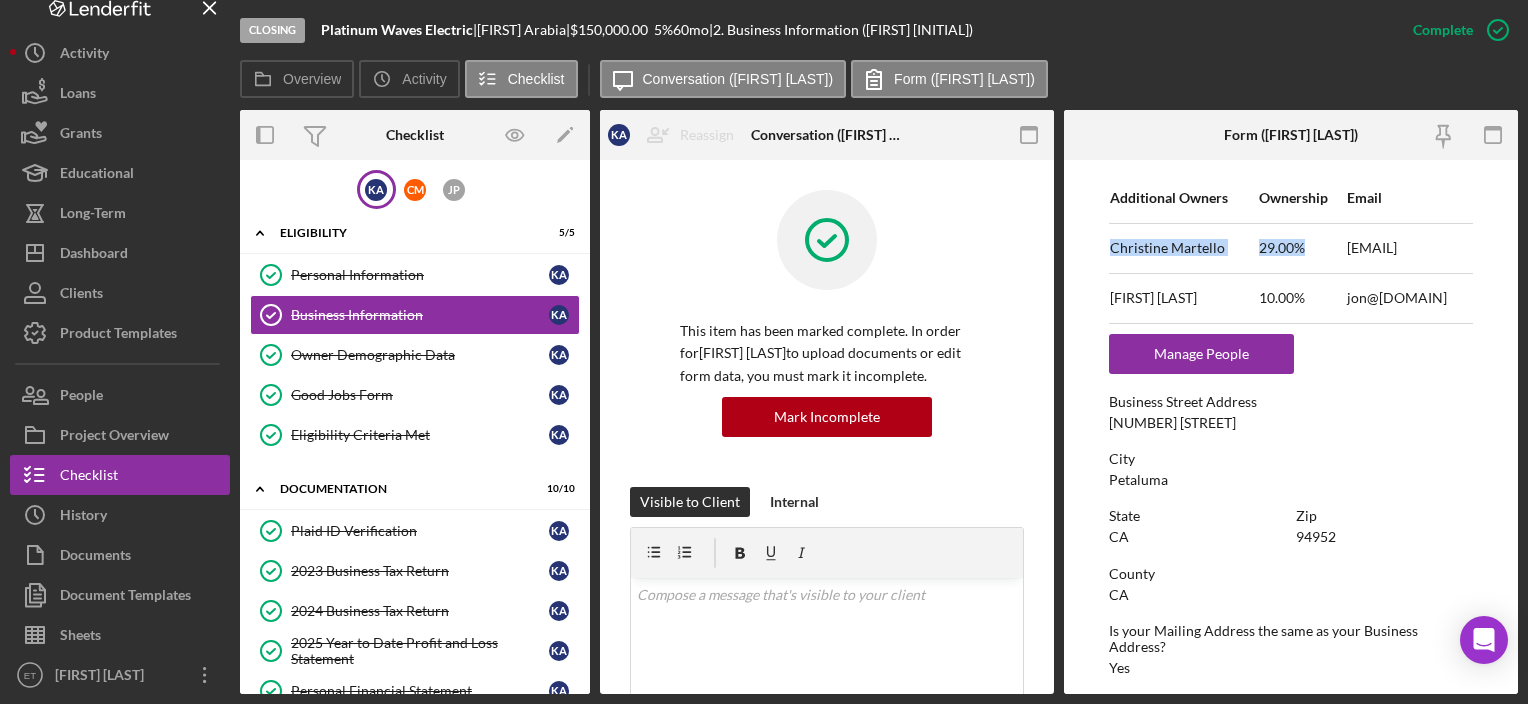 drag, startPoint x: 1227, startPoint y: 254, endPoint x: 1111, endPoint y: 240, distance: 116.841774 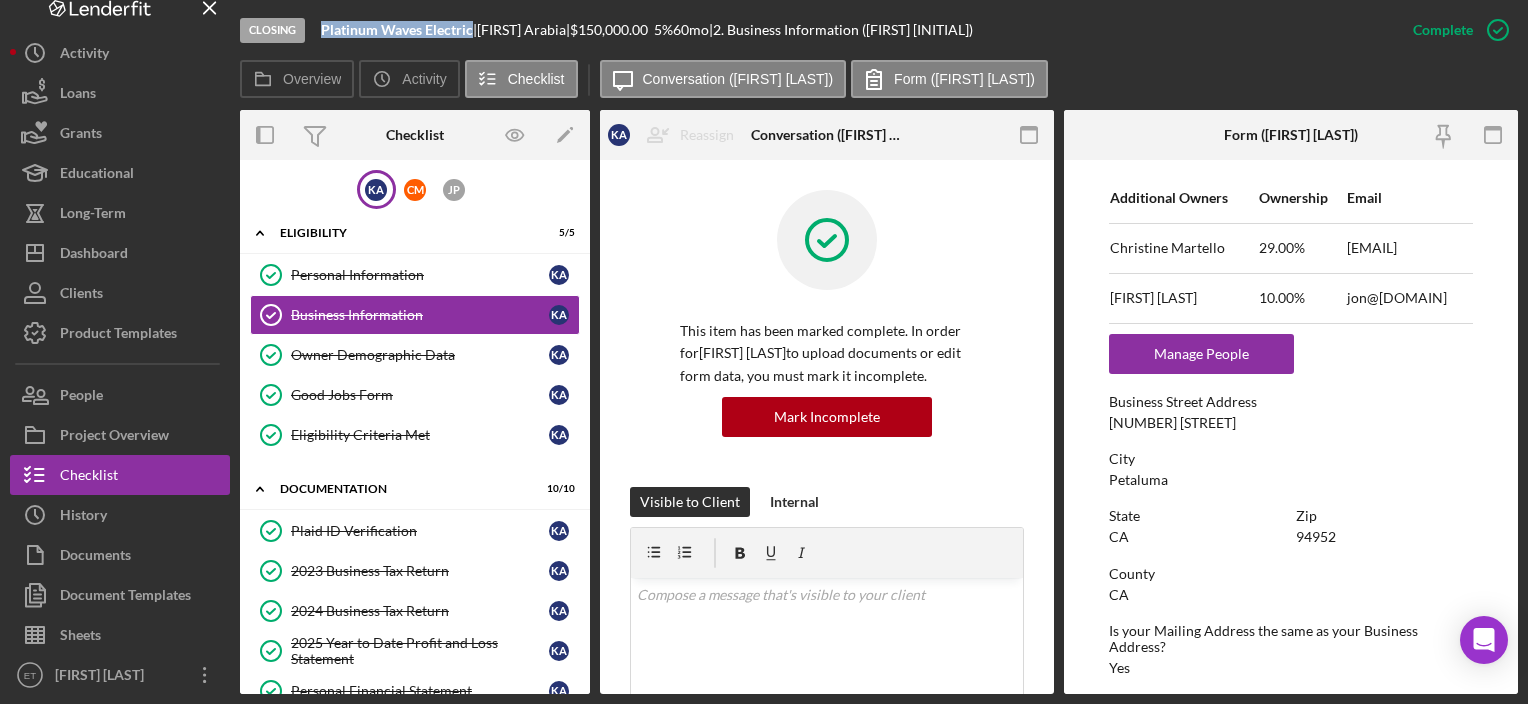 drag, startPoint x: 365, startPoint y: 26, endPoint x: 472, endPoint y: 24, distance: 107.01869 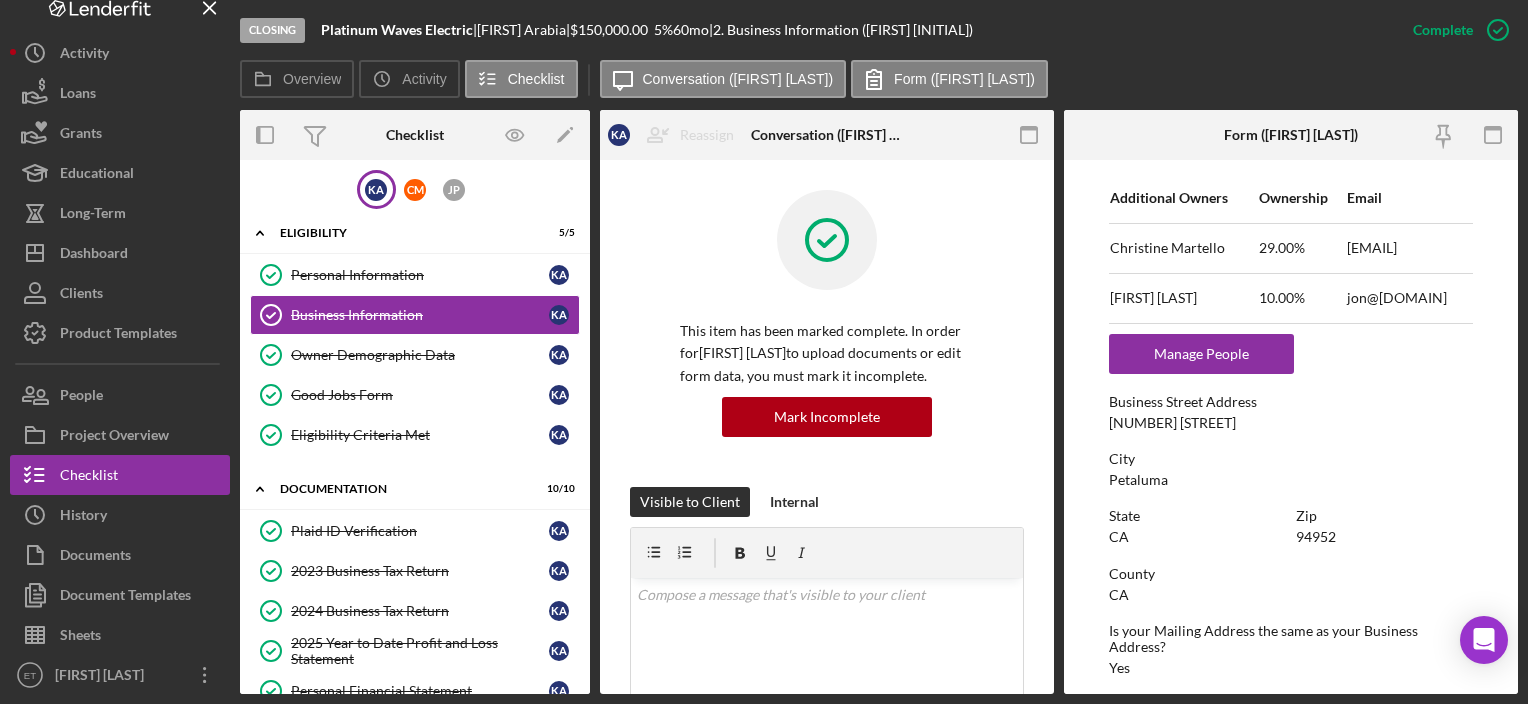click on "Business Street Address" at bounding box center (1290, 402) 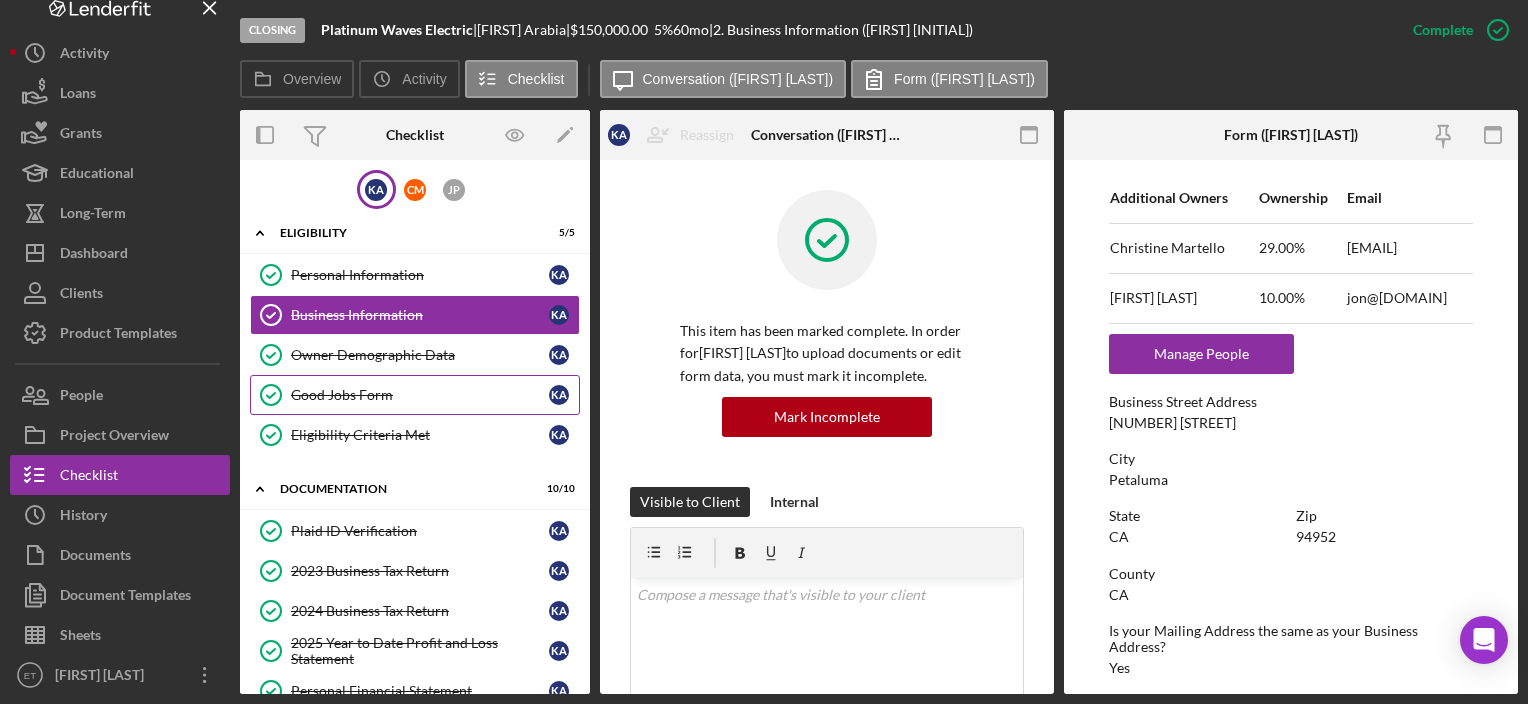 drag, startPoint x: 299, startPoint y: 364, endPoint x: 464, endPoint y: 410, distance: 171.29214 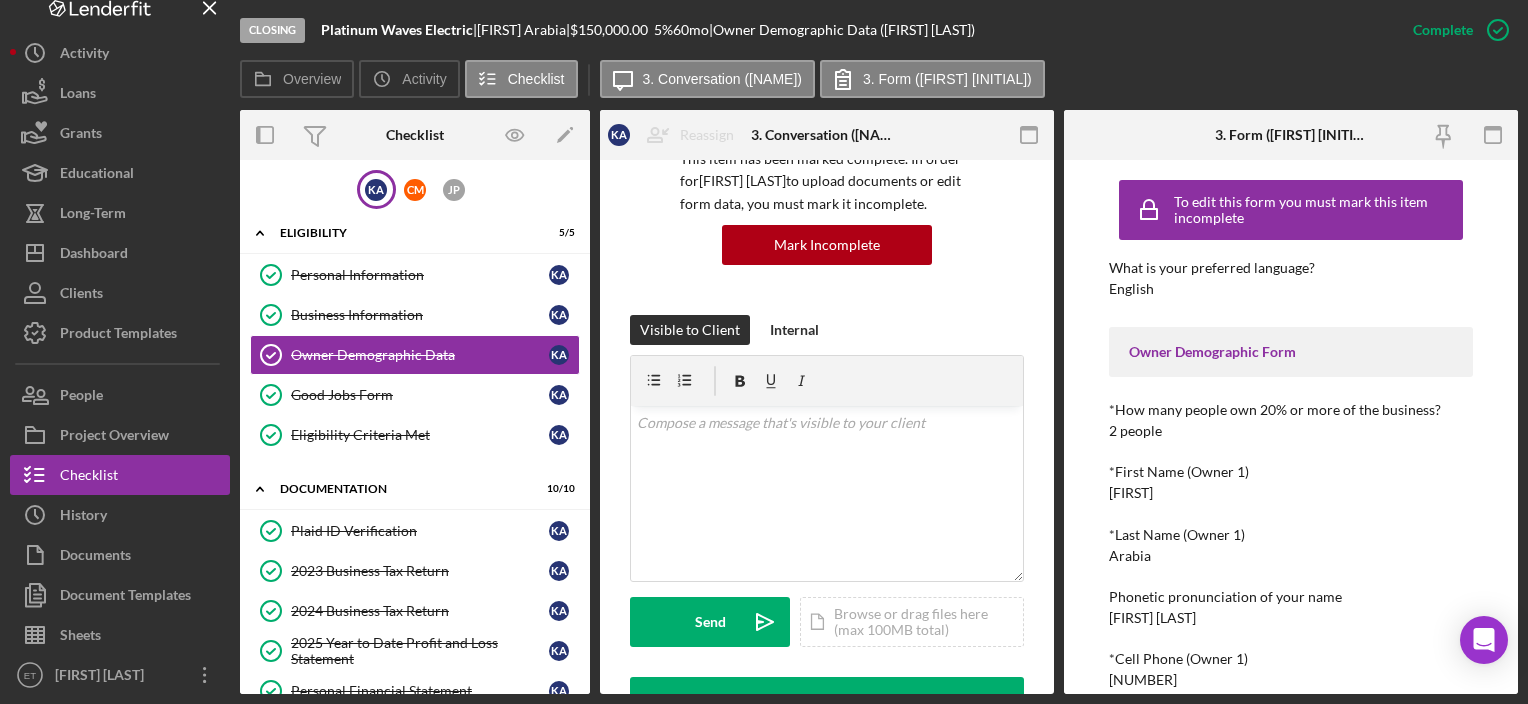 scroll, scrollTop: 500, scrollLeft: 0, axis: vertical 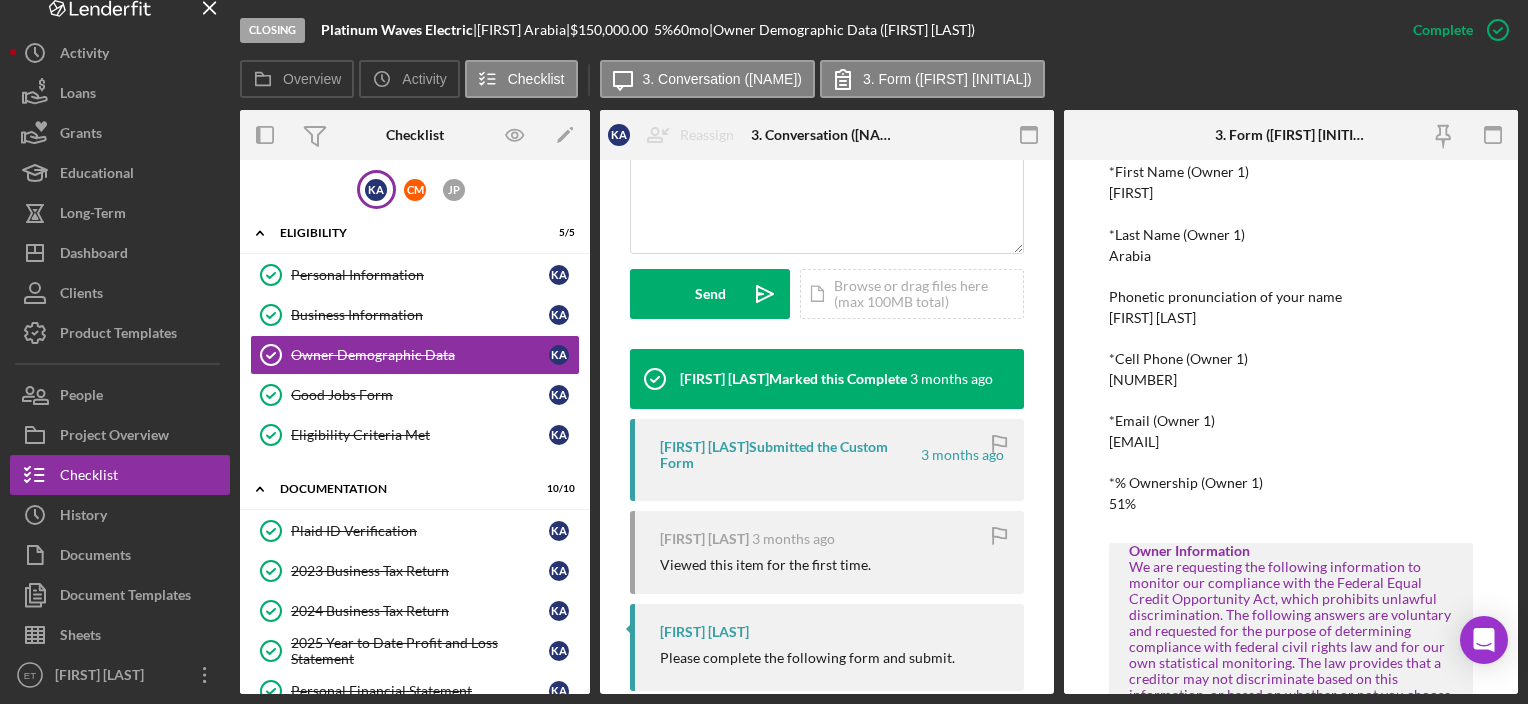 click on "*% Ownership (Owner 1) 51%" at bounding box center (1290, 493) 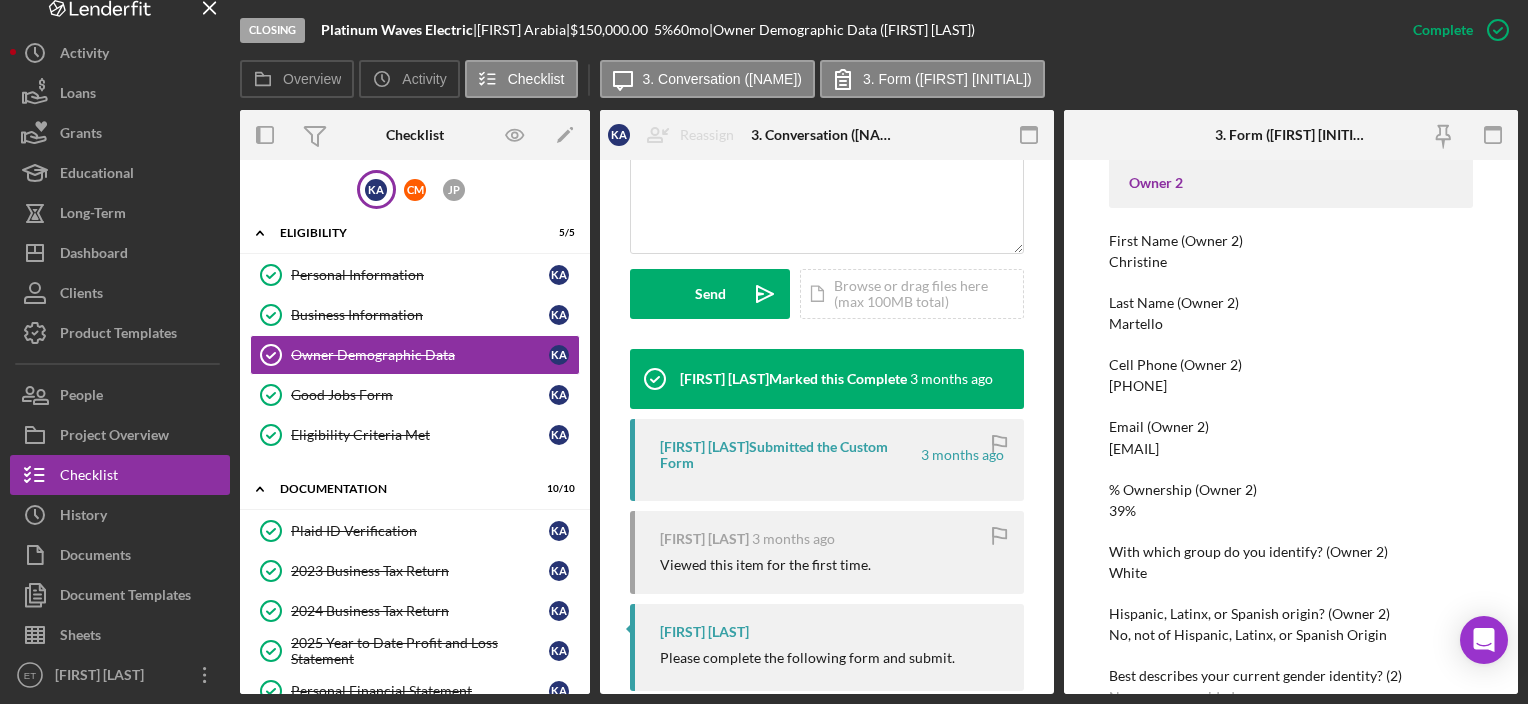 scroll, scrollTop: 1300, scrollLeft: 0, axis: vertical 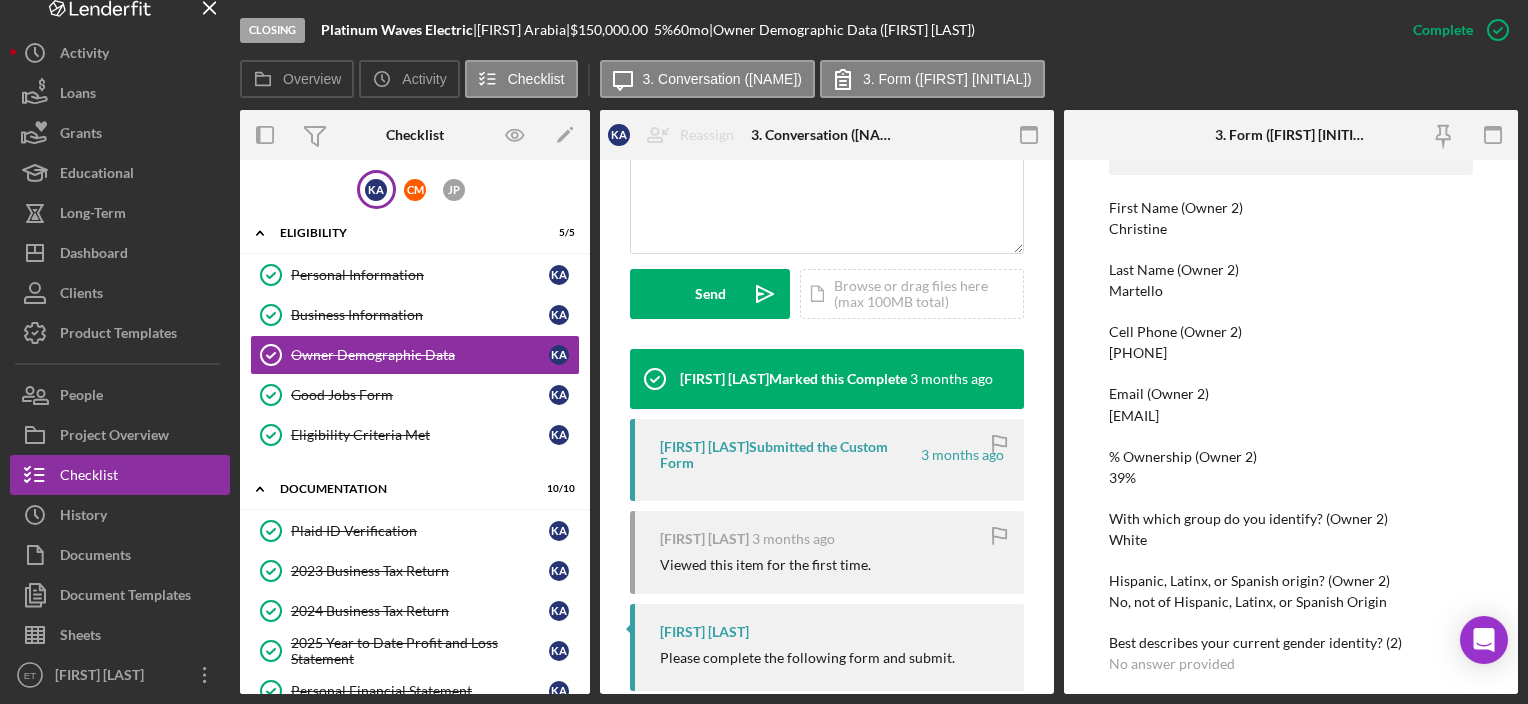 click on "What is your preferred language? English Owner Demographic Form *How many people own 20% or more of the business? 2 people *First Name (Owner 1) [FIRST] *Last Name (Owner 1) [LAST] Phonetic pronunciation of your name [FIRST] [LAST] *Cell Phone (Owner 1) [PHONE] *Email (Owner 1) [EMAIL] *% Ownership (Owner 1) 51% Owner Information We are requesting the following information to monitor our compliance with the Federal Equal Credit Opportunity Act, which prohibits unlawful discrimination. The following answers are voluntary and requested for the purpose of determining compliance with federal civil rights law and for our own statistical monitoring. The law provides that a creditor may not discriminate based on this information, or based on whether or not you choose to provide it. *With which group do you identify? (Owner 1) White *Hispanic, Latinx, or Spanish origin? (Owner 1) No, not of Hispanic, Latinx, or Spanish Origin *Best describes your current gender identity? (1) Man Veteran" at bounding box center [1290, 807] 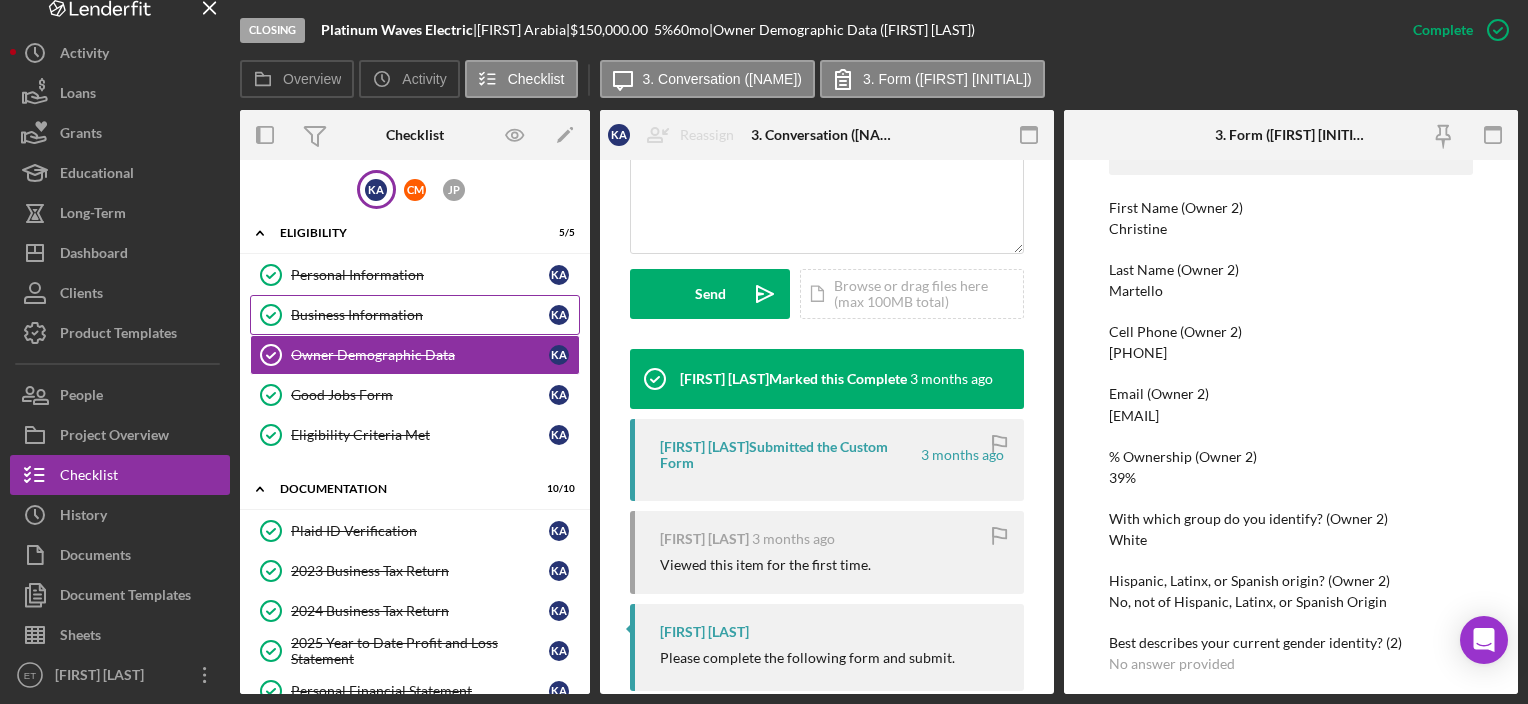 click on "Business Information Business Information [INITIALS] [INITIALS]" at bounding box center [415, 315] 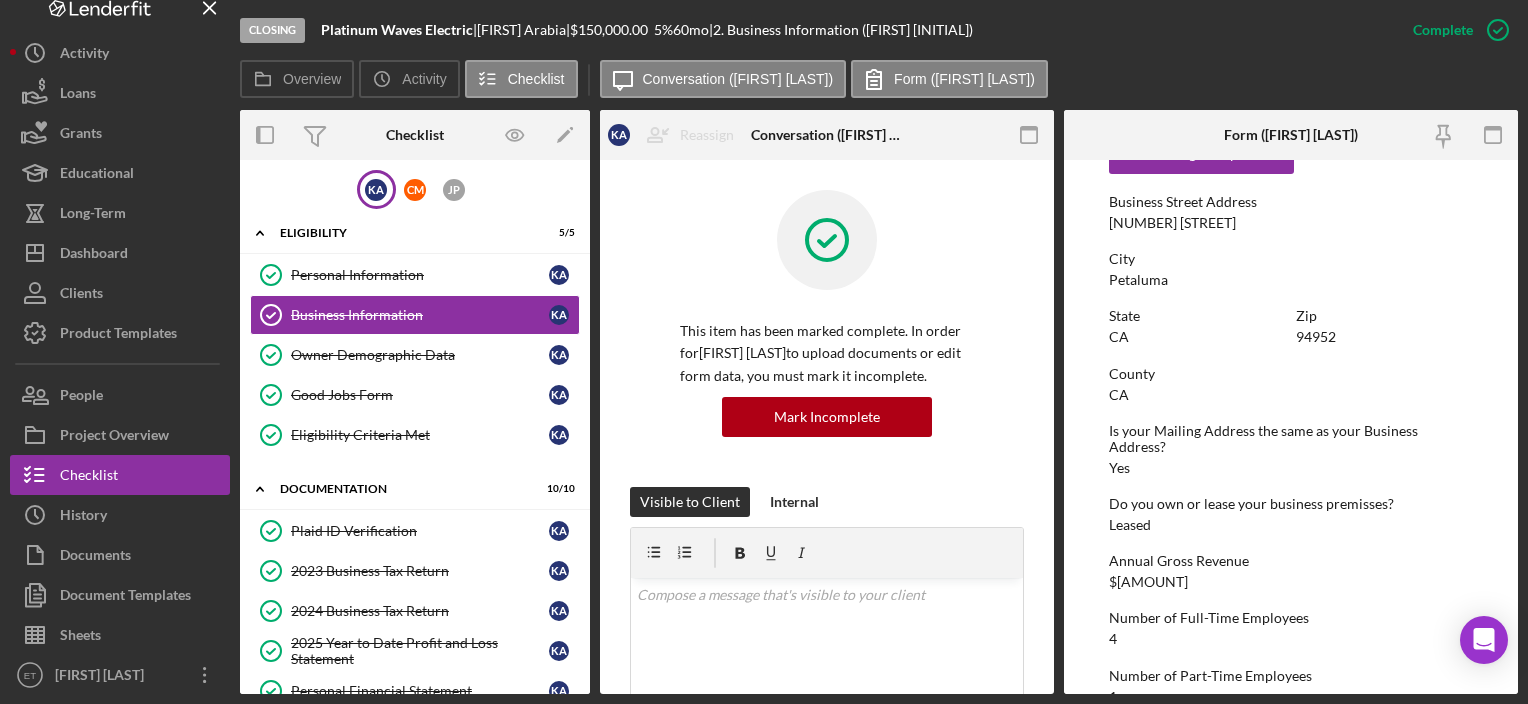 scroll, scrollTop: 1268, scrollLeft: 0, axis: vertical 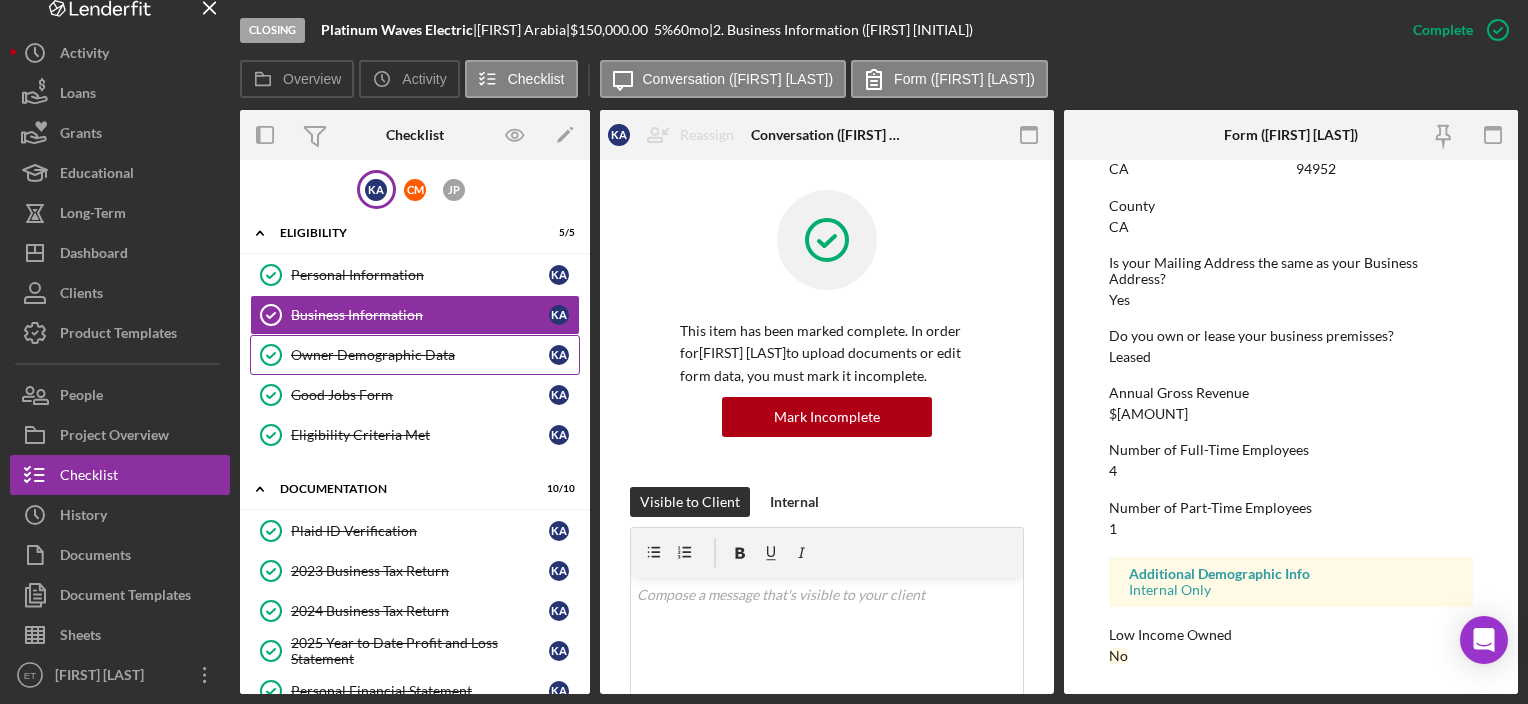 click on "Owner Demographic Data" at bounding box center (420, 355) 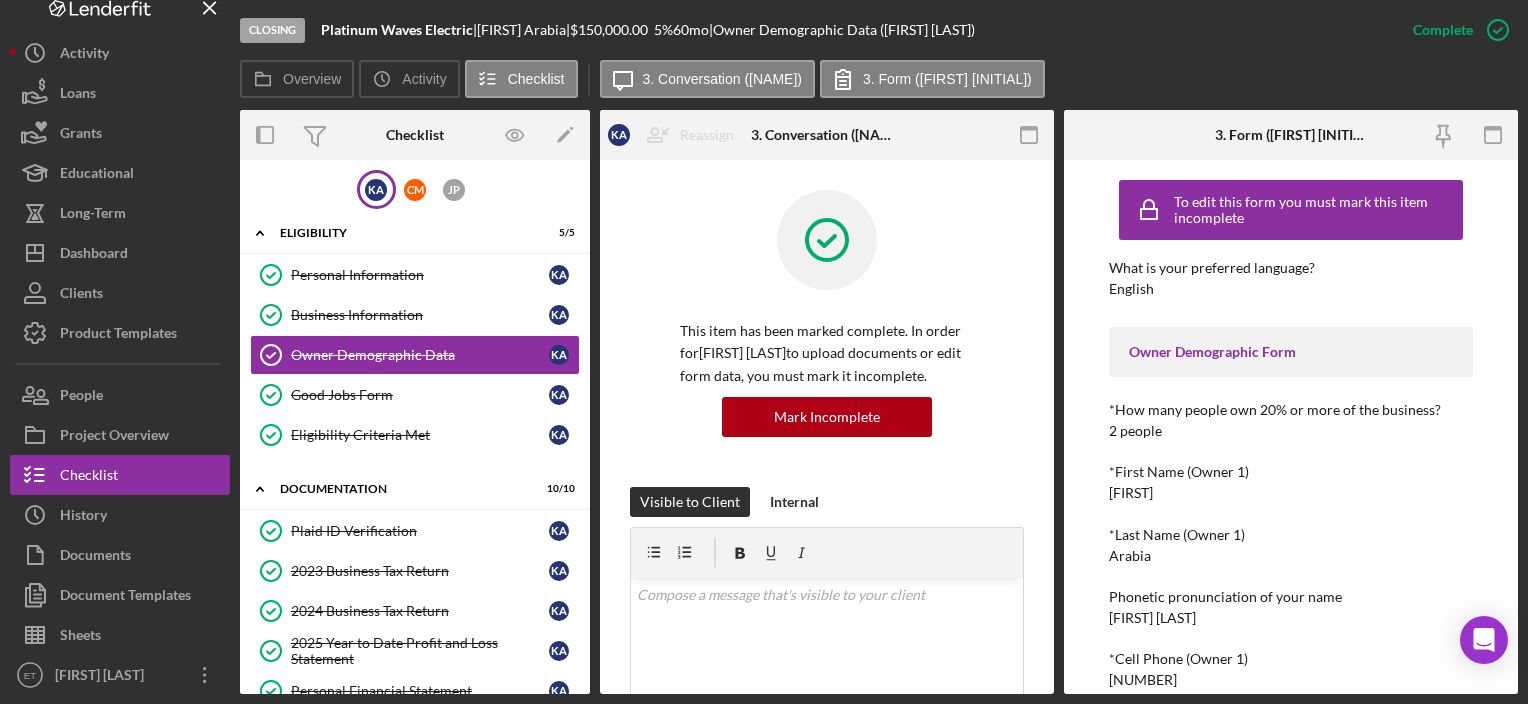 click on "What is your preferred language? English Owner Demographic Form *How many people own 20% or more of the business? 2 people *First Name (Owner 1) [FIRST] *Last Name (Owner 1) [LAST] Phonetic pronunciation of your name [FIRST] [LAST] *Cell Phone (Owner 1) [PHONE] *Email (Owner 1) [EMAIL] *% Ownership (Owner 1) 51% Owner Information We are requesting the following information to monitor our compliance with the Federal Equal Credit Opportunity Act, which prohibits unlawful discrimination. The following answers are voluntary and requested for the purpose of determining compliance with federal civil rights law and for our own statistical monitoring. The law provides that a creditor may not discriminate based on this information, or based on whether or not you choose to provide it. *With which group do you identify? (Owner 1) White *Hispanic, Latinx, or Spanish origin? (Owner 1) No, not of Hispanic, Latinx, or Spanish Origin *Best describes your current gender identity? (1) Man Veteran" at bounding box center [1290, 2107] 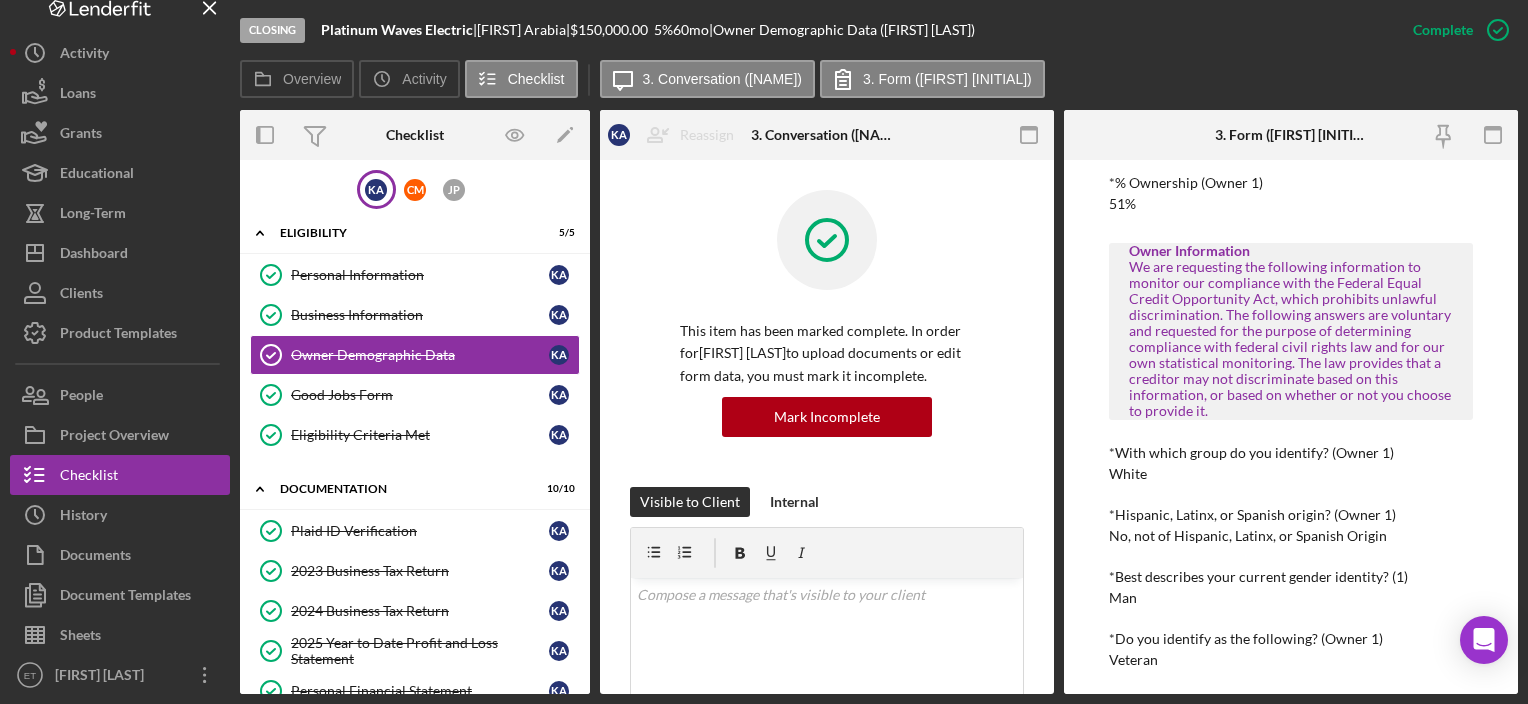 scroll, scrollTop: 700, scrollLeft: 0, axis: vertical 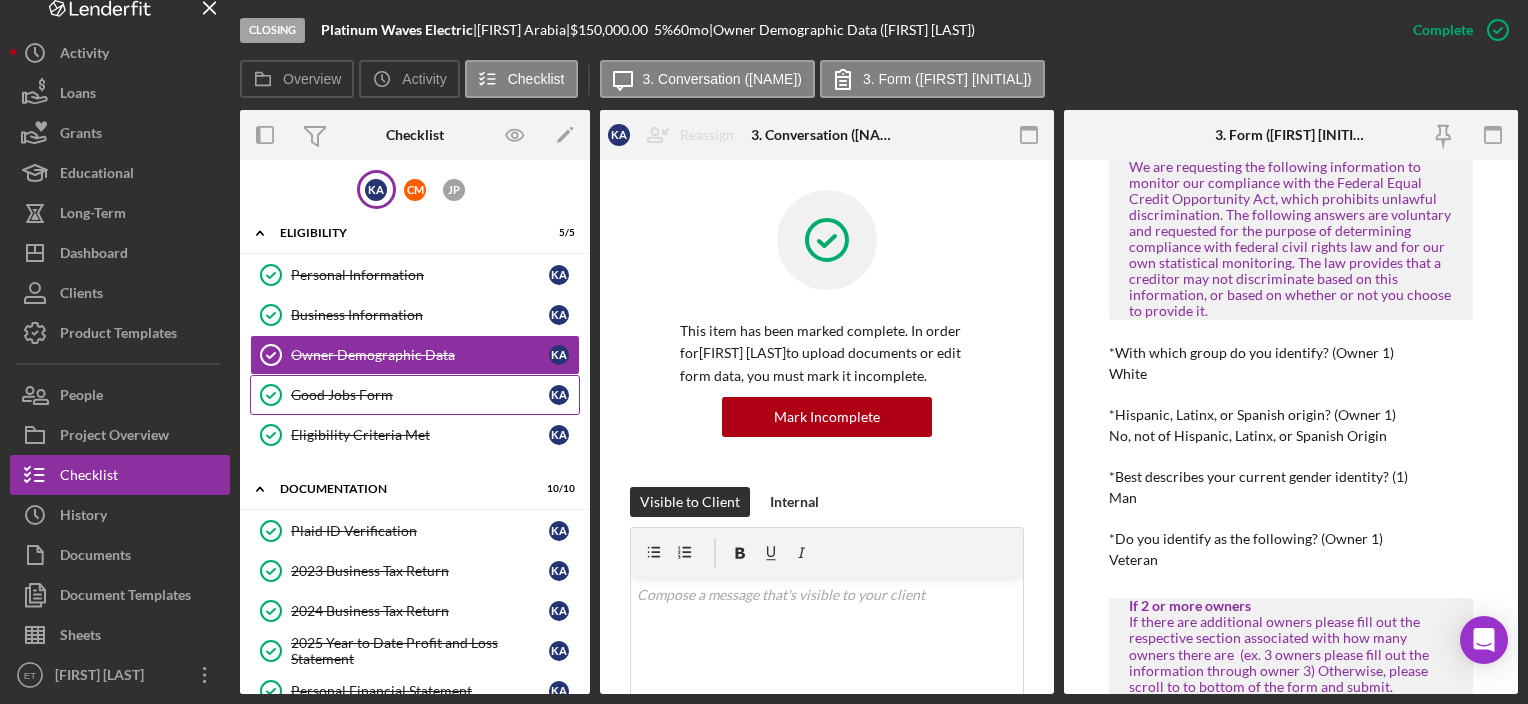 click on "Good Jobs Form Good Jobs Form K A" at bounding box center [415, 395] 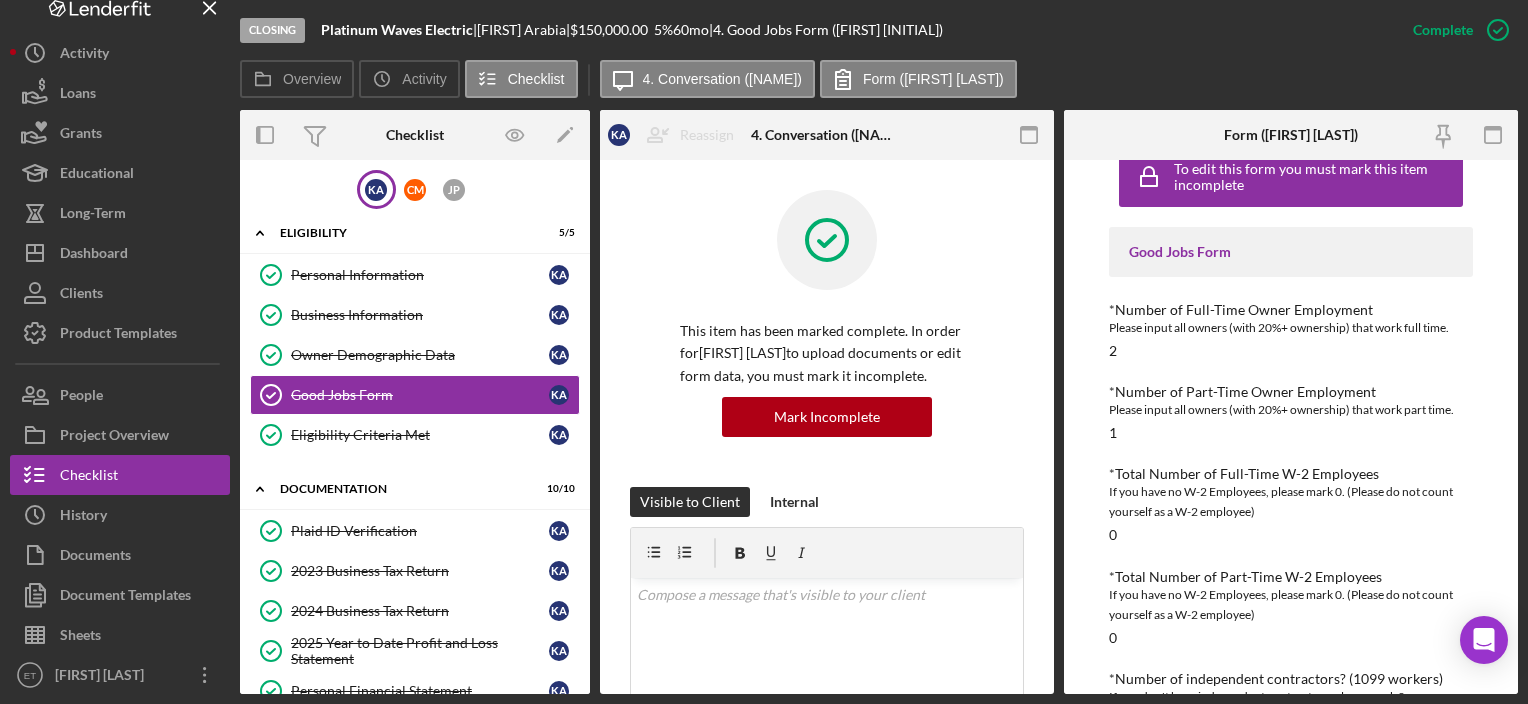 scroll, scrollTop: 0, scrollLeft: 0, axis: both 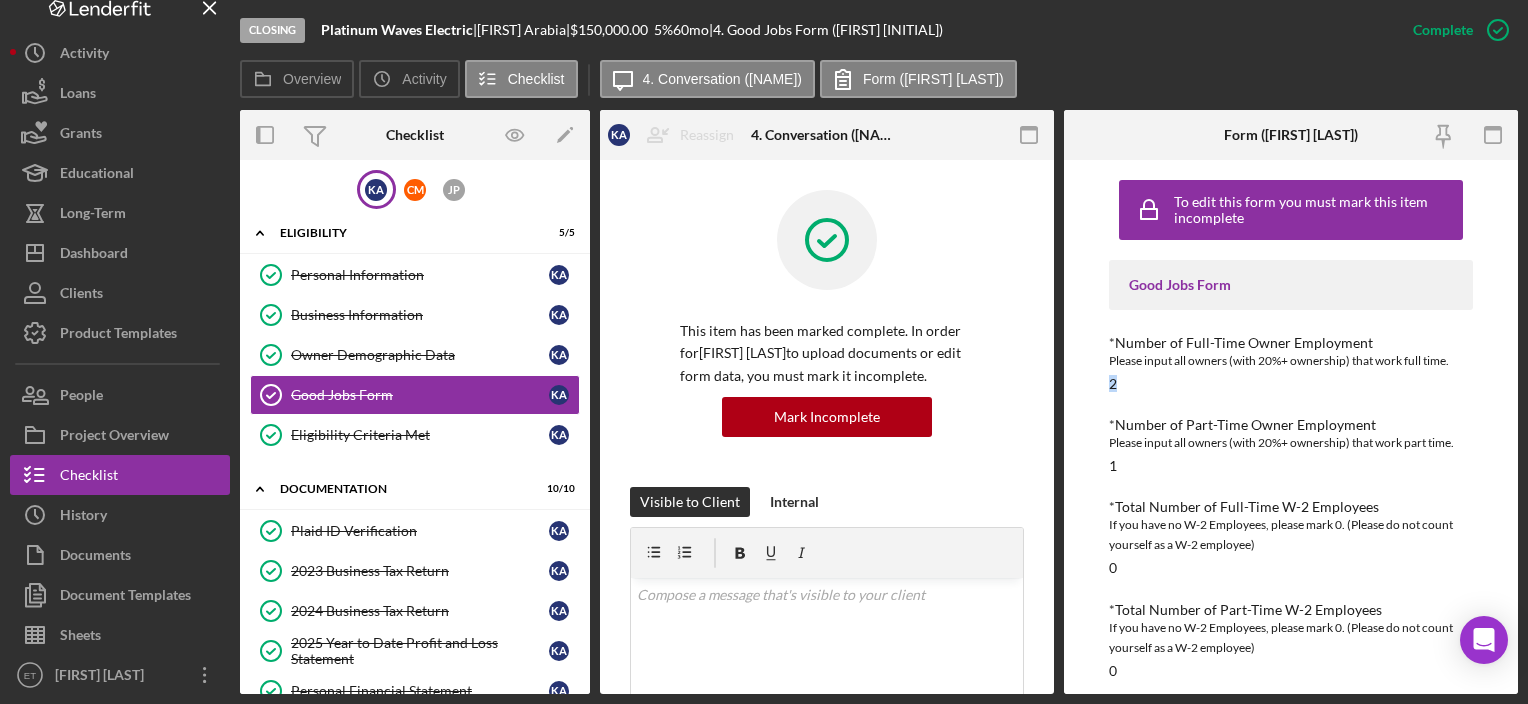 drag, startPoint x: 1199, startPoint y: 372, endPoint x: 1064, endPoint y: 372, distance: 135 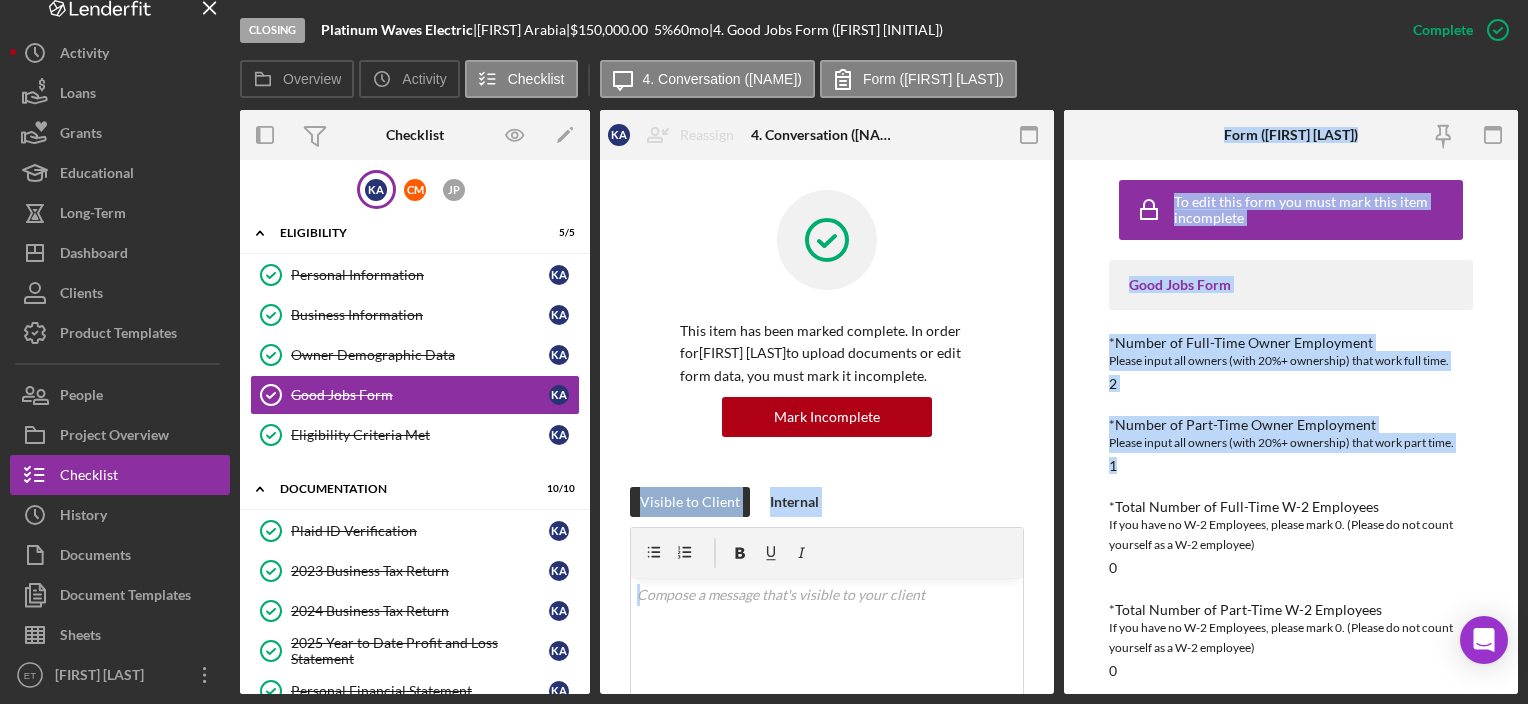 drag, startPoint x: 1200, startPoint y: 469, endPoint x: 1038, endPoint y: 467, distance: 162.01234 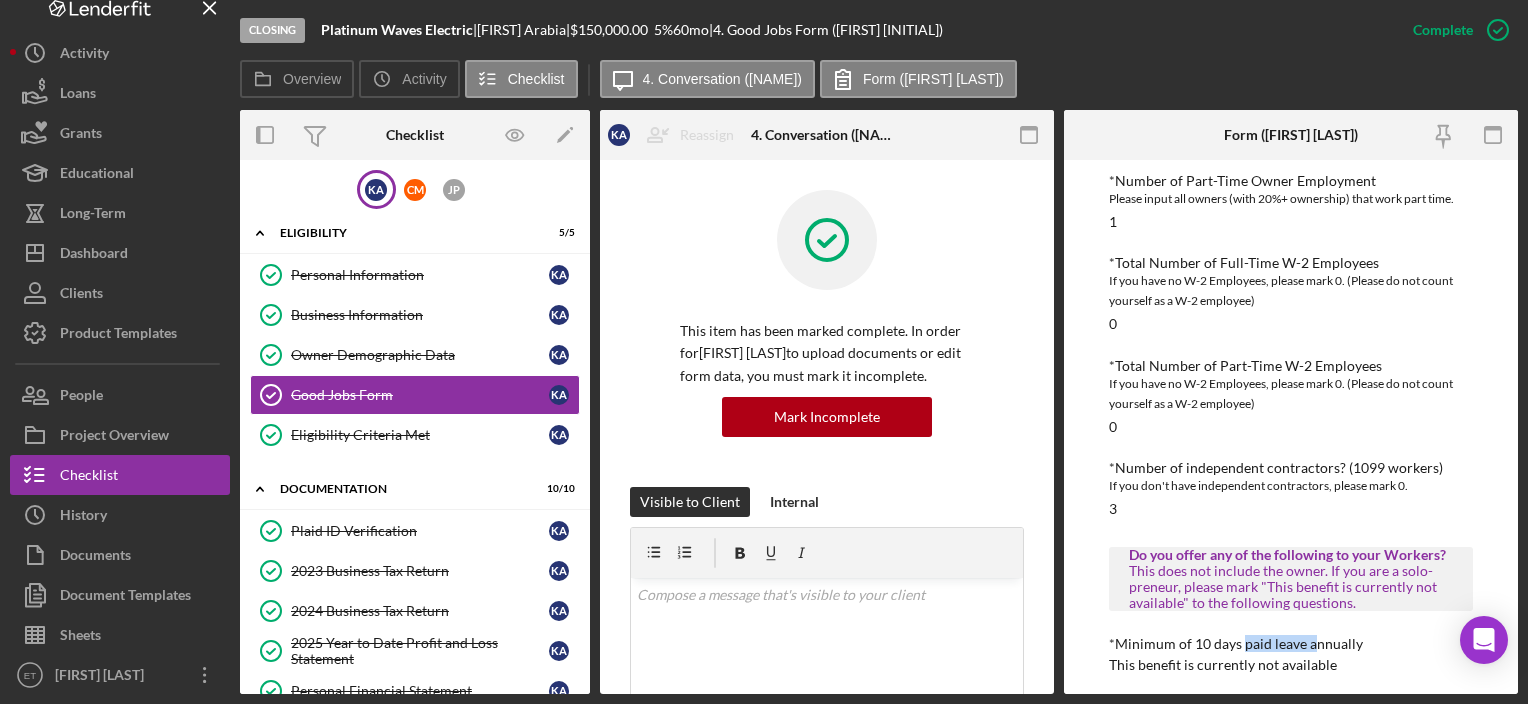 drag, startPoint x: 1284, startPoint y: 654, endPoint x: 1242, endPoint y: 620, distance: 54.037025 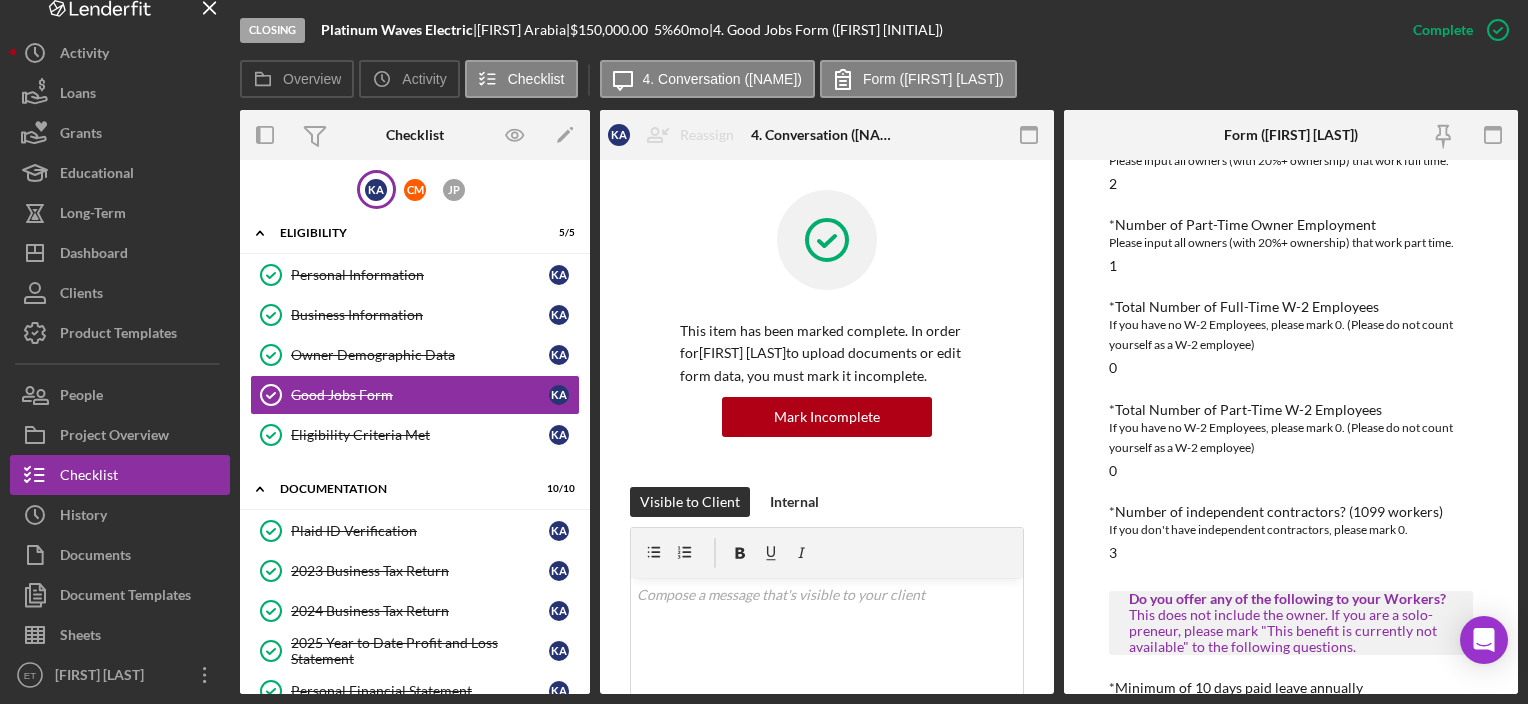click on "If you have no W-2 Employees, please mark 0. (Please do not count yourself as a W-2 employee)" at bounding box center [1290, 438] 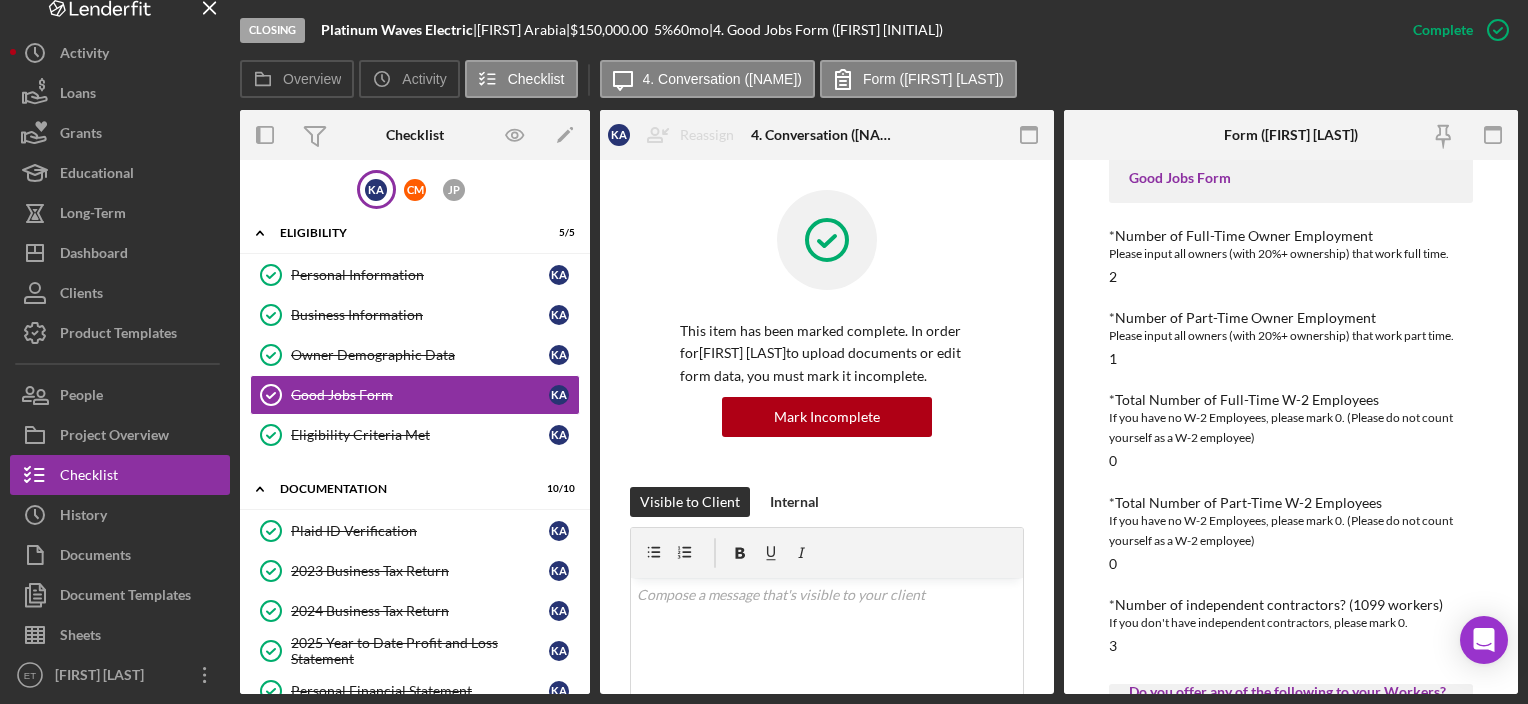 scroll, scrollTop: 0, scrollLeft: 0, axis: both 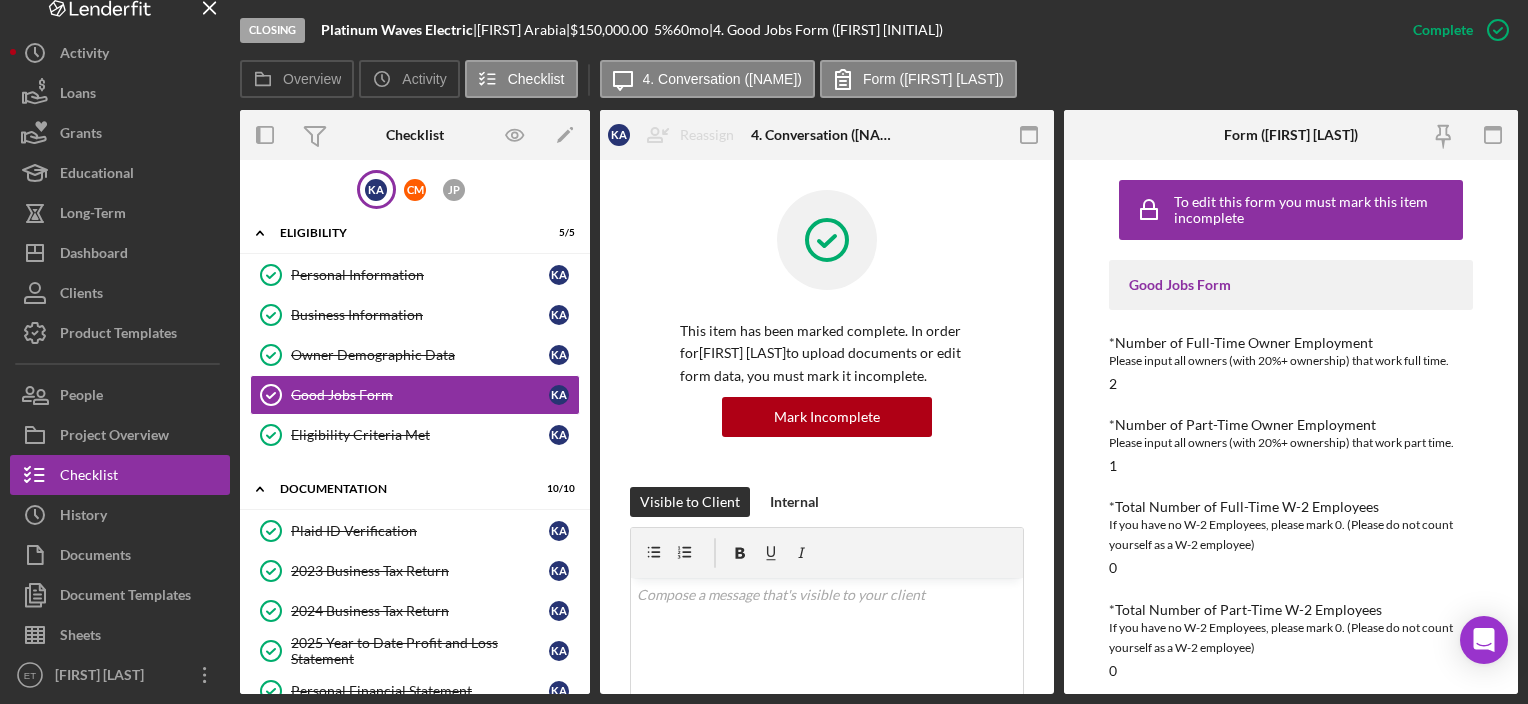 click on "*Number of Full-Time Owner Employment Please input all owners (with 20%+ ownership) that work full time. 2" at bounding box center [1290, 363] 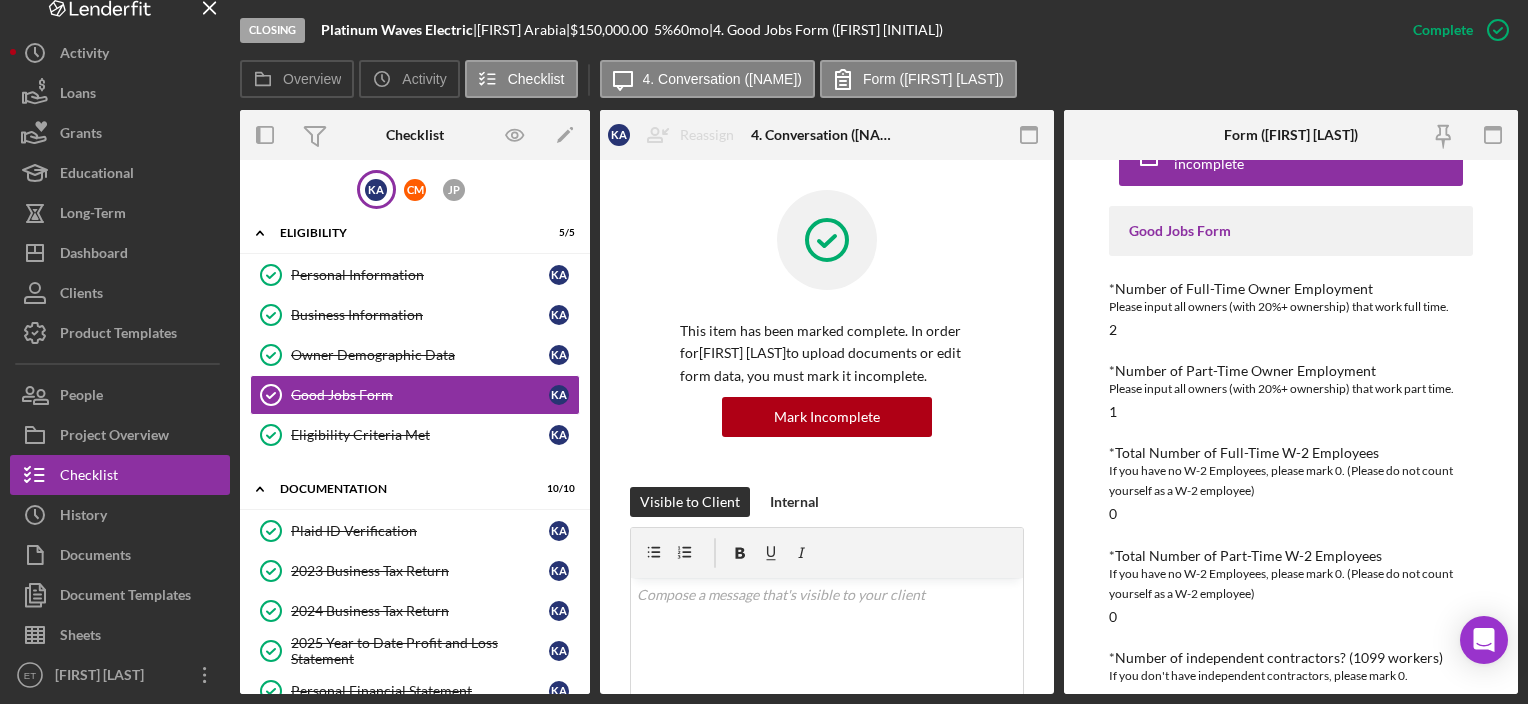 scroll, scrollTop: 100, scrollLeft: 0, axis: vertical 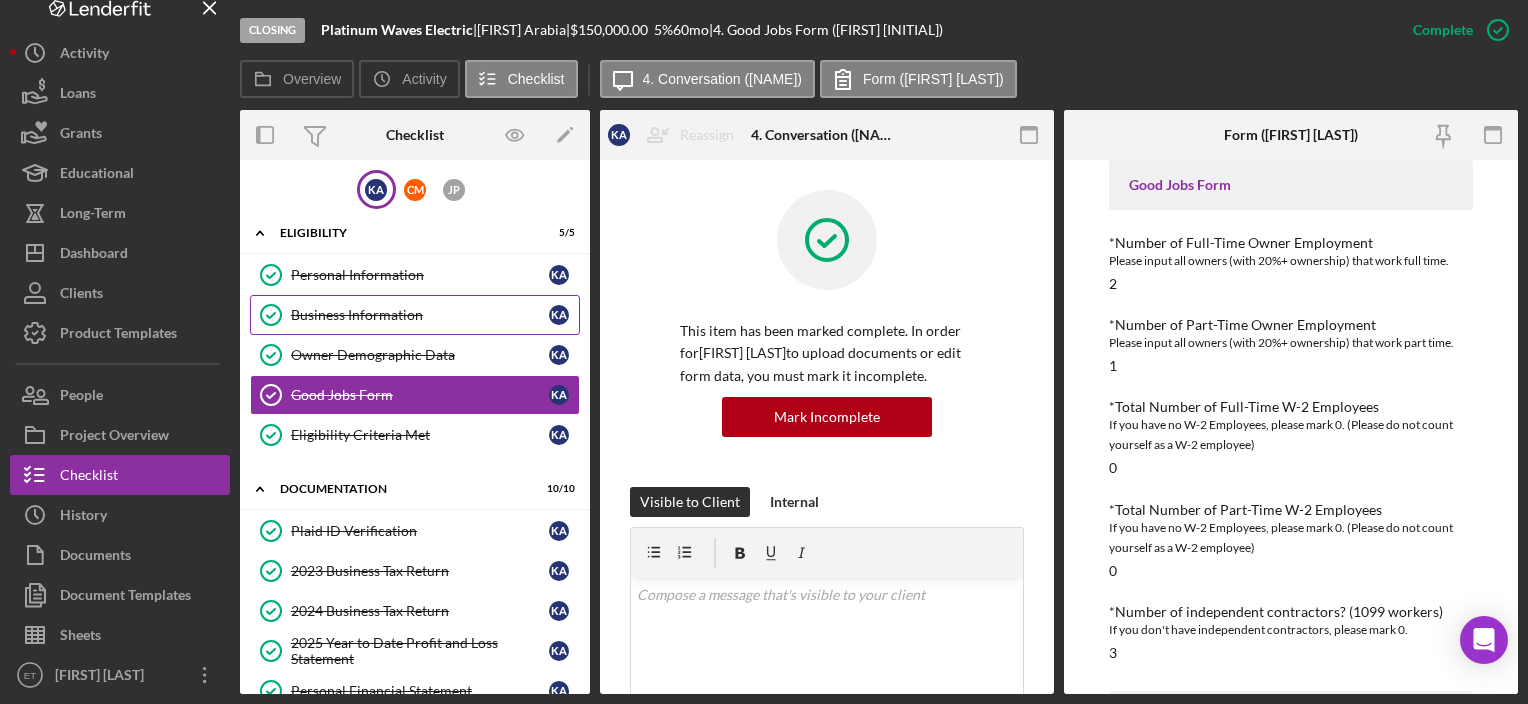 click on "Business Information Business Information [INITIALS] [INITIALS]" at bounding box center (415, 315) 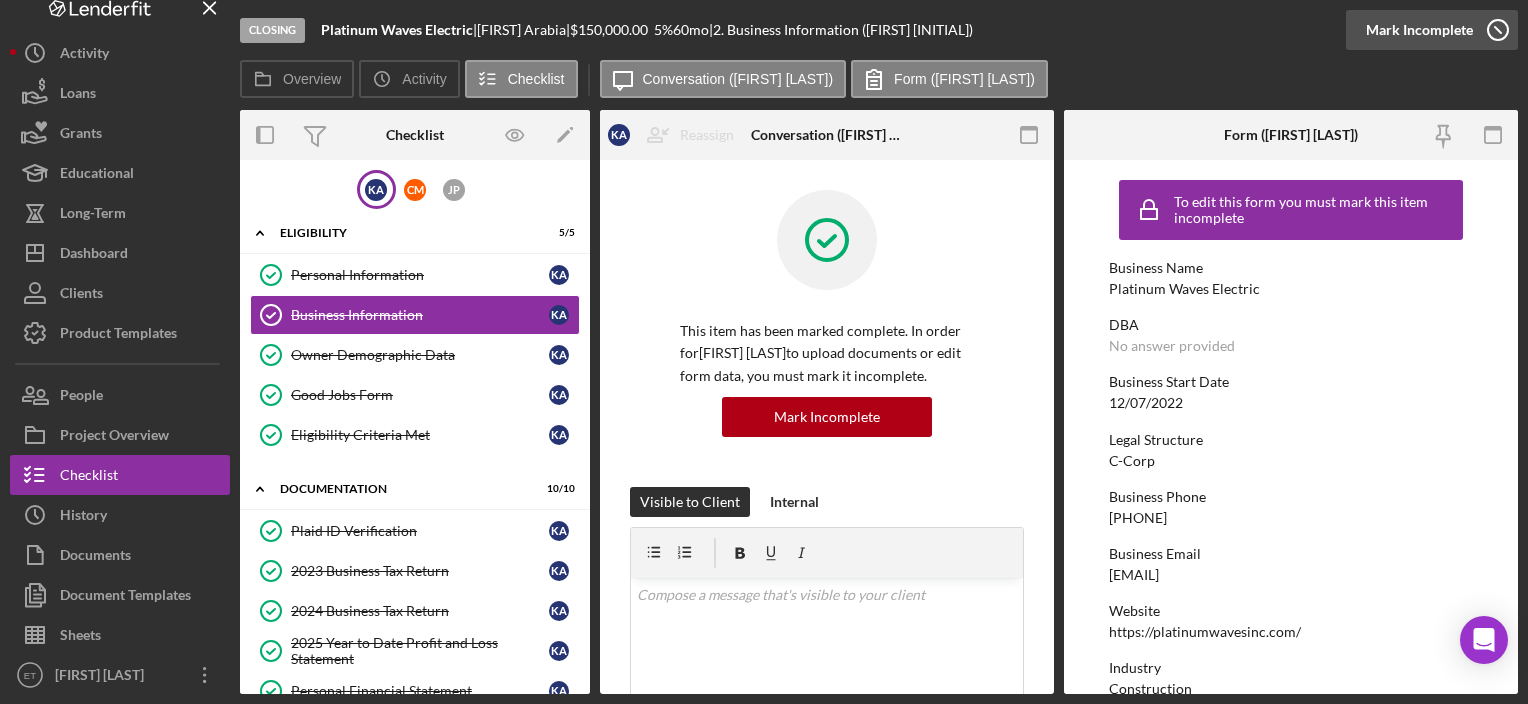 click on "Mark Incomplete" at bounding box center [1419, 30] 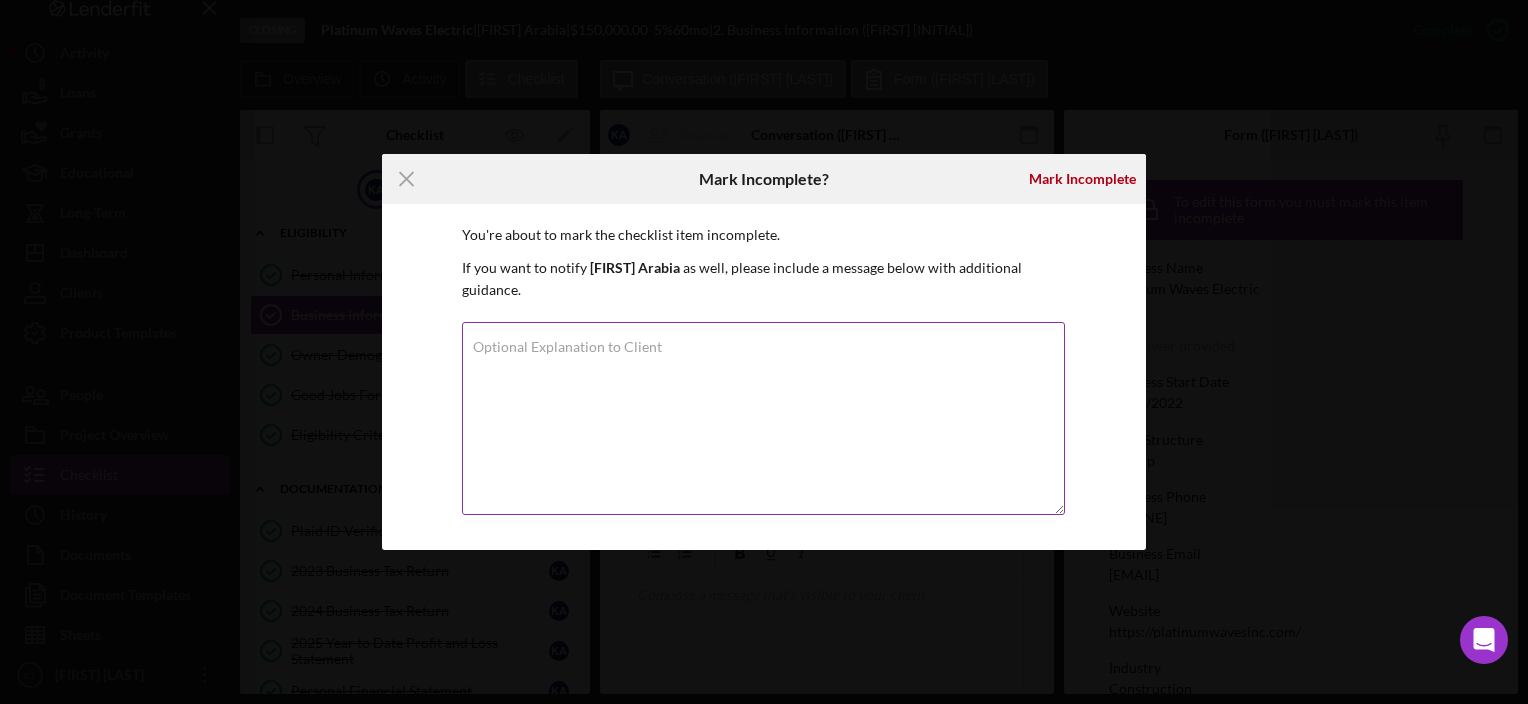 click on "Optional Explanation to Client" at bounding box center (763, 418) 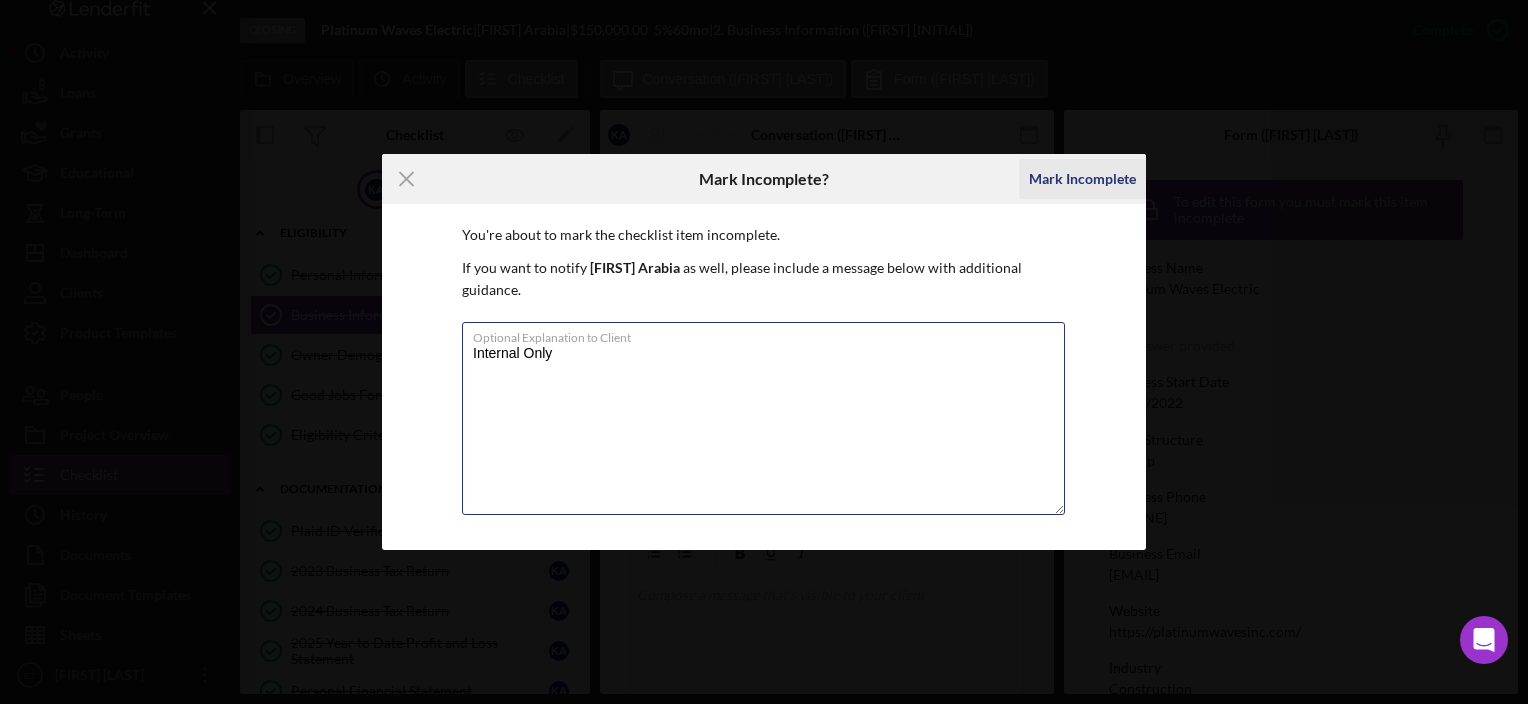type on "Internal Only" 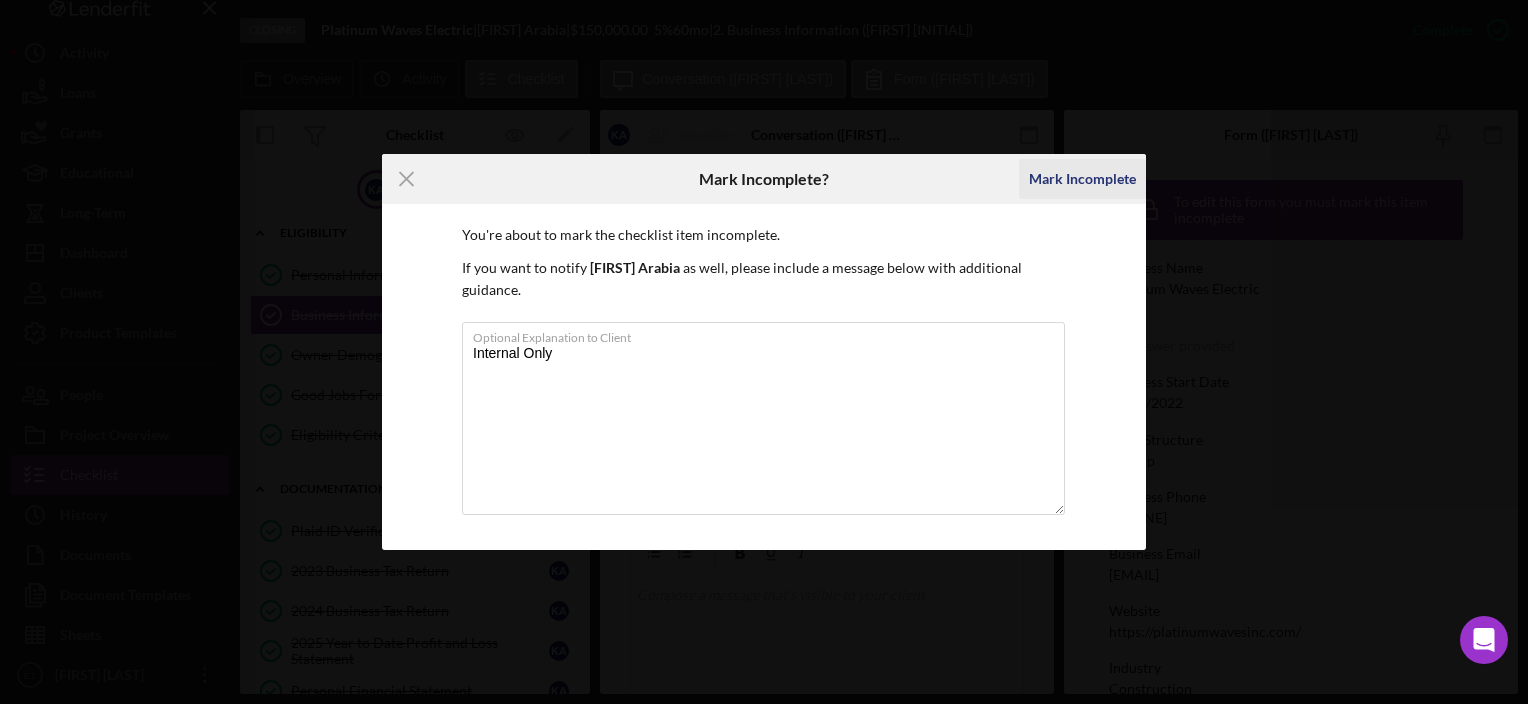 click on "Mark Incomplete" at bounding box center [1082, 179] 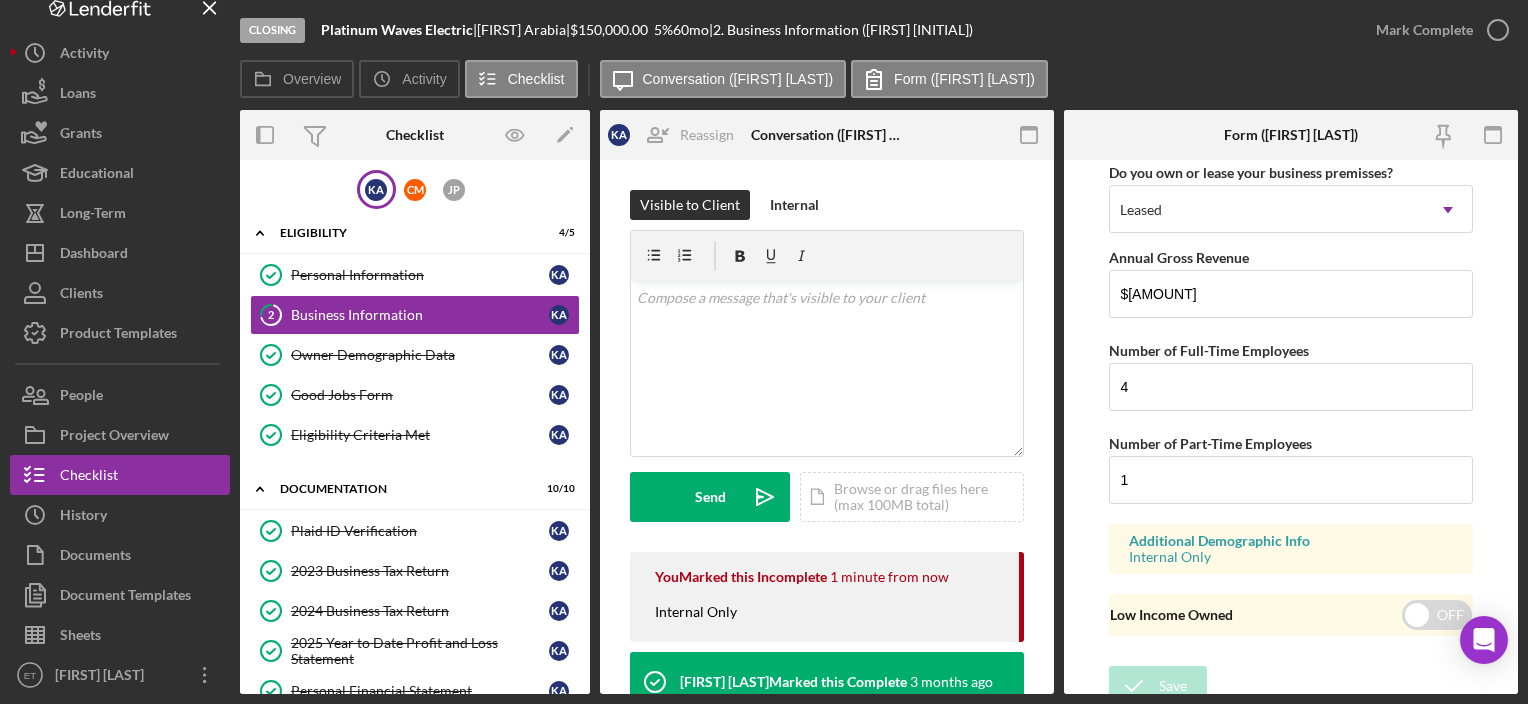 scroll, scrollTop: 2008, scrollLeft: 0, axis: vertical 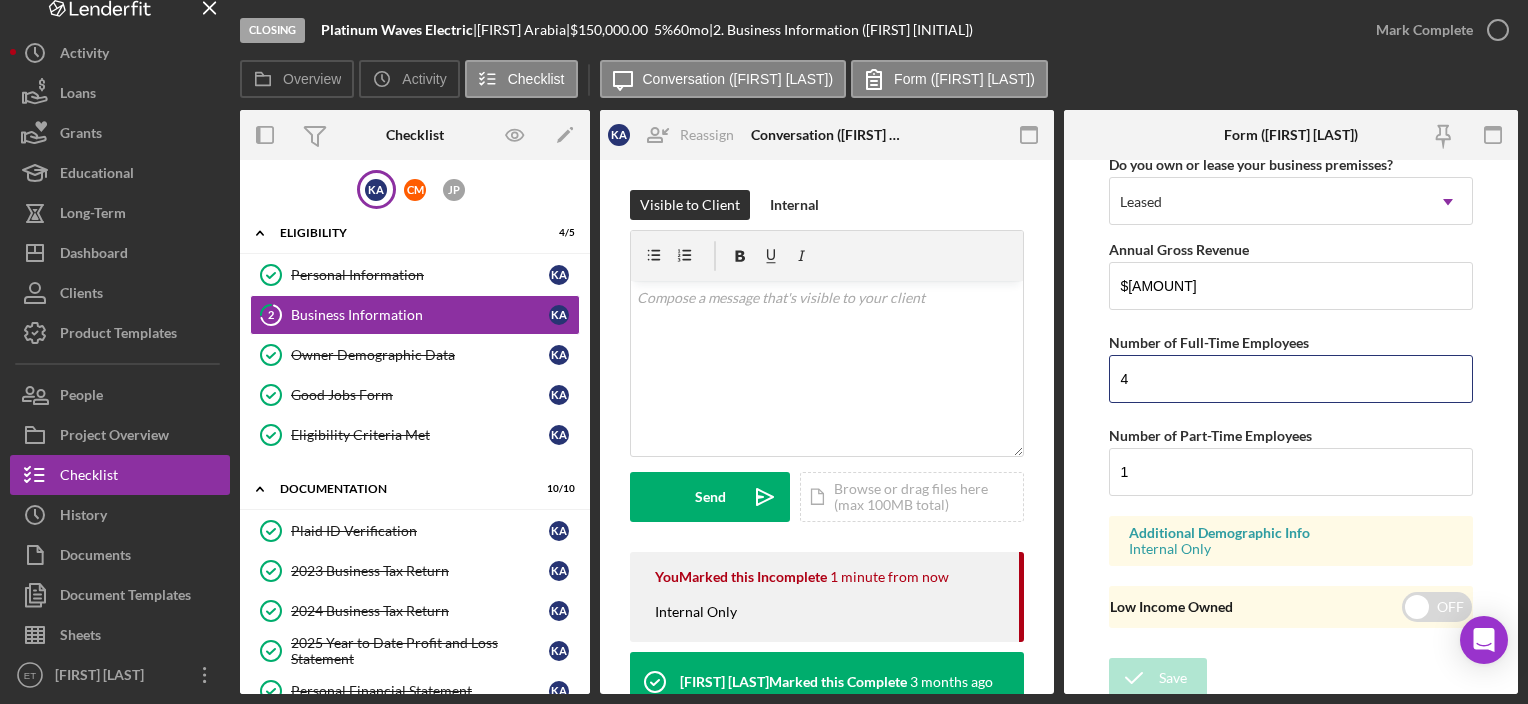 drag, startPoint x: 1220, startPoint y: 362, endPoint x: 1033, endPoint y: 368, distance: 187.09624 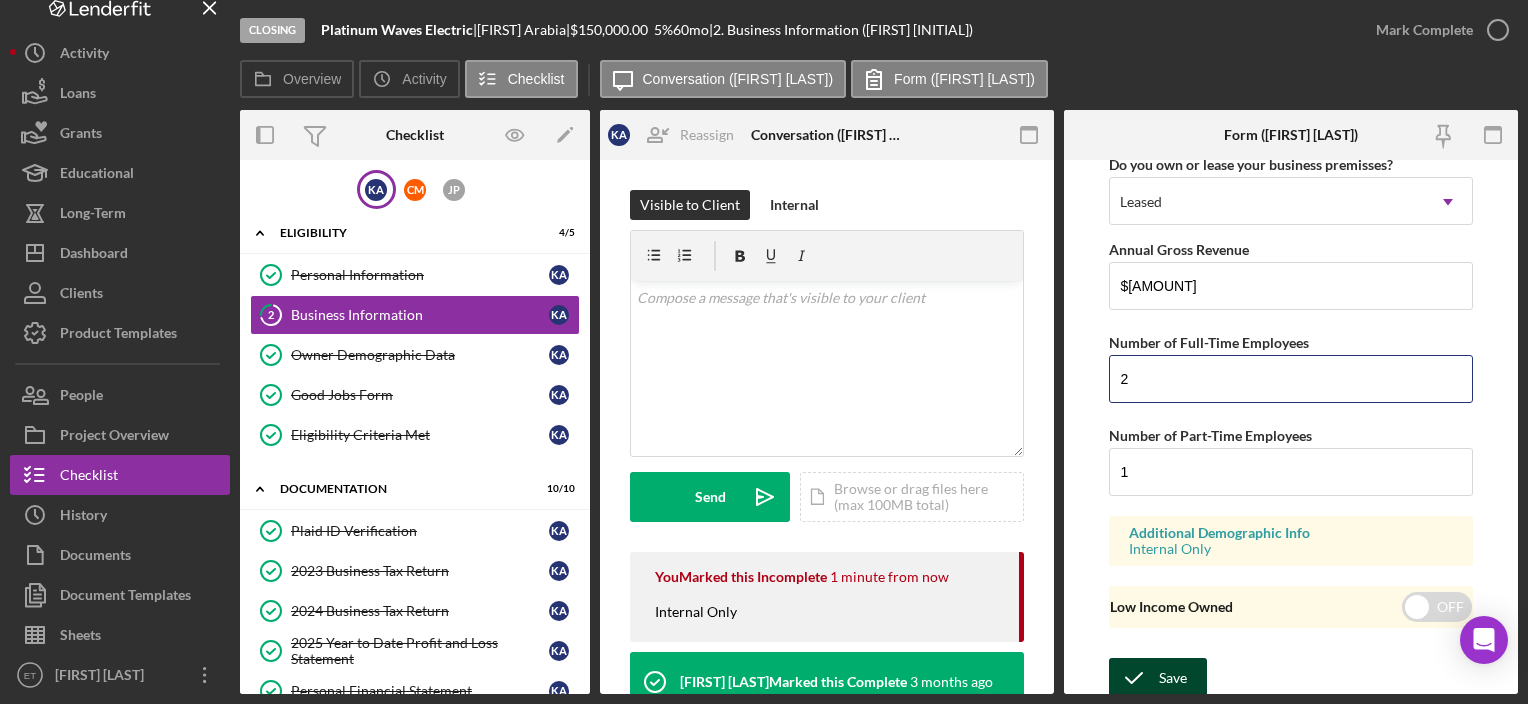 type on "2" 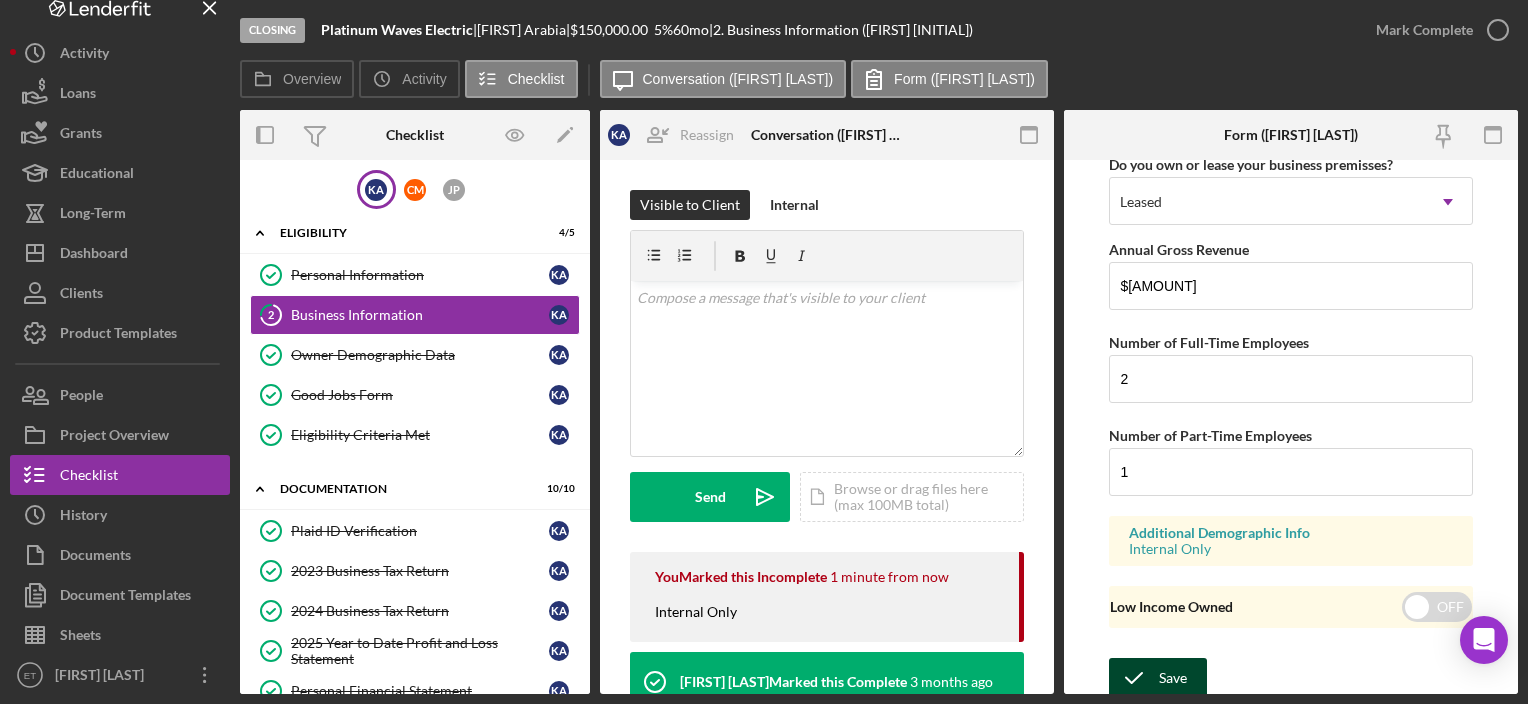 click on "Save" at bounding box center (1173, 678) 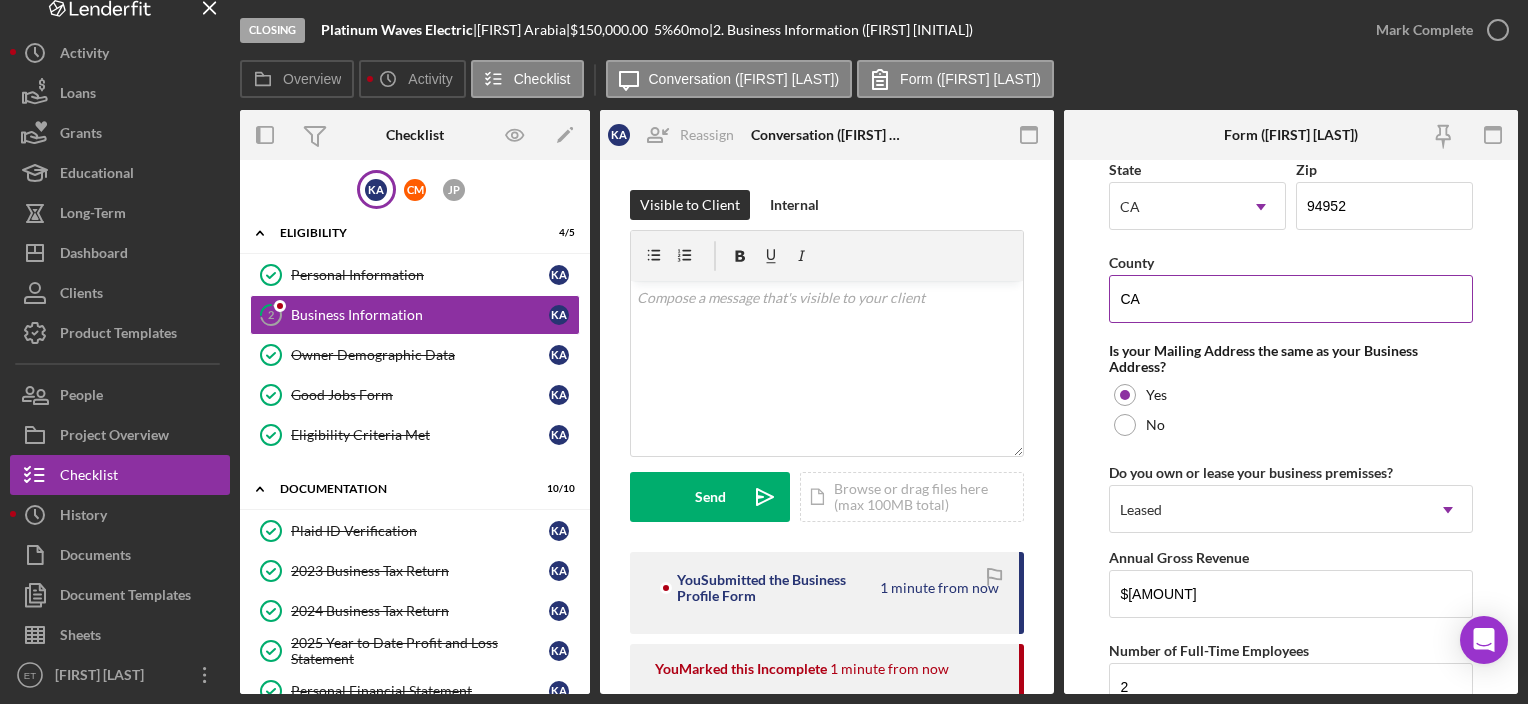scroll, scrollTop: 1800, scrollLeft: 0, axis: vertical 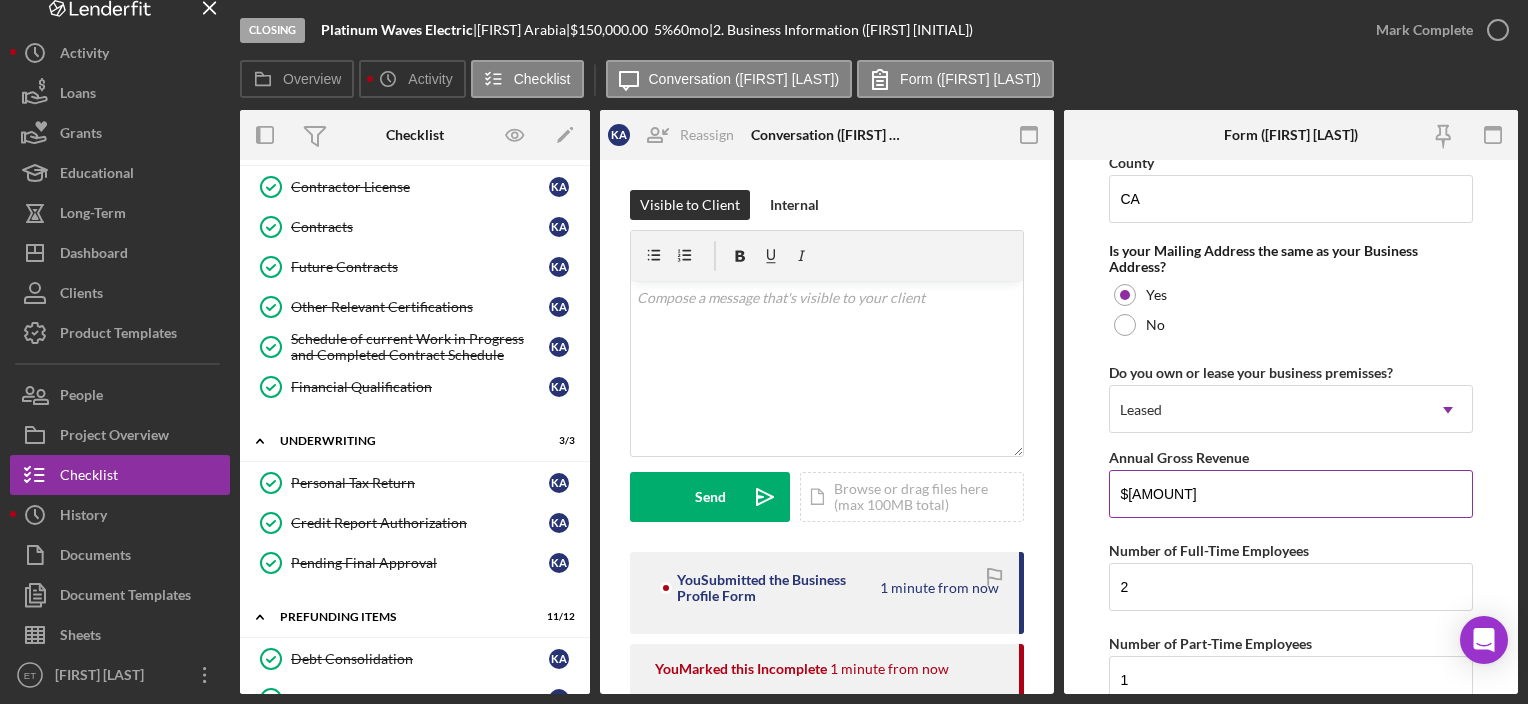 click on "$[AMOUNT]" at bounding box center [1290, 494] 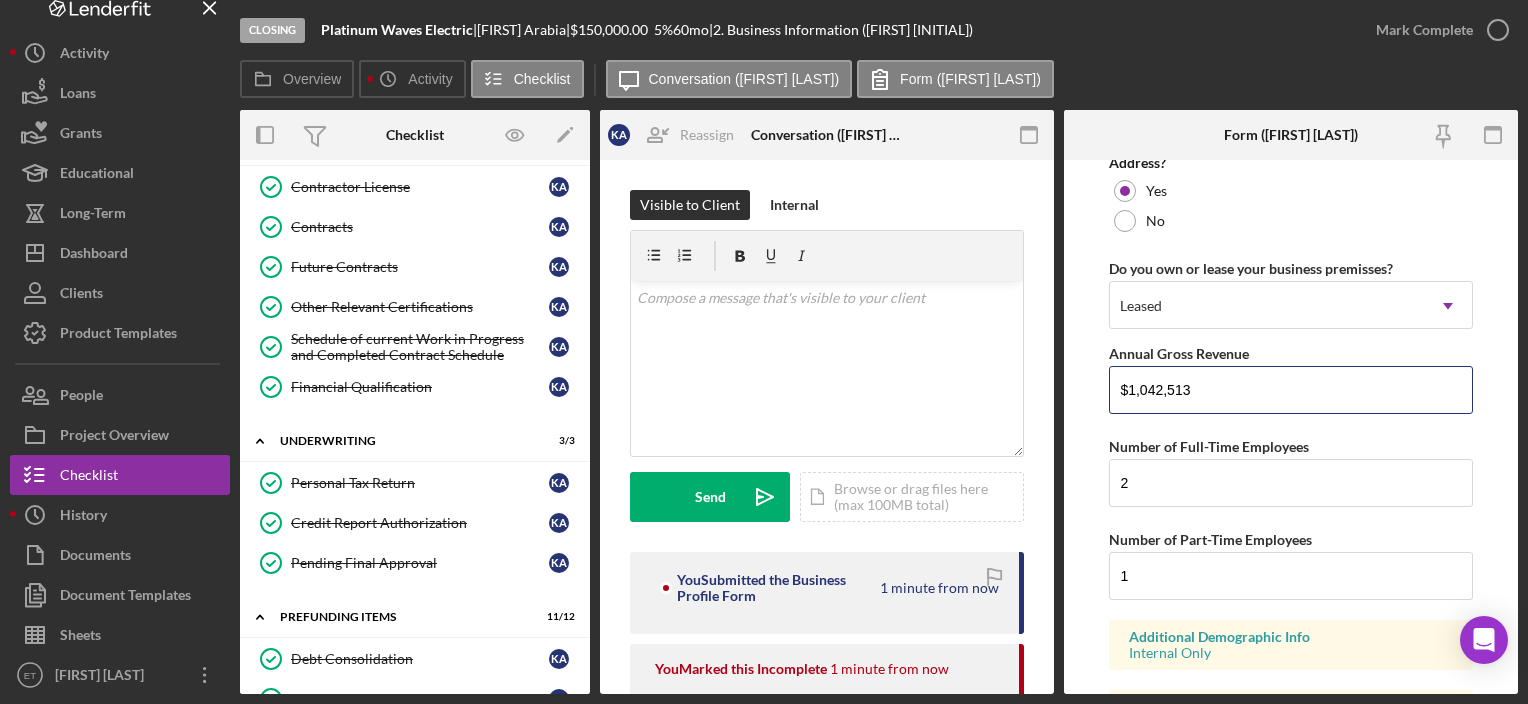 scroll, scrollTop: 2008, scrollLeft: 0, axis: vertical 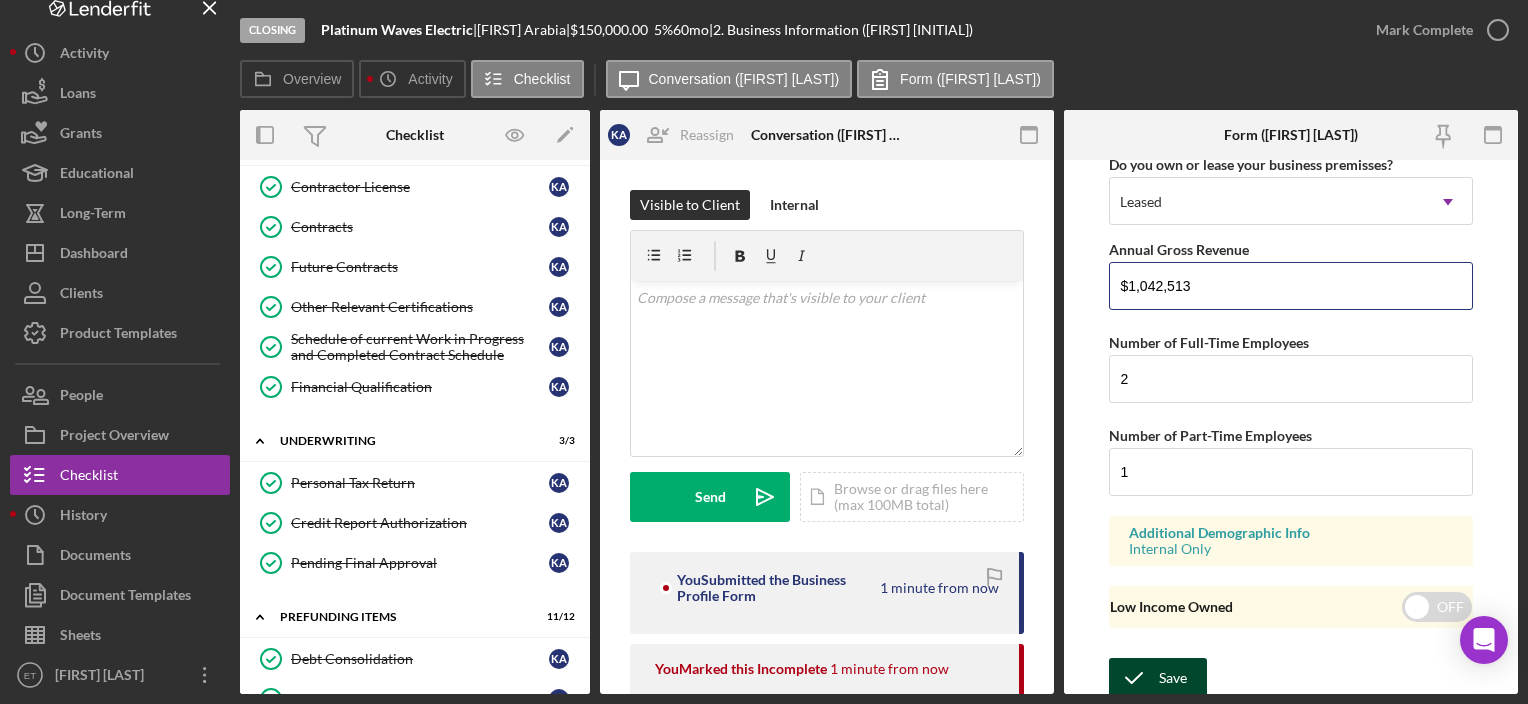type on "$1,042,513" 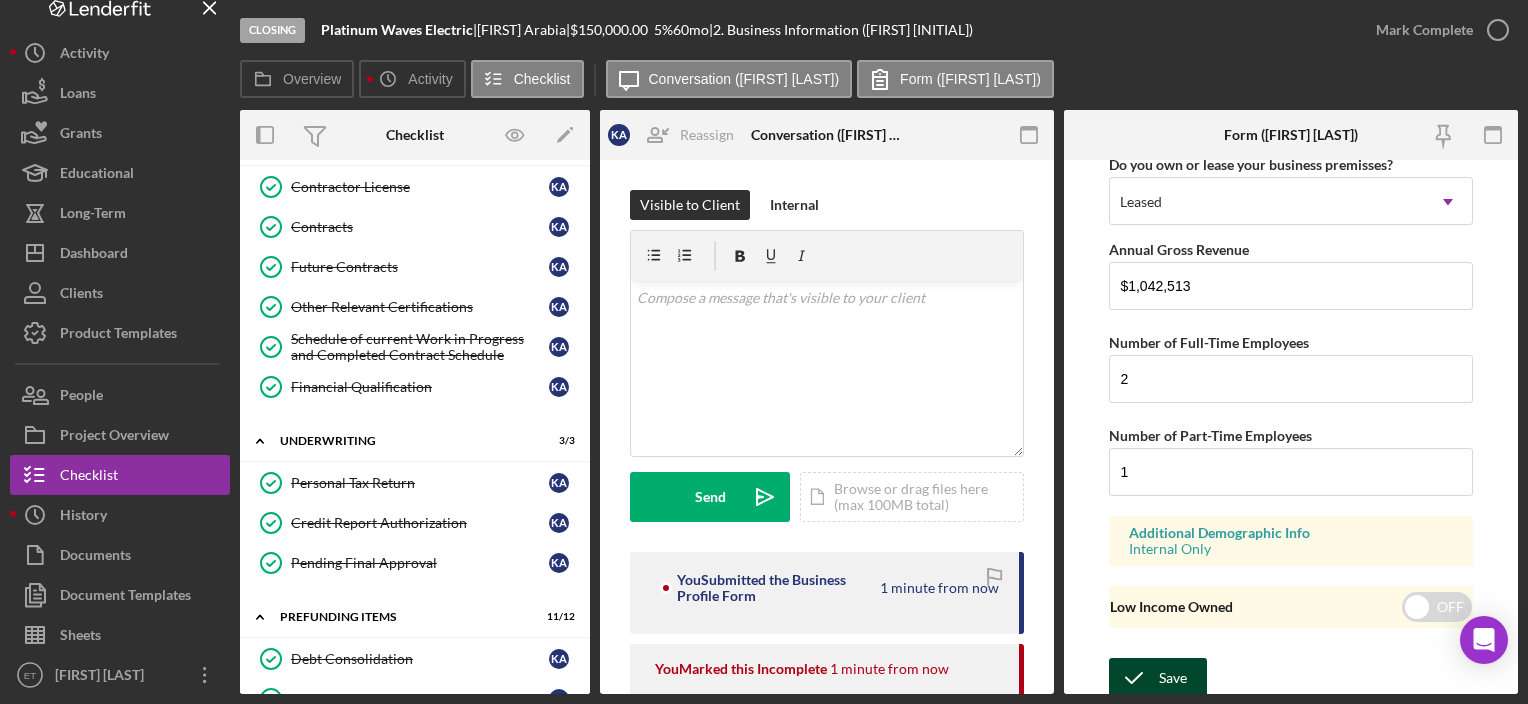 click on "Save" at bounding box center (1173, 678) 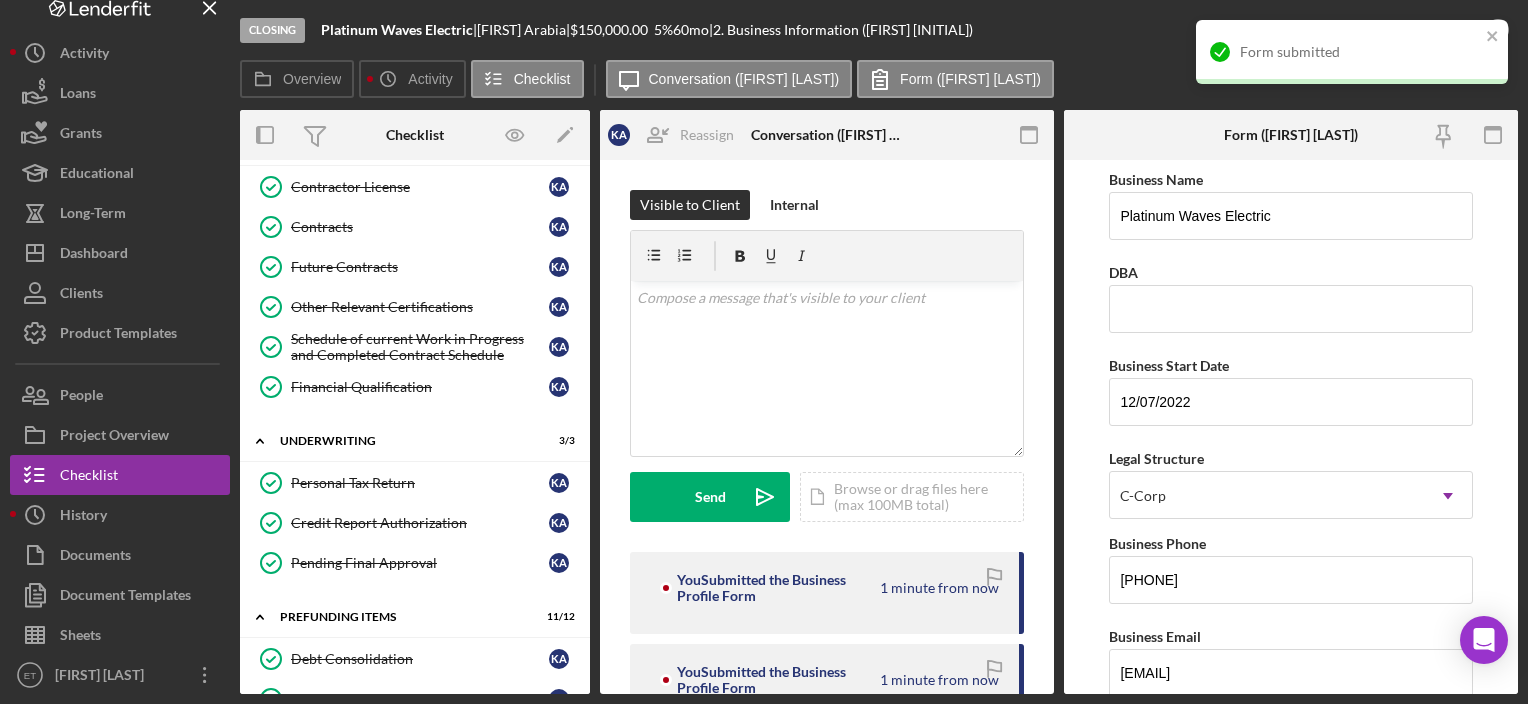 scroll, scrollTop: 0, scrollLeft: 0, axis: both 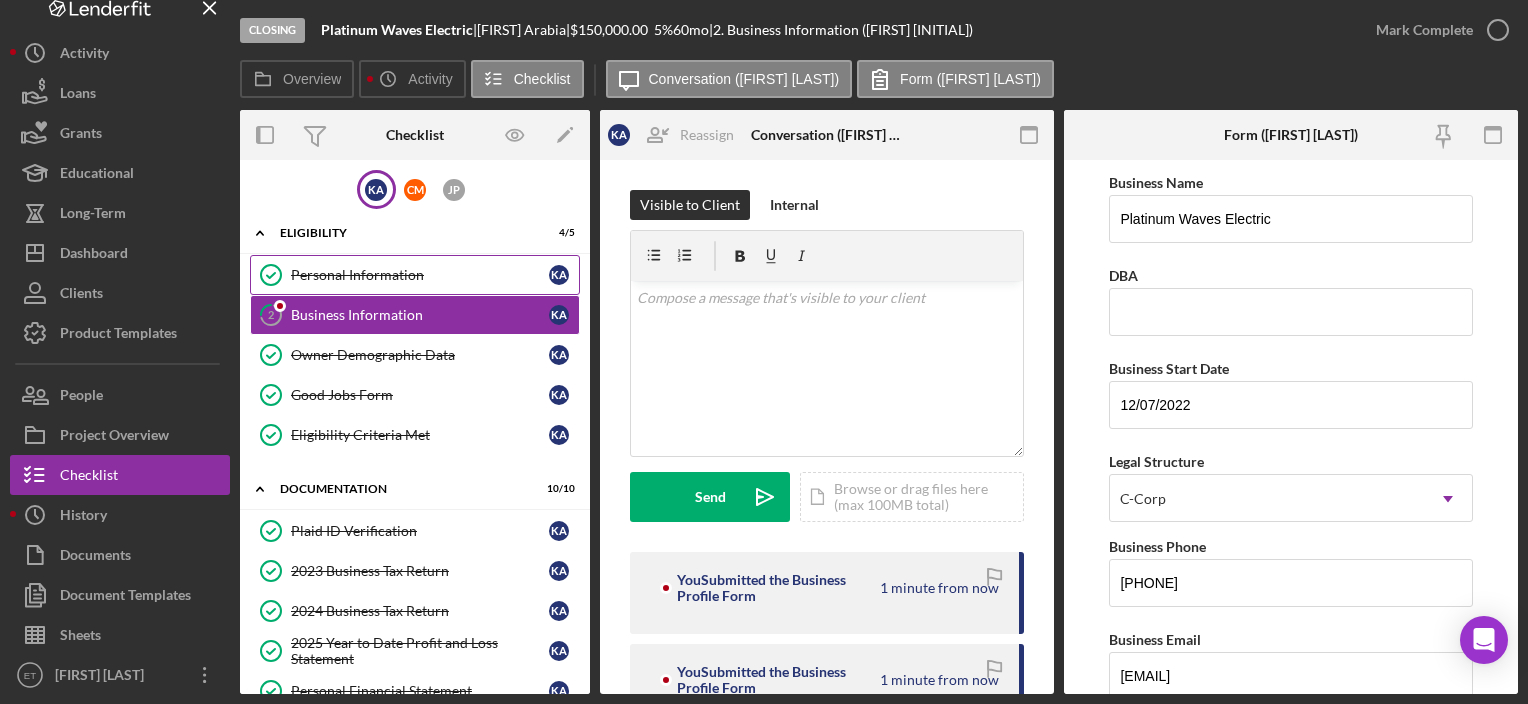 click on "Personal Information Personal Information K A" at bounding box center [415, 275] 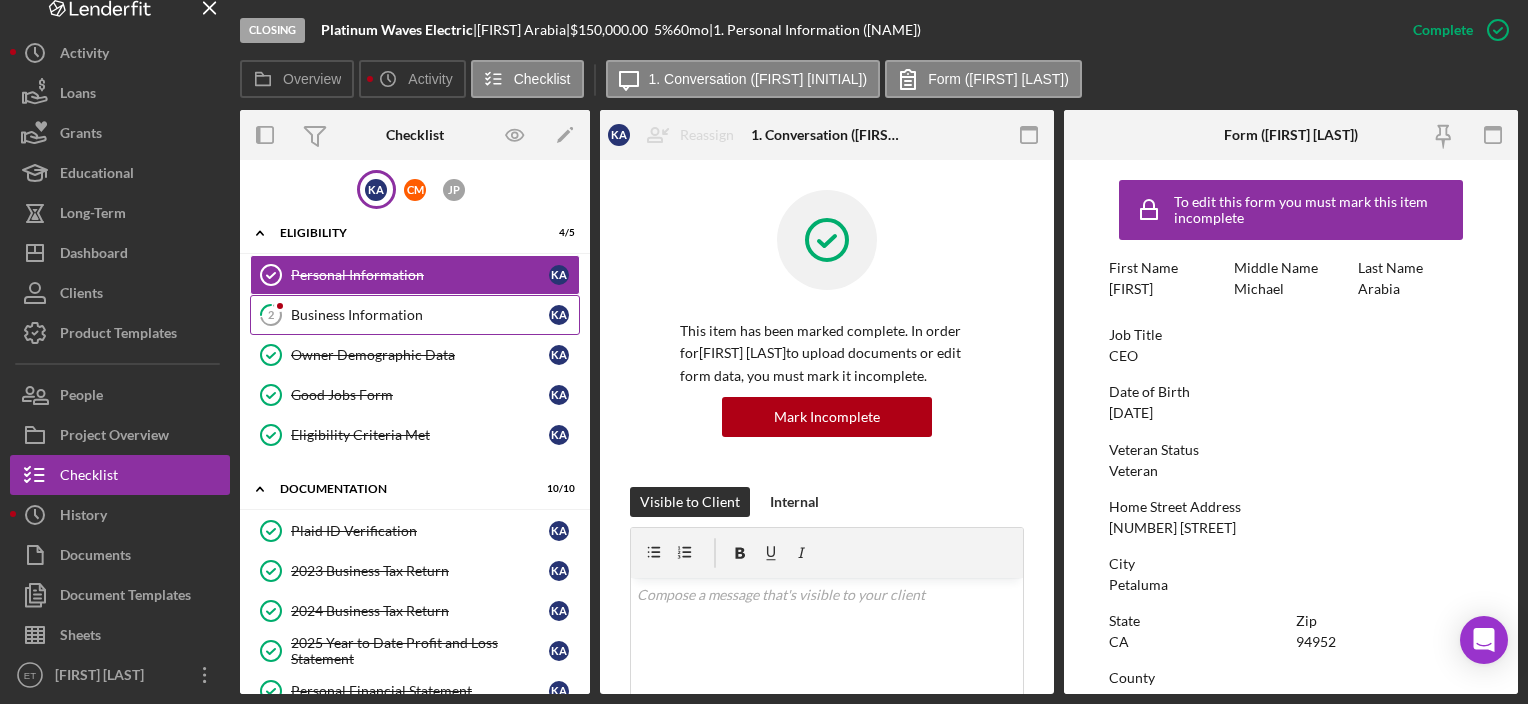 click on "Business Information" at bounding box center (420, 315) 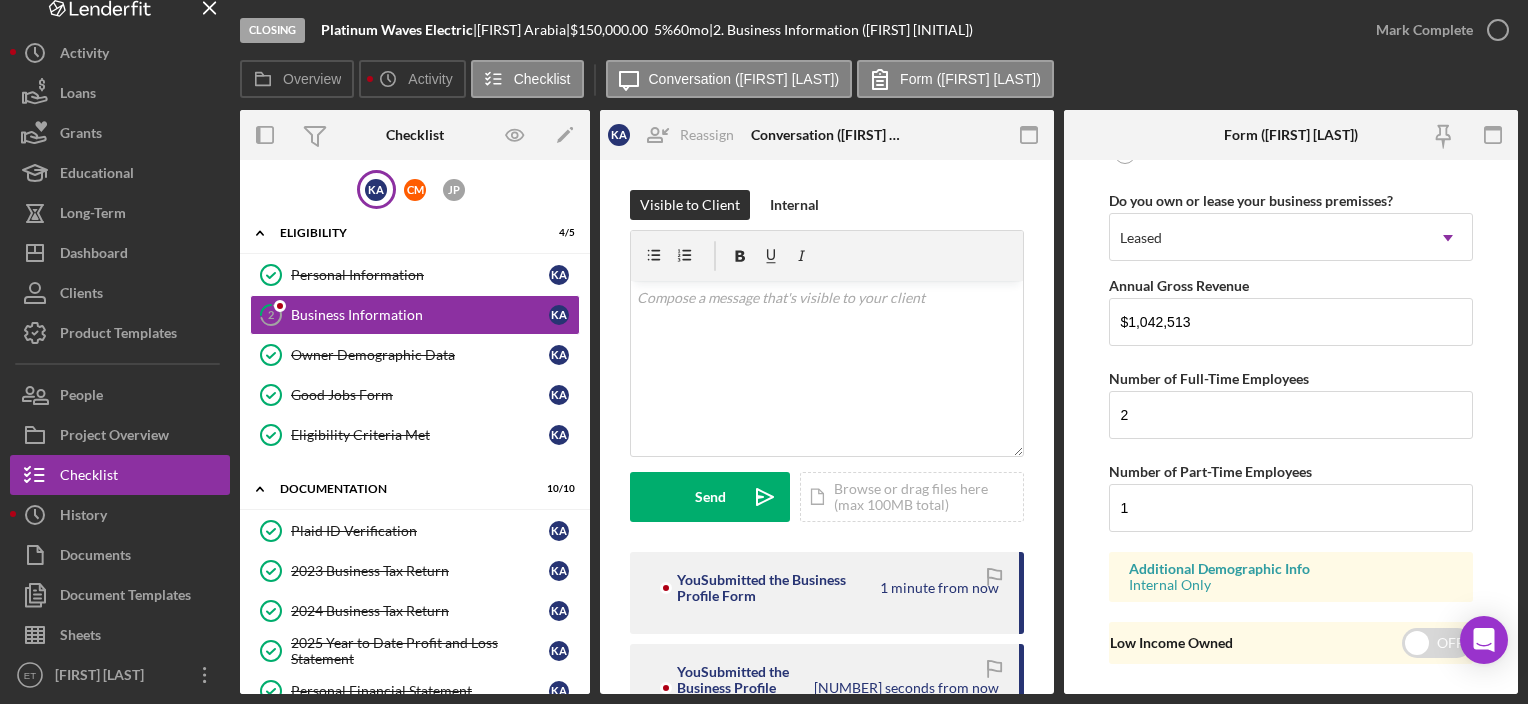 scroll, scrollTop: 2008, scrollLeft: 0, axis: vertical 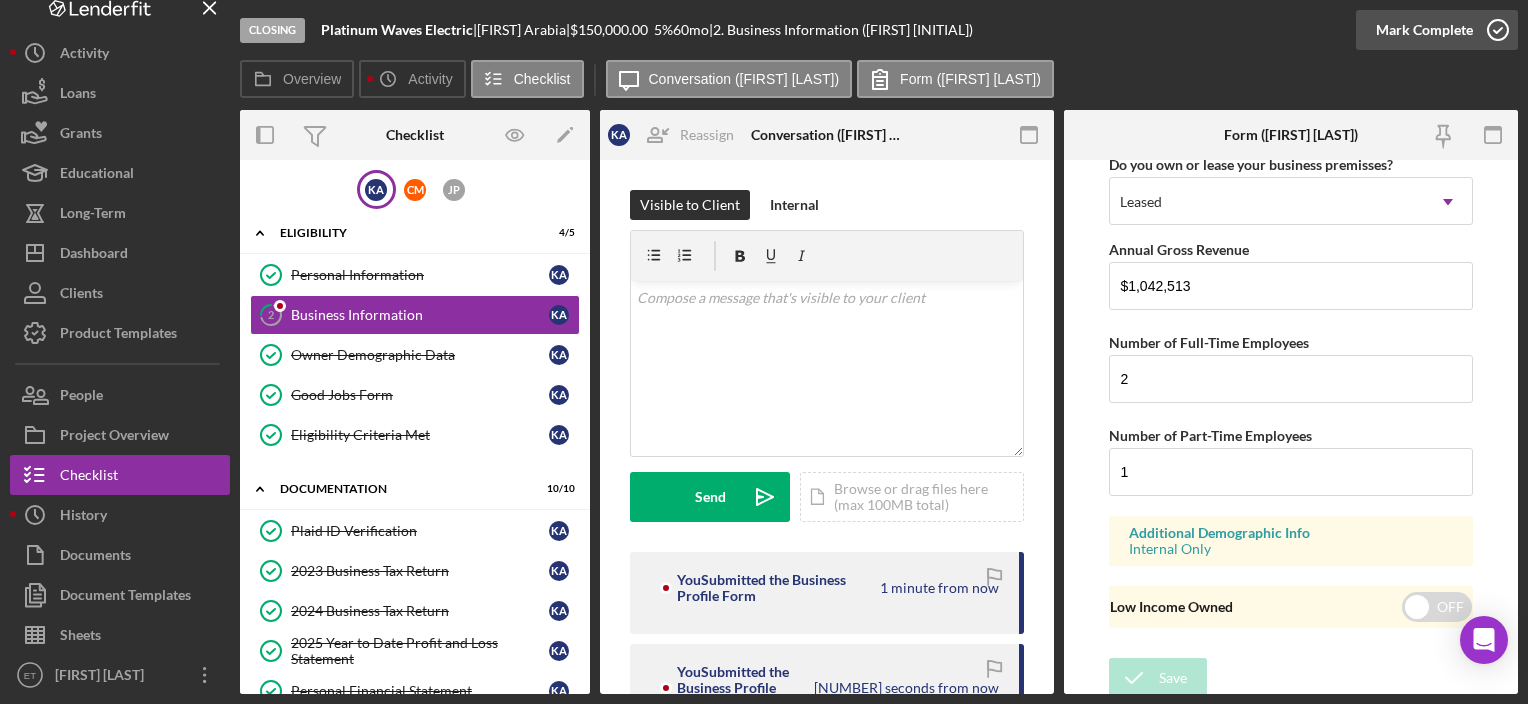 click on "Mark Complete" at bounding box center (1424, 30) 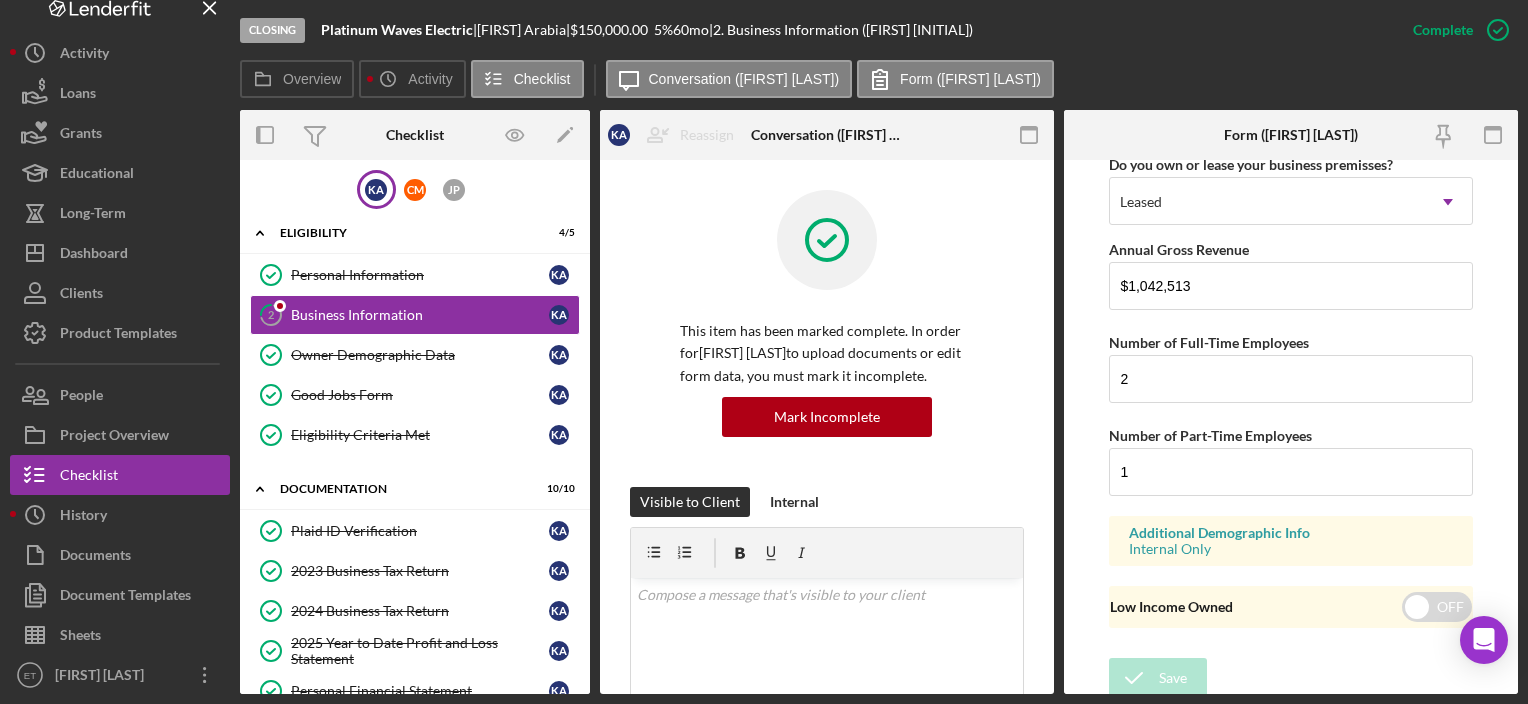 scroll, scrollTop: 1268, scrollLeft: 0, axis: vertical 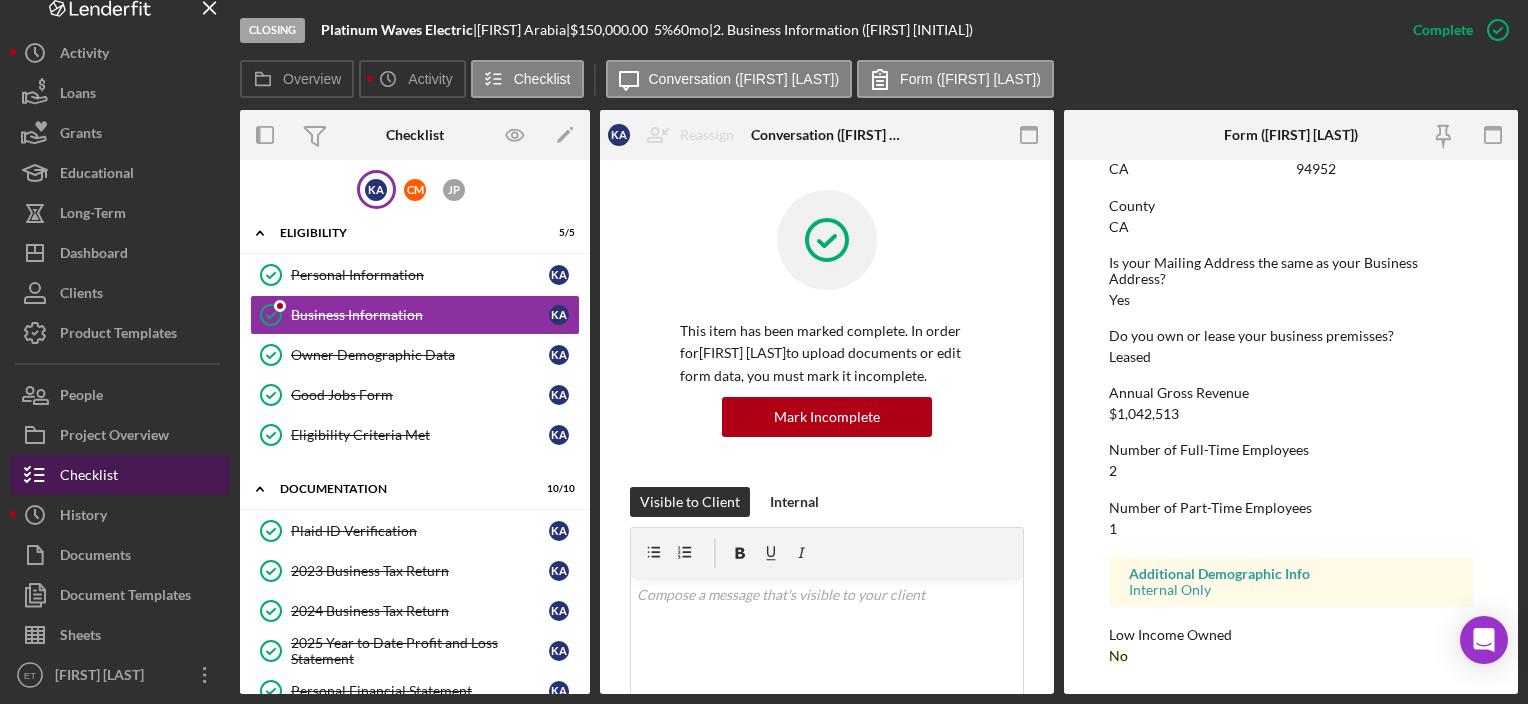 click on "Checklist" at bounding box center (120, 475) 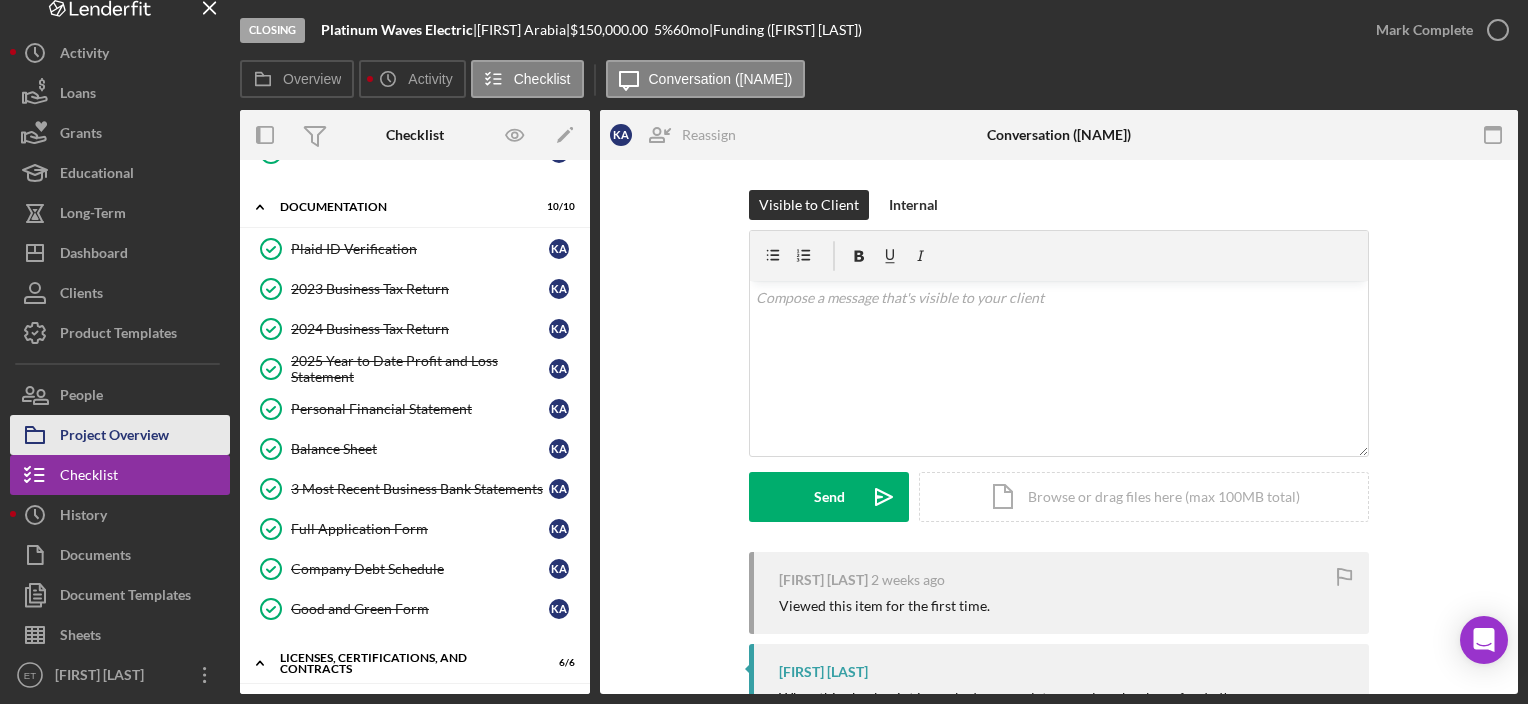 scroll, scrollTop: 636, scrollLeft: 0, axis: vertical 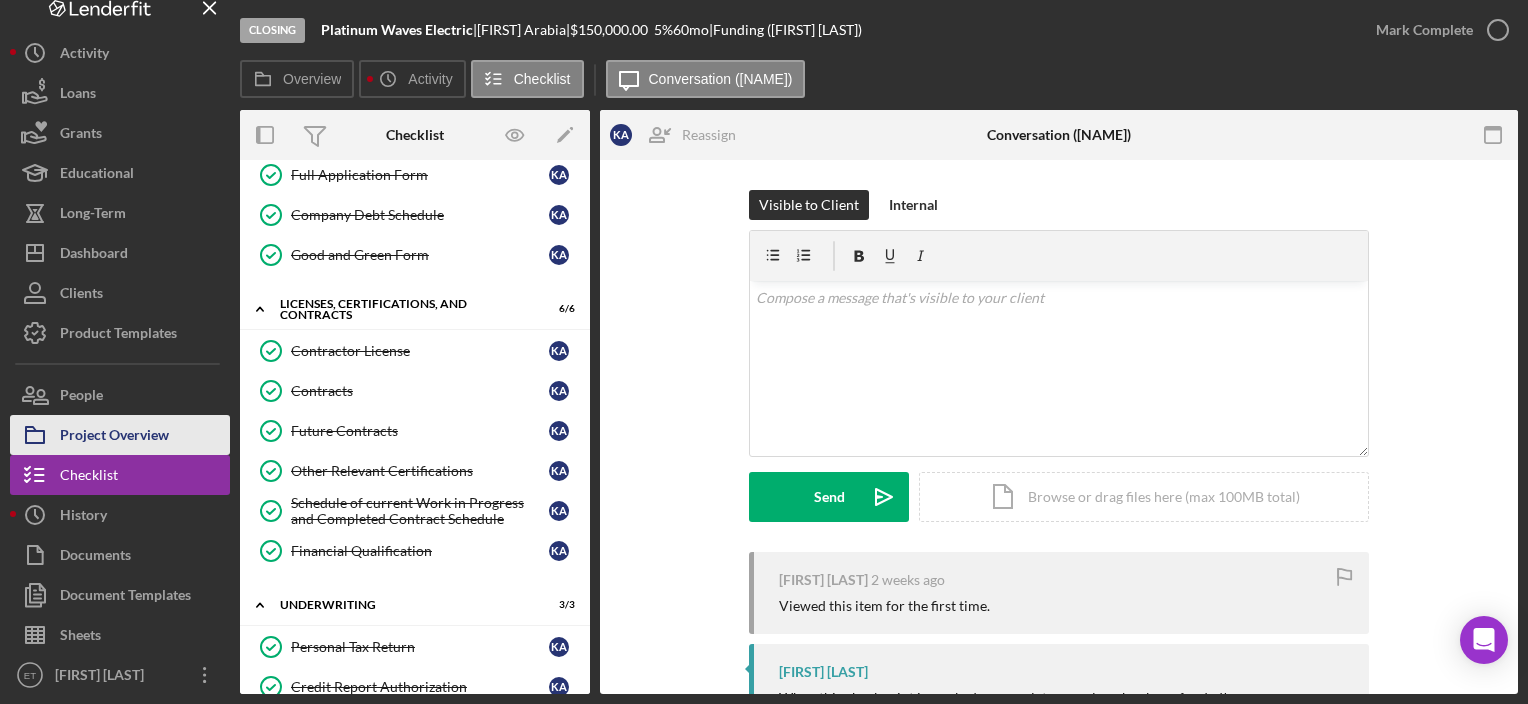 click on "Project Overview" at bounding box center (114, 437) 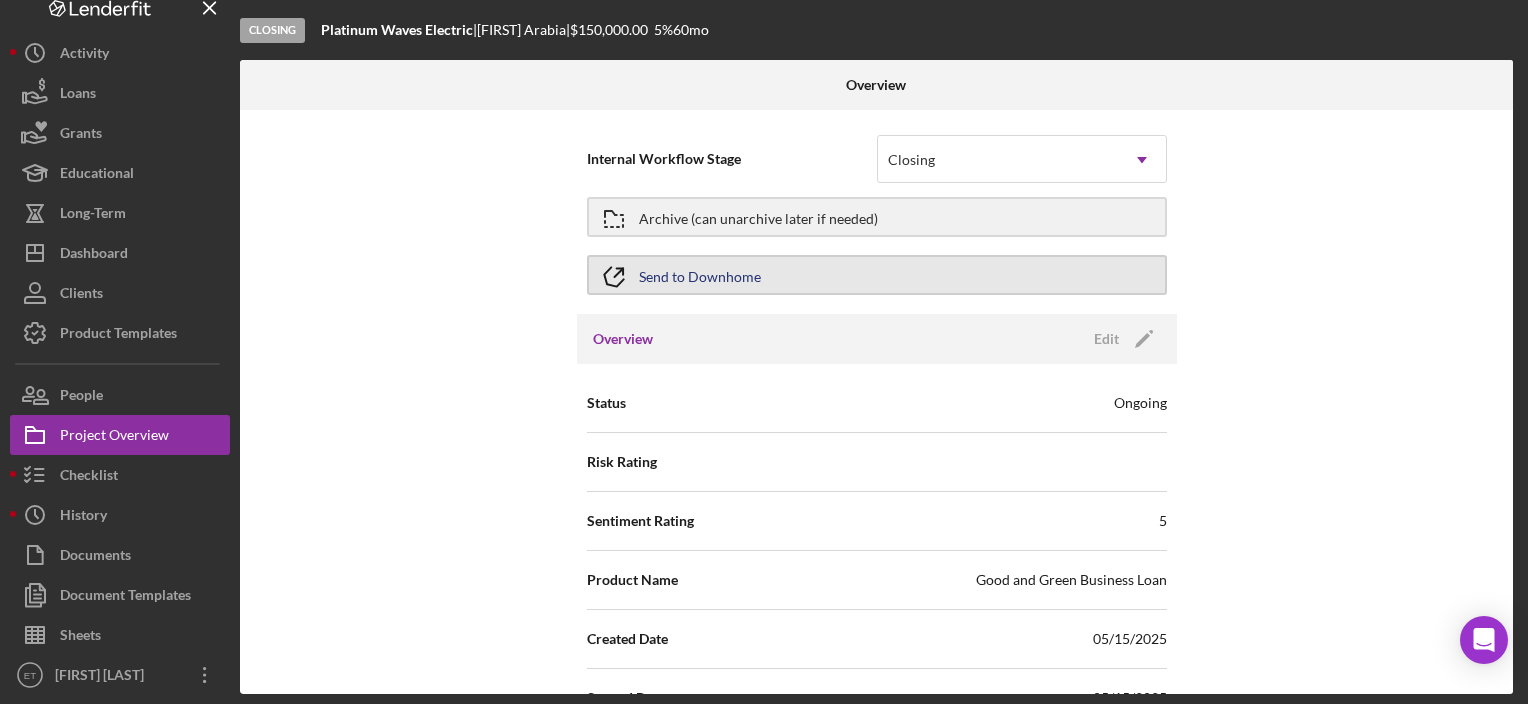 click on "Send to Downhome" at bounding box center (877, 275) 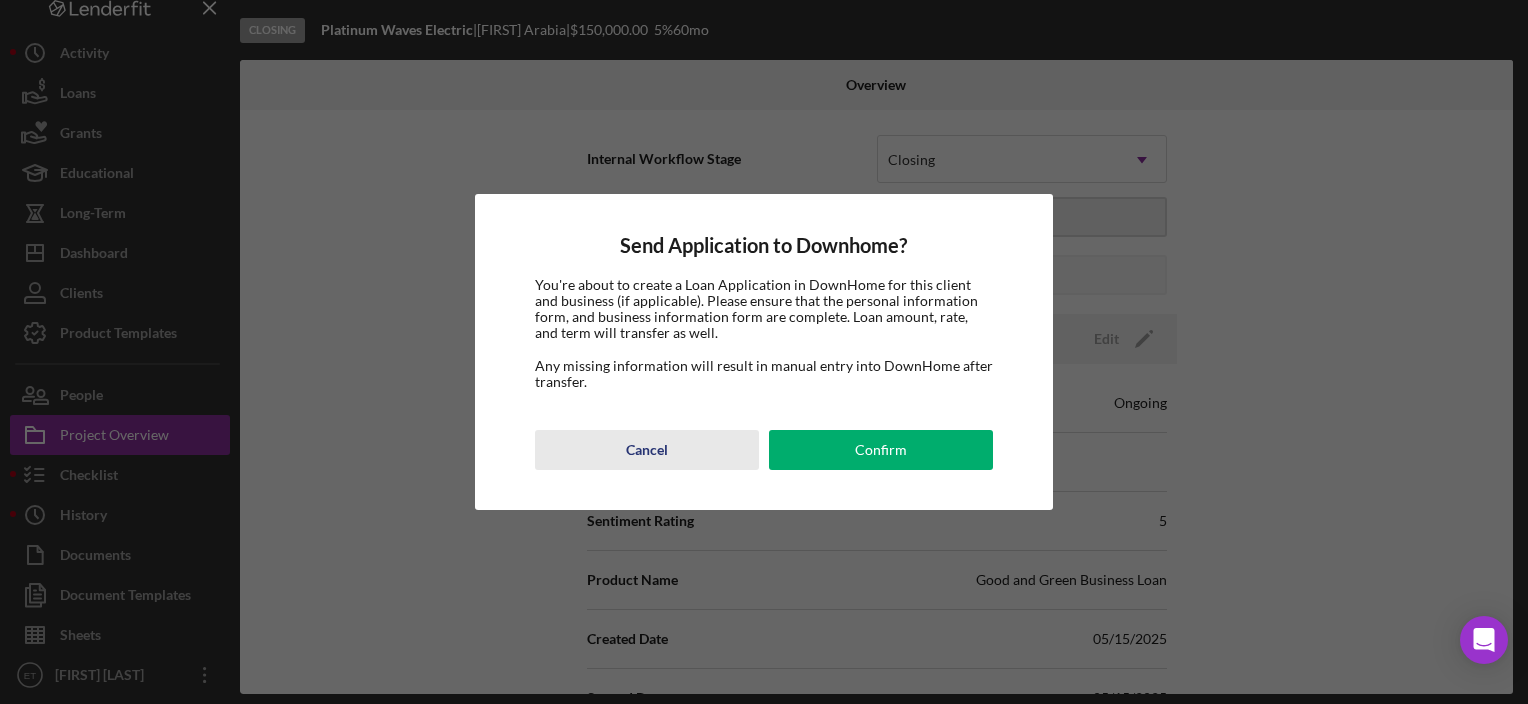 click on "Cancel" at bounding box center (647, 450) 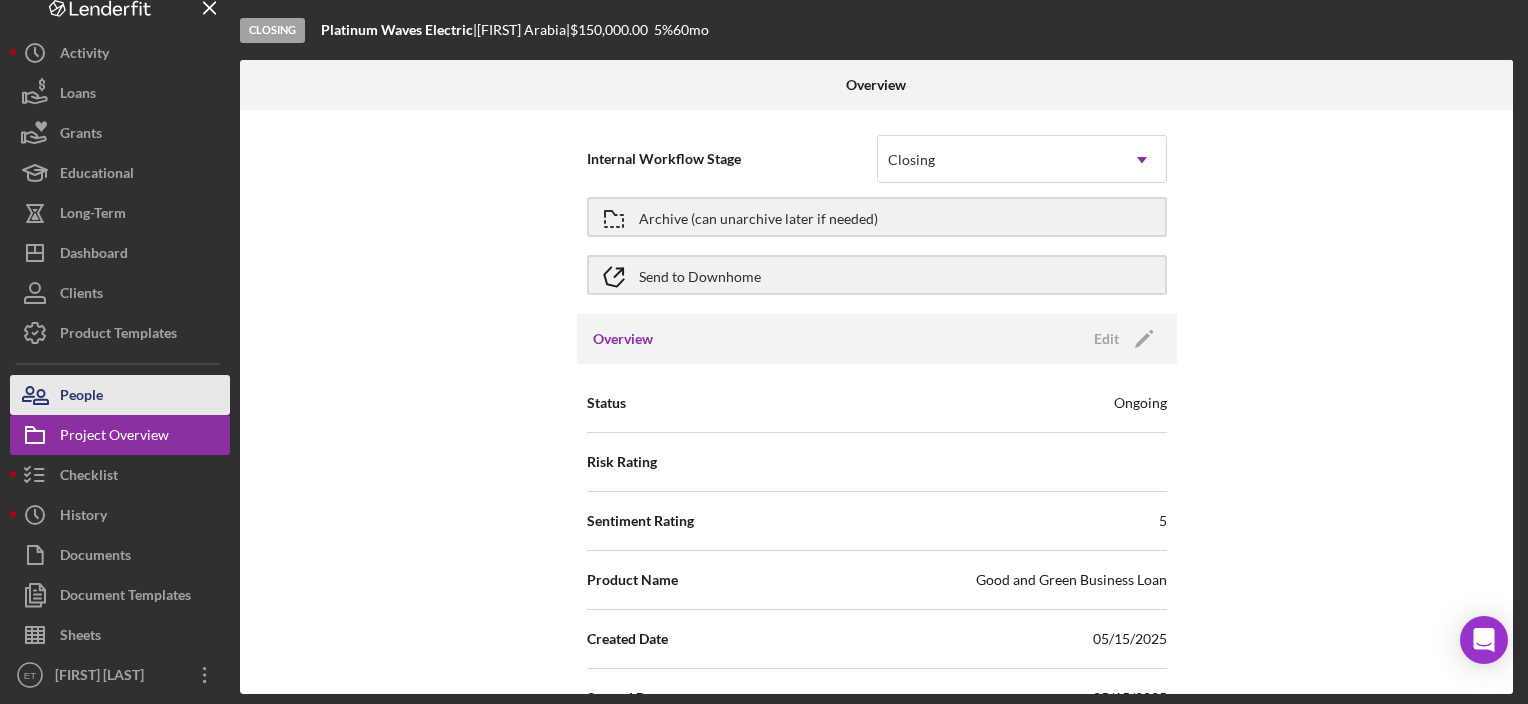 drag, startPoint x: 196, startPoint y: 391, endPoint x: 221, endPoint y: 387, distance: 25.317978 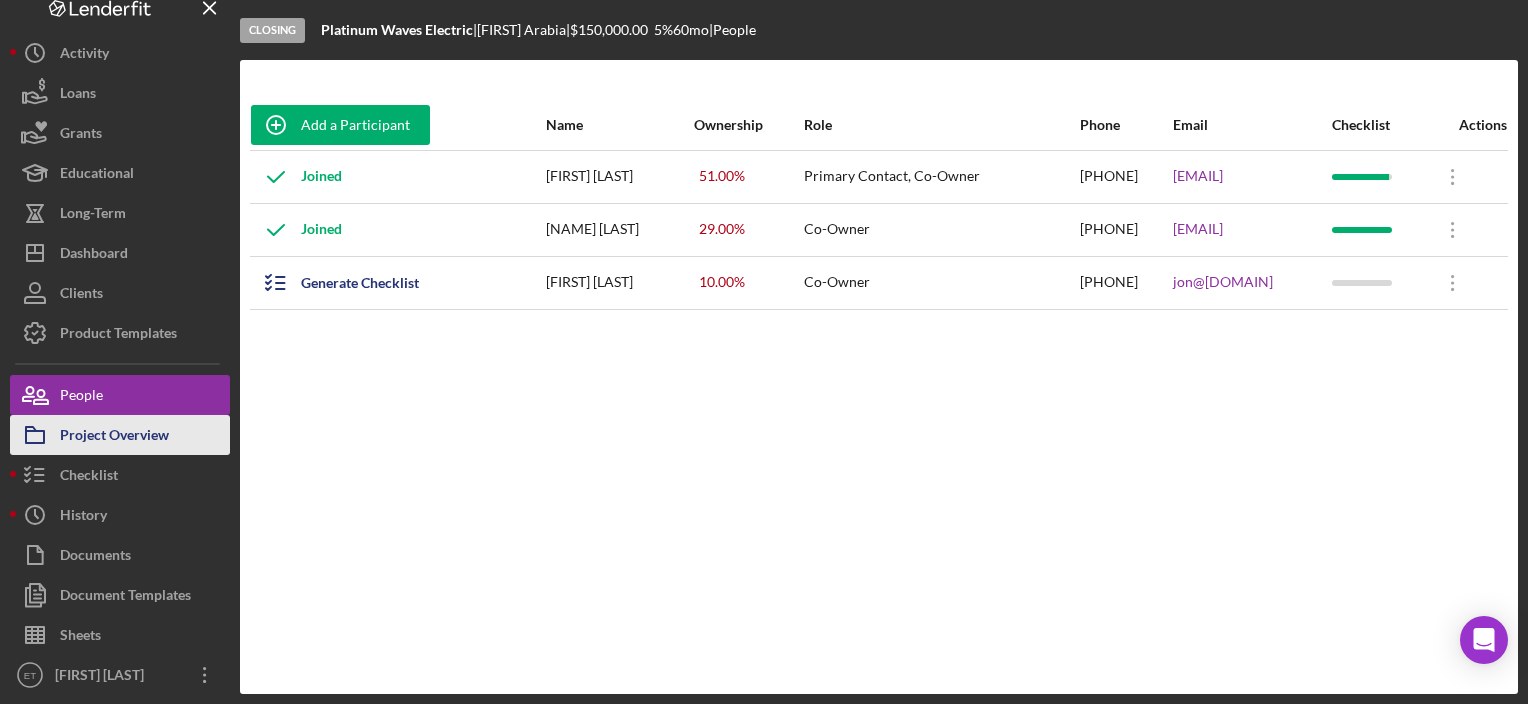 click on "Project Overview" at bounding box center [114, 437] 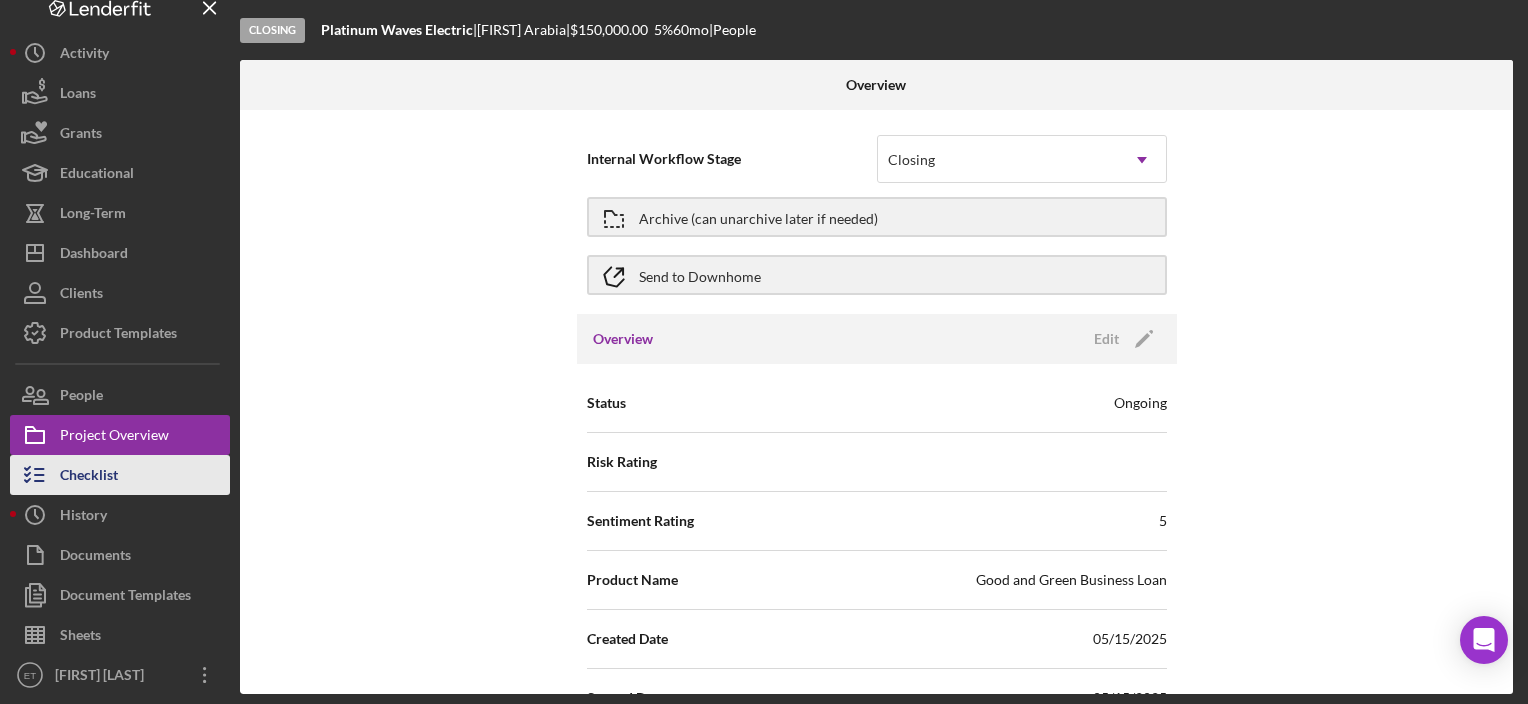 click on "Checklist" at bounding box center [89, 477] 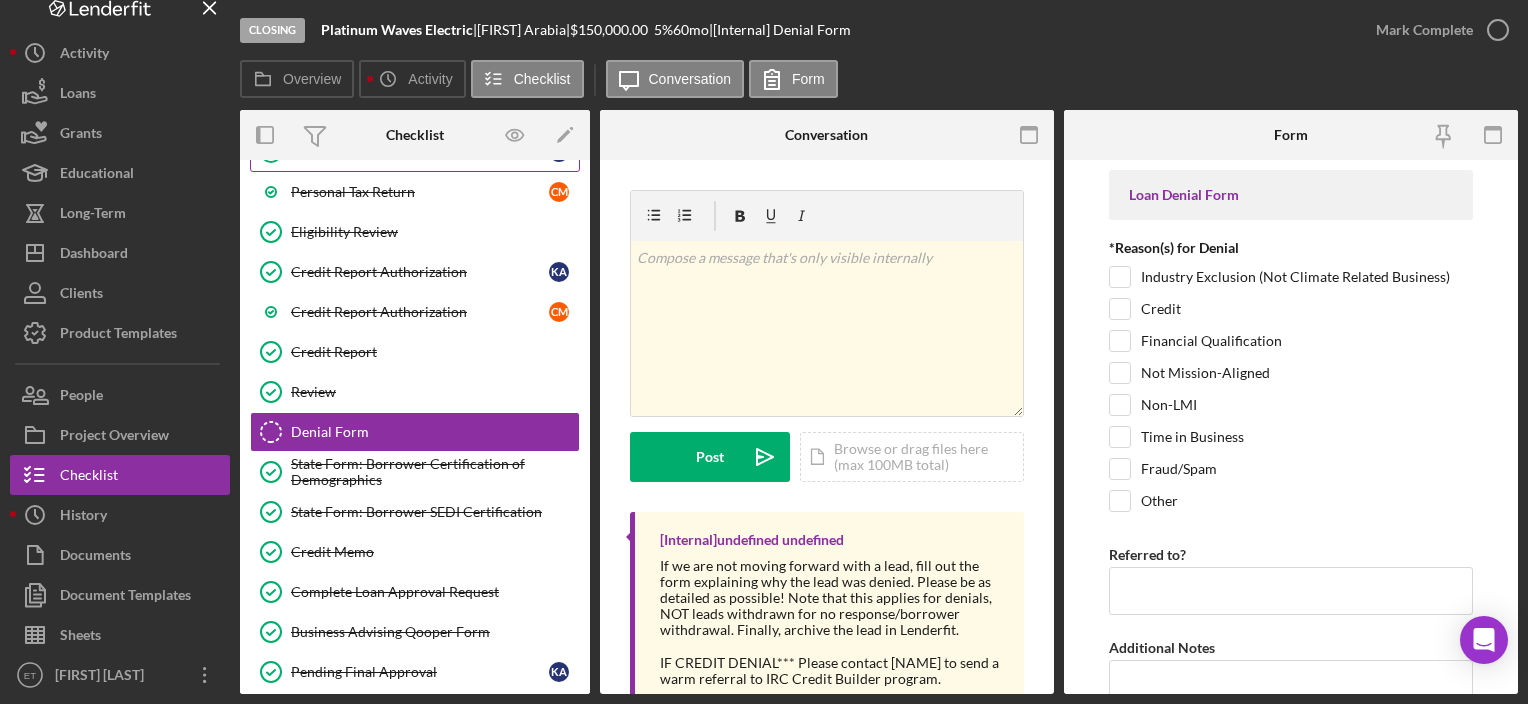 scroll, scrollTop: 0, scrollLeft: 0, axis: both 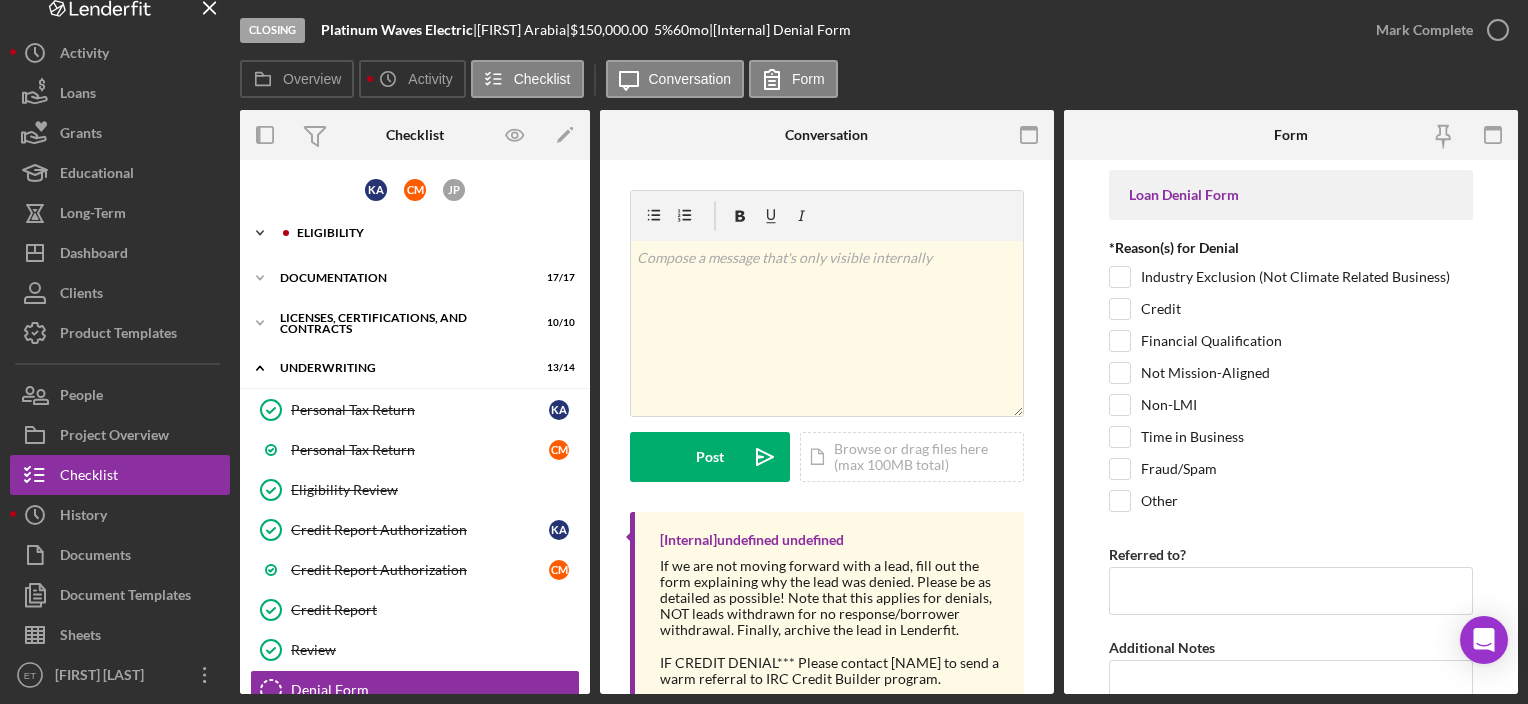 click on "Icon/Expander Eligibility 6 / 6" at bounding box center (415, 233) 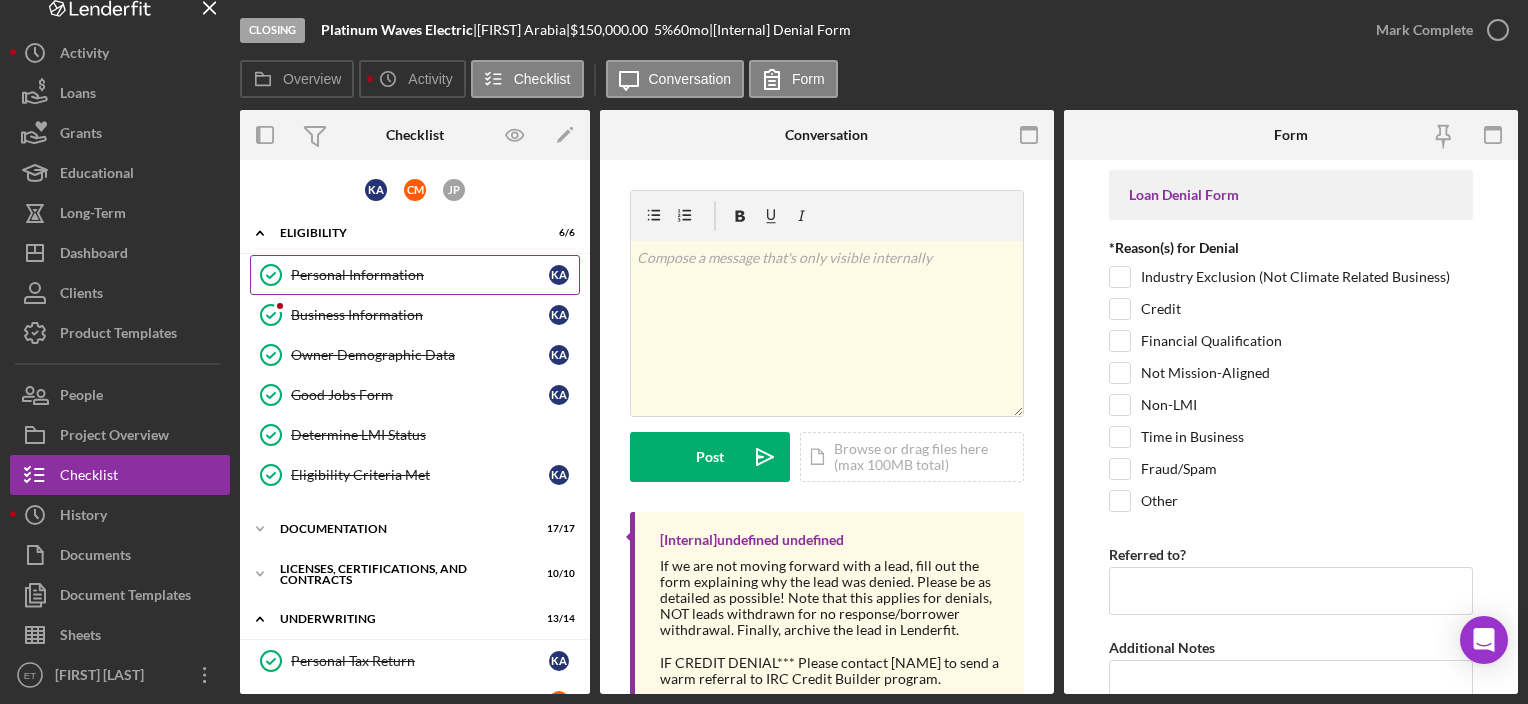 click on "Personal Information Personal Information K A" at bounding box center (415, 275) 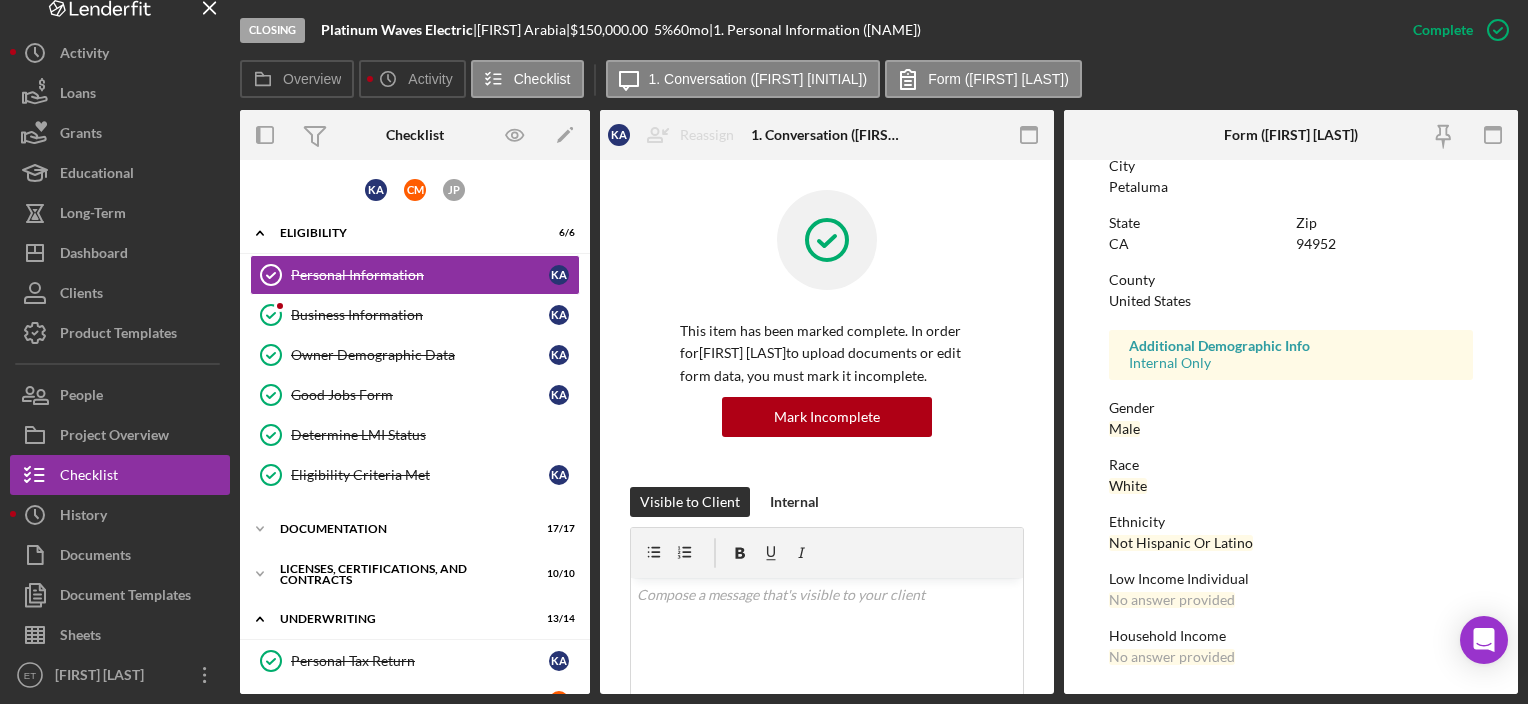 scroll, scrollTop: 399, scrollLeft: 0, axis: vertical 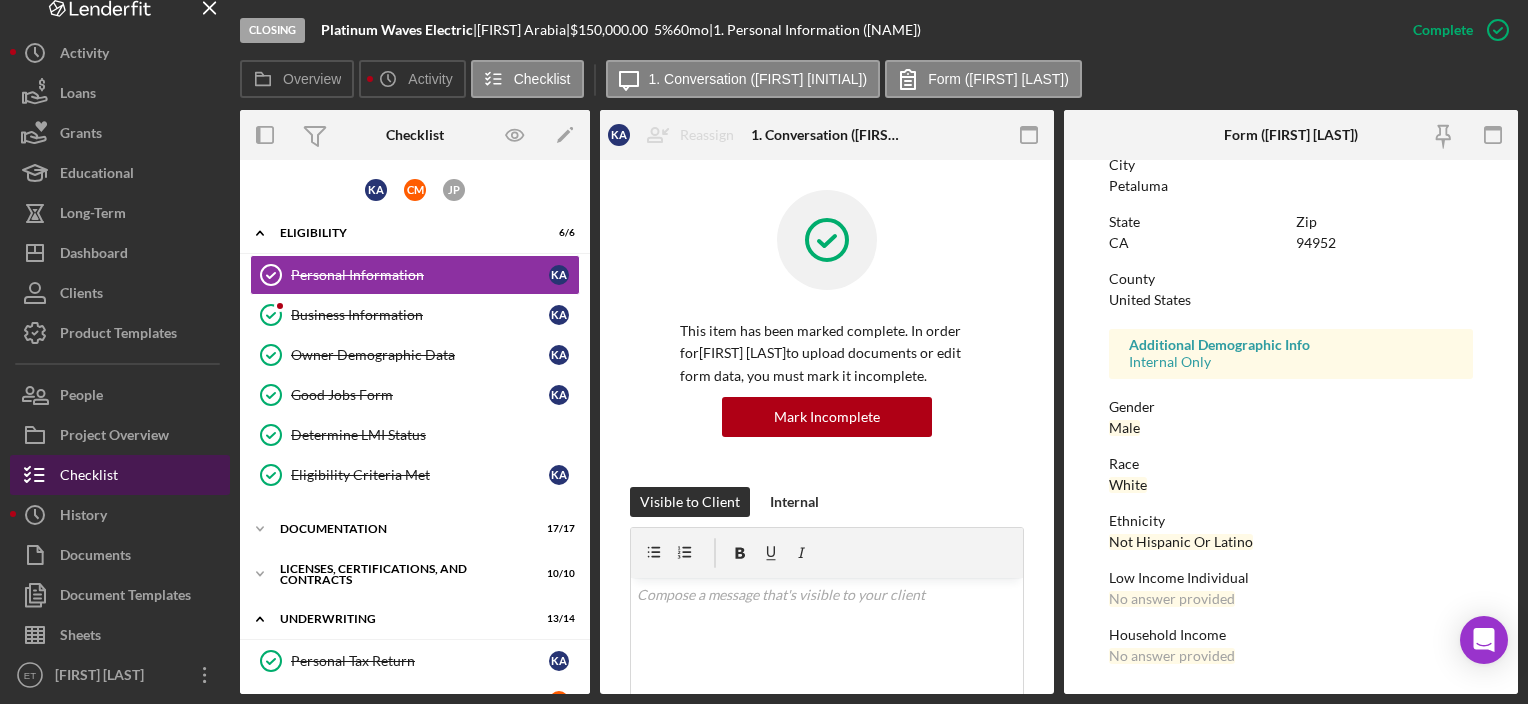 click on "Checklist" at bounding box center (120, 475) 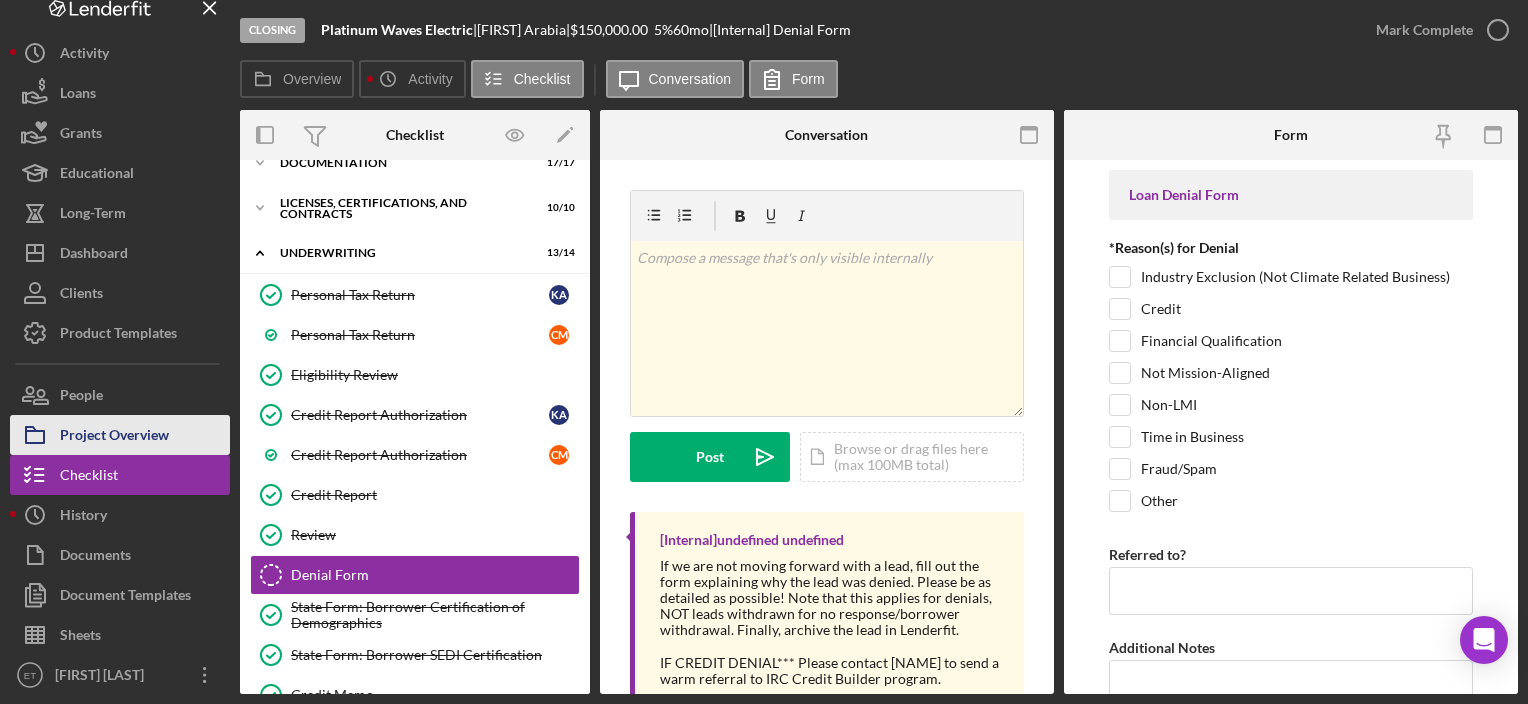scroll, scrollTop: 500, scrollLeft: 0, axis: vertical 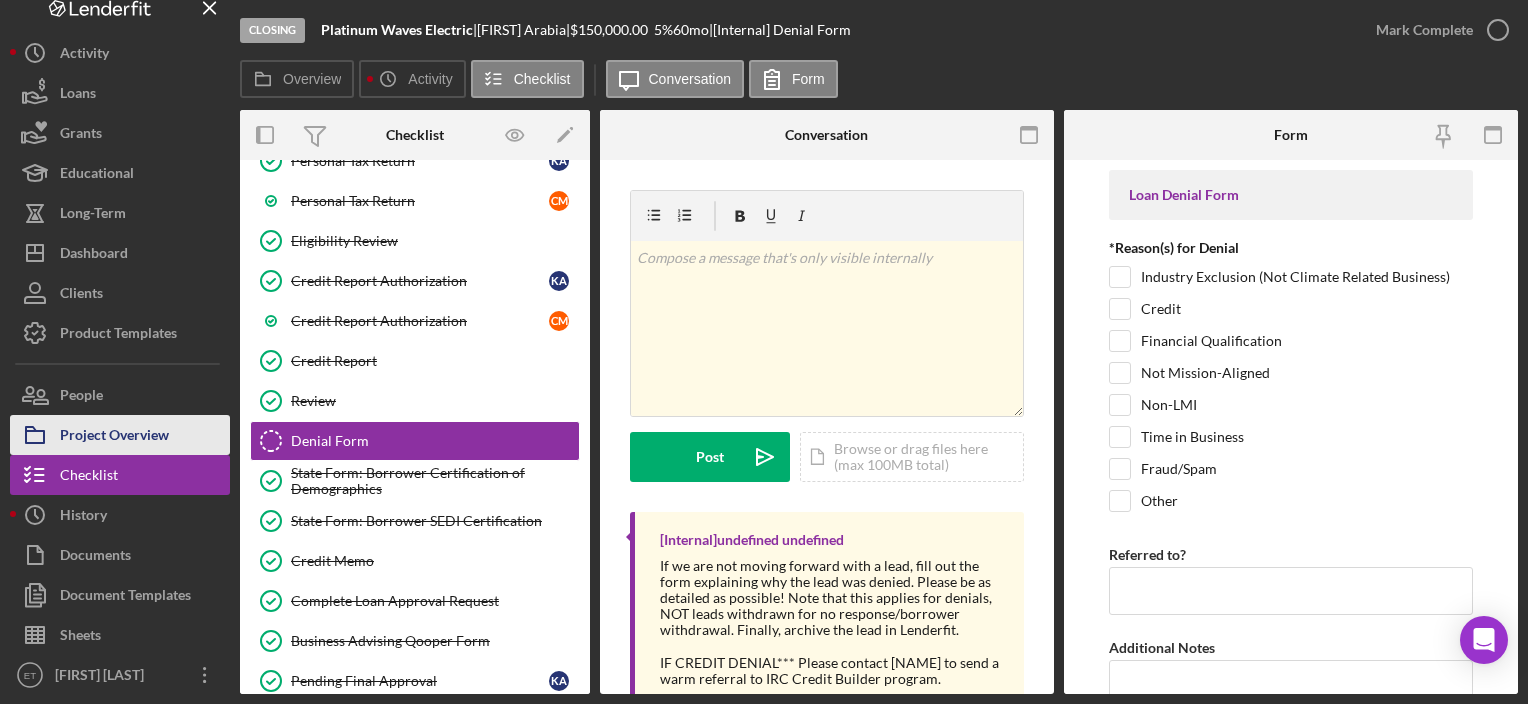 click on "Project Overview" at bounding box center (120, 435) 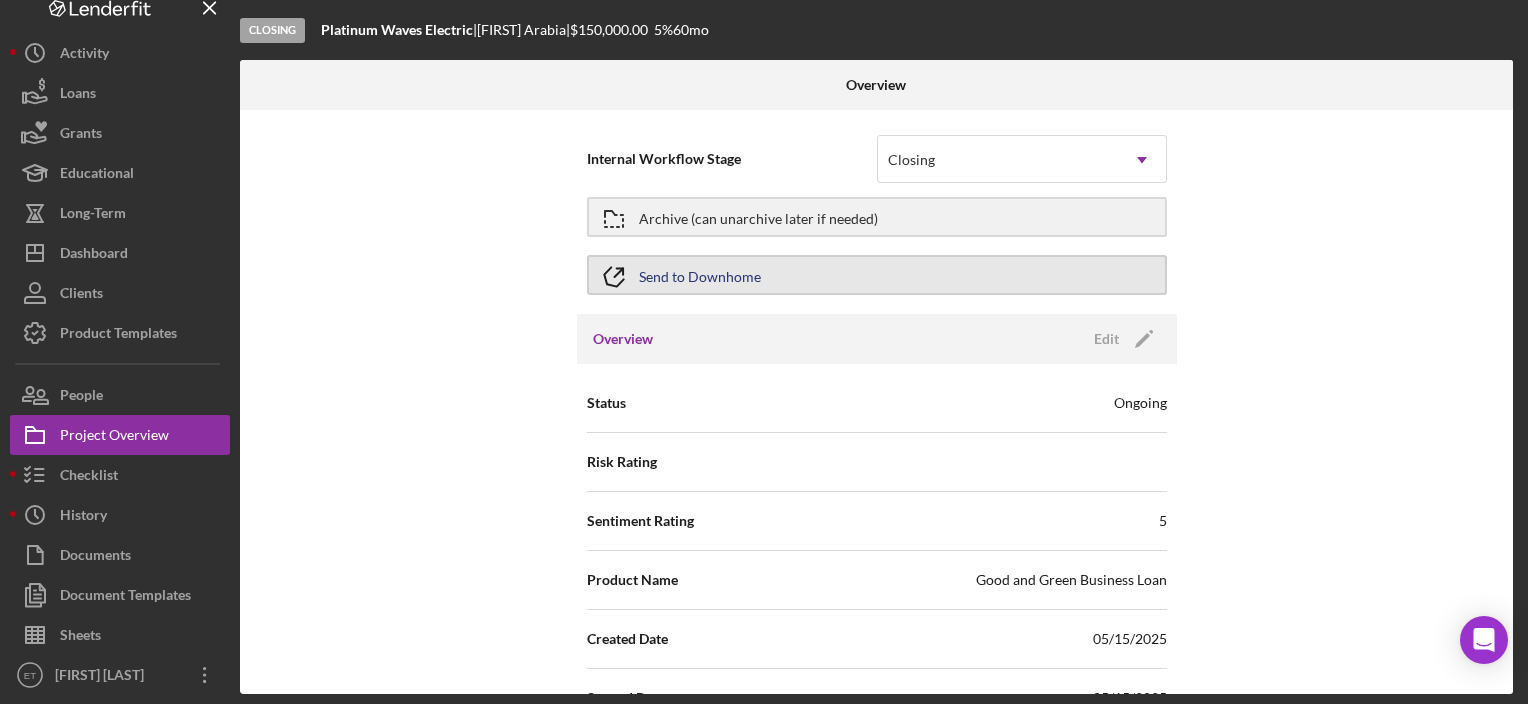 click on "Send to Downhome" at bounding box center [700, 275] 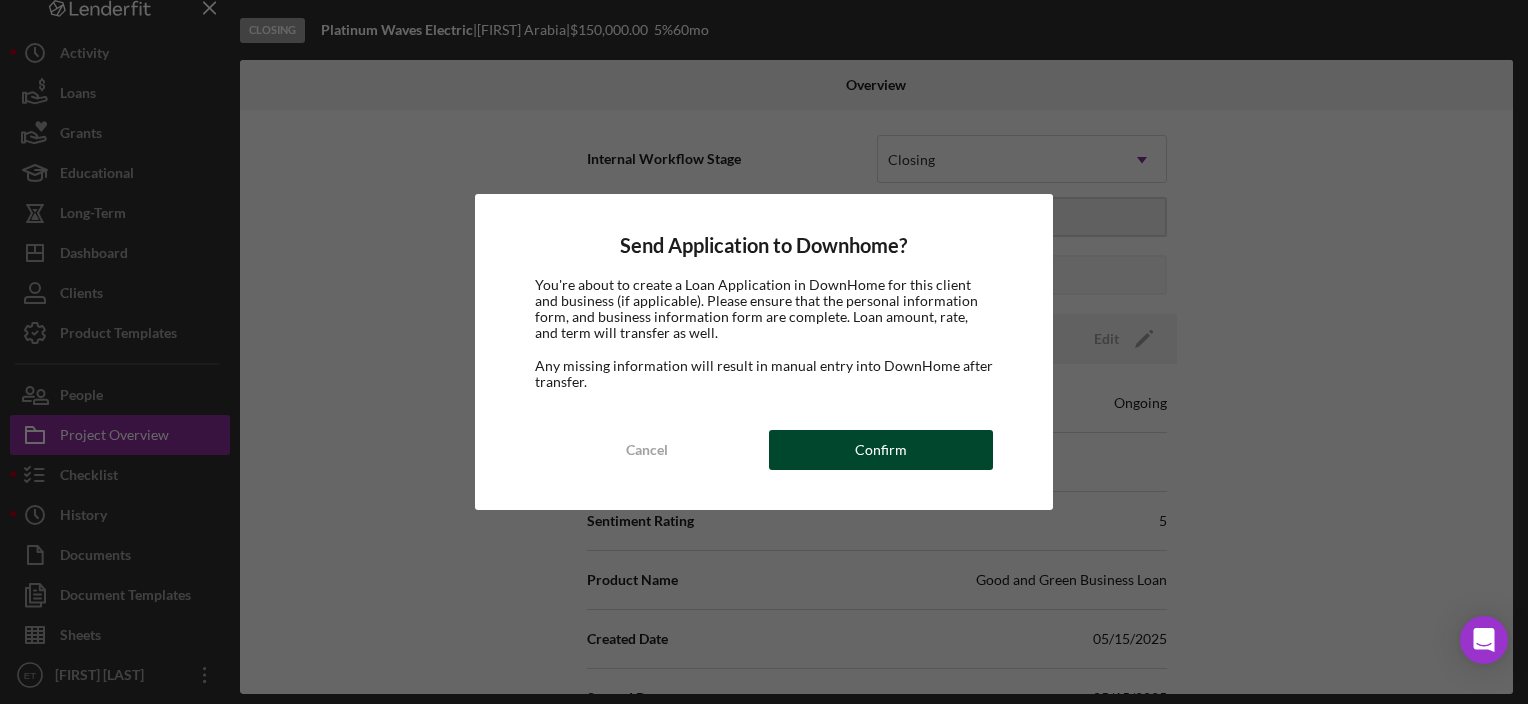 click on "Confirm" at bounding box center [881, 450] 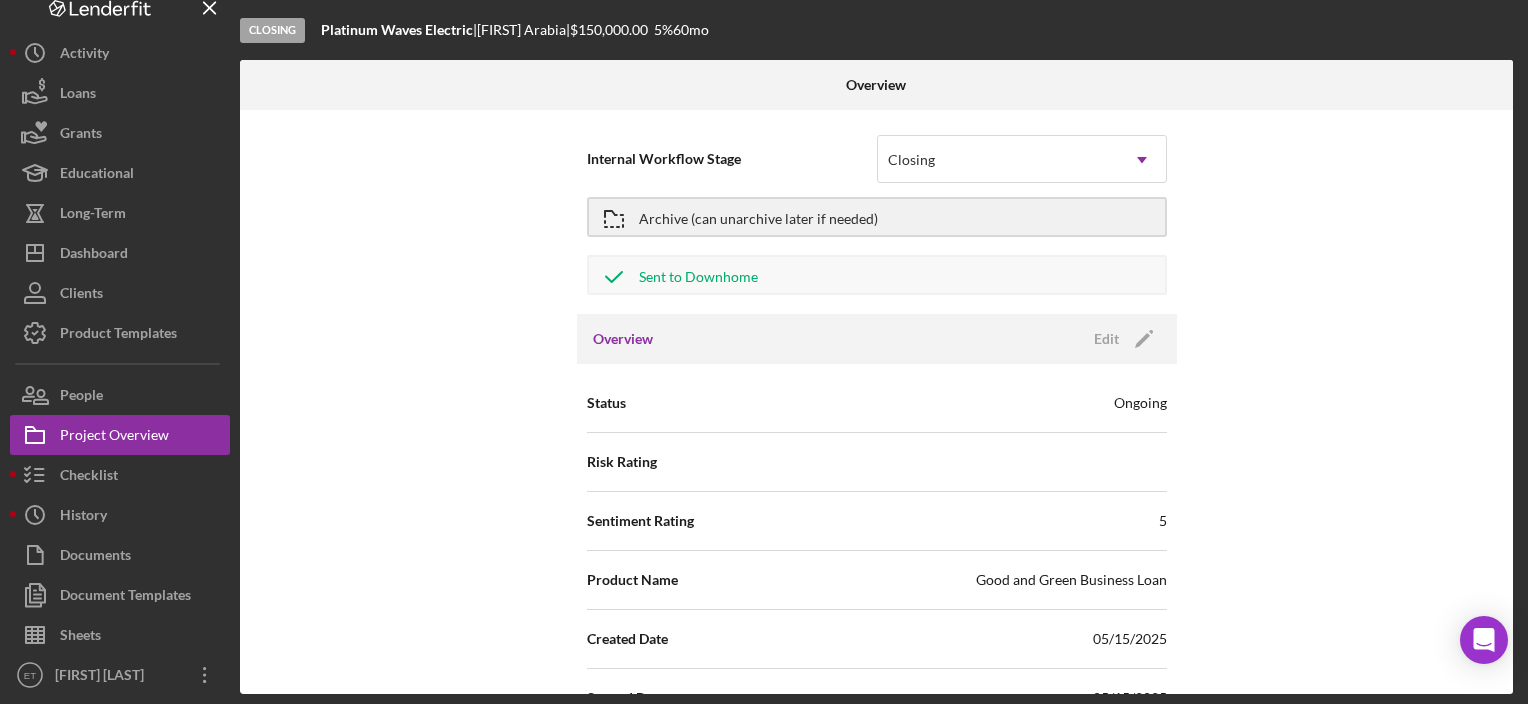 click on "Internal Workflow Stage Closing Icon/Dropdown Arrow Archive (can unarchive later if needed) Sent to Downhome Overview Edit Icon/Edit Status Ongoing Risk Rating Sentiment Rating 5 Product Name Good and Green Business Loan Created Date [DATE] Started Date [DATE] Closing Goal [DATE] Contact SS [FIRST] [LAST] Account Executive Weekly Status Update On Weekly Status Update Message Inactivity Alerts On Send if the client is inactive for... 5 Inactivity Reminder Message Hi!
We noticed you haven’t logged into your account or completed any checklist items in the past 5 days. Do you have any questions or are you encountering any roadblocks?
Please let us know how we can assist you in completing your loan application—we're here to help! Initial Request Edit Icon/Edit Amount $[AMOUNT] Standard Rate 5.000% Standard Term 60 months Key Ratios Edit Icon/Edit DSCR Collateral Coverage DTI LTV Global DSCR Global Collateral Coverage Global DTI NOI Recomendation Edit Icon/Edit Payment Type Rate Amount No" at bounding box center [876, 402] 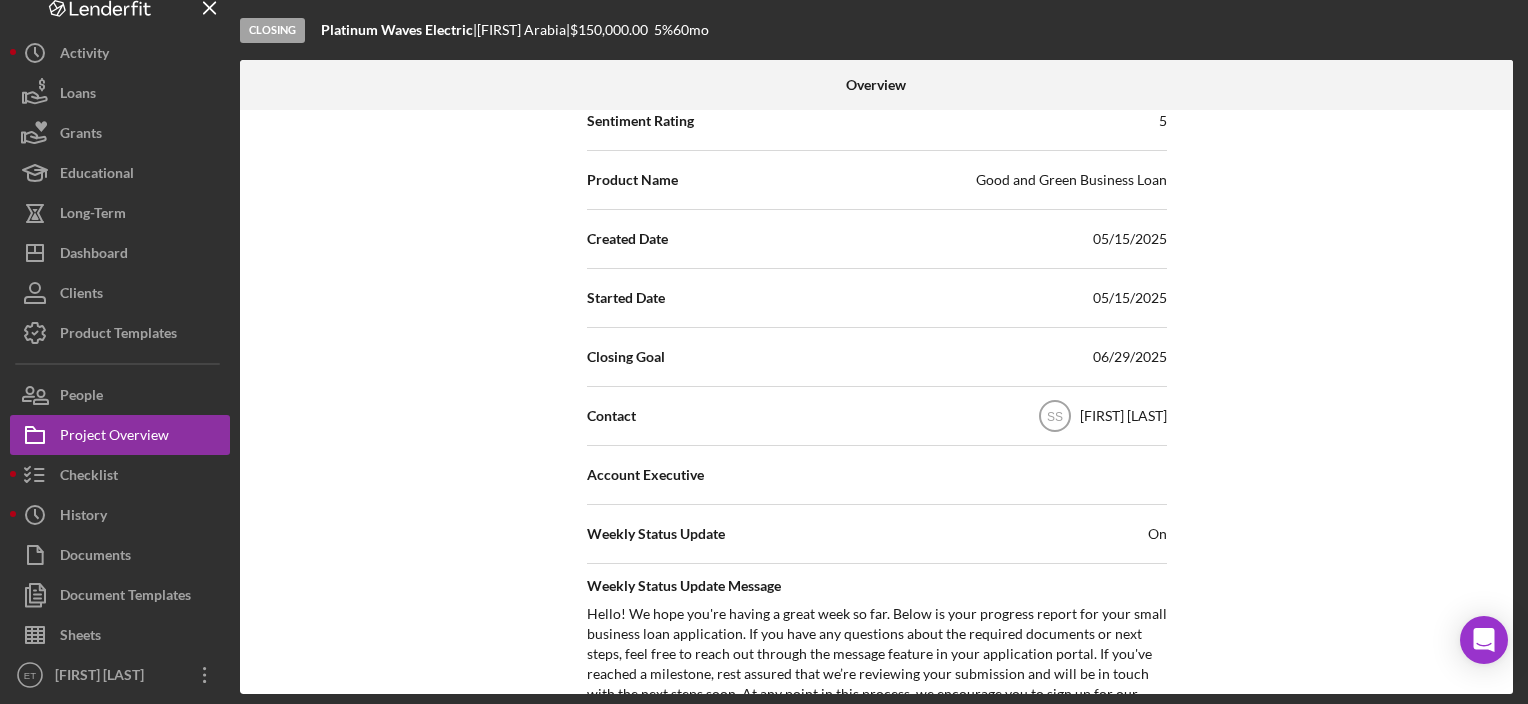 scroll, scrollTop: 200, scrollLeft: 0, axis: vertical 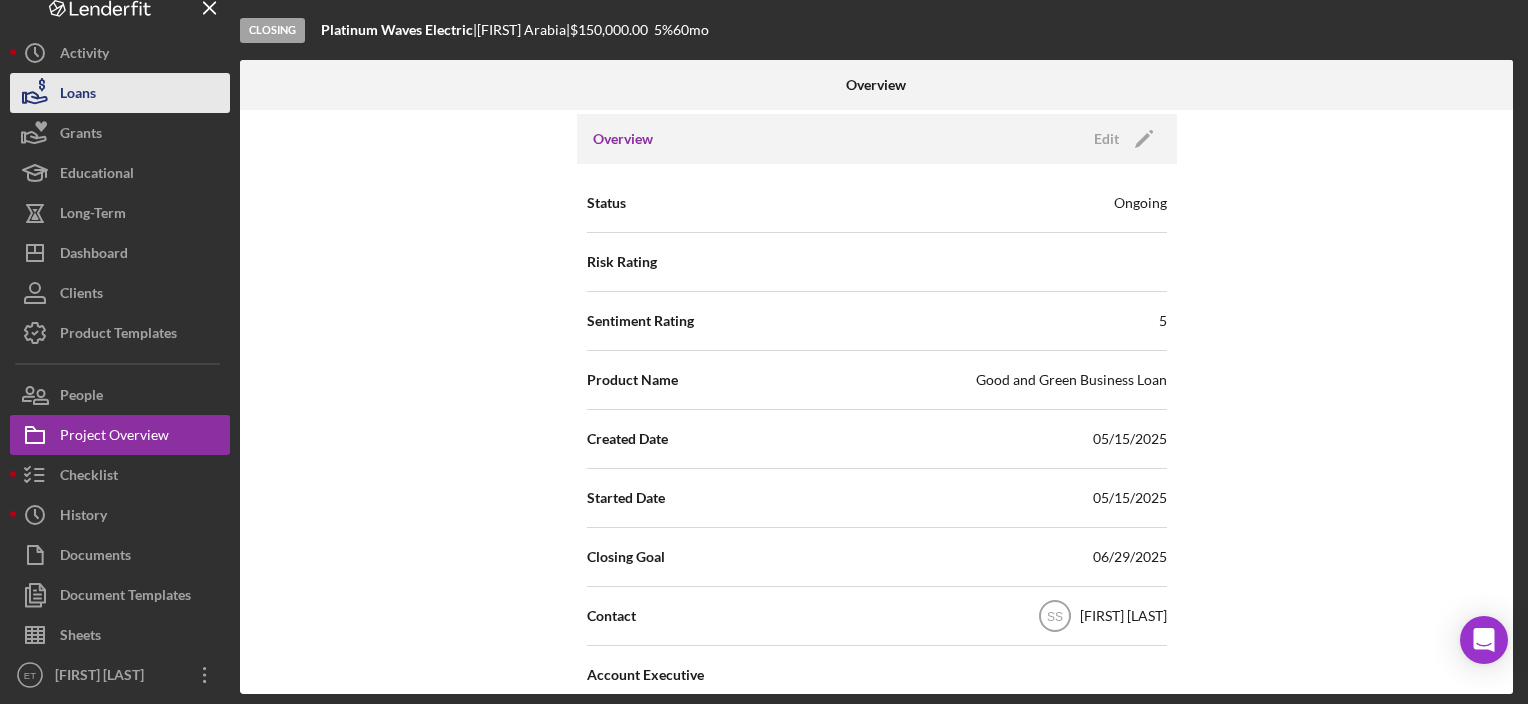 click on "Loans" at bounding box center [120, 93] 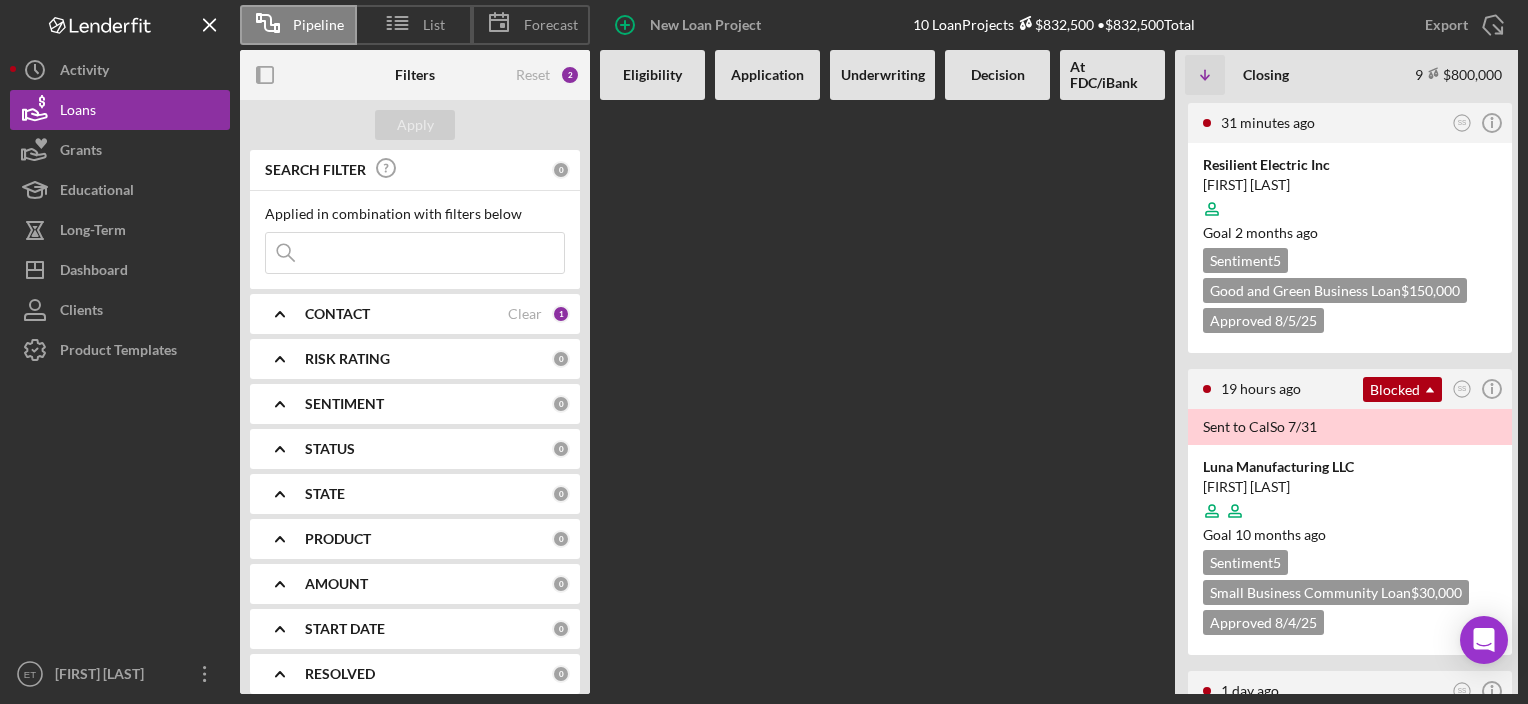click at bounding box center [882, 397] 